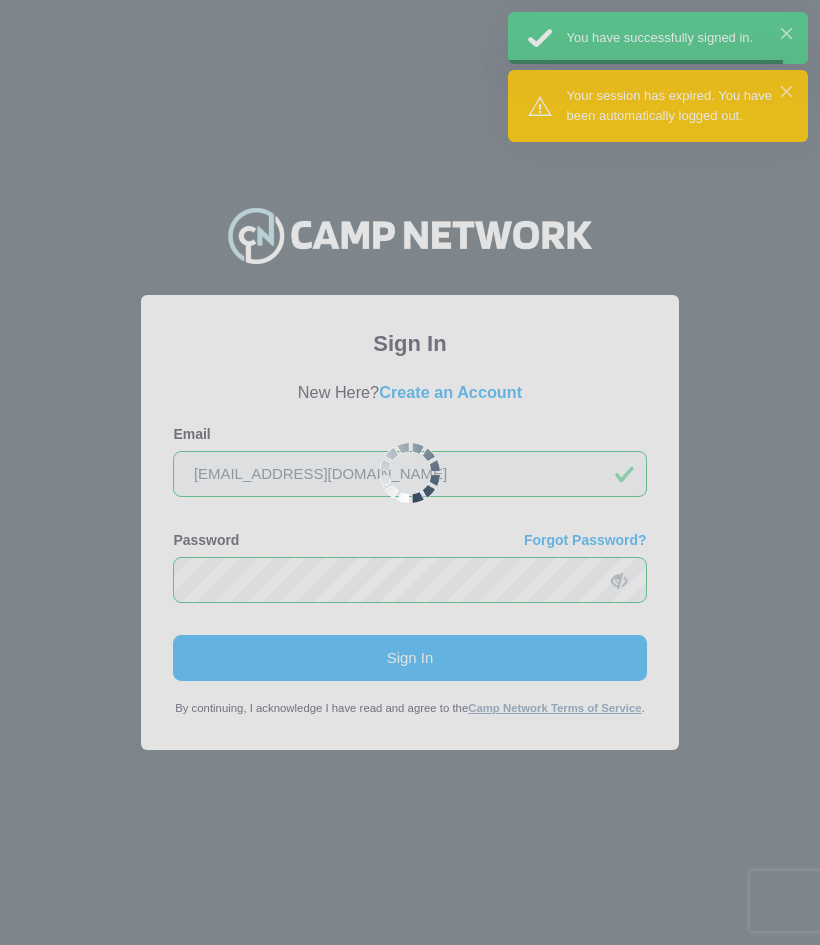 scroll, scrollTop: 0, scrollLeft: 0, axis: both 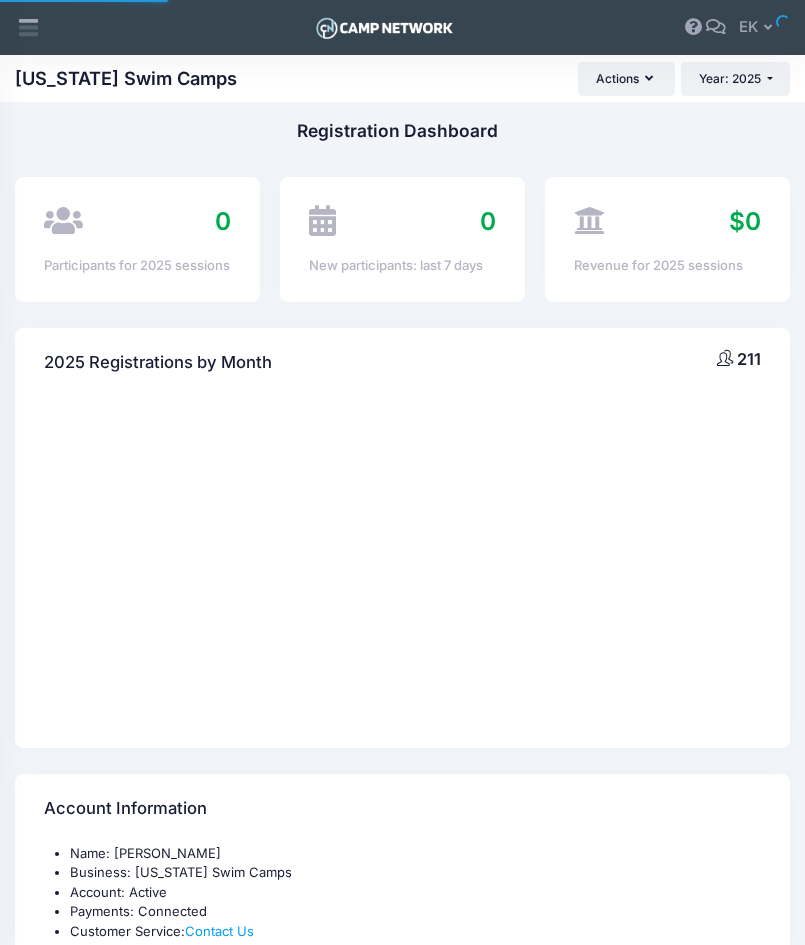 select 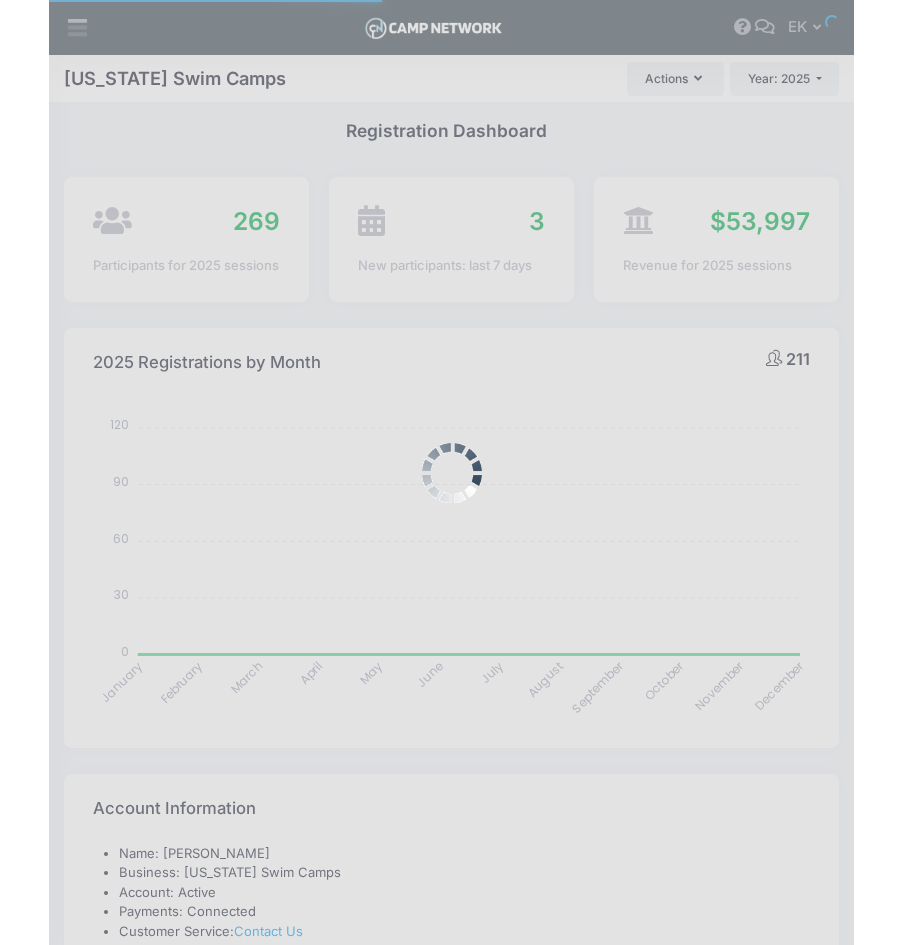 scroll, scrollTop: 0, scrollLeft: 0, axis: both 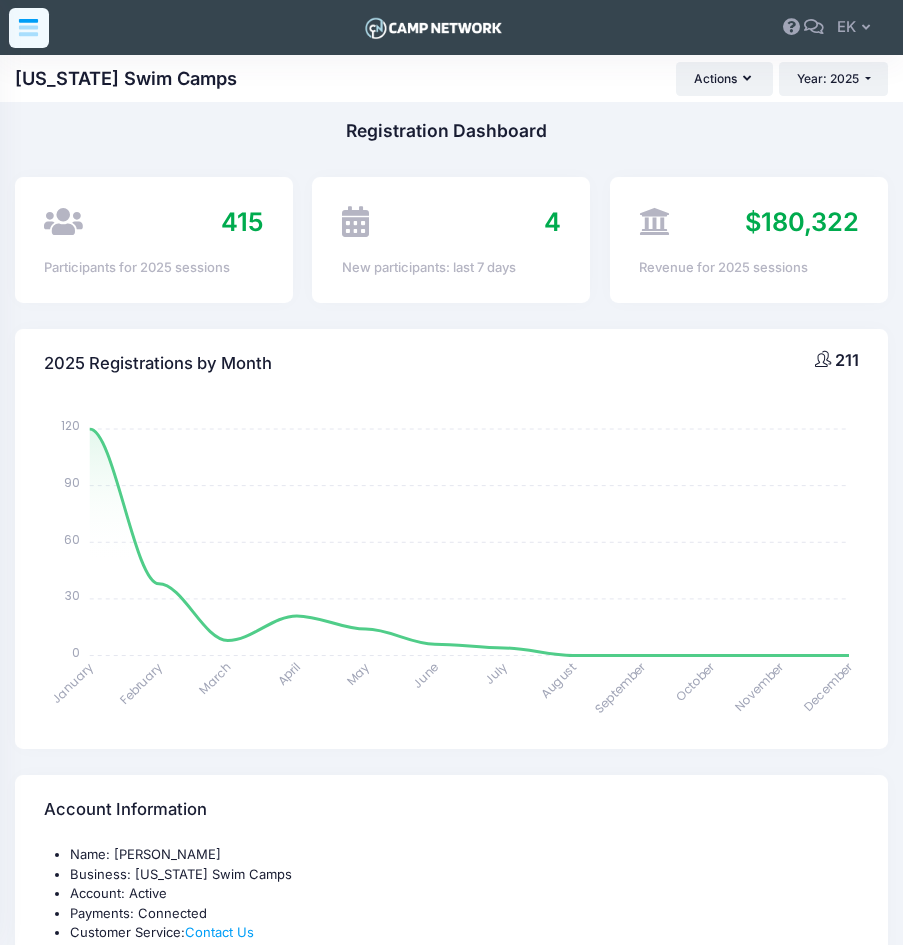 click 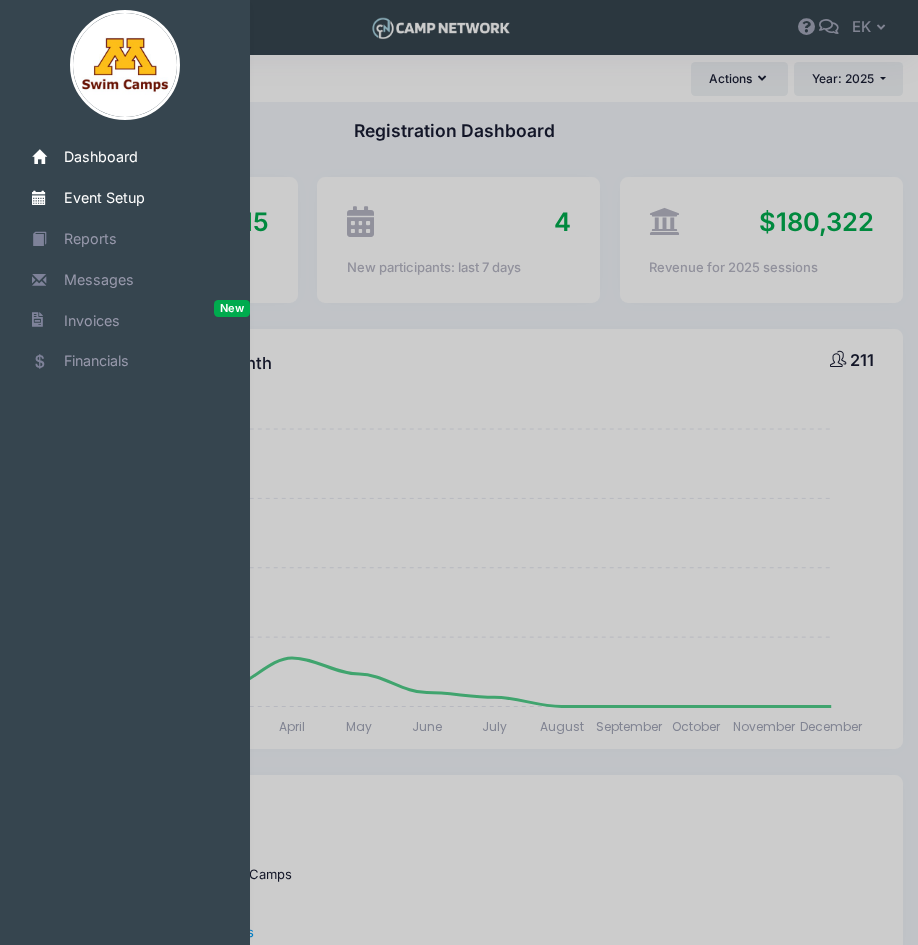 click on "Event Setup" at bounding box center (137, 197) 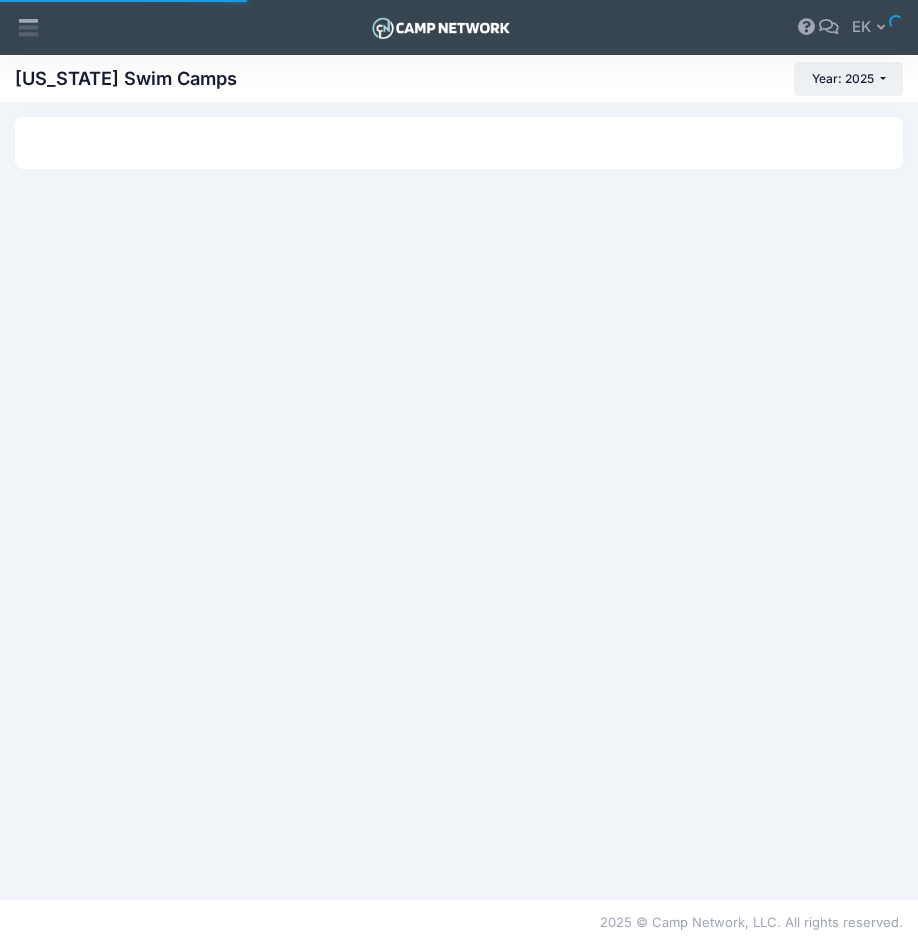 scroll, scrollTop: 0, scrollLeft: 0, axis: both 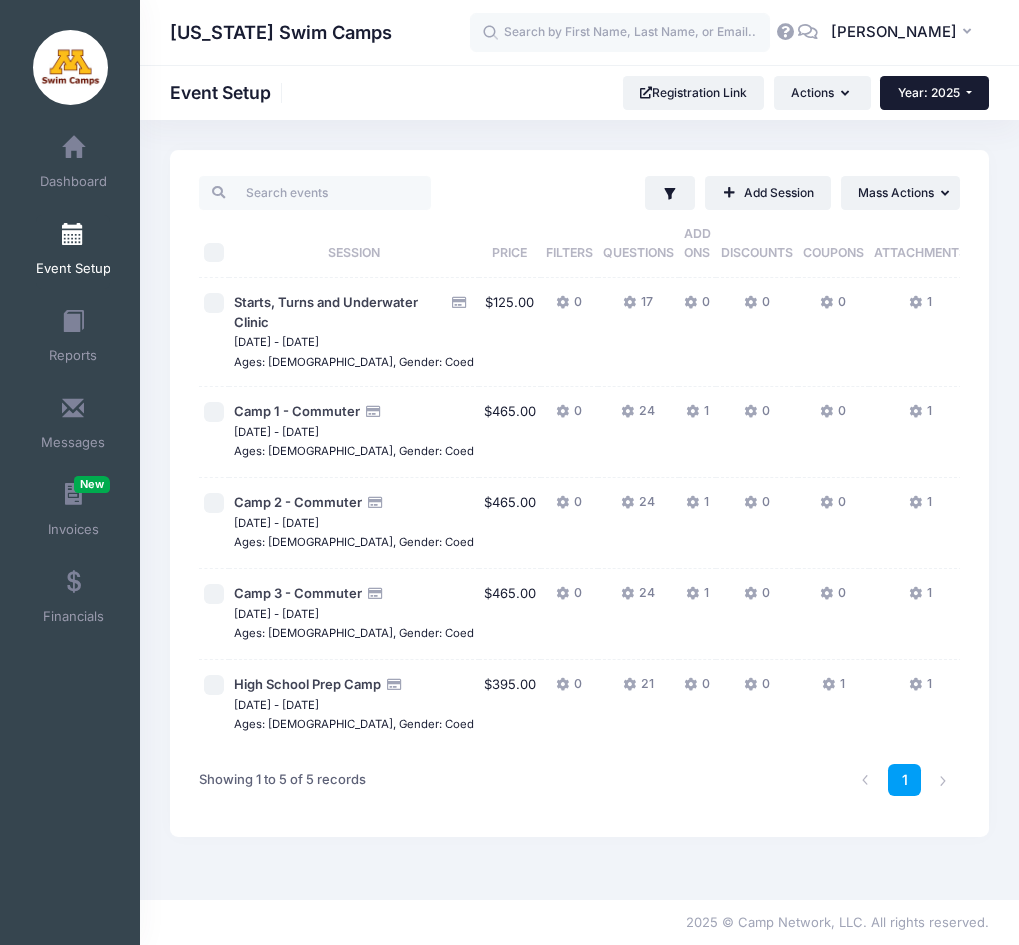 click on "Year: 2025" at bounding box center (929, 92) 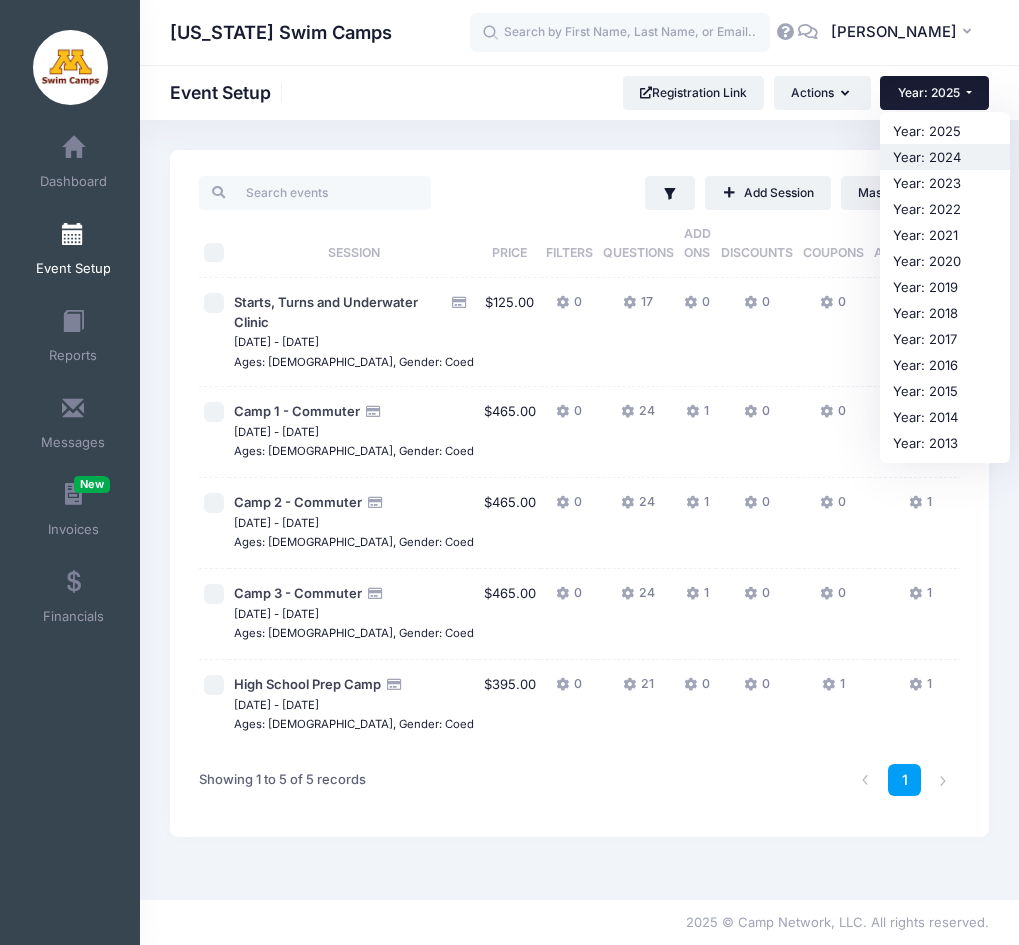 click on "Year: 2024" at bounding box center [945, 157] 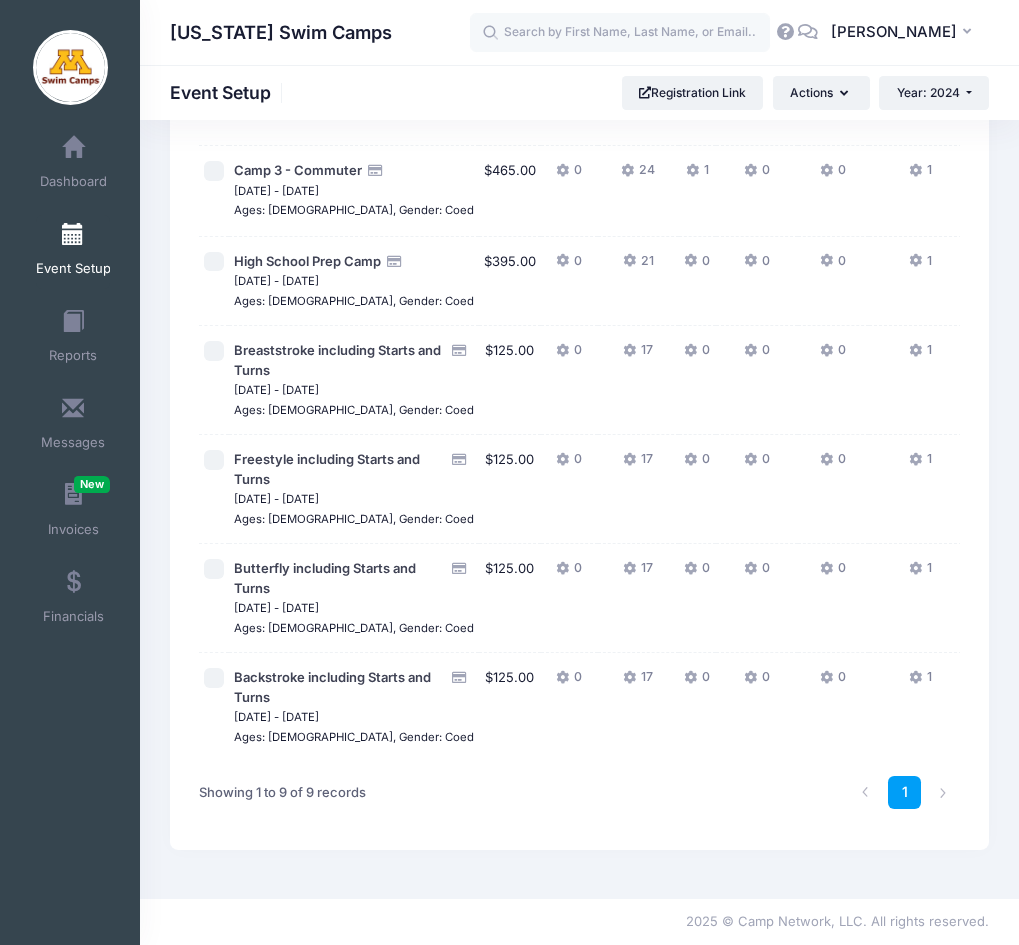 scroll, scrollTop: 518, scrollLeft: 0, axis: vertical 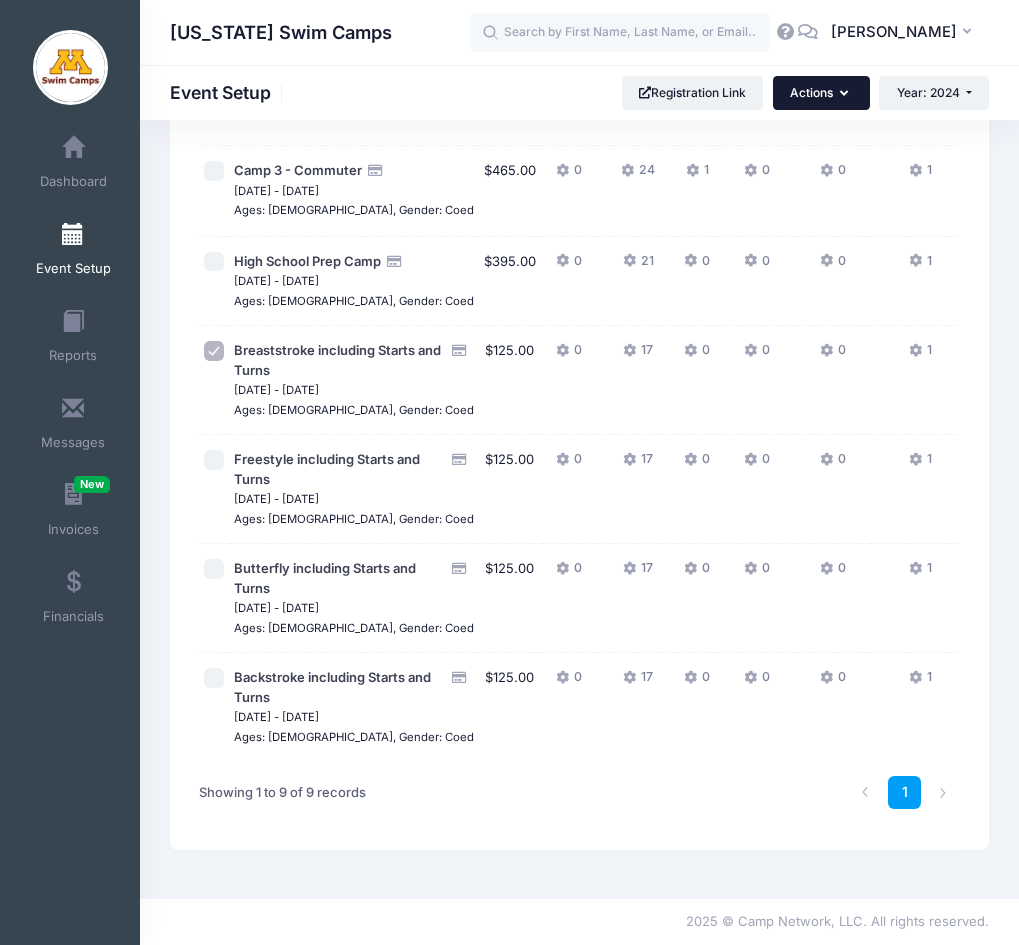 click on "Actions" at bounding box center [821, 93] 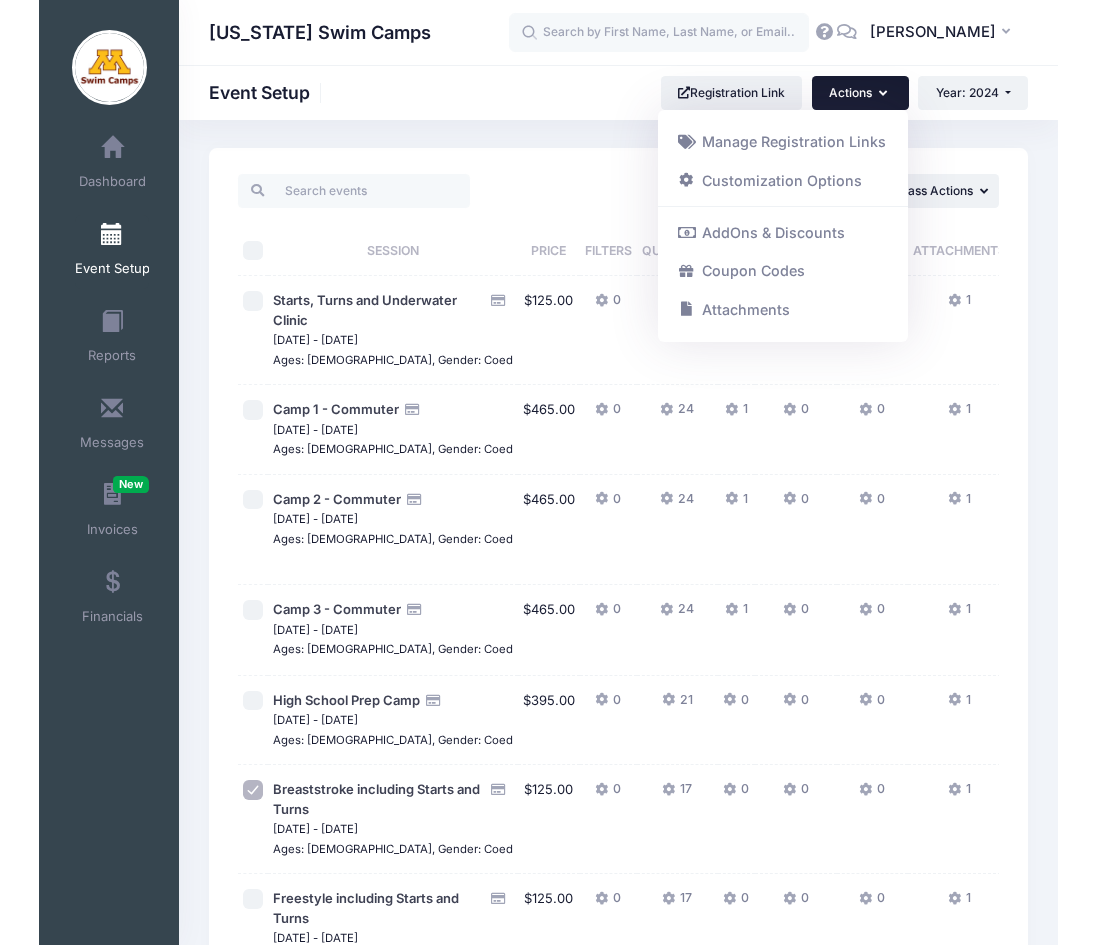 scroll, scrollTop: 0, scrollLeft: 0, axis: both 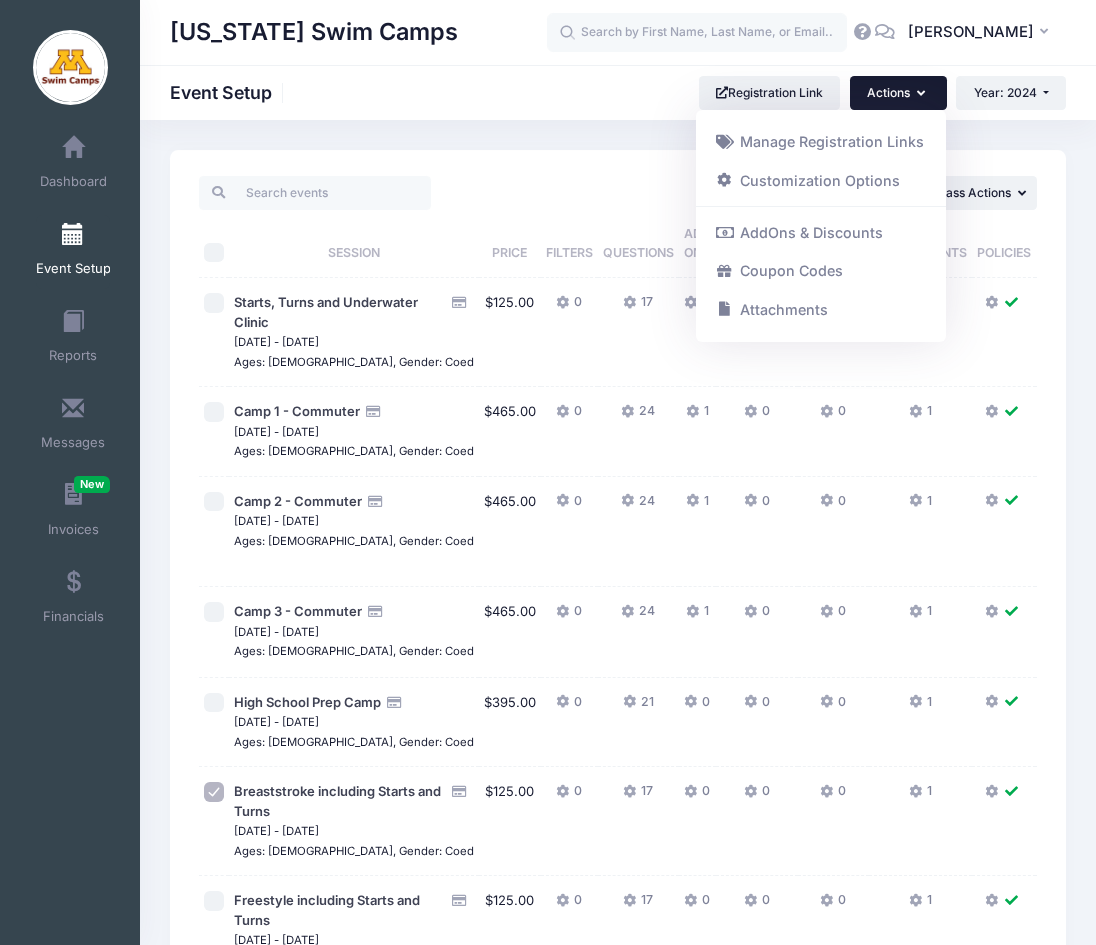click on "Filter
Filter Options
Show:
Active
Live
Completed
Add Session
... Mass Actions" at bounding box center [618, 720] 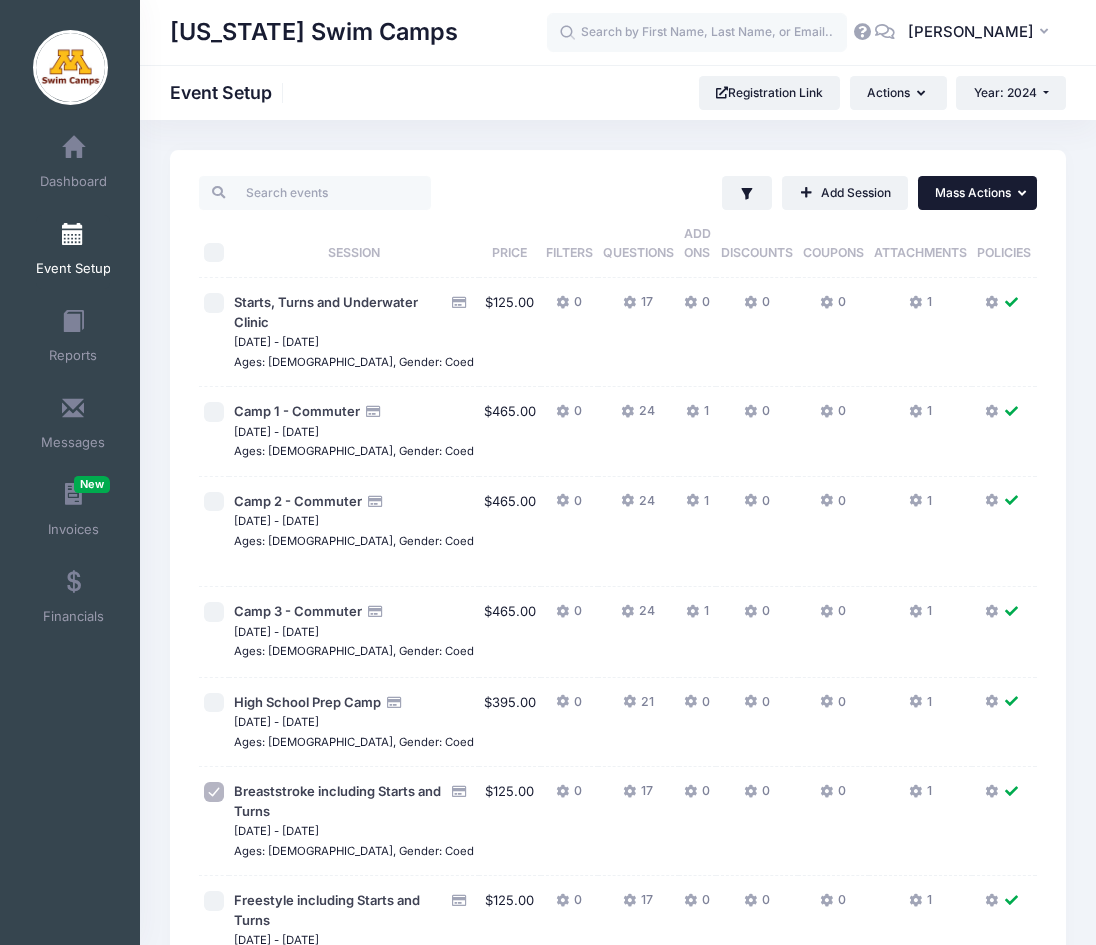 click on "Mass Actions" at bounding box center (973, 192) 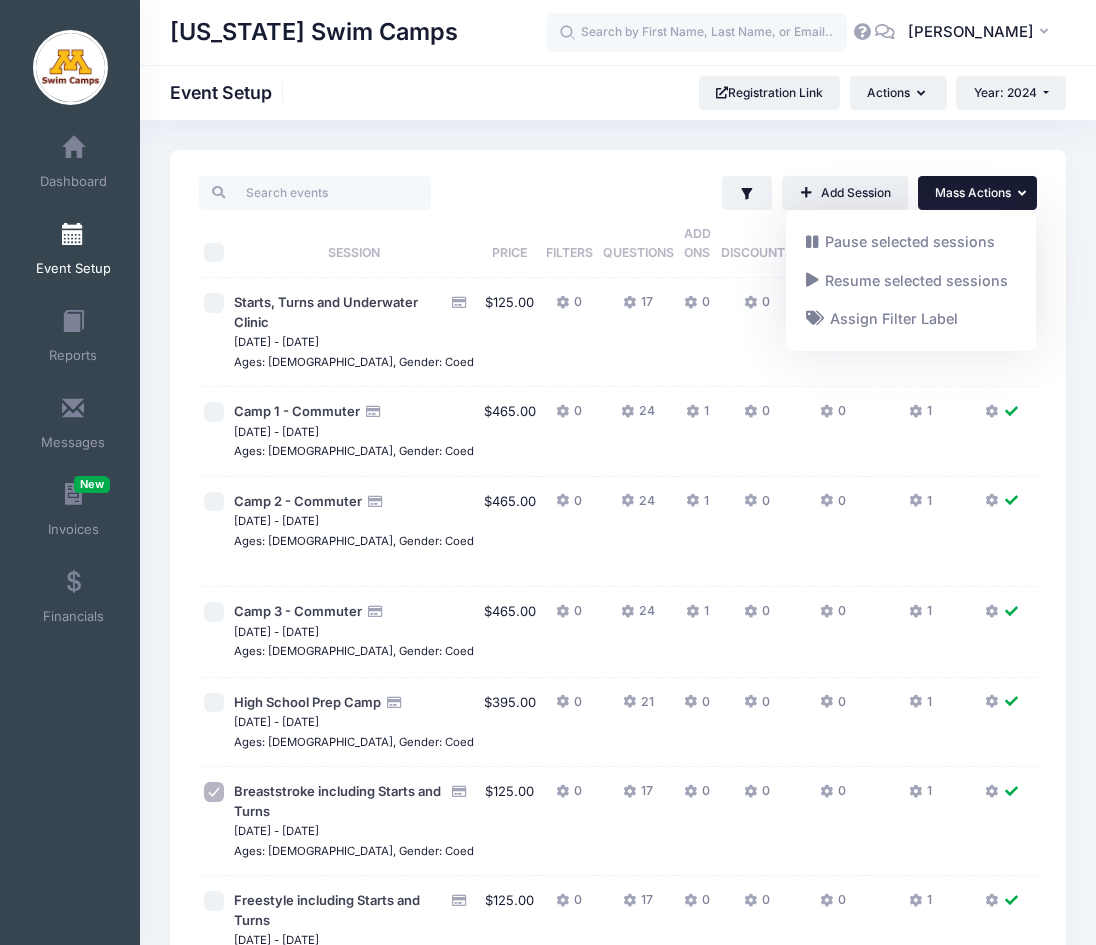 click on "Filter
Filter Options
Show:
Active
Live
Completed
Add Session
... Mass Actions      Pause selected sessions
Resume selected sessions" at bounding box center (738, 193) 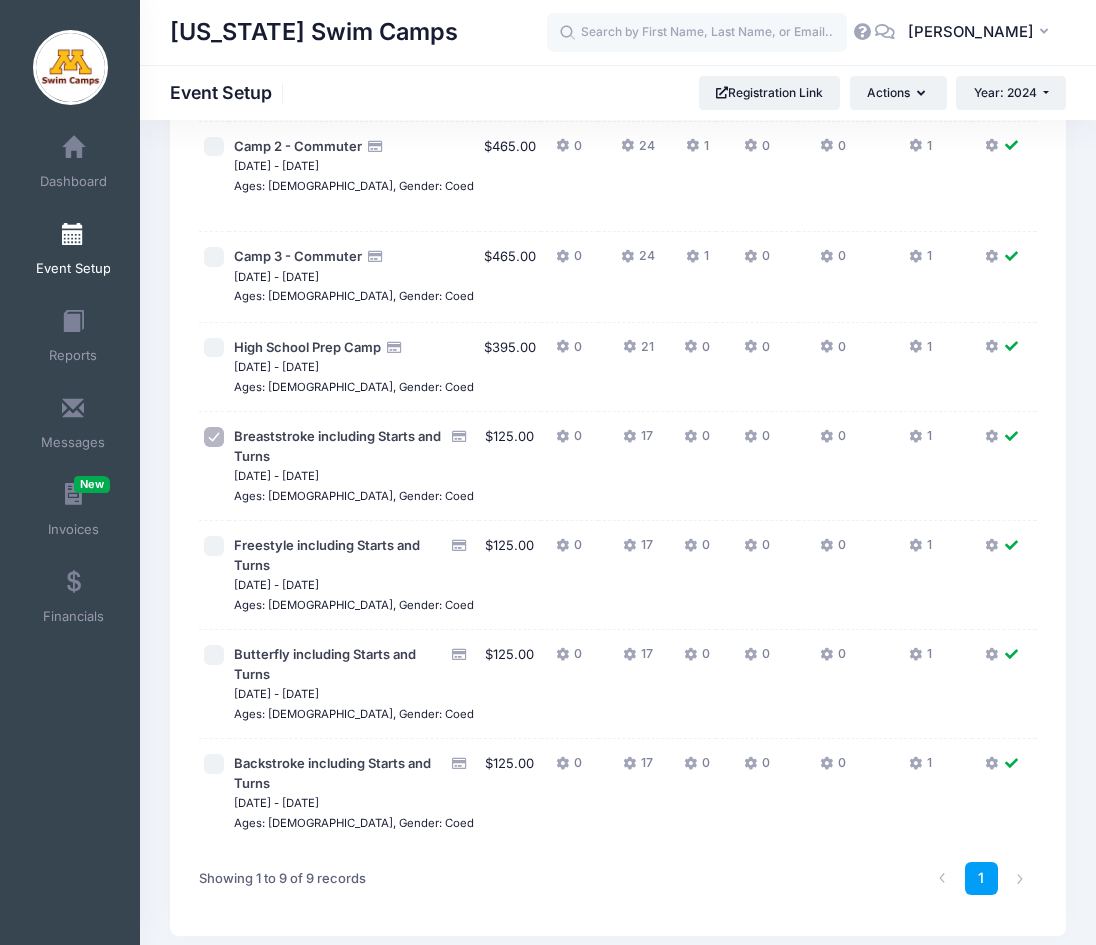 scroll, scrollTop: 360, scrollLeft: 0, axis: vertical 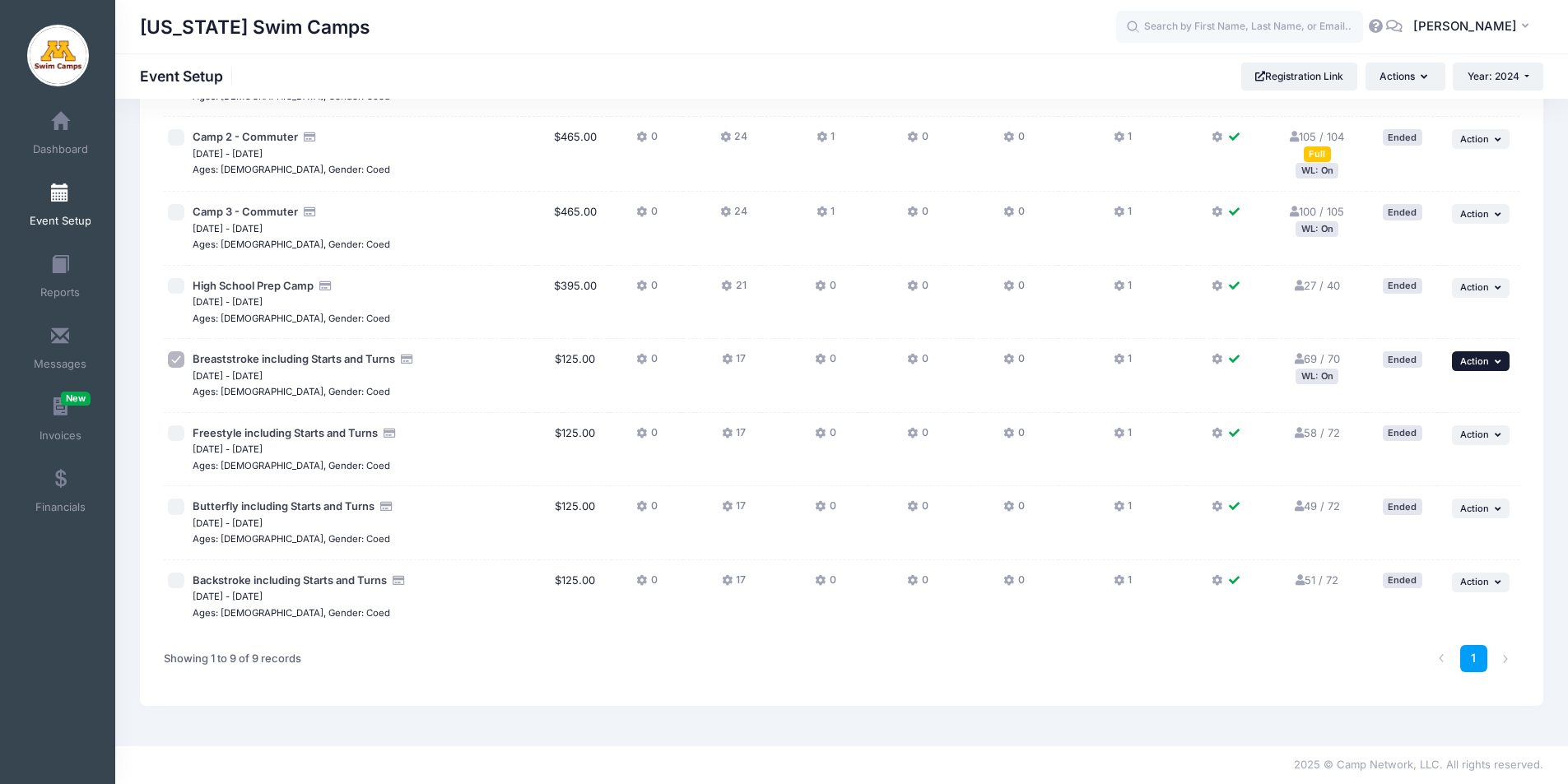 click on "Action" at bounding box center [1474, 361] 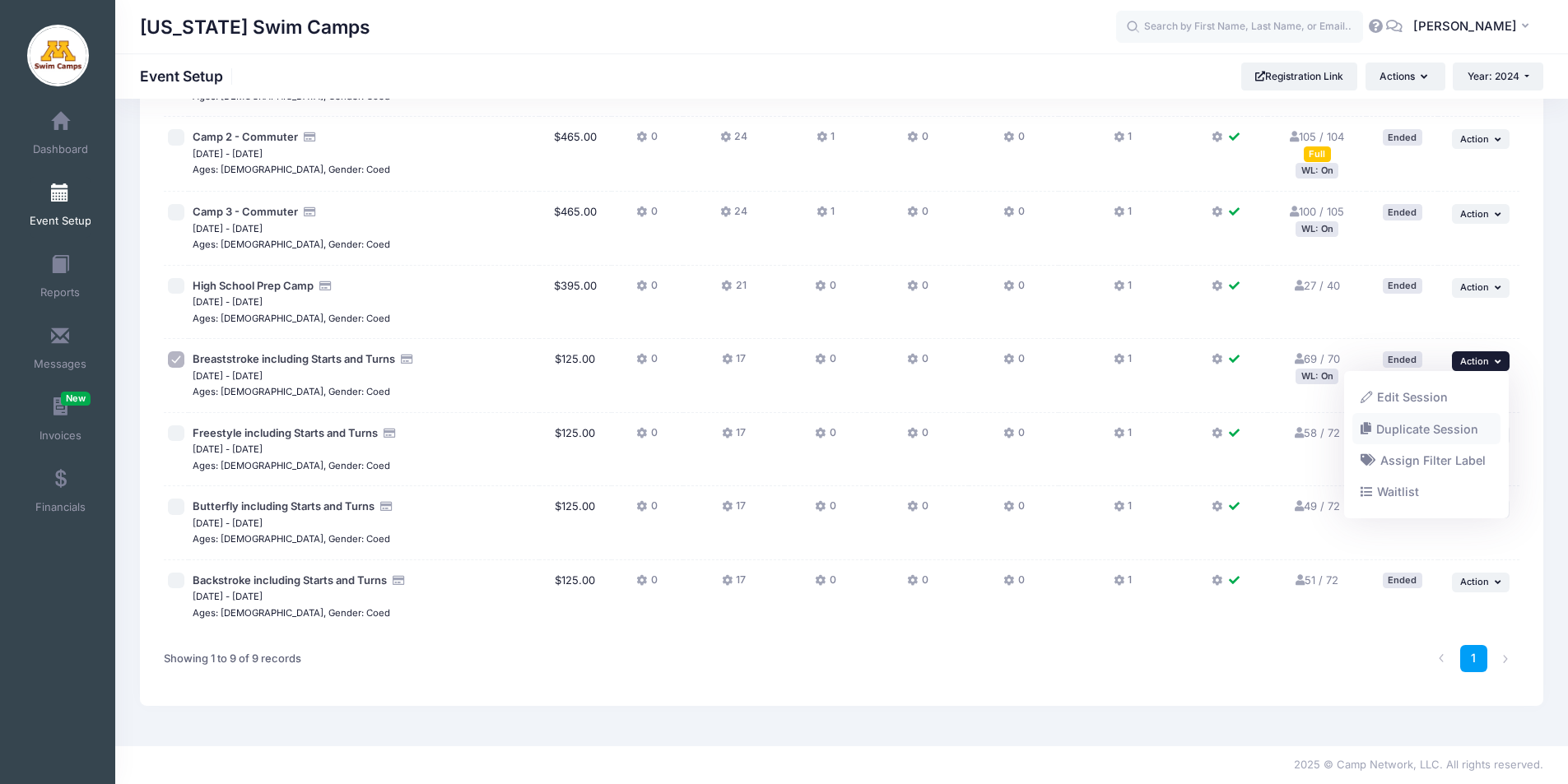 click on "Duplicate Session" at bounding box center (1426, 429) 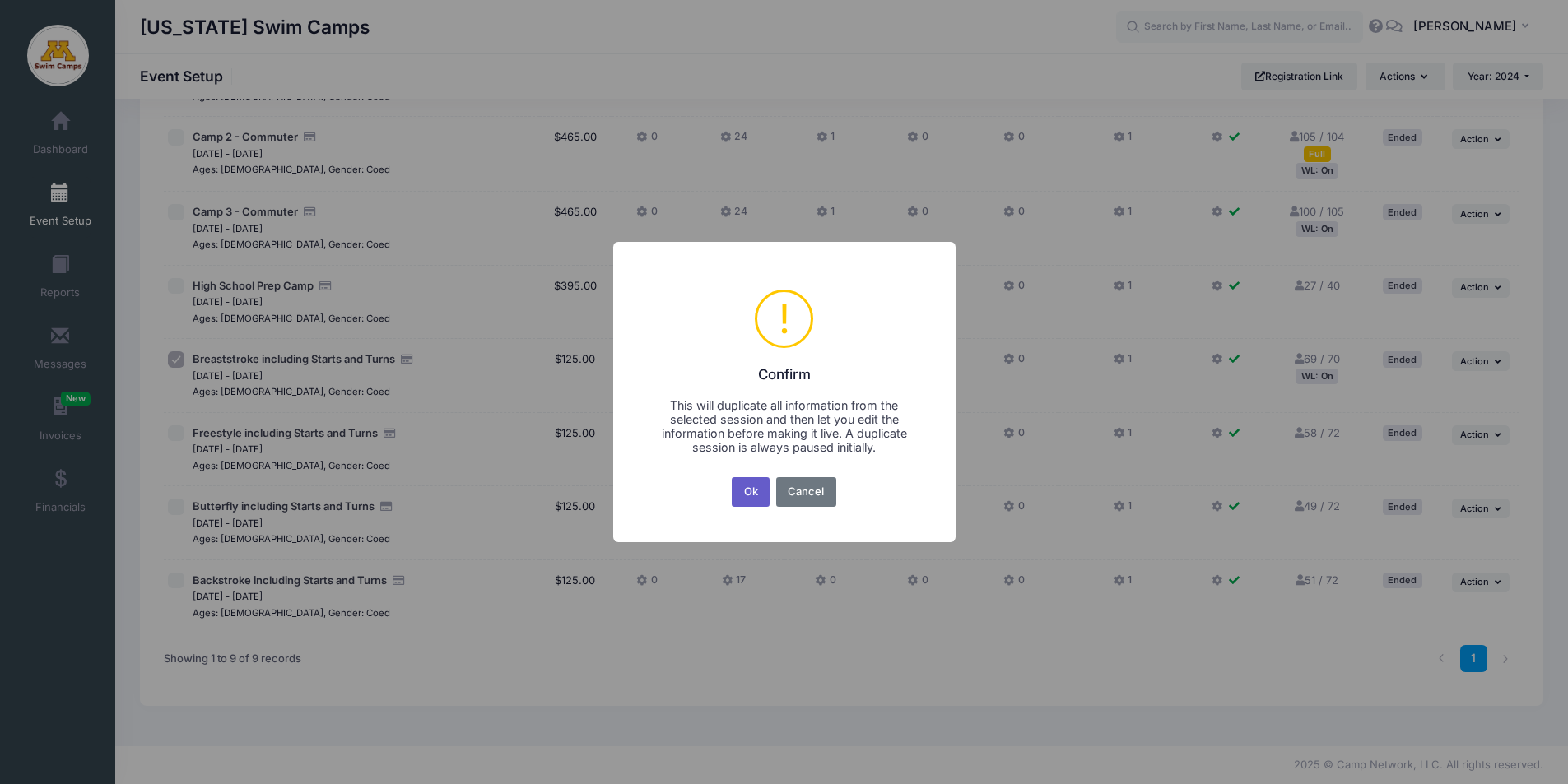 click on "Ok" at bounding box center [751, 492] 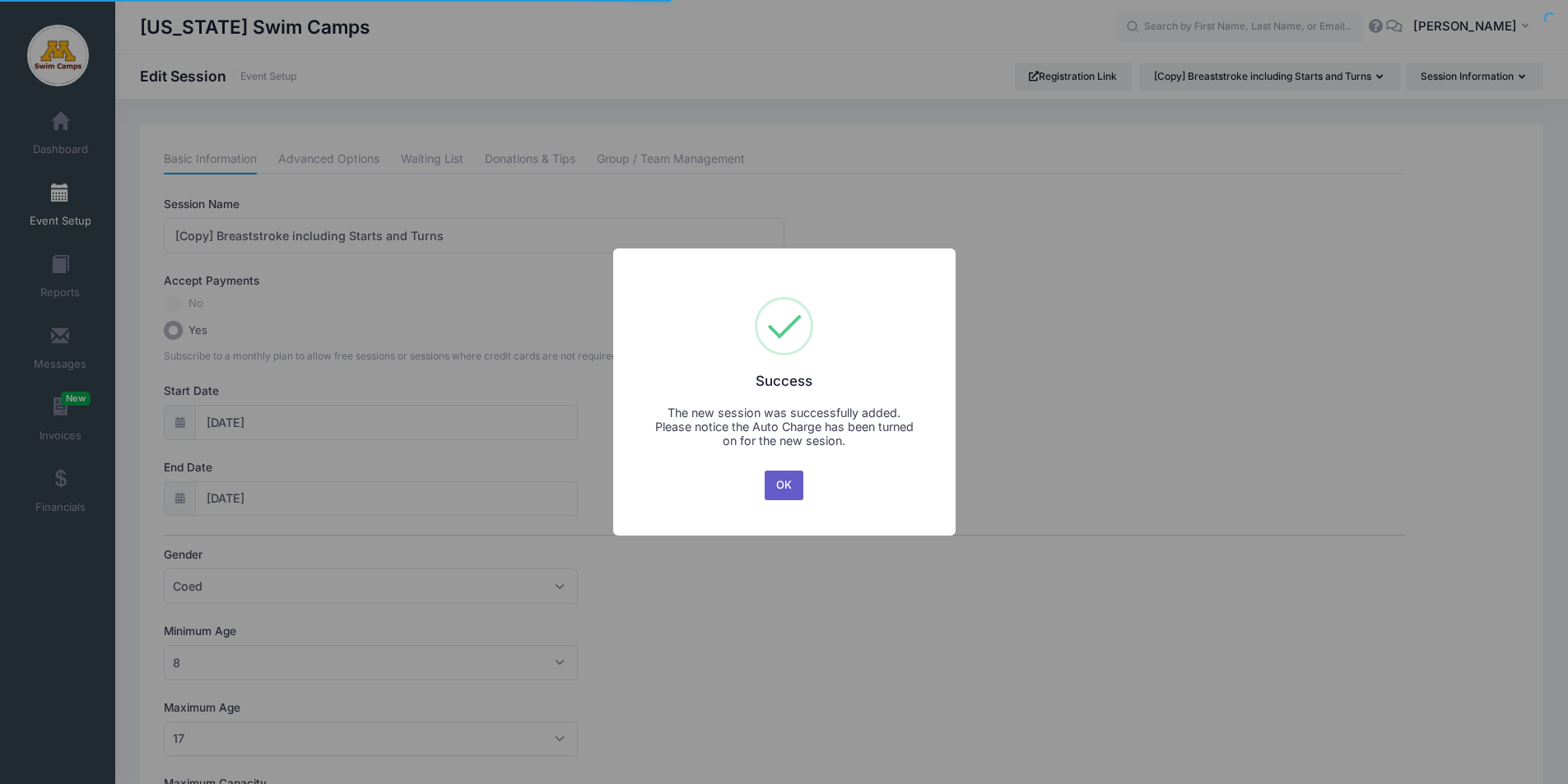 scroll, scrollTop: 0, scrollLeft: 0, axis: both 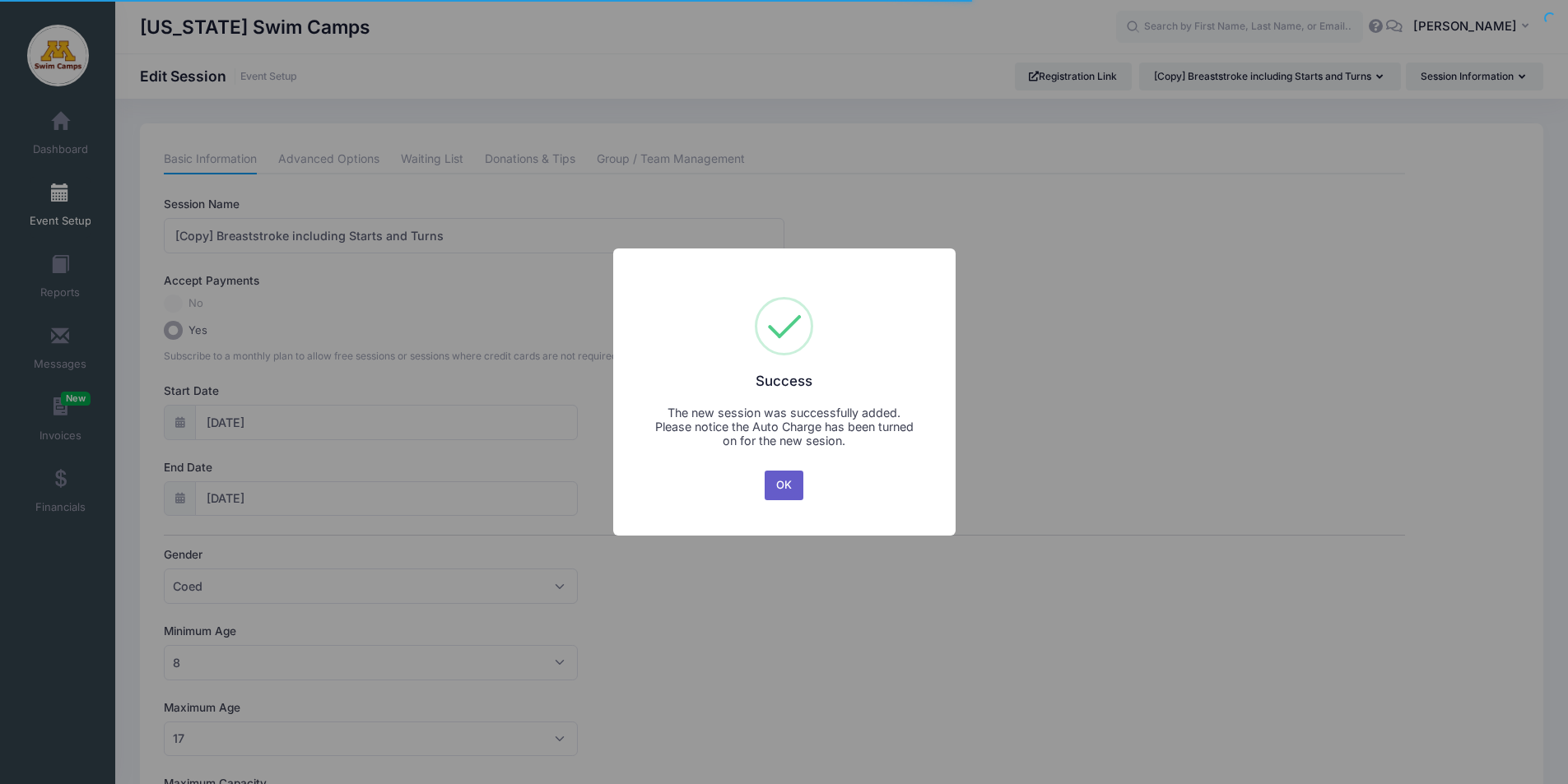 click on "OK" at bounding box center [784, 485] 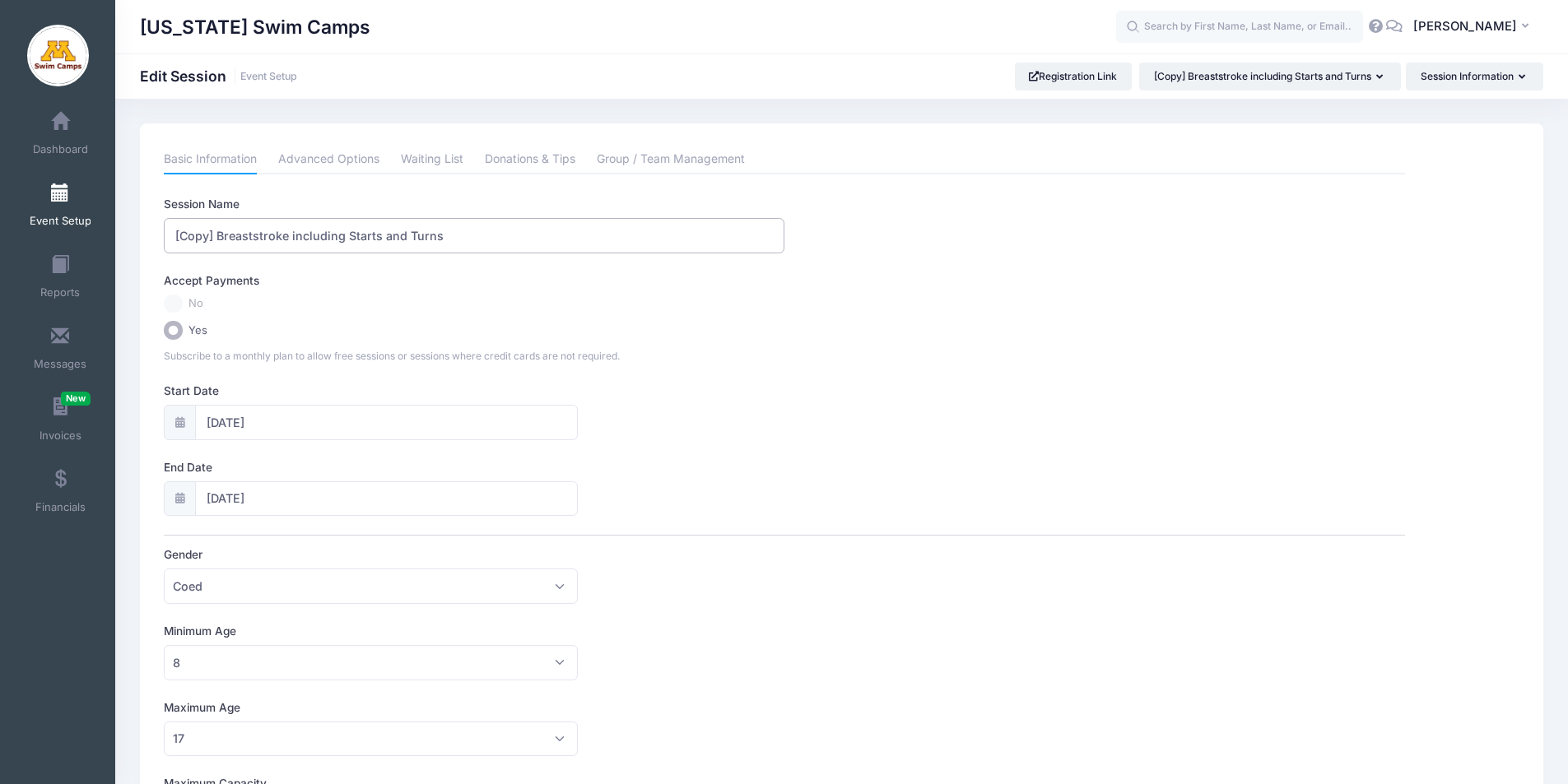 drag, startPoint x: 217, startPoint y: 236, endPoint x: 138, endPoint y: 233, distance: 79.0569 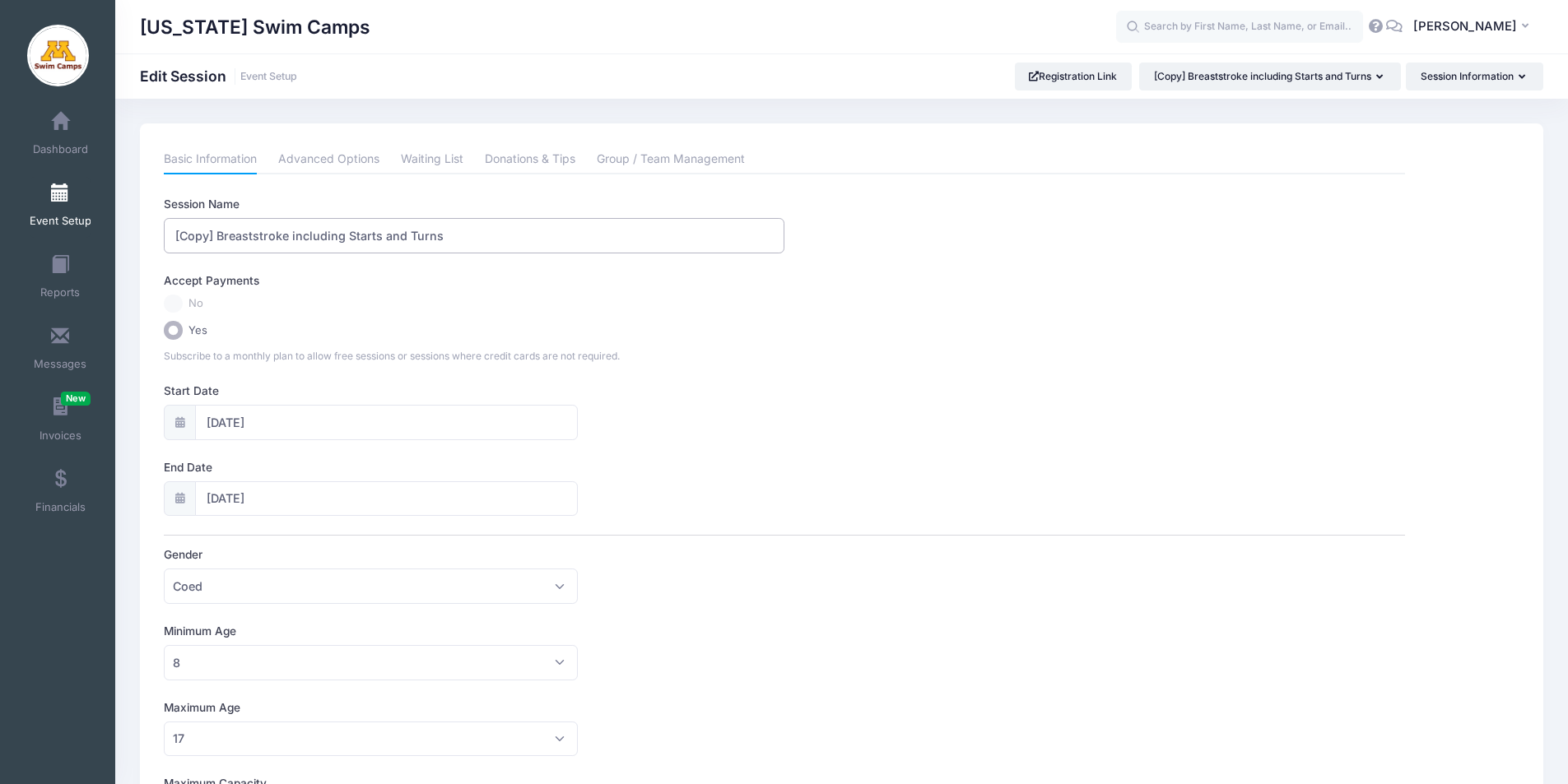 click on "Please update the information for this particular session.
Basic Information
Advanced Options
Waiting List
Donations & Tips
Group / Team Management
Session Name
[Copy] Breaststroke including Starts and Turns
Accept Payments
No
Yes
Subscribe to a monthly plan to allow free sessions or sessions where credit cards are not required.
Start Date" at bounding box center (841, 705) 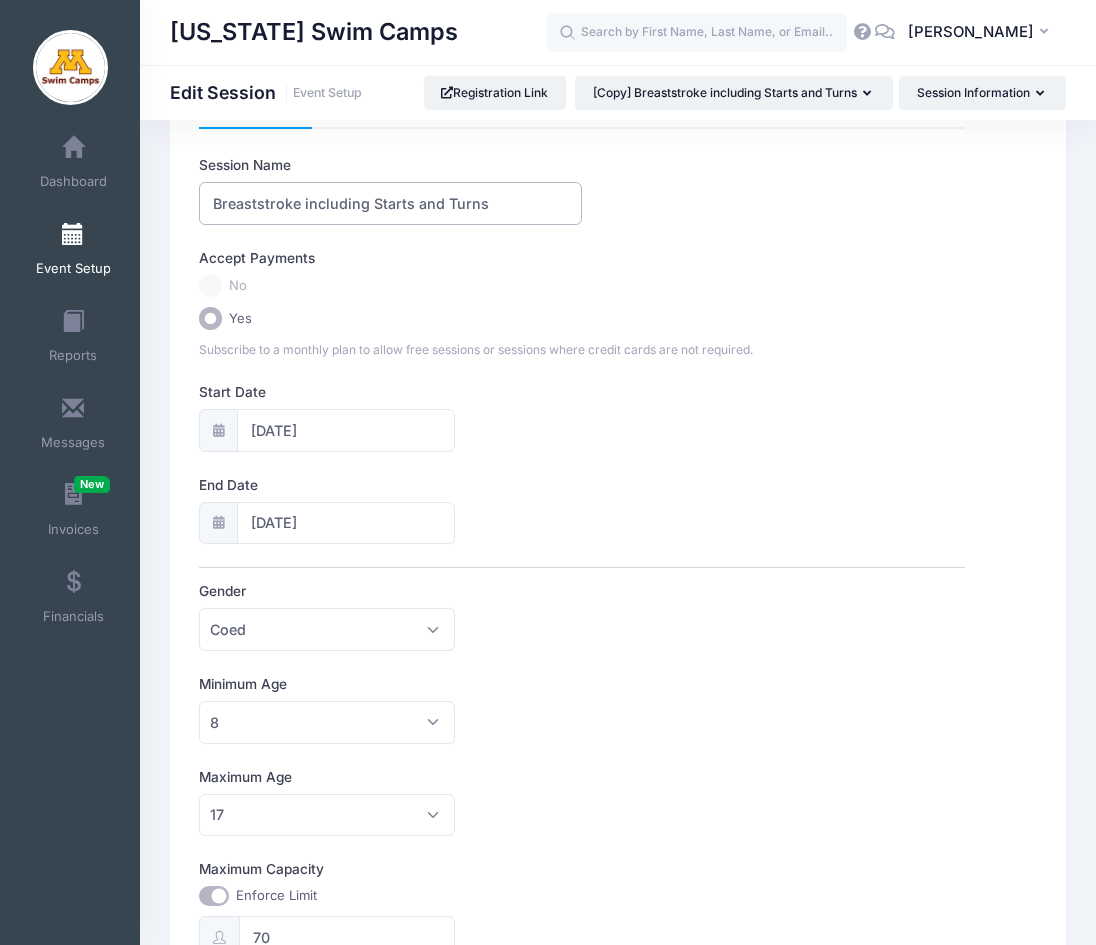 scroll, scrollTop: 107, scrollLeft: 0, axis: vertical 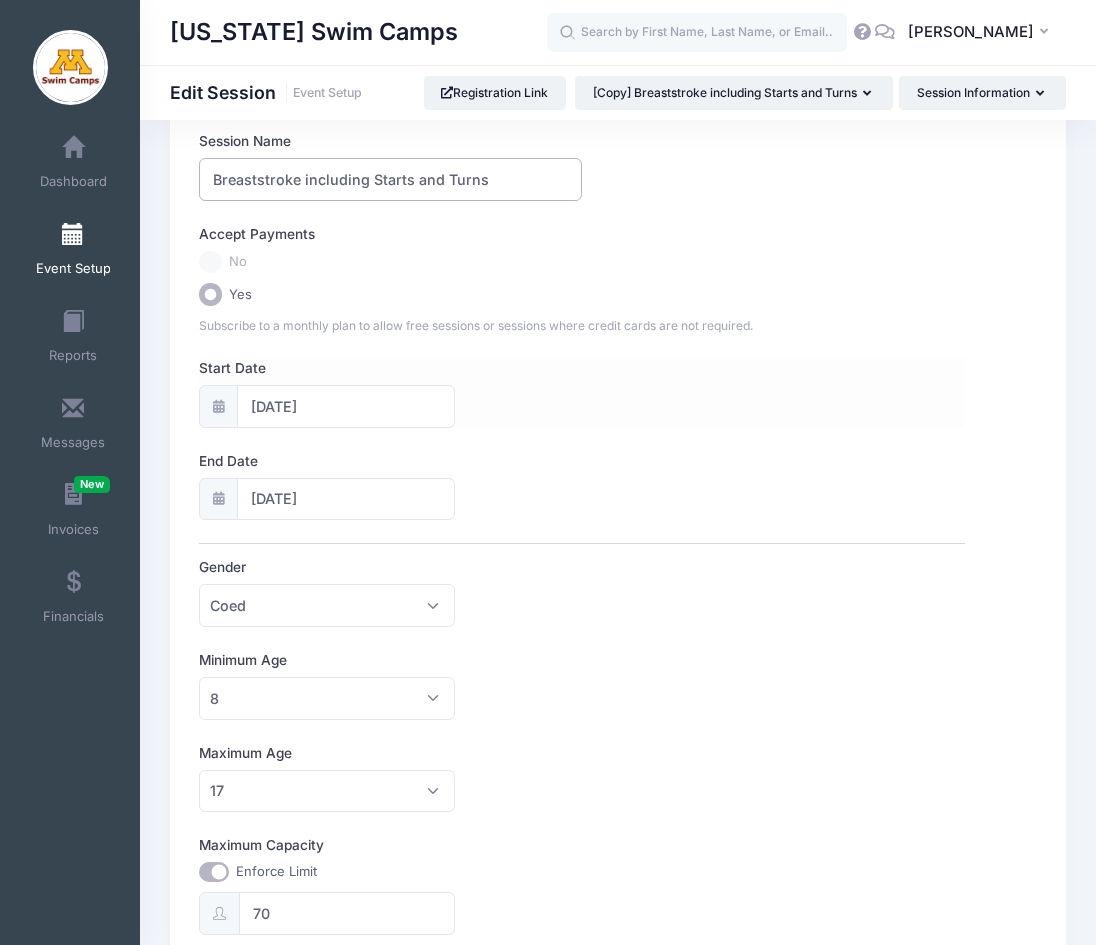 type on "Breaststroke including Starts and Turns" 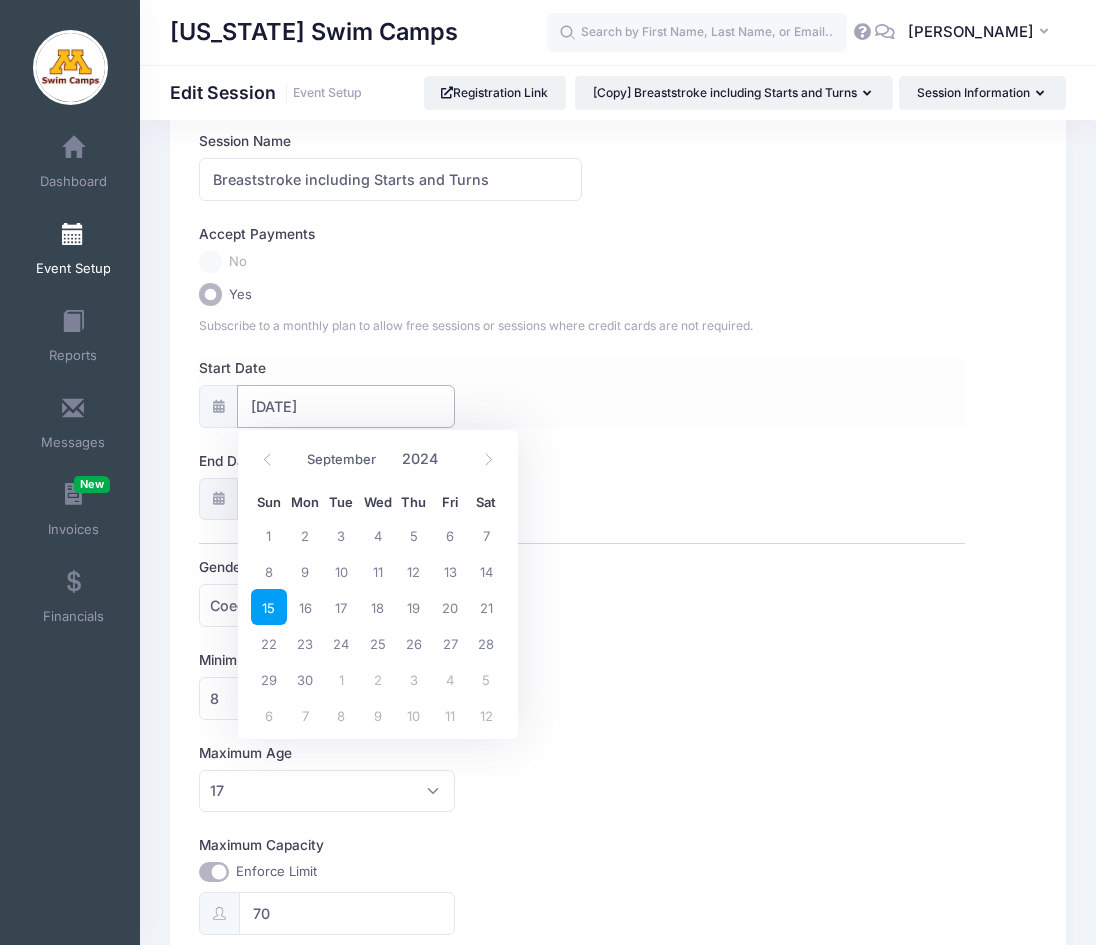 click on "09/15/2024" at bounding box center (345, 406) 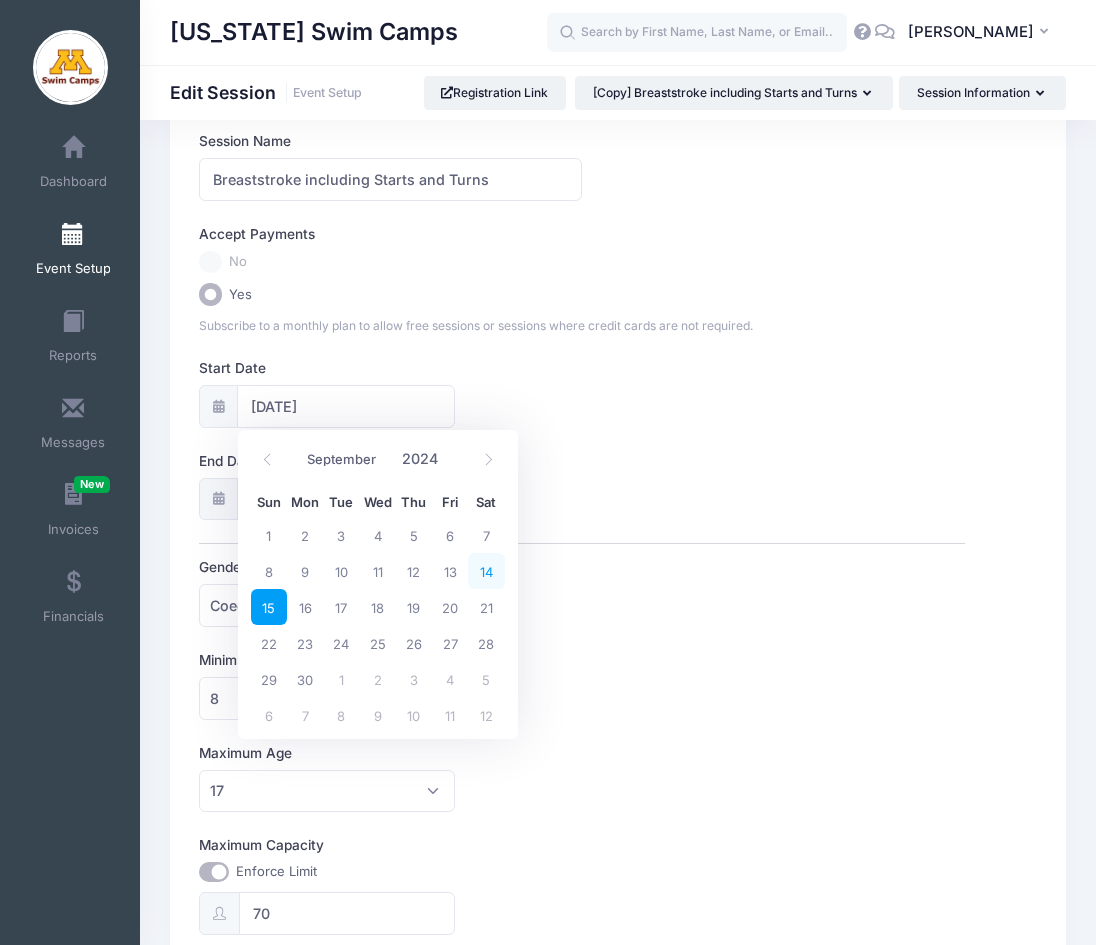 click on "14" at bounding box center [486, 571] 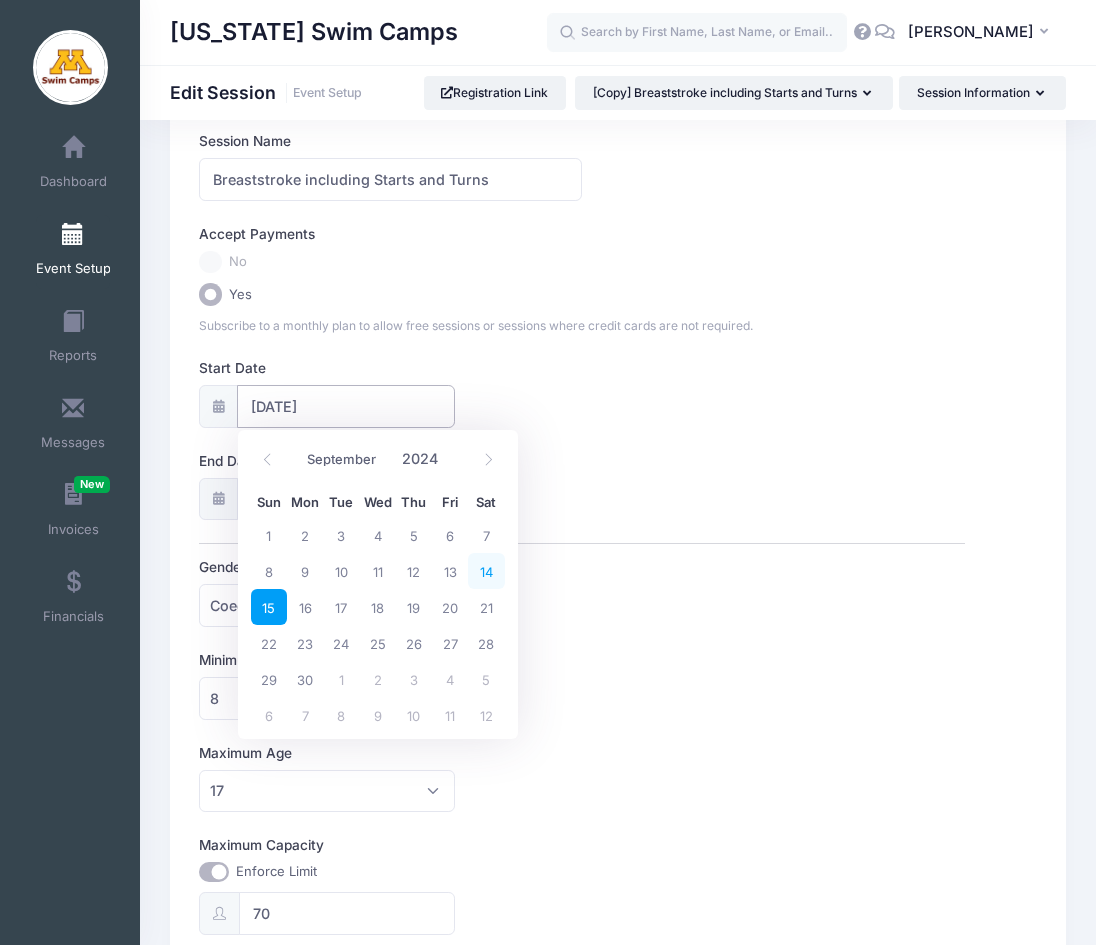 type on "09/14/2024" 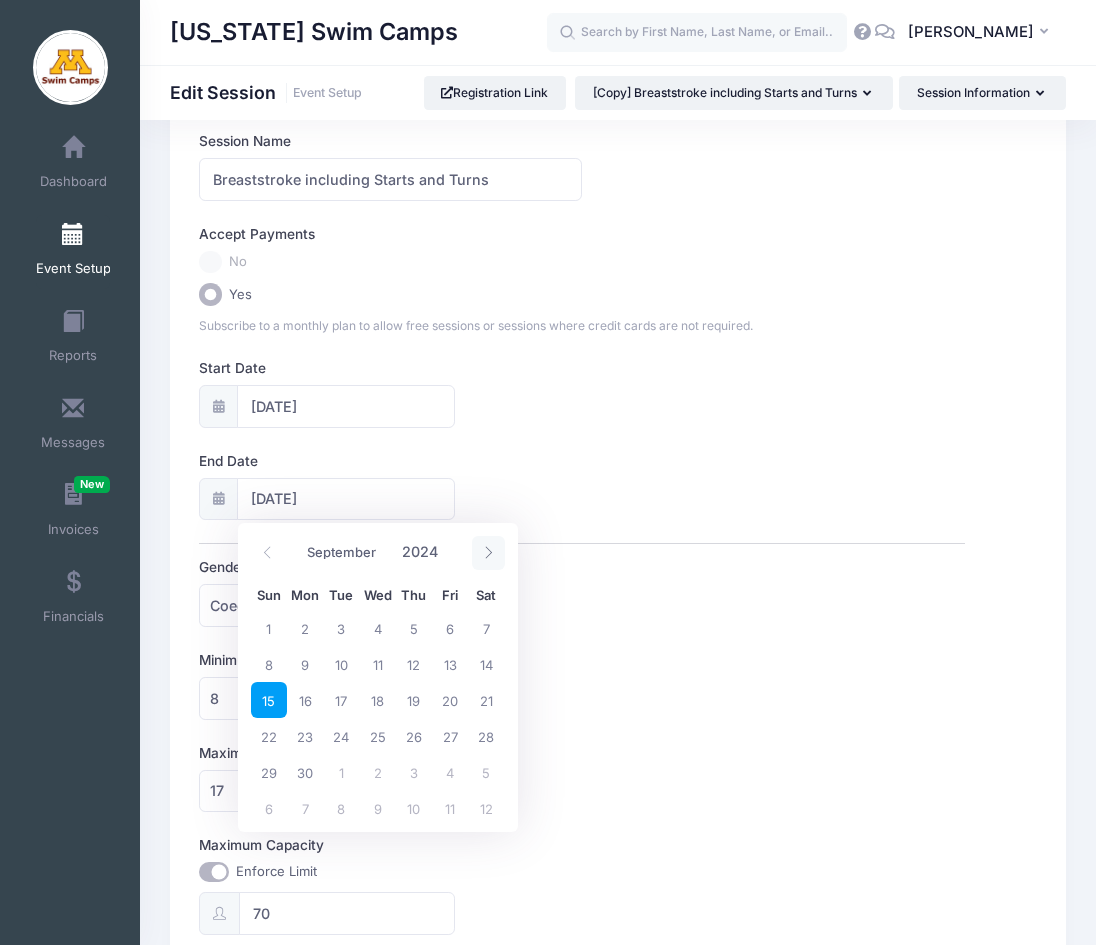 click 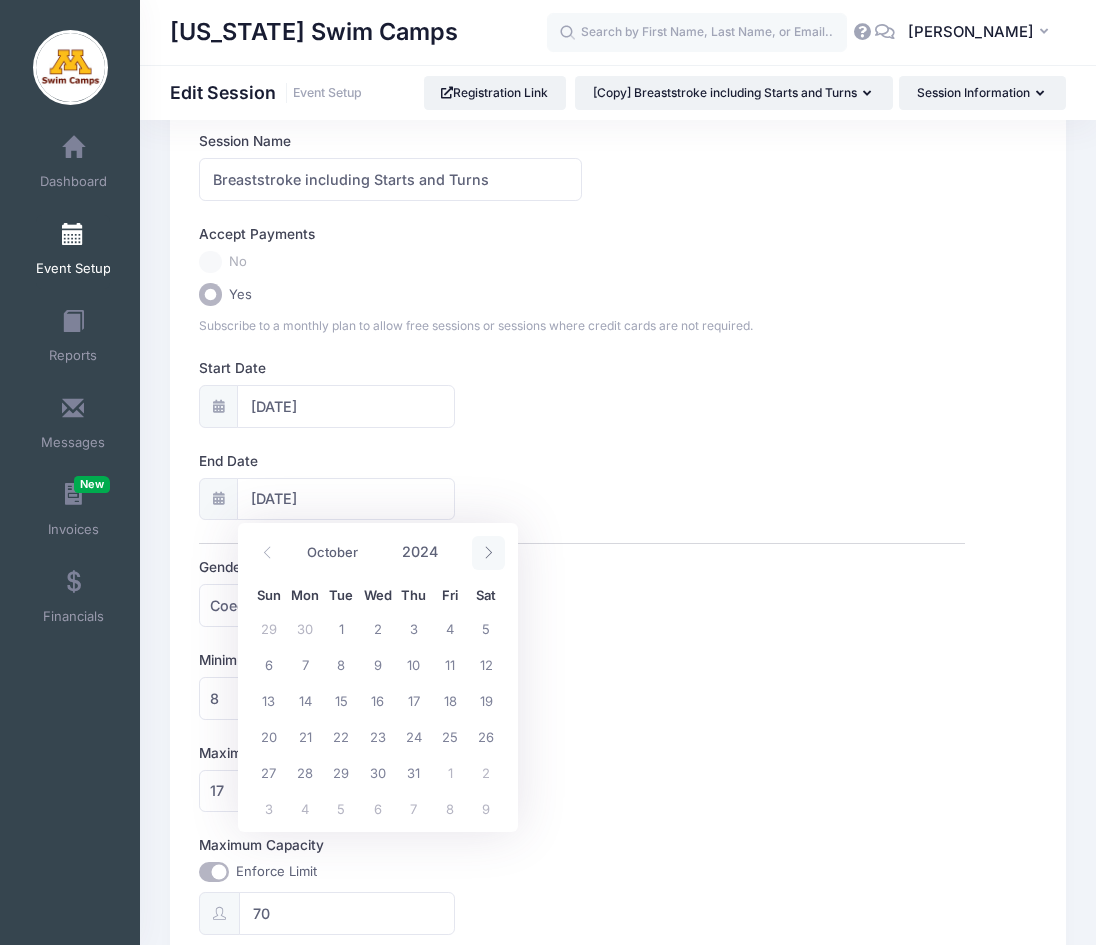 click 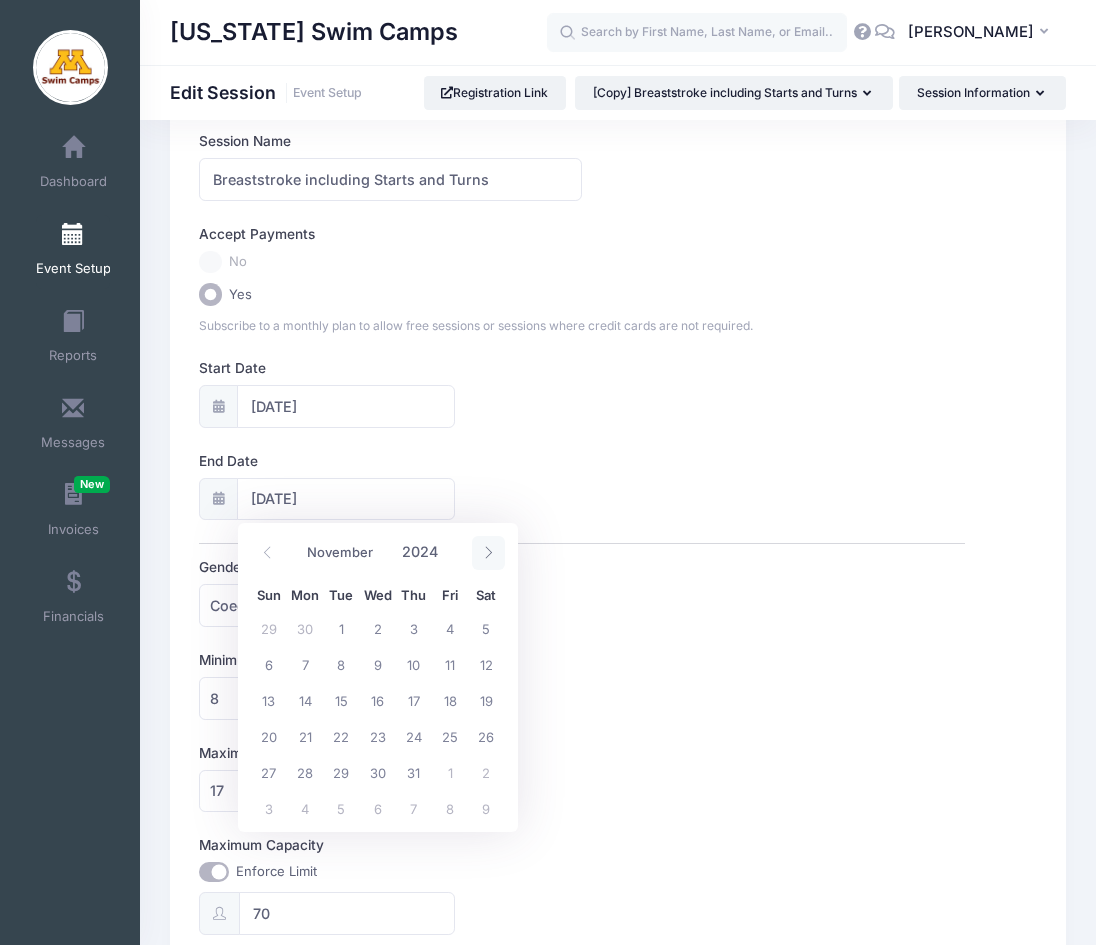click 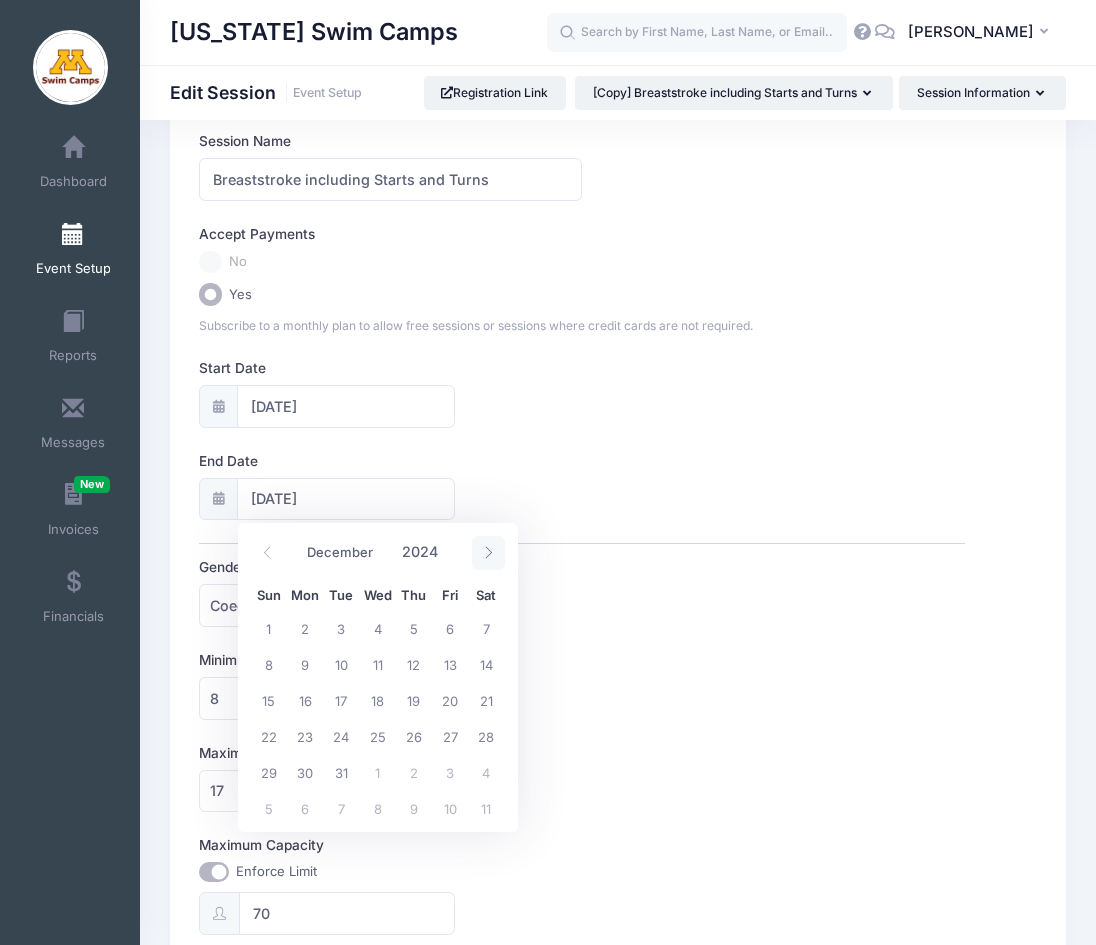 click 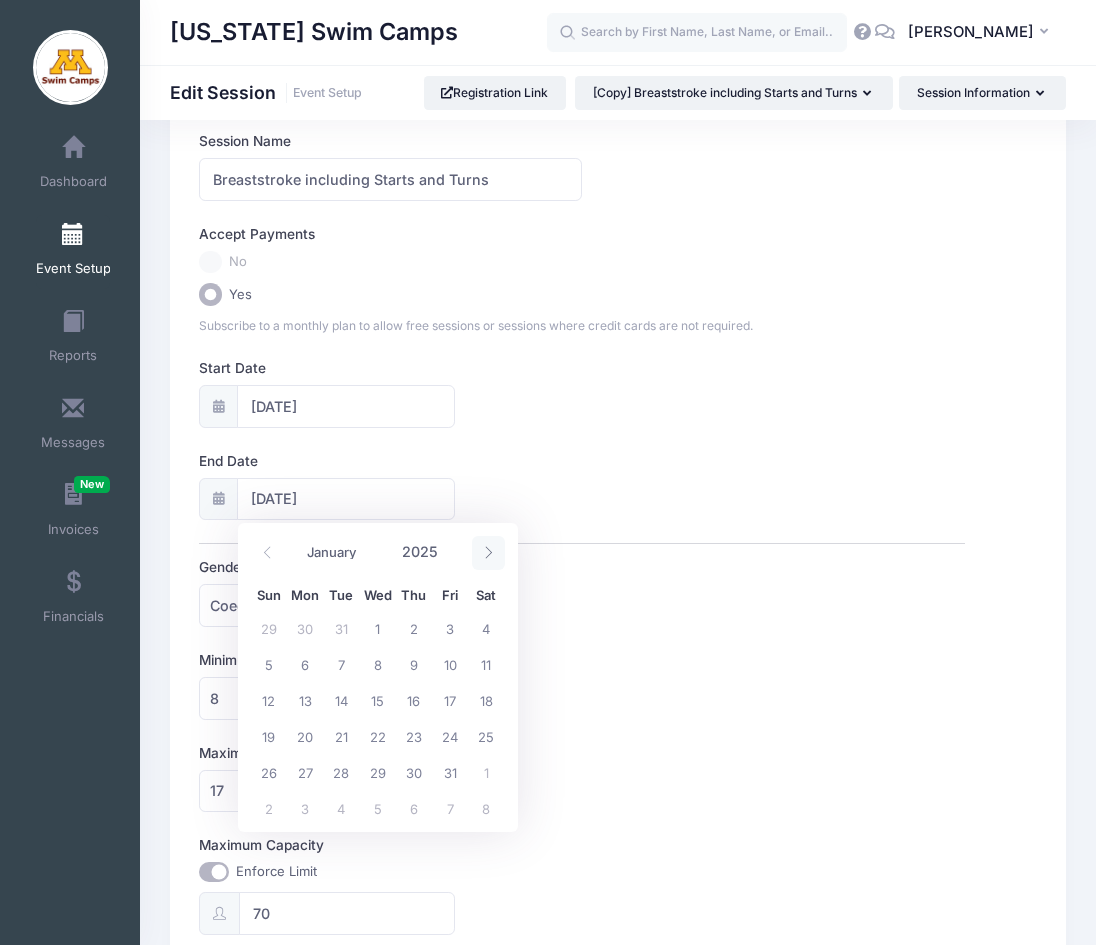 click 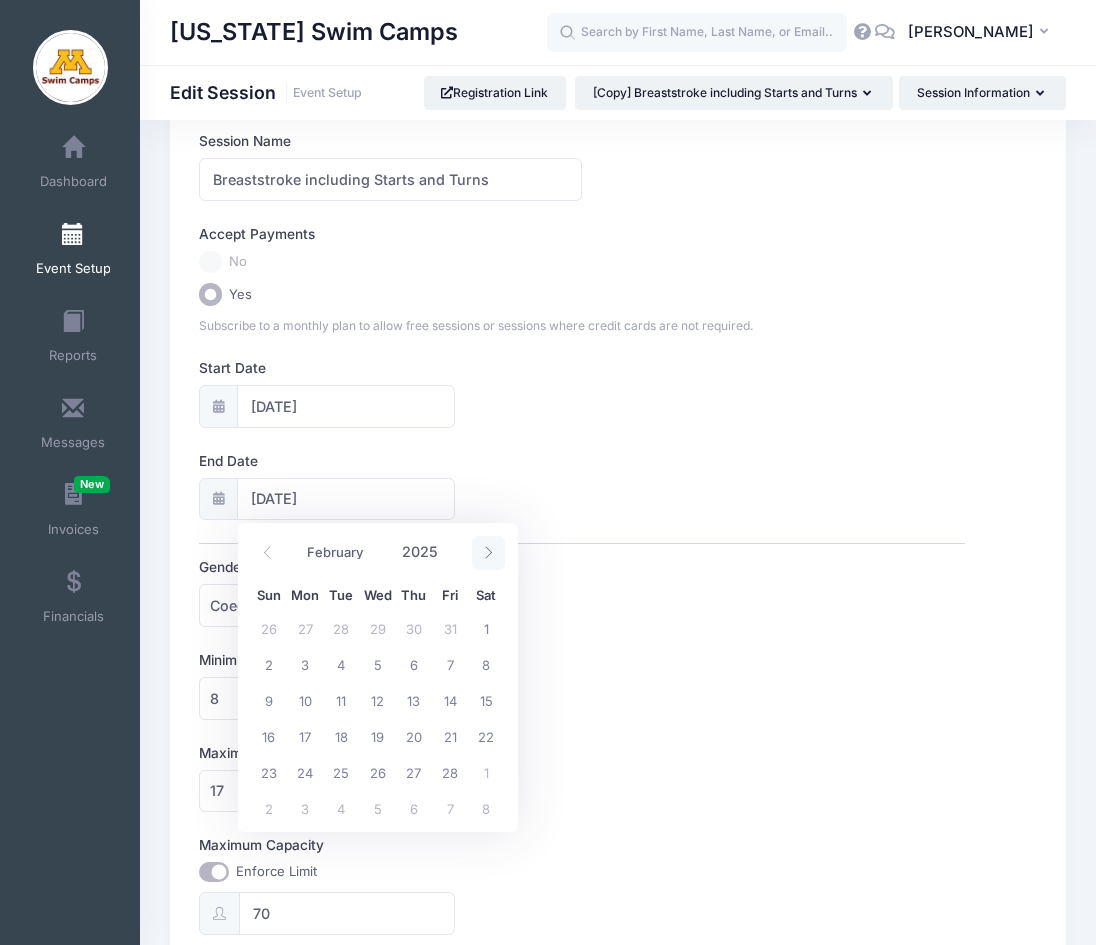 click 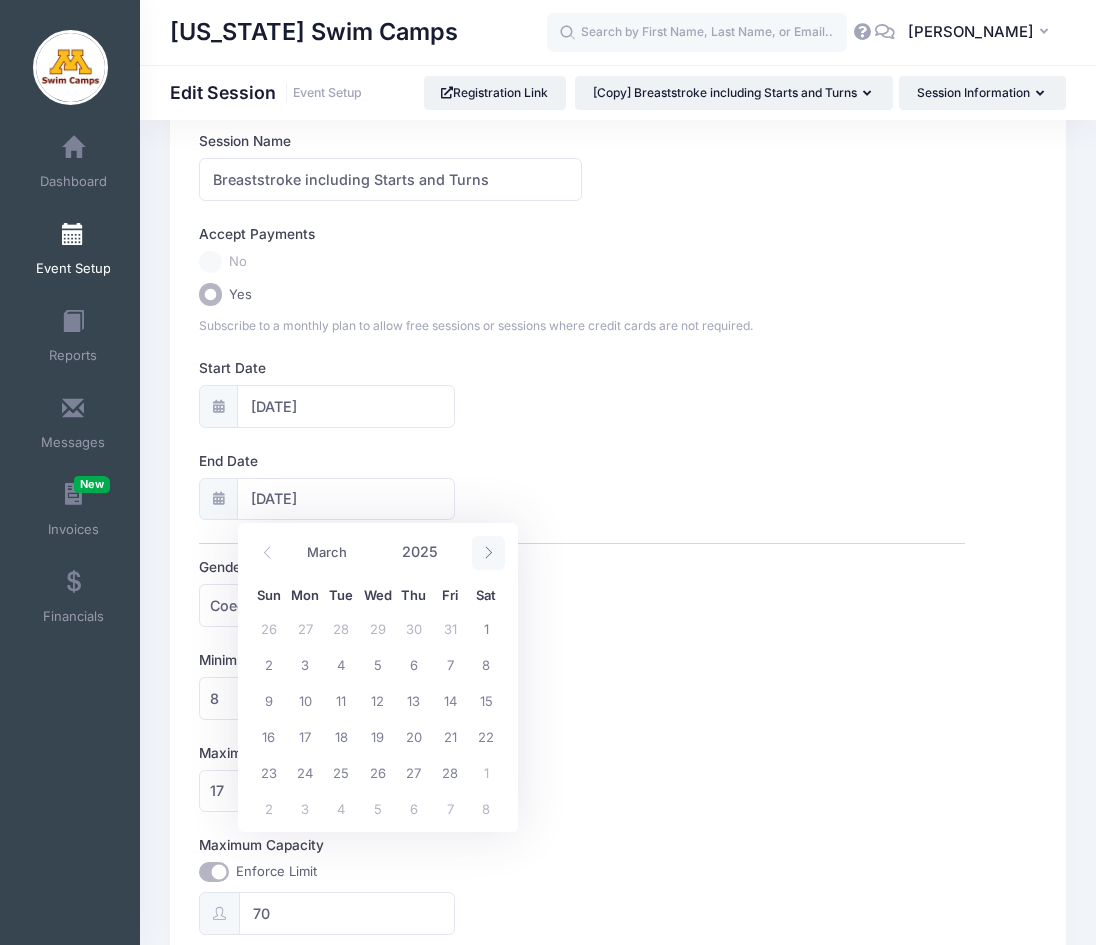 click 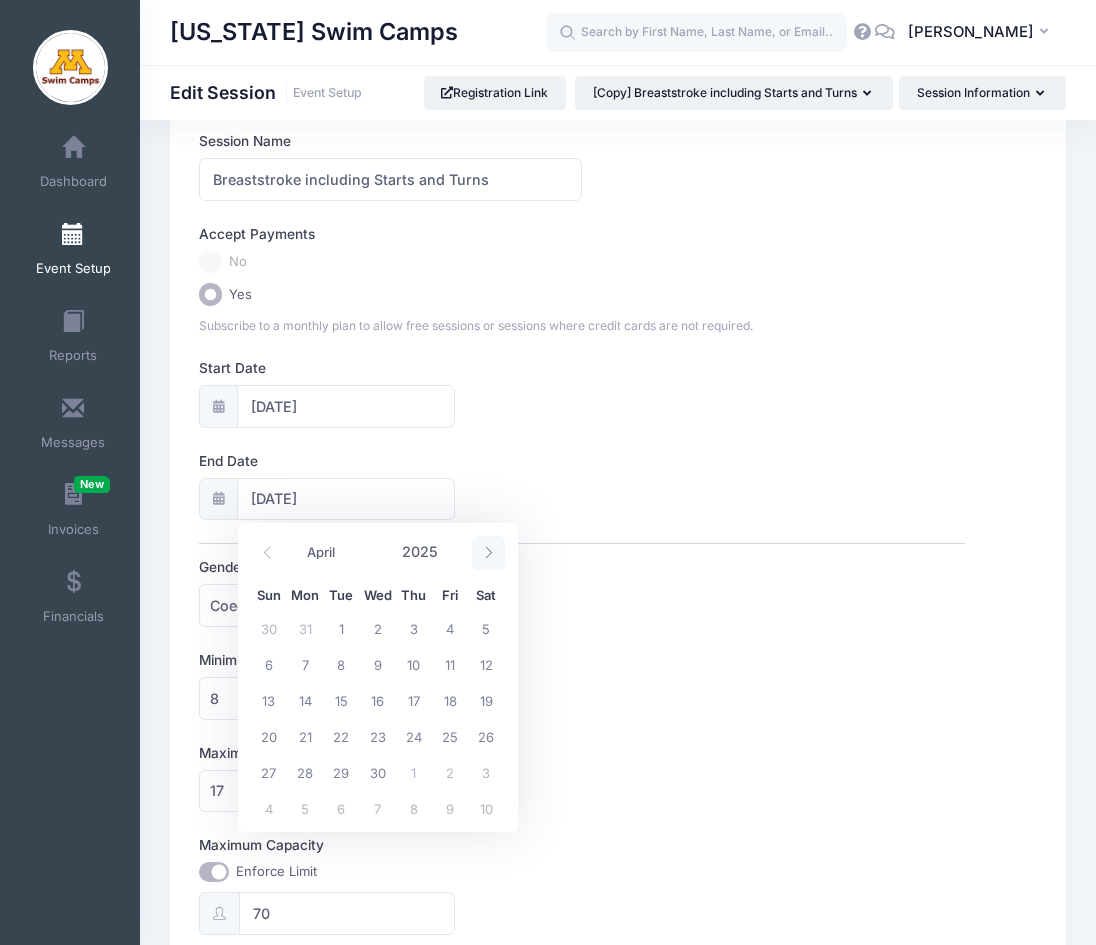 click 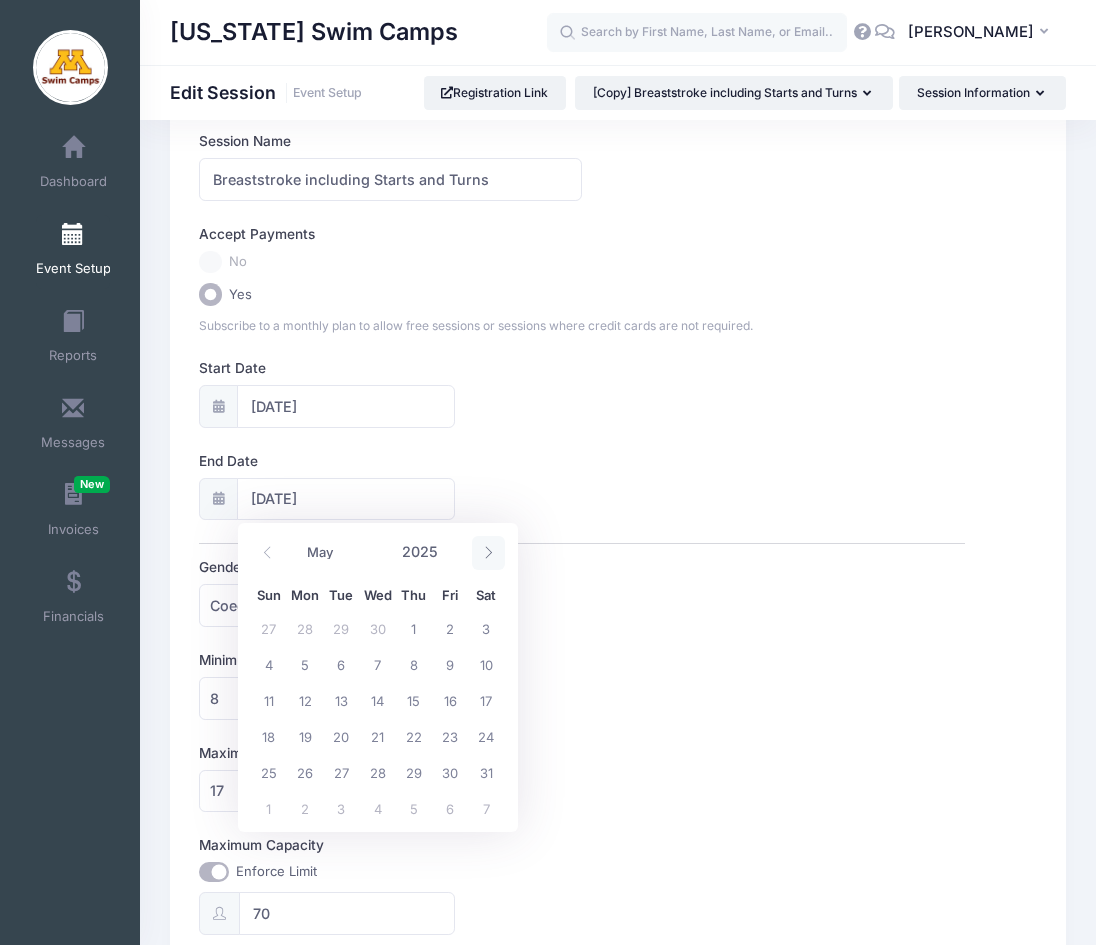 click 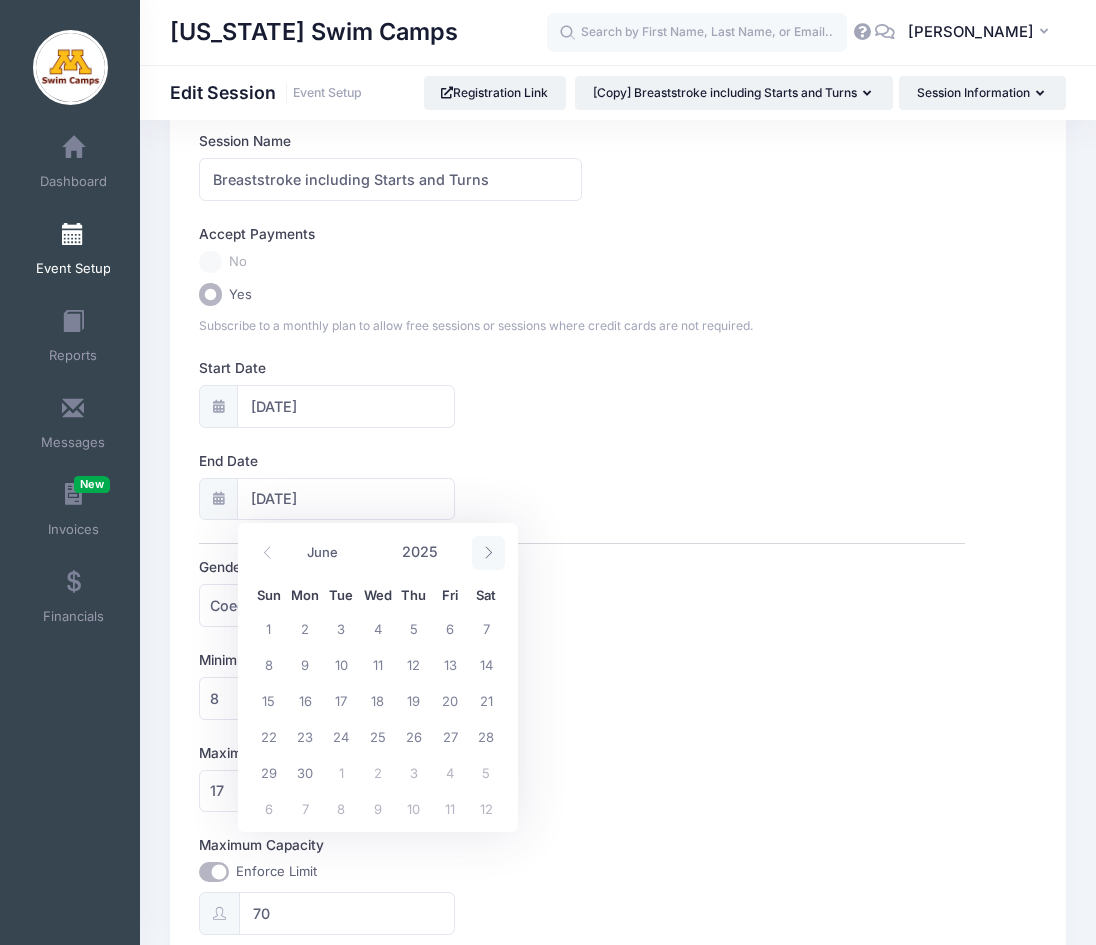 click 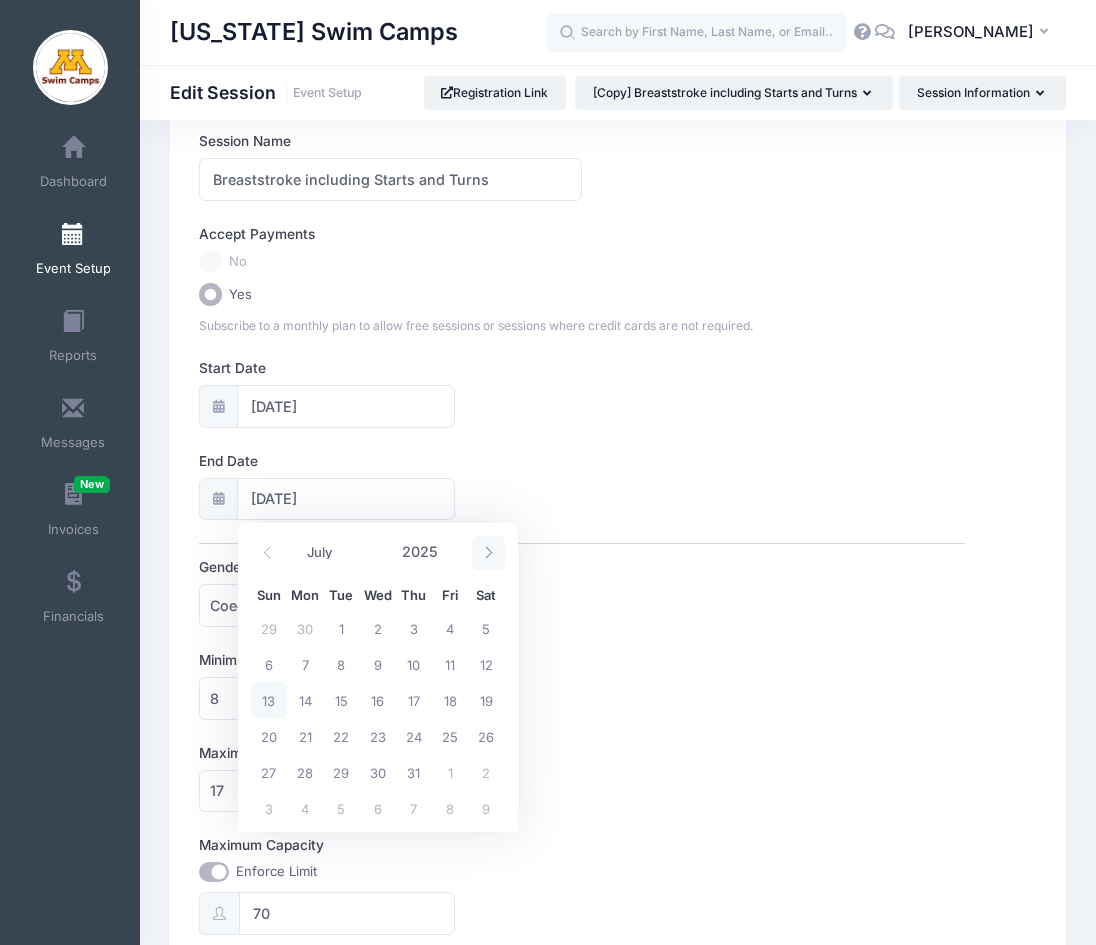 click 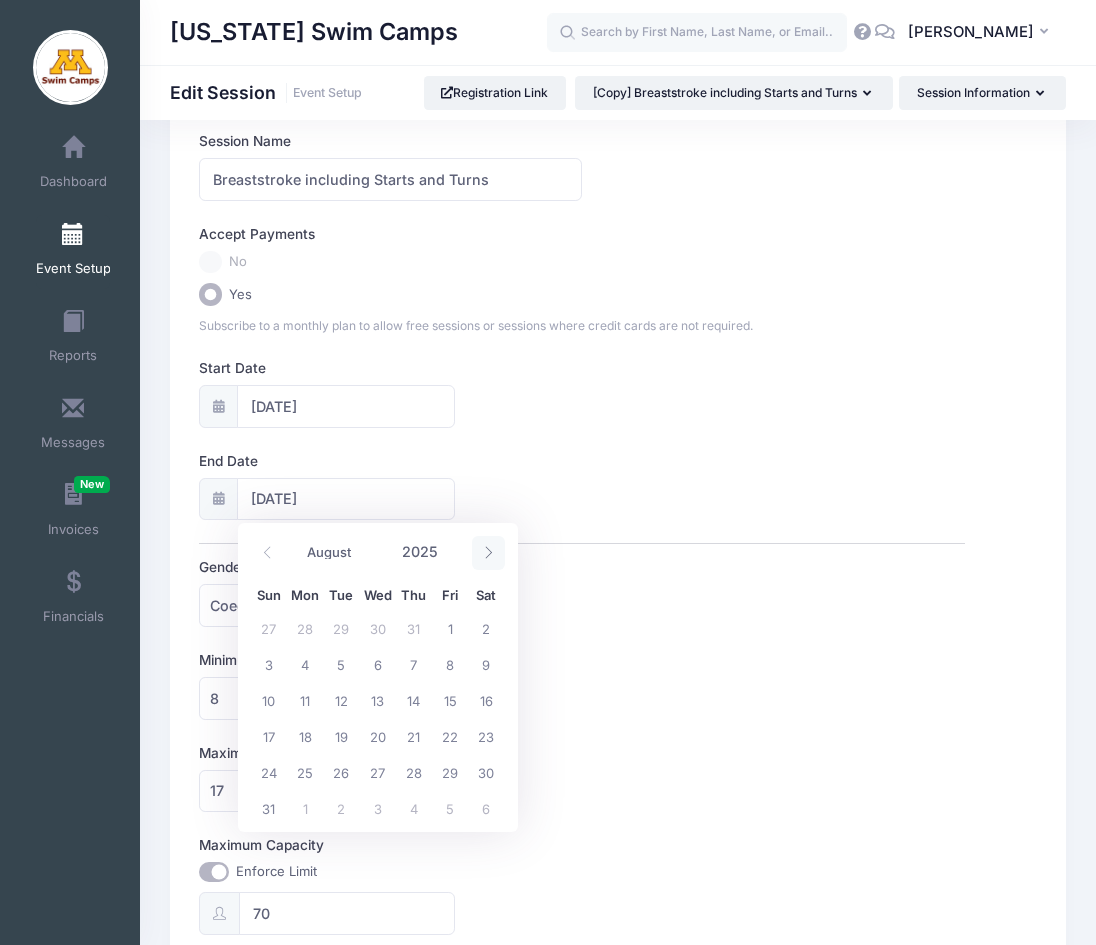 click 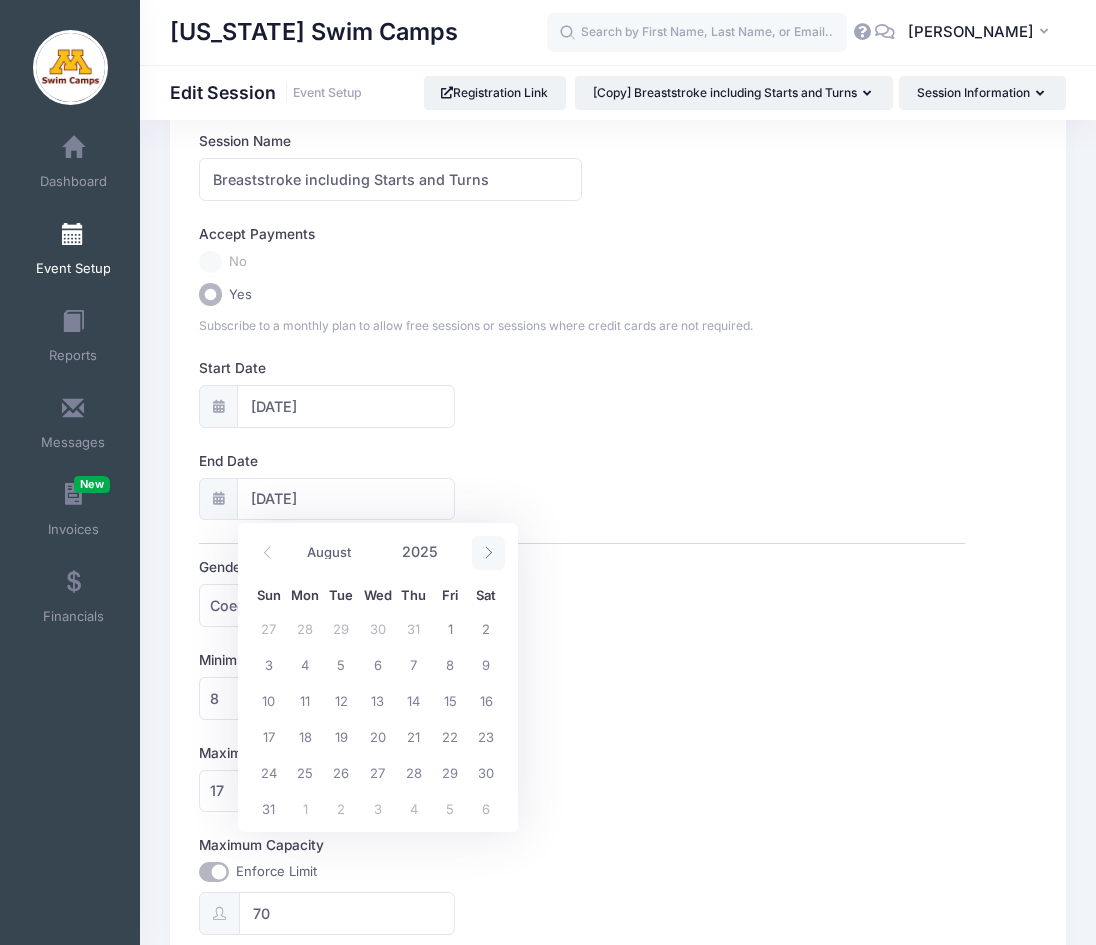 select on "8" 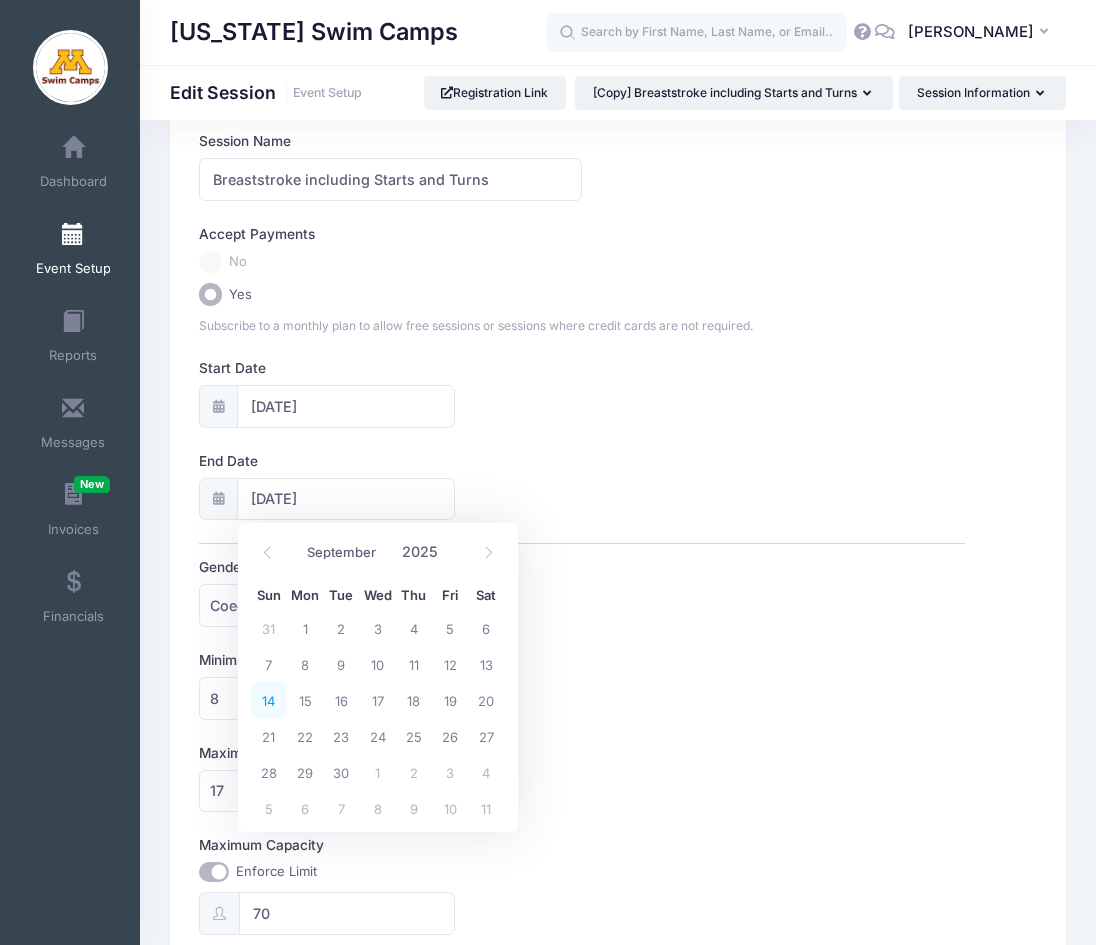 click on "14" at bounding box center (269, 700) 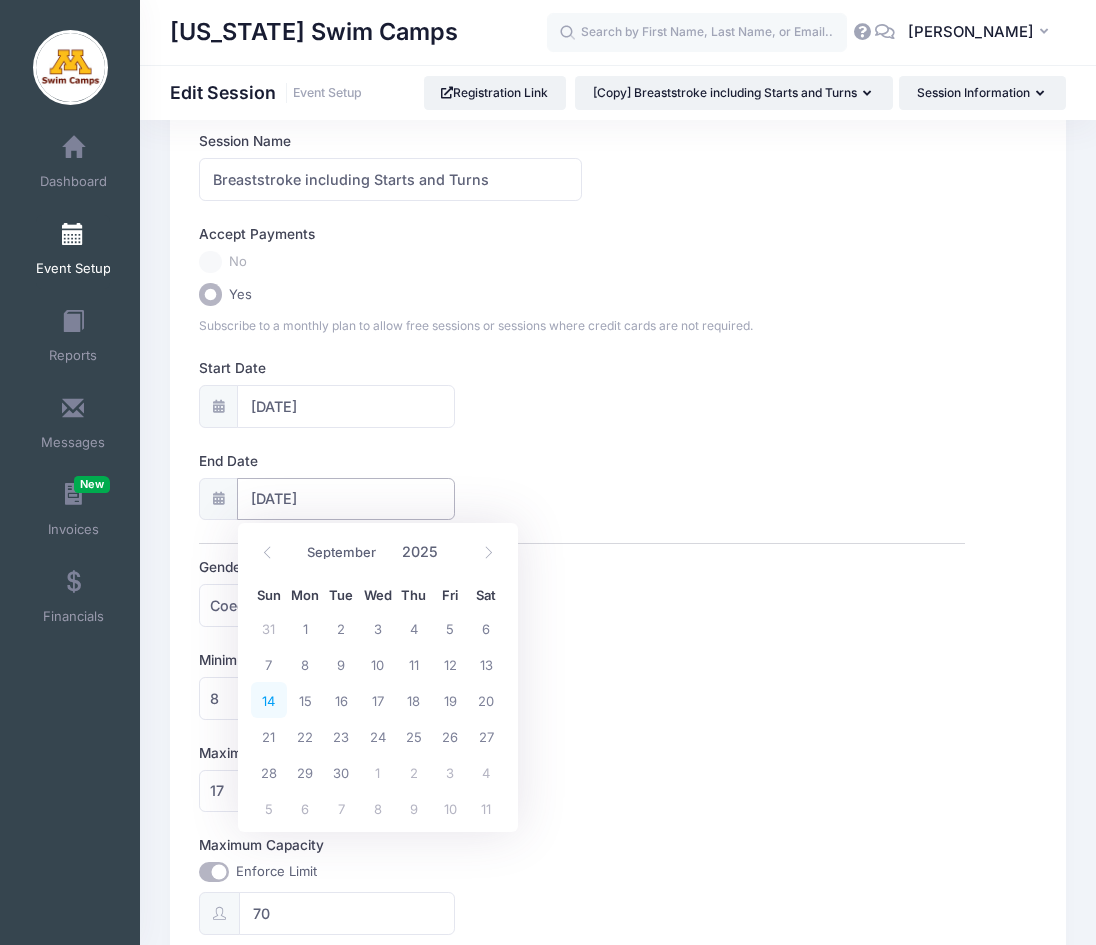 type on "09/14/2025" 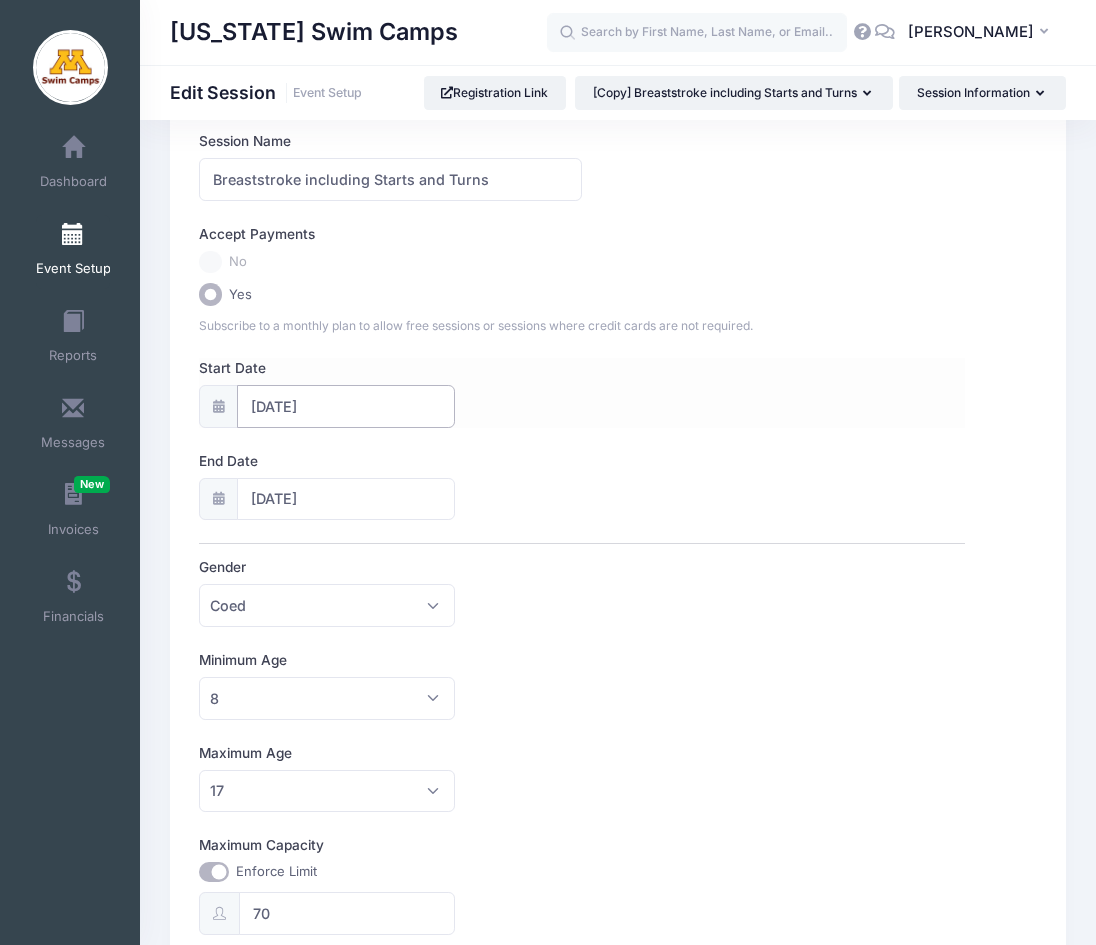click on "09/14/2024" at bounding box center (345, 406) 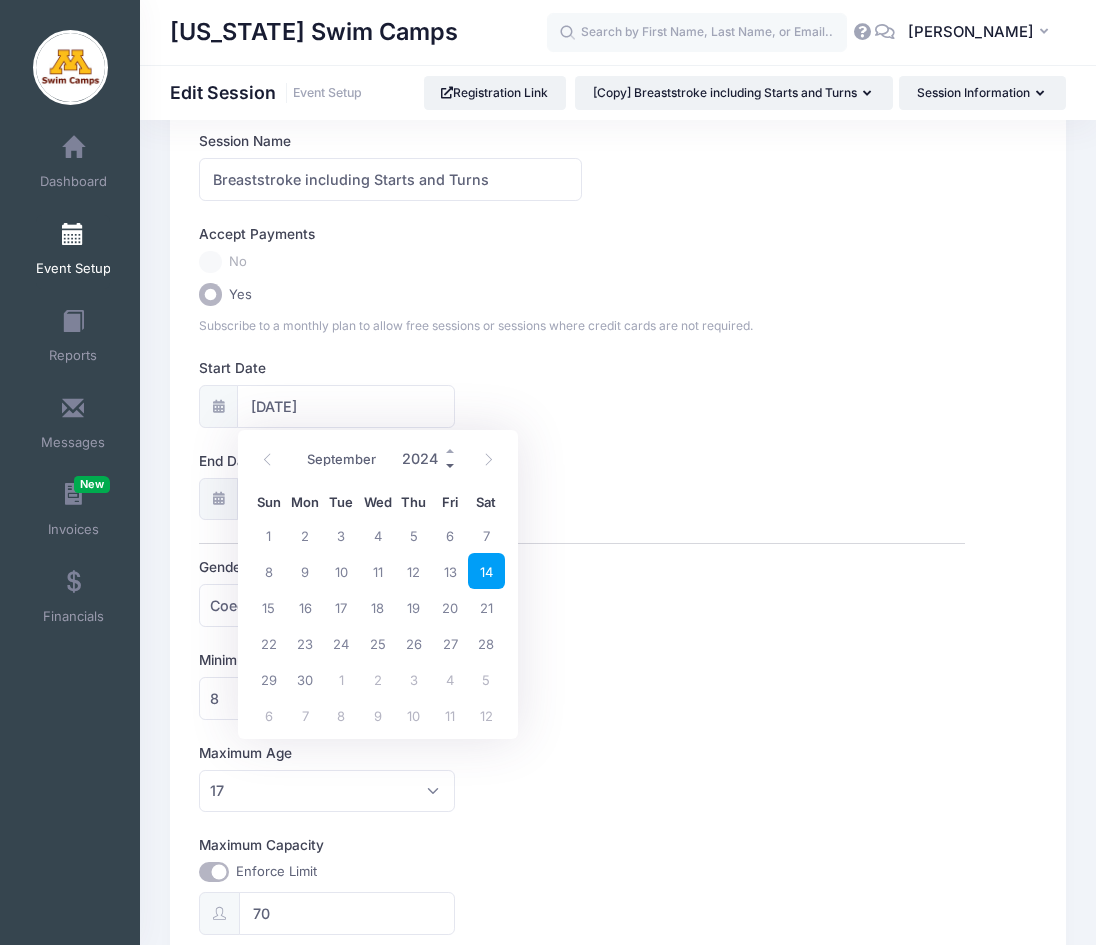 click at bounding box center [451, 466] 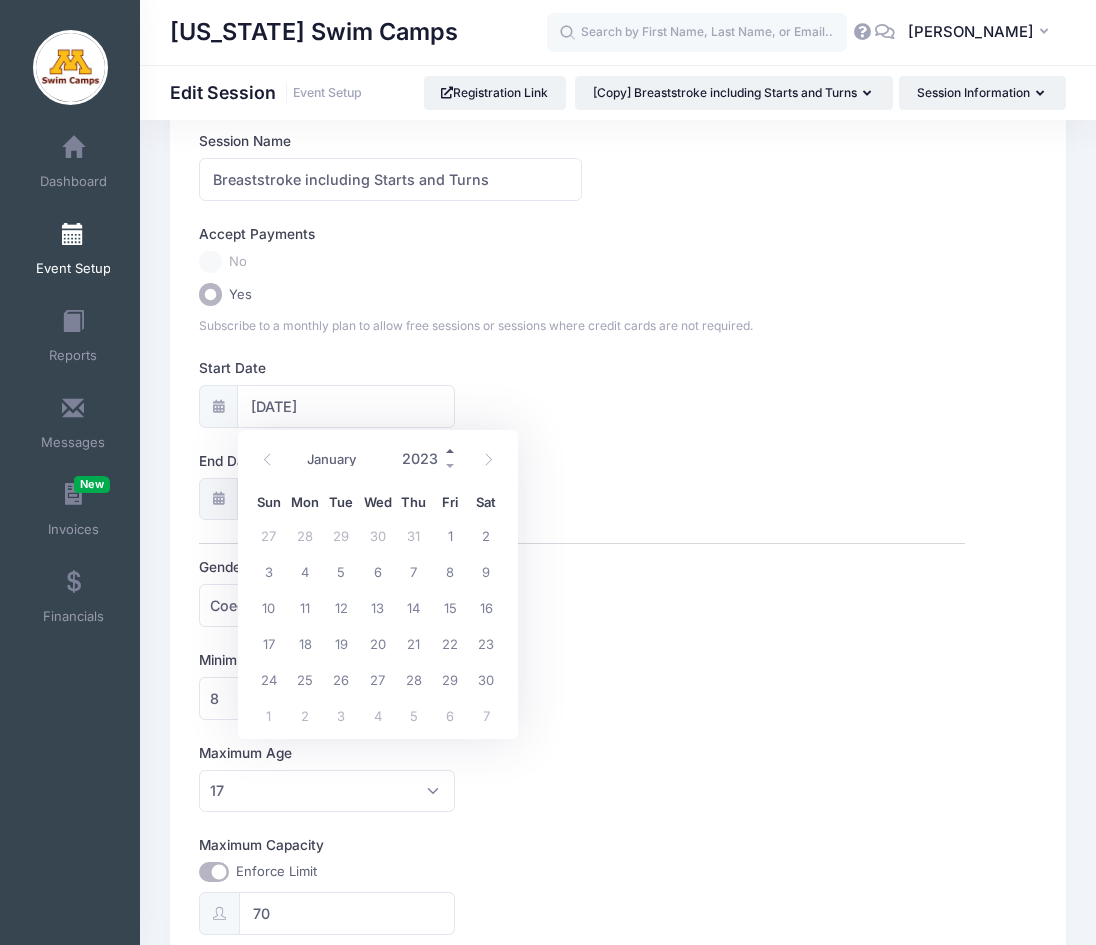 click at bounding box center [451, 451] 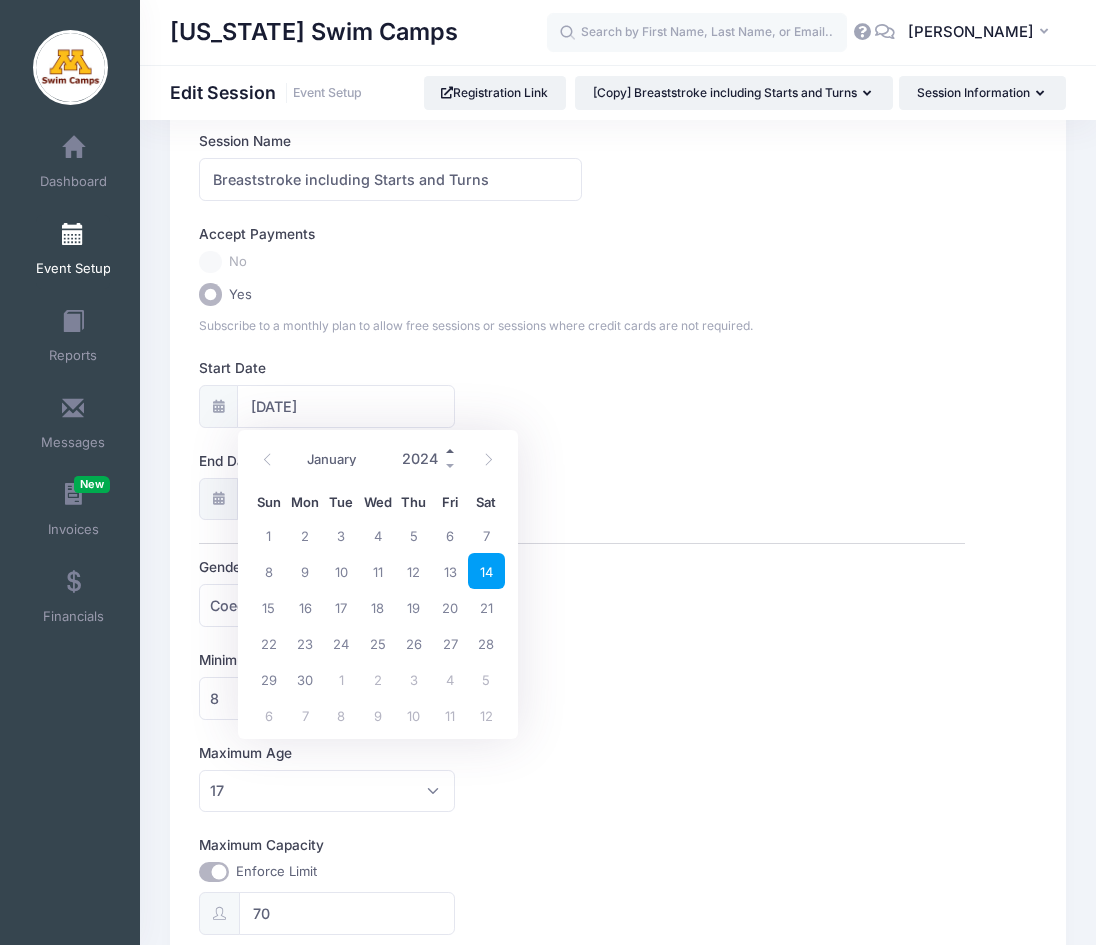 click at bounding box center (451, 451) 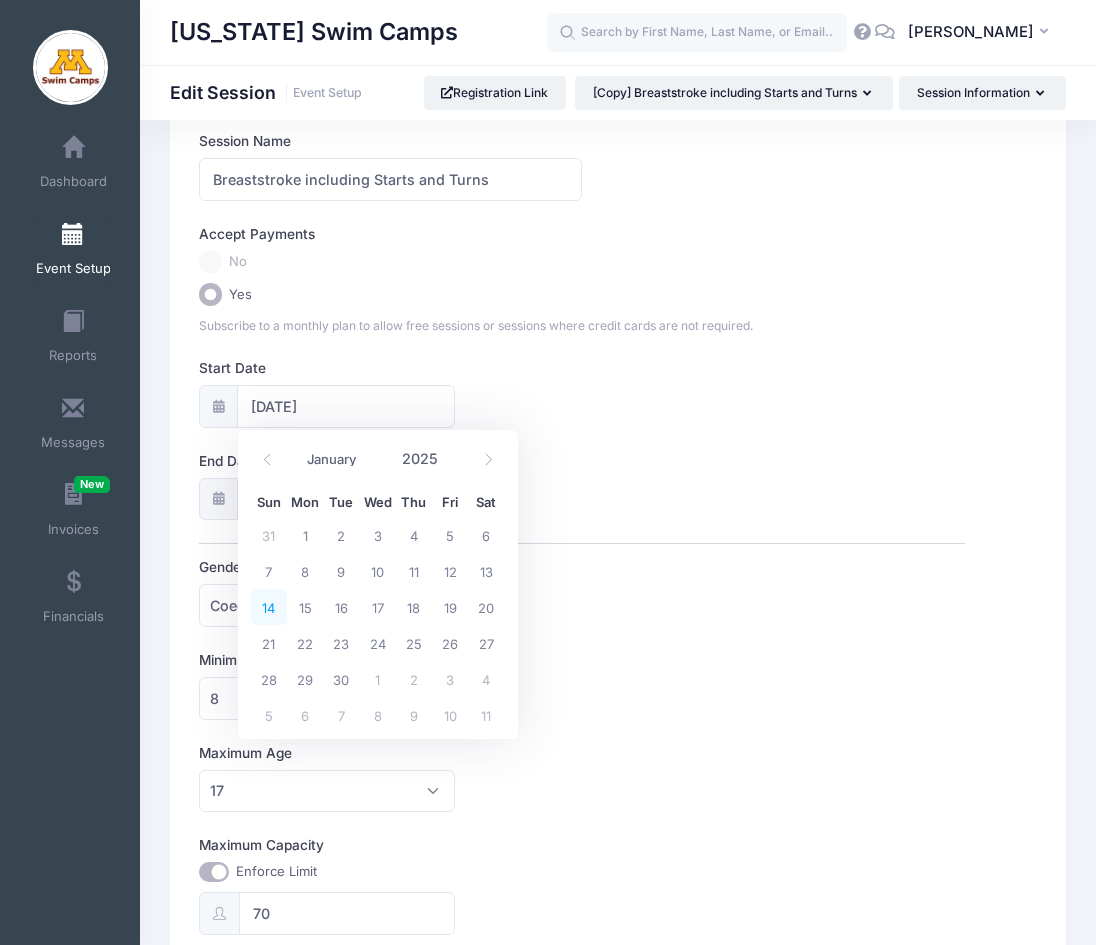click on "14" at bounding box center (269, 607) 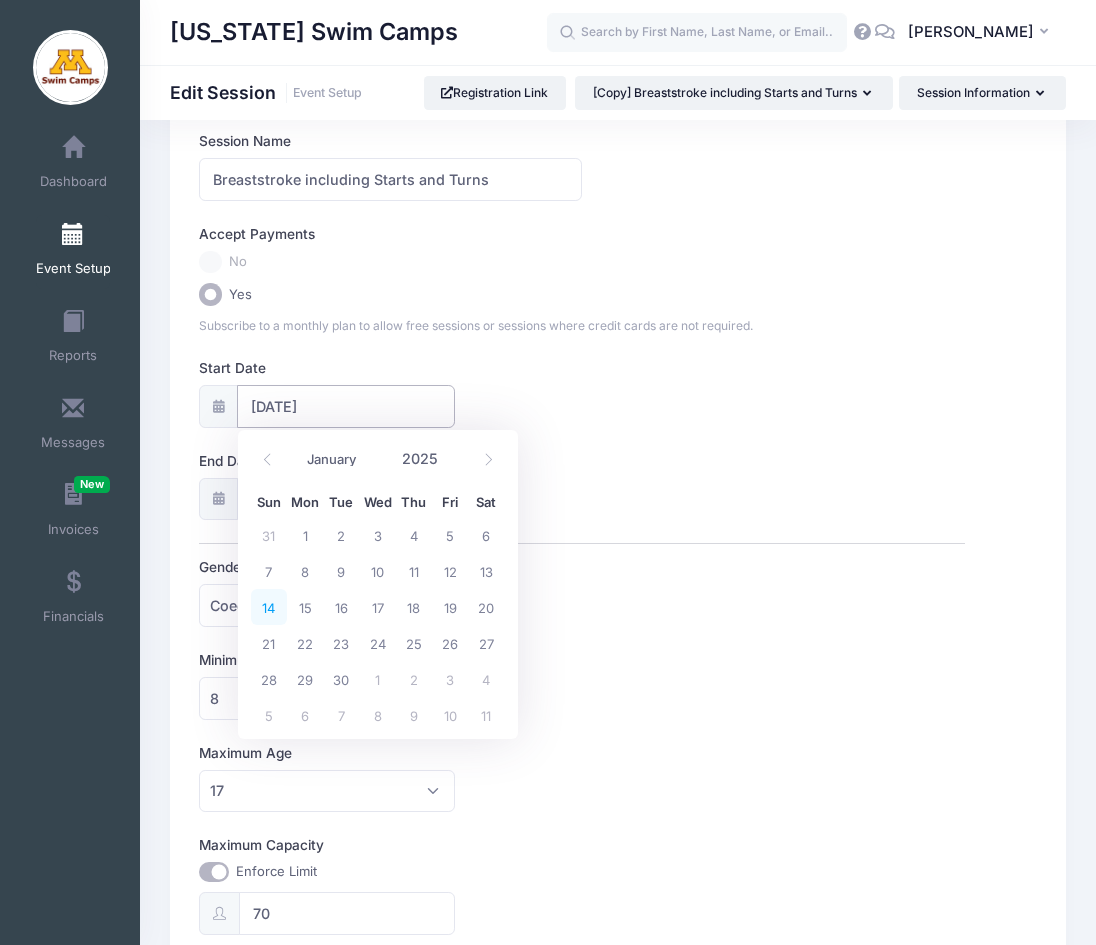 type on "09/14/2025" 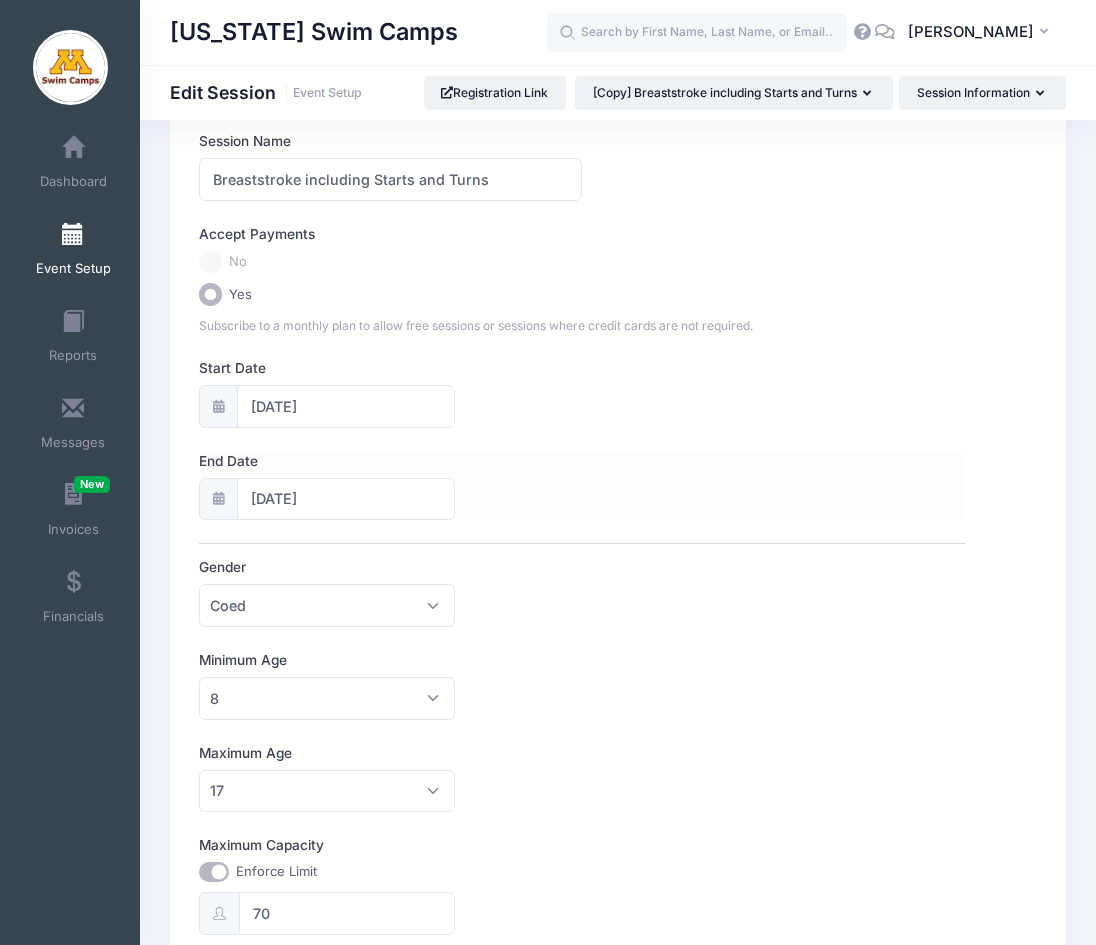 click on "End Date" at bounding box center [390, 461] 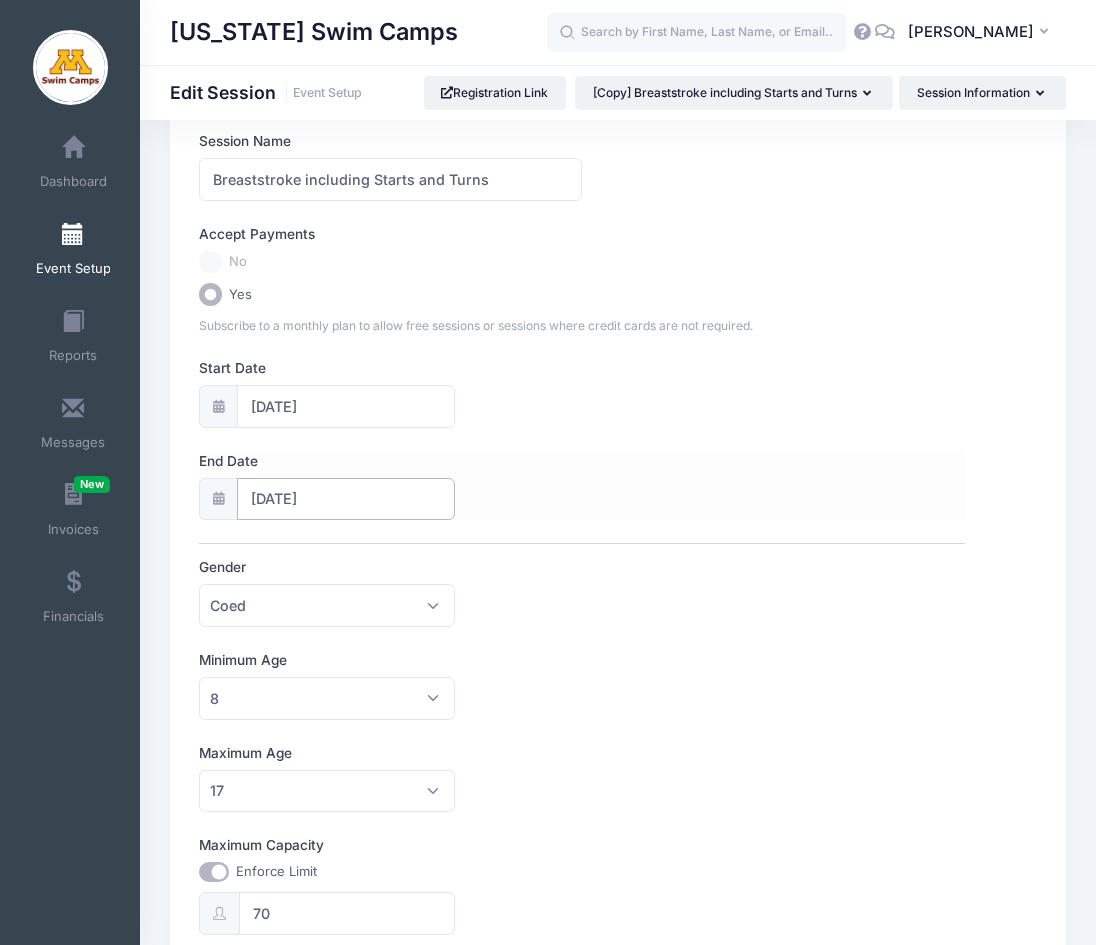 click on "[DATE]" at bounding box center [345, 499] 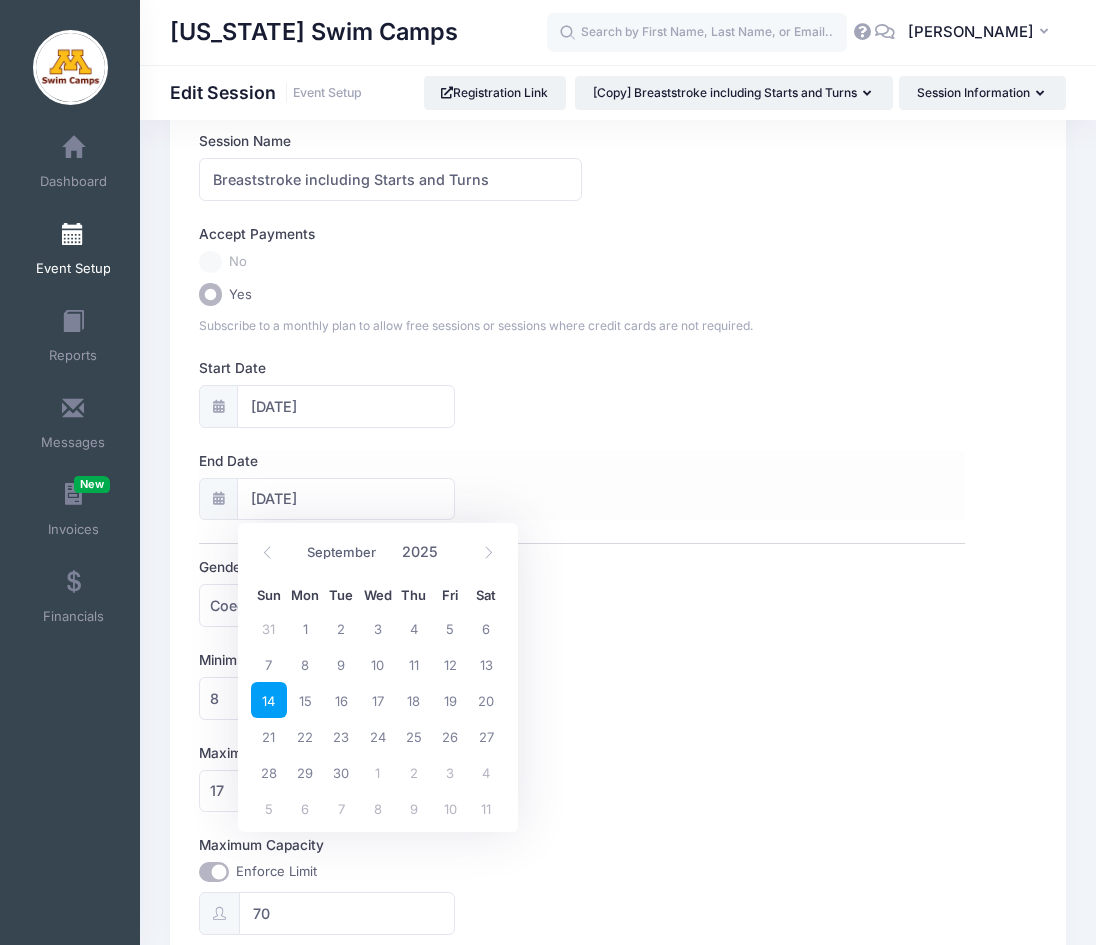 click on "End Date
09/14/2025" at bounding box center (582, 486) 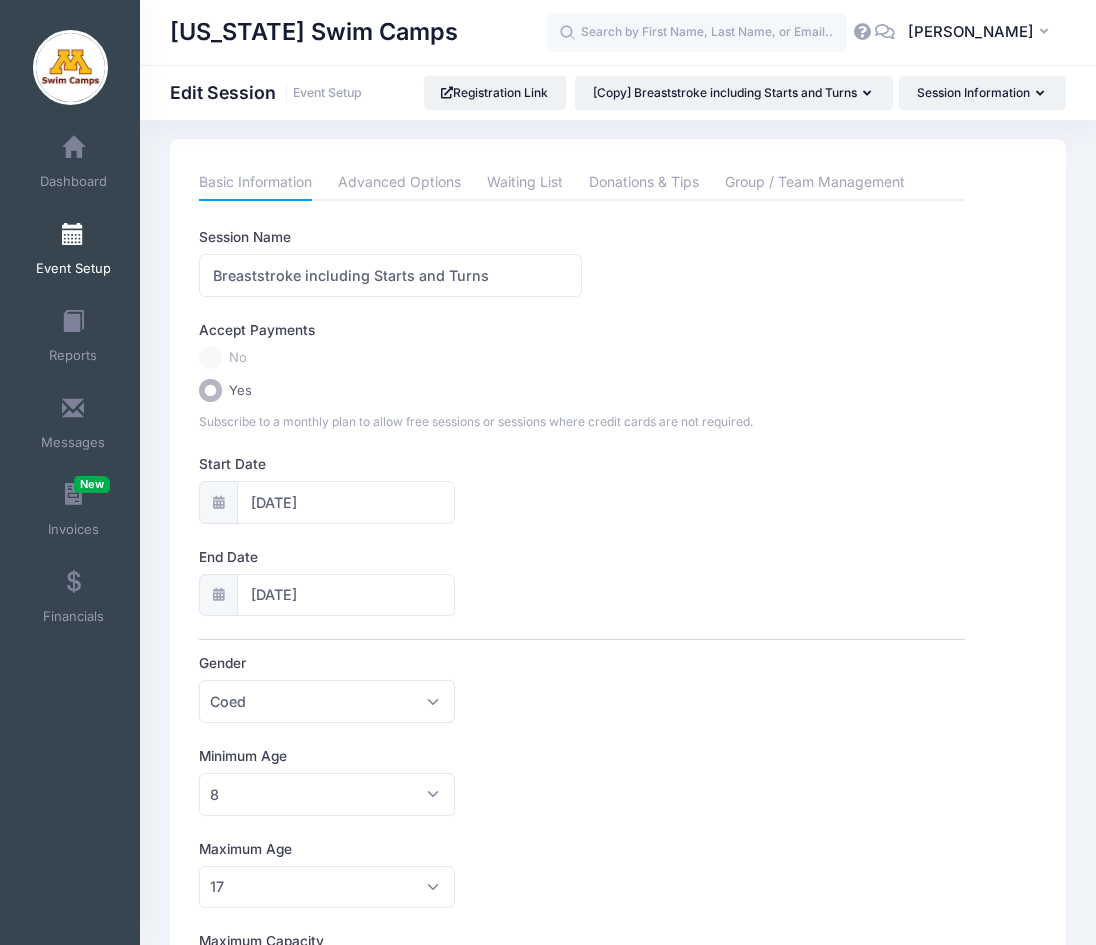 scroll, scrollTop: 0, scrollLeft: 0, axis: both 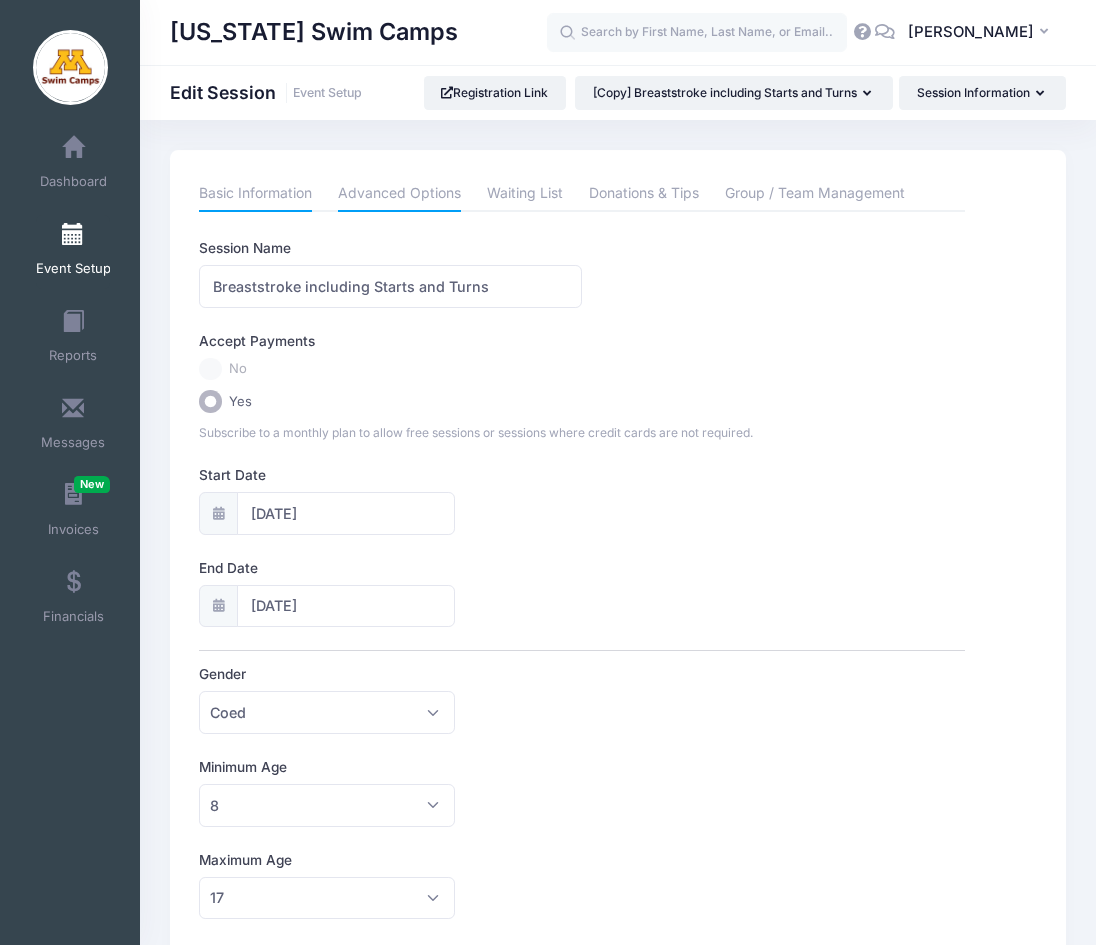 click on "Advanced Options" at bounding box center (399, 194) 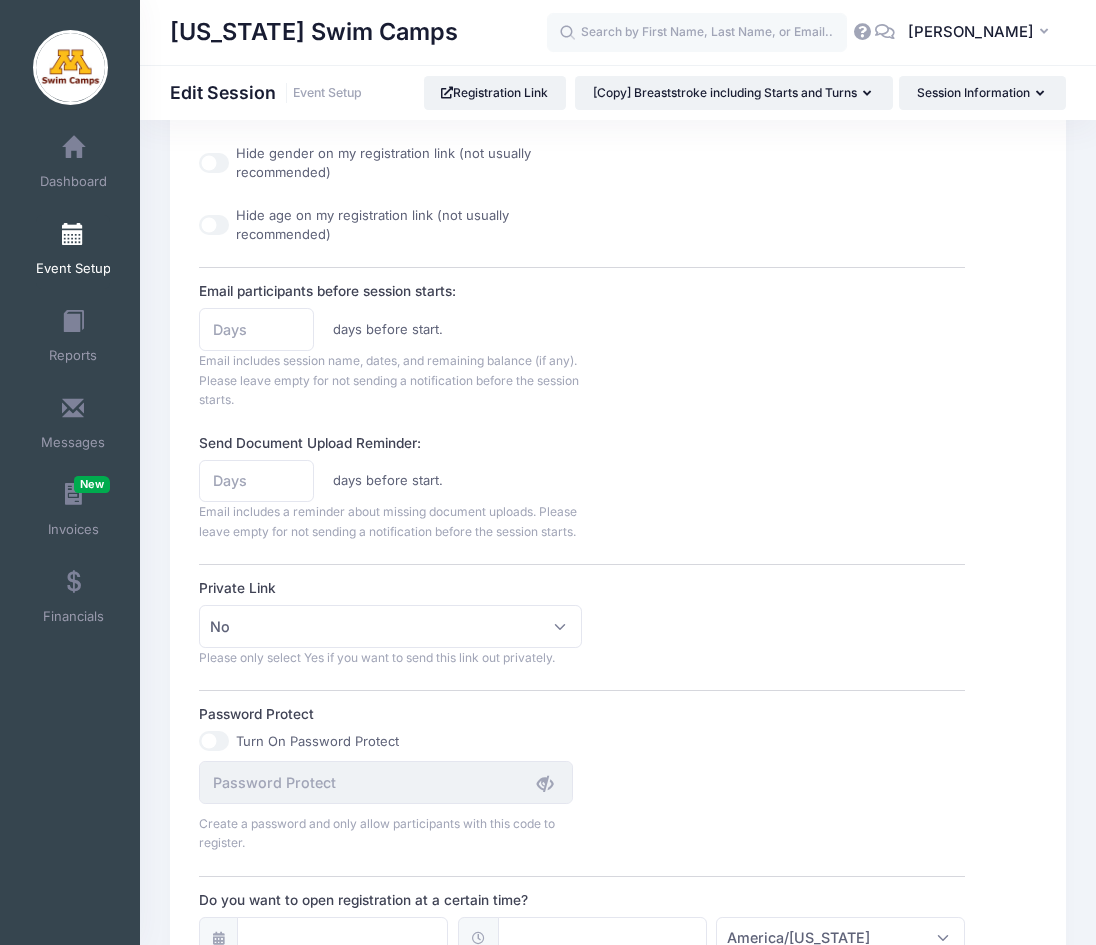 scroll, scrollTop: 1420, scrollLeft: 0, axis: vertical 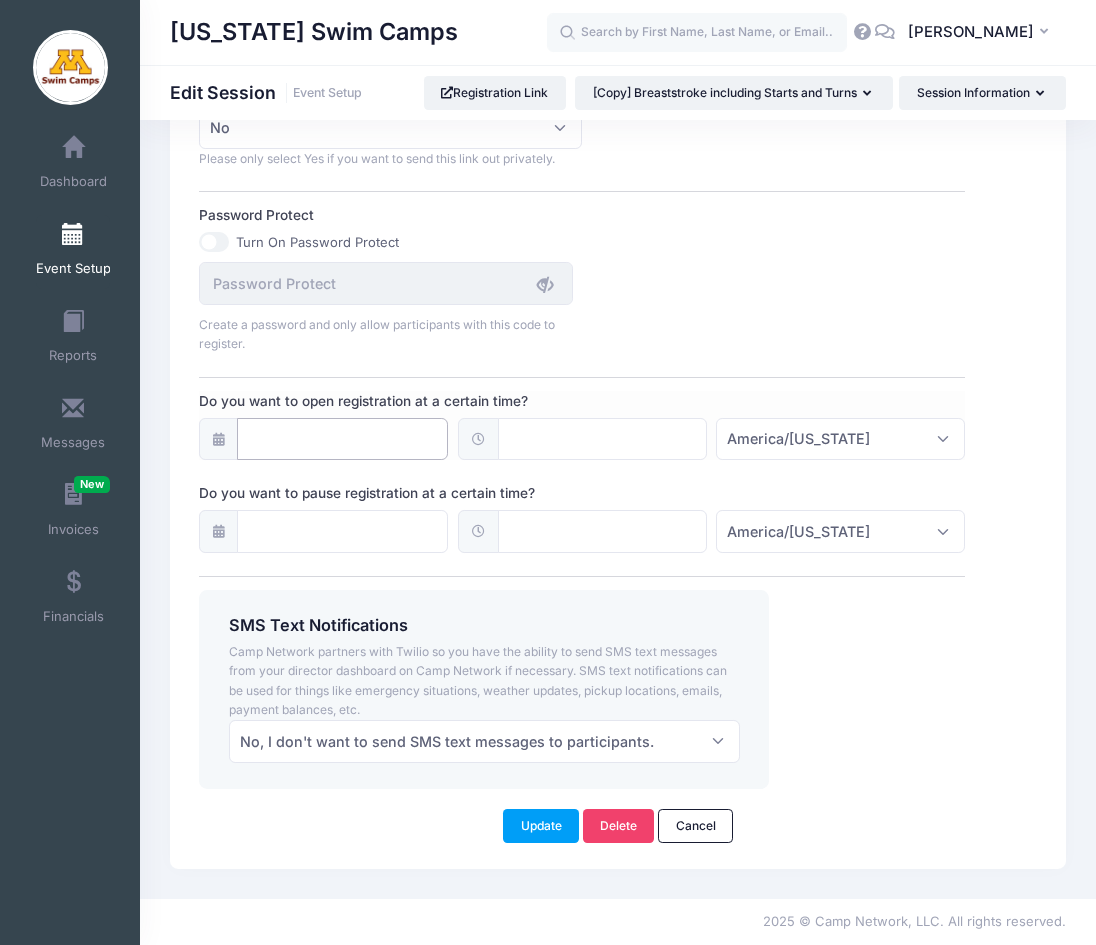 click on "Do you want to open registration at a certain time?" at bounding box center (342, 439) 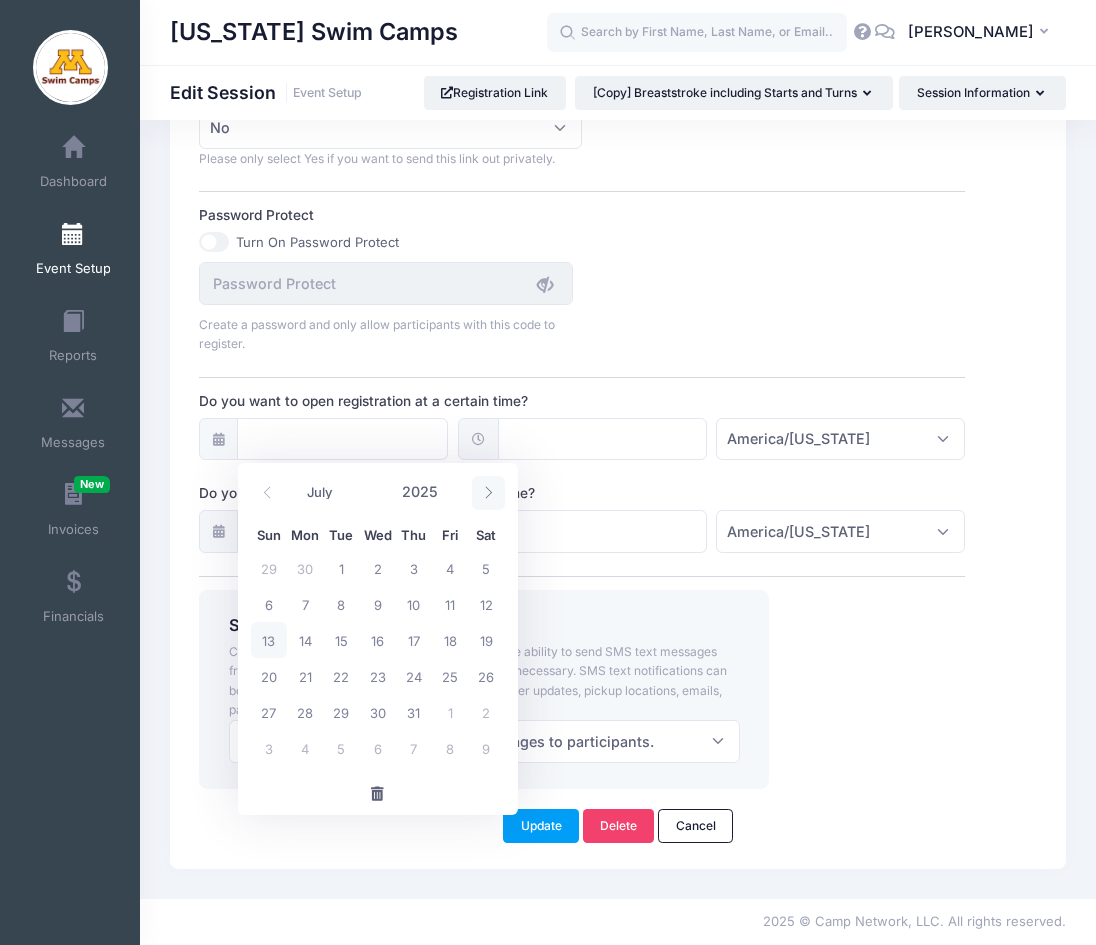 click 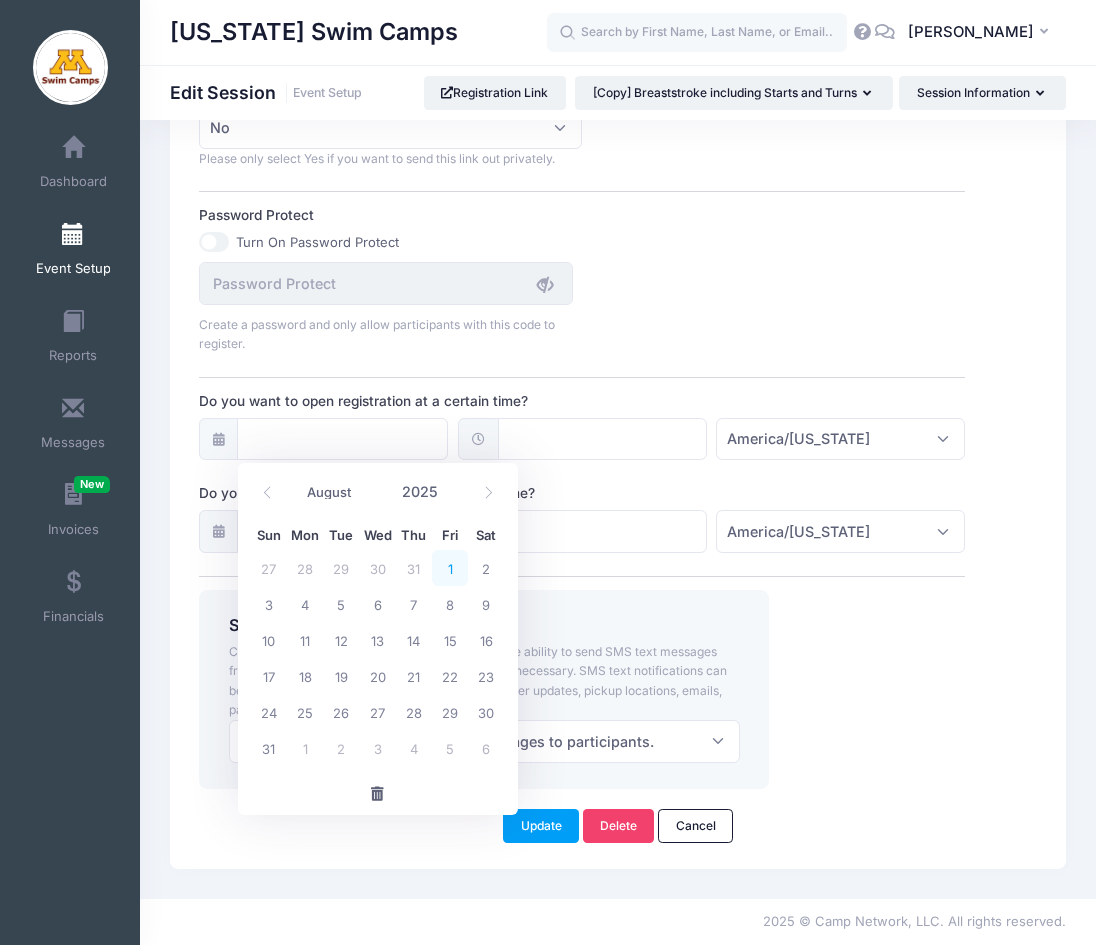 click on "1" at bounding box center [450, 568] 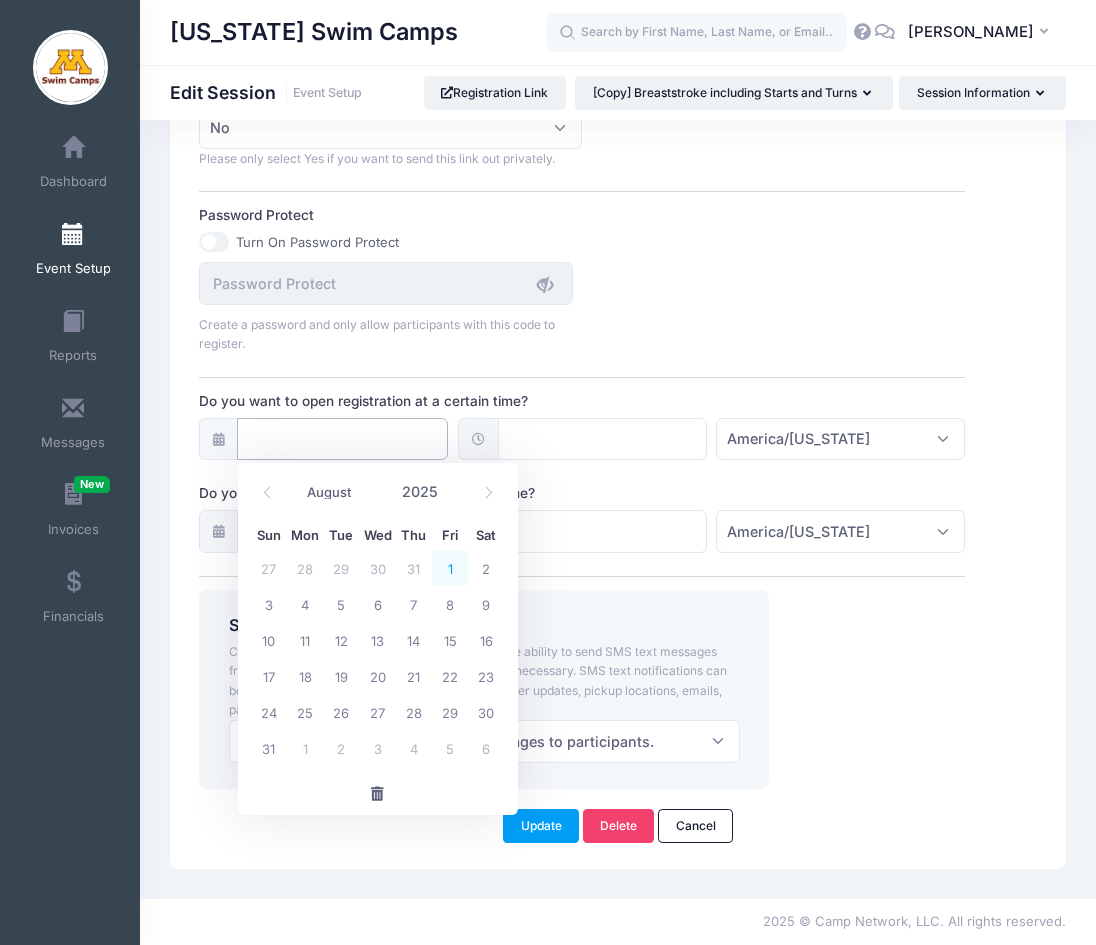 type on "[DATE]" 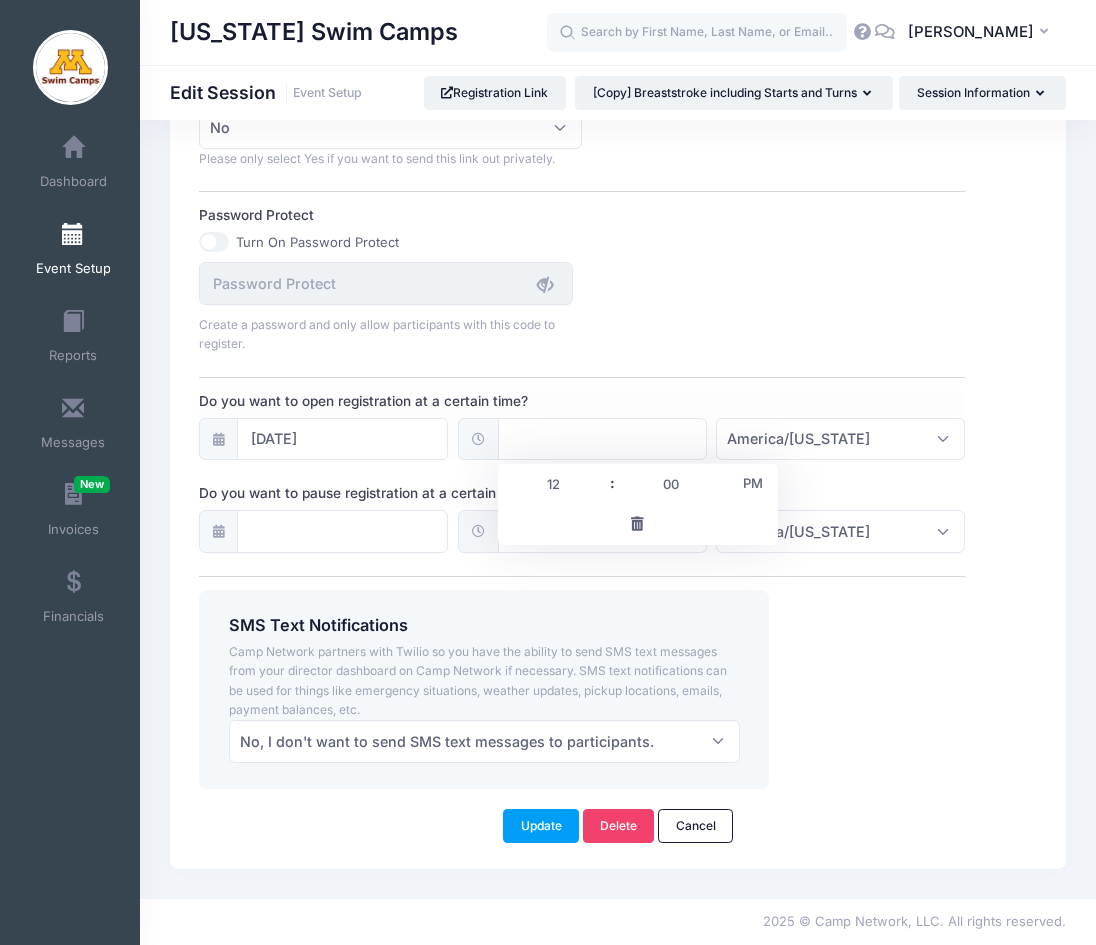 click at bounding box center (602, 439) 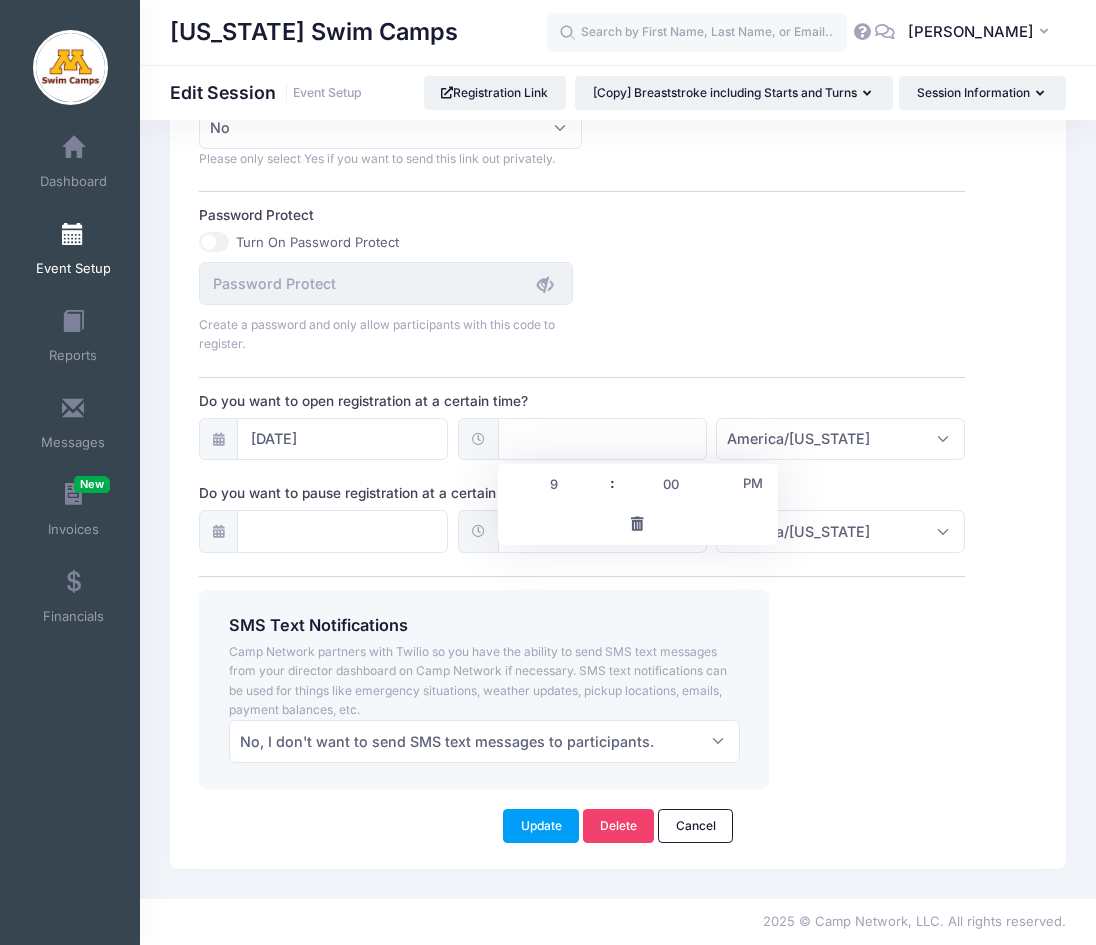 type on "9" 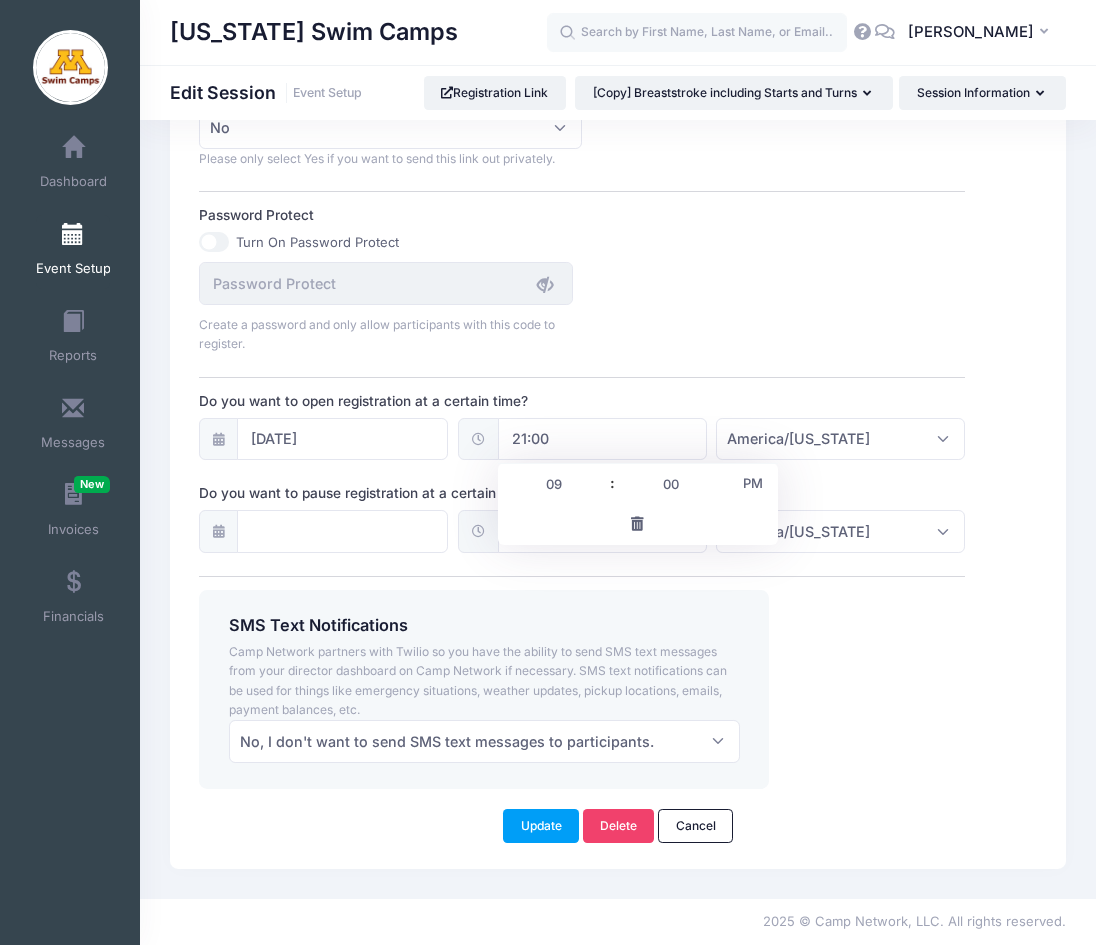 click on "PM" at bounding box center (752, 483) 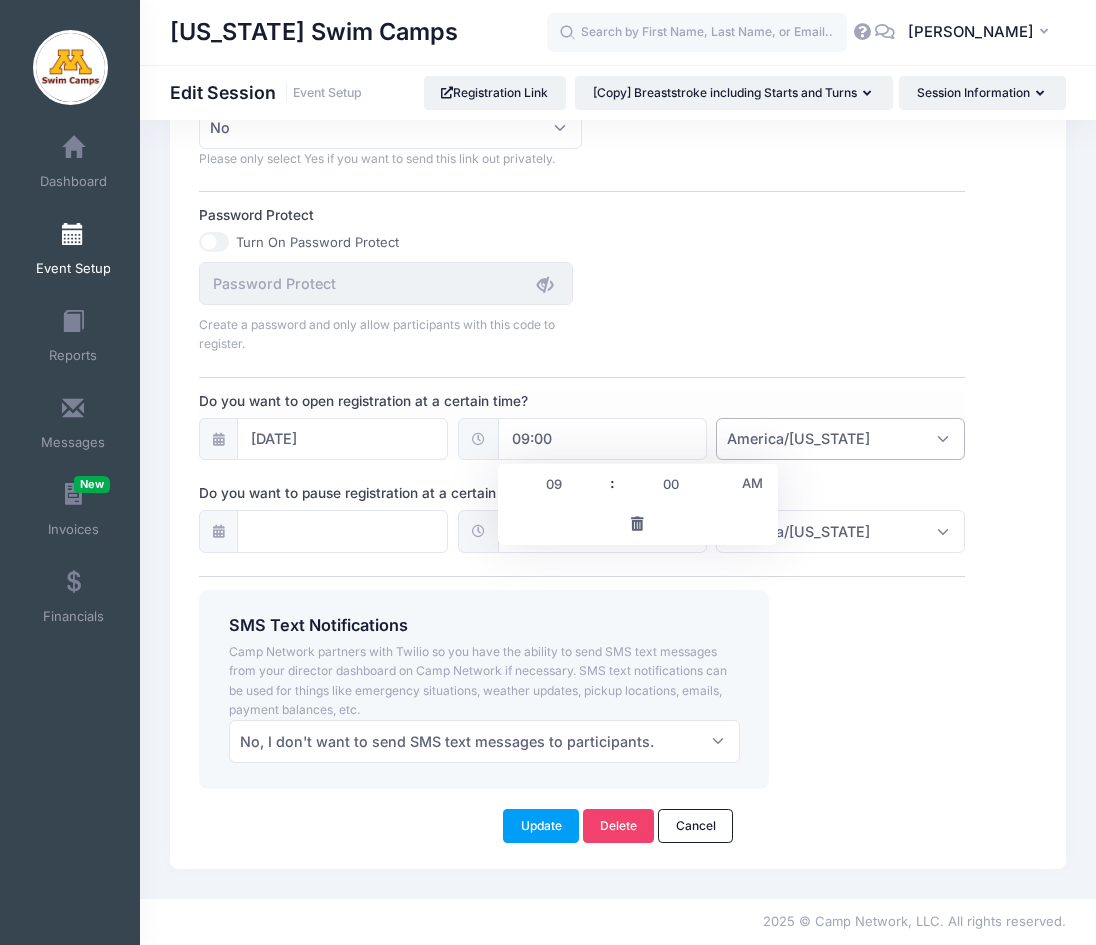 click on "America/New York" at bounding box center (840, 439) 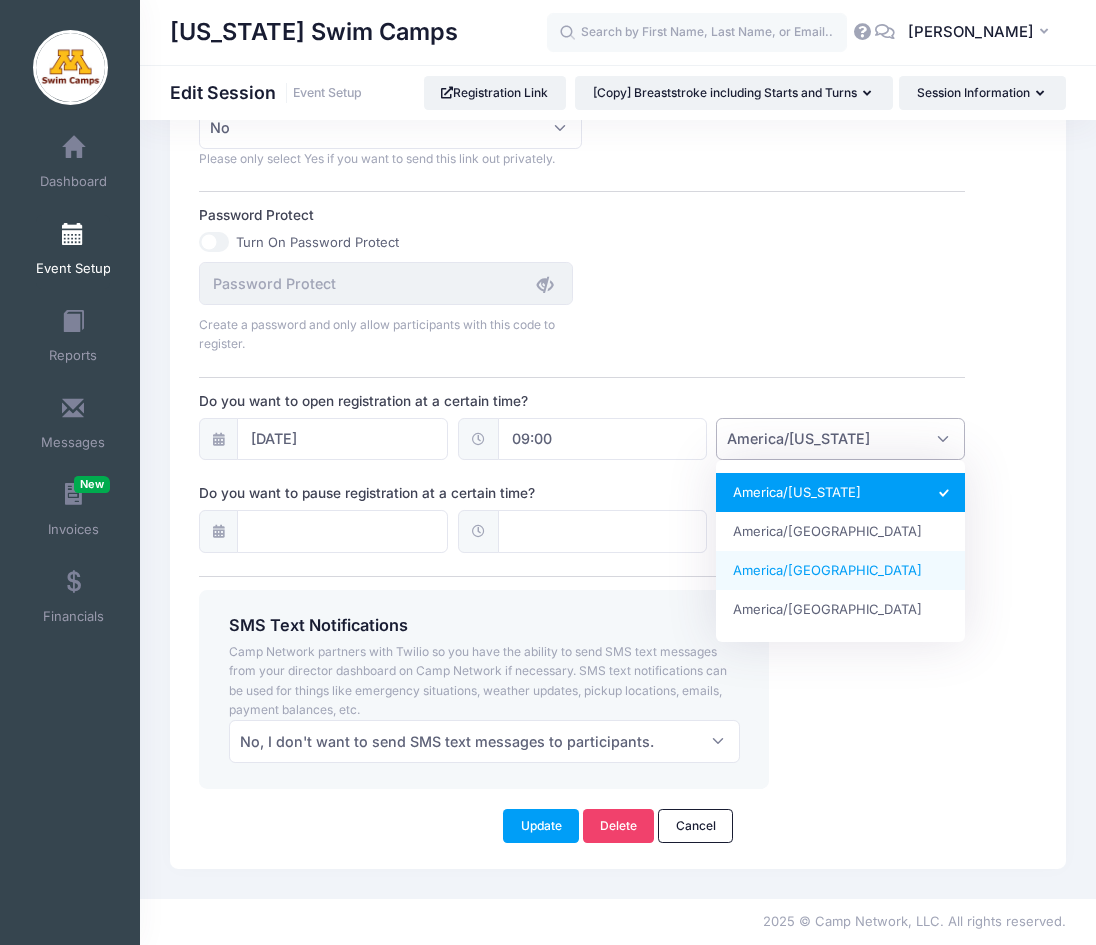 select on "America/Chicago" 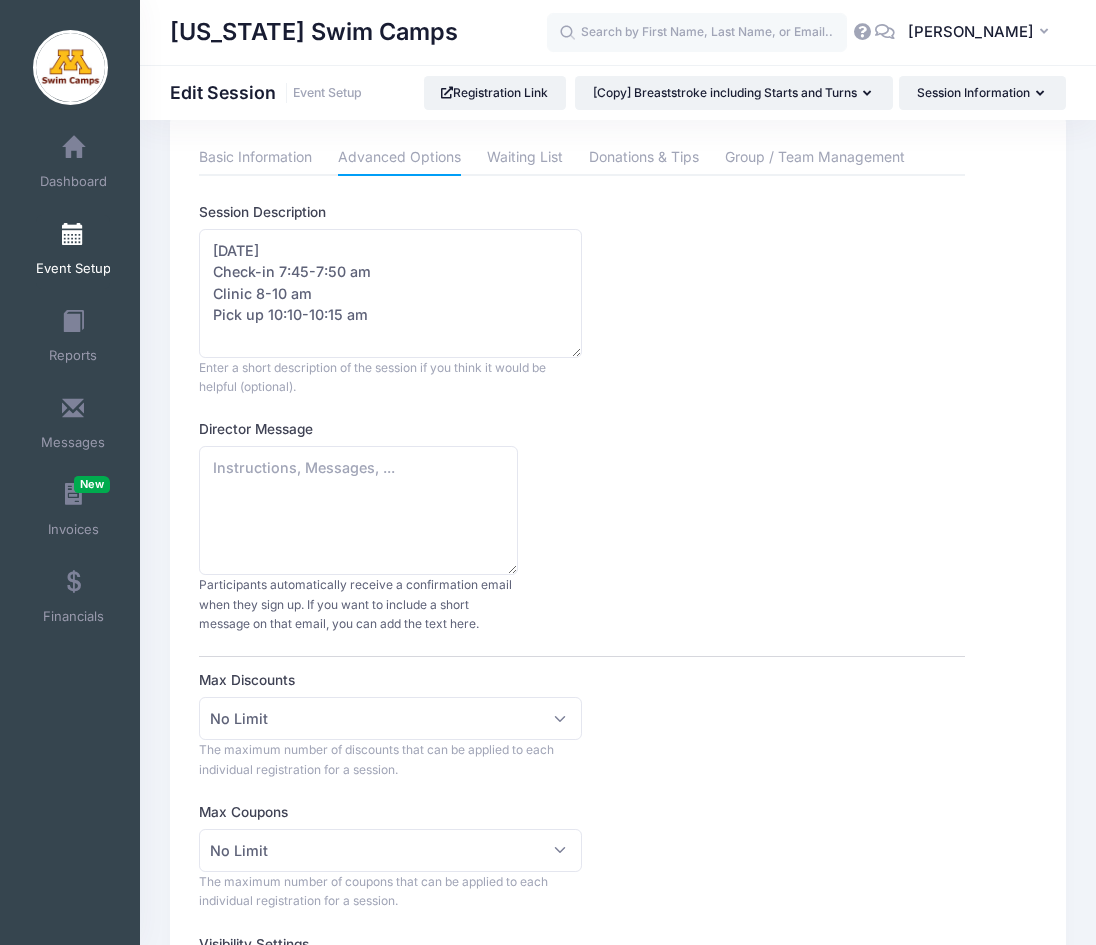 scroll, scrollTop: 0, scrollLeft: 0, axis: both 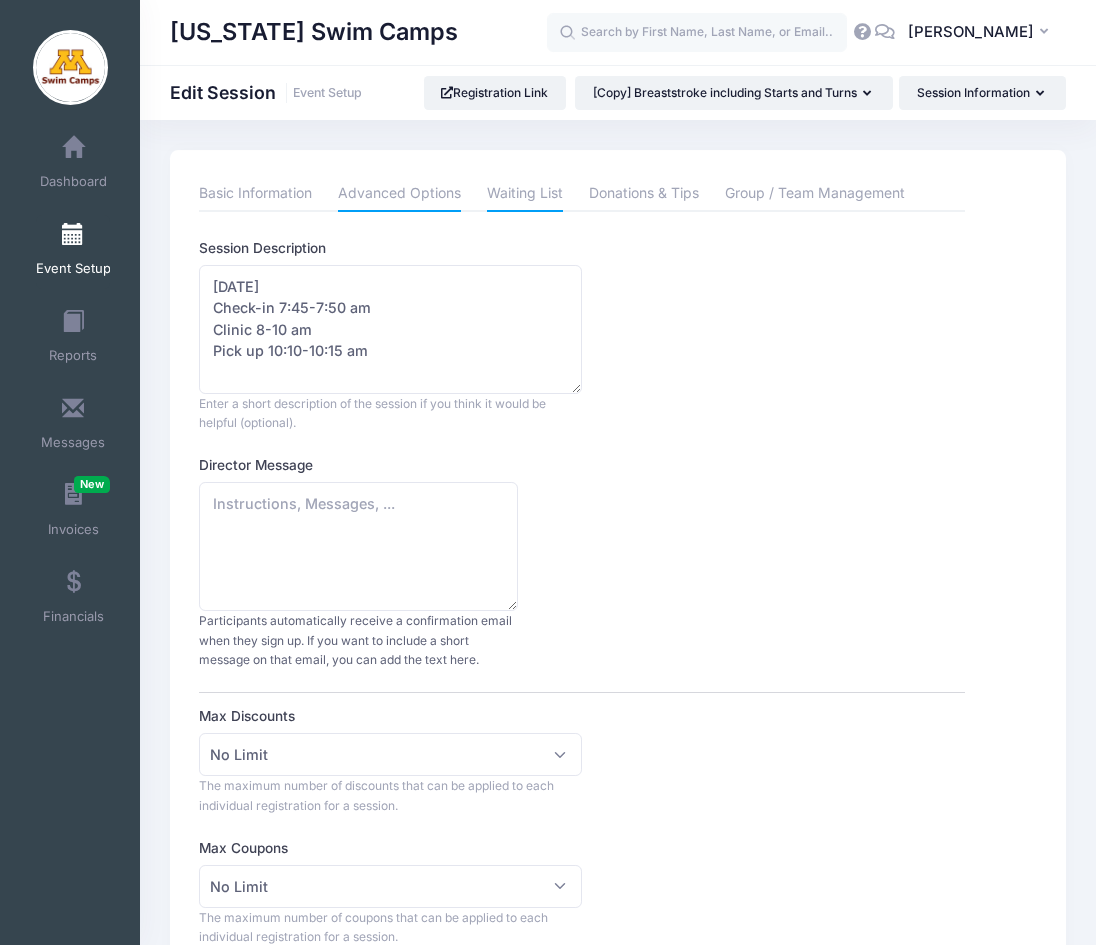 click on "Waiting List" at bounding box center [525, 194] 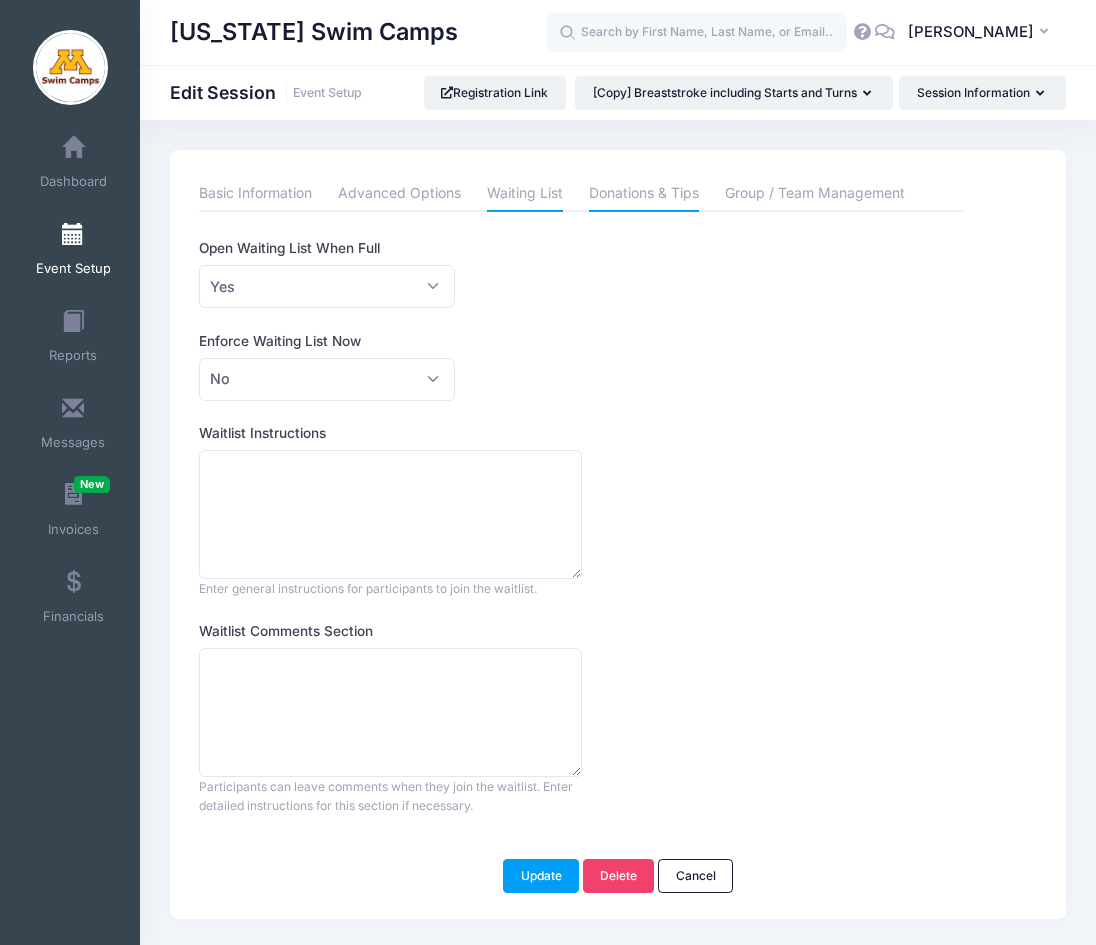 click on "Donations & Tips" at bounding box center (644, 194) 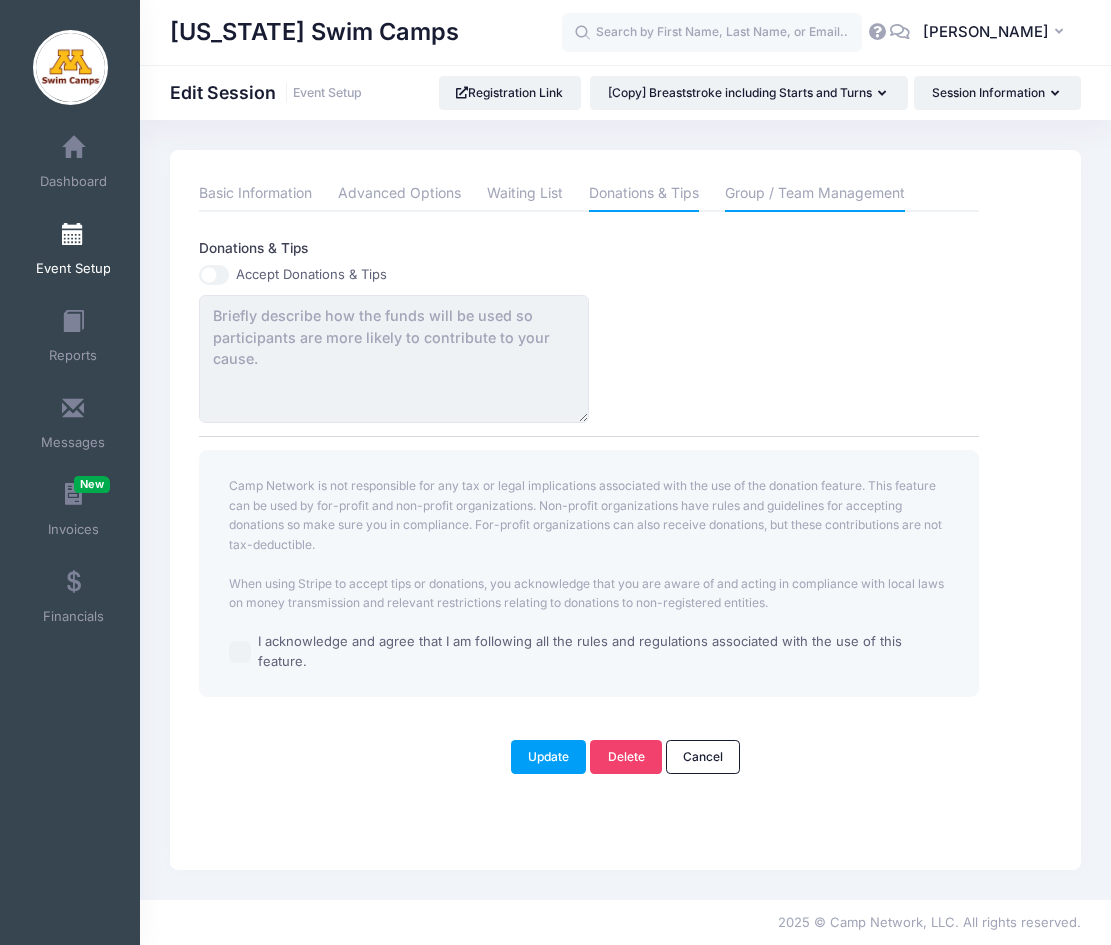 click on "Group / Team Management" at bounding box center (815, 194) 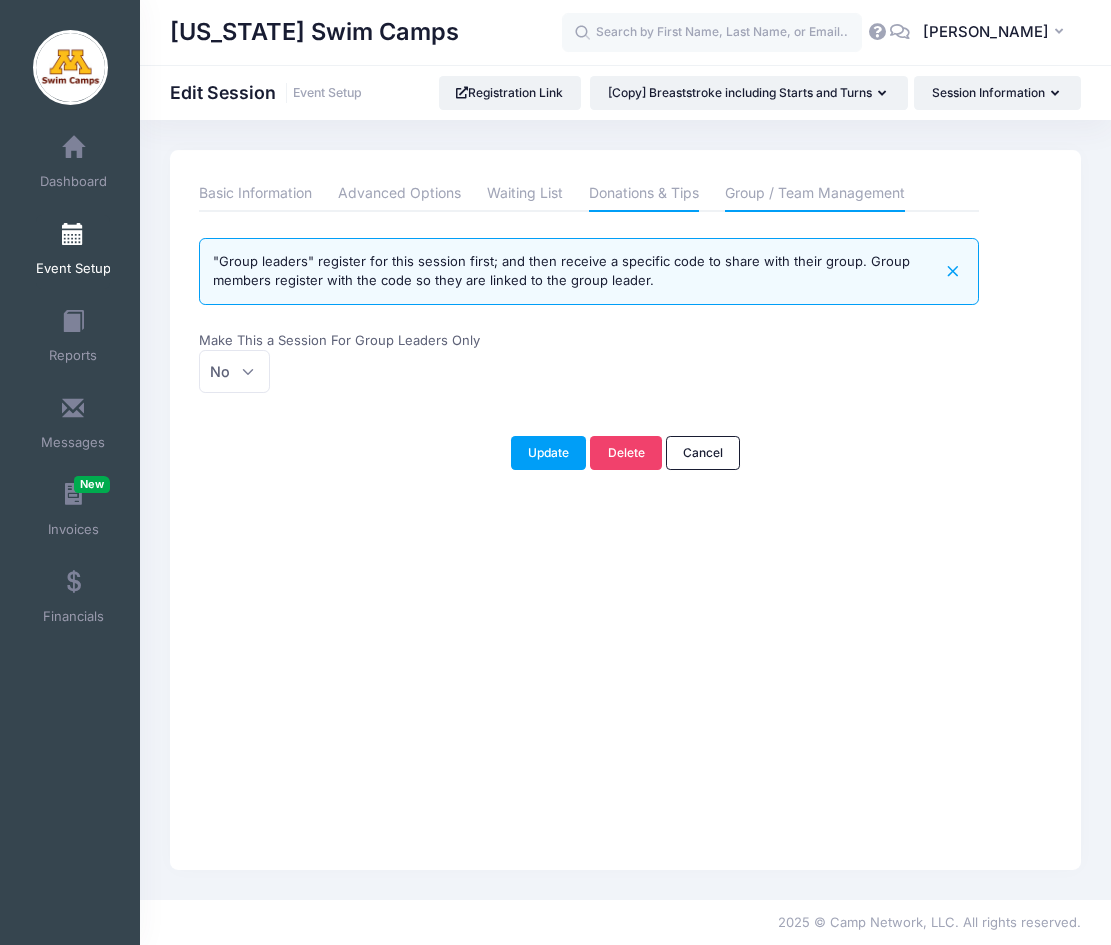 click on "Donations & Tips" at bounding box center [644, 194] 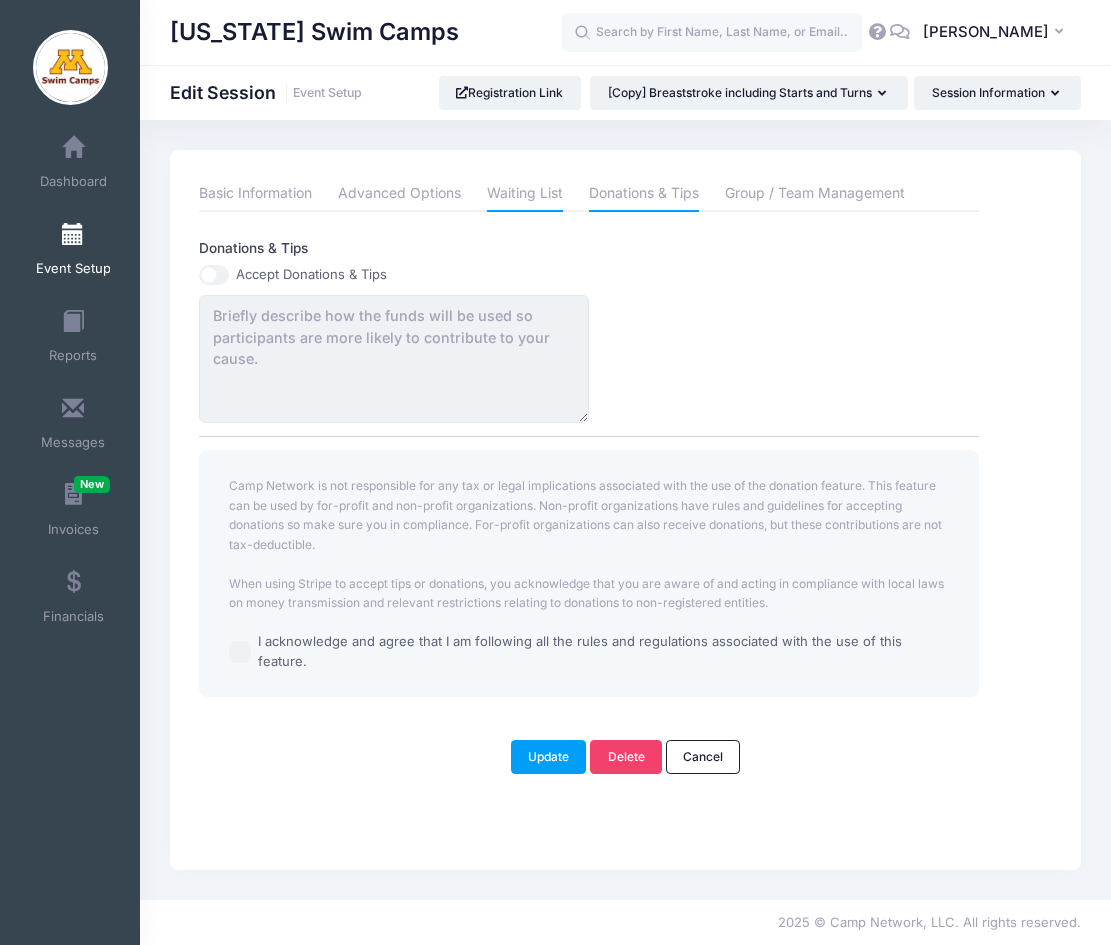 click on "Waiting List" at bounding box center (525, 194) 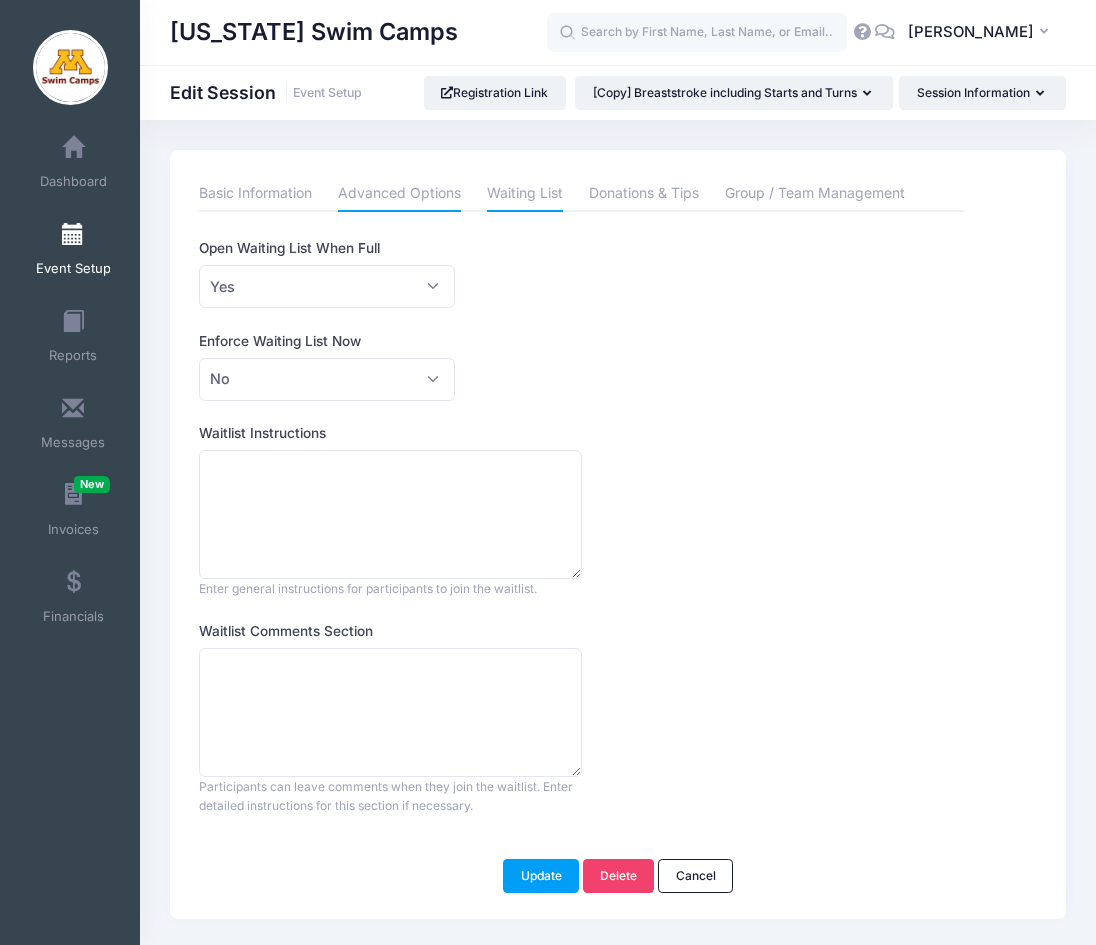 click on "Advanced Options" at bounding box center [399, 194] 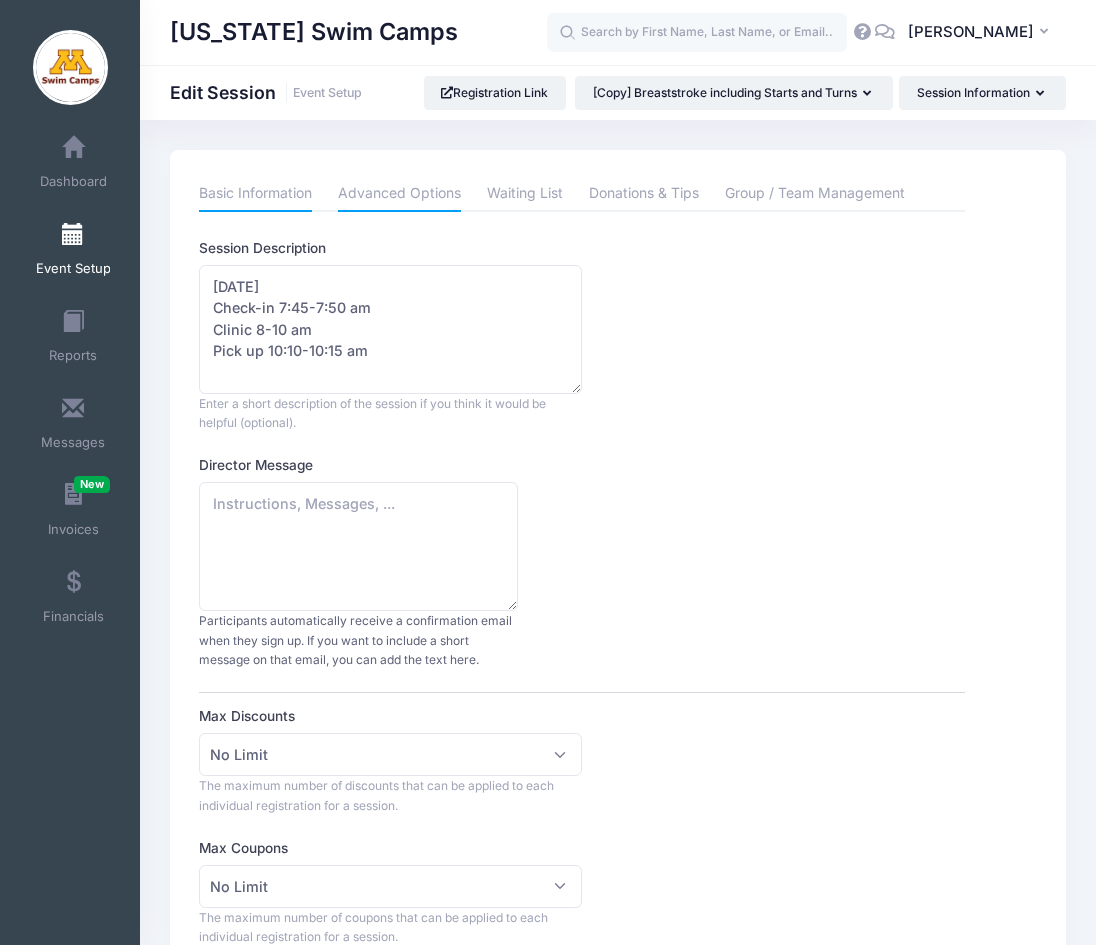 click on "Basic Information" at bounding box center (255, 194) 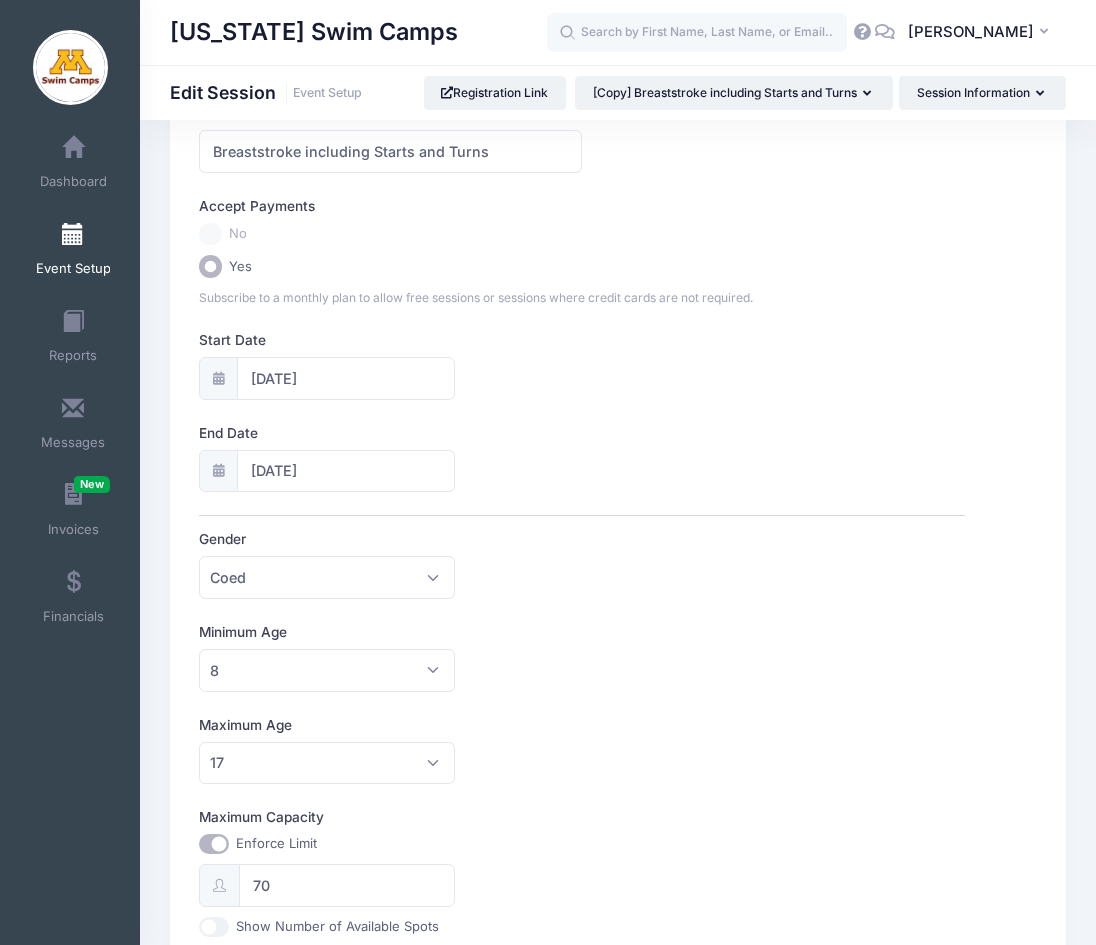 scroll, scrollTop: 0, scrollLeft: 0, axis: both 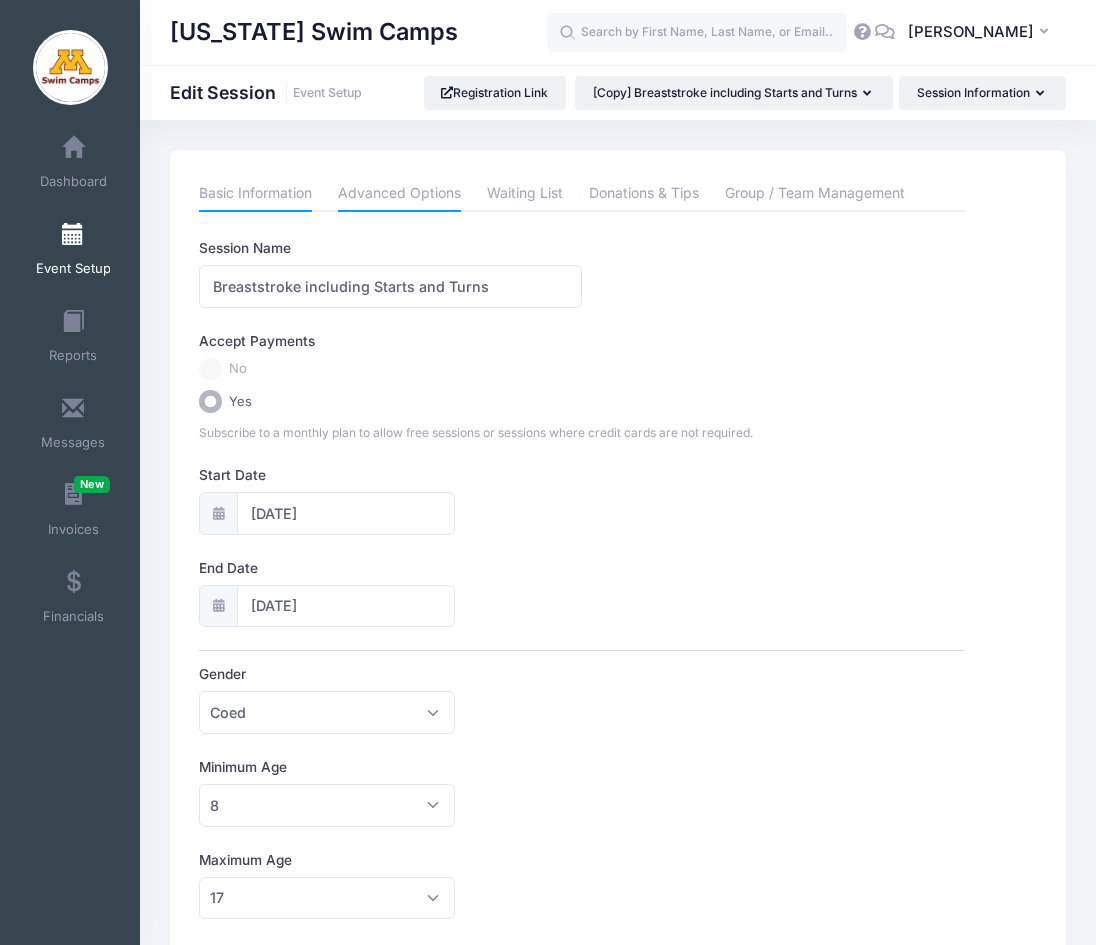 click on "Advanced Options" at bounding box center [399, 194] 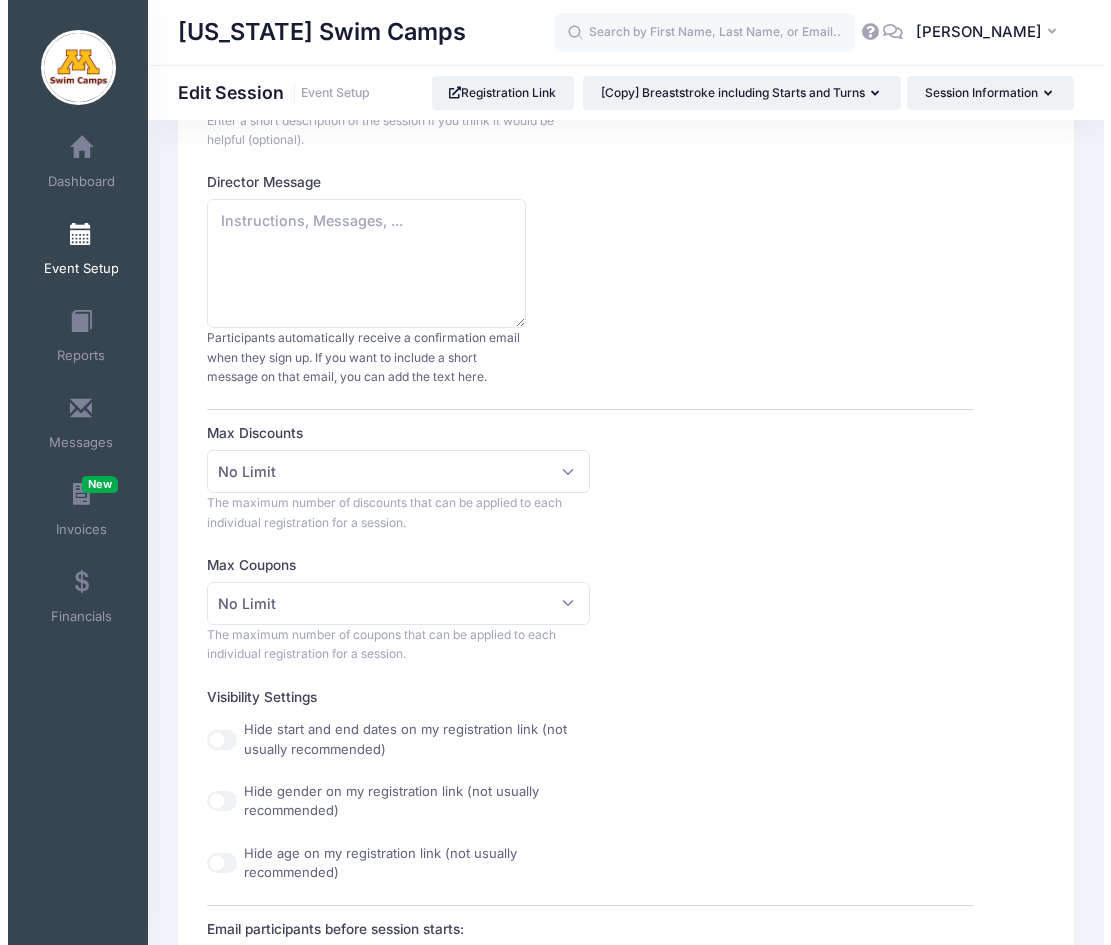 scroll, scrollTop: 0, scrollLeft: 0, axis: both 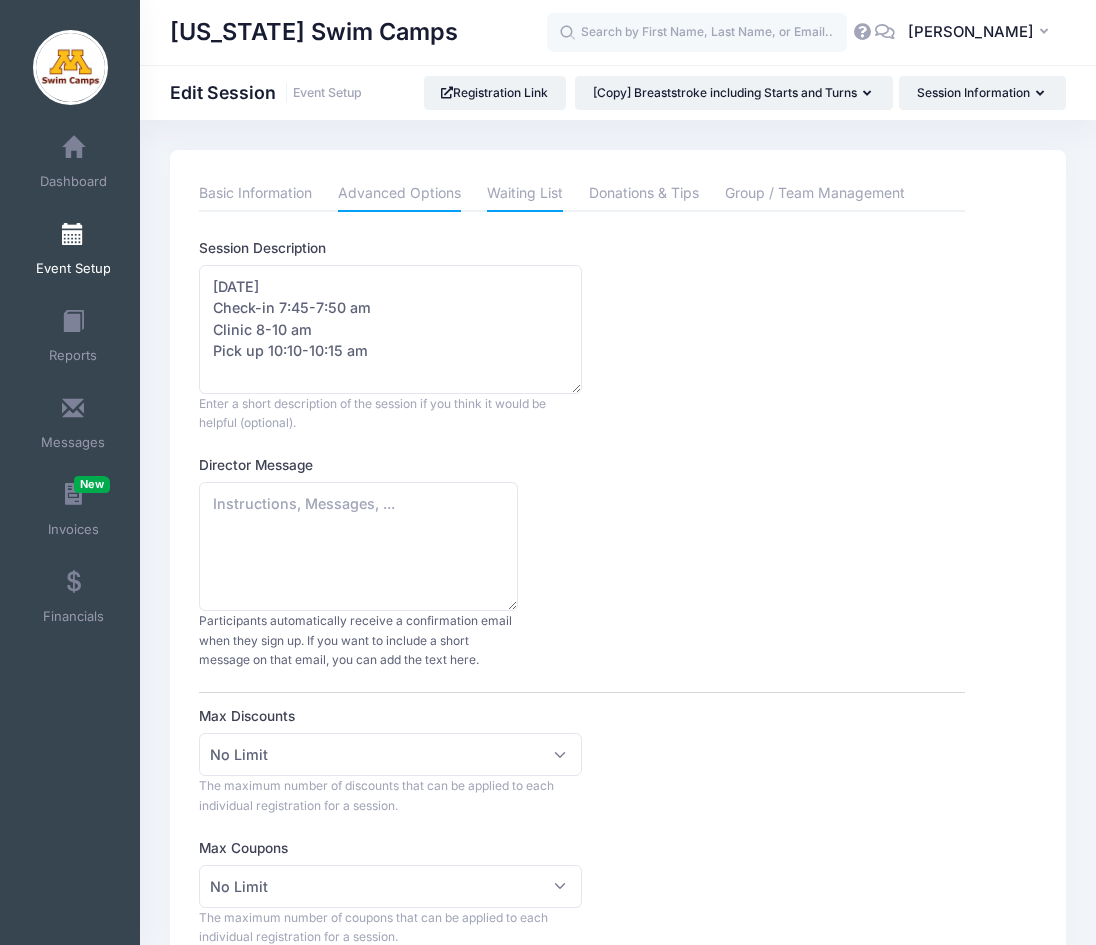 click on "Waiting List" at bounding box center [525, 194] 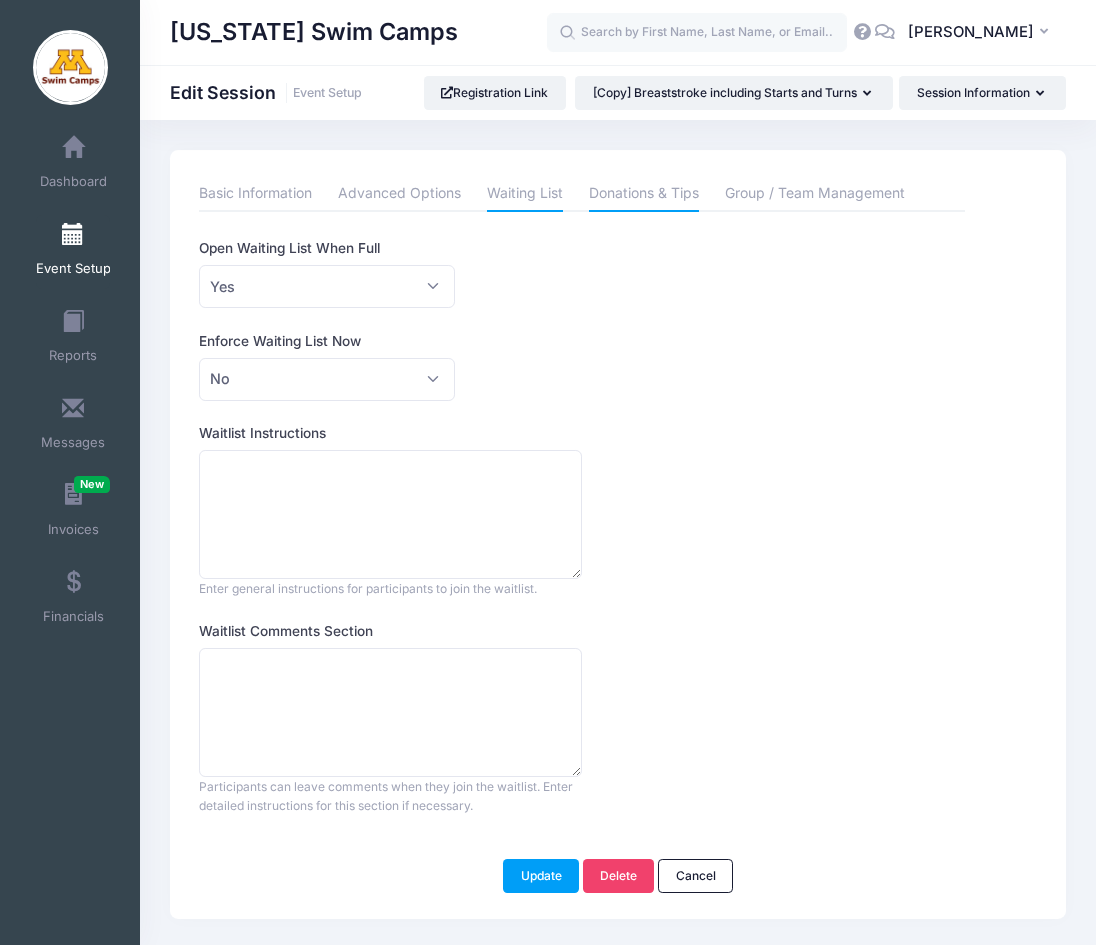 click on "Donations & Tips" at bounding box center (644, 194) 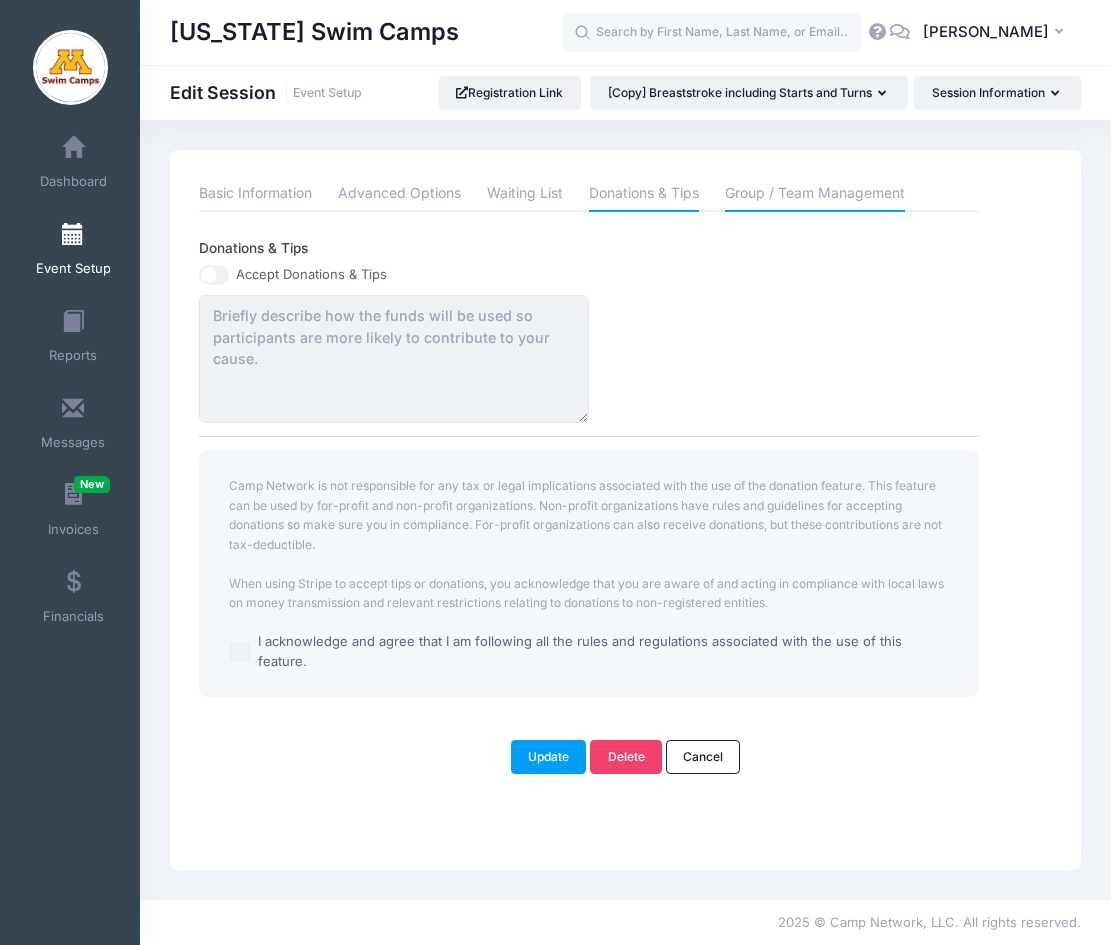 click on "Group / Team Management" at bounding box center [815, 194] 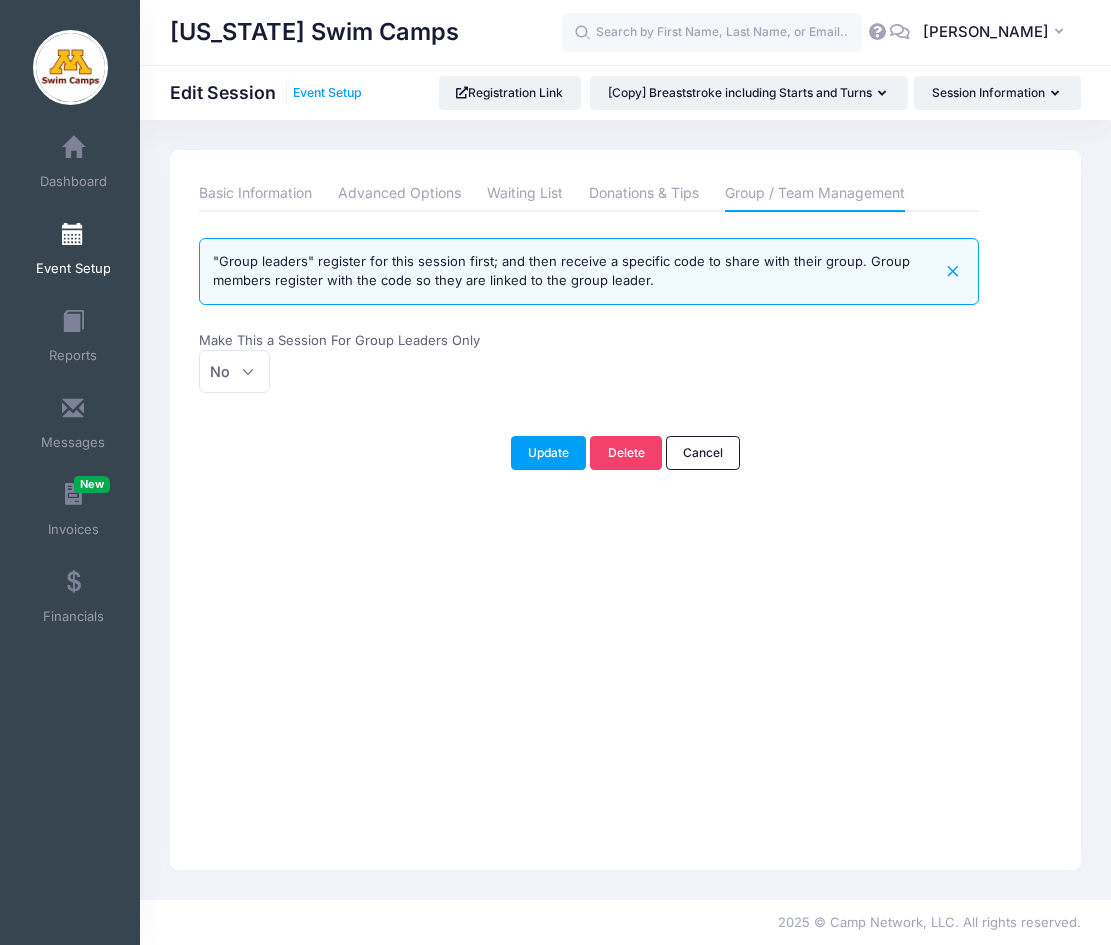 click on "Event Setup" at bounding box center [327, 93] 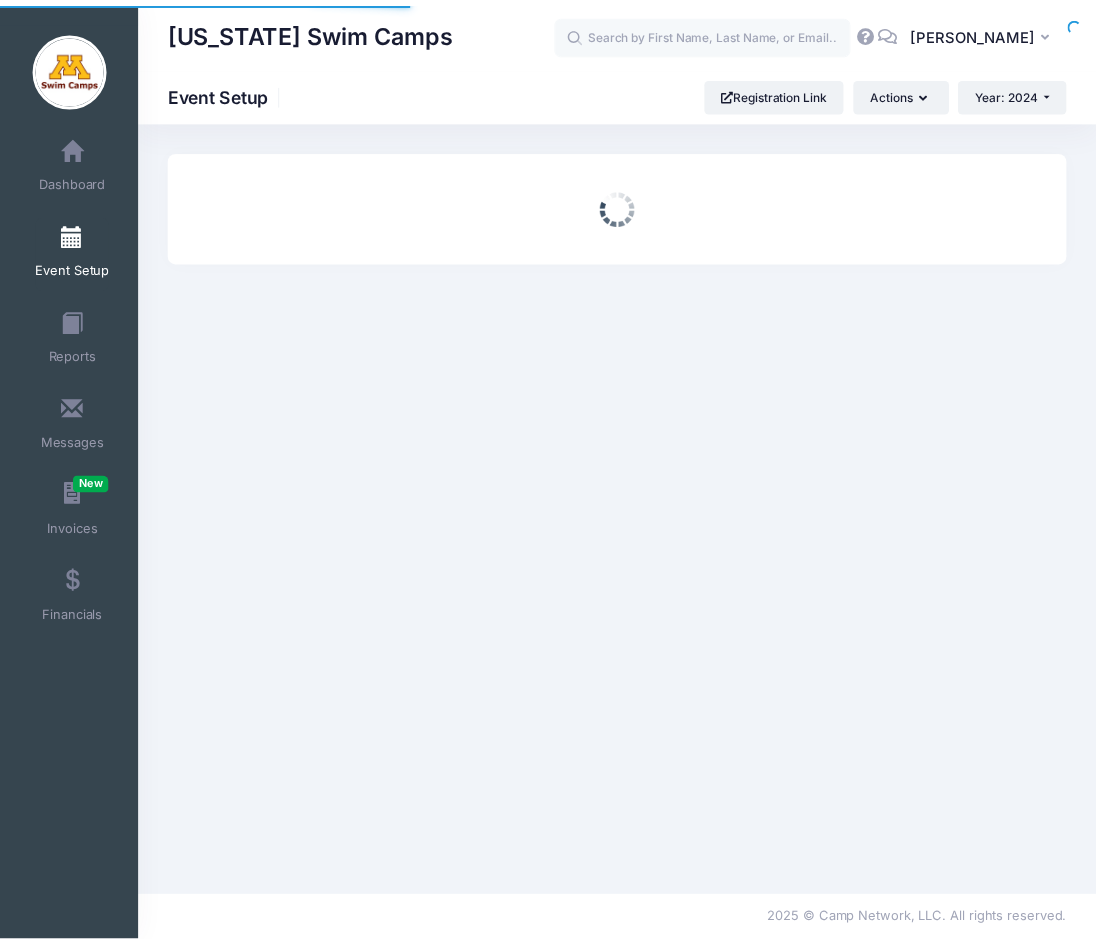 scroll, scrollTop: 0, scrollLeft: 0, axis: both 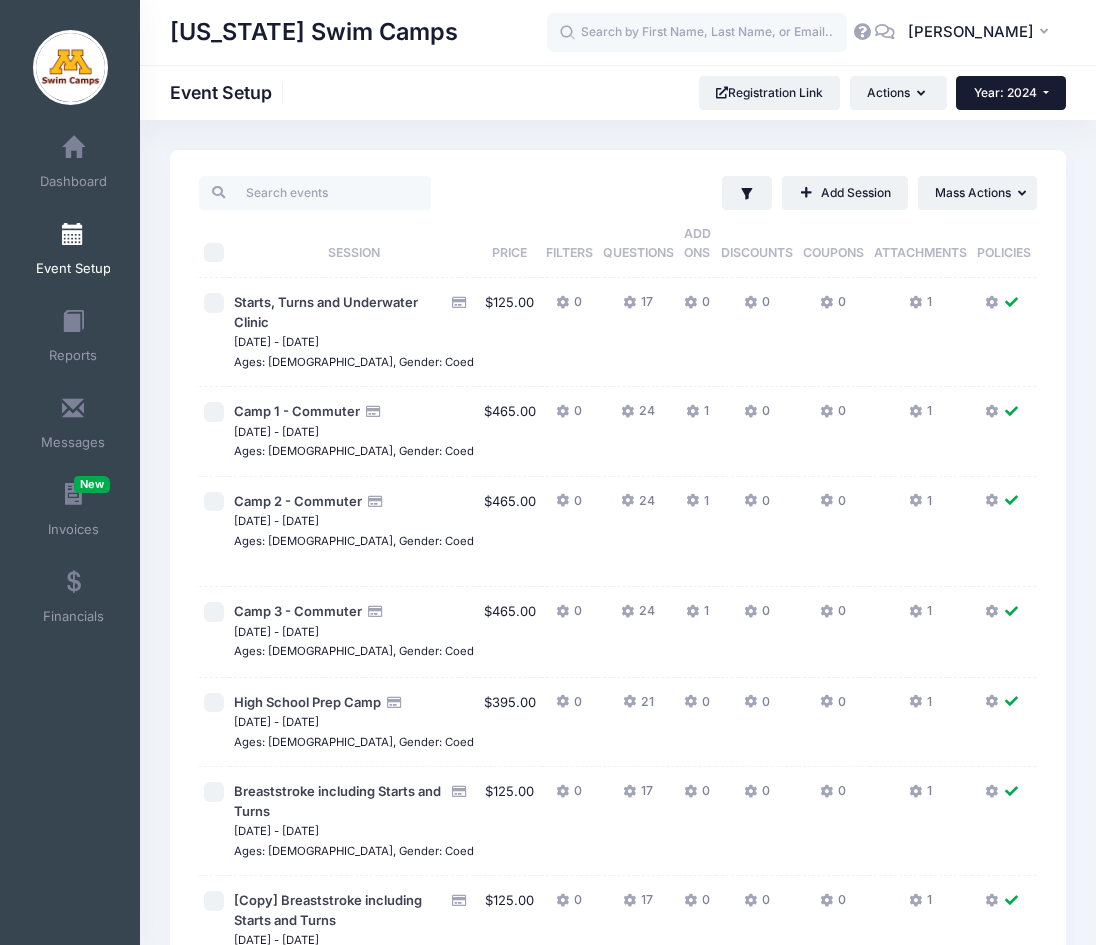 click on "Year: 2024" at bounding box center [1005, 92] 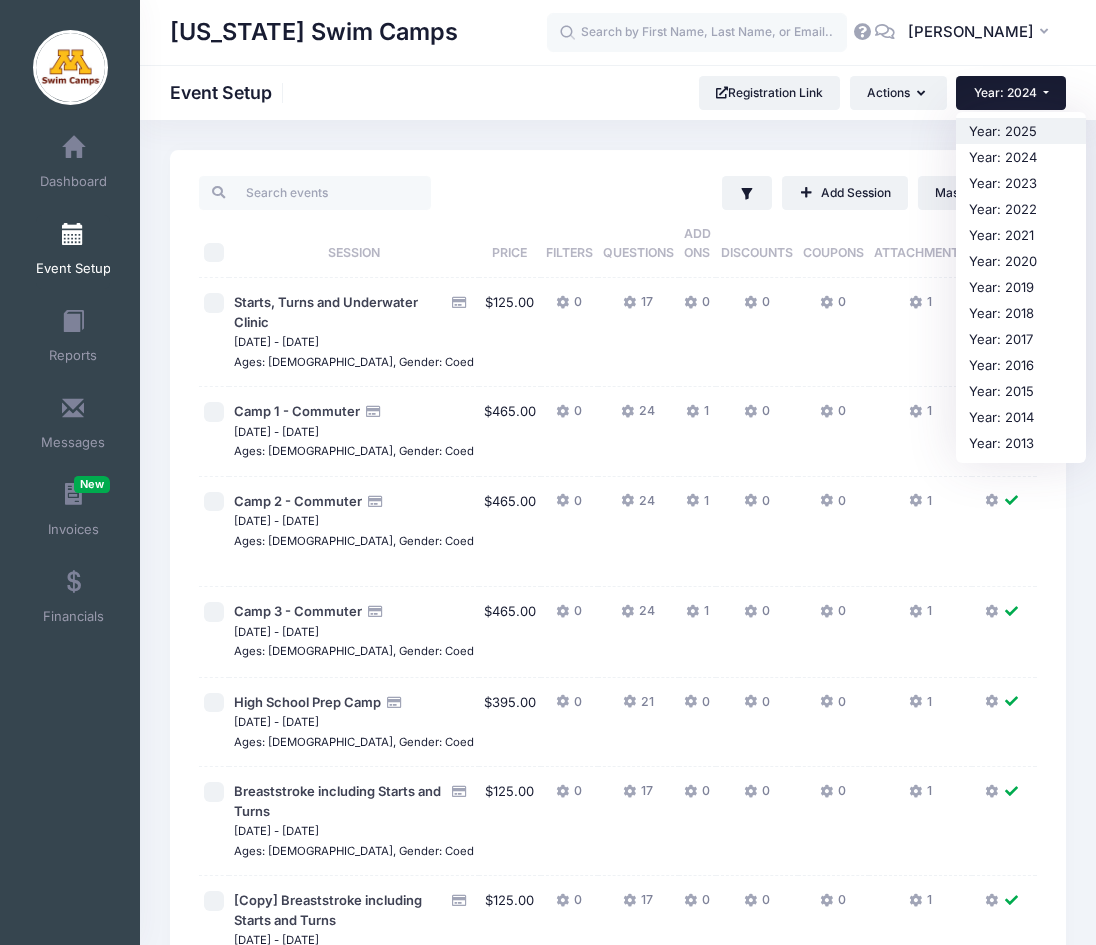 click on "Year: 2025" at bounding box center (1021, 131) 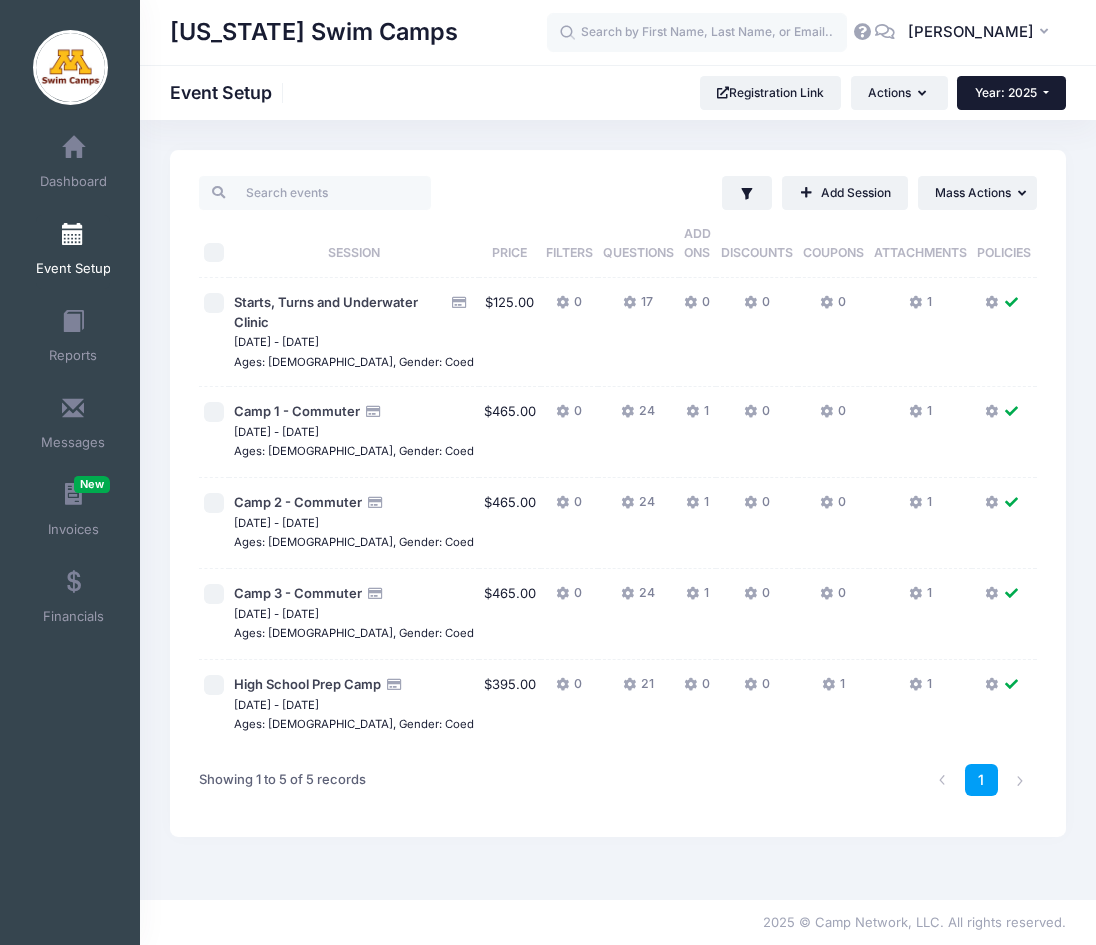 click on "Year: 2025" at bounding box center (1006, 92) 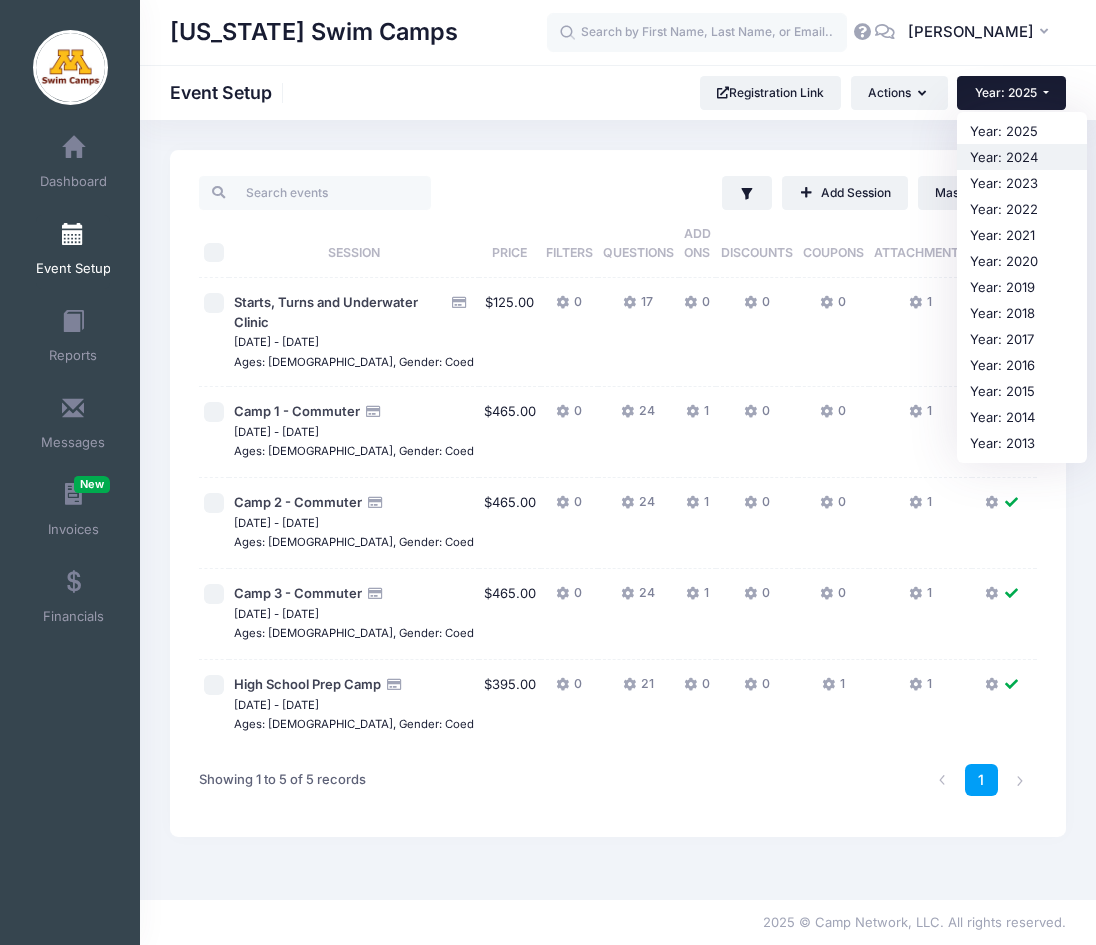 click on "Year: 2024" at bounding box center (1022, 157) 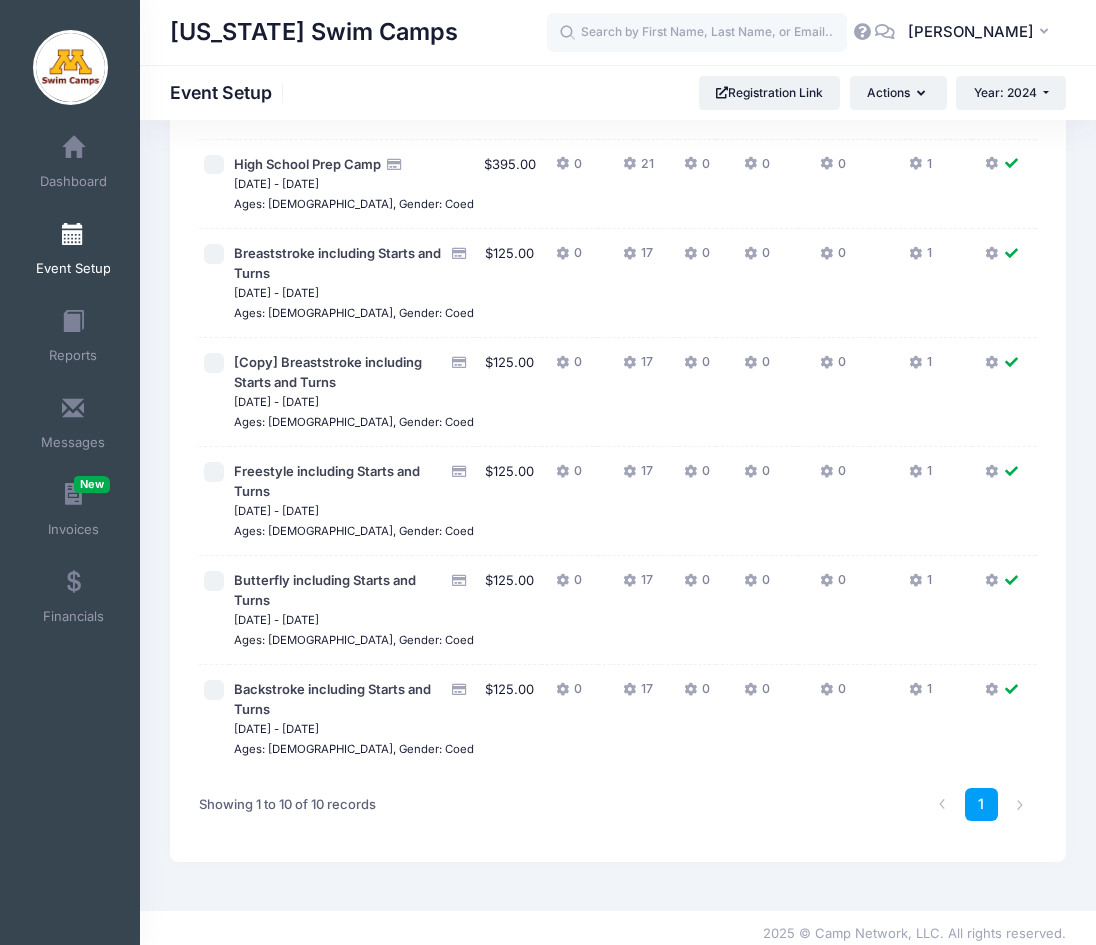 scroll, scrollTop: 534, scrollLeft: 0, axis: vertical 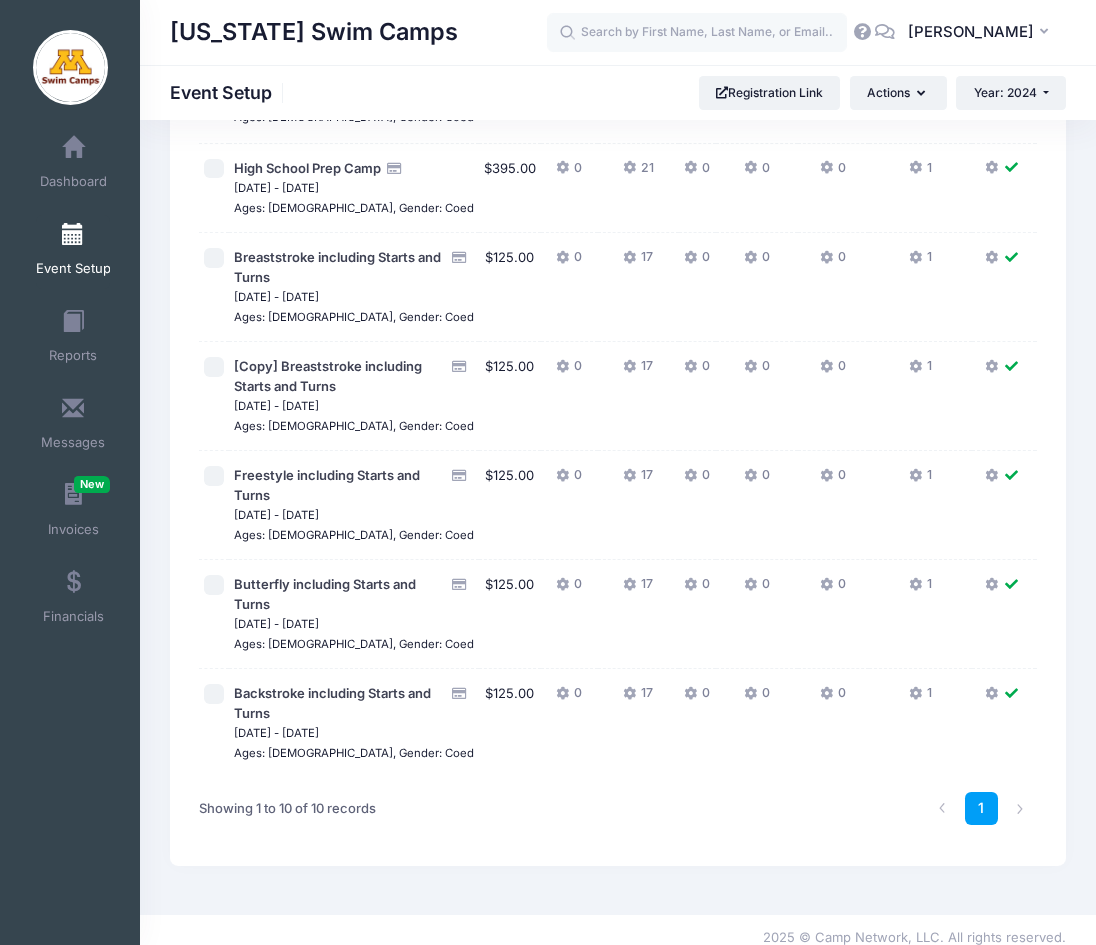 click on "[Copy] Breaststroke including Starts and Turns" at bounding box center (340, 376) 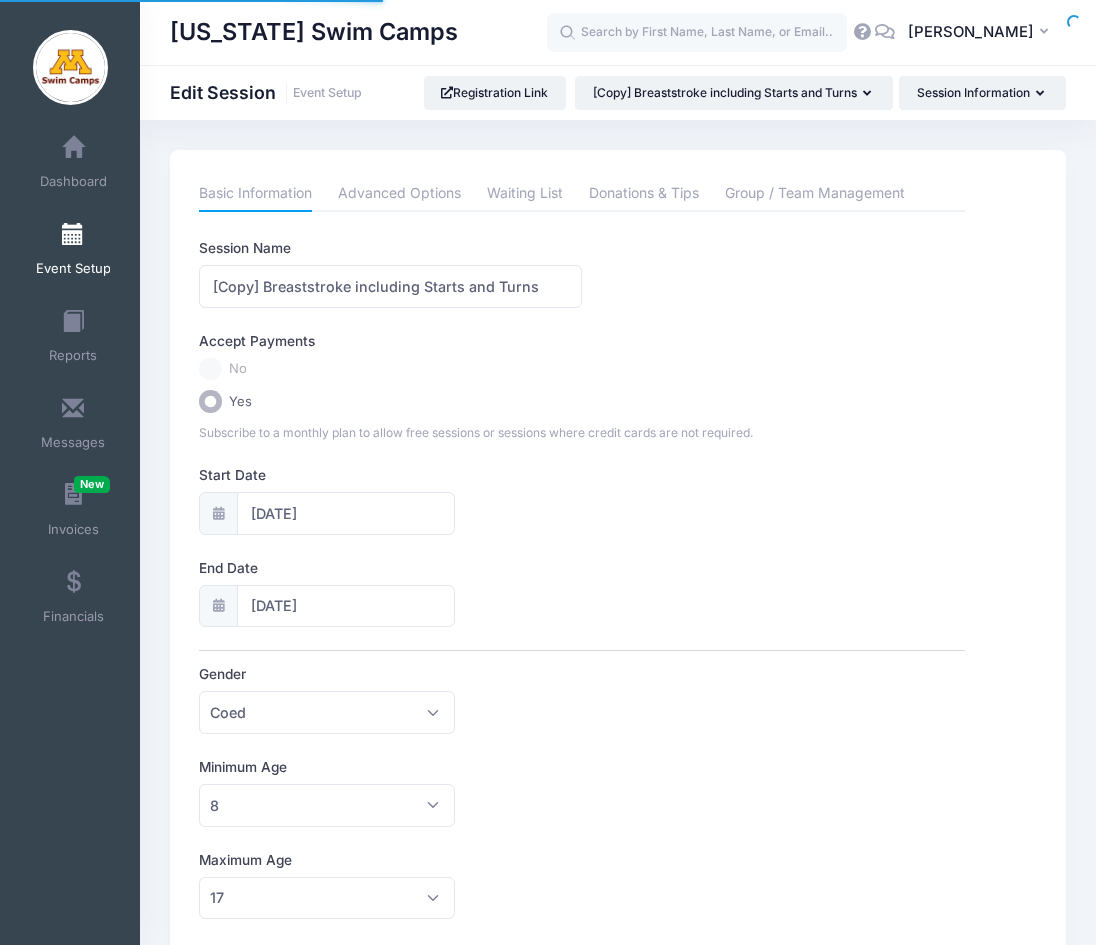 select on "8" 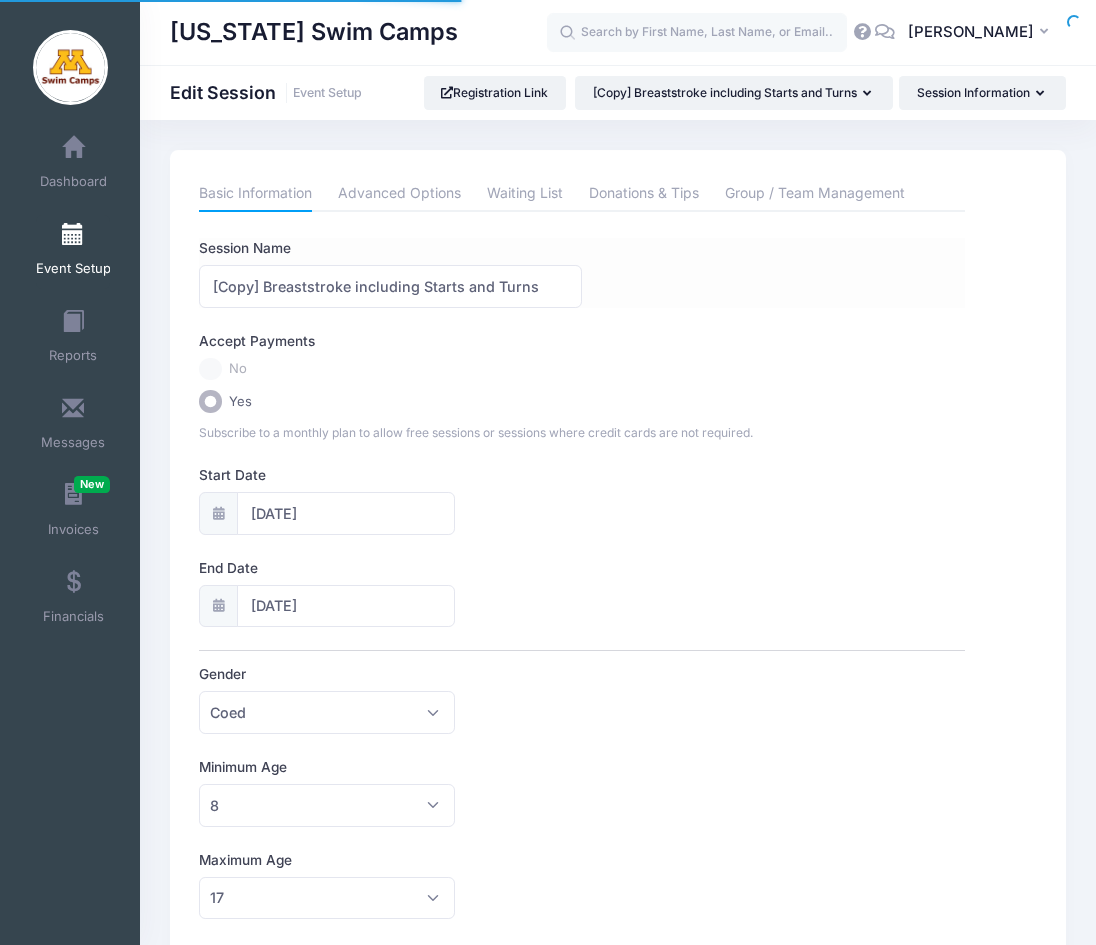 scroll, scrollTop: 0, scrollLeft: 0, axis: both 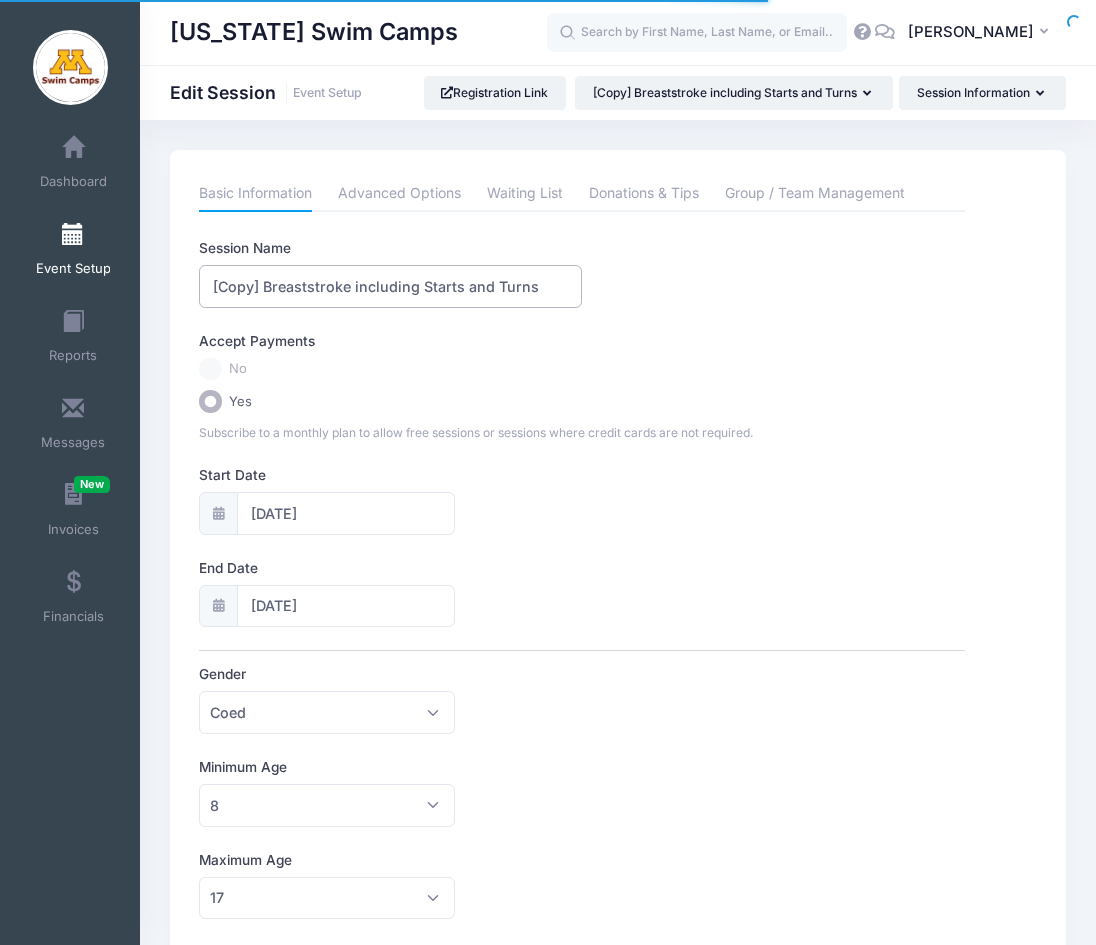 drag, startPoint x: 263, startPoint y: 284, endPoint x: 192, endPoint y: 275, distance: 71.568146 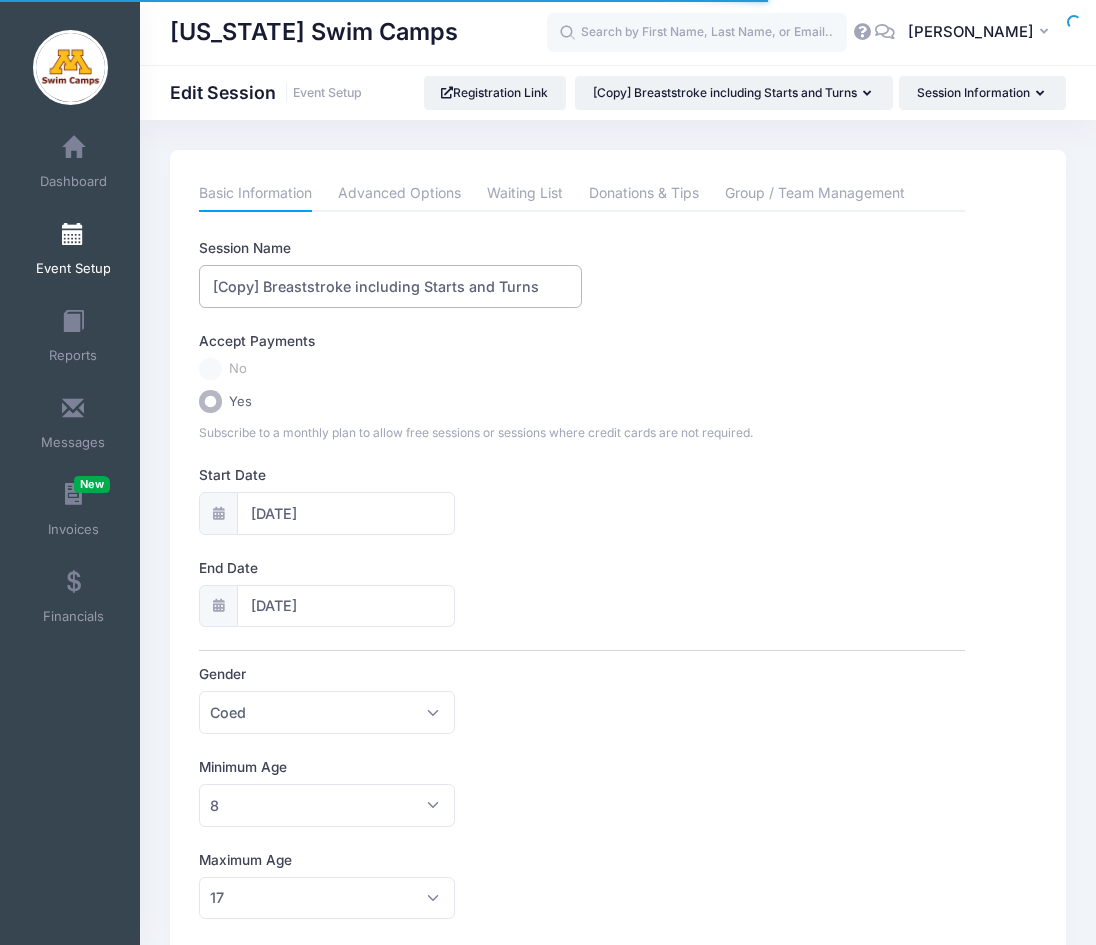 click on "Basic Information
Advanced Options
Waiting List
Donations & Tips
Group / Team Management
Session Name
[Copy] Breaststroke including Starts and Turns
Accept Payments
No
Yes
Subscribe to a monthly plan to allow free sessions or sessions where credit cards are not required.
Start Date
[DATE]
End Date
[DATE]
1" at bounding box center (583, 849) 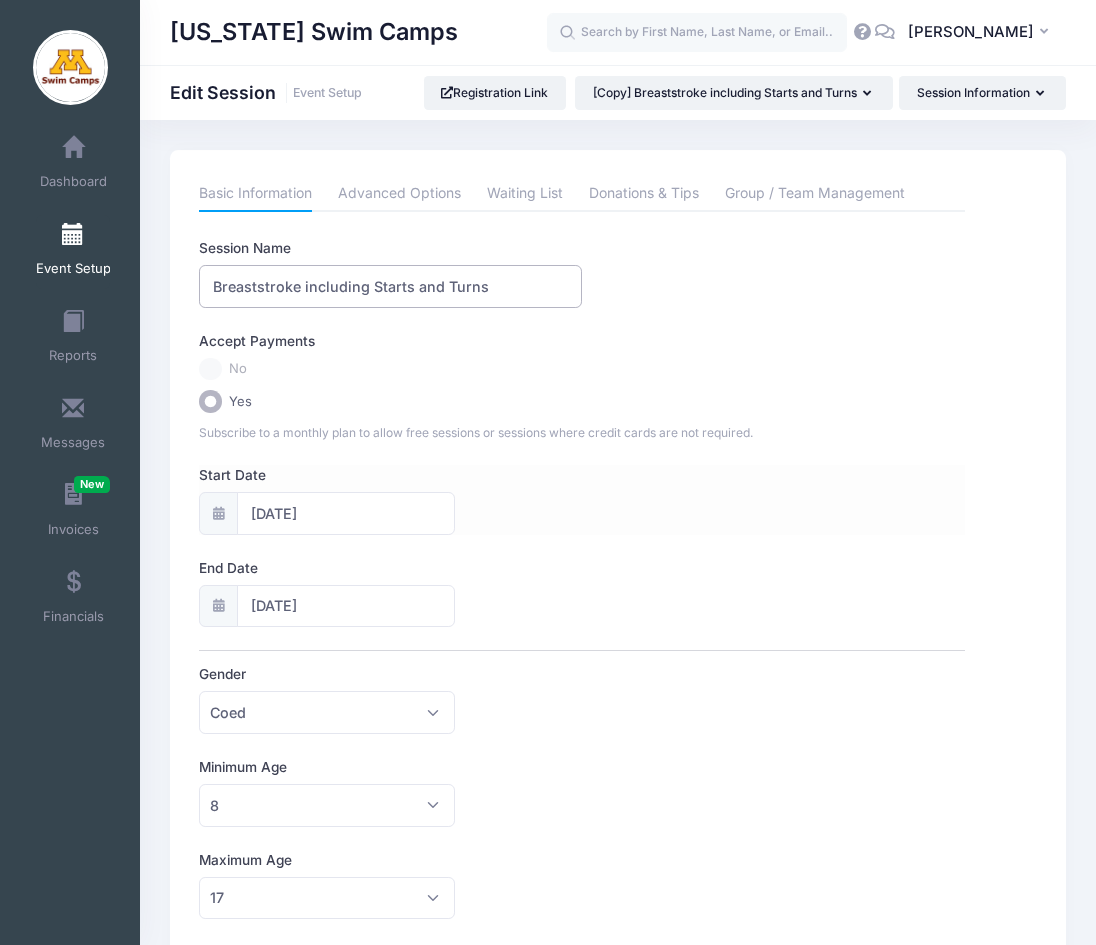 type on "Breaststroke including Starts and Turns" 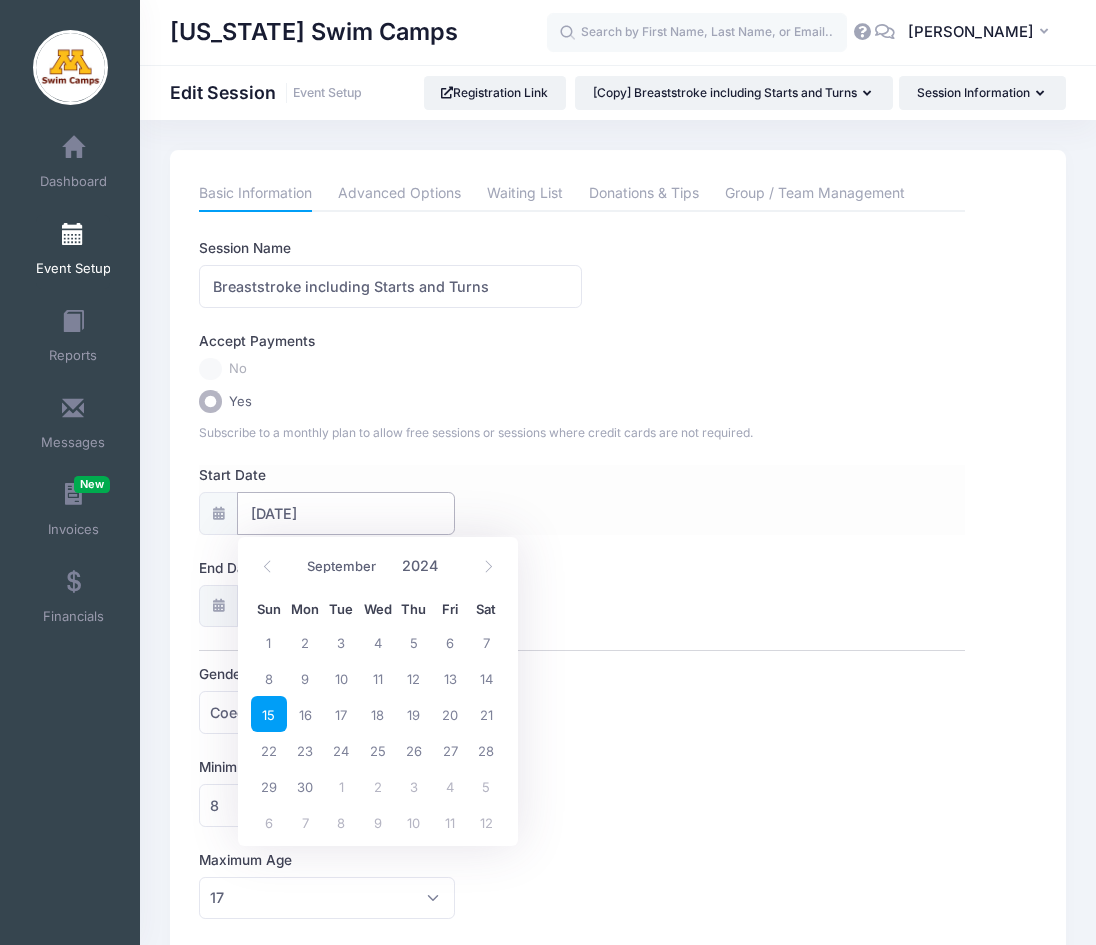 click on "[DATE]" at bounding box center [345, 513] 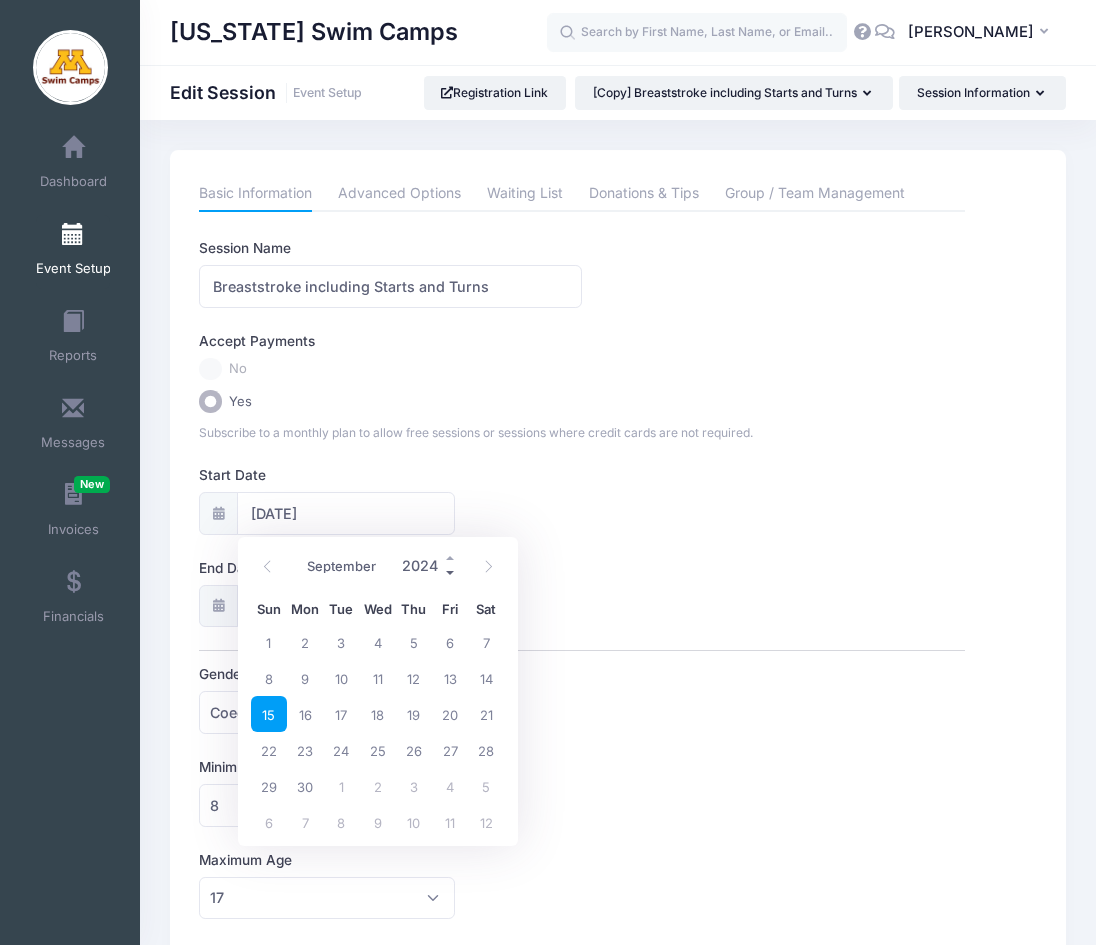 click at bounding box center [451, 573] 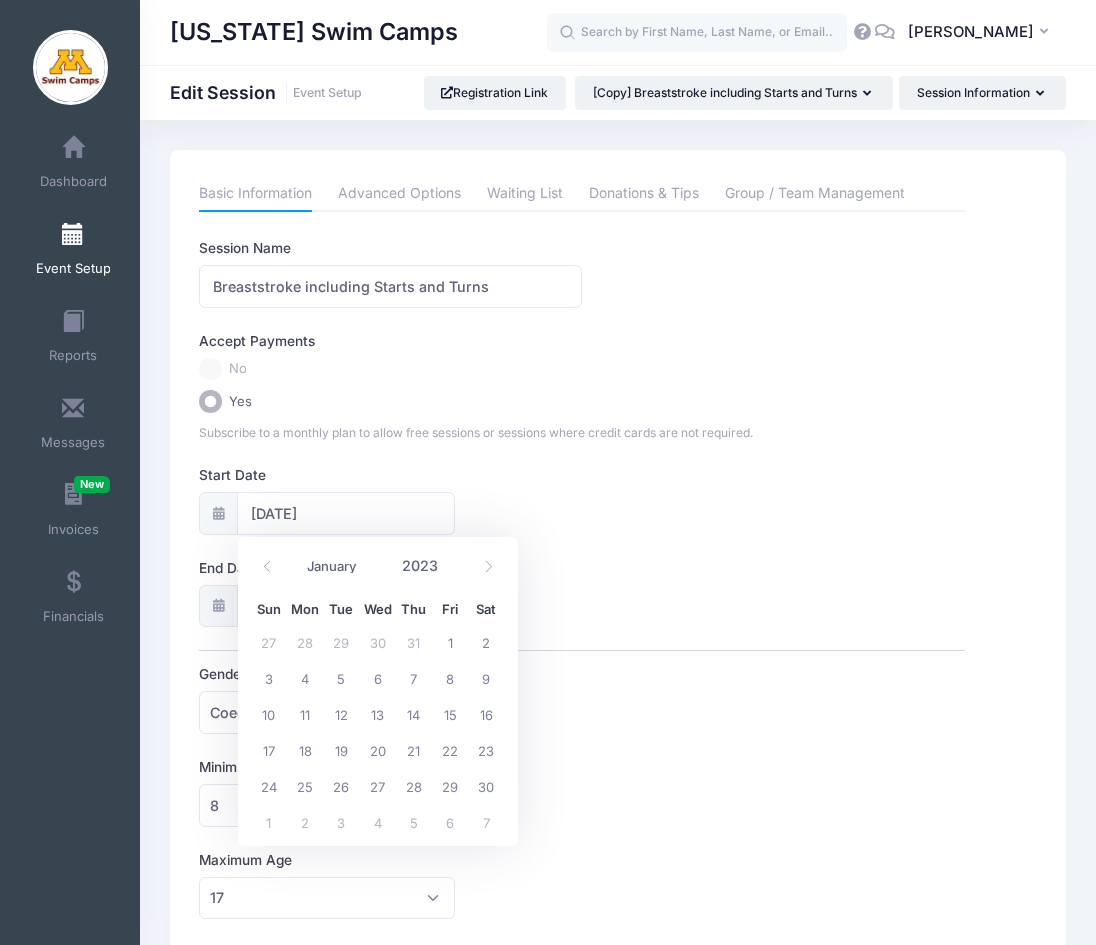 click on "January February March April May June July August September October November [DATE]" at bounding box center (377, 560) 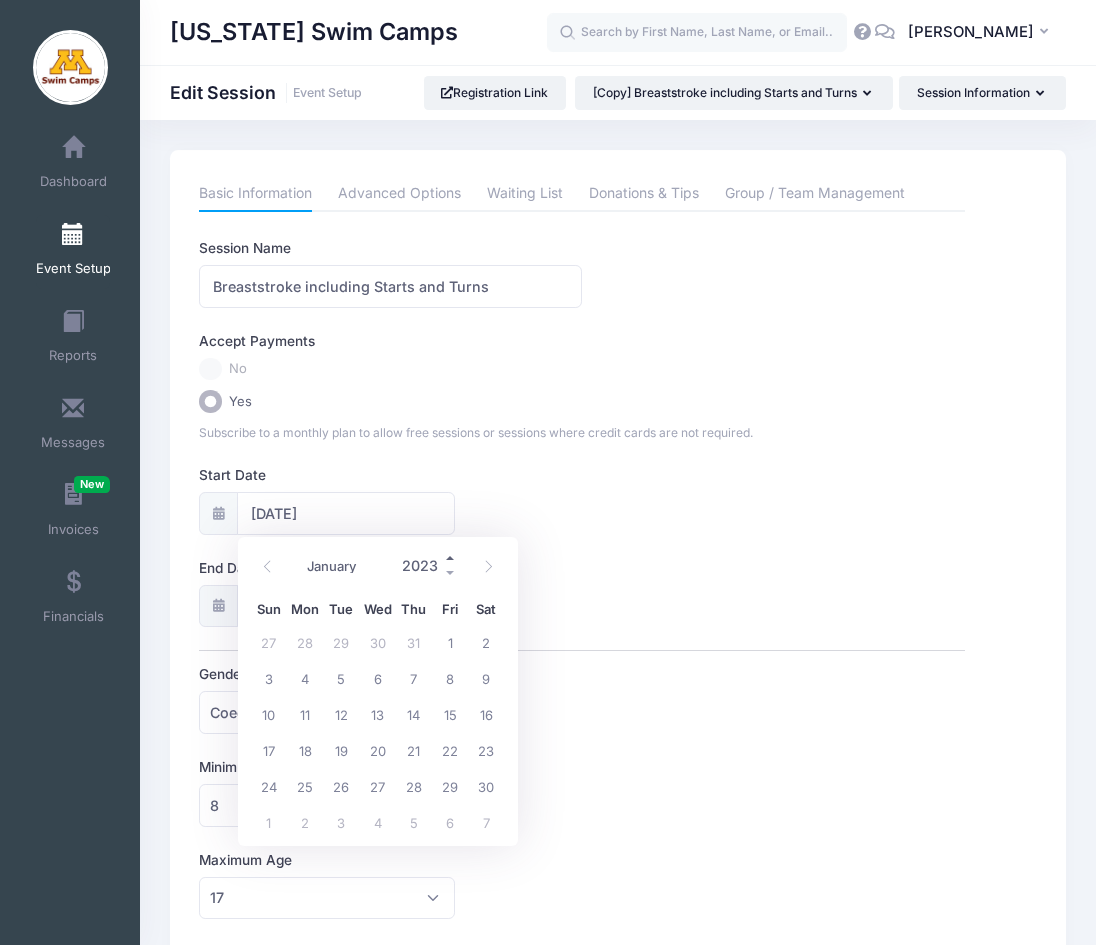 click at bounding box center [451, 558] 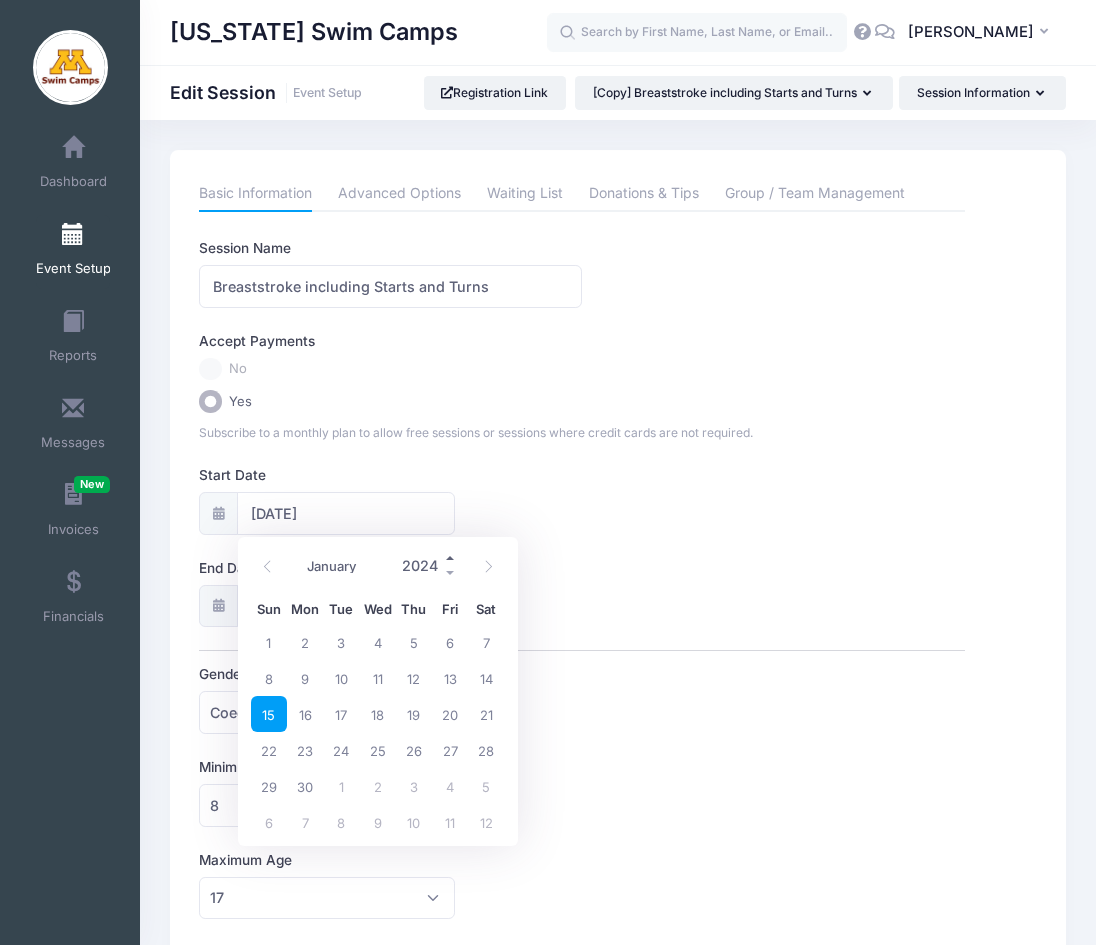 click at bounding box center (451, 558) 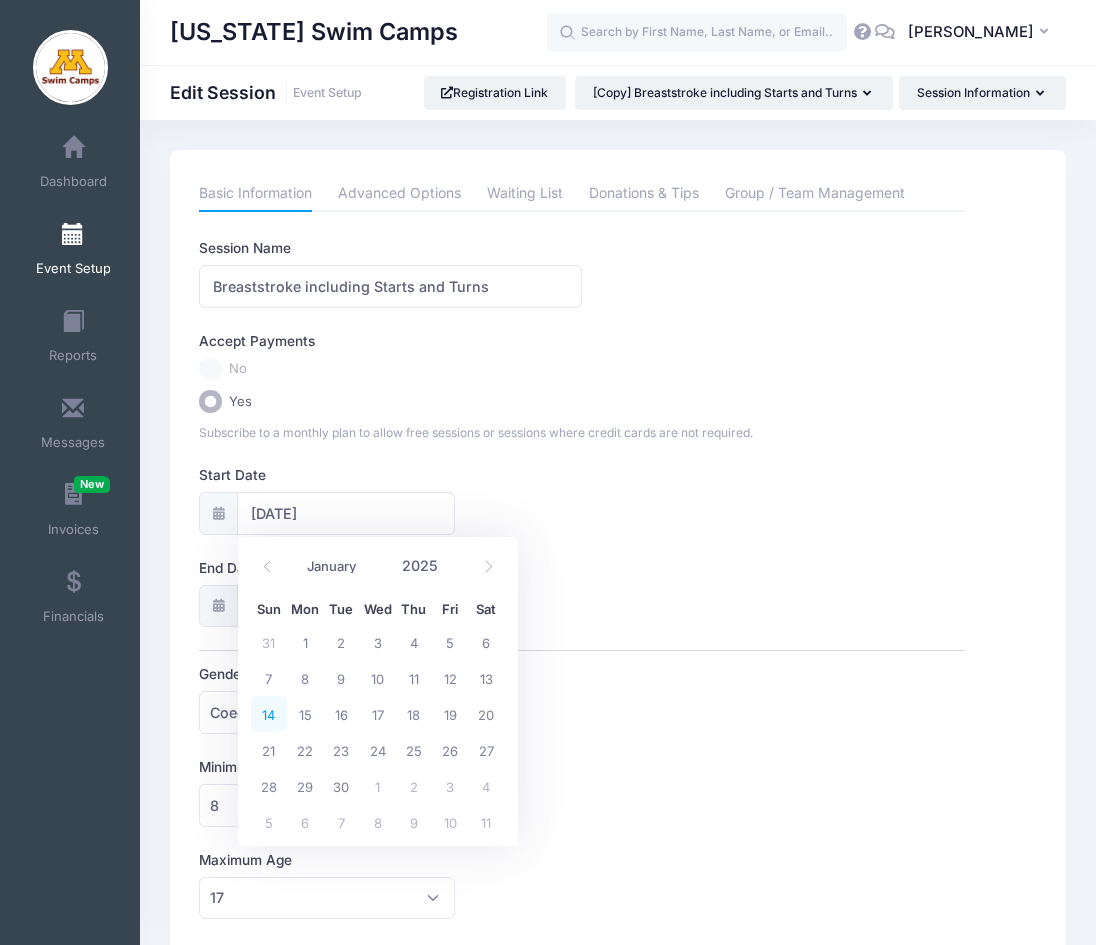 click on "14" at bounding box center [269, 714] 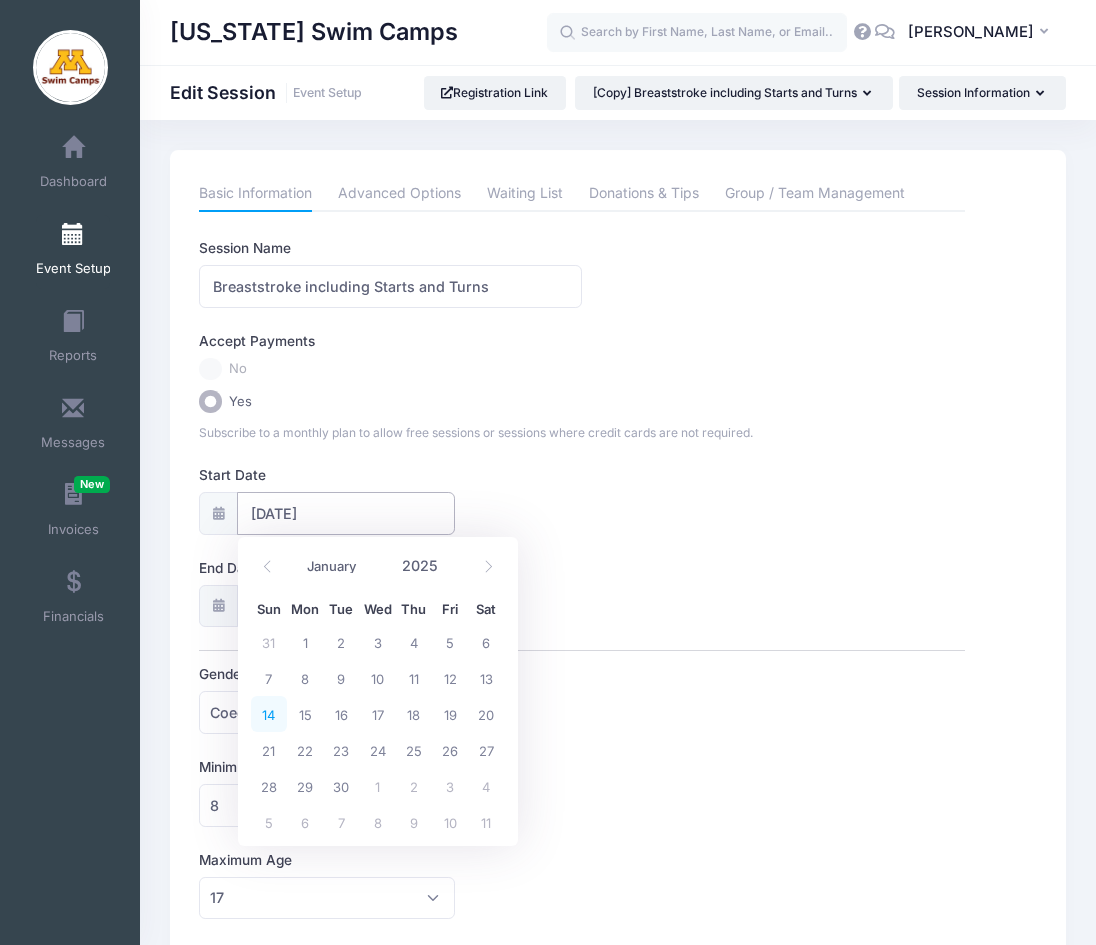 type on "09/14/2025" 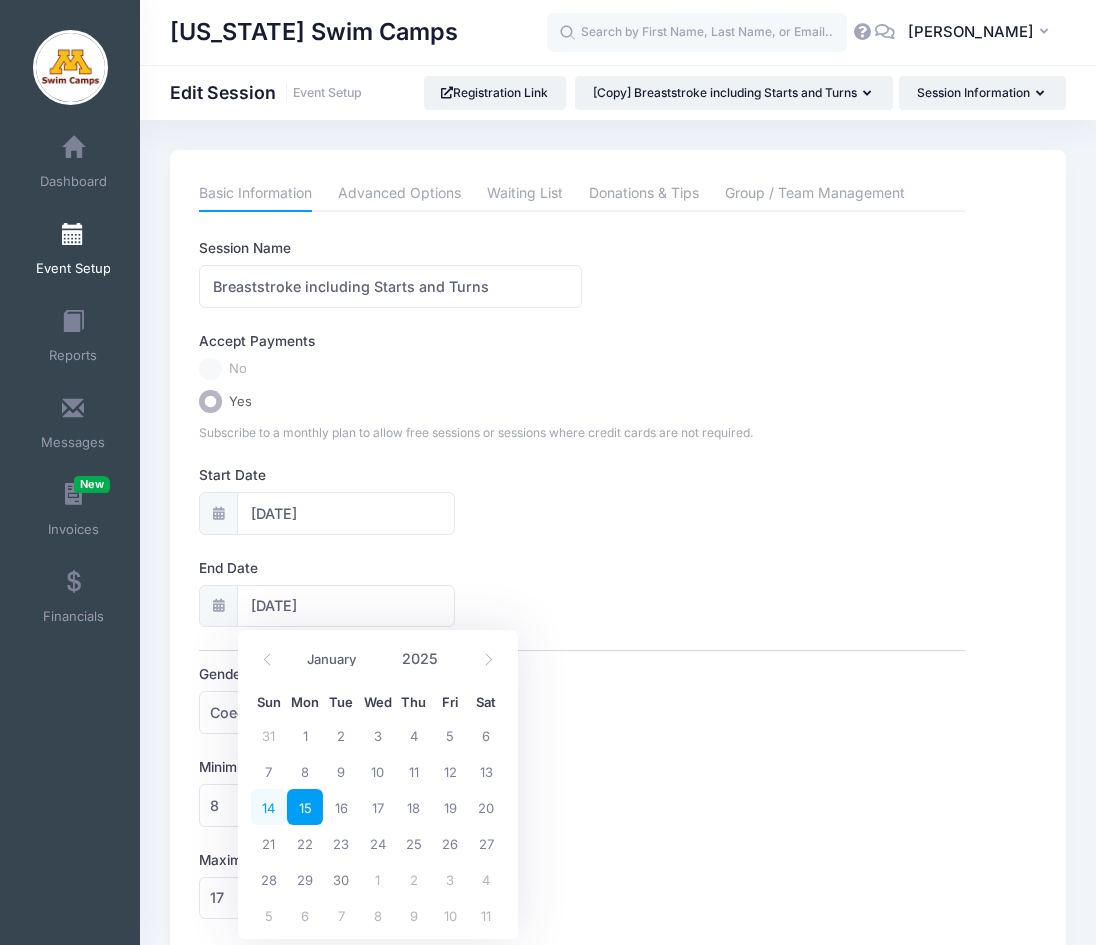 click on "14" at bounding box center [269, 807] 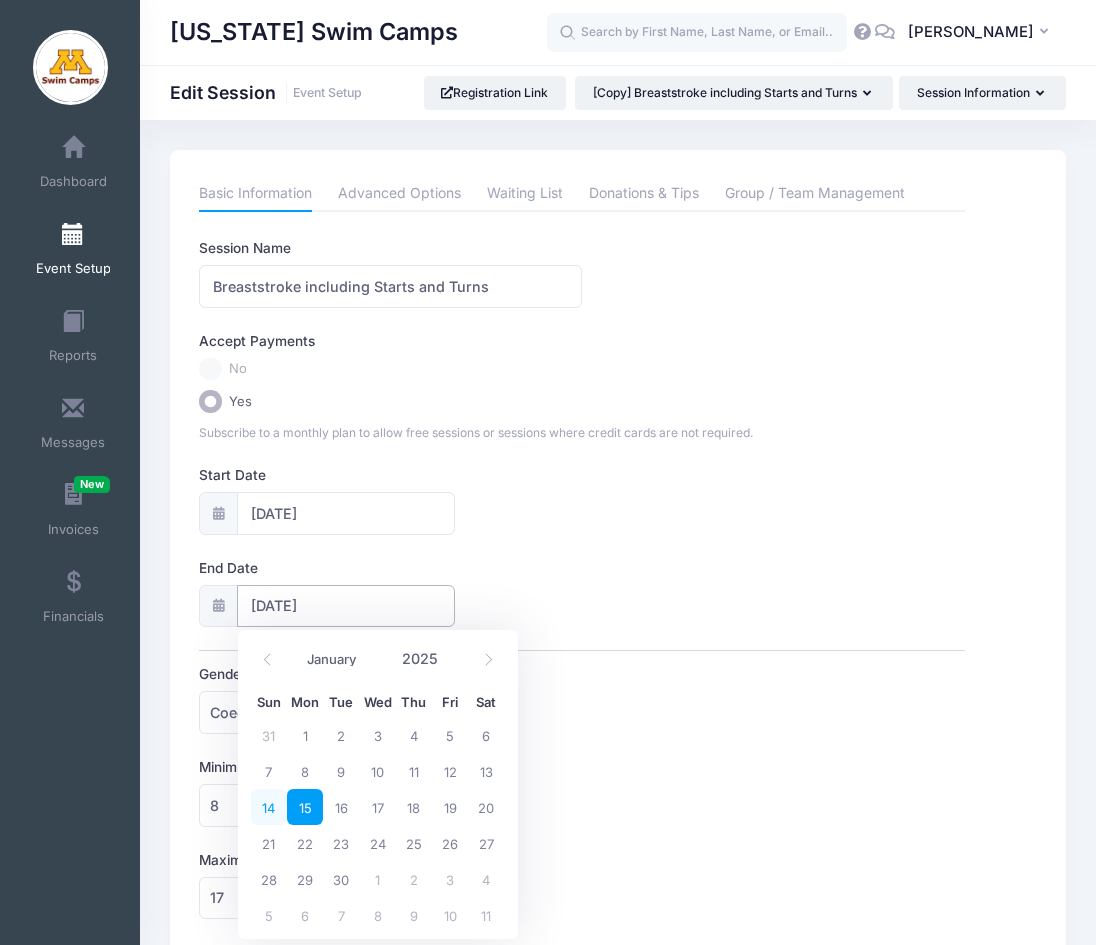 type on "09/14/2025" 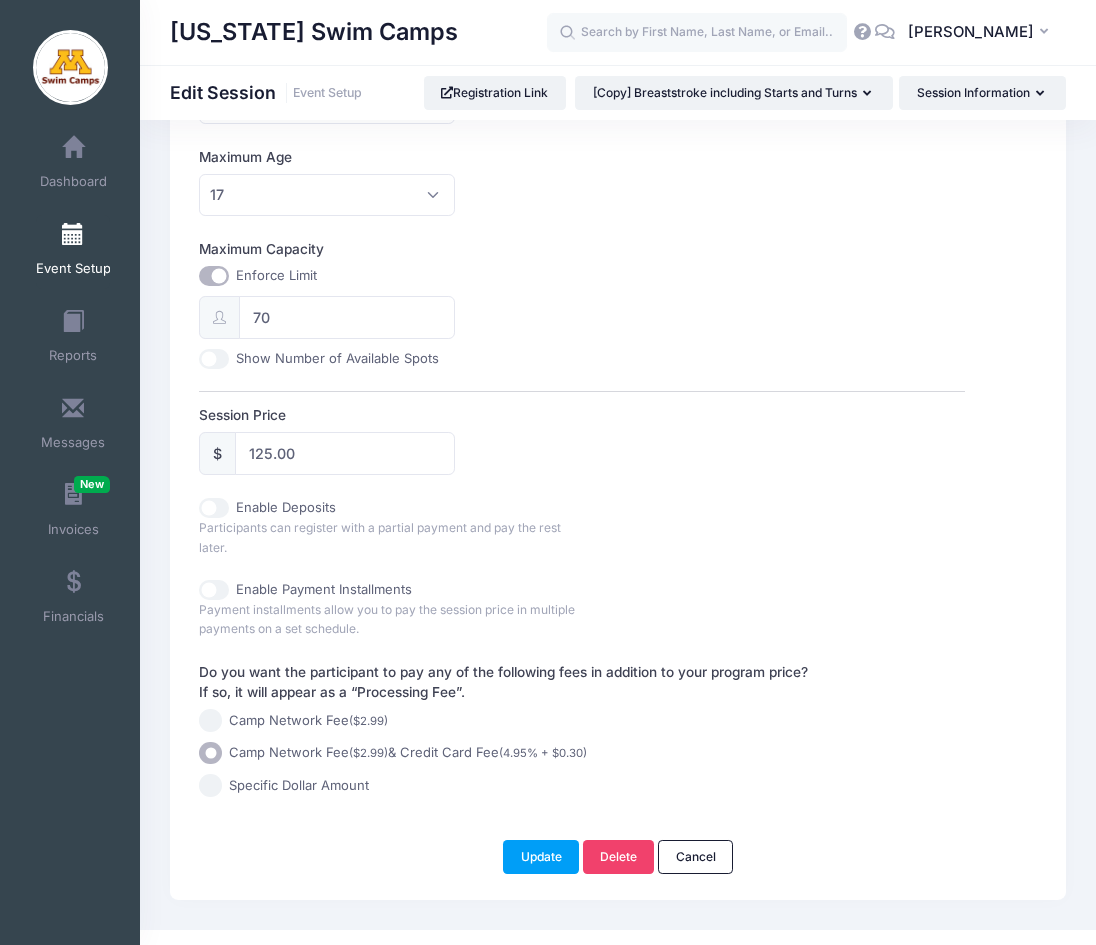 scroll, scrollTop: 733, scrollLeft: 0, axis: vertical 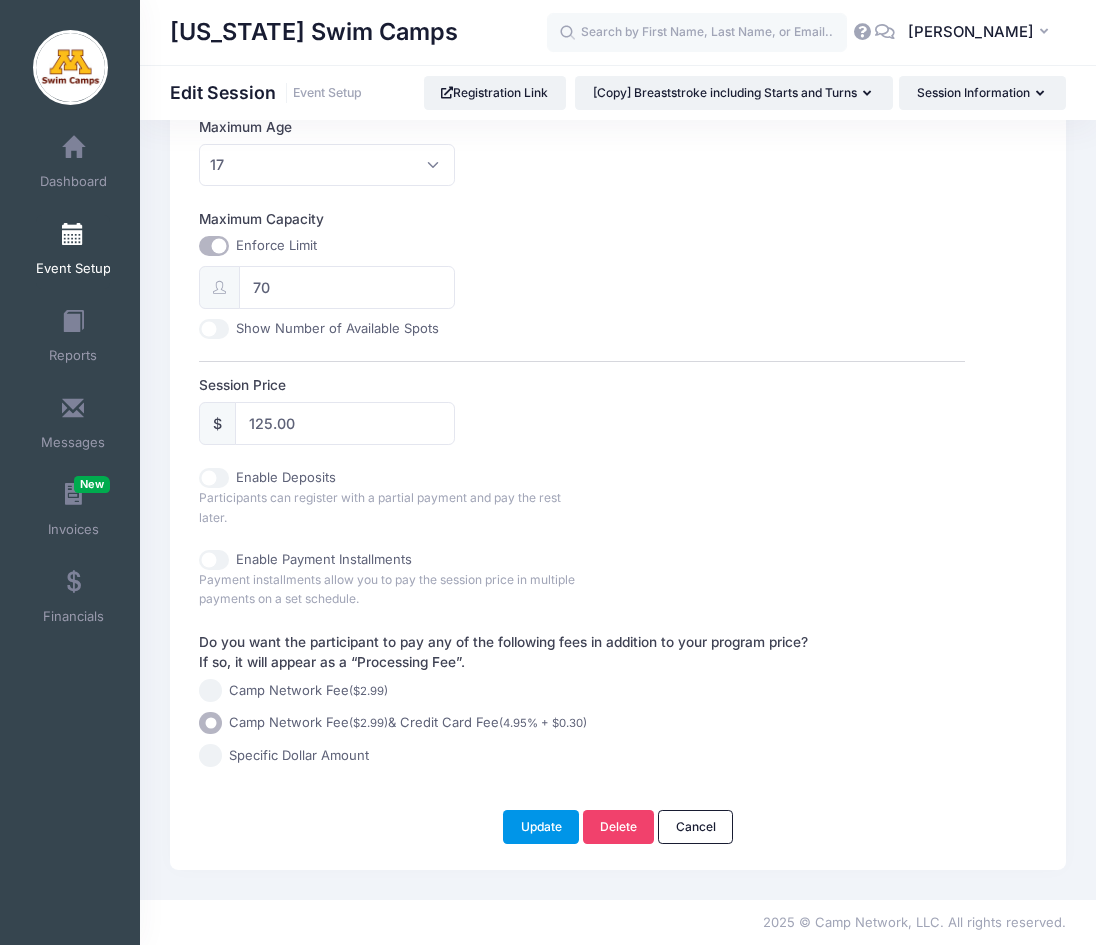 click on "Update" at bounding box center [541, 827] 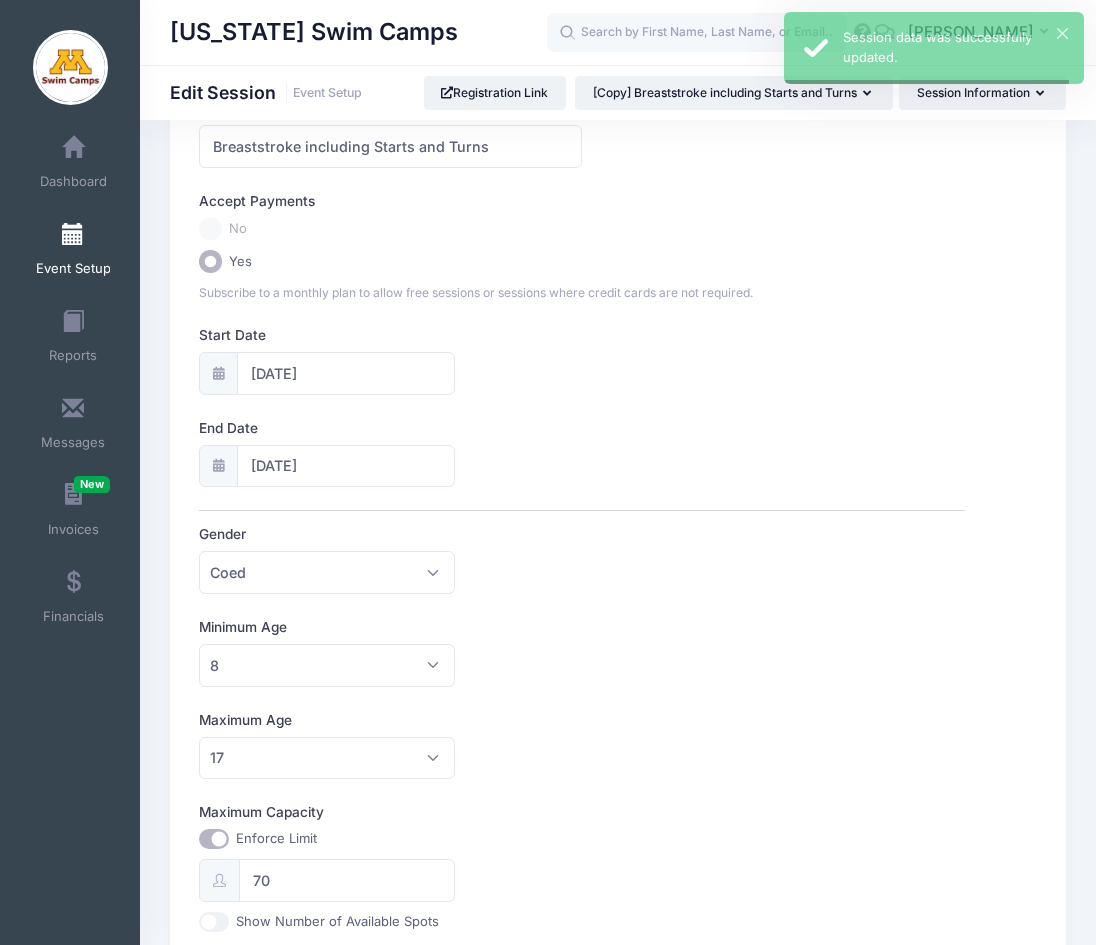 scroll, scrollTop: 0, scrollLeft: 0, axis: both 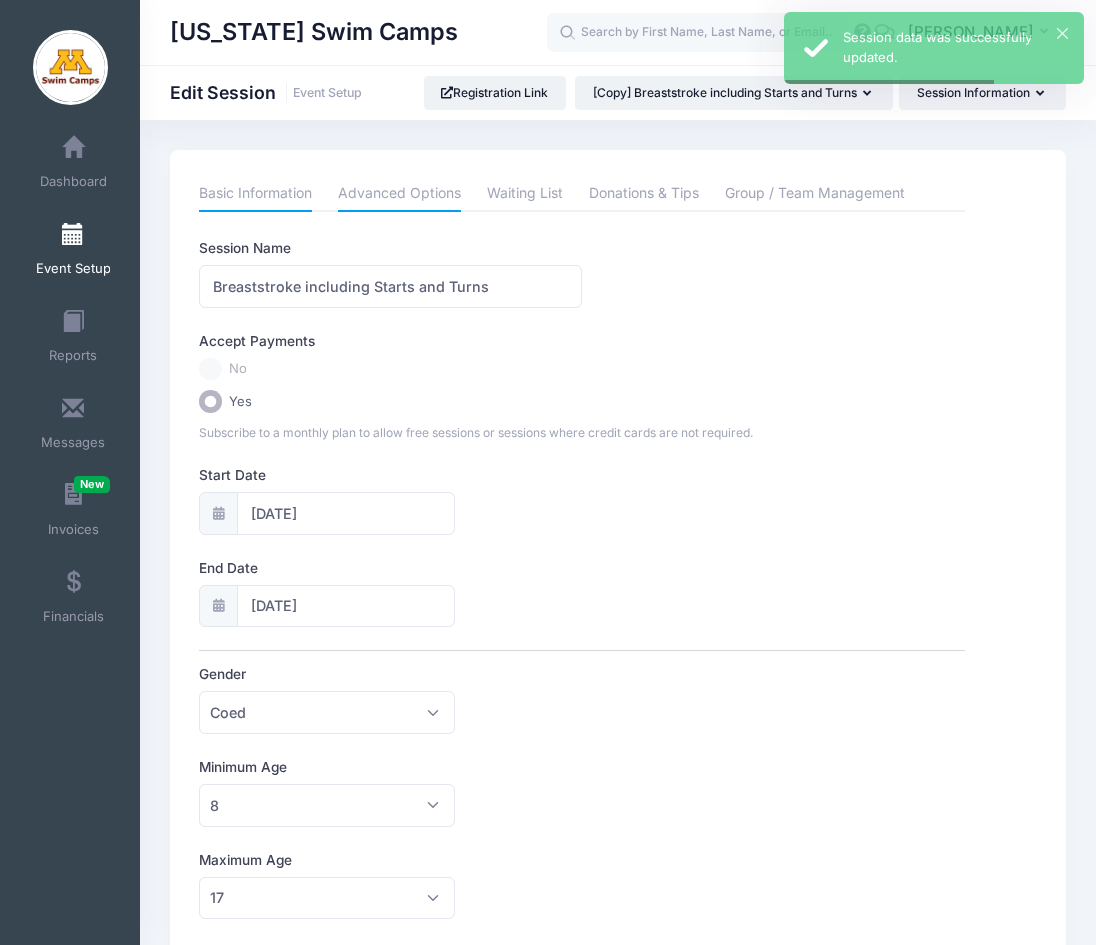 click on "Advanced Options" at bounding box center (399, 194) 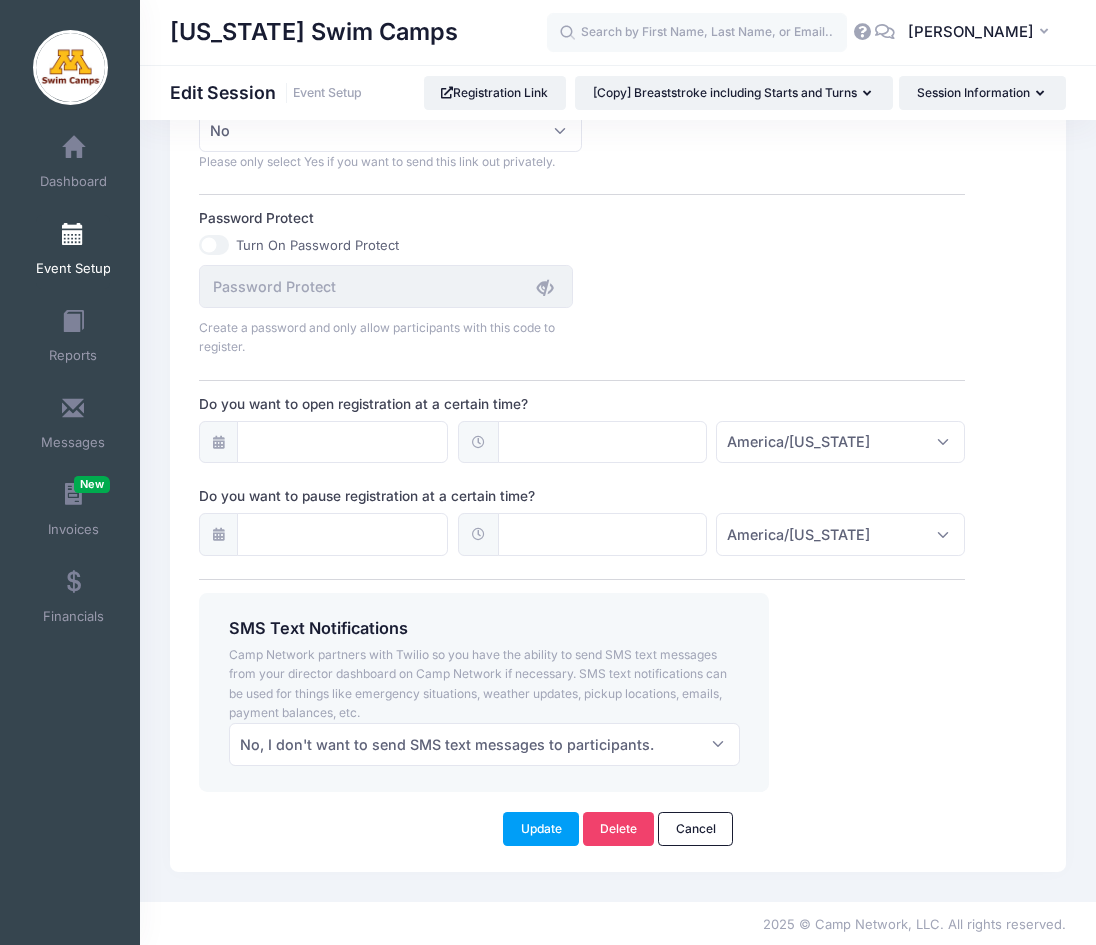 scroll, scrollTop: 1420, scrollLeft: 0, axis: vertical 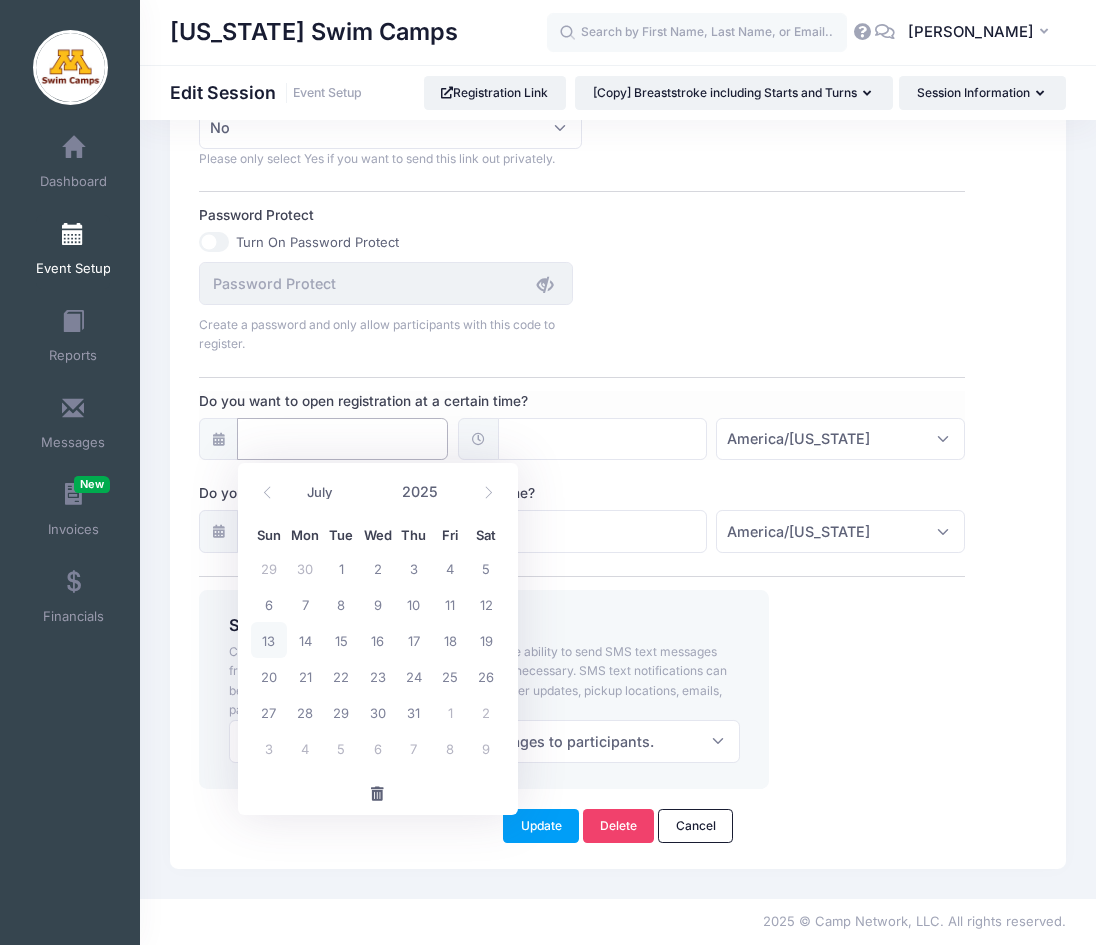 click on "Do you want to open registration at a certain time?" at bounding box center (342, 439) 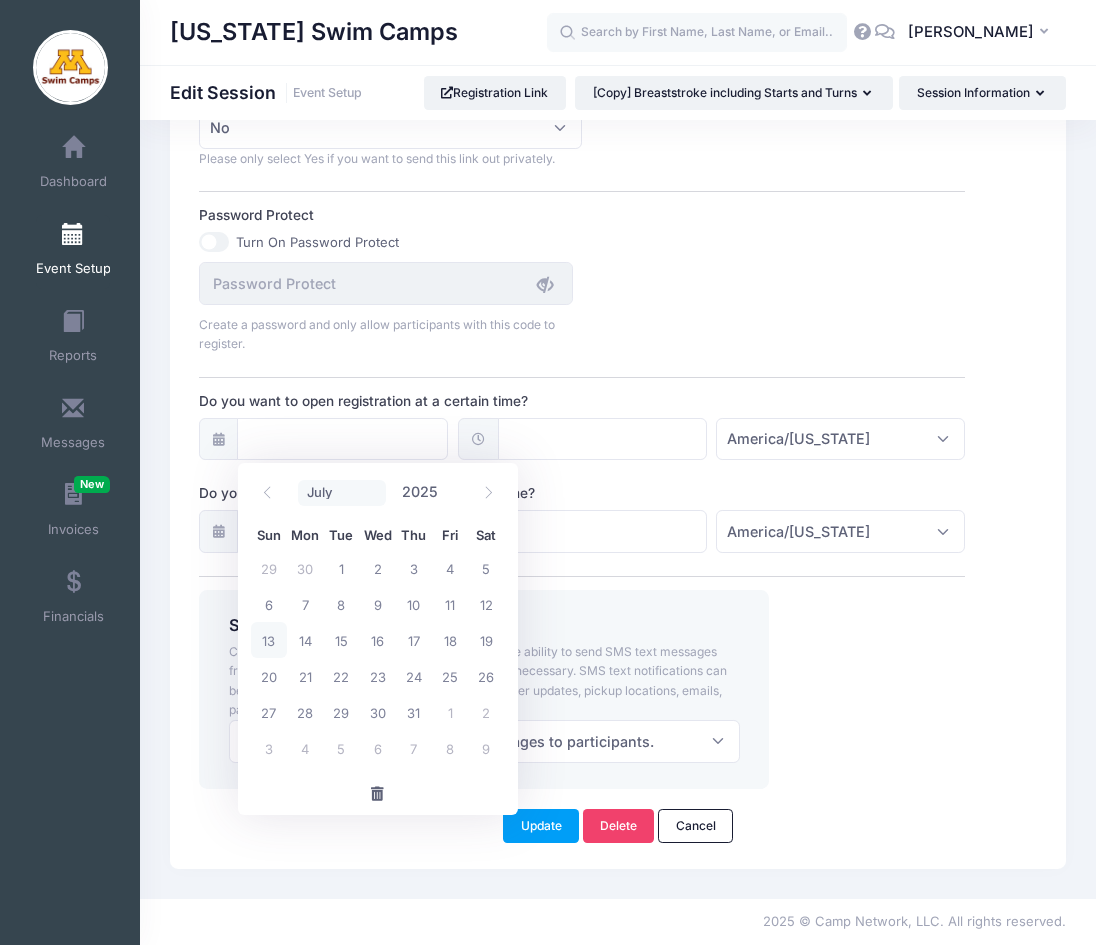 click on "January February March April May June July August September October November December" at bounding box center (342, 493) 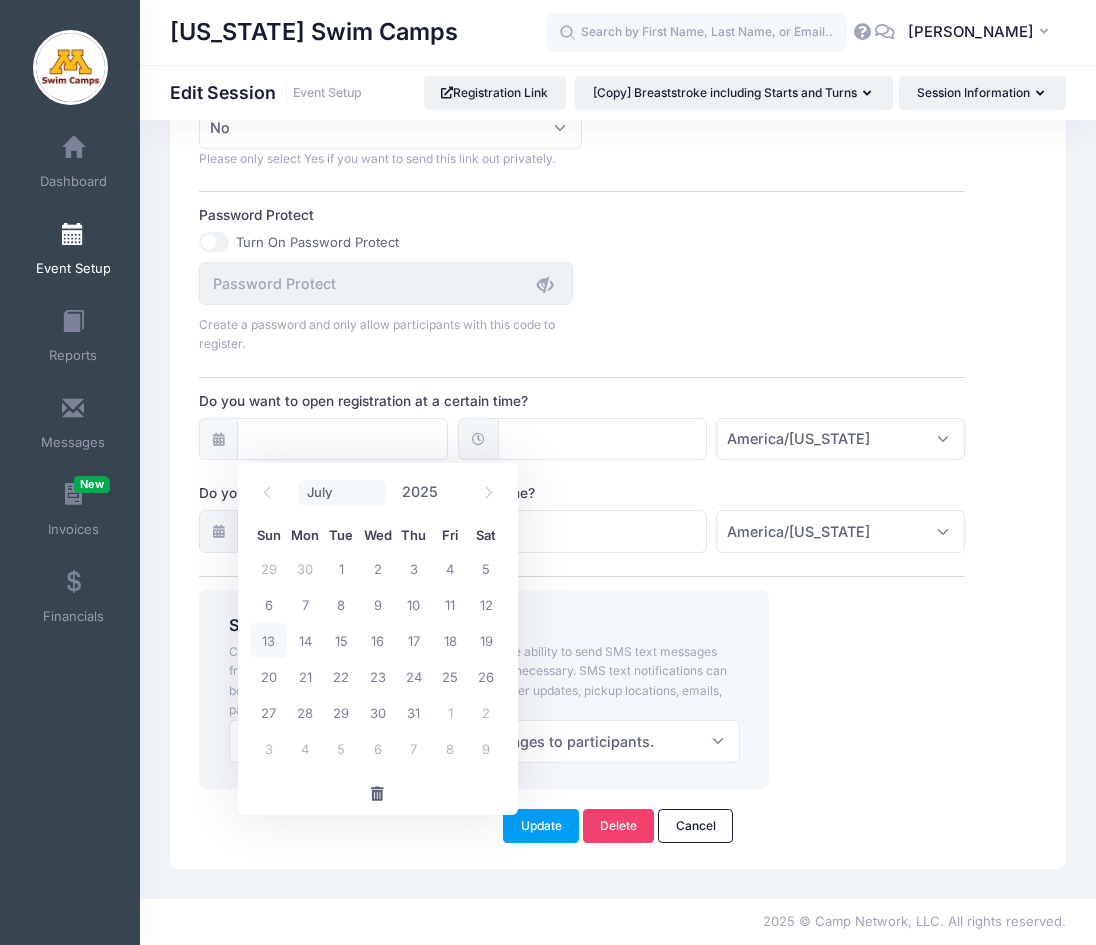 select on "7" 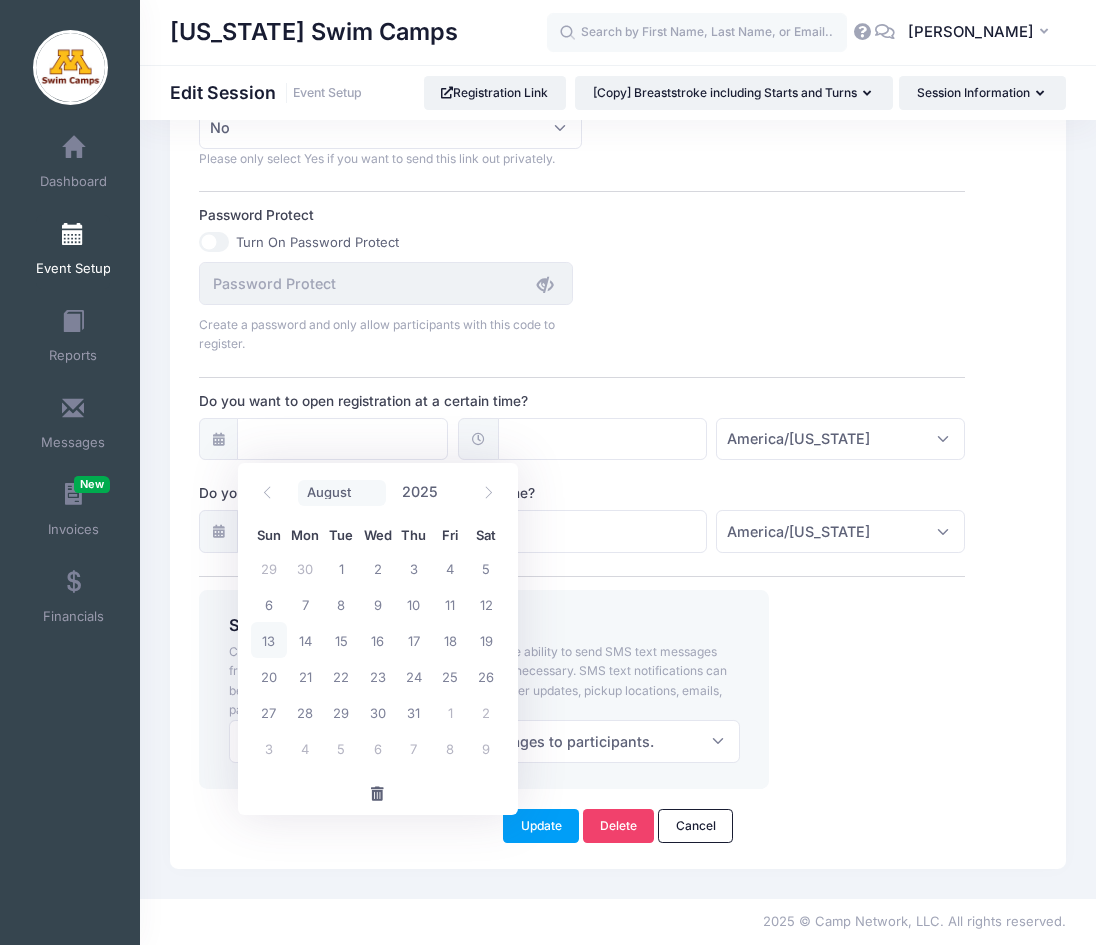 click on "January February March April May June July August September October November December" at bounding box center [342, 493] 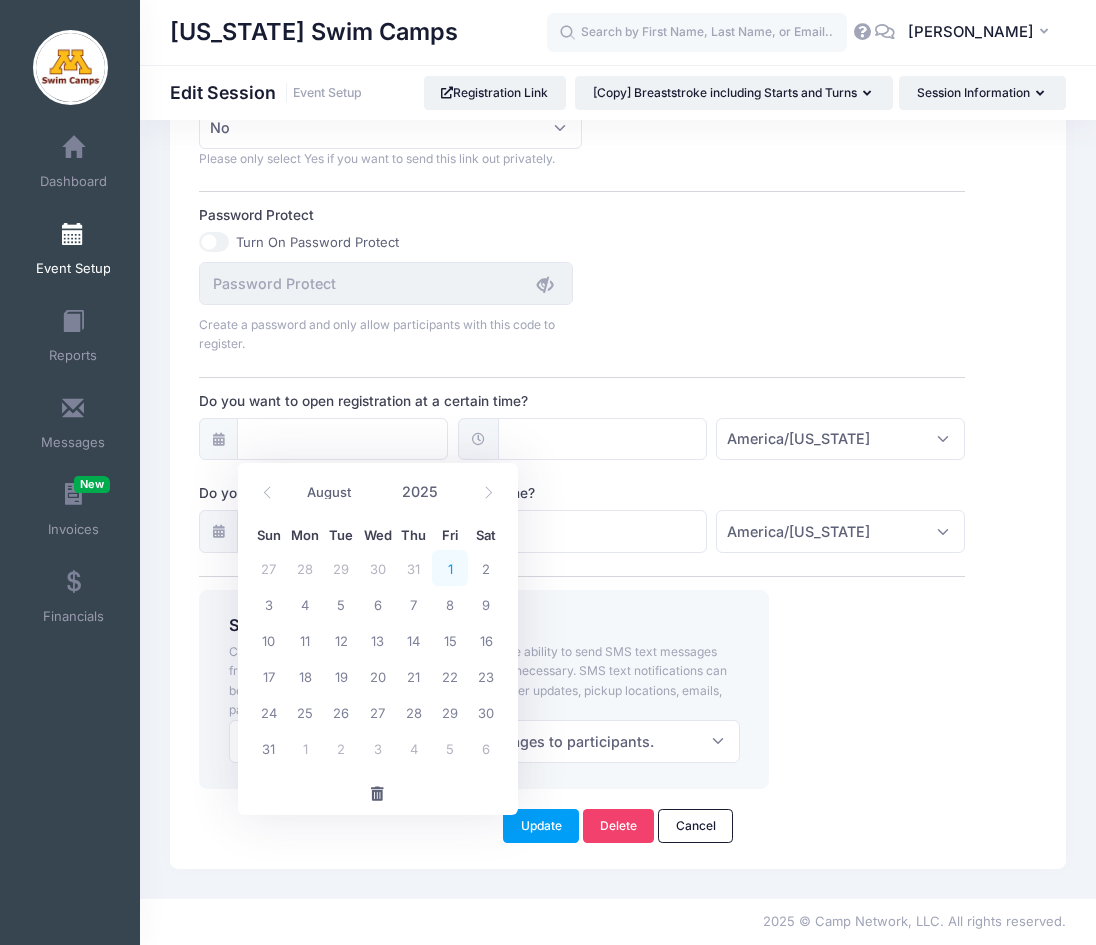 click on "1" at bounding box center (450, 568) 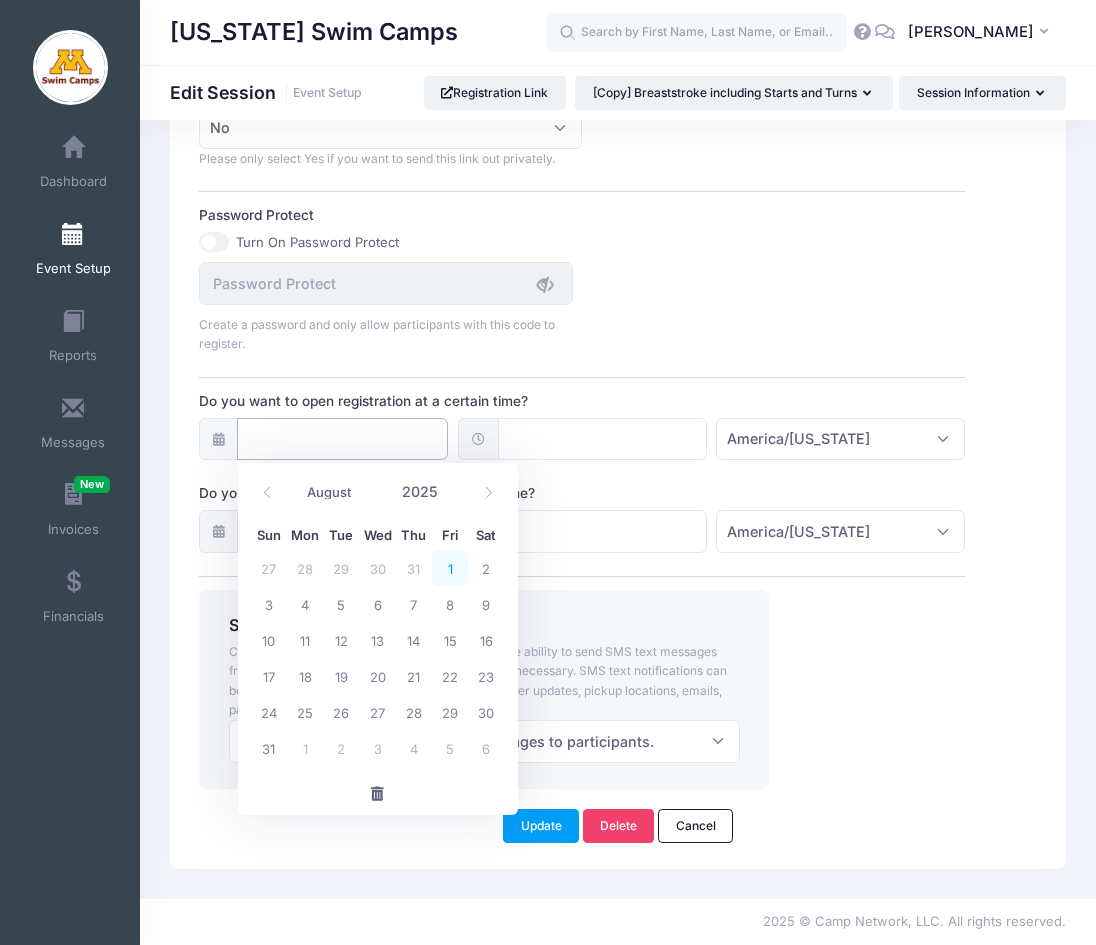 type on "08/01/2025" 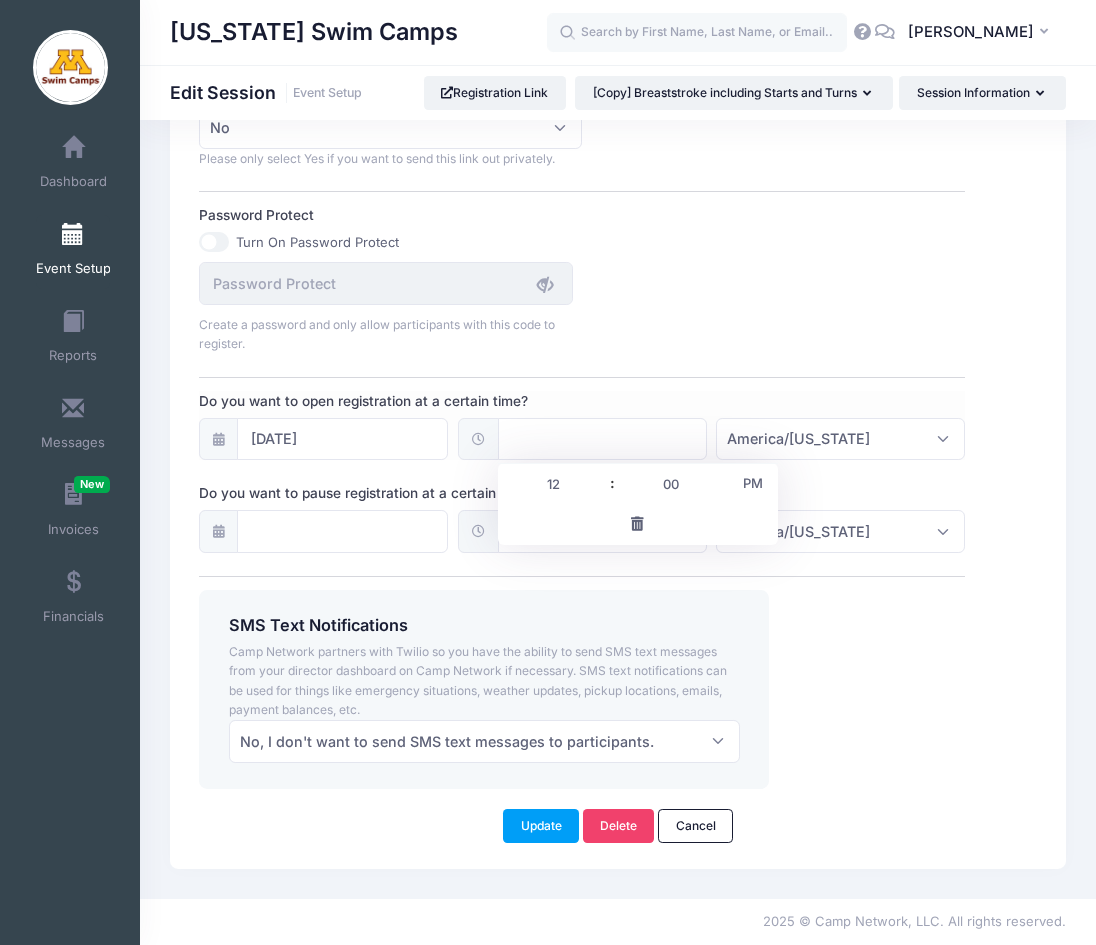 click at bounding box center (602, 439) 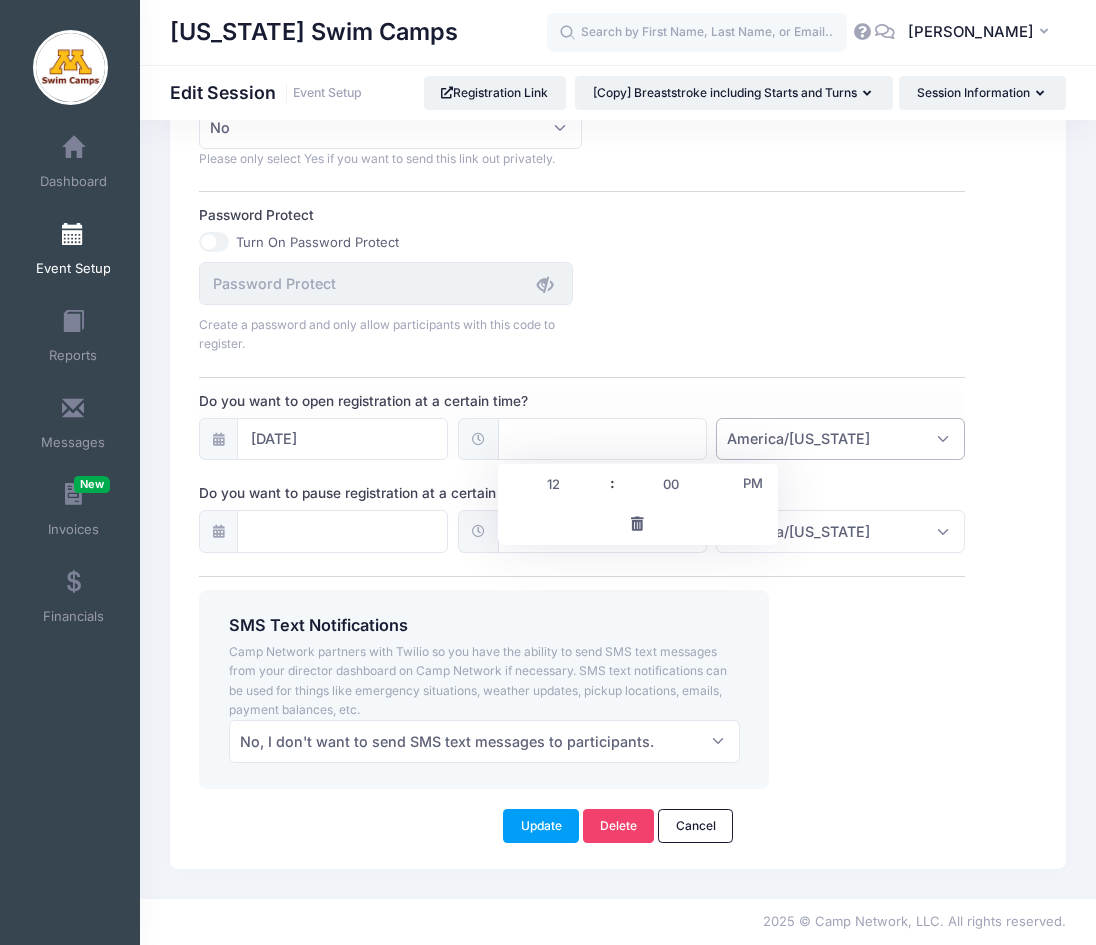 click on "America/New York" at bounding box center [798, 438] 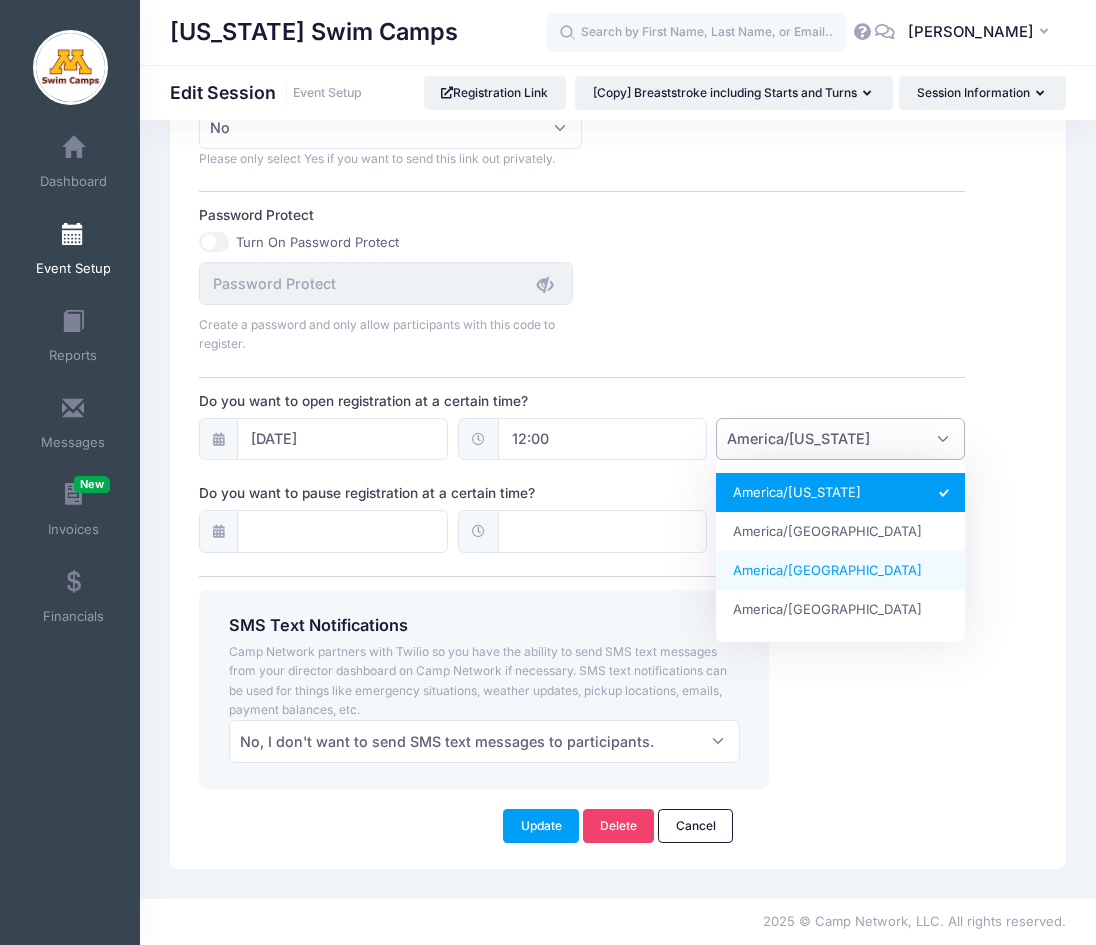 select on "America/Chicago" 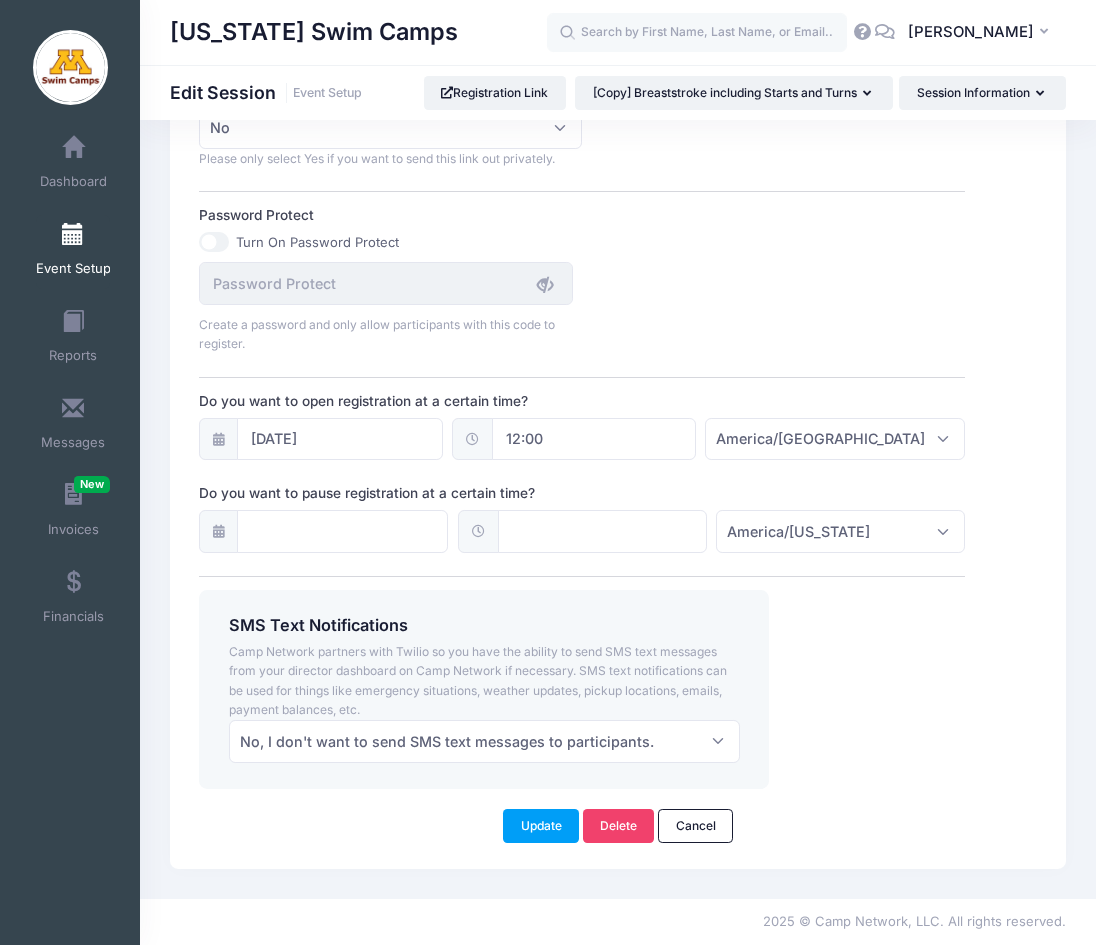 click on "SMS Text Notifications
Camp Network partners with Twilio so you have the ability to send SMS text messages from your director dashboard on Camp Network if necessary. SMS text notifications can be used for things like emergency situations, weather updates, pickup locations, emails, payment balances, etc.
Please Select No, I don't want to send SMS text messages to participants.
Yes, please require them to input at least one number.
Yes, please give them the option!                              No, I don't want to send SMS text messages to participants." at bounding box center (583, 689) 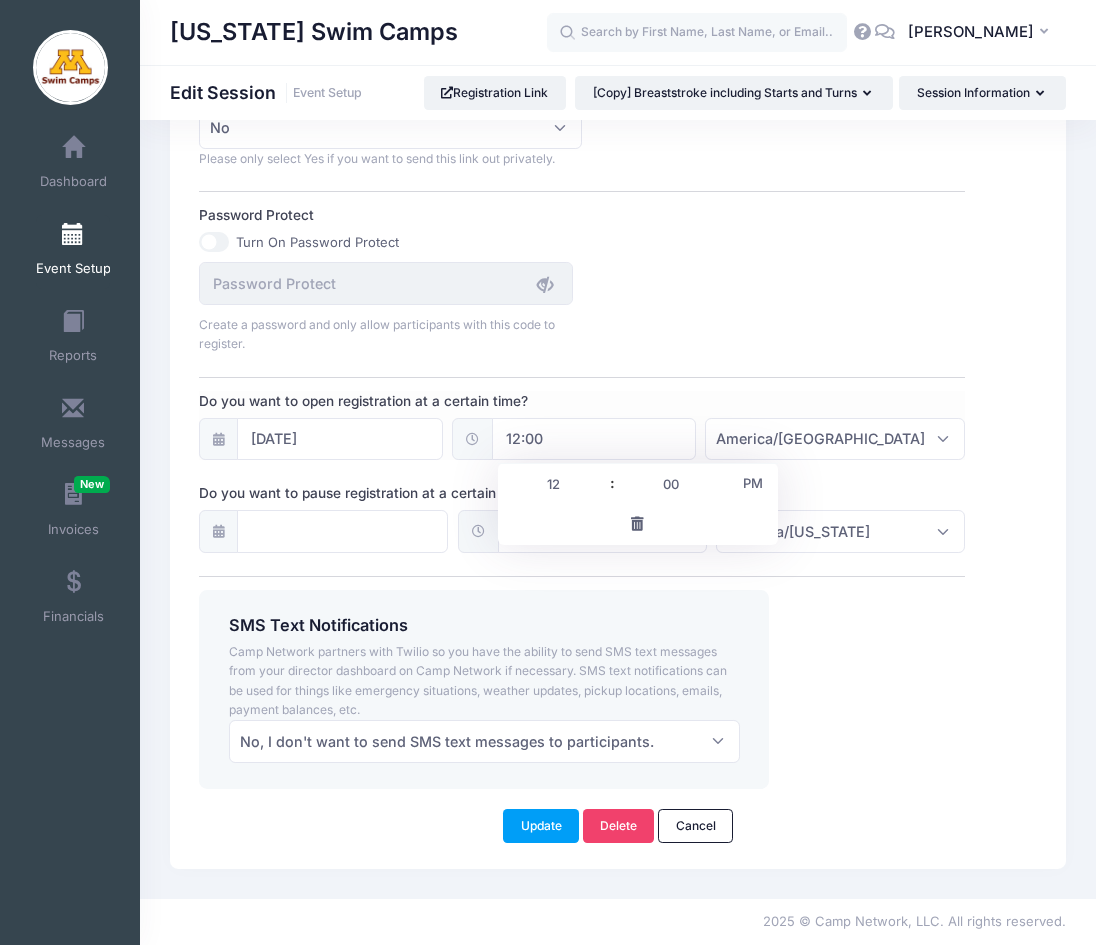 click on "12:00" at bounding box center [593, 439] 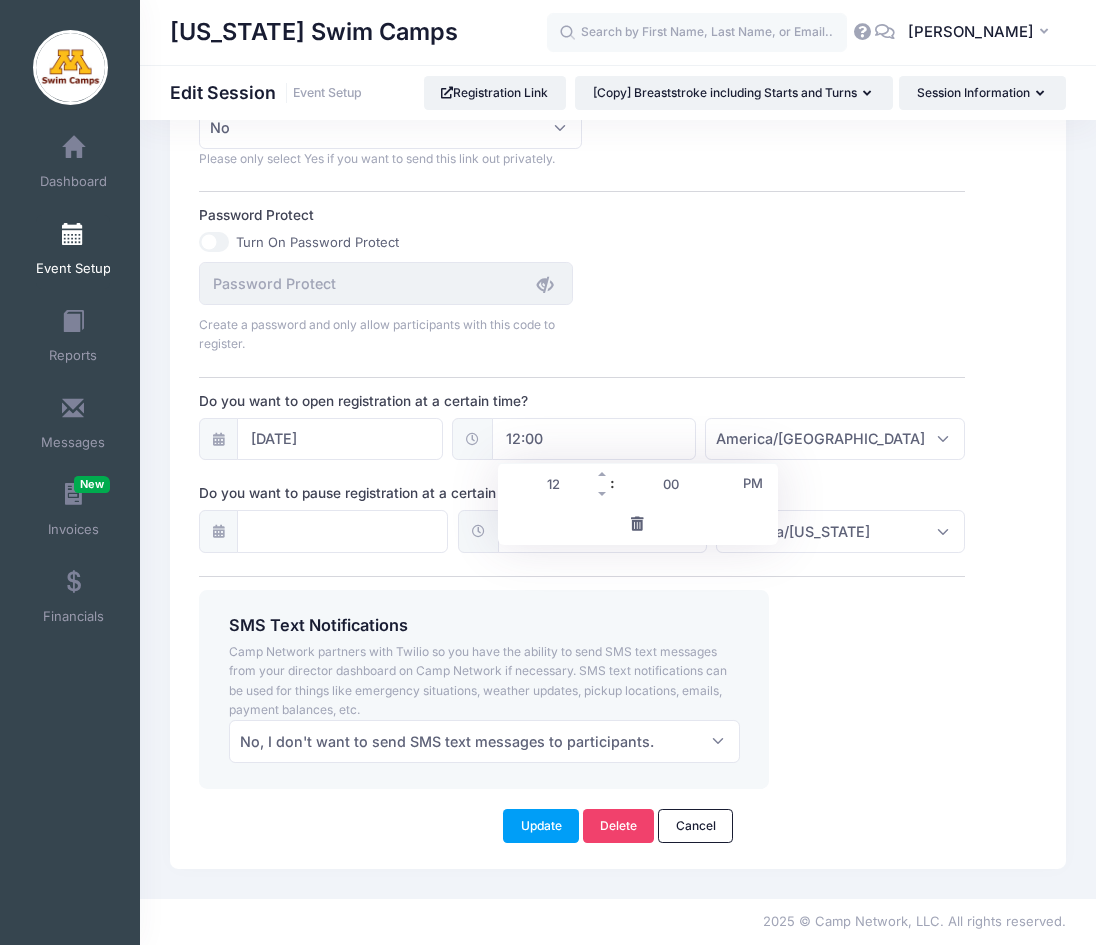 type on "0" 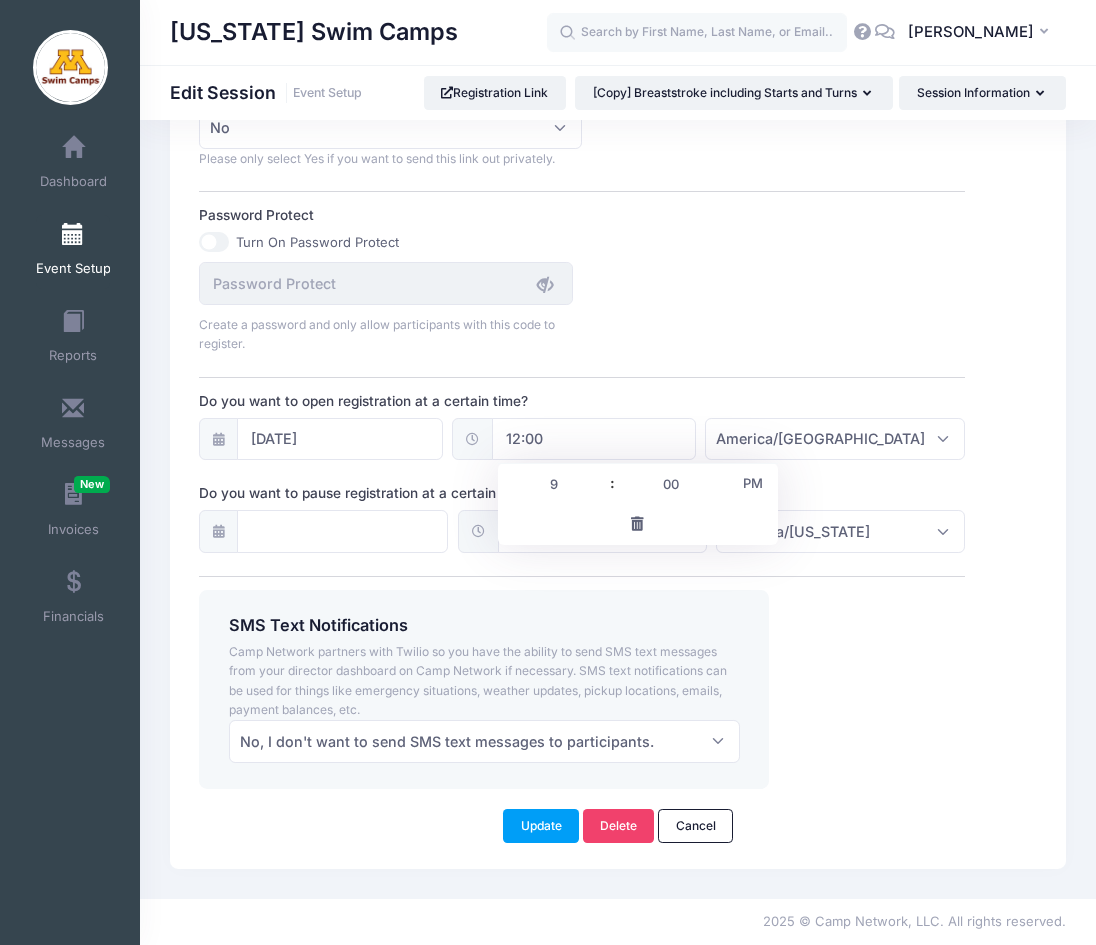 type on "9" 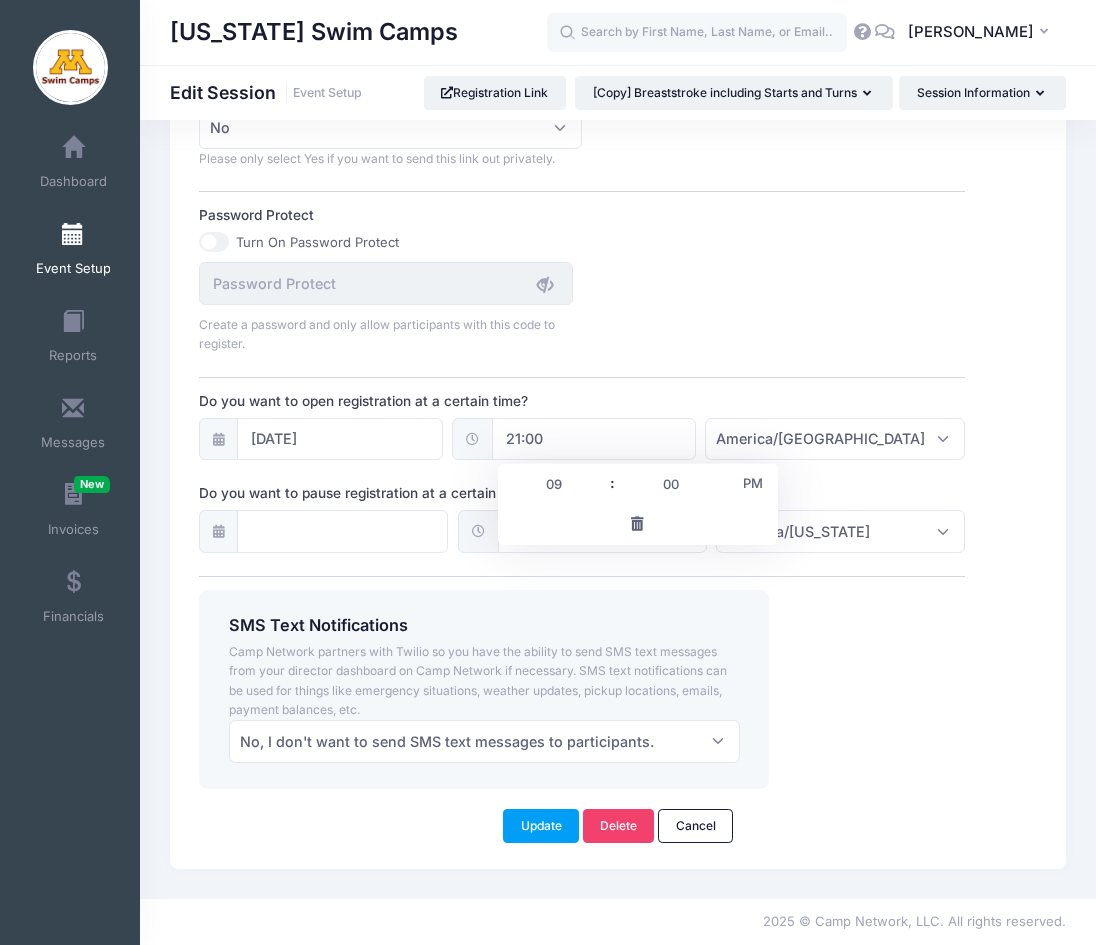 click on "PM" at bounding box center [752, 483] 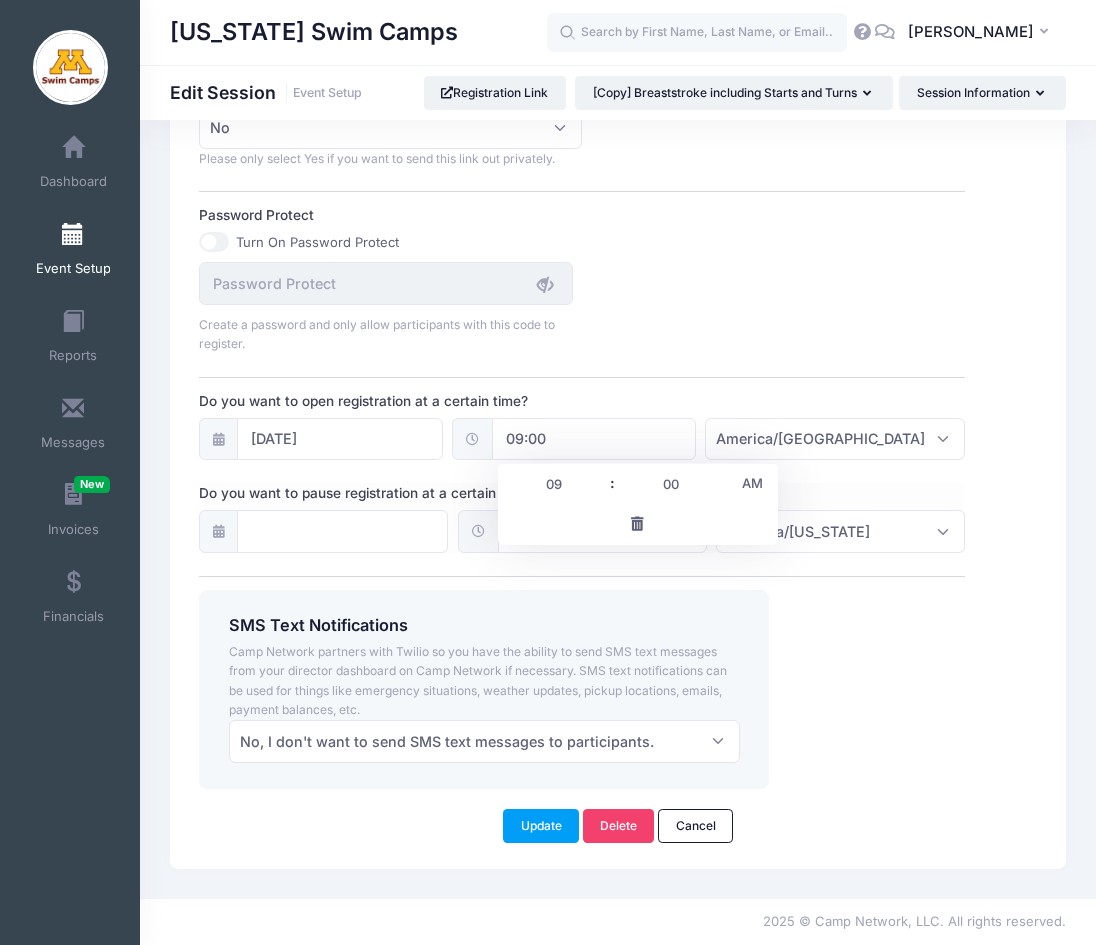 click on "Do you want to pause registration at a certain time?
America/New York America/Los Angeles America/Chicago America/Denver          America/New York" at bounding box center [582, 518] 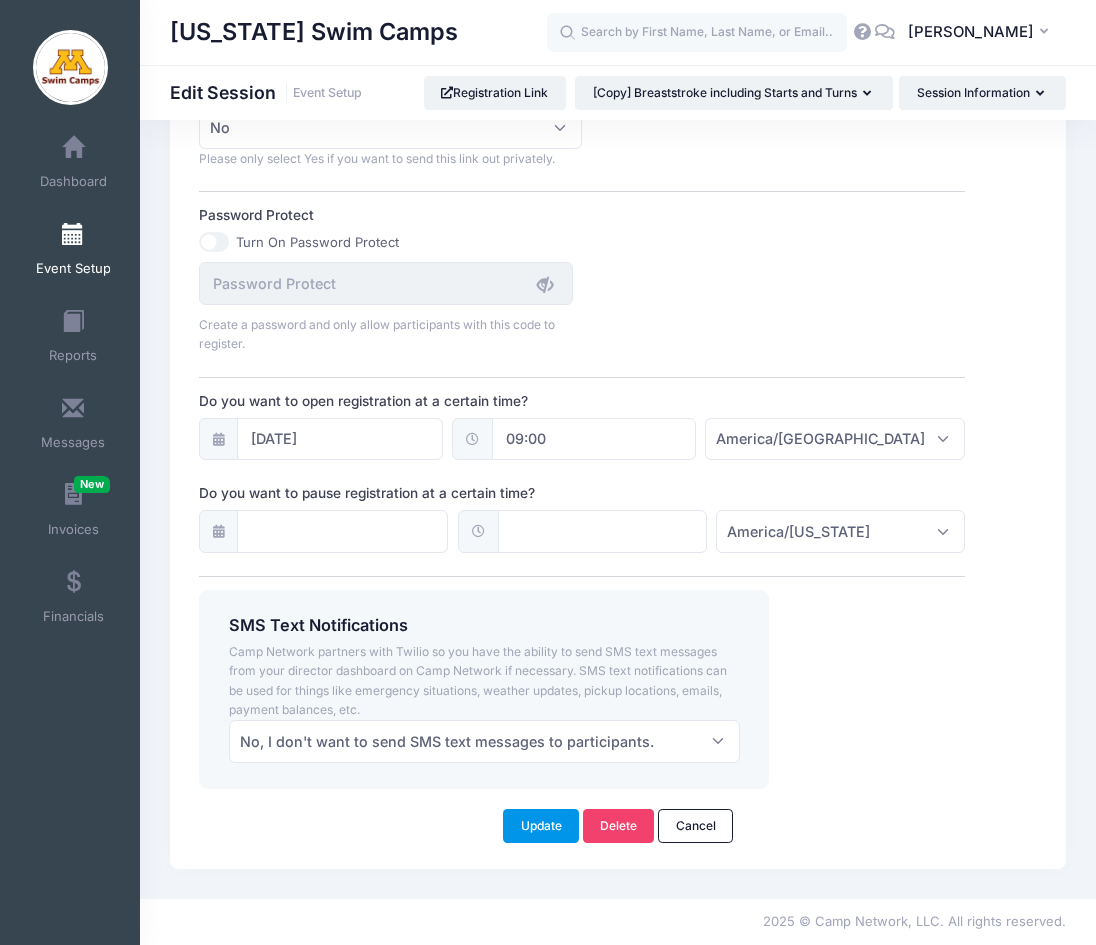 click on "Update" at bounding box center [541, 826] 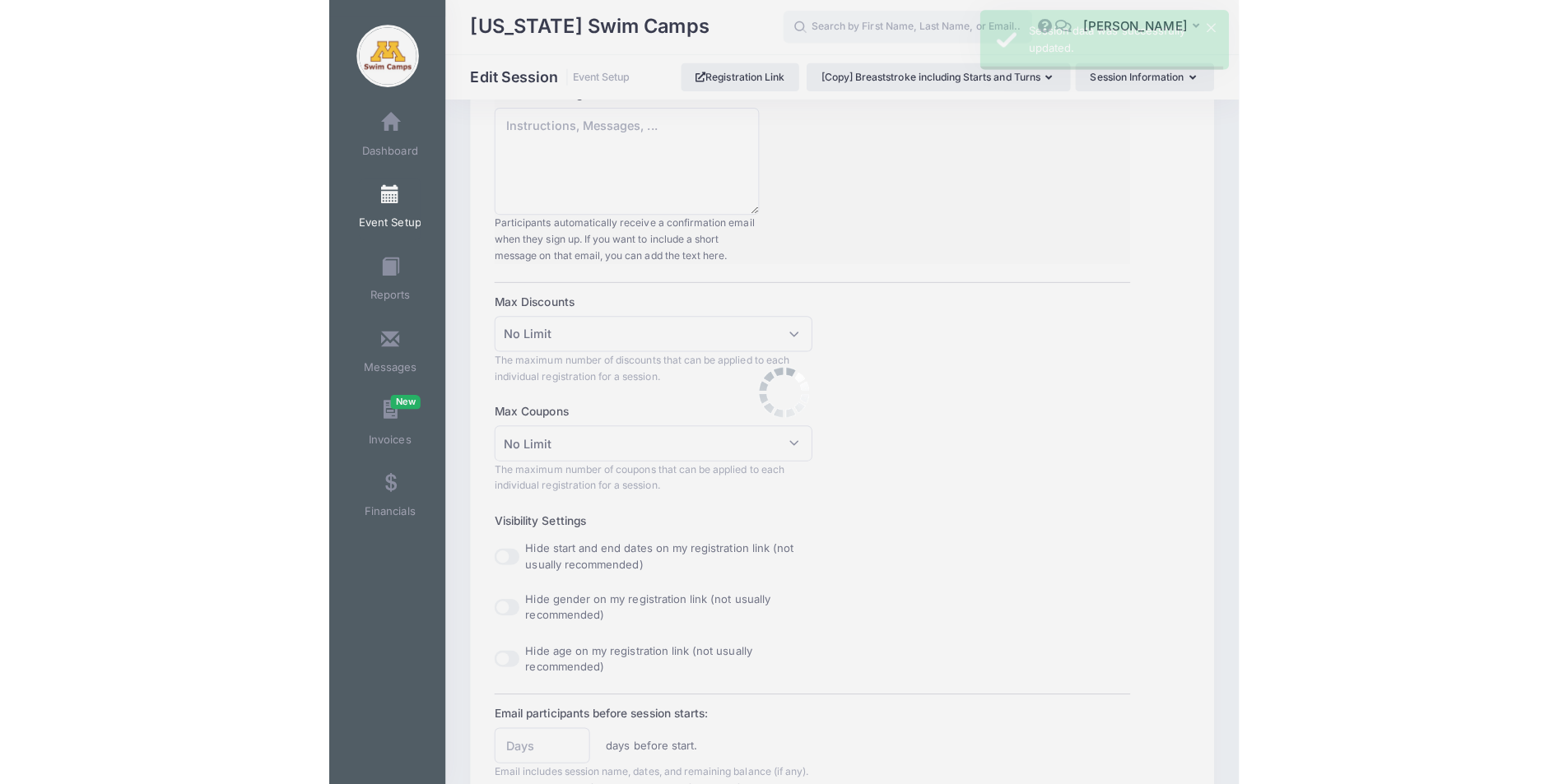 scroll, scrollTop: 0, scrollLeft: 0, axis: both 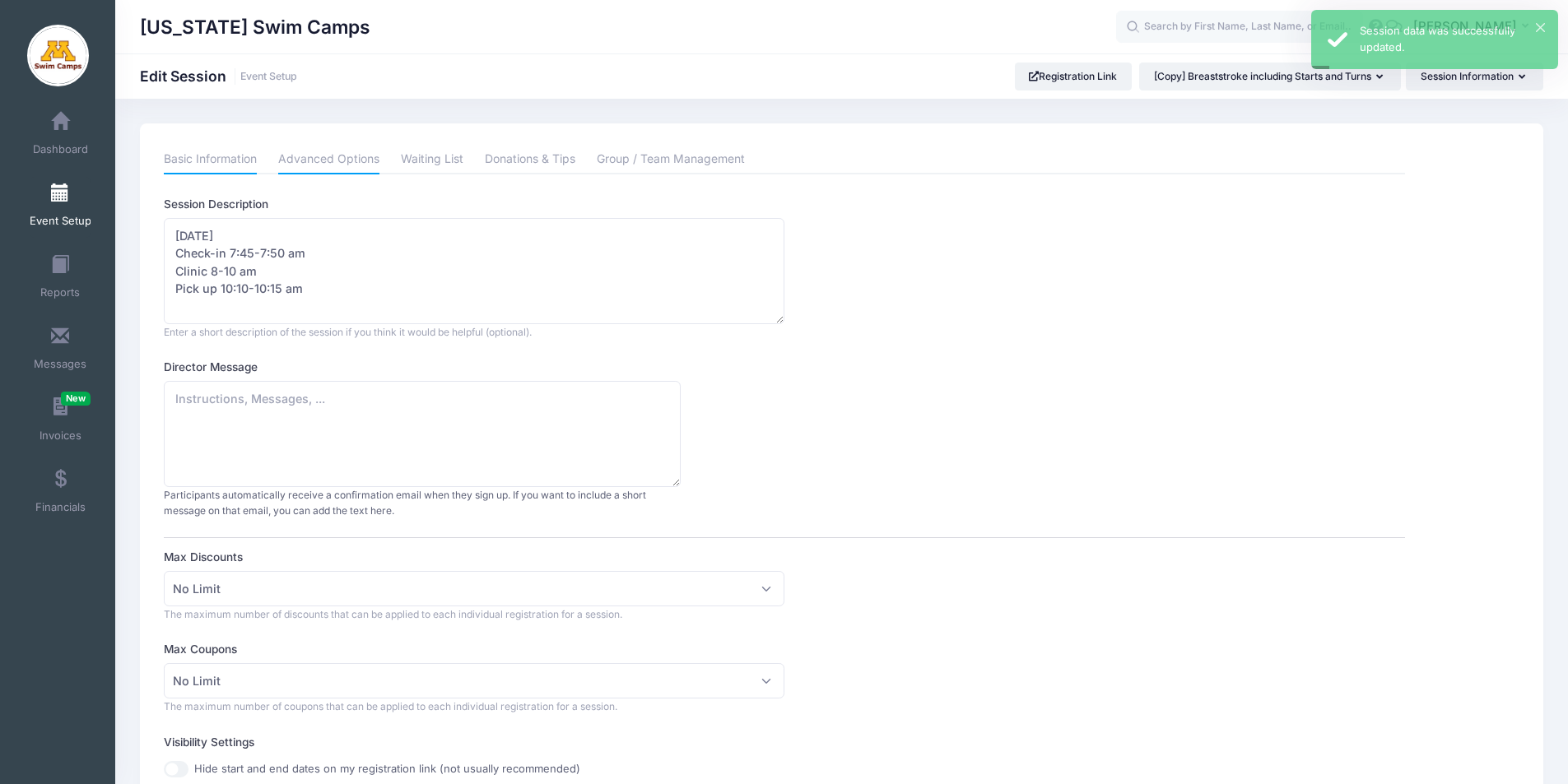 click on "Basic Information" at bounding box center (210, 160) 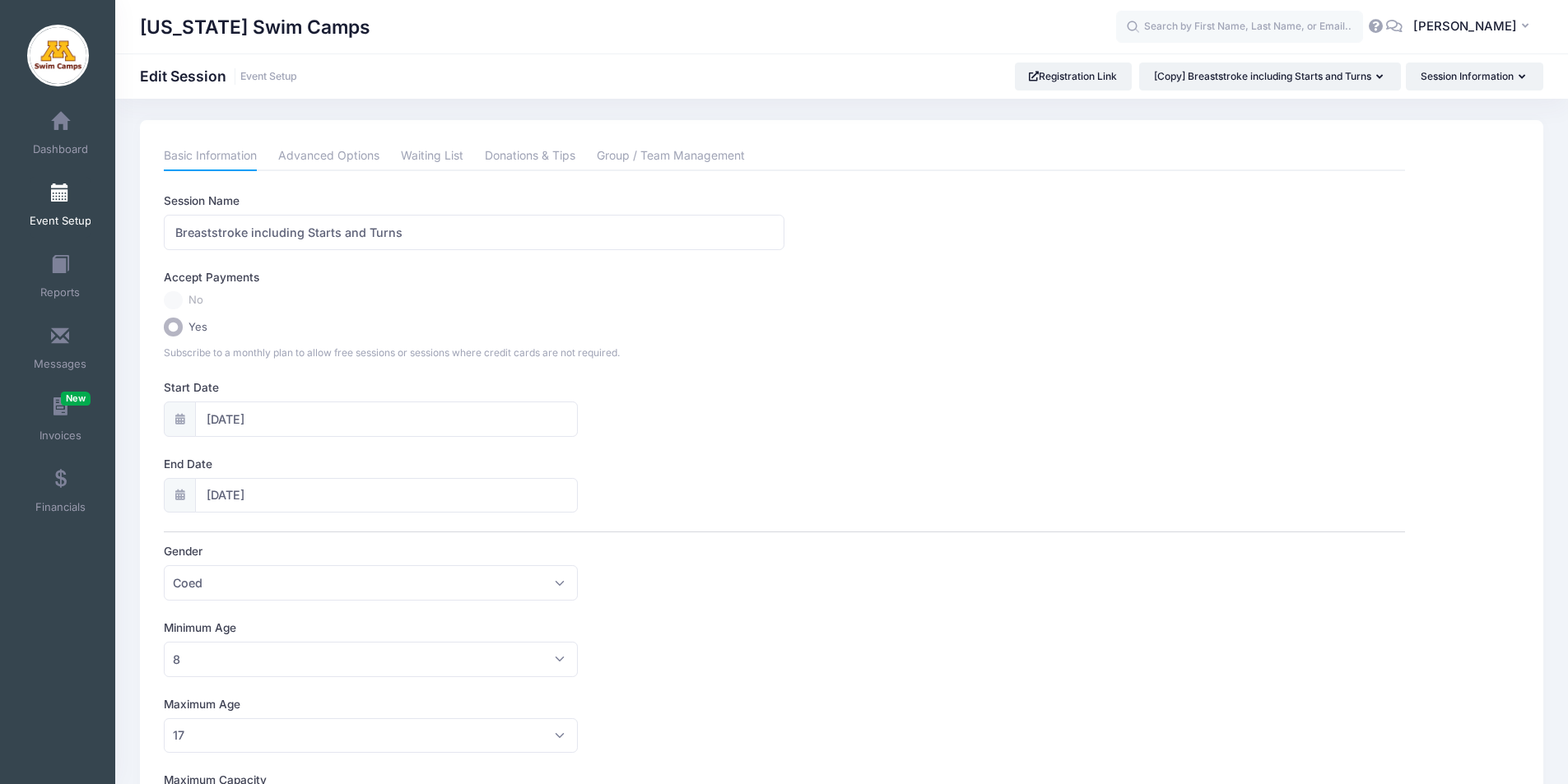 scroll, scrollTop: 0, scrollLeft: 0, axis: both 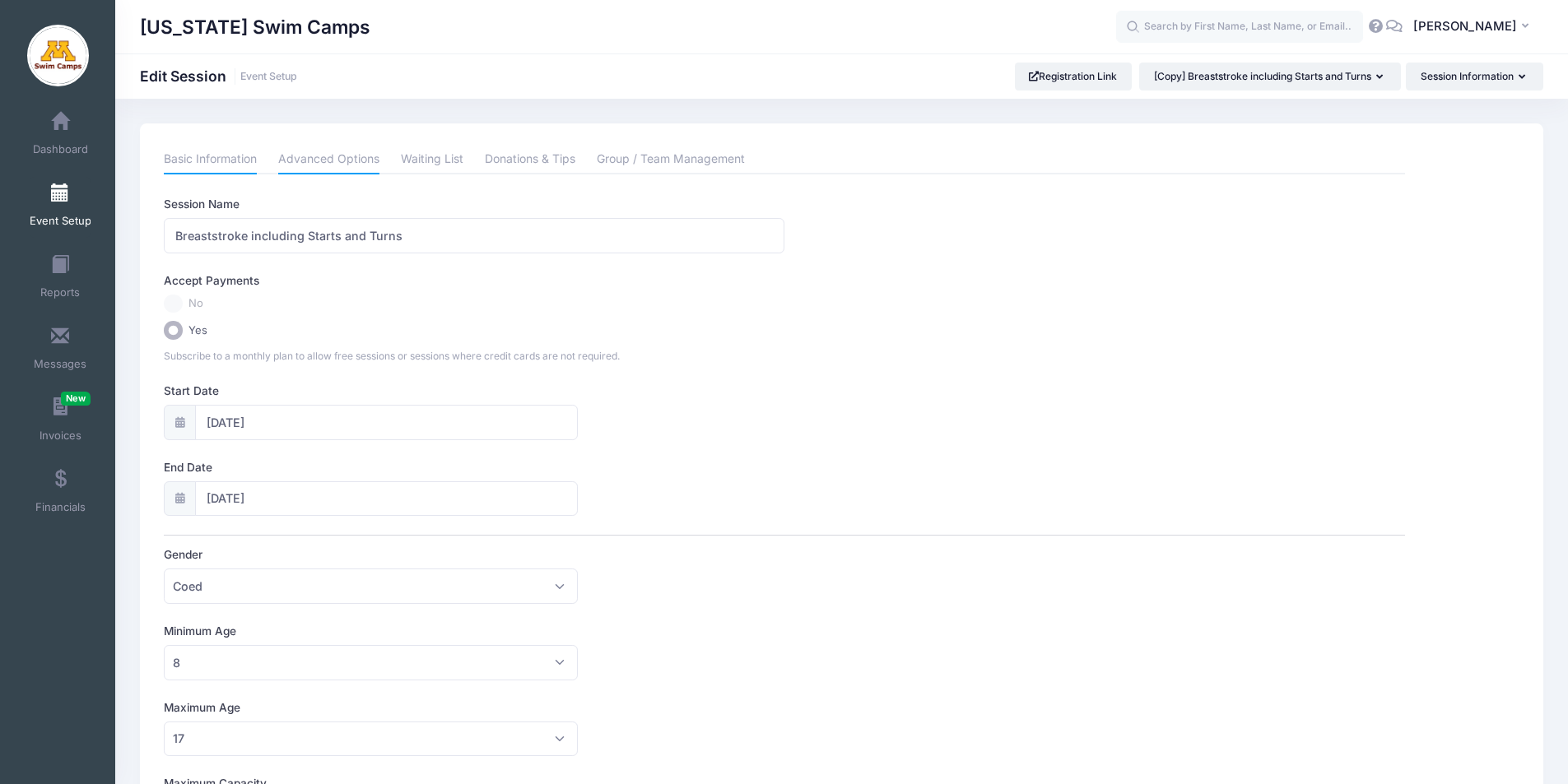click on "Advanced Options" at bounding box center [328, 160] 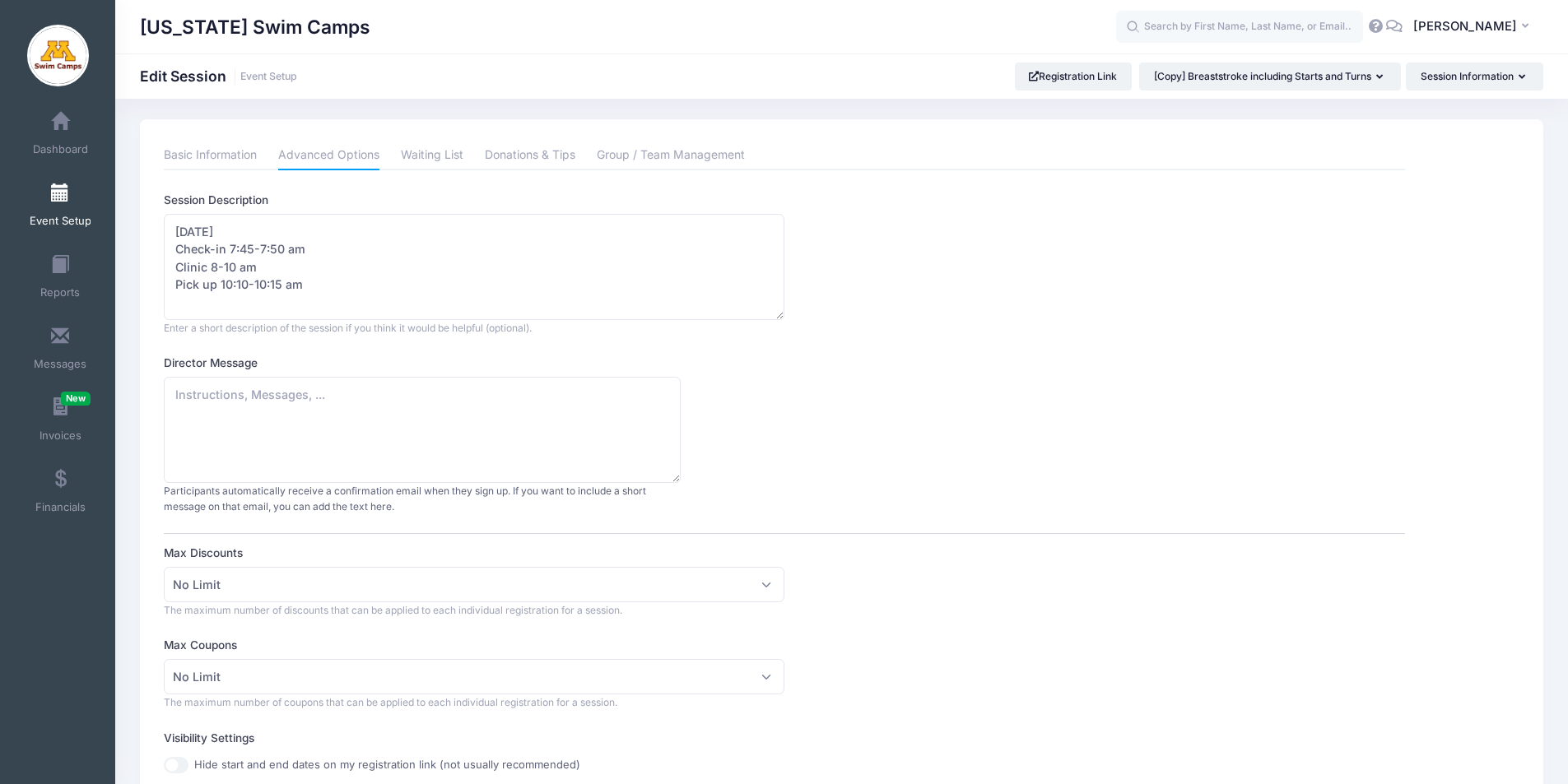 scroll, scrollTop: 0, scrollLeft: 0, axis: both 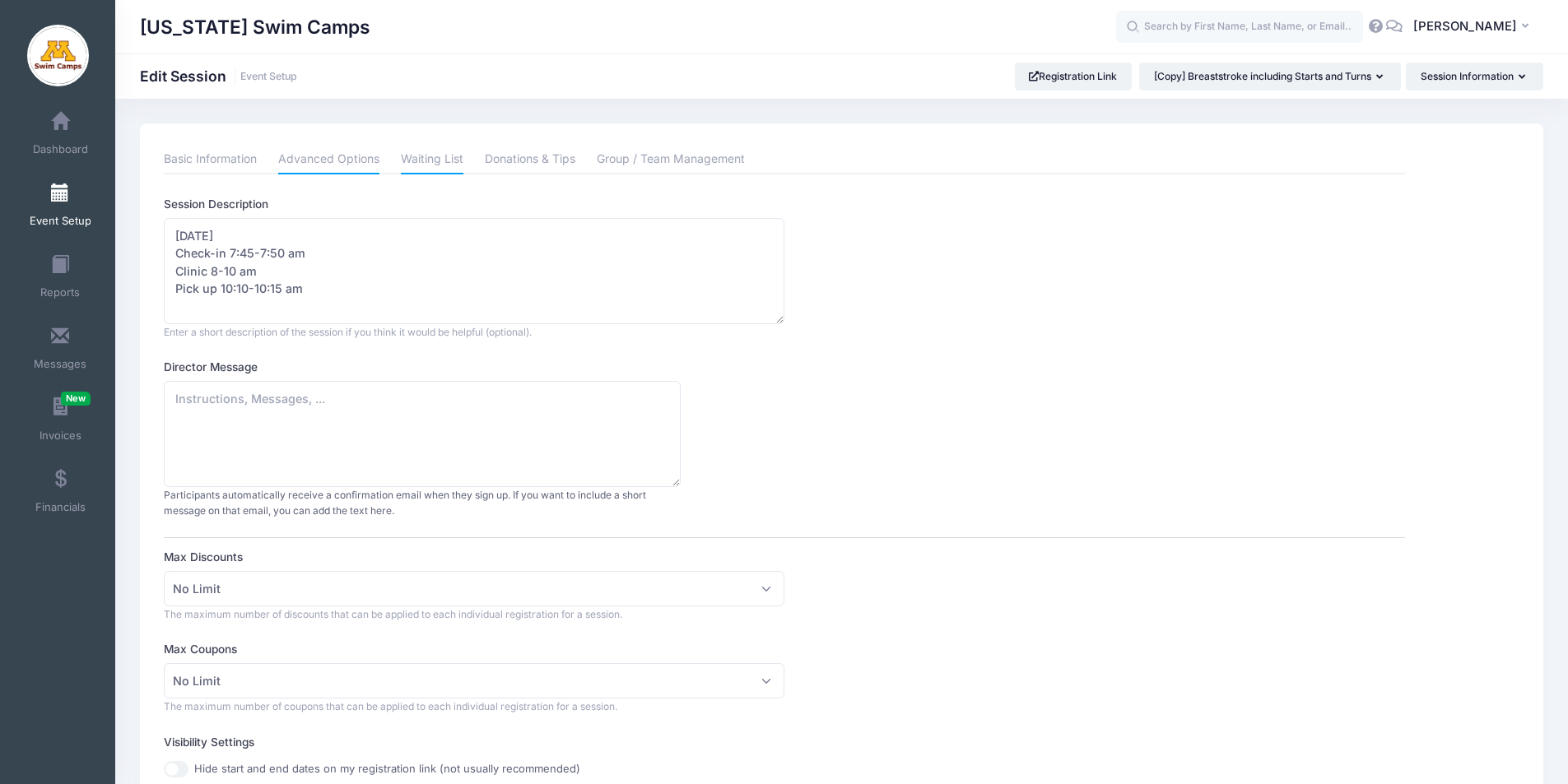 click on "Waiting List" at bounding box center [432, 160] 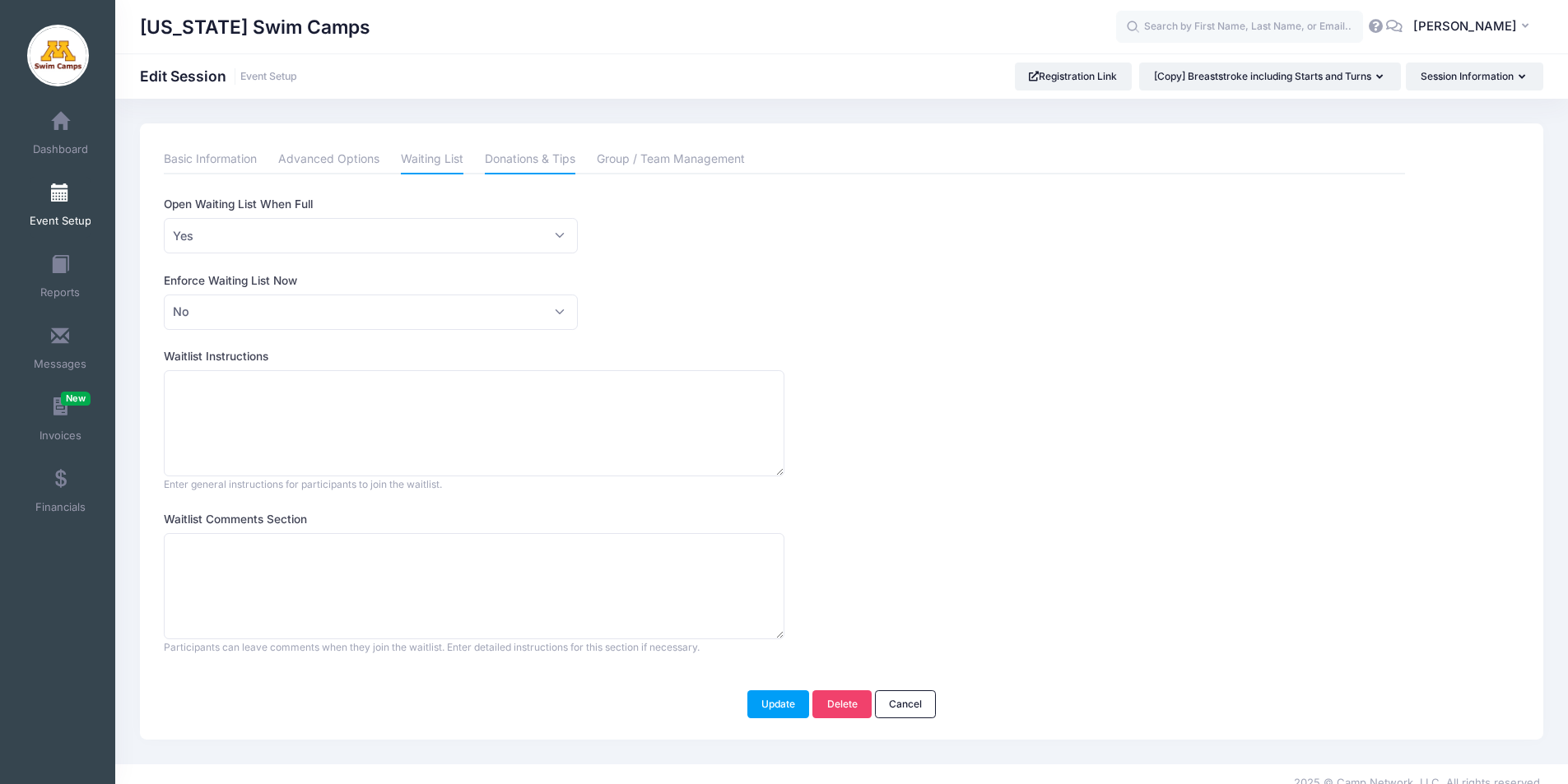 click on "Donations & Tips" at bounding box center (530, 160) 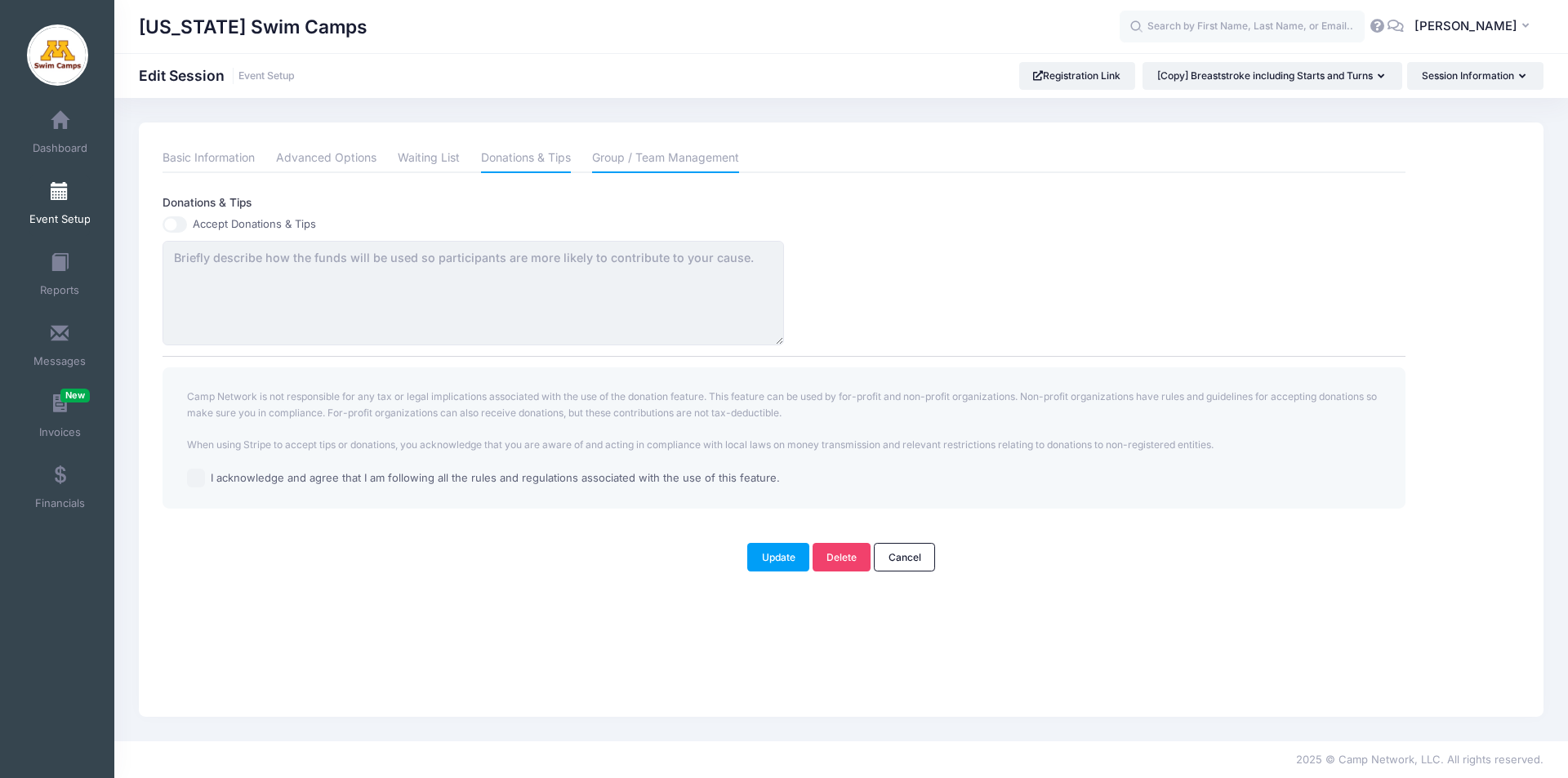 click on "Group / Team Management" at bounding box center (666, 158) 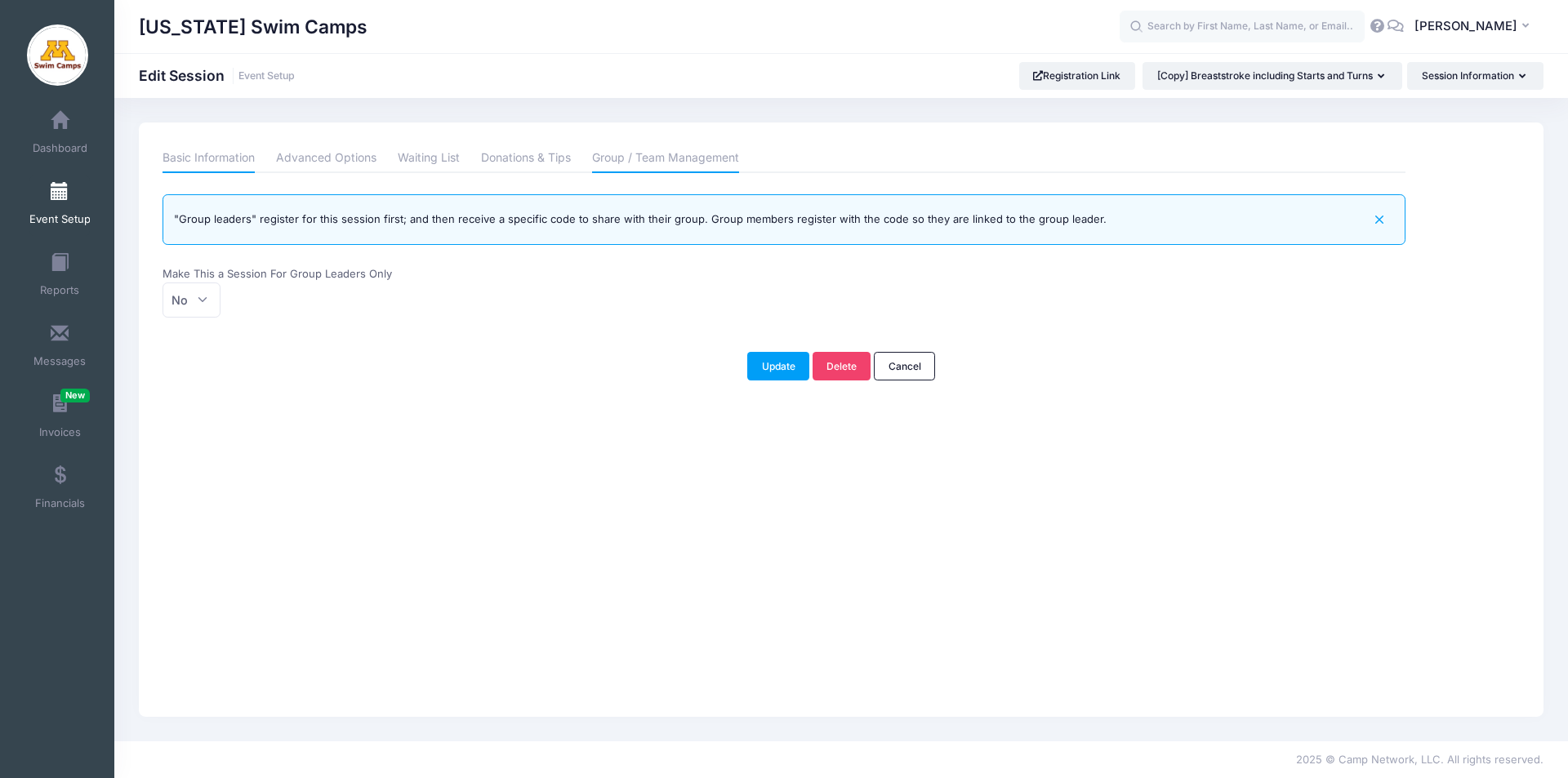 click on "Basic Information" at bounding box center (208, 158) 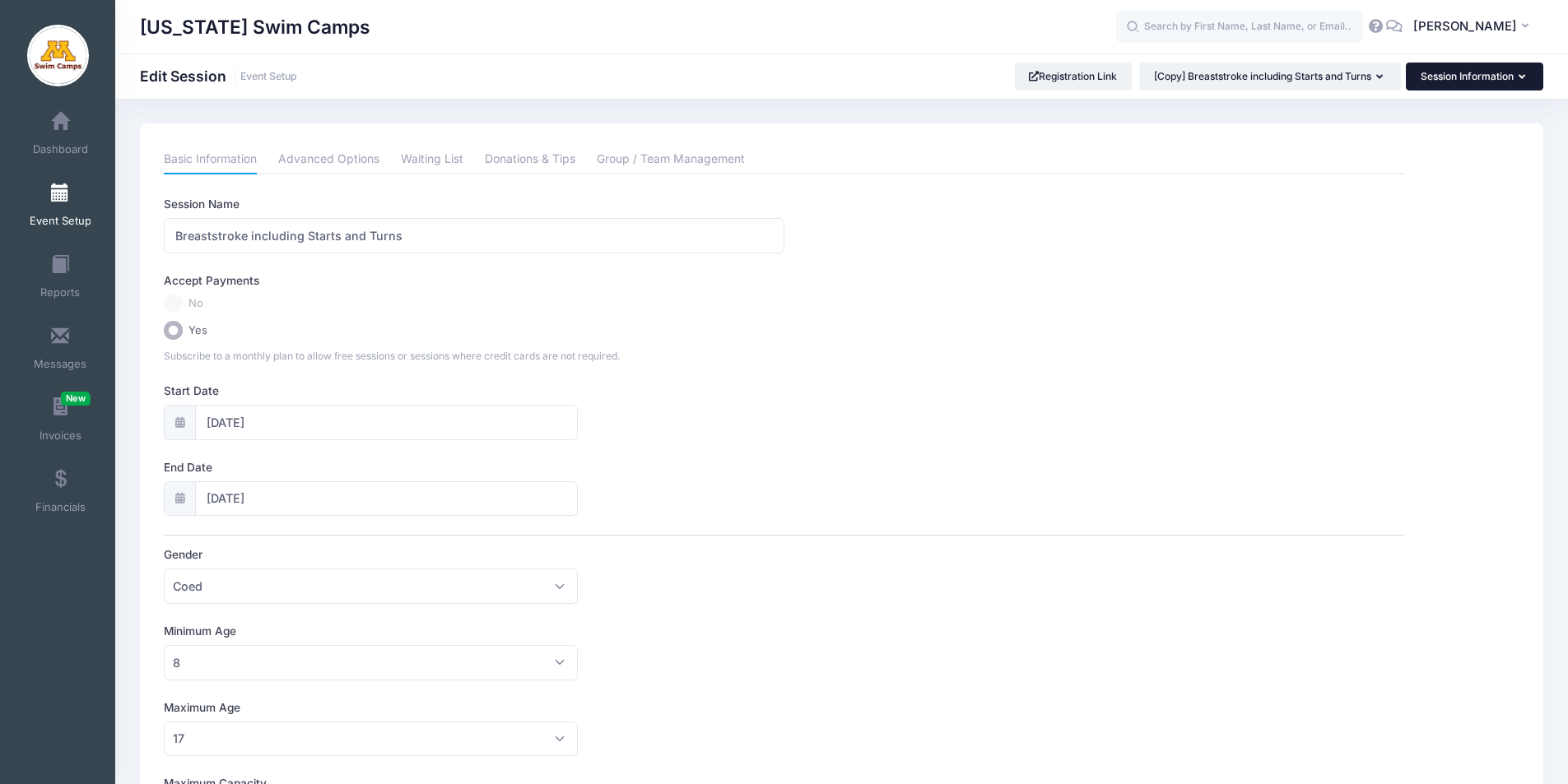 click on "Session Information" at bounding box center (1474, 77) 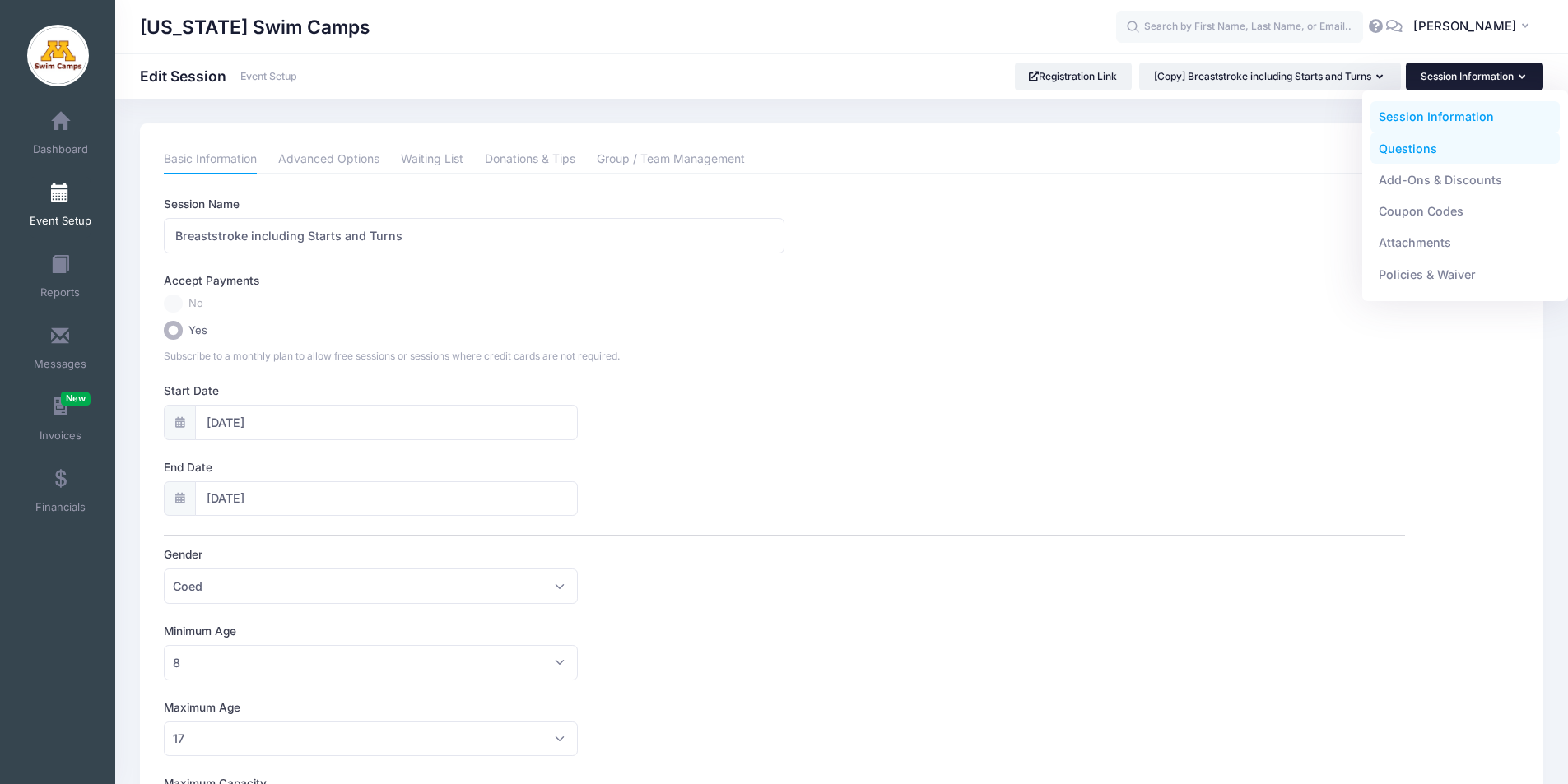 click on "Questions" at bounding box center (1465, 148) 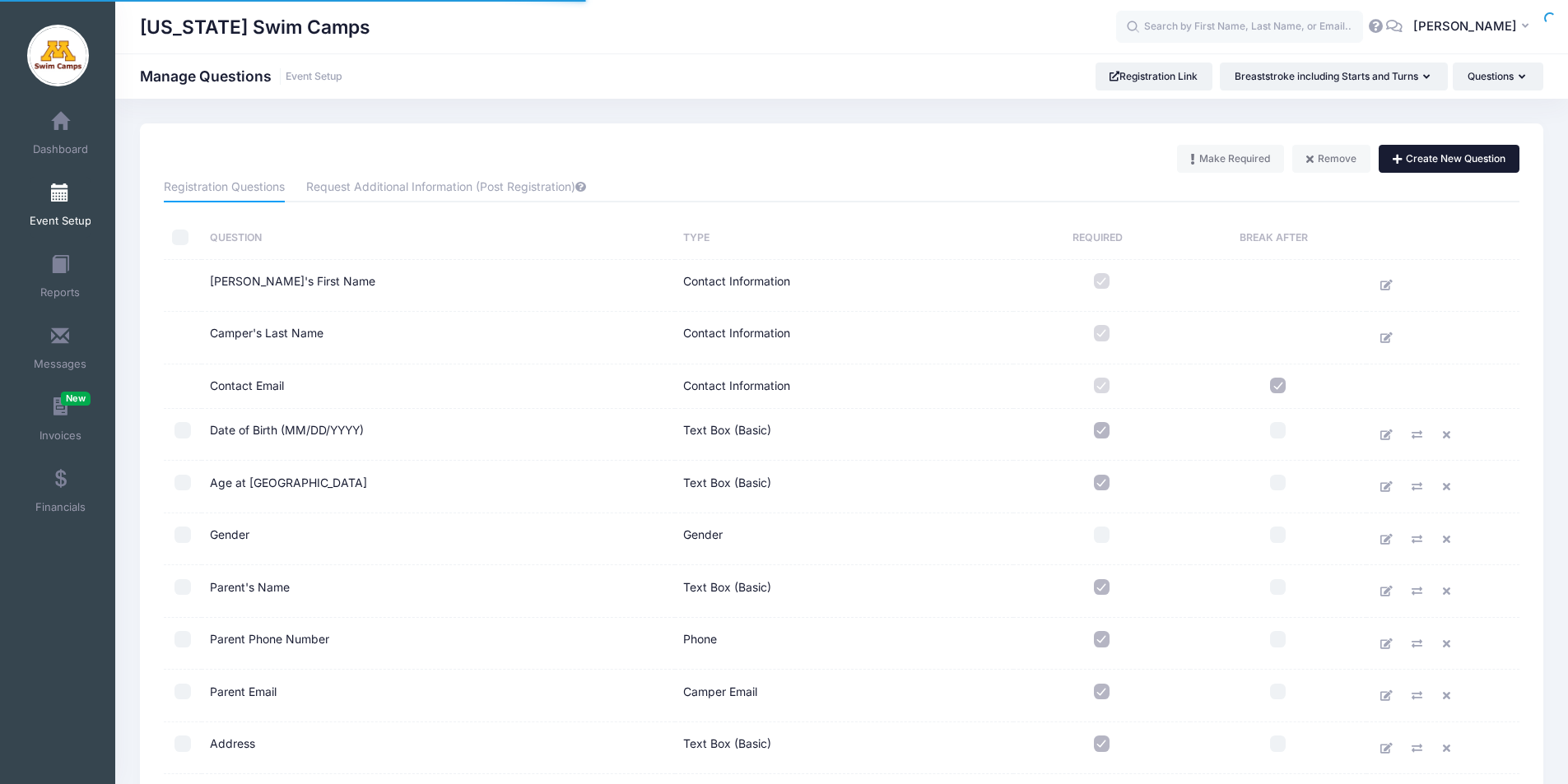scroll, scrollTop: 0, scrollLeft: 0, axis: both 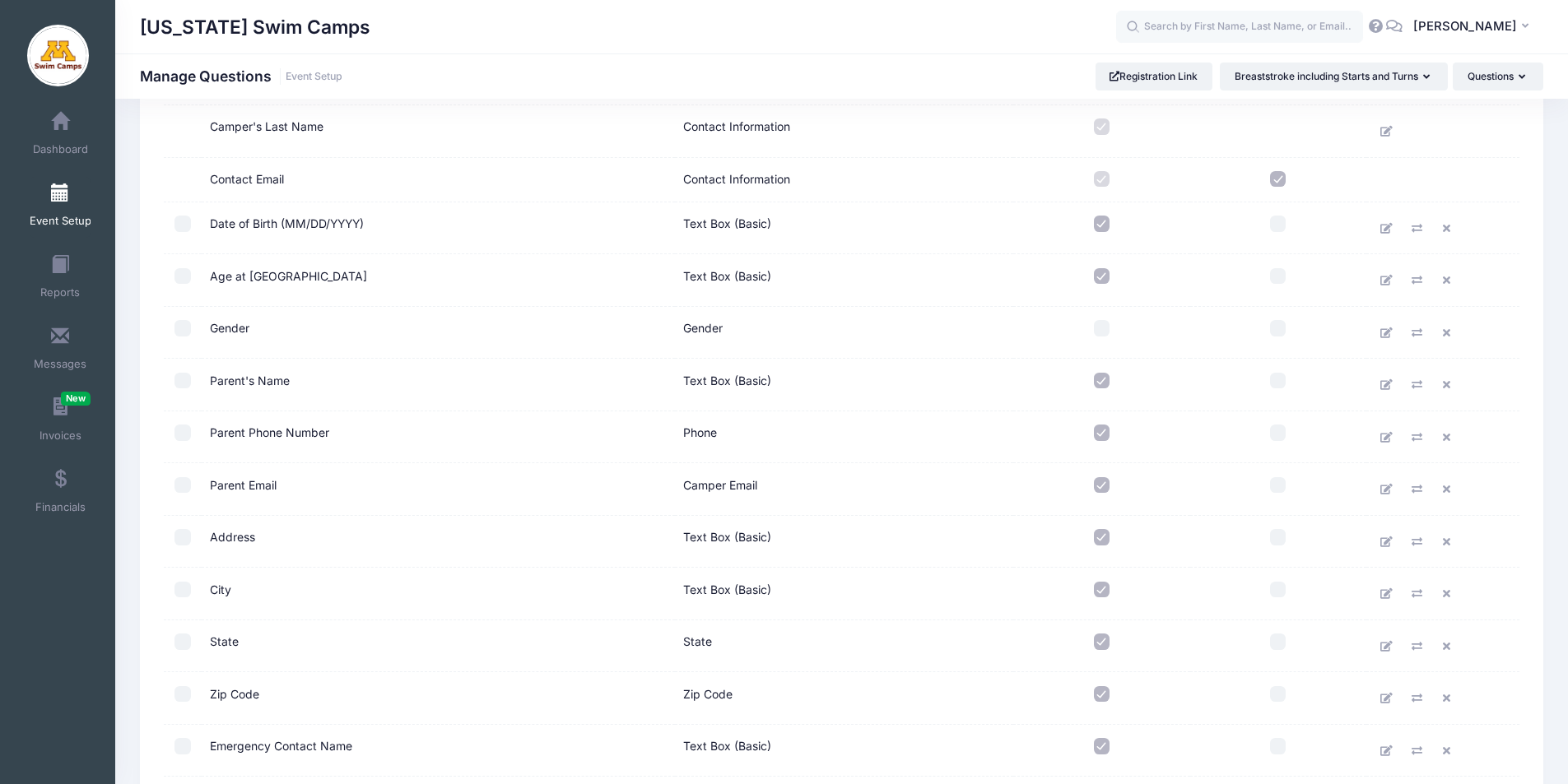 click at bounding box center (1102, 328) 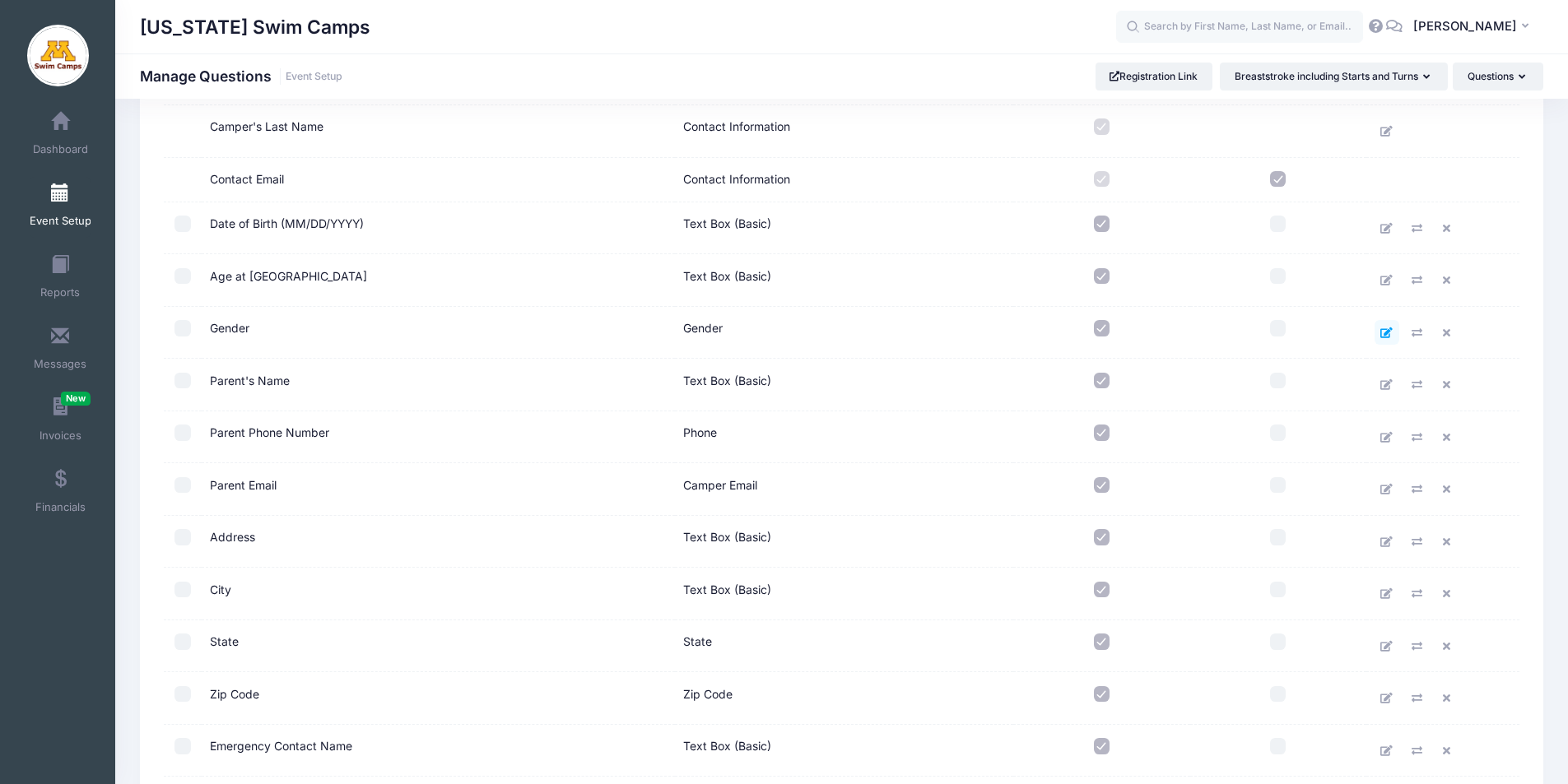 click at bounding box center (1386, 332) 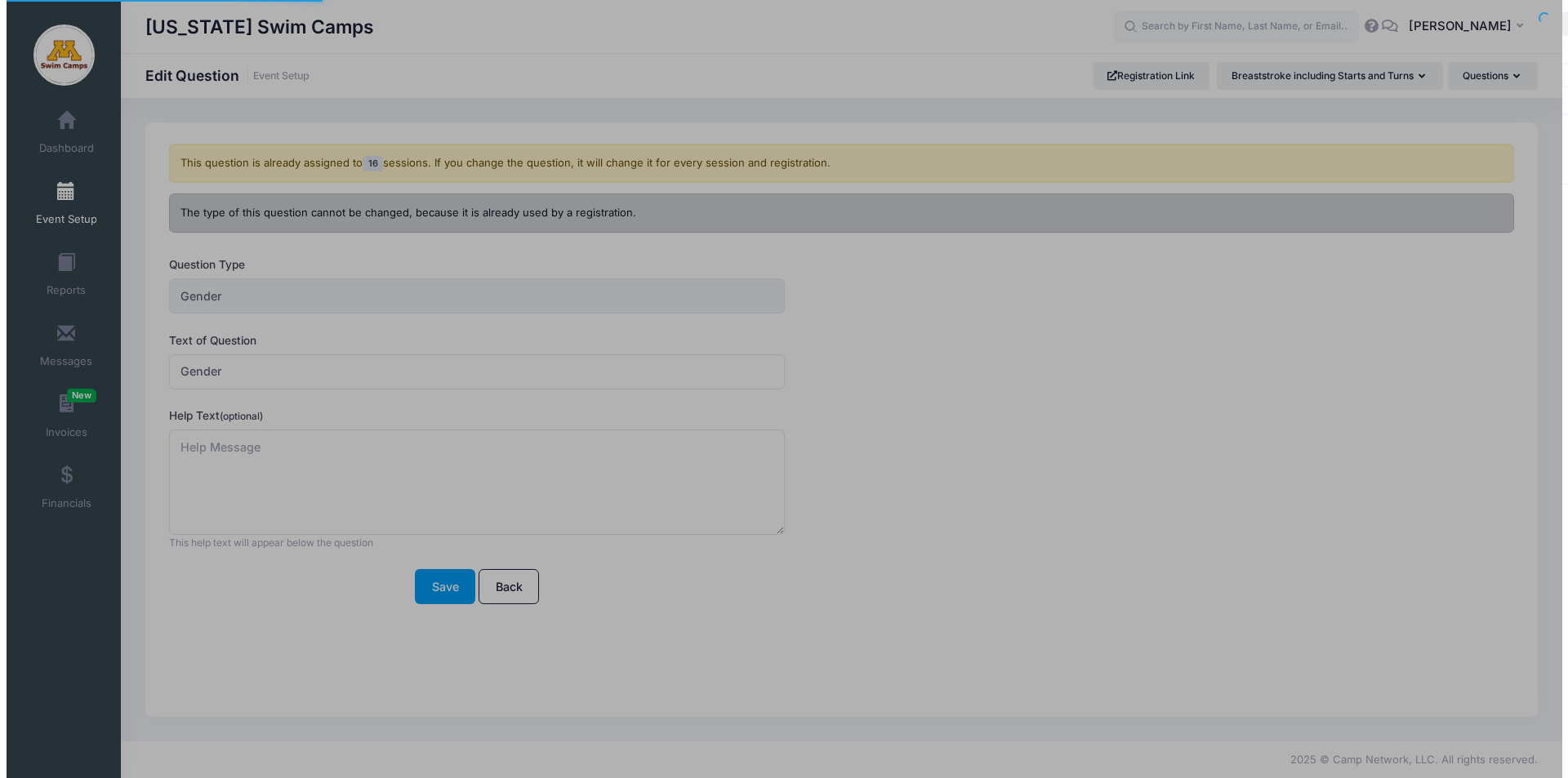 scroll, scrollTop: 0, scrollLeft: 0, axis: both 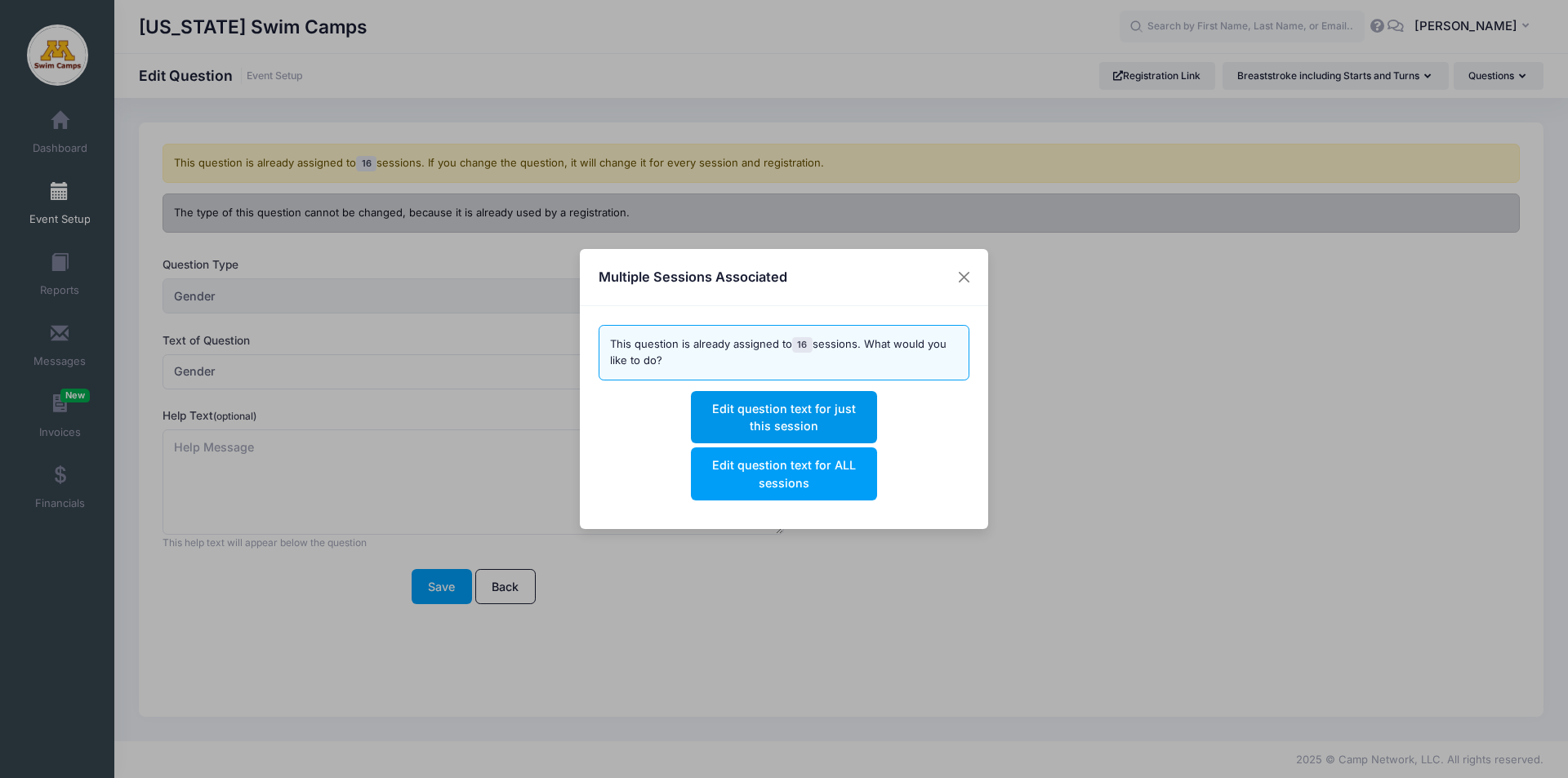 click on "Edit question text for just this session" at bounding box center (783, 417) 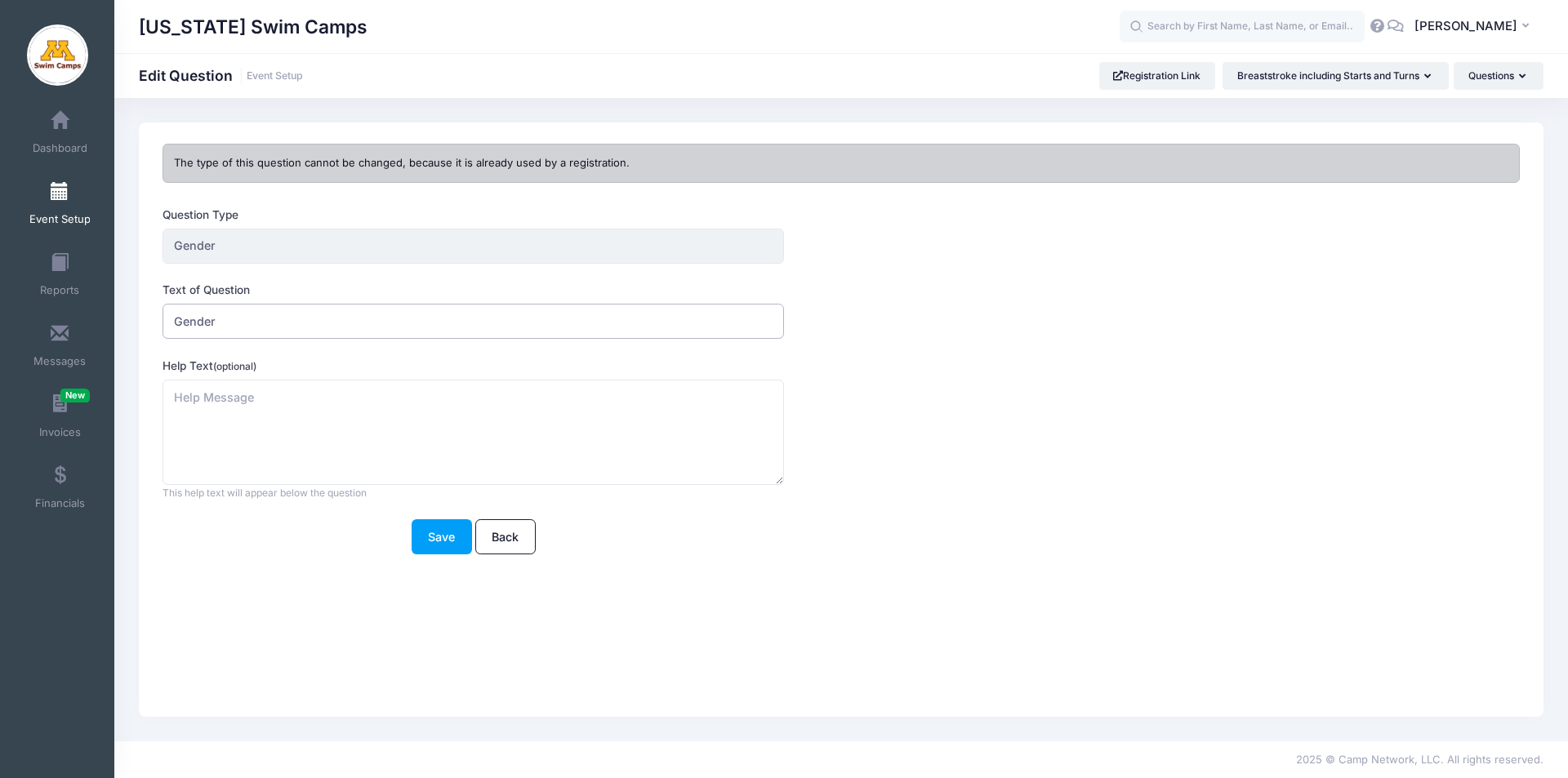 click on "Gender" at bounding box center (473, 321) 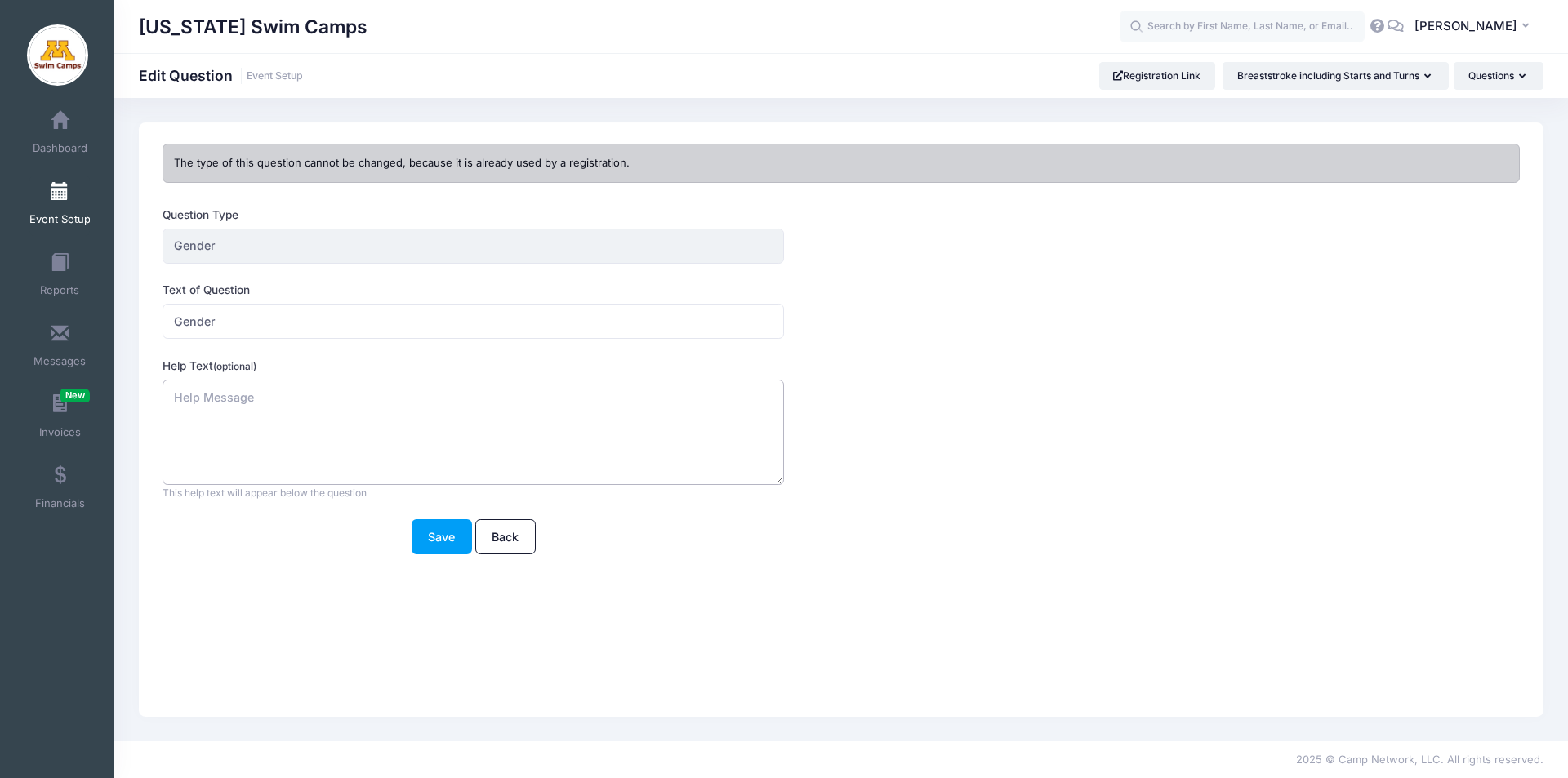 click on "Help Text  (optional)" at bounding box center (473, 432) 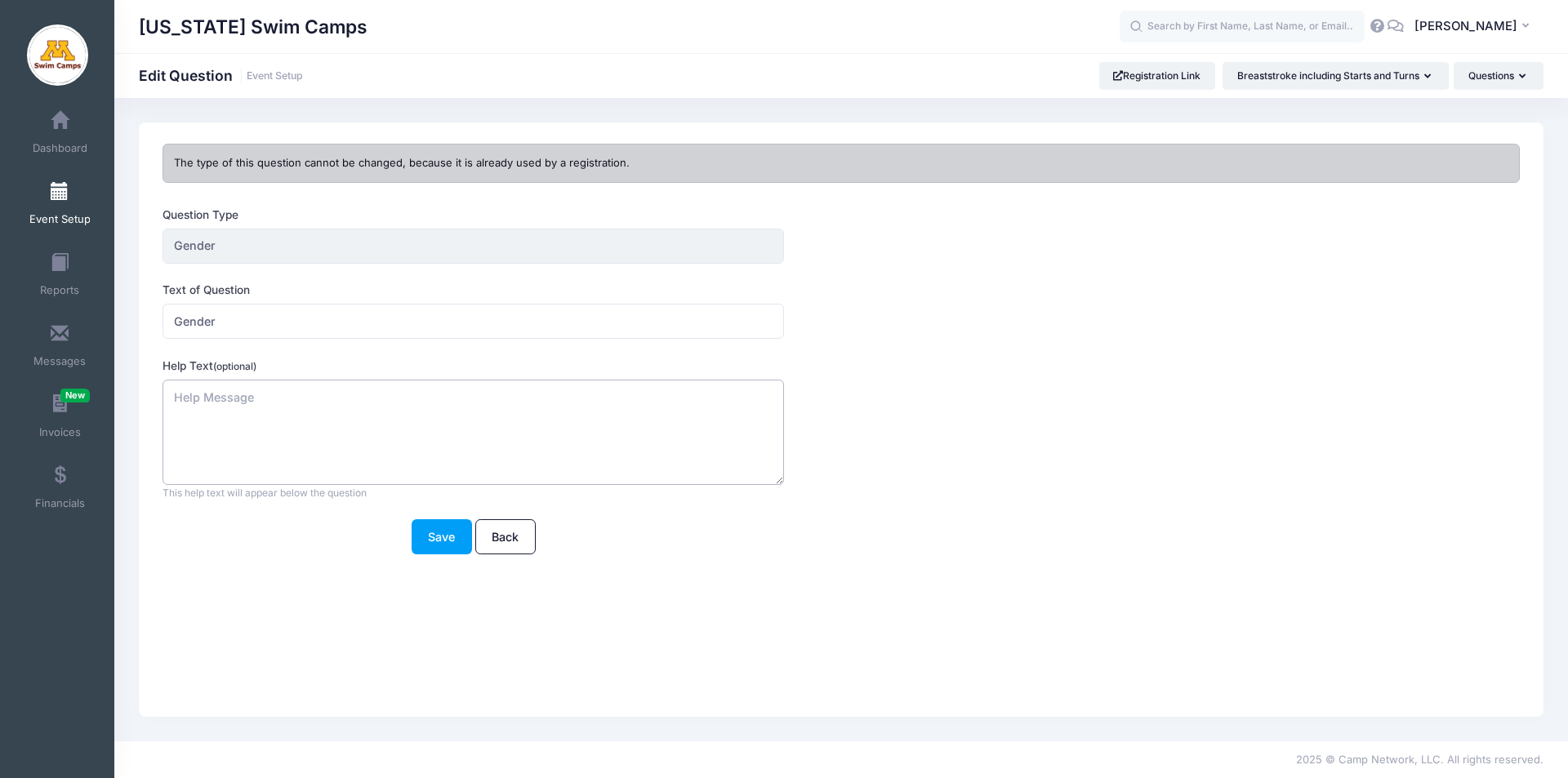 click on "Help Text  (optional)" at bounding box center (473, 432) 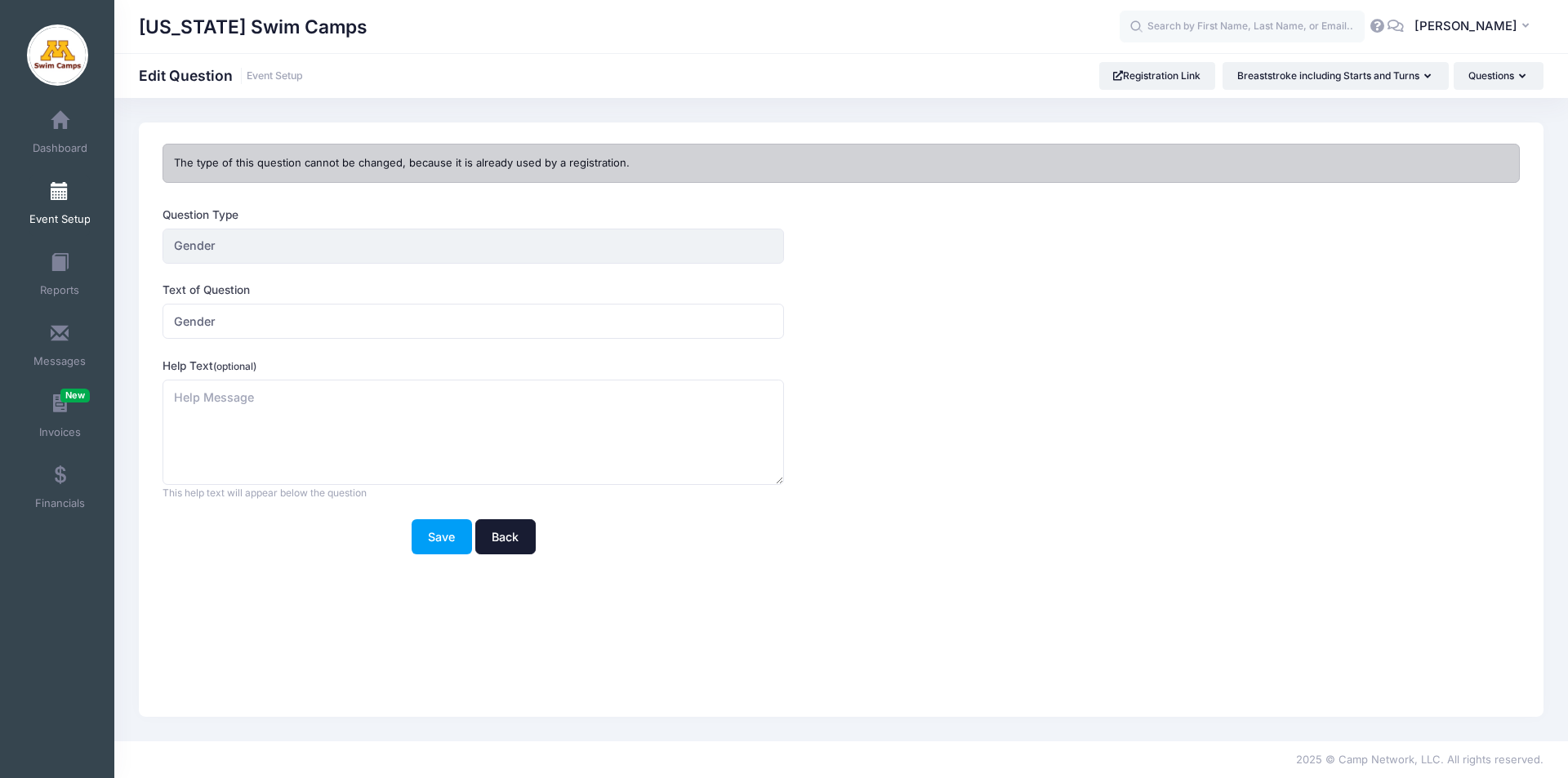 click on "Back" at bounding box center [506, 536] 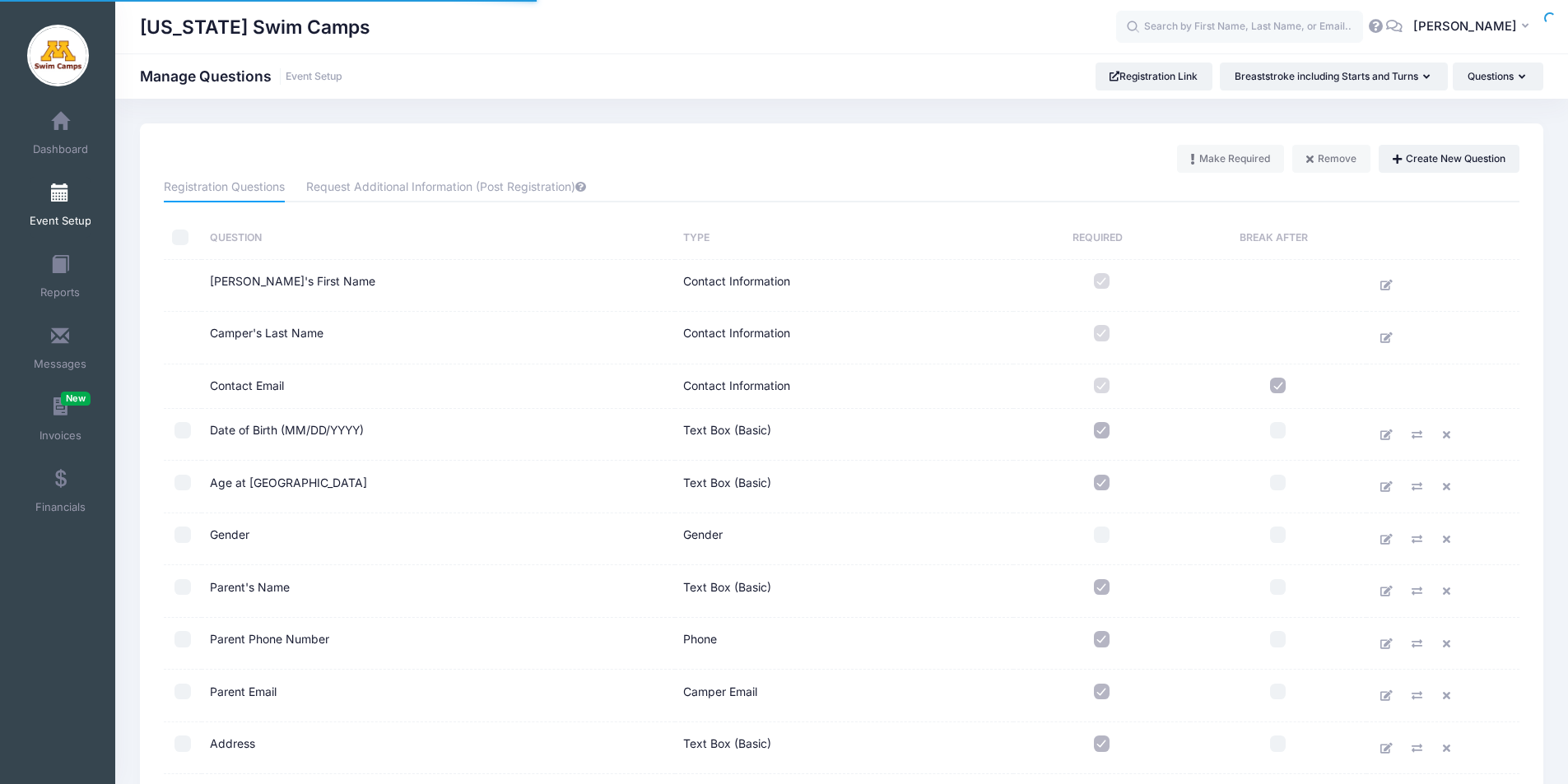 scroll, scrollTop: 0, scrollLeft: 0, axis: both 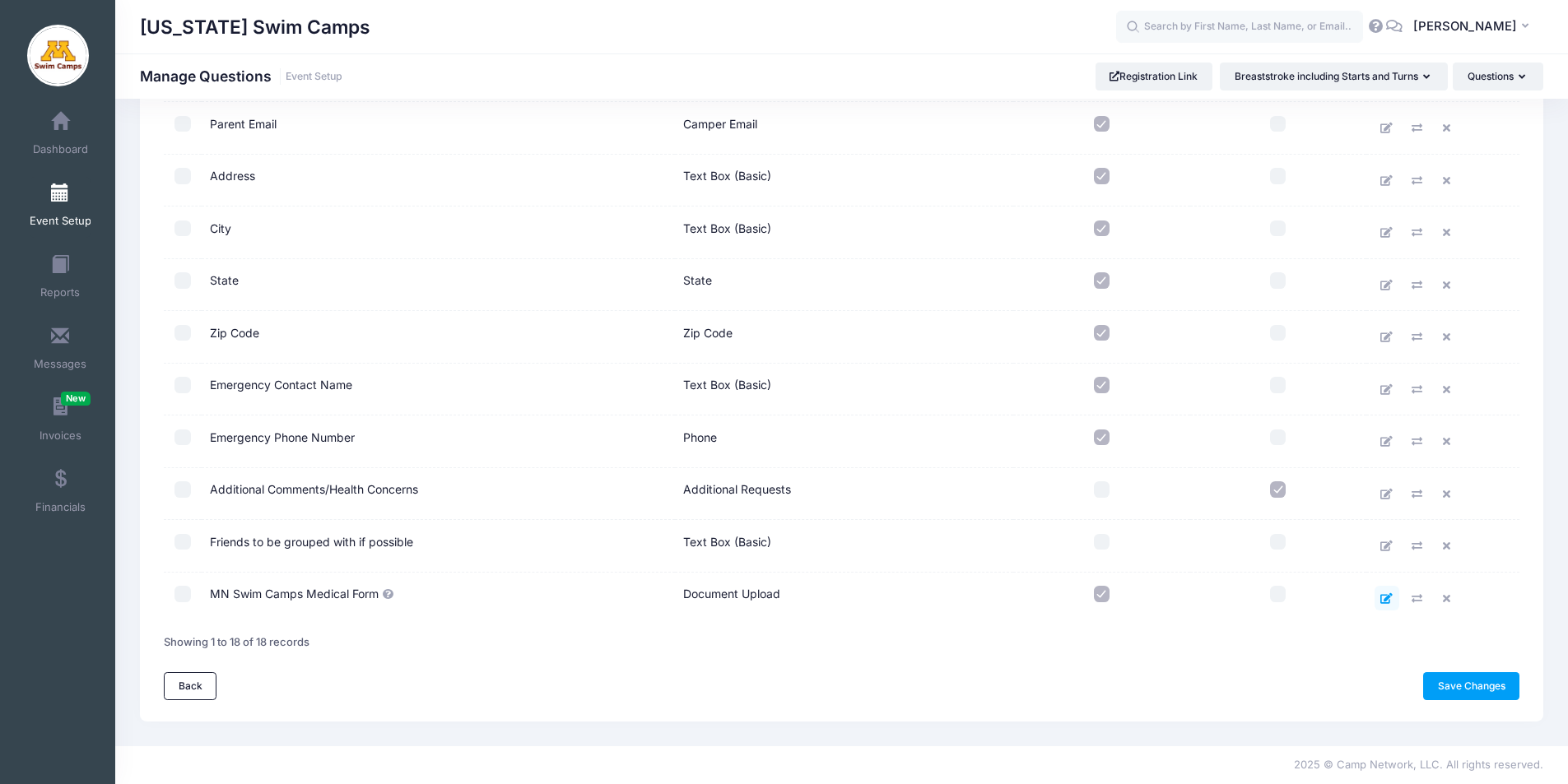 click at bounding box center (1386, 598) 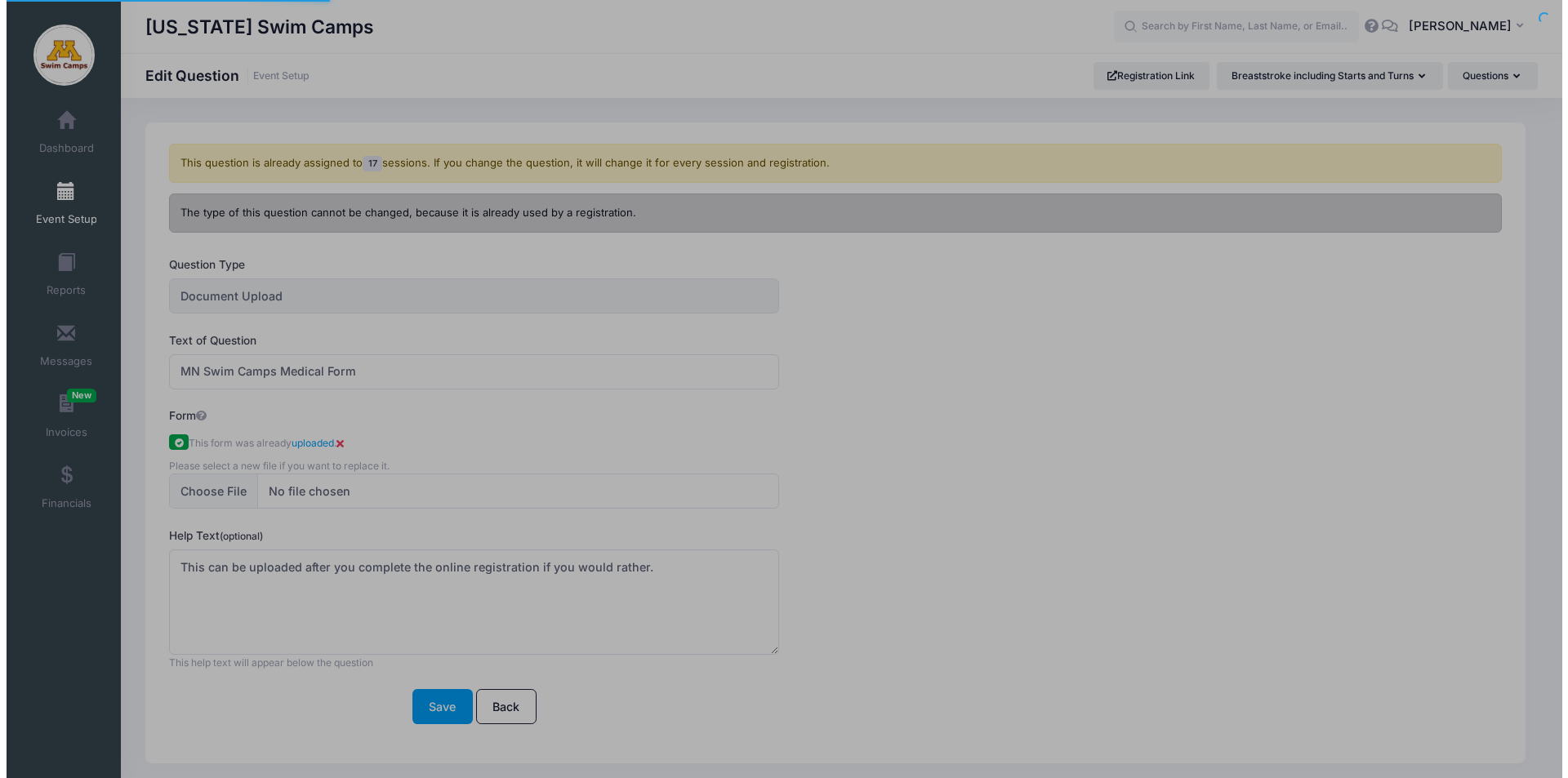 scroll, scrollTop: 0, scrollLeft: 0, axis: both 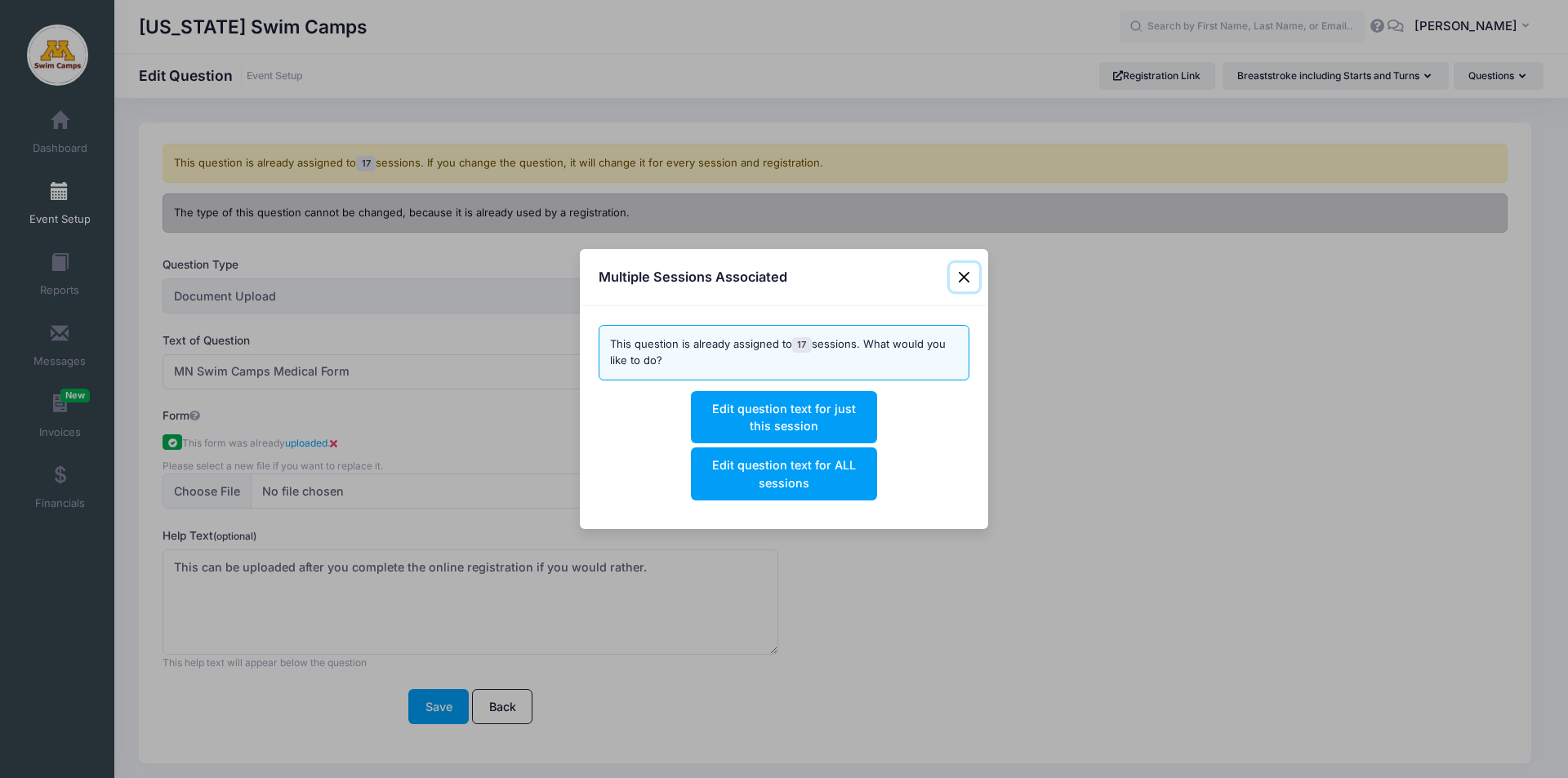 click at bounding box center [964, 278] 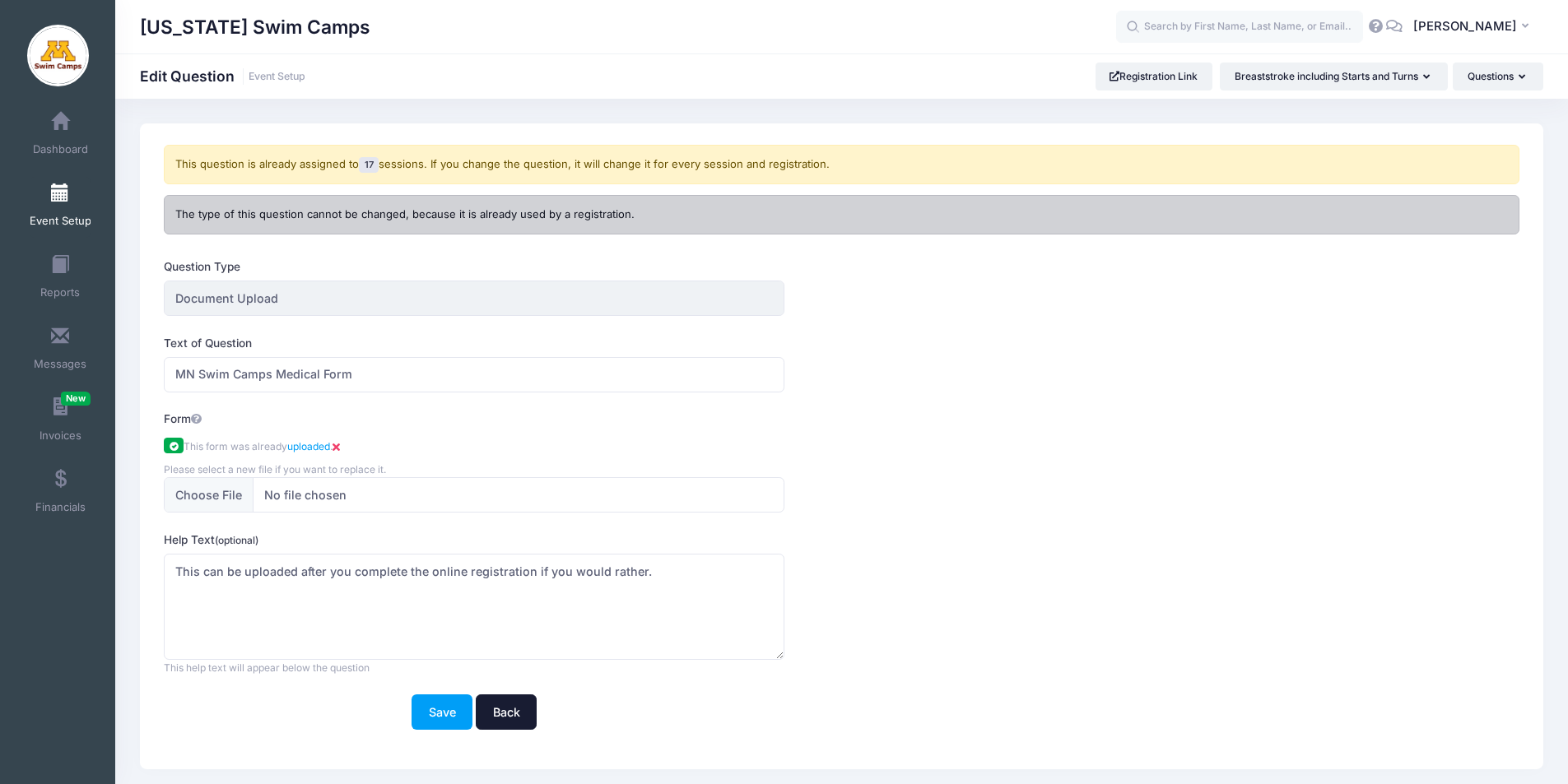 click on "Back" at bounding box center (506, 712) 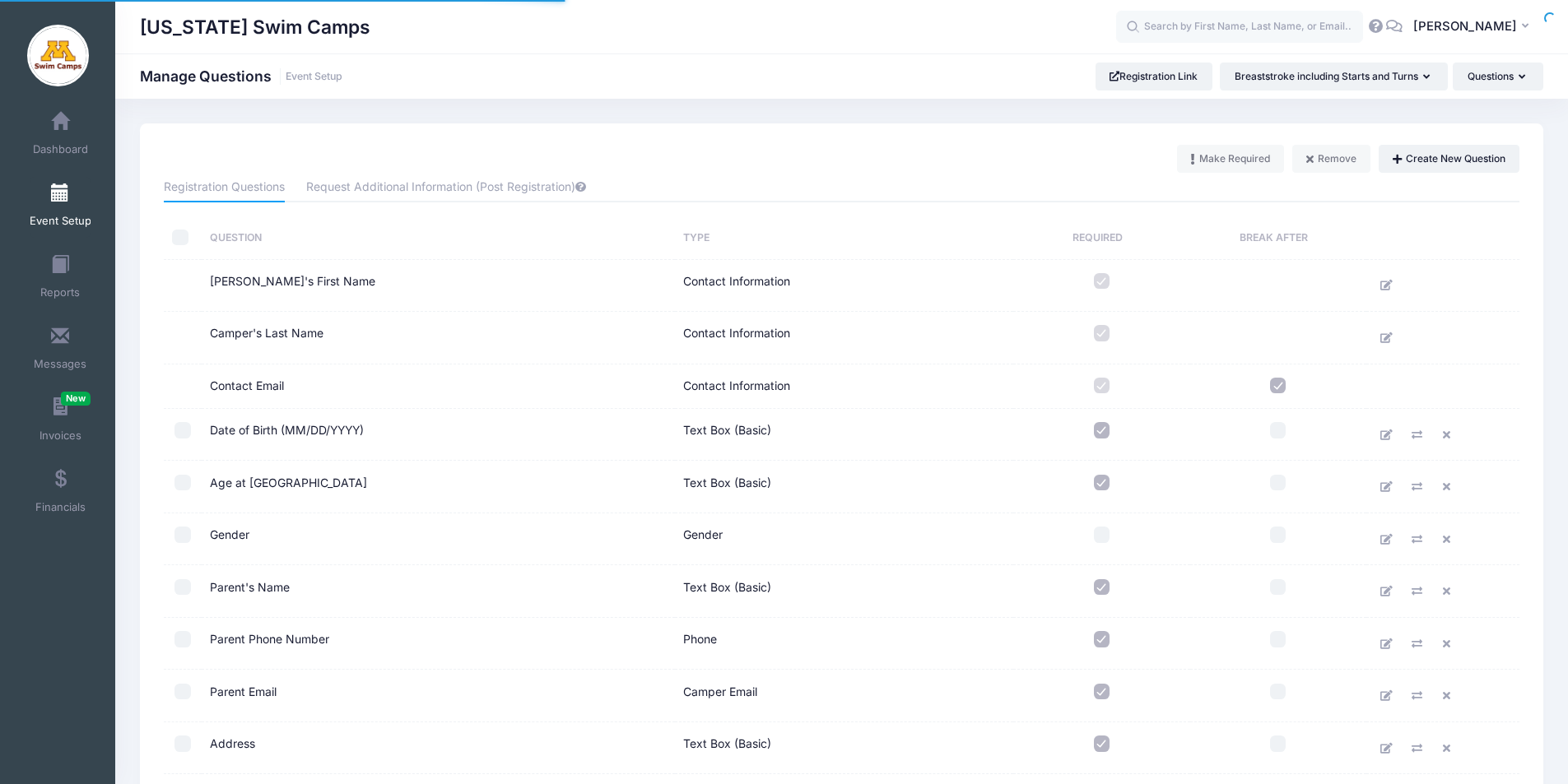 scroll, scrollTop: 0, scrollLeft: 0, axis: both 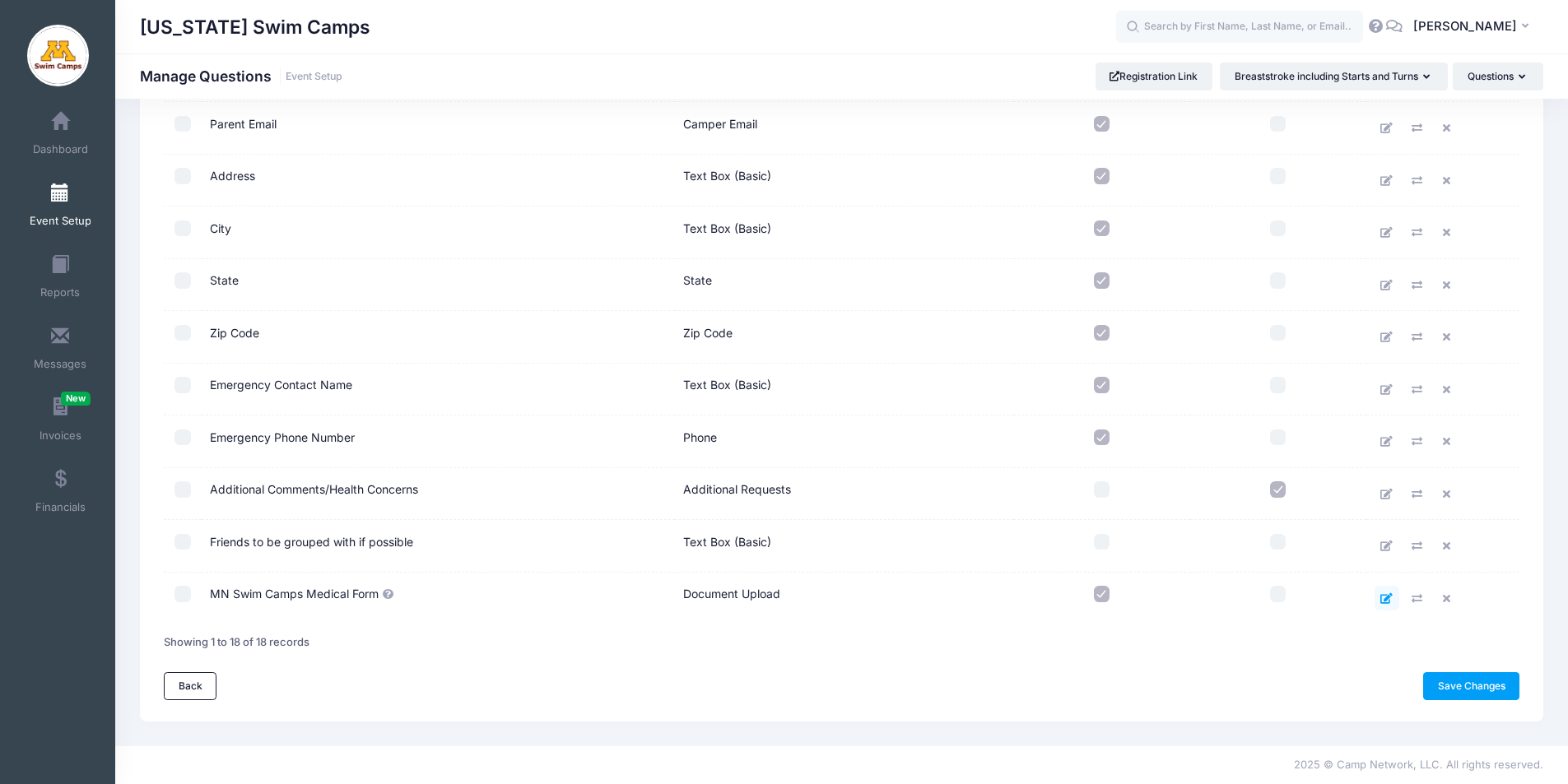 click at bounding box center [1386, 598] 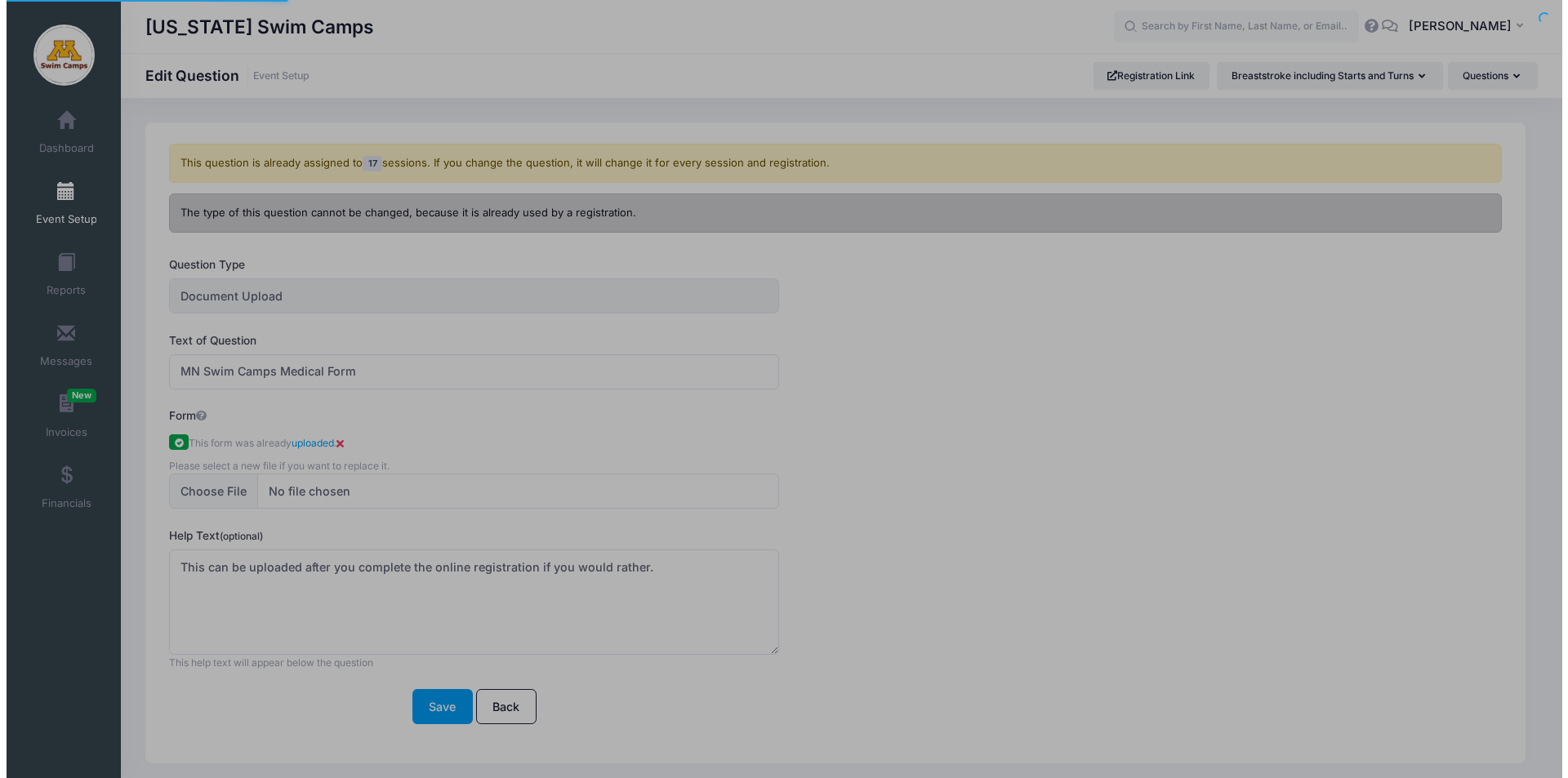 scroll, scrollTop: 0, scrollLeft: 0, axis: both 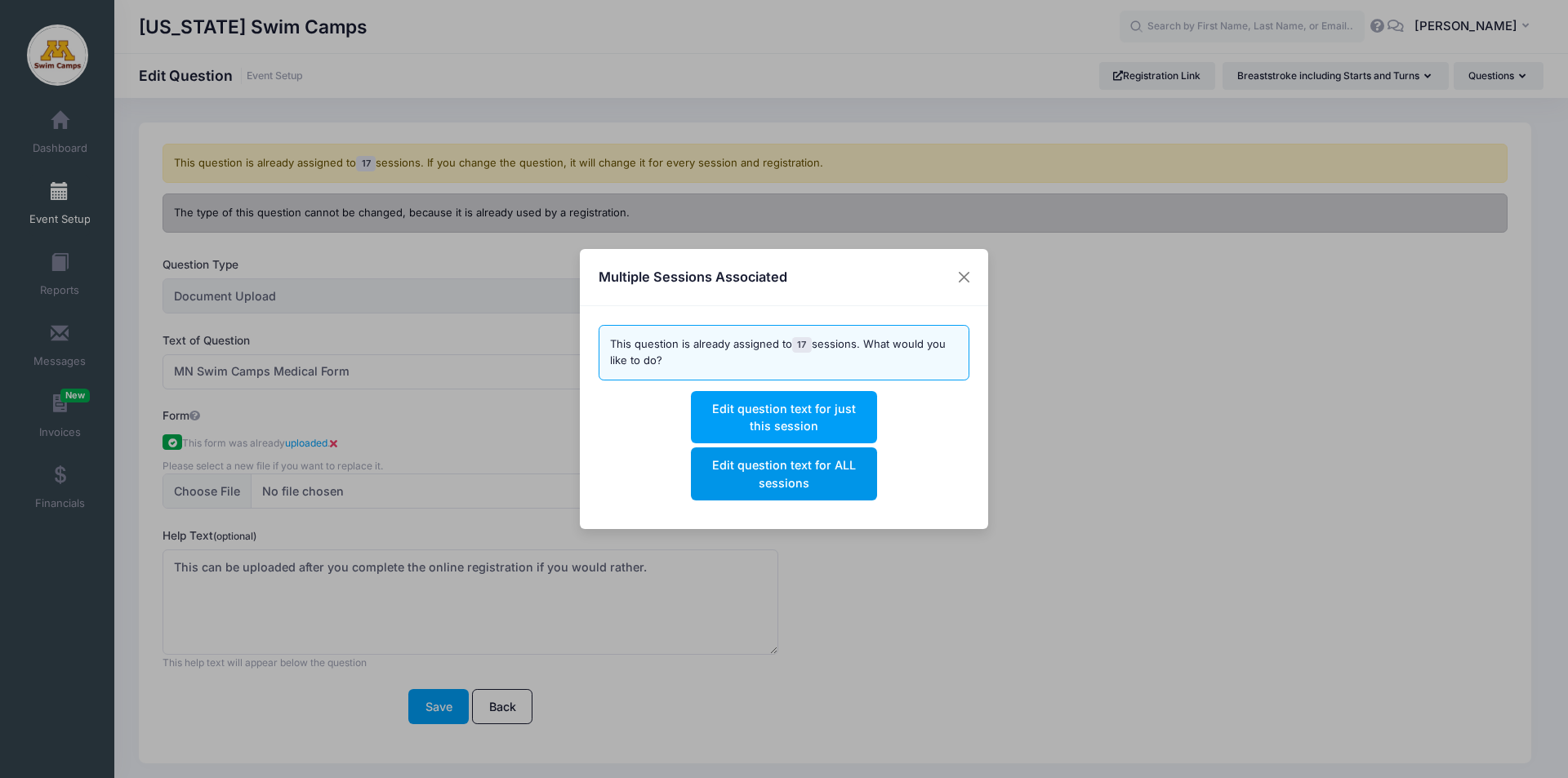 click on "Edit question text for ALL sessions" at bounding box center [783, 473] 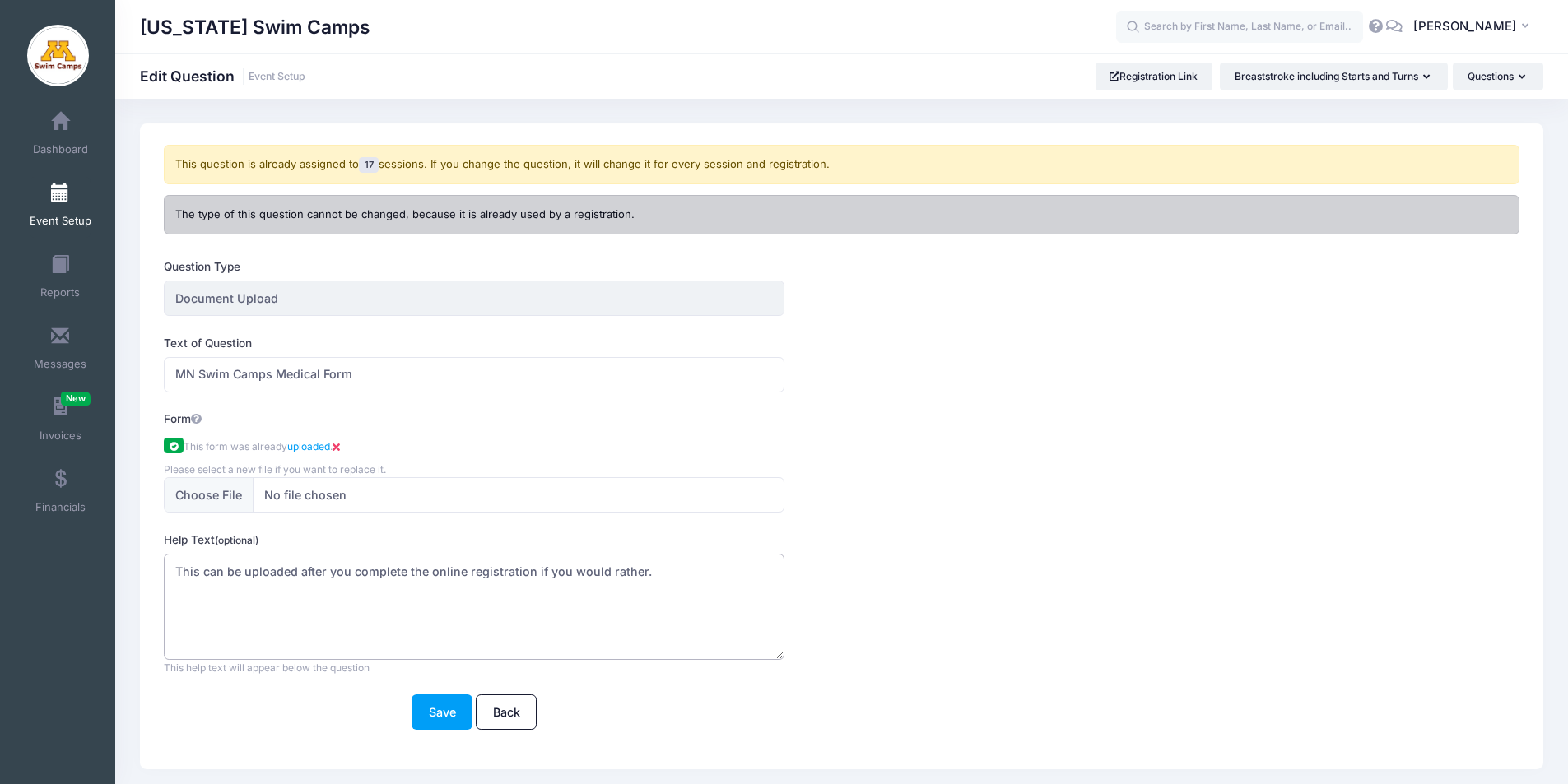 click on "This can be uploaded after you complete the online registration if you would rather." at bounding box center [474, 606] 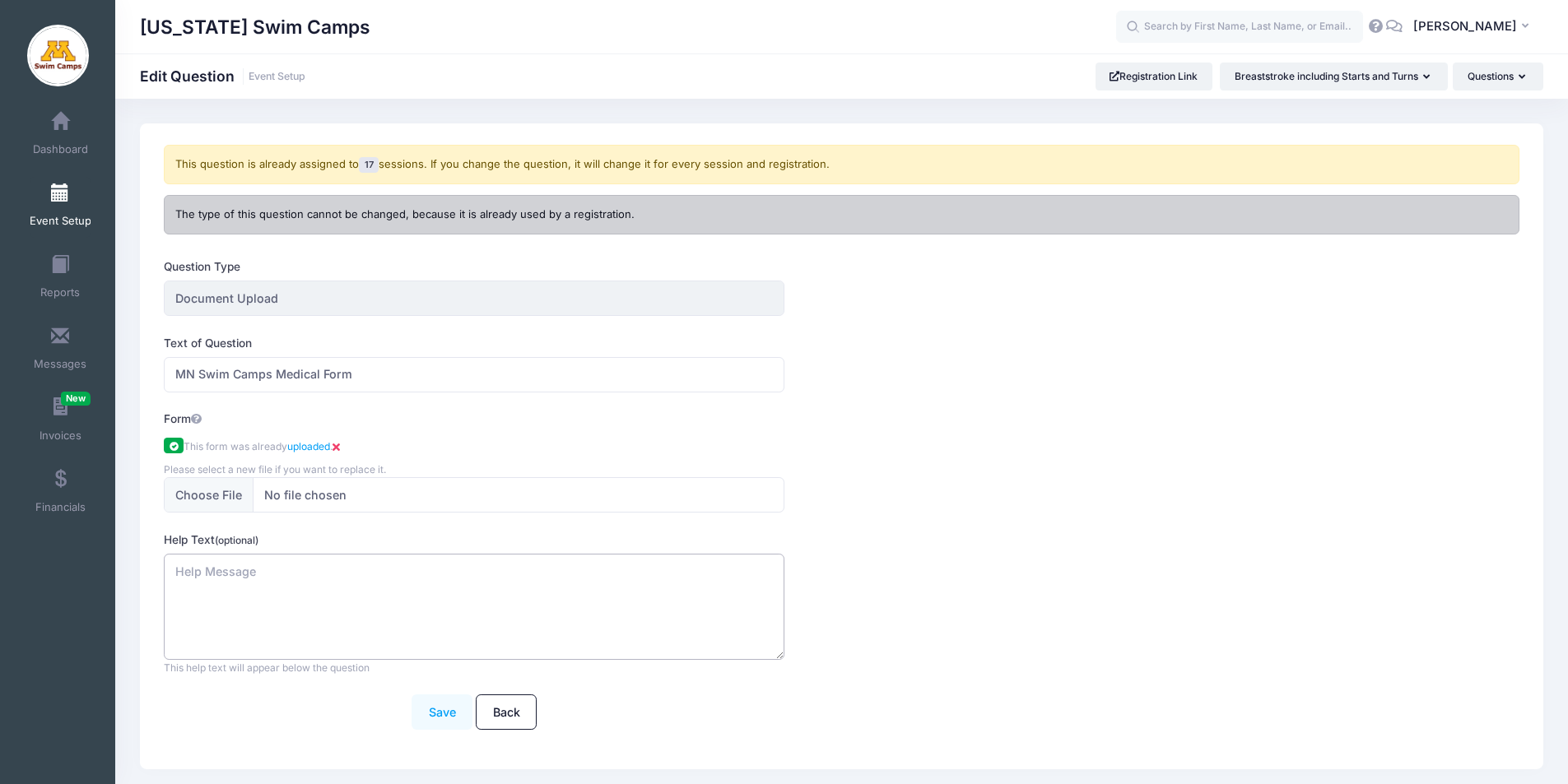 type 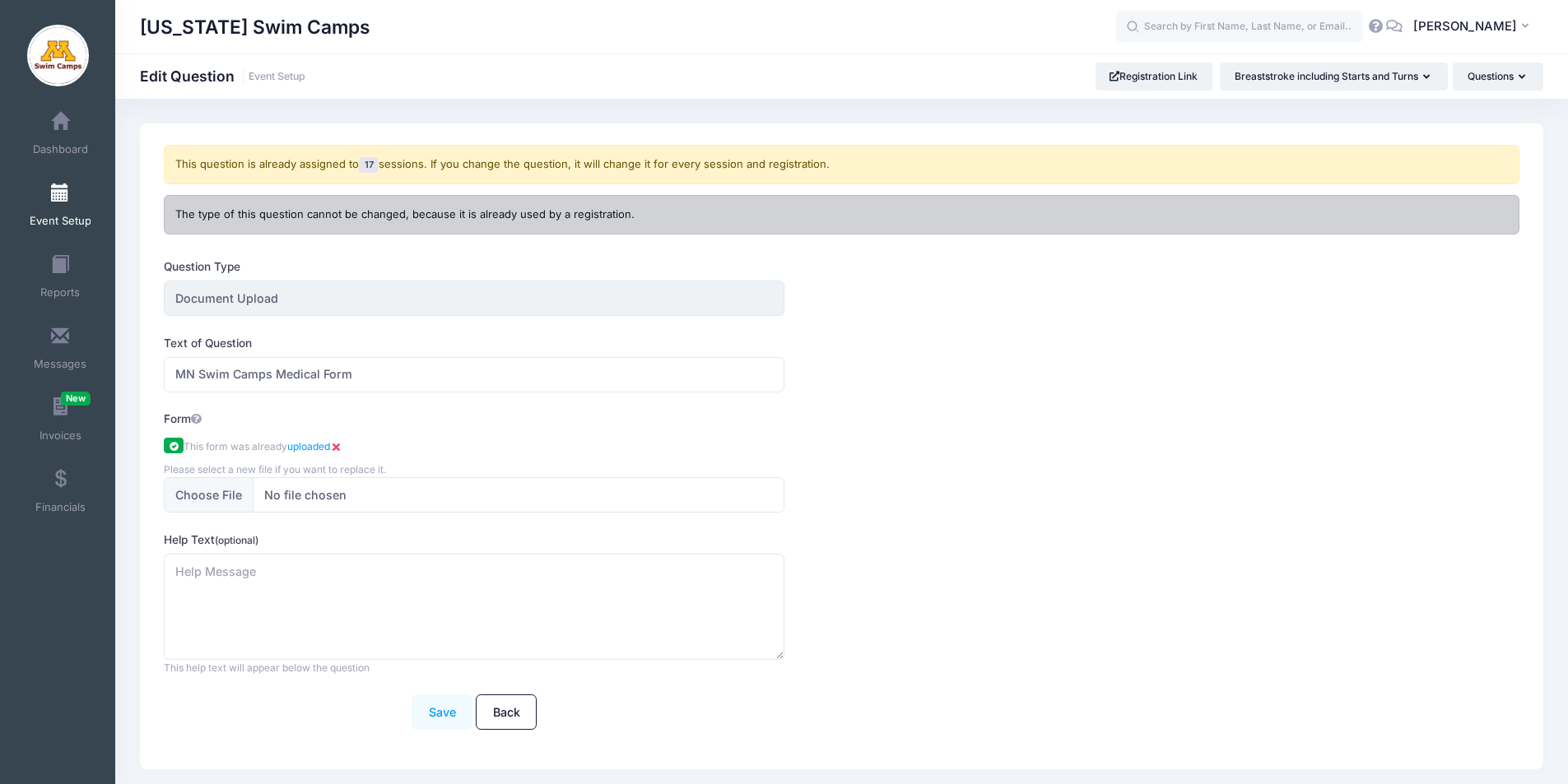 click on "Save" at bounding box center [442, 712] 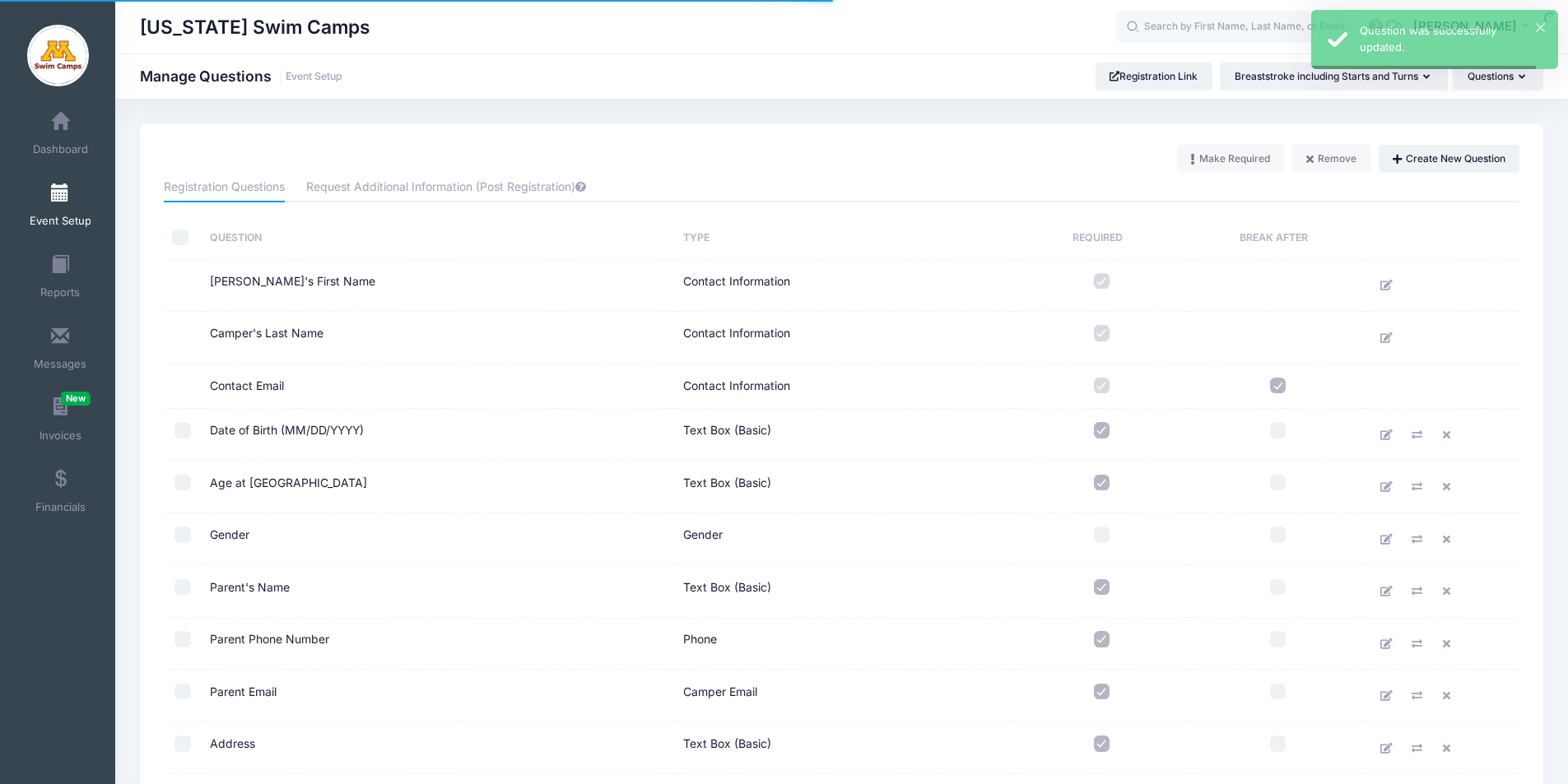 scroll, scrollTop: 0, scrollLeft: 0, axis: both 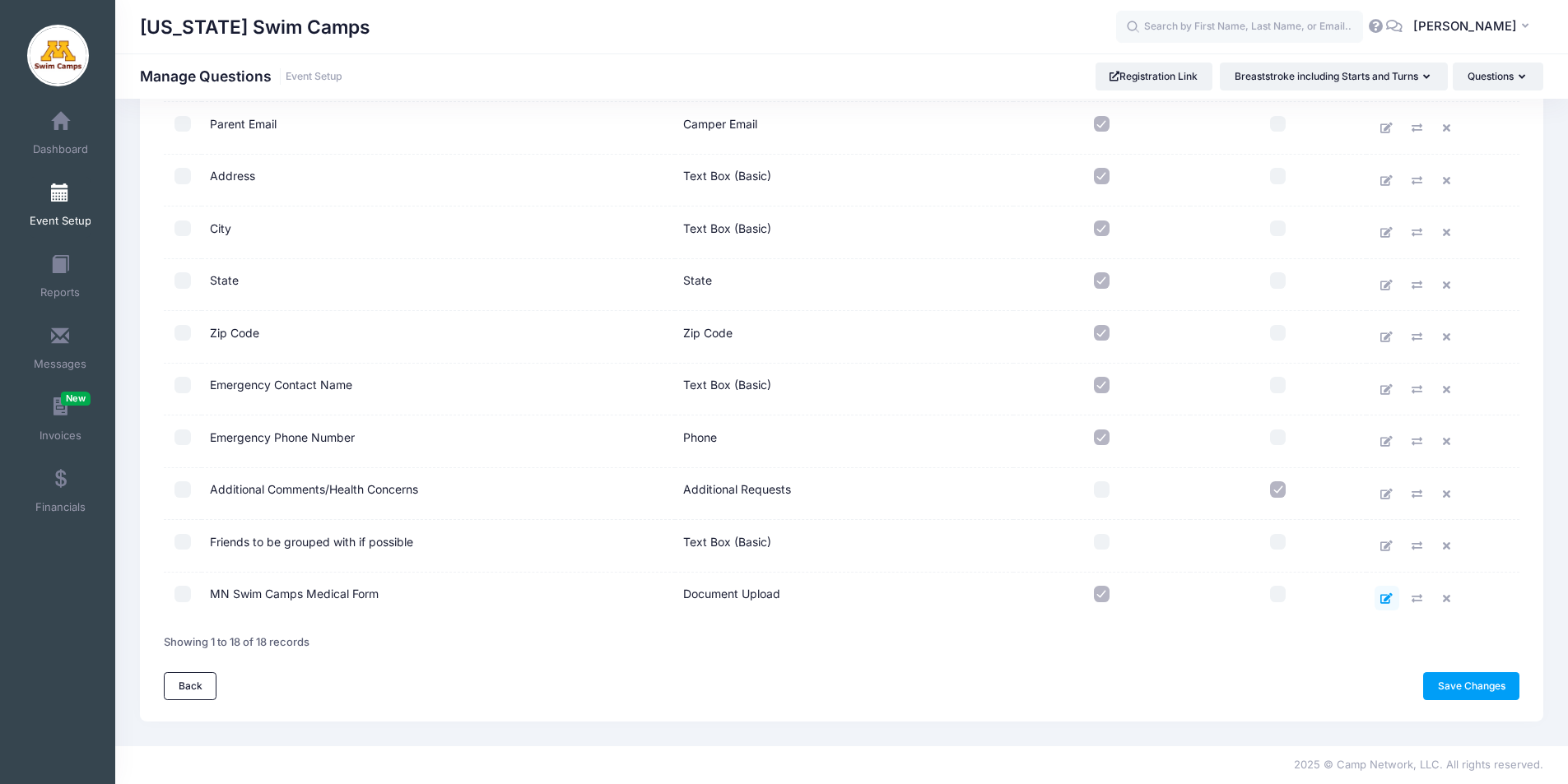click at bounding box center [1386, 598] 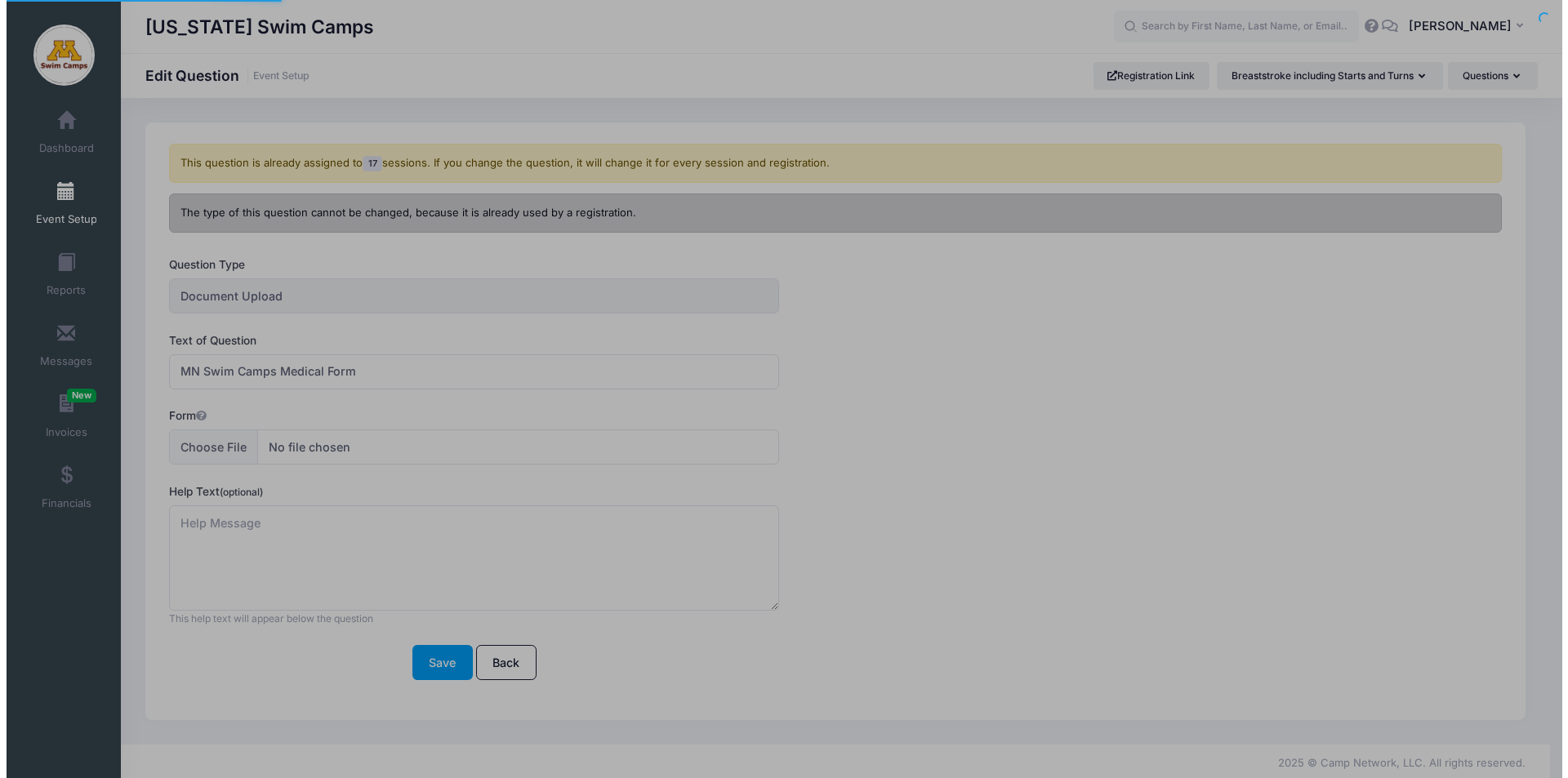 scroll, scrollTop: 0, scrollLeft: 0, axis: both 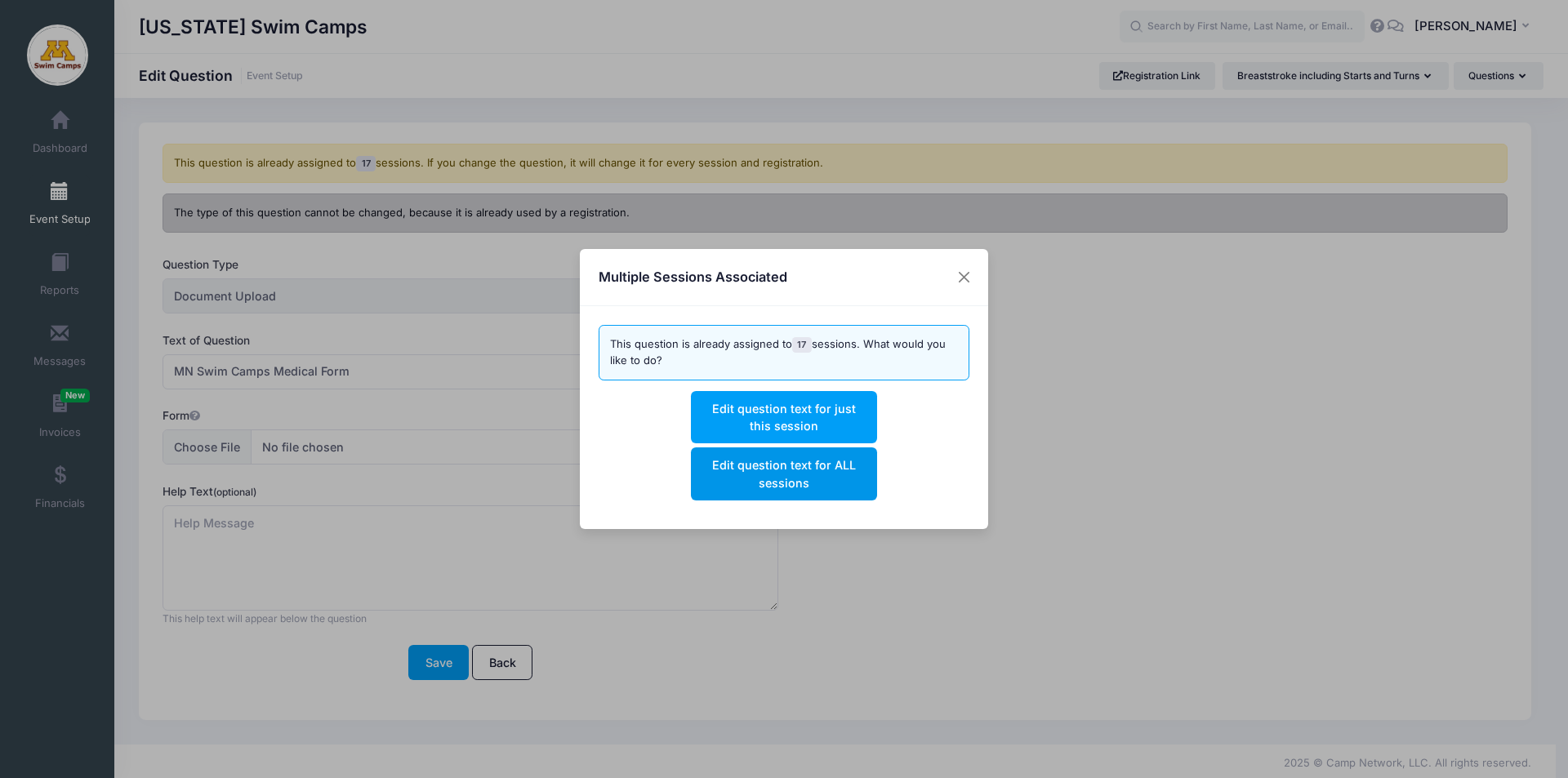 click on "Edit question text for ALL sessions" at bounding box center (783, 473) 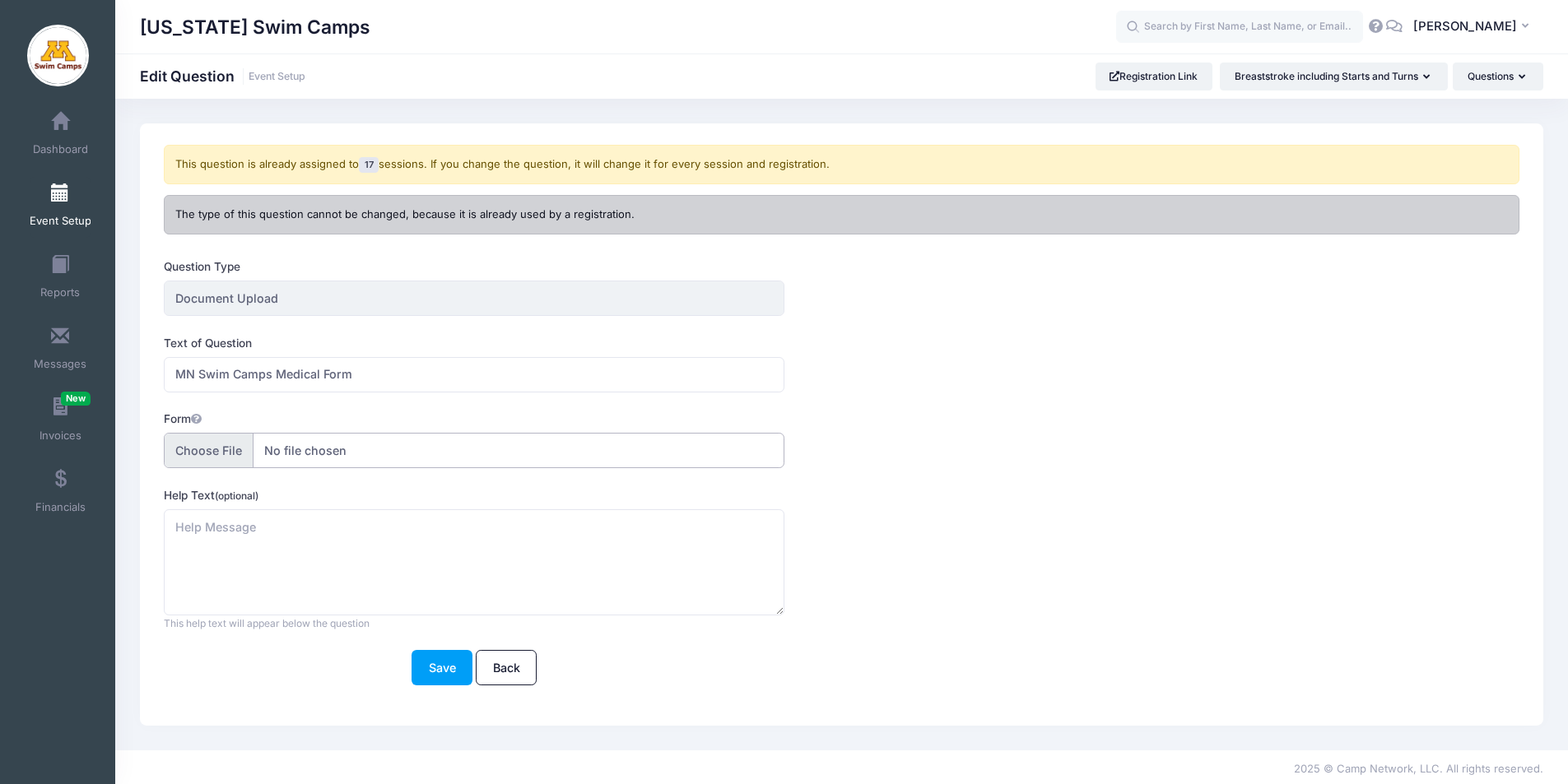 click on "Form" at bounding box center [474, 450] 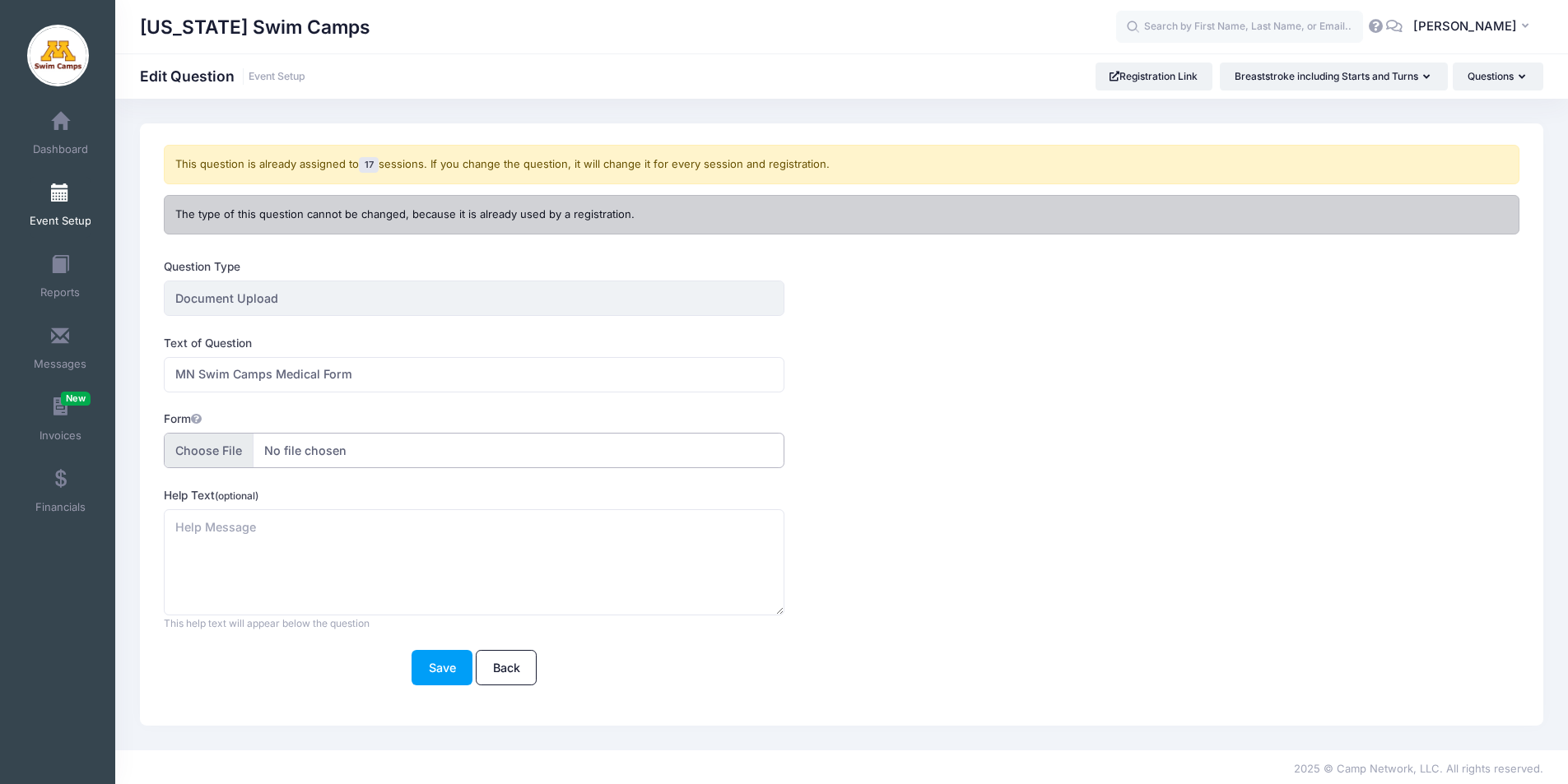 type on "C:\fakepath\MN Swim Camps Medical Form.pdf" 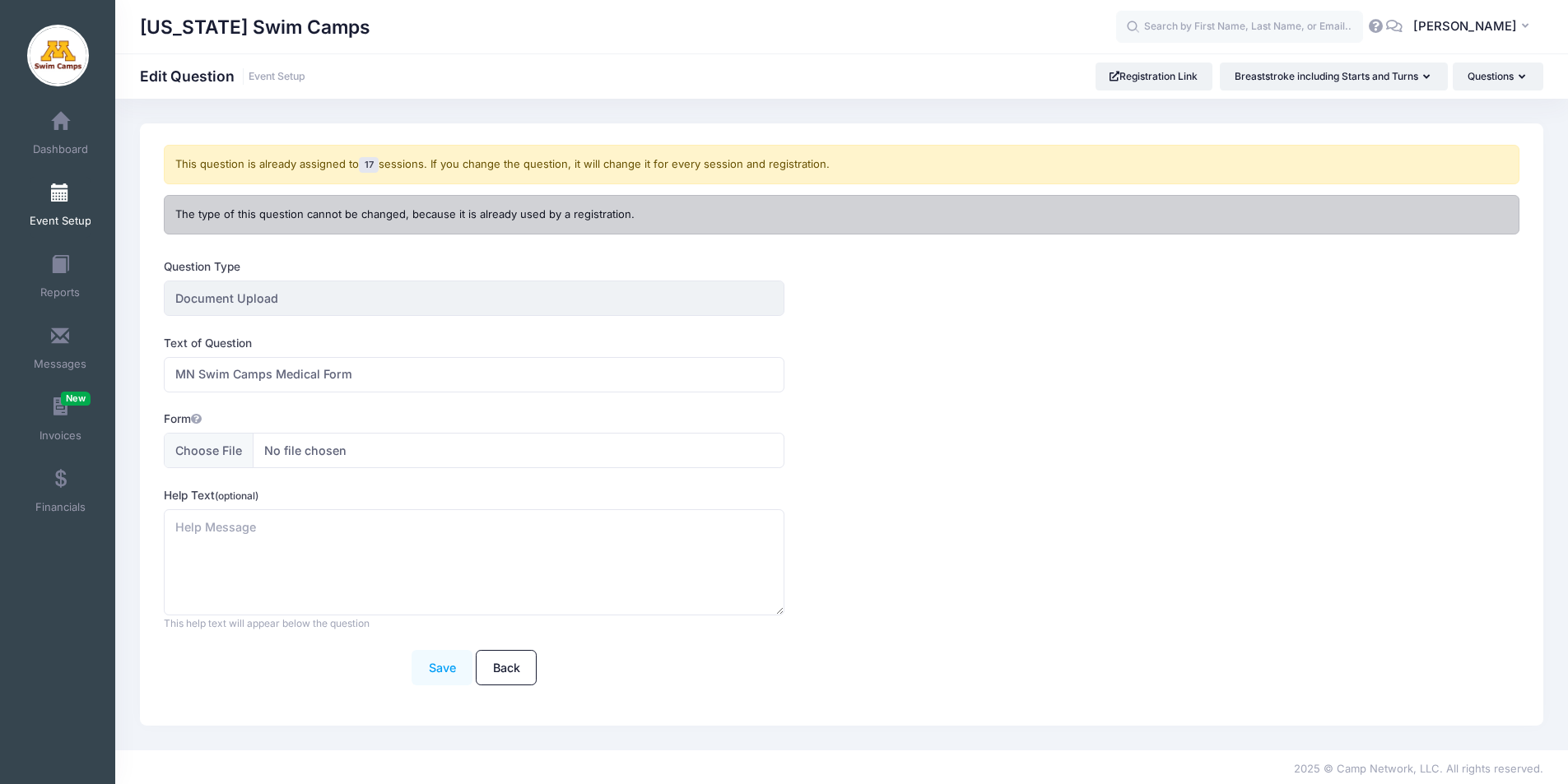 click on "Save" at bounding box center (442, 667) 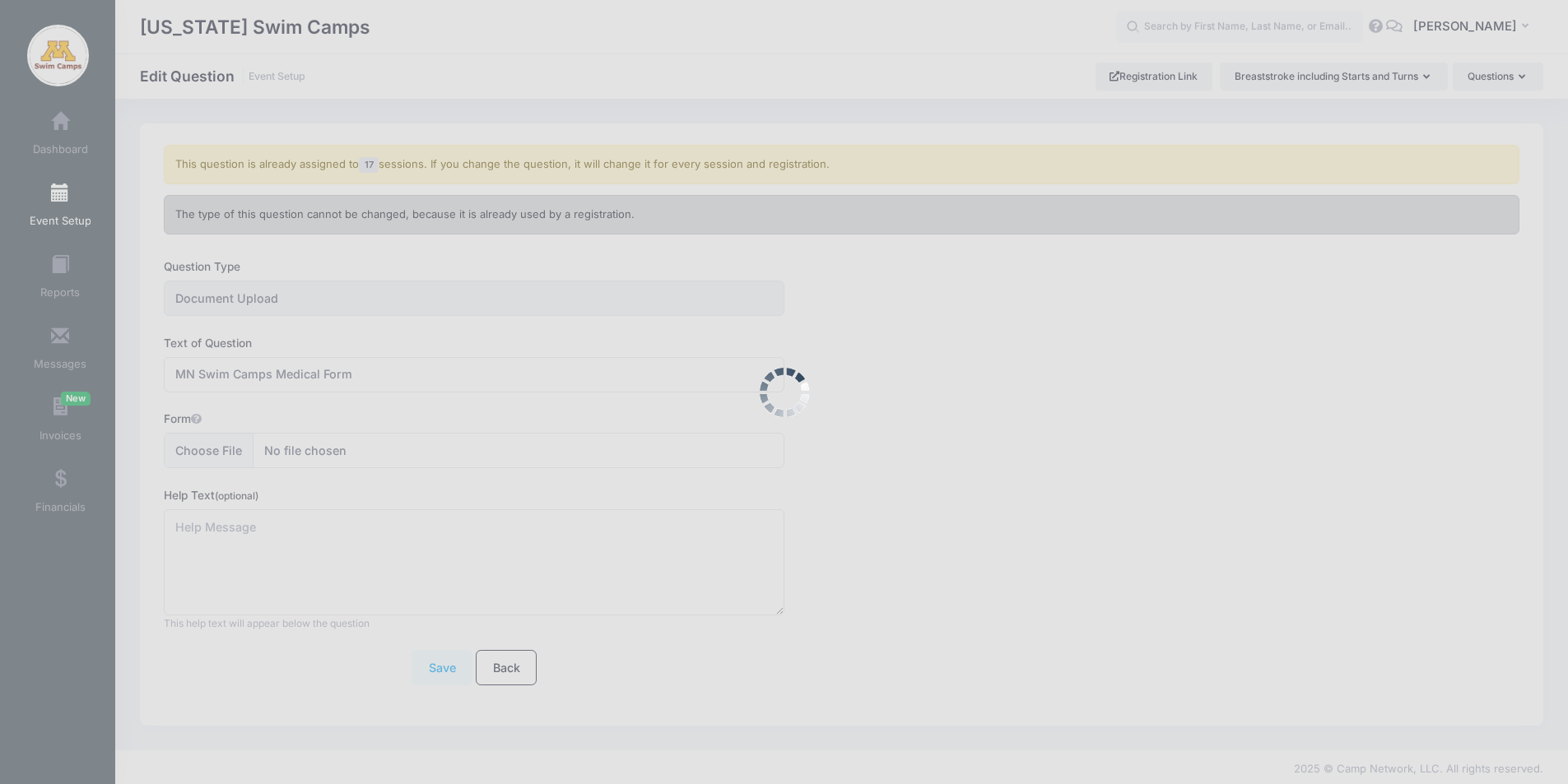 scroll, scrollTop: 0, scrollLeft: 0, axis: both 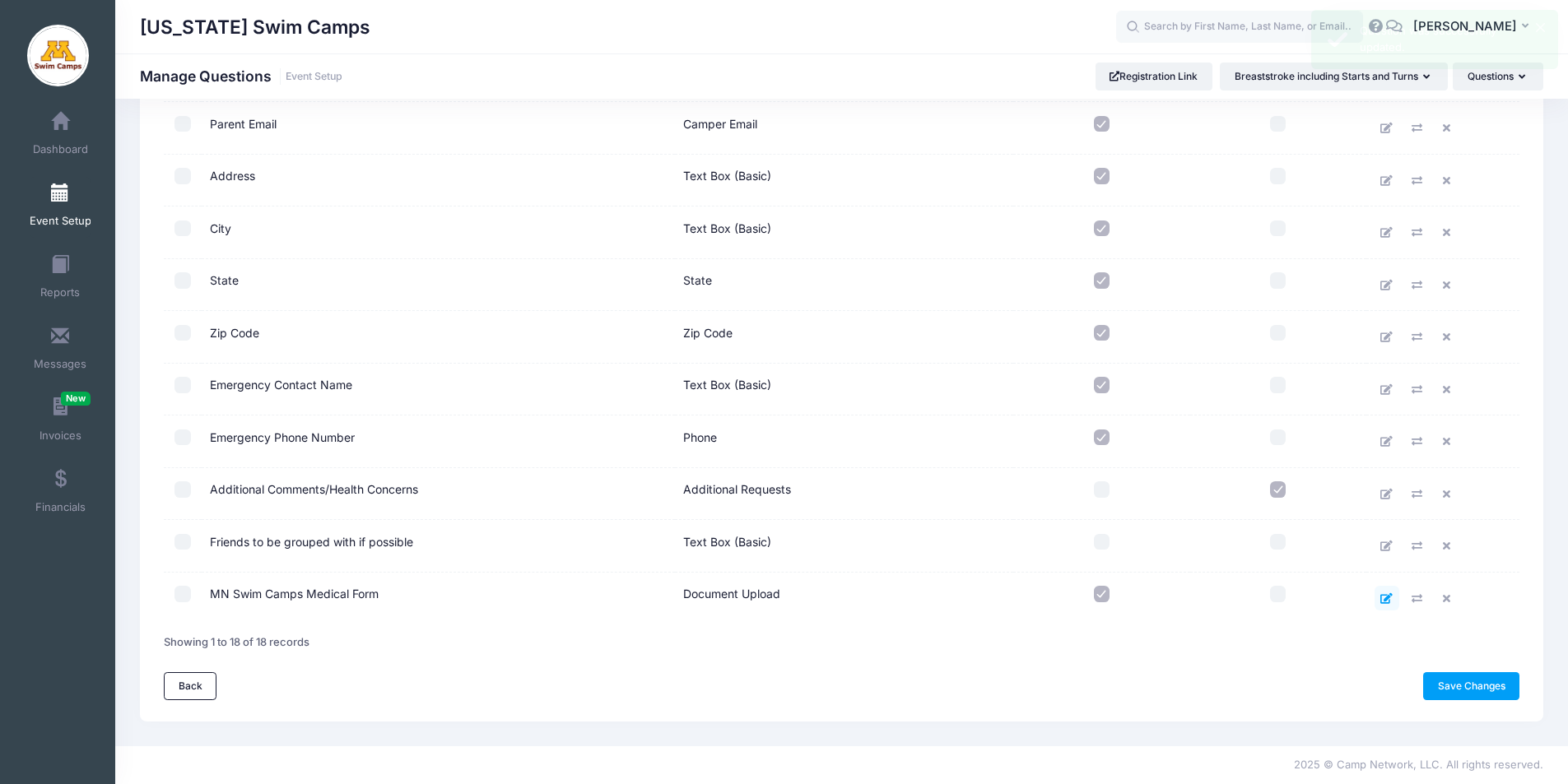click at bounding box center [1386, 598] 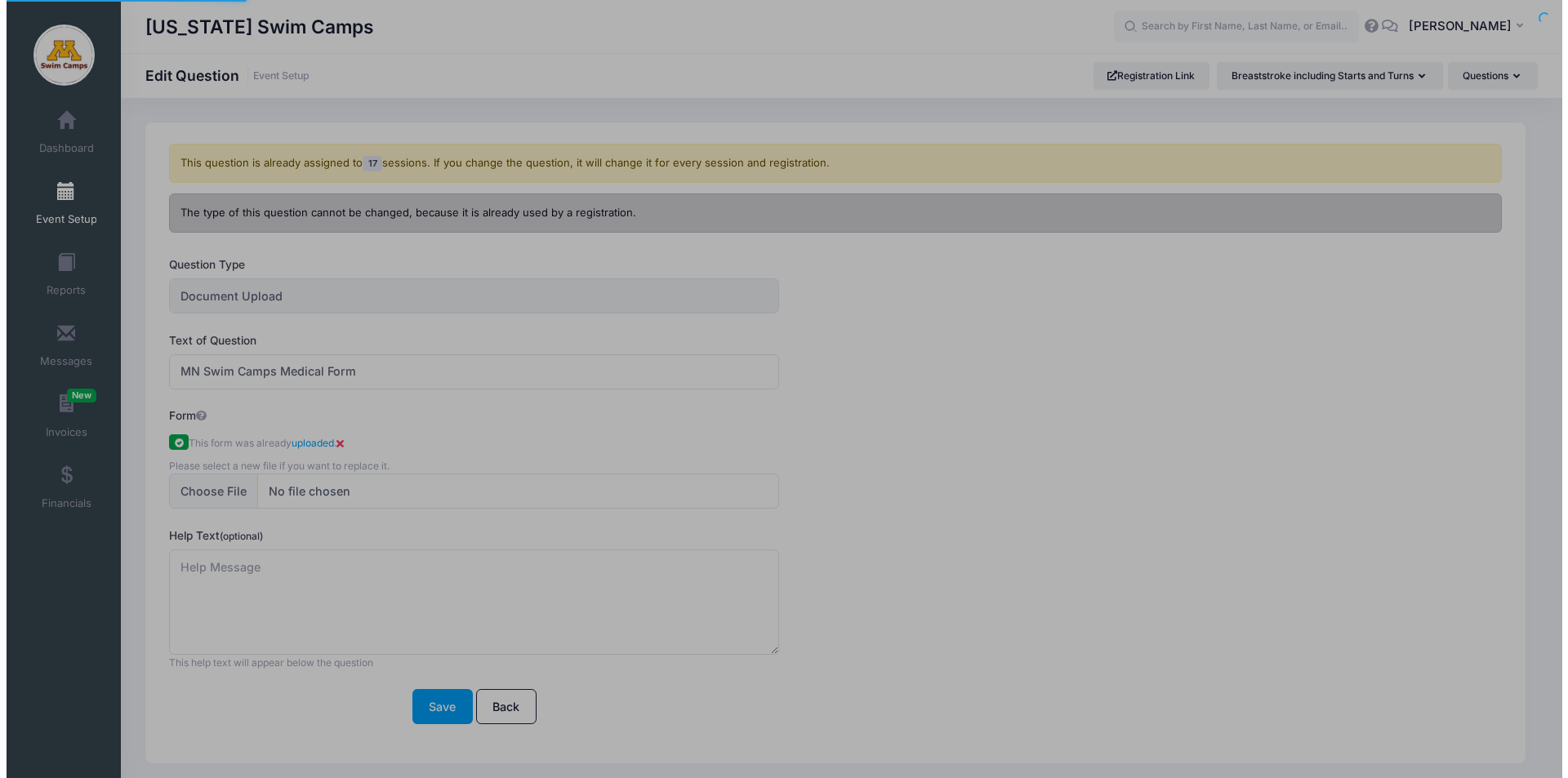 scroll, scrollTop: 0, scrollLeft: 0, axis: both 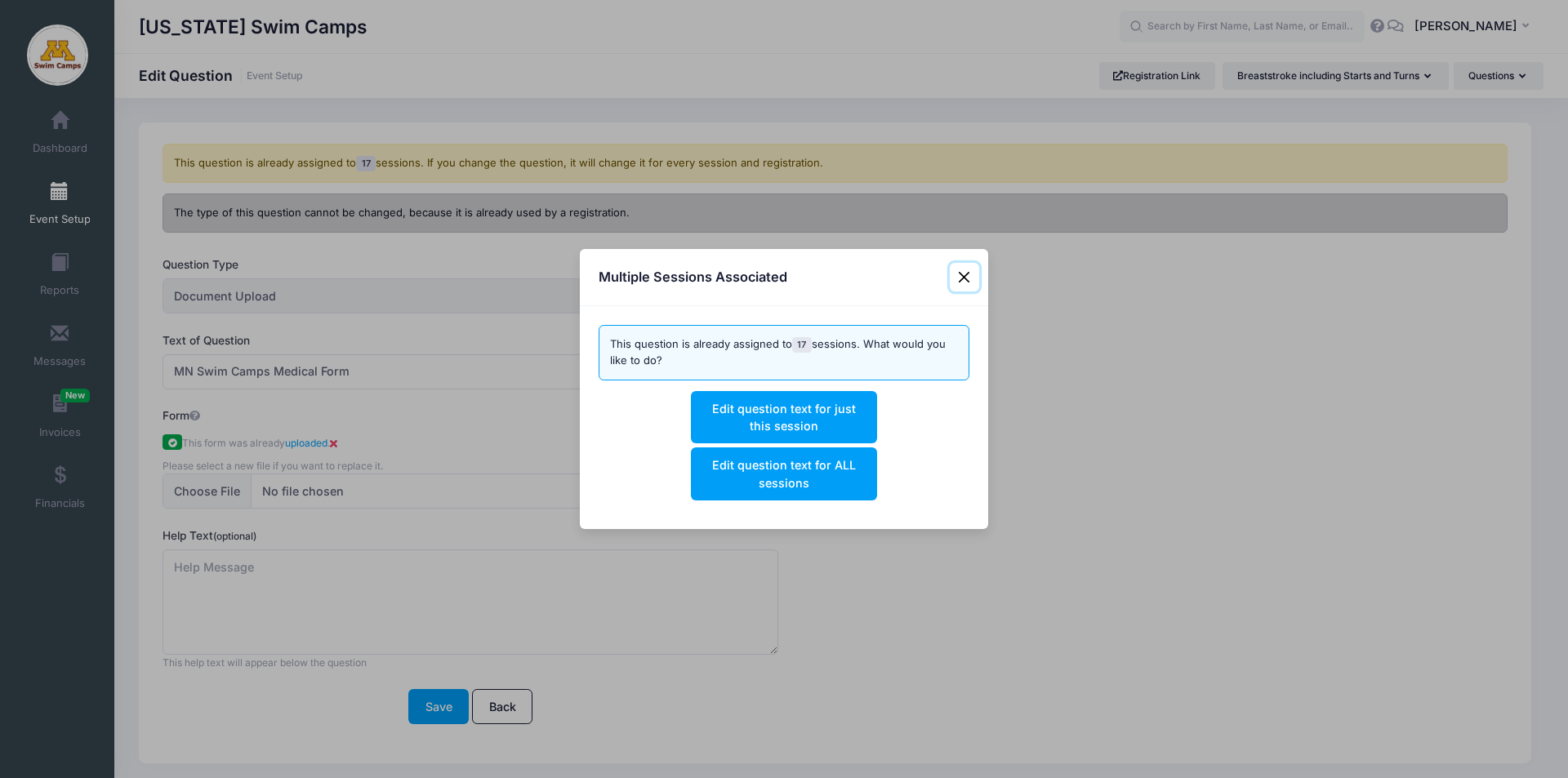 click at bounding box center [964, 278] 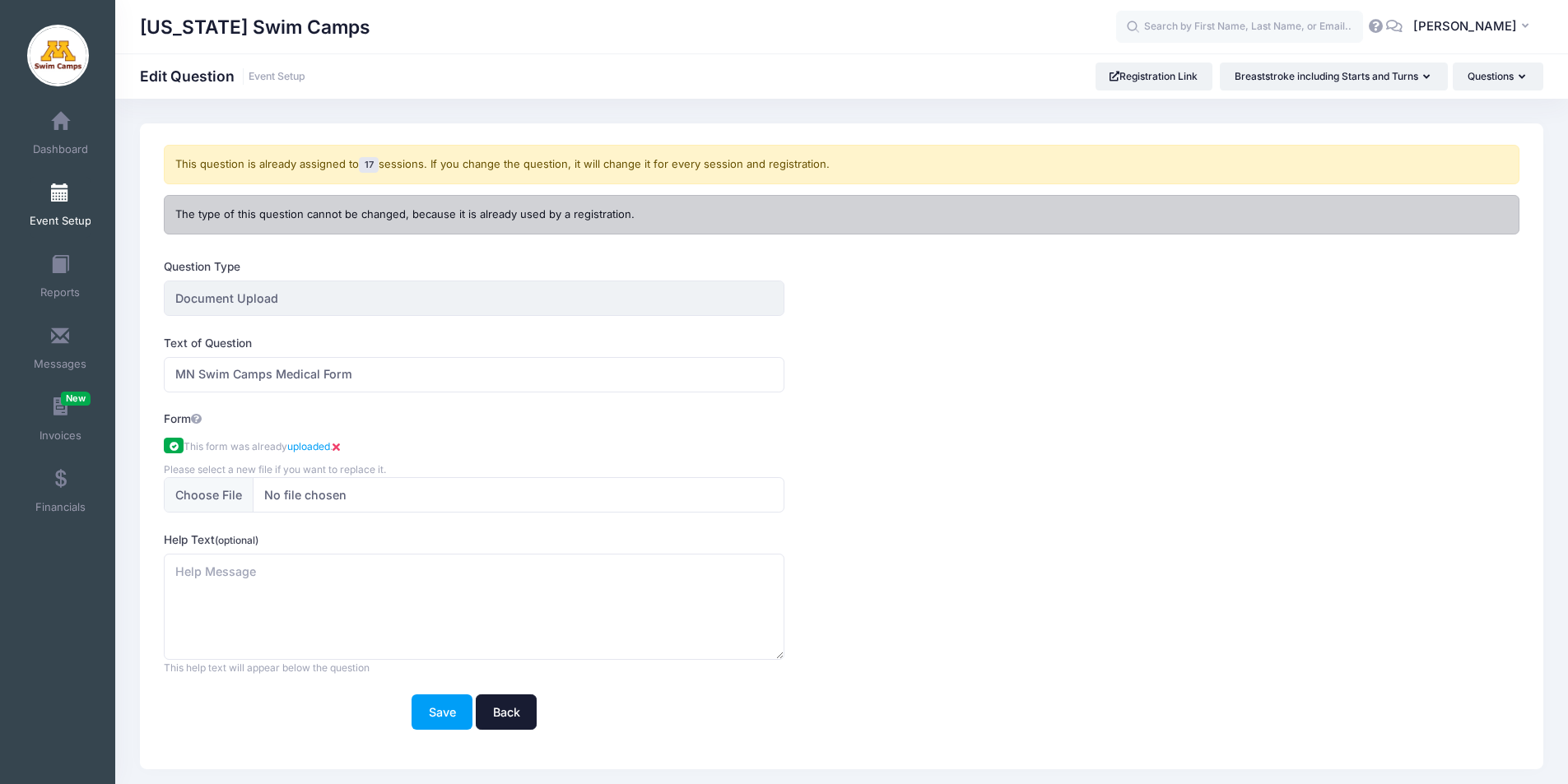 click on "Back" at bounding box center (506, 712) 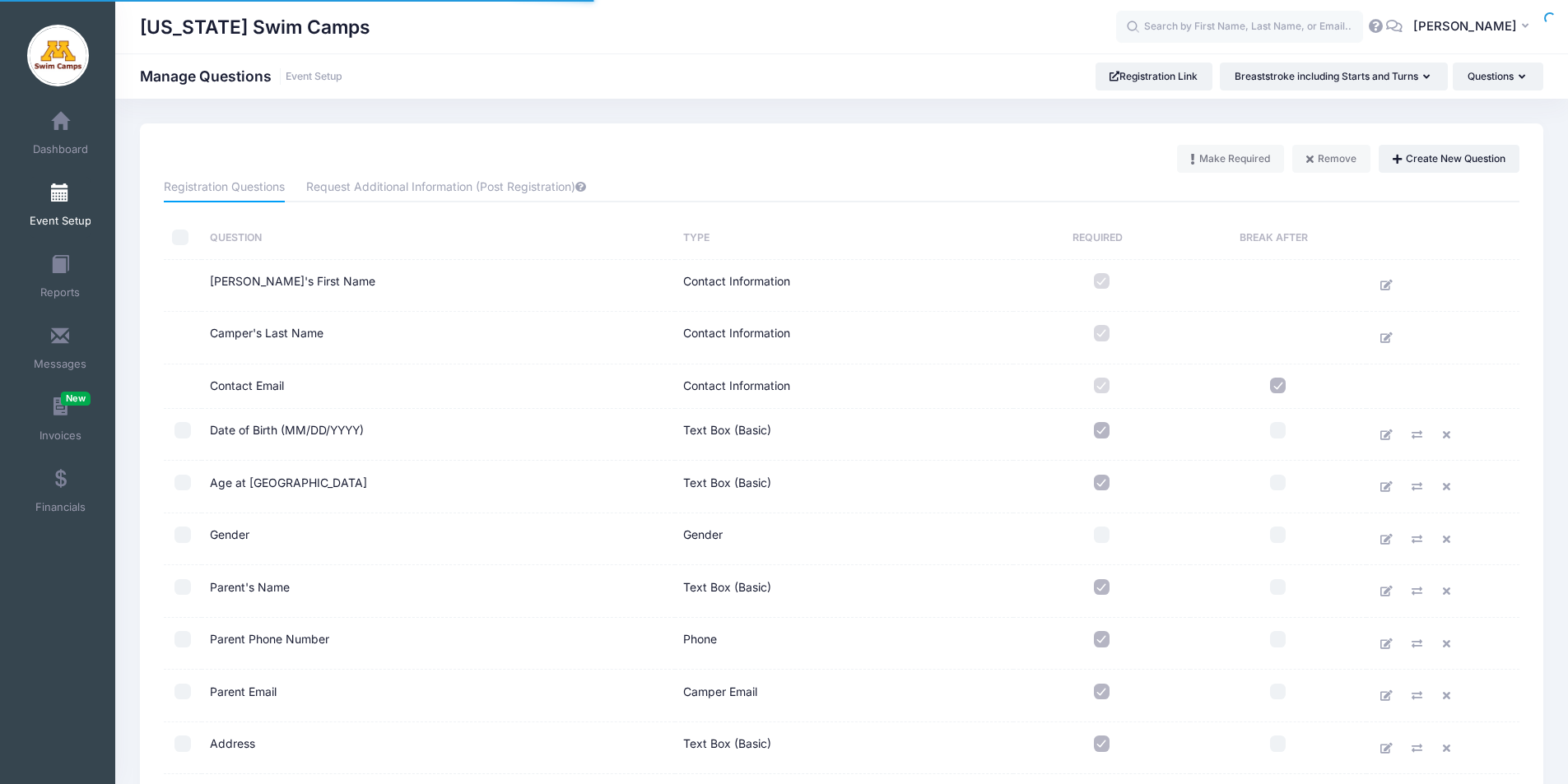 scroll, scrollTop: 0, scrollLeft: 0, axis: both 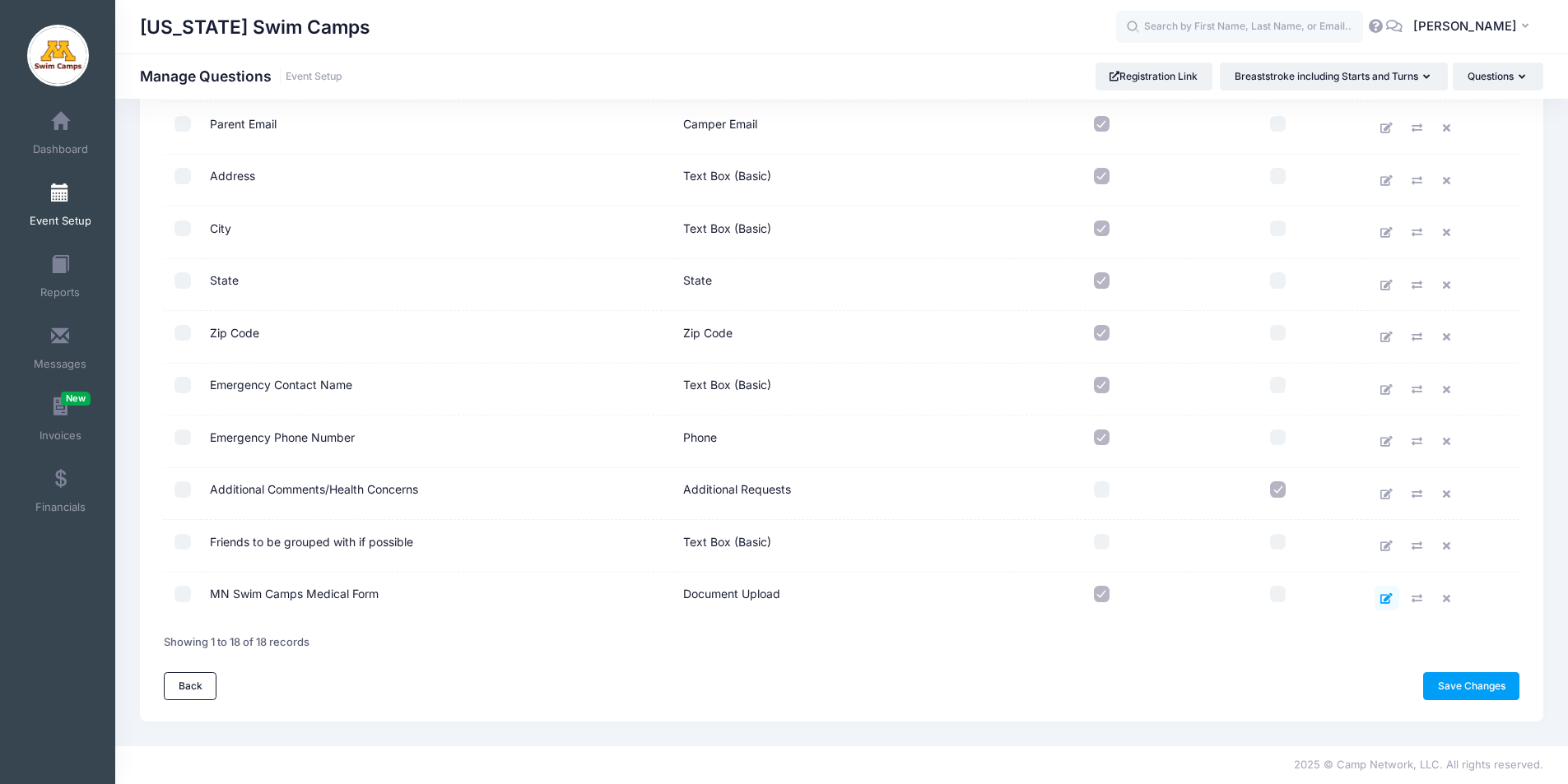 click at bounding box center (1386, 598) 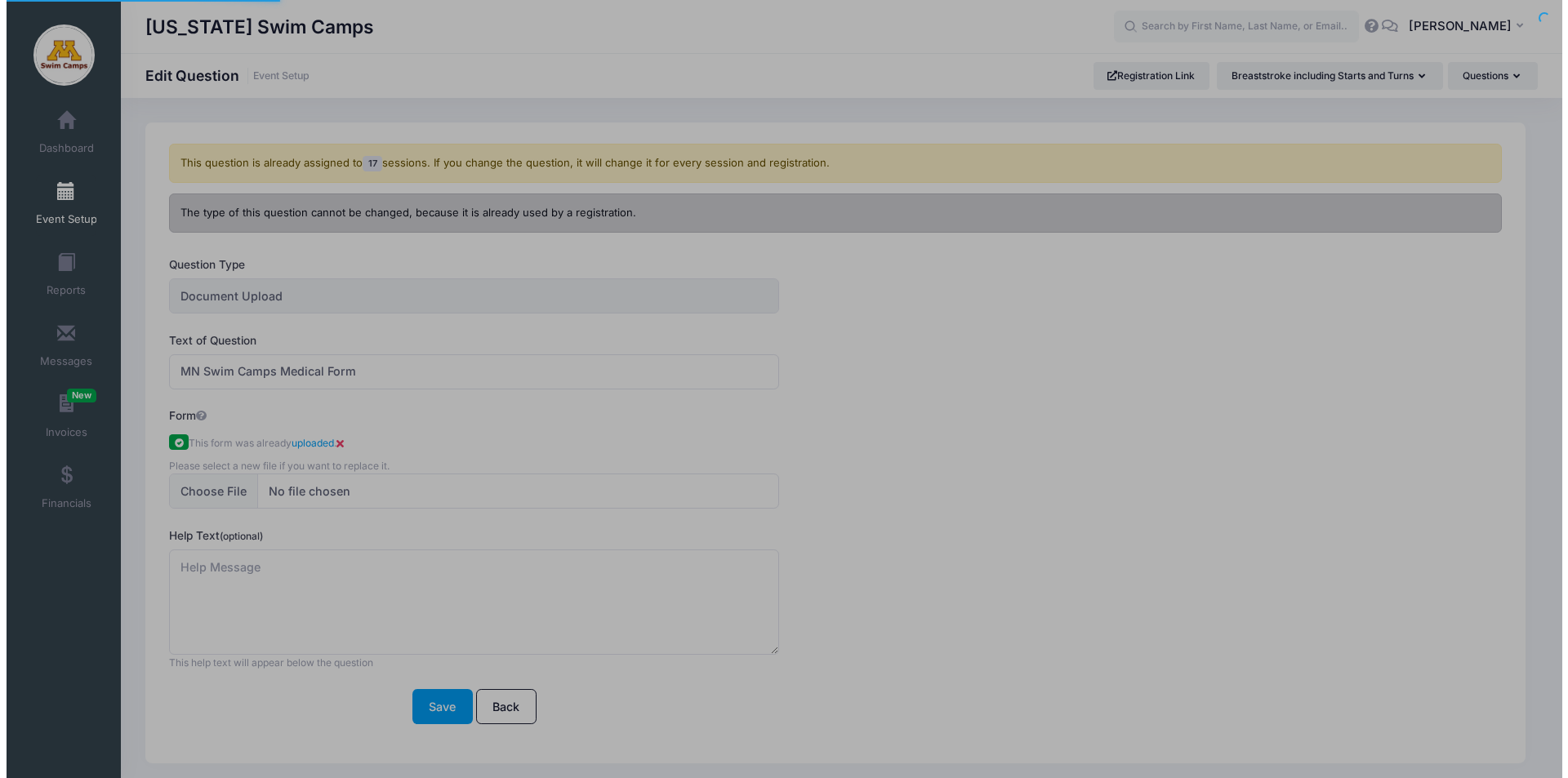scroll, scrollTop: 0, scrollLeft: 0, axis: both 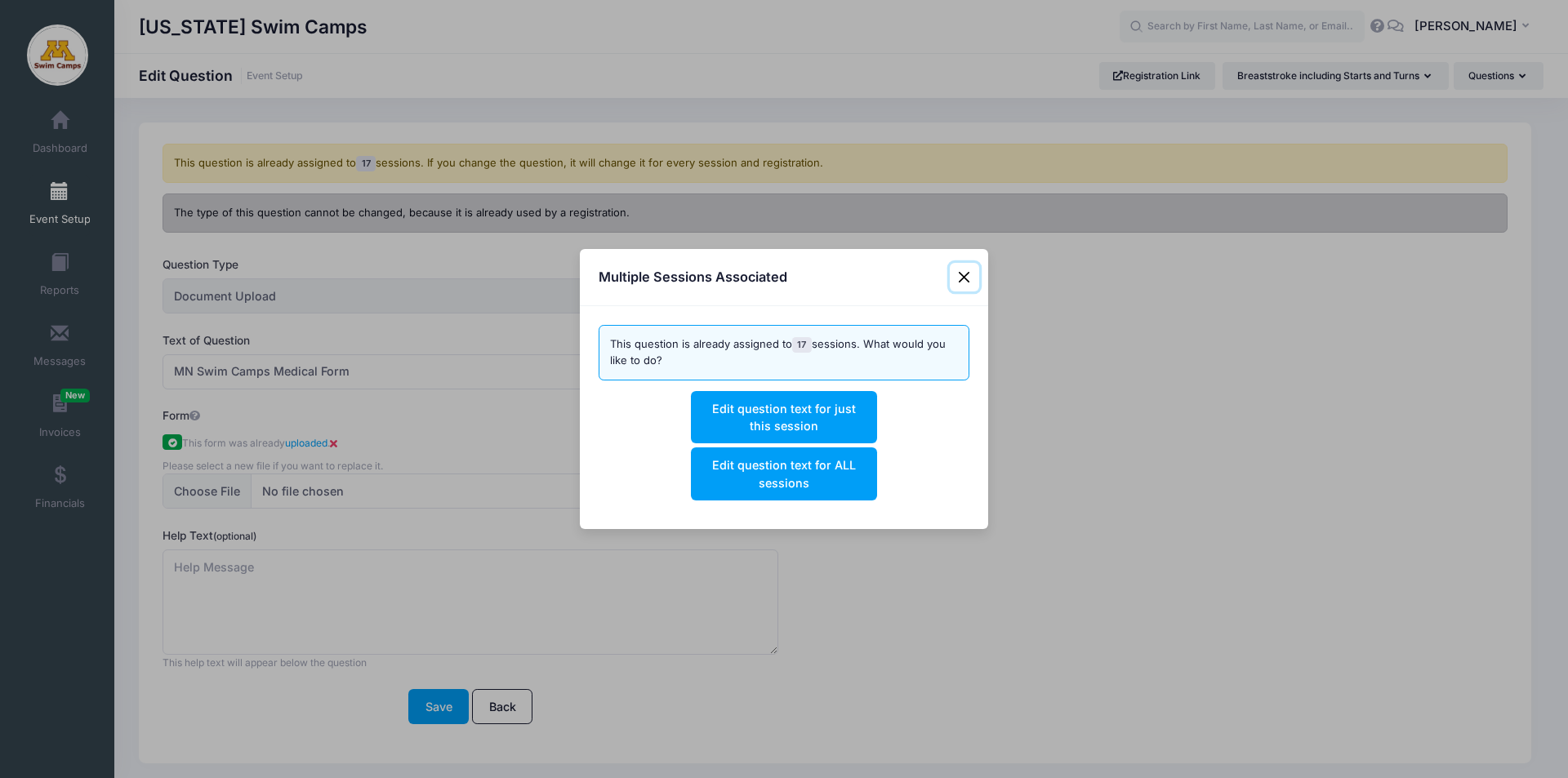 click at bounding box center [964, 278] 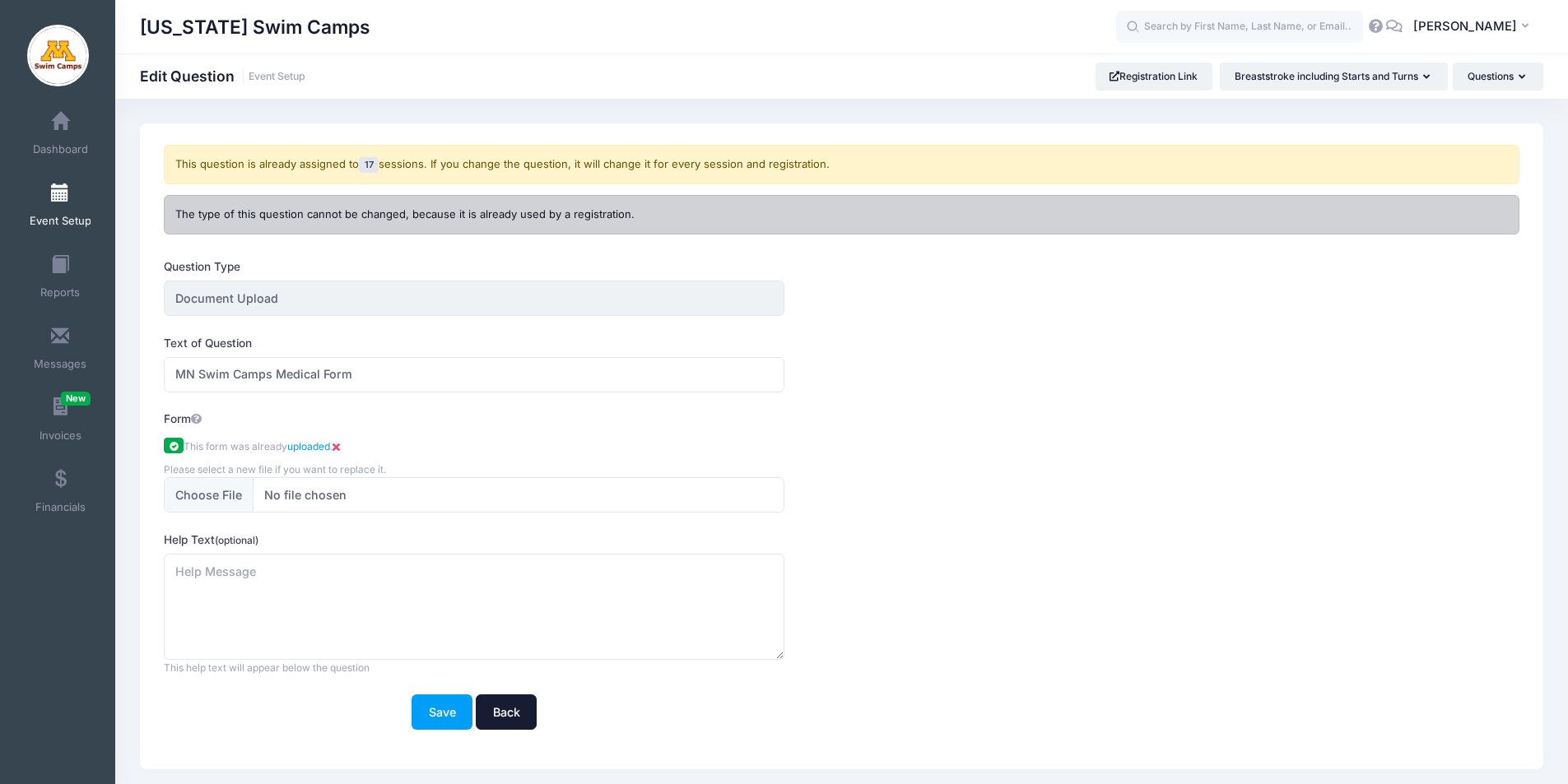 click on "Back" at bounding box center [506, 712] 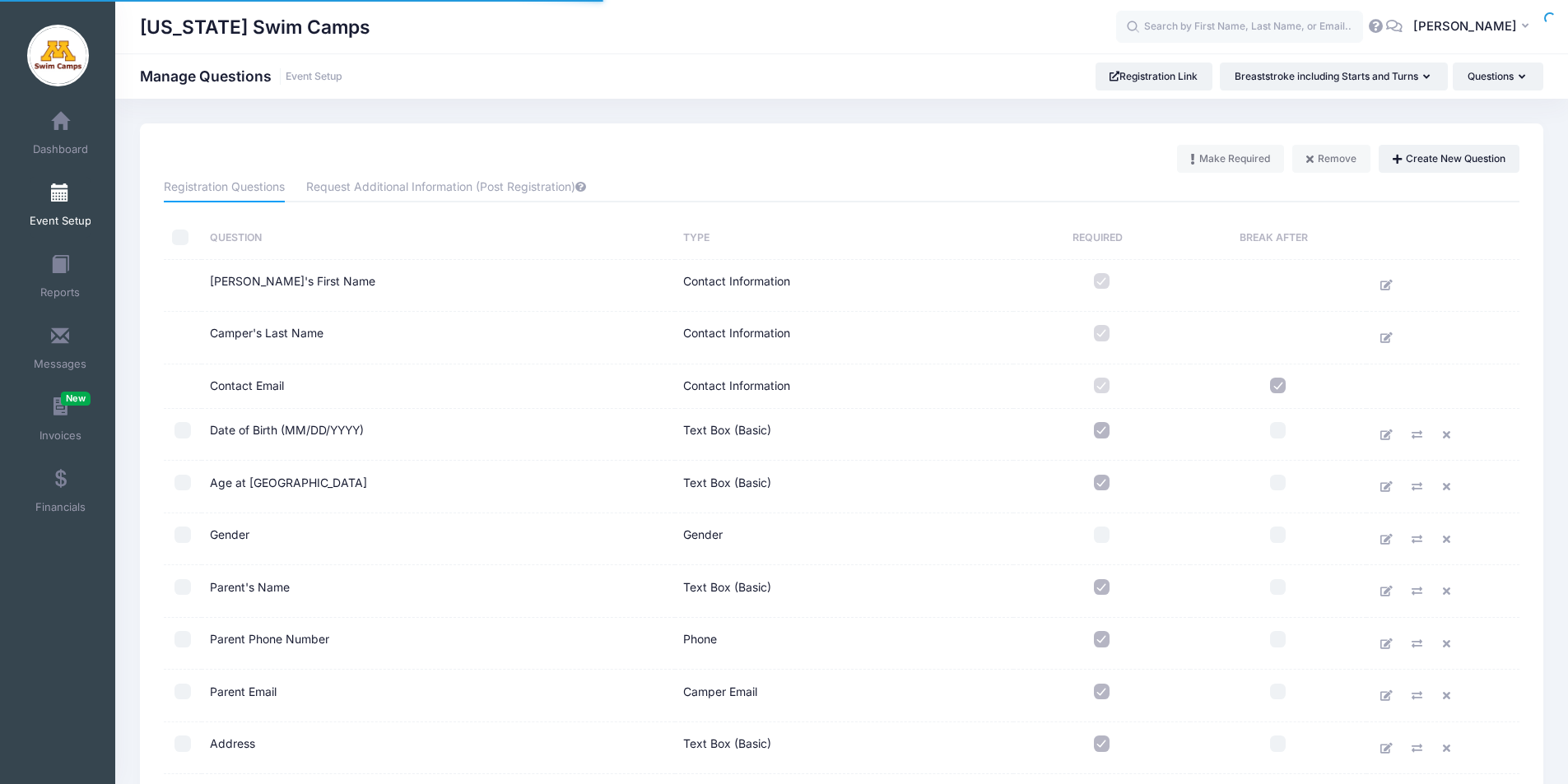 scroll, scrollTop: 0, scrollLeft: 0, axis: both 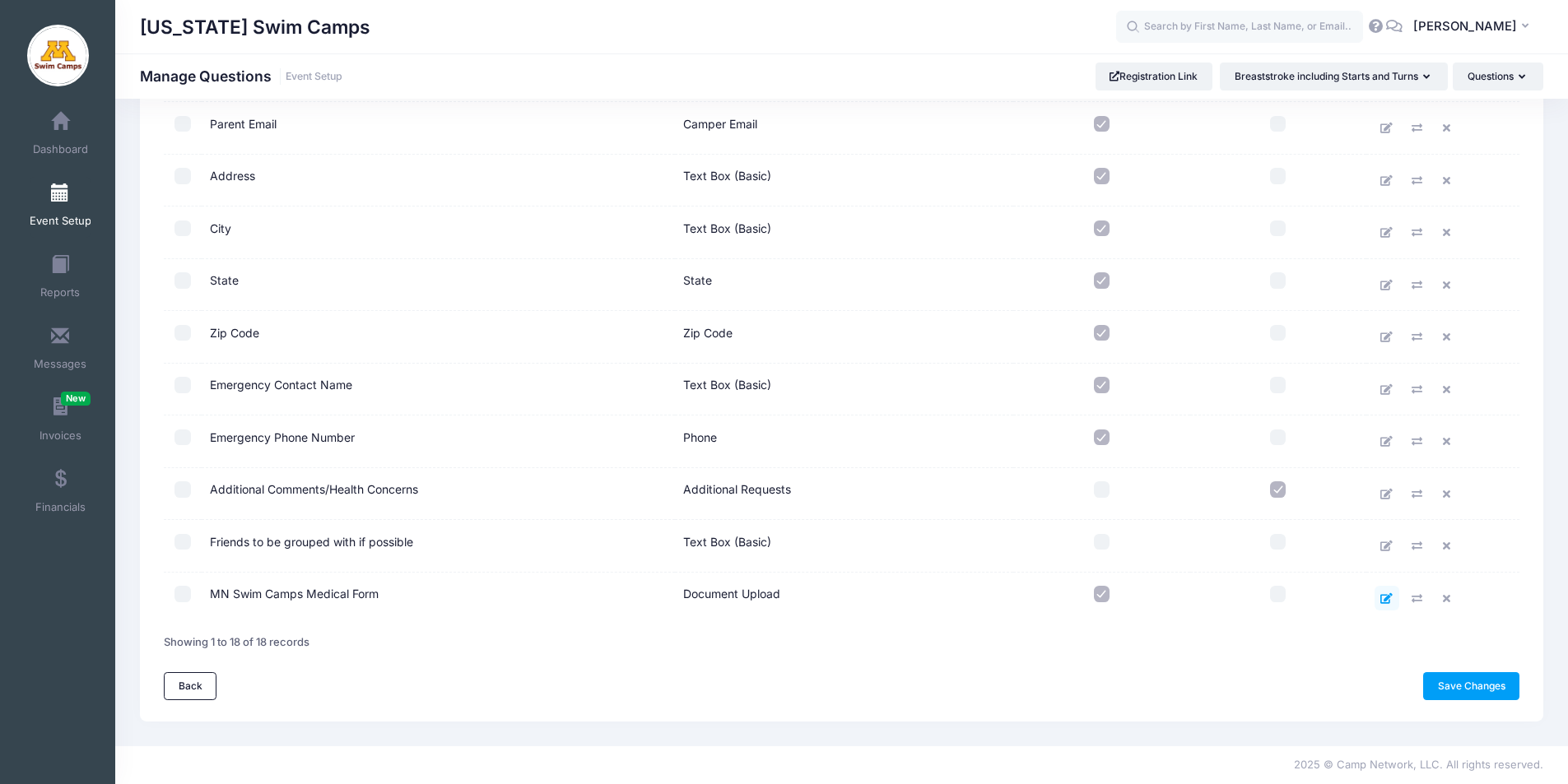 click at bounding box center [1386, 598] 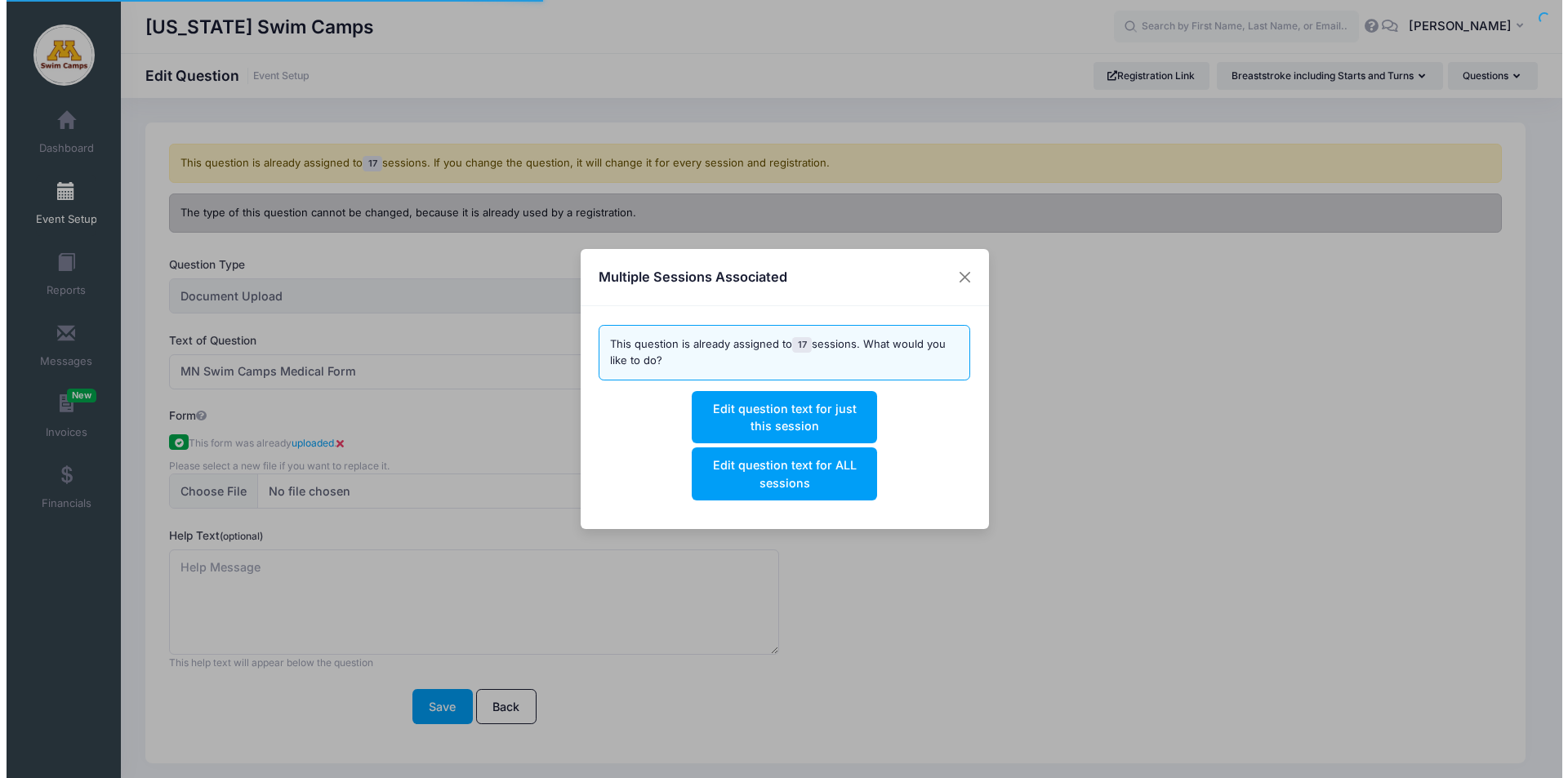 scroll, scrollTop: 0, scrollLeft: 0, axis: both 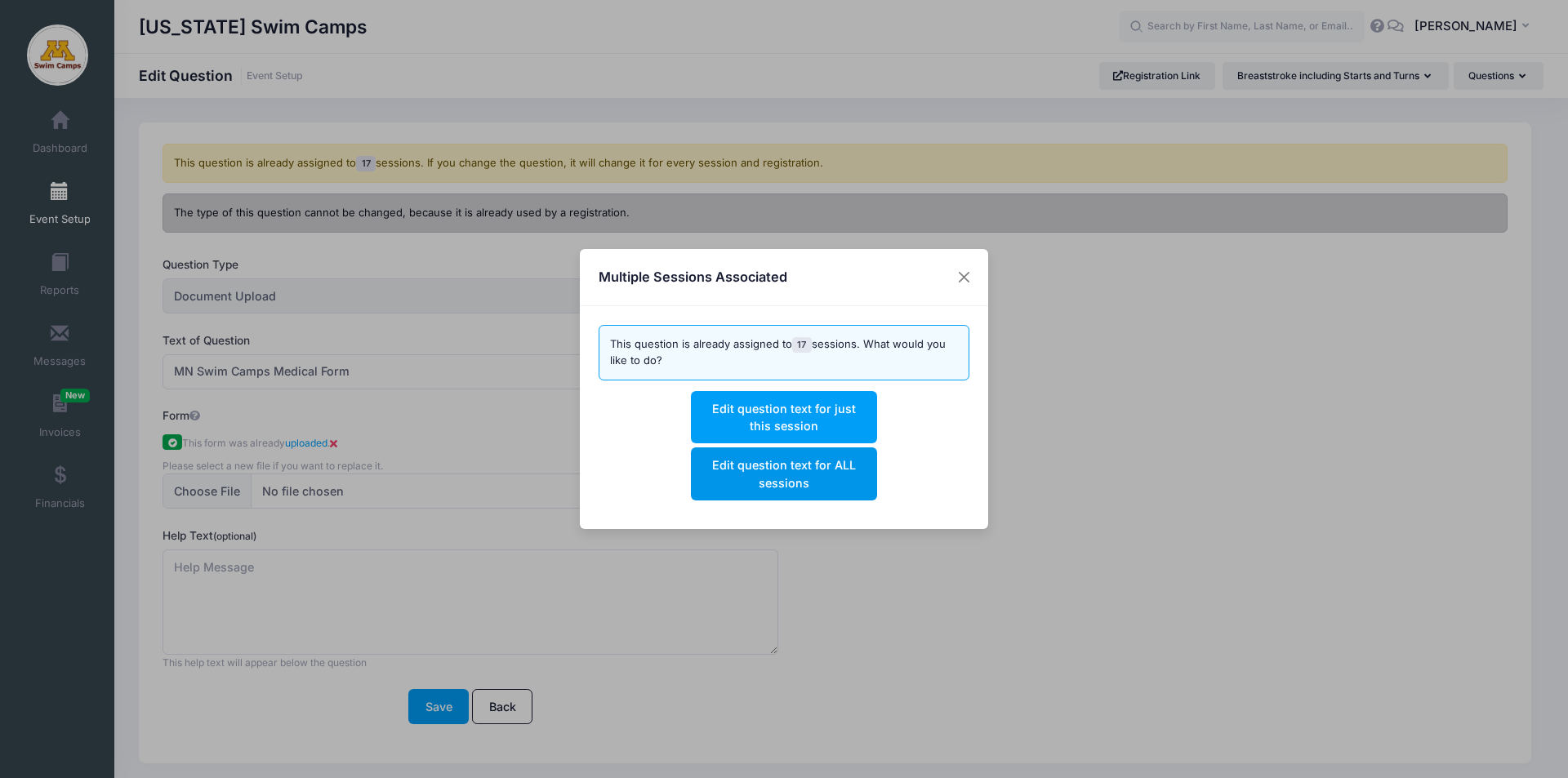click on "Edit question text for ALL sessions" at bounding box center [783, 473] 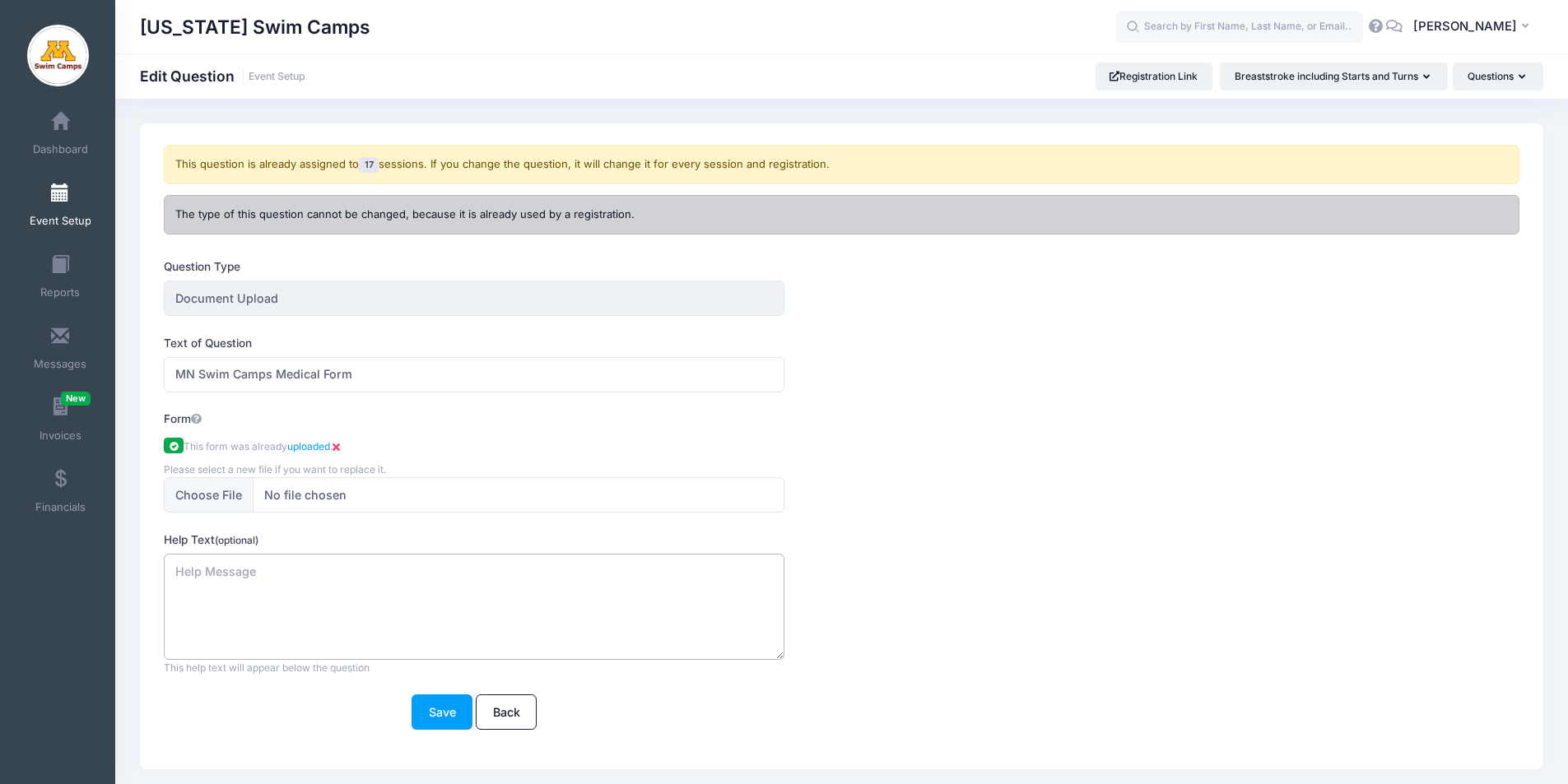 click on "Help Text  (optional)" at bounding box center (474, 606) 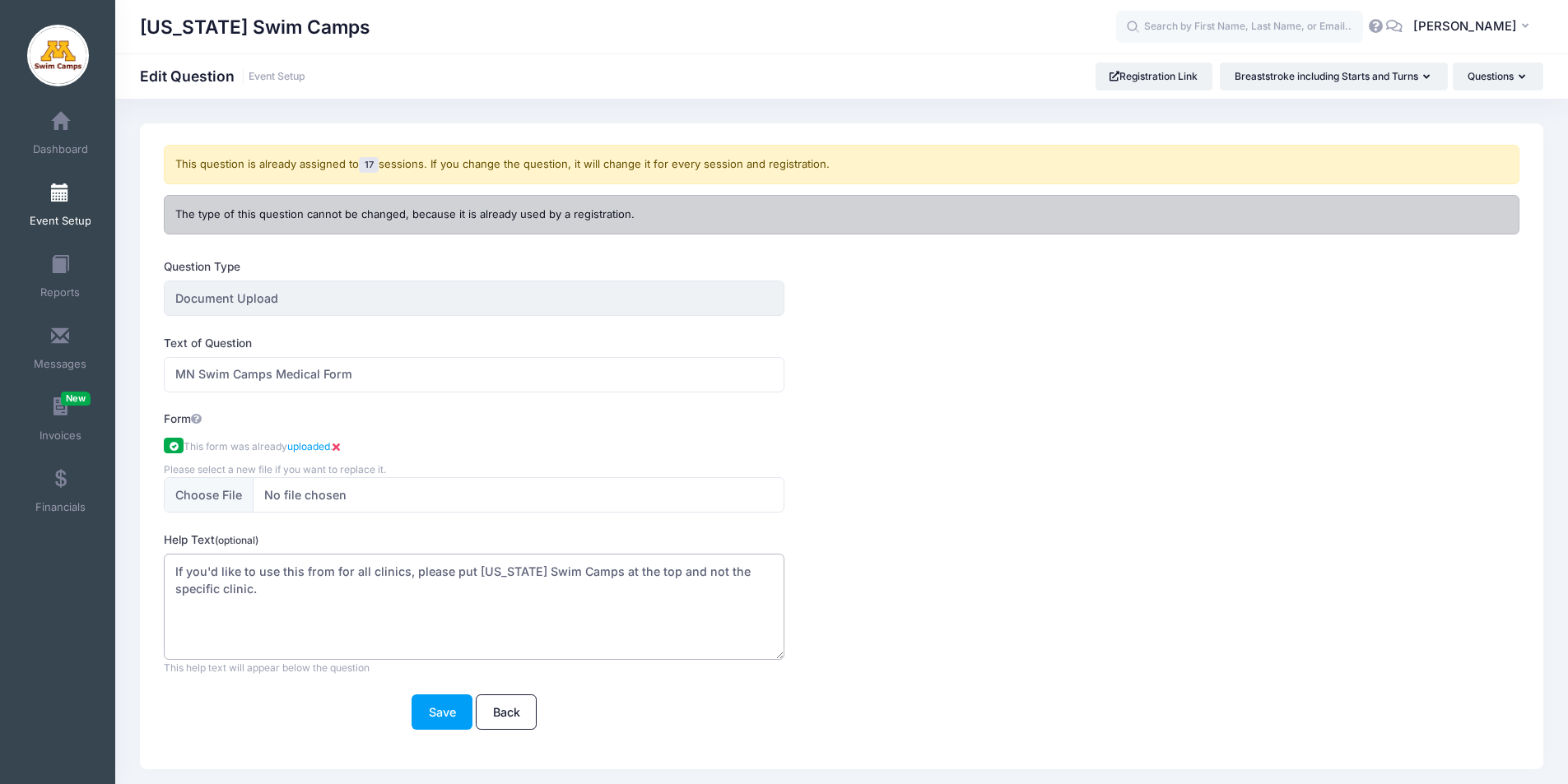 click on "If you'd like to use this from for all clinics, please put Minnesota Swim Camps at the top and not the specific clinic." at bounding box center [474, 606] 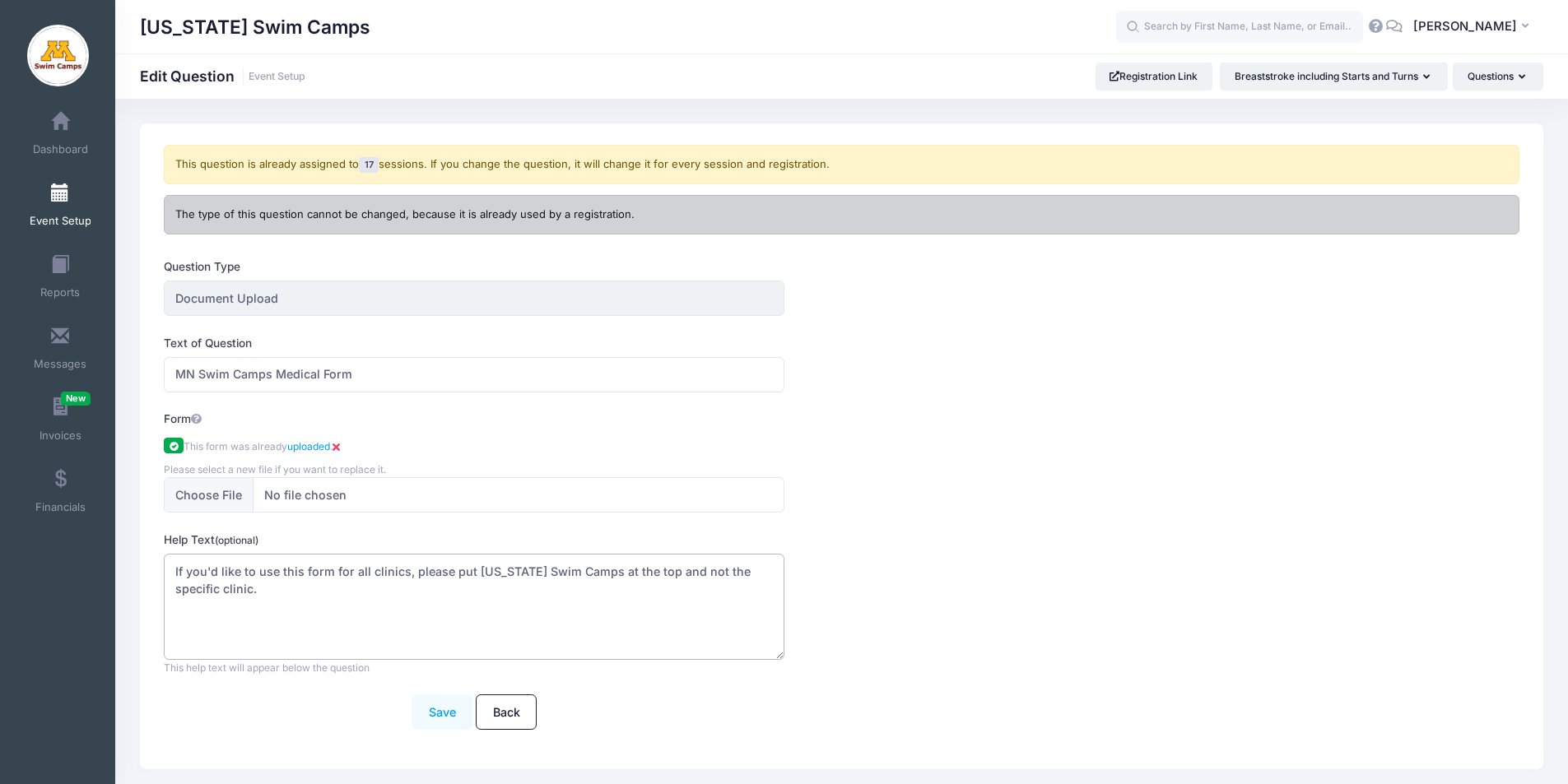 type on "If you'd like to use this form for all clinics, please put Minnesota Swim Camps at the top and not the specific clinic." 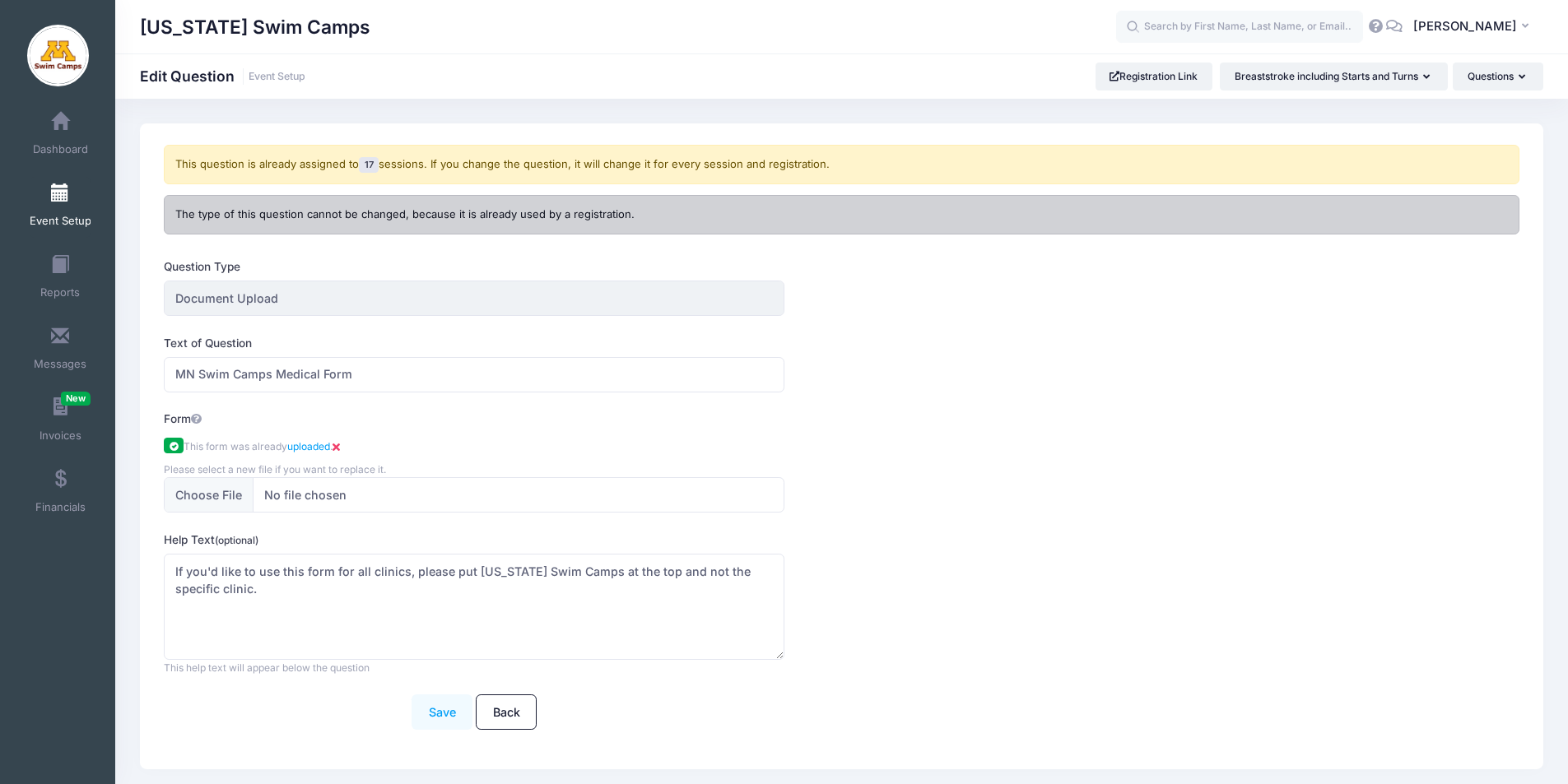 click on "Save" at bounding box center (442, 712) 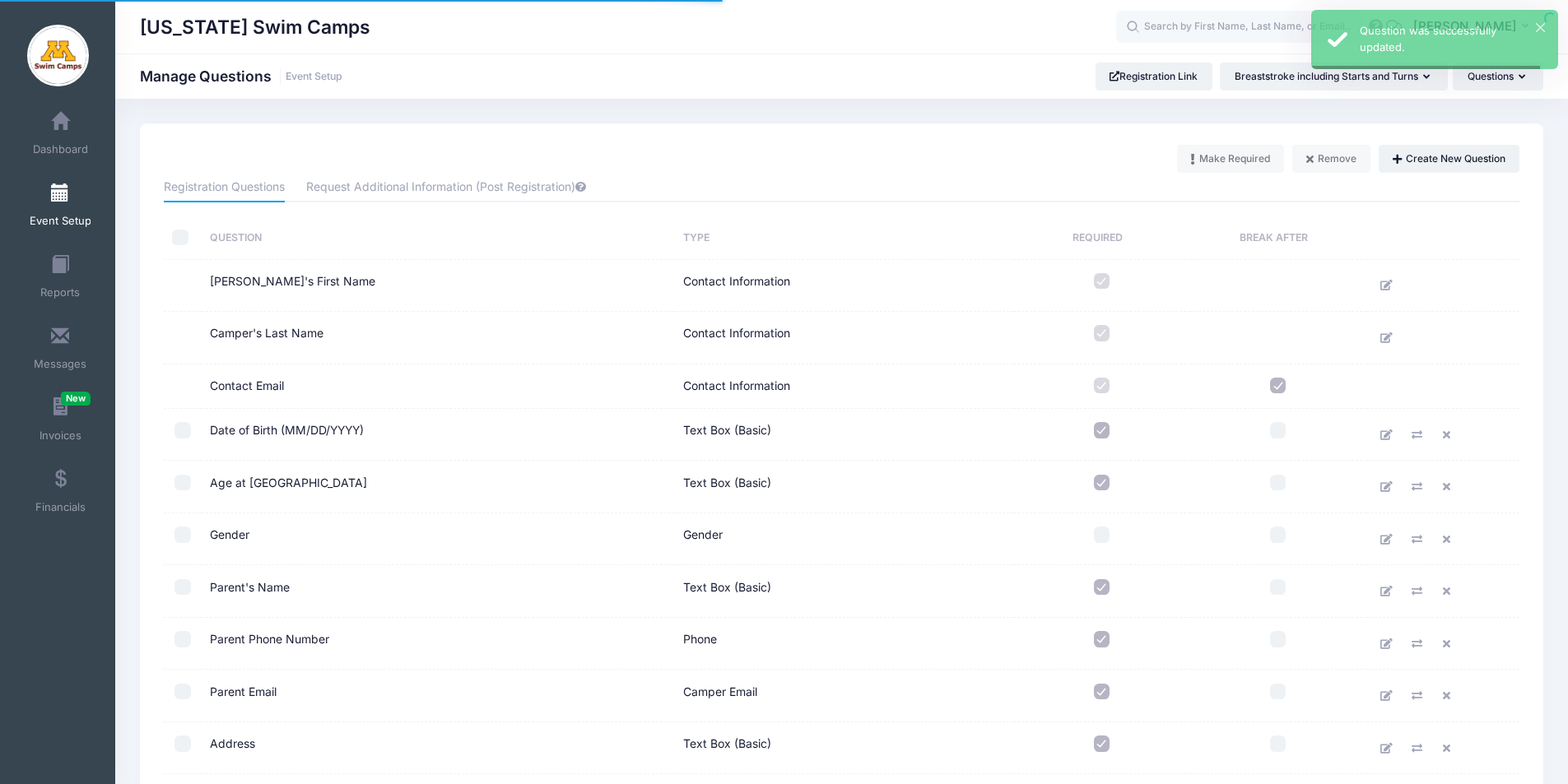 scroll, scrollTop: 0, scrollLeft: 0, axis: both 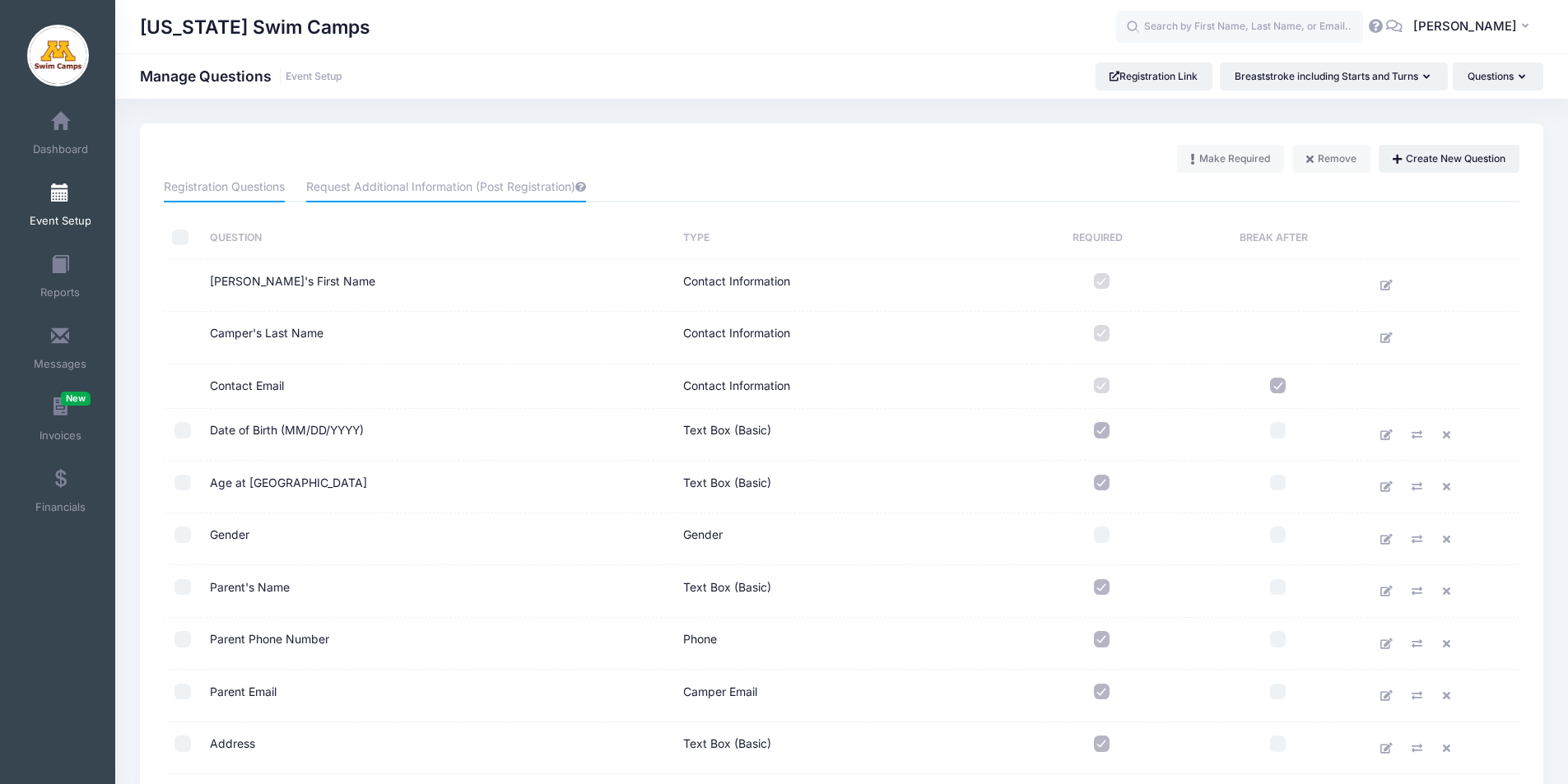 click on "Request Additional Information (Post Registration)" at bounding box center [446, 188] 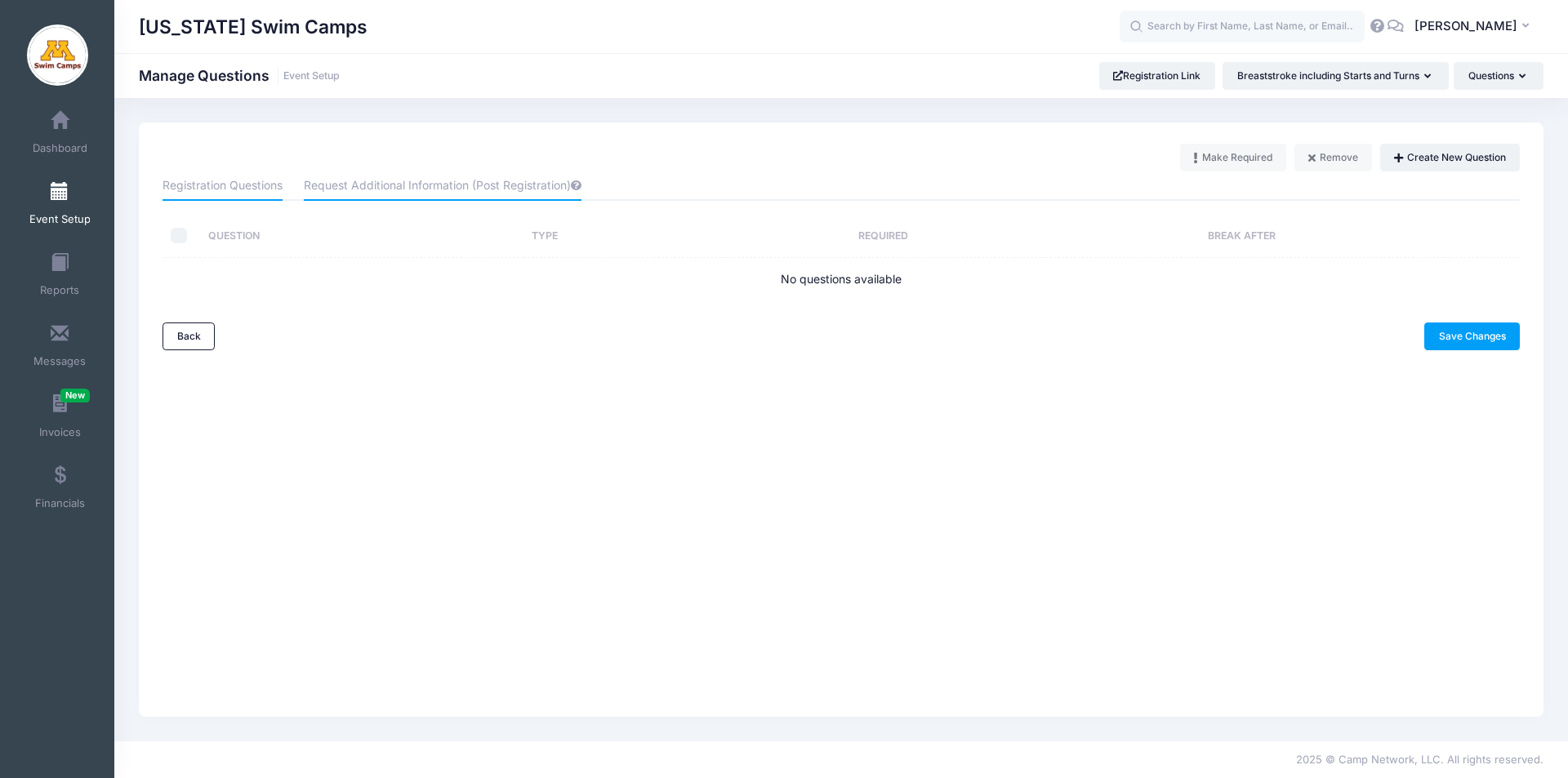 click on "Registration Questions" at bounding box center (222, 186) 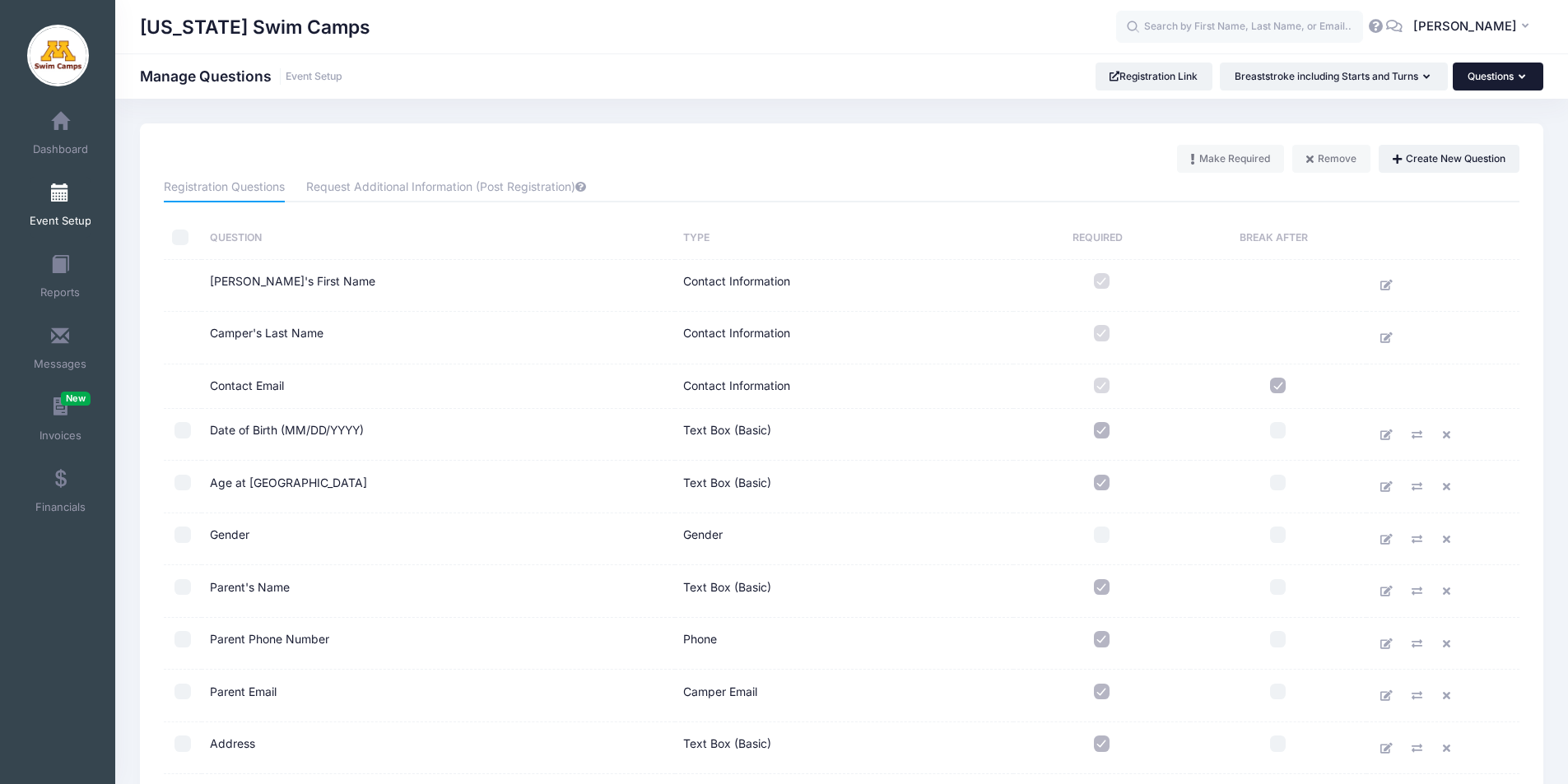 click on "Questions" at bounding box center [1498, 77] 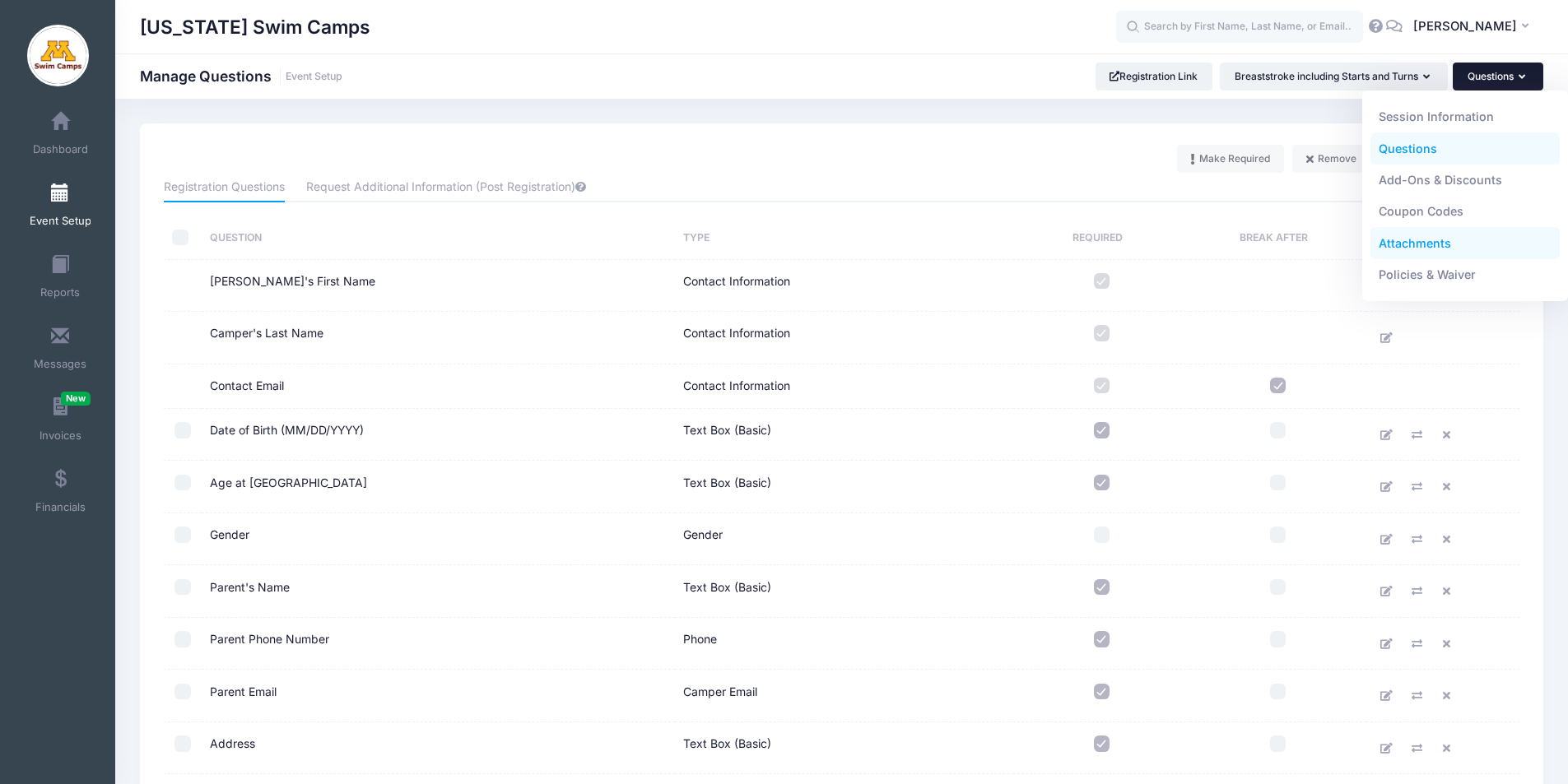 click on "Attachments" at bounding box center (1465, 243) 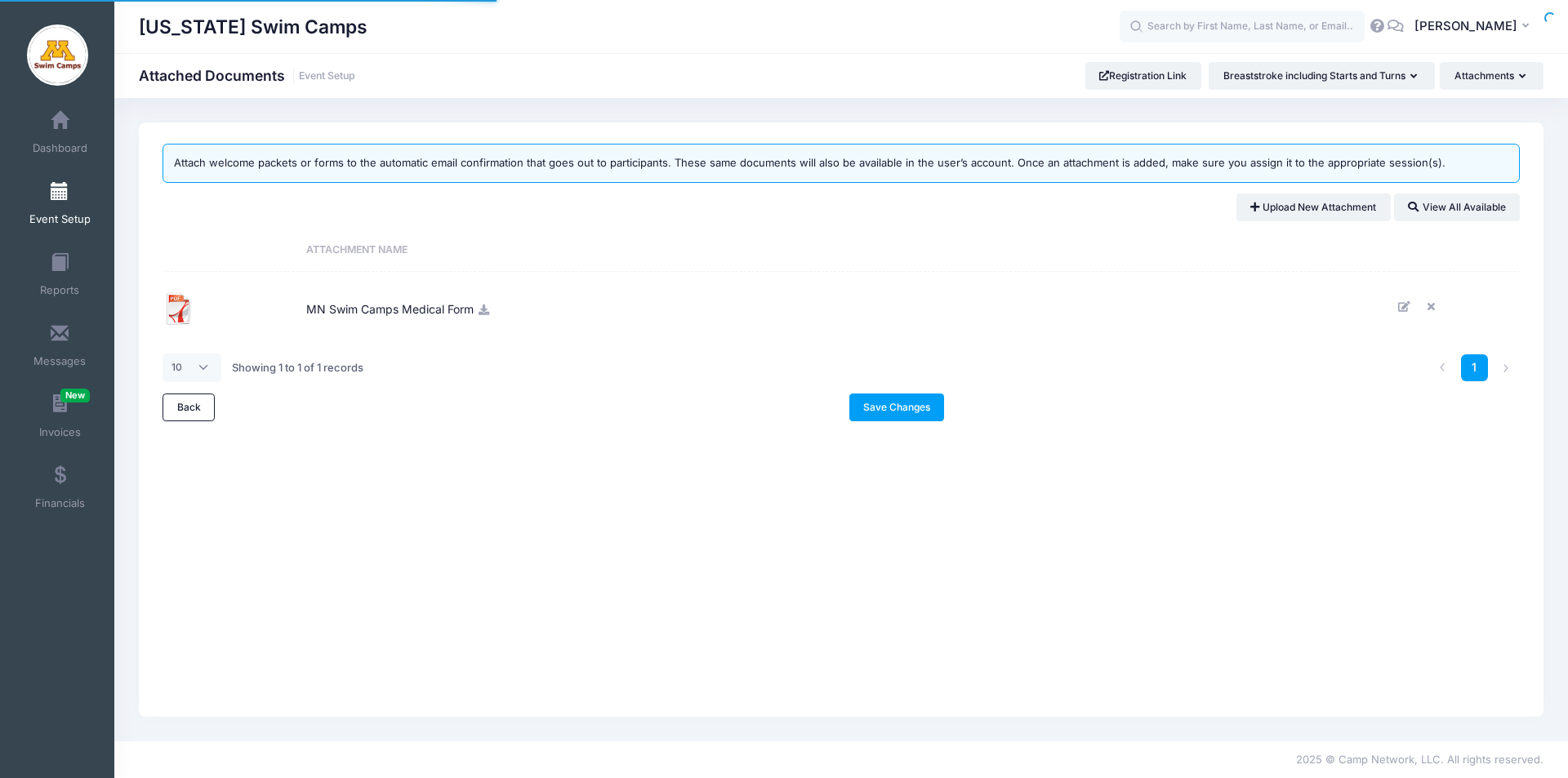 scroll, scrollTop: 0, scrollLeft: 0, axis: both 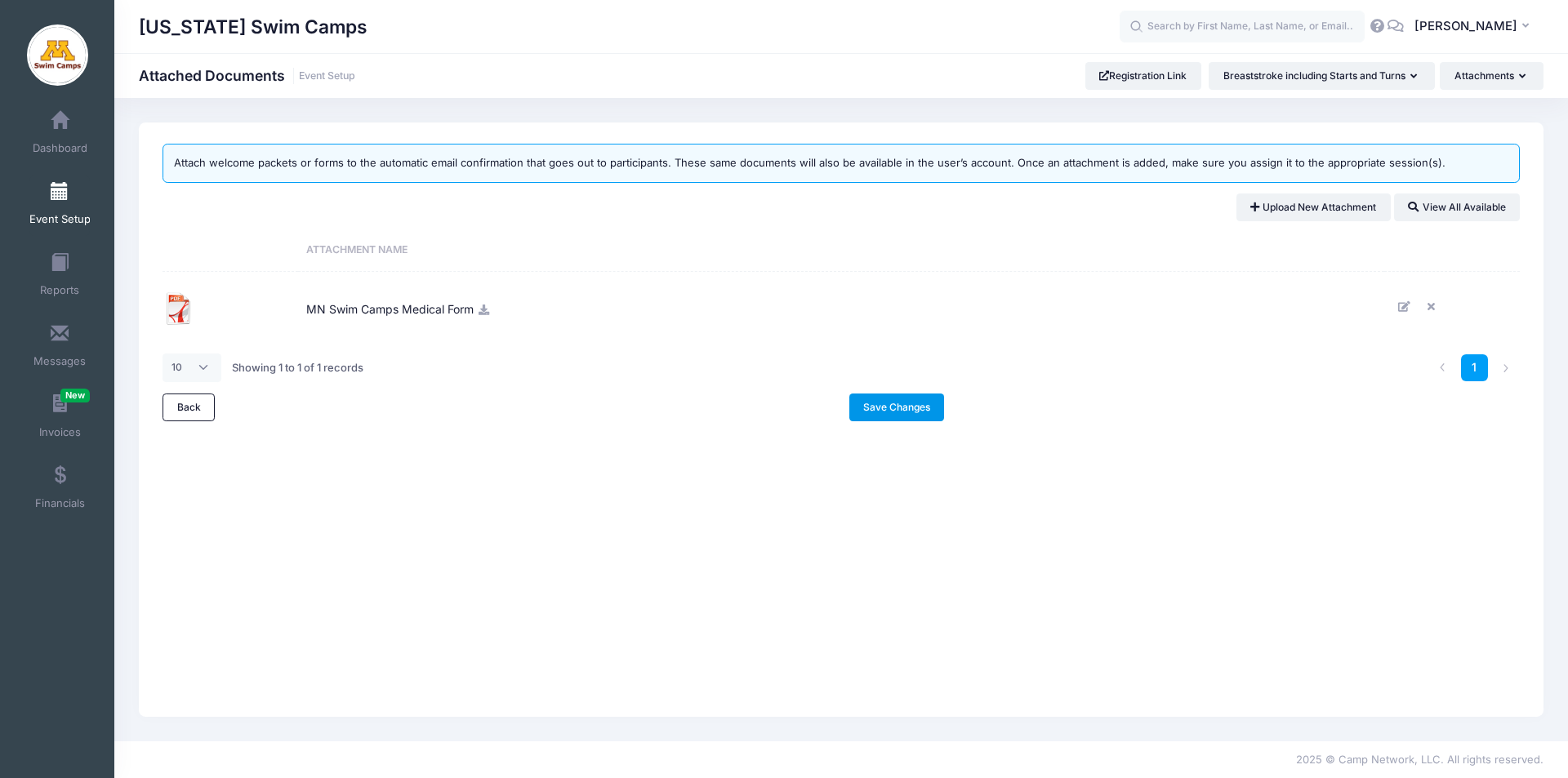 click on "Save Changes" at bounding box center [897, 407] 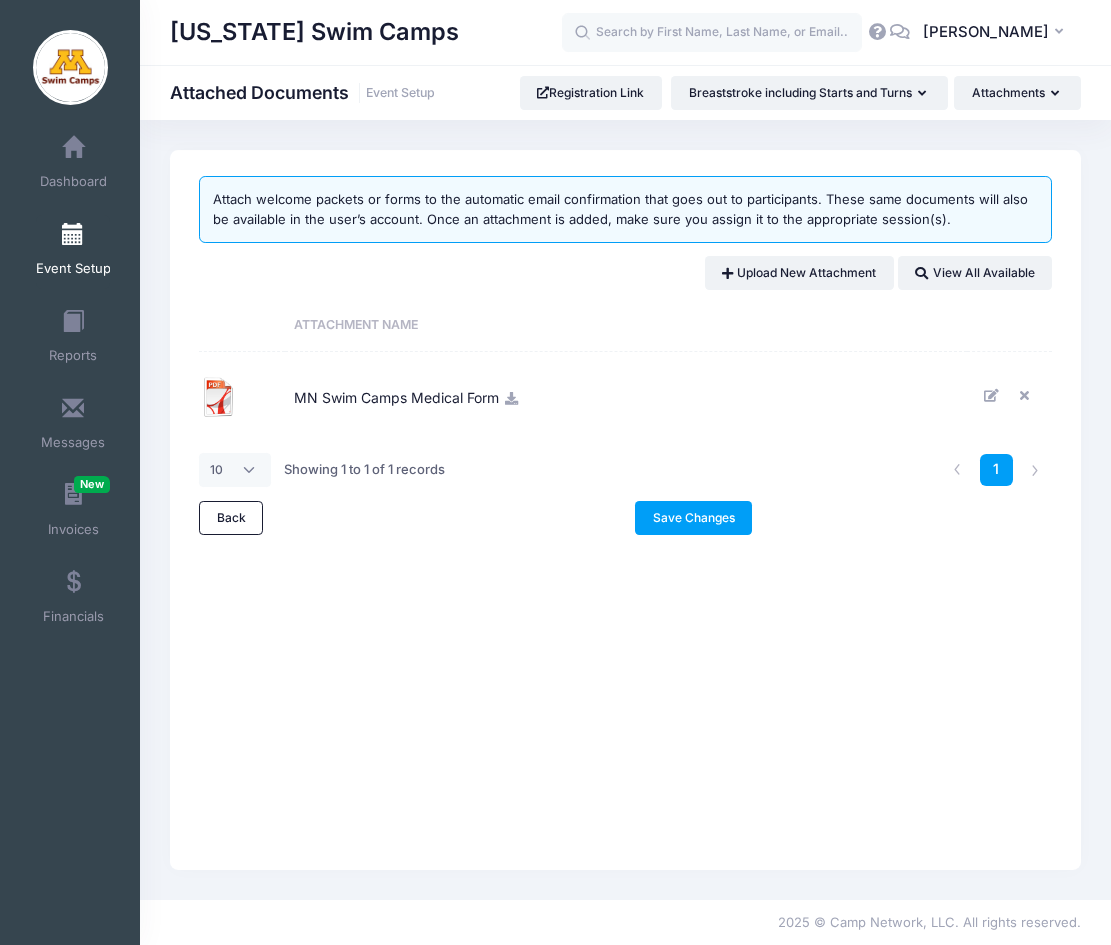 click at bounding box center (73, 235) 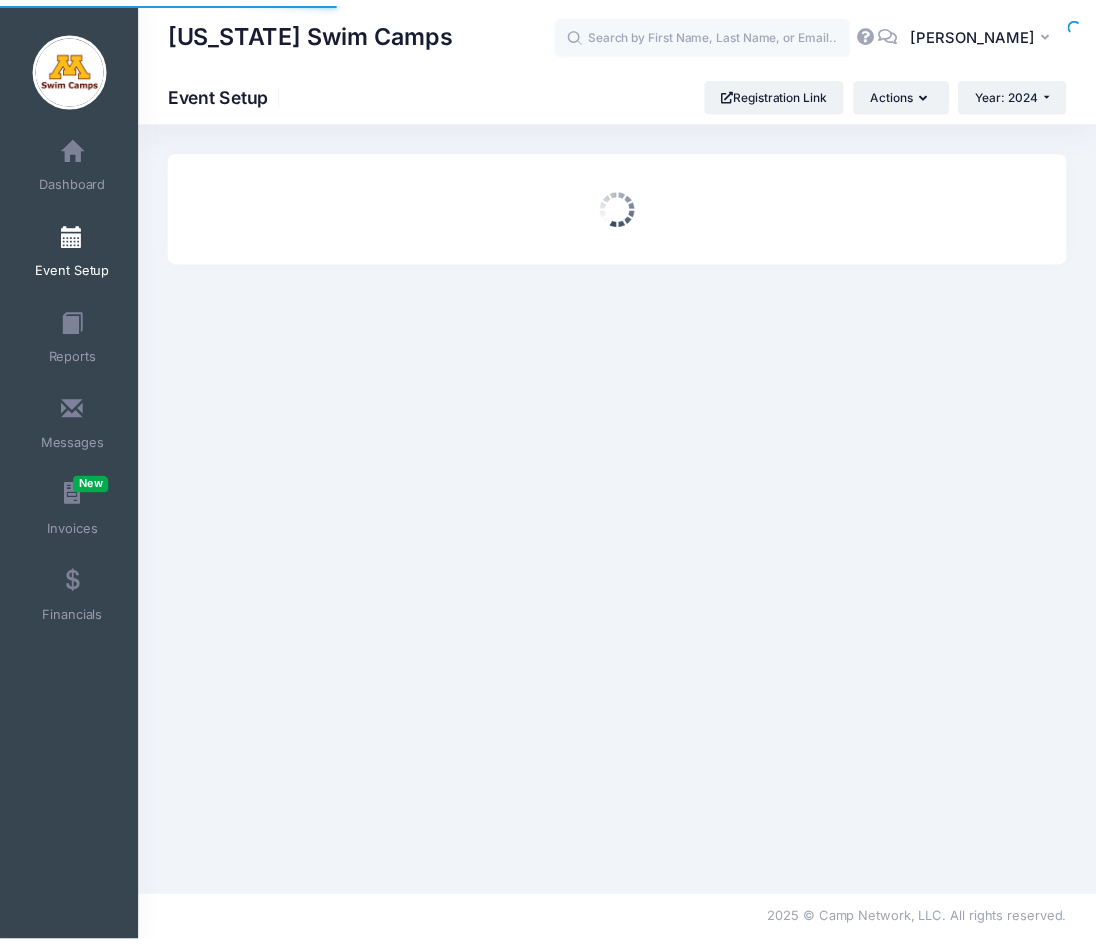 scroll, scrollTop: 0, scrollLeft: 0, axis: both 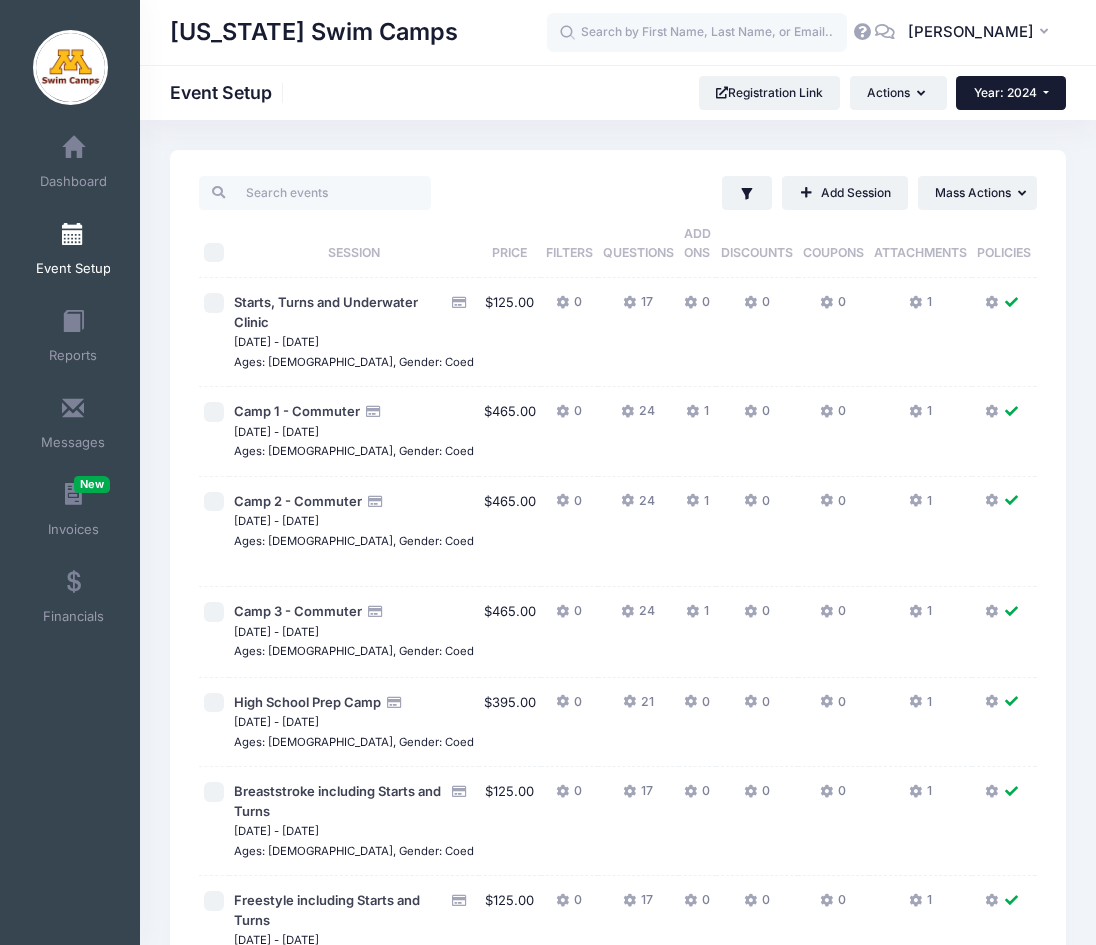 click on "Year: 2024" at bounding box center [1005, 92] 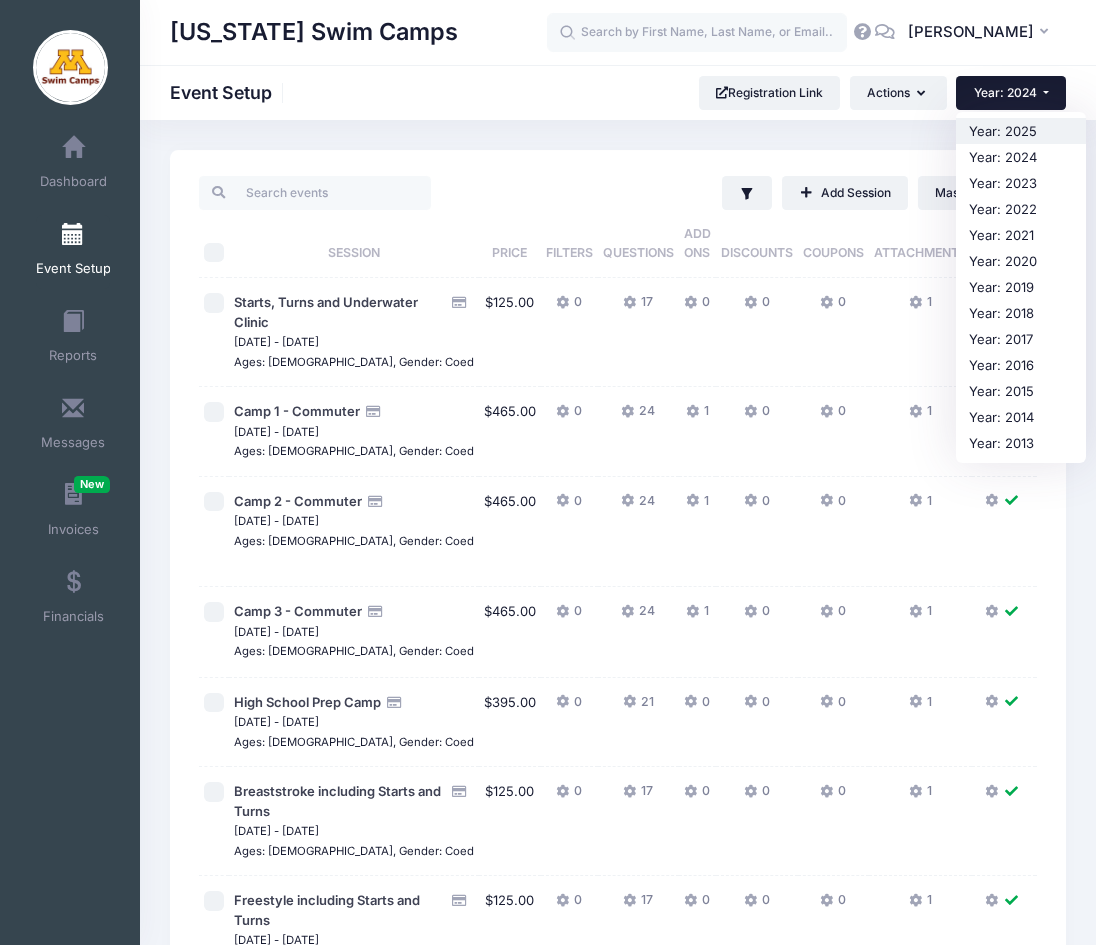 click on "Year: 2025" at bounding box center [1021, 131] 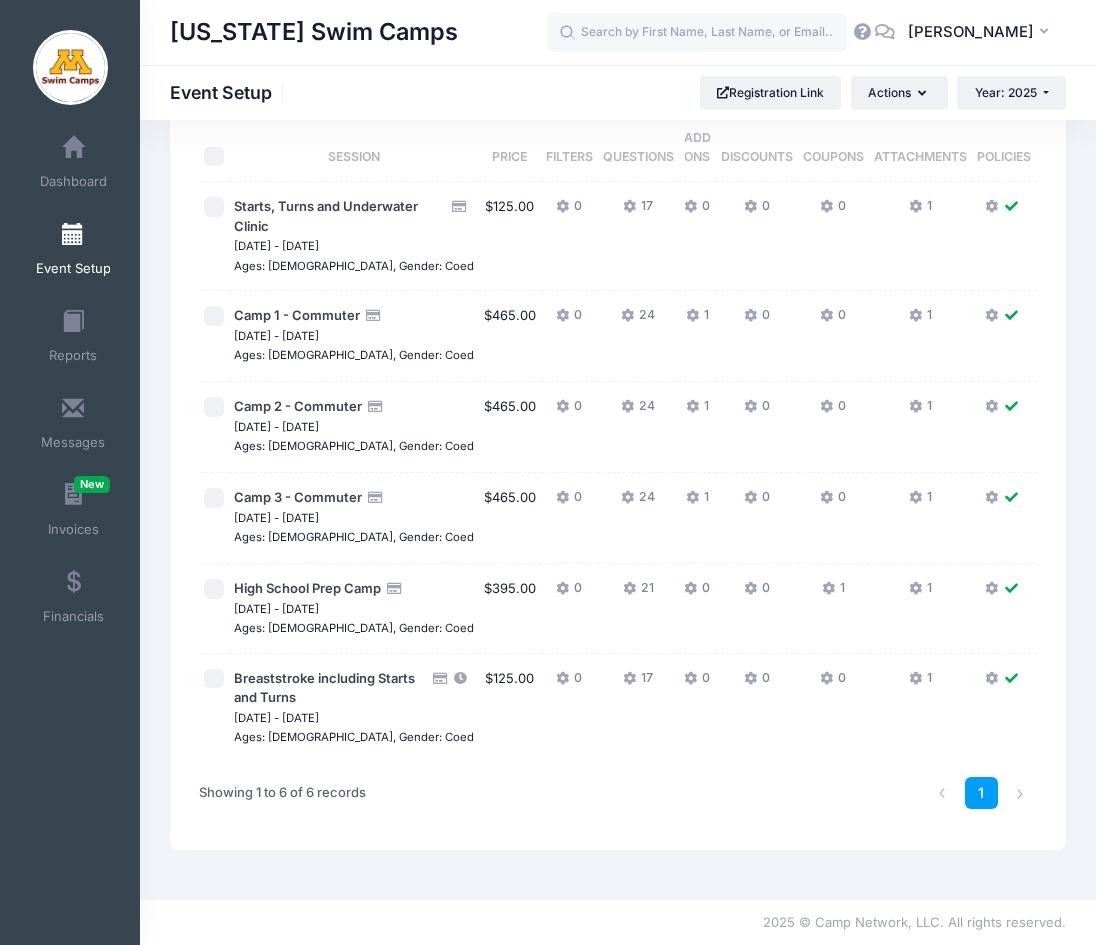 scroll, scrollTop: 181, scrollLeft: 0, axis: vertical 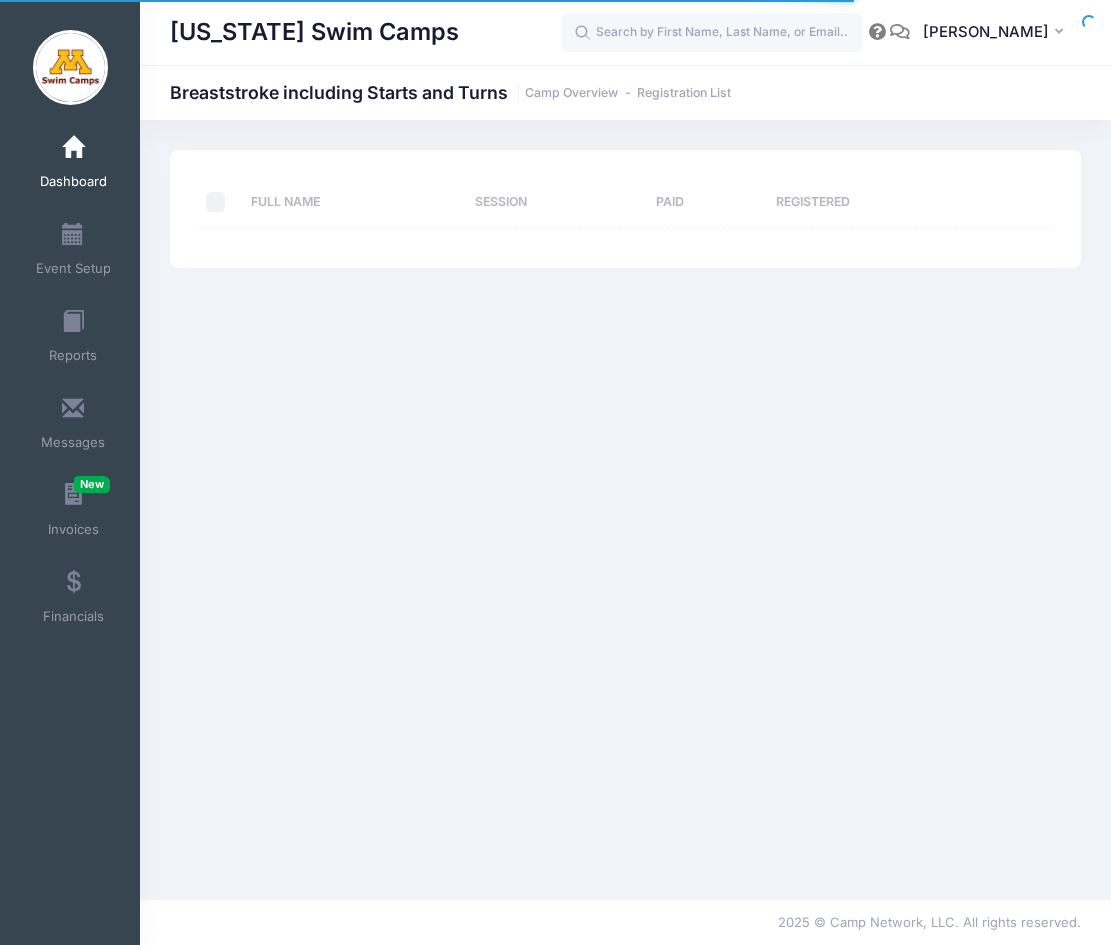 select on "10" 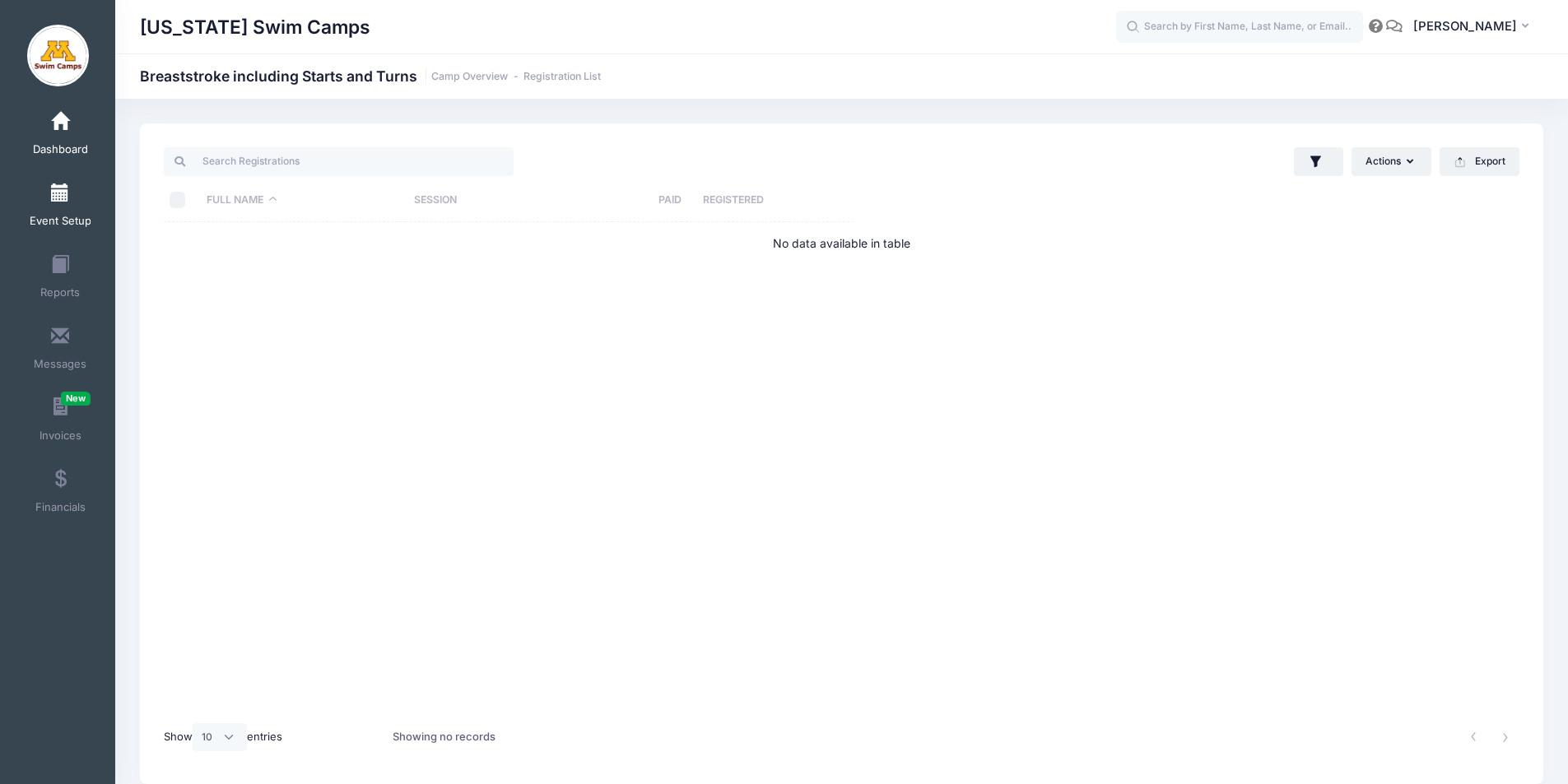 click at bounding box center (60, 193) 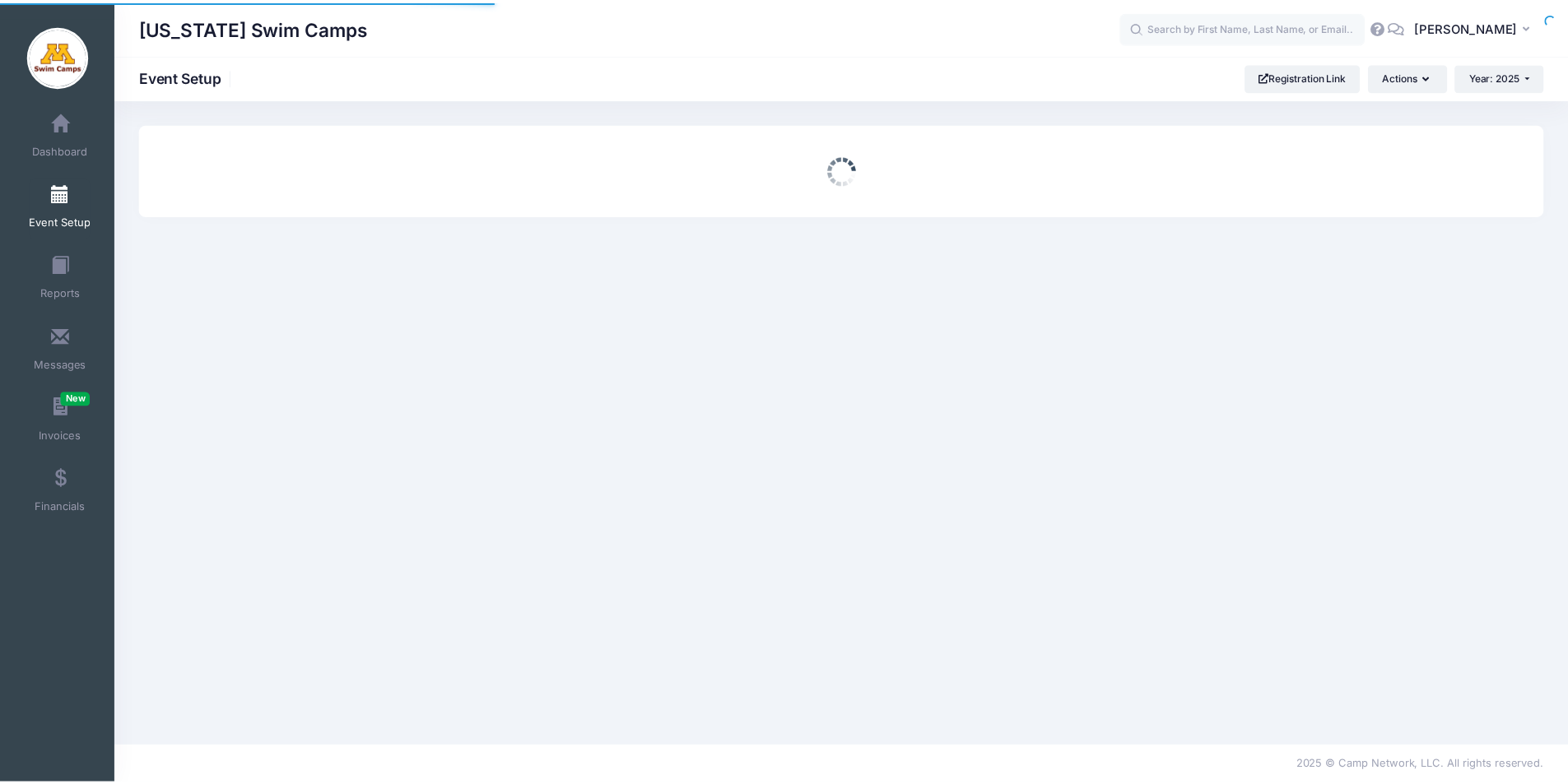 scroll, scrollTop: 0, scrollLeft: 0, axis: both 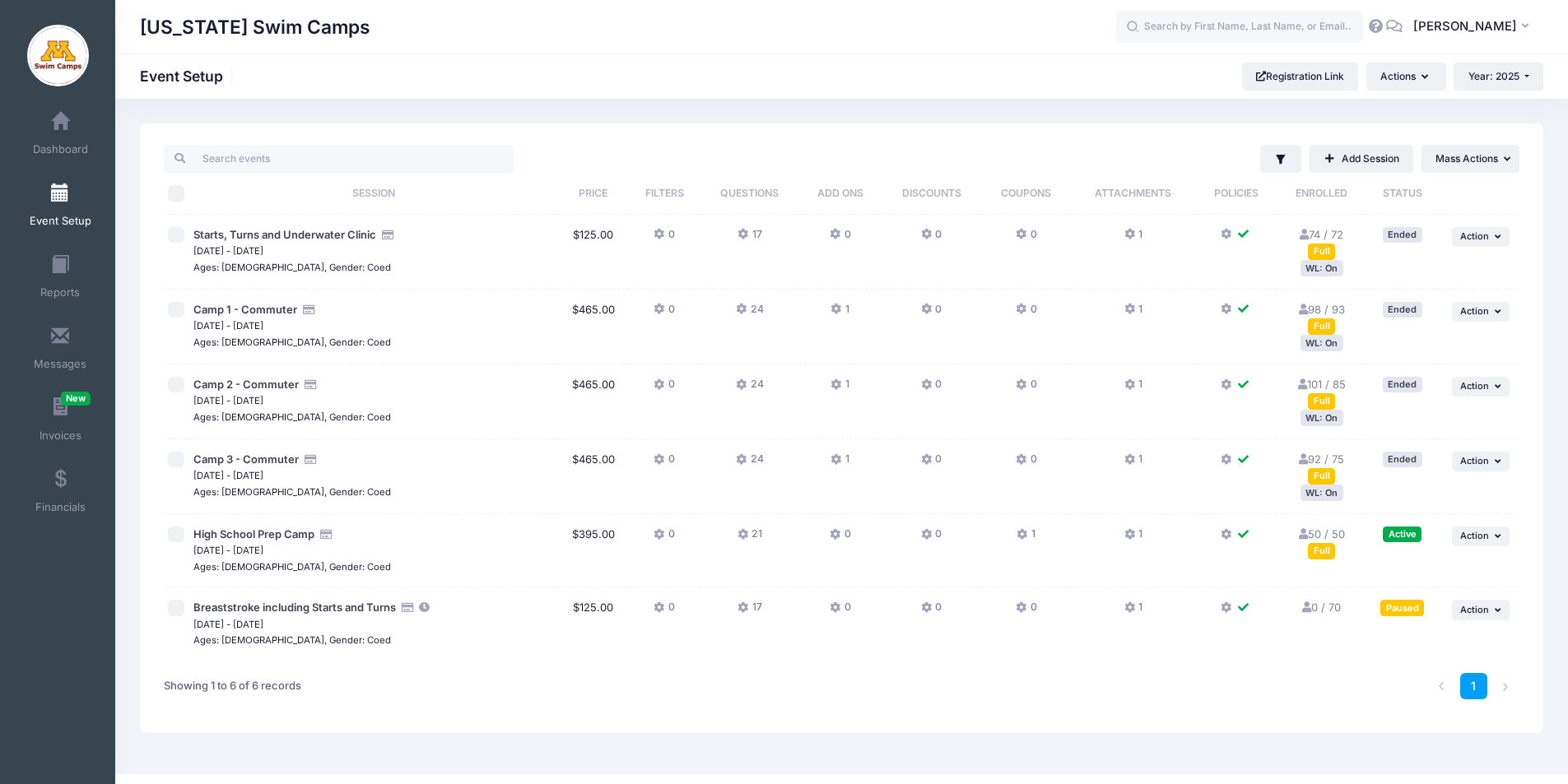 click at bounding box center (176, 608) 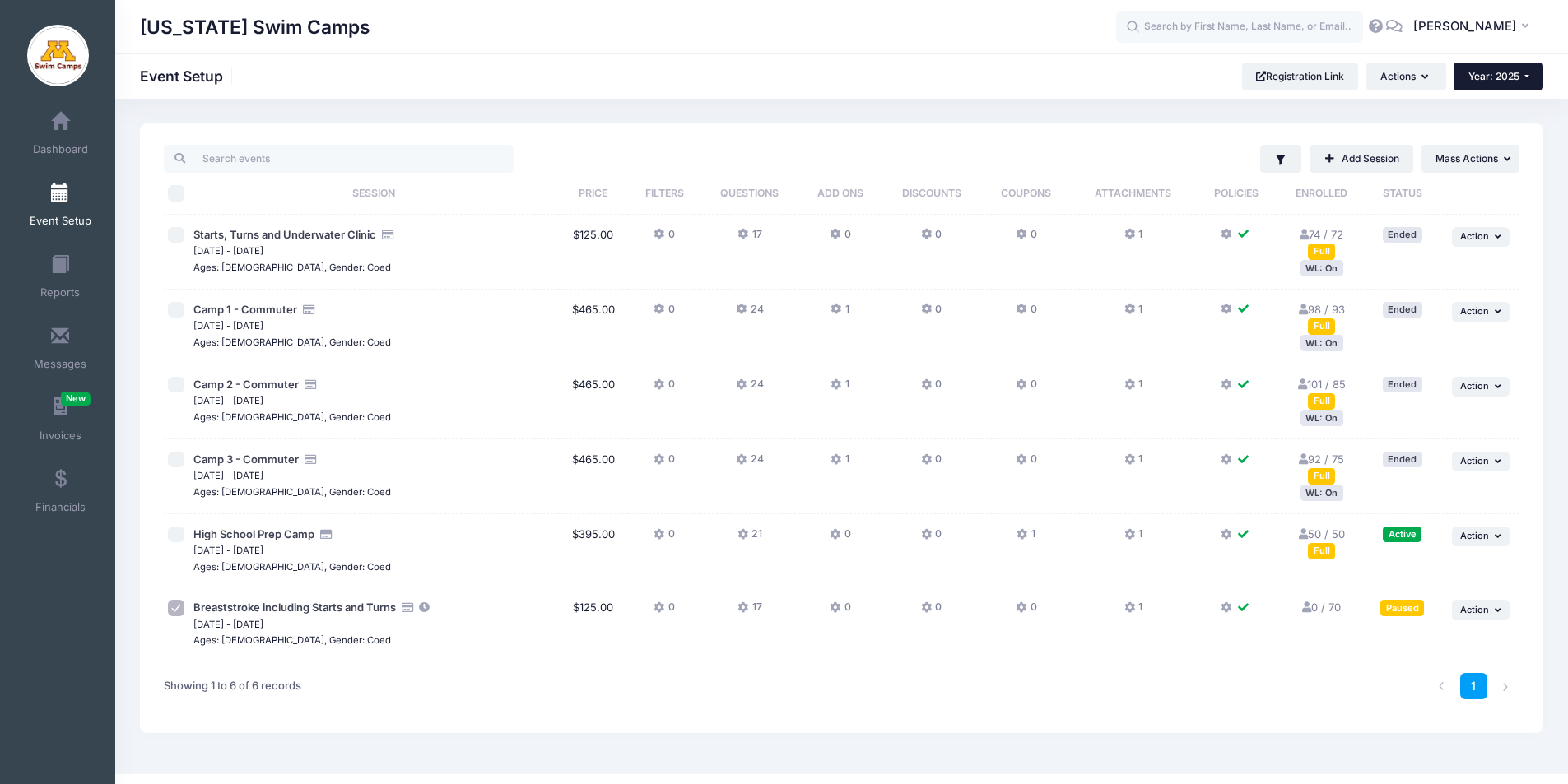 click on "Year: 2025" at bounding box center [1494, 76] 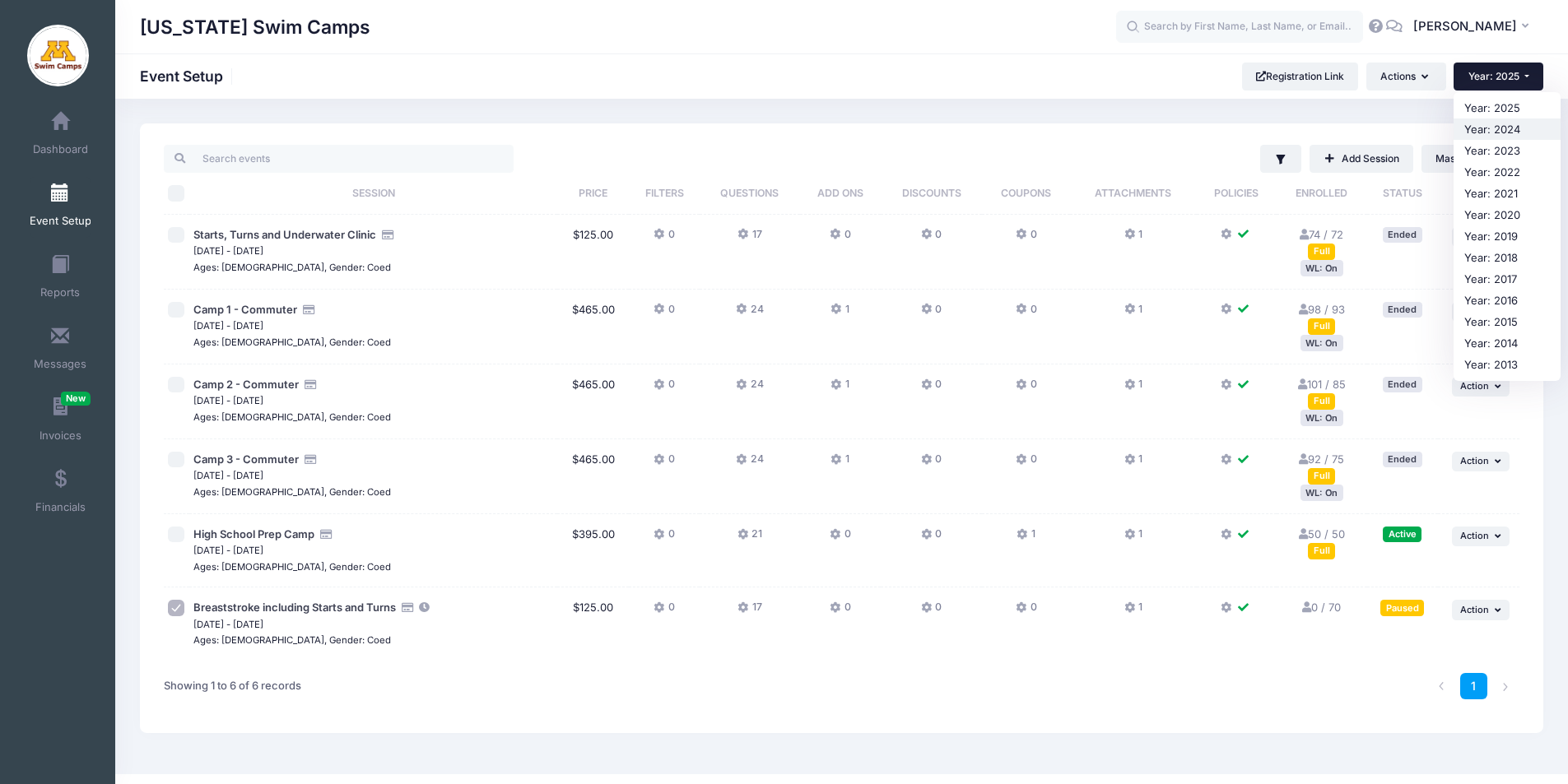 click on "Year: 2024" at bounding box center (1507, 129) 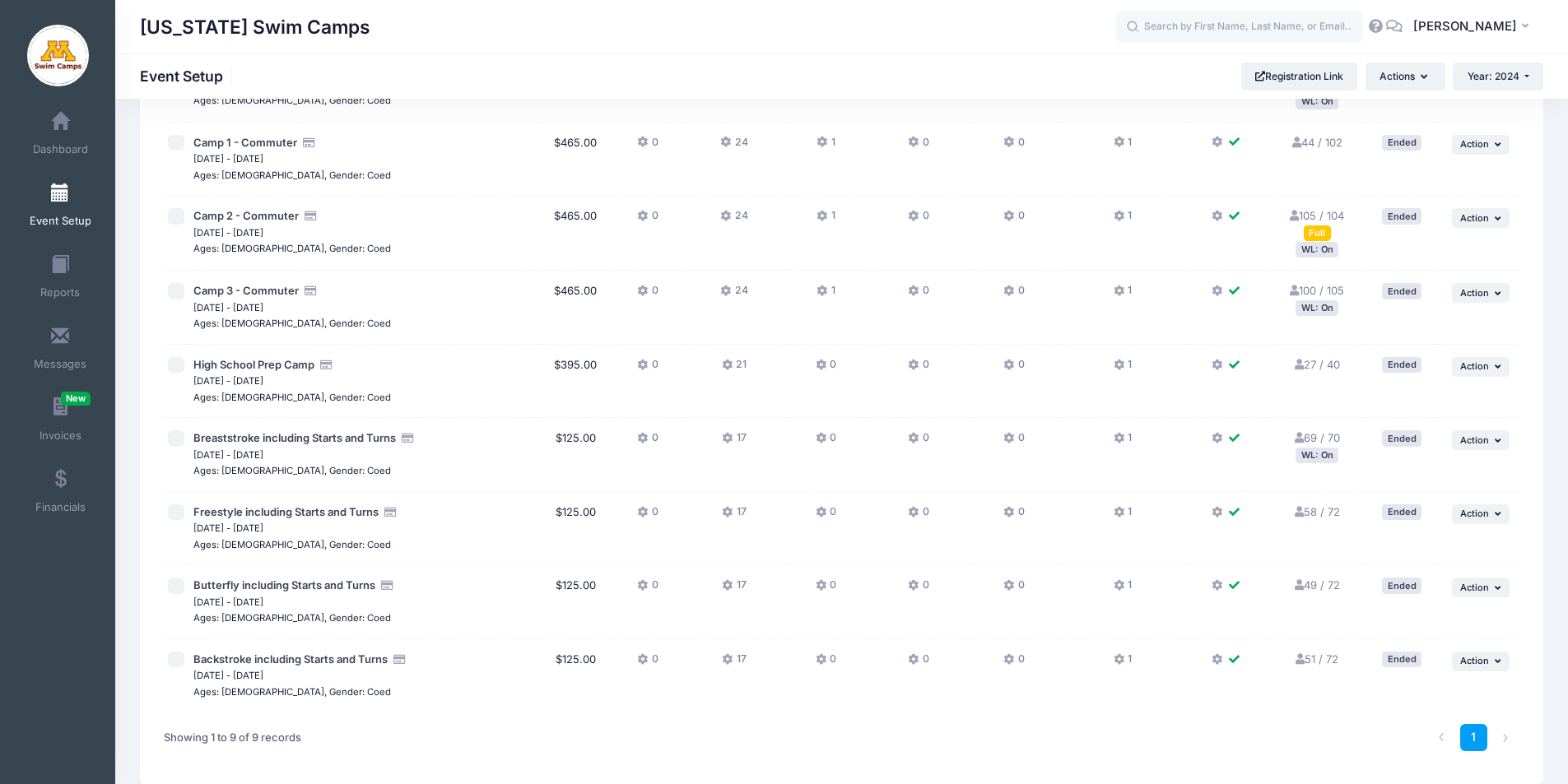 scroll, scrollTop: 169, scrollLeft: 0, axis: vertical 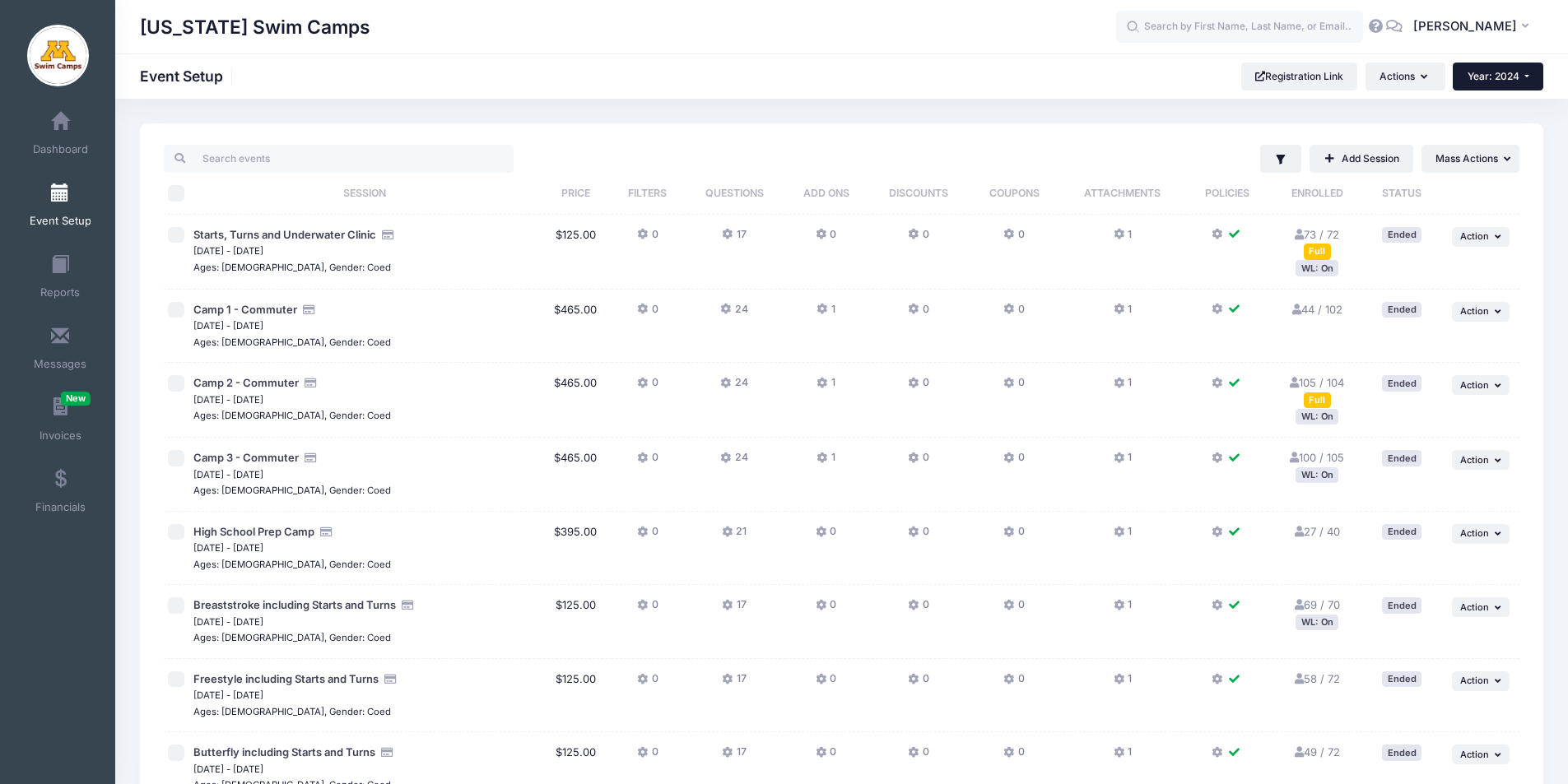click on "Year: 2024" at bounding box center (1493, 76) 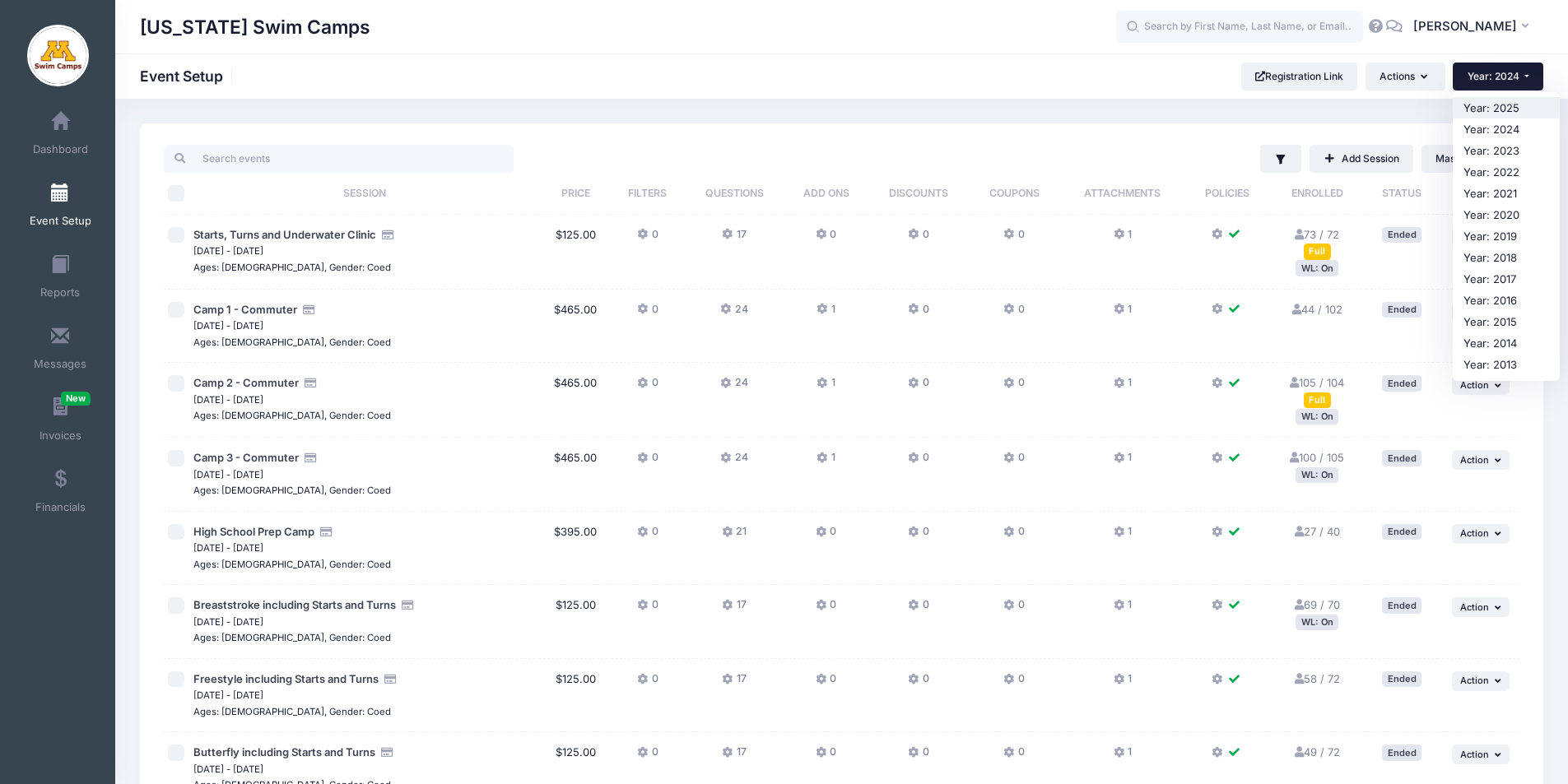 click on "Year: 2025" at bounding box center [1506, 108] 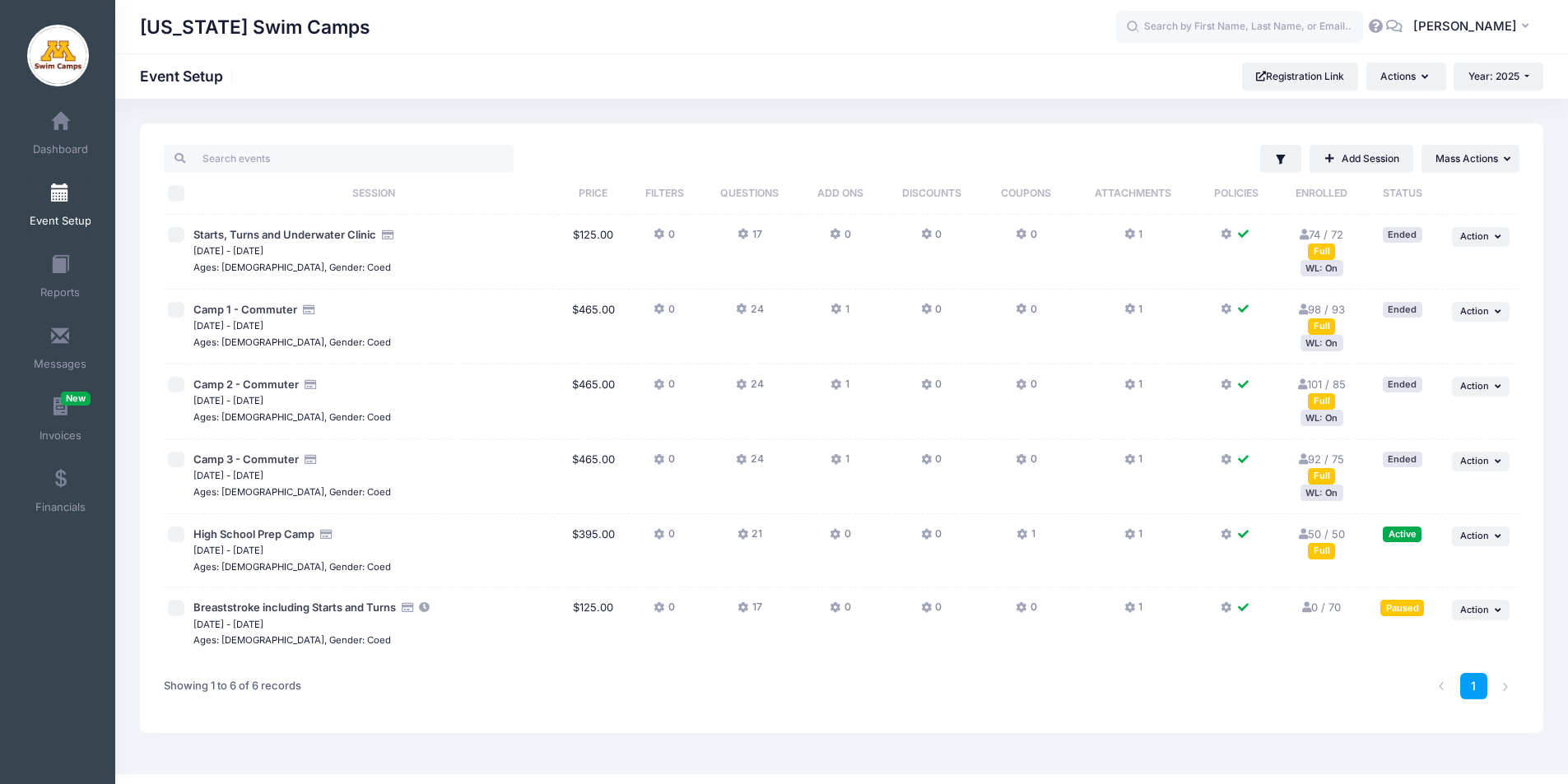 scroll, scrollTop: 27, scrollLeft: 0, axis: vertical 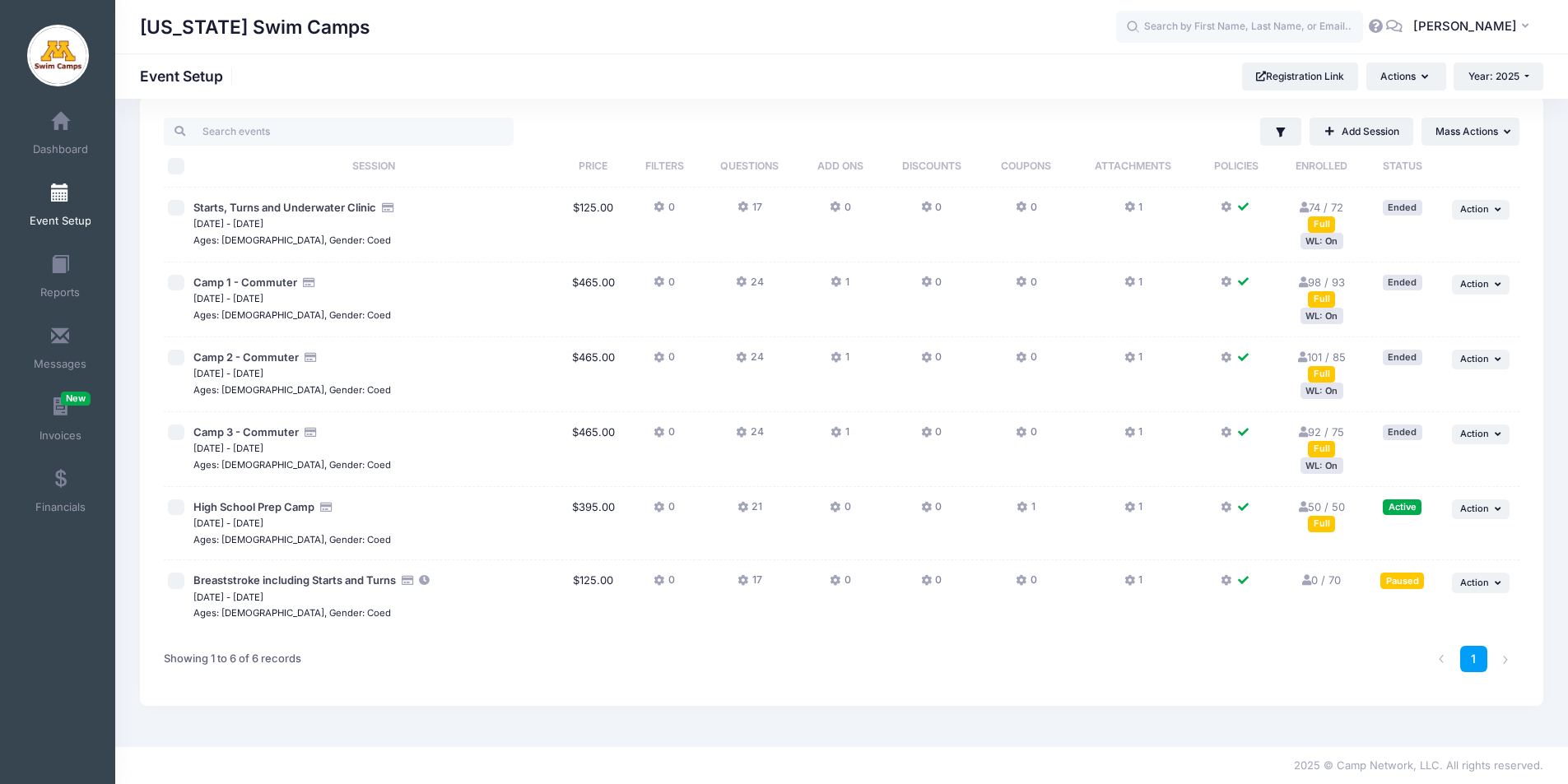 click at bounding box center [176, 581] 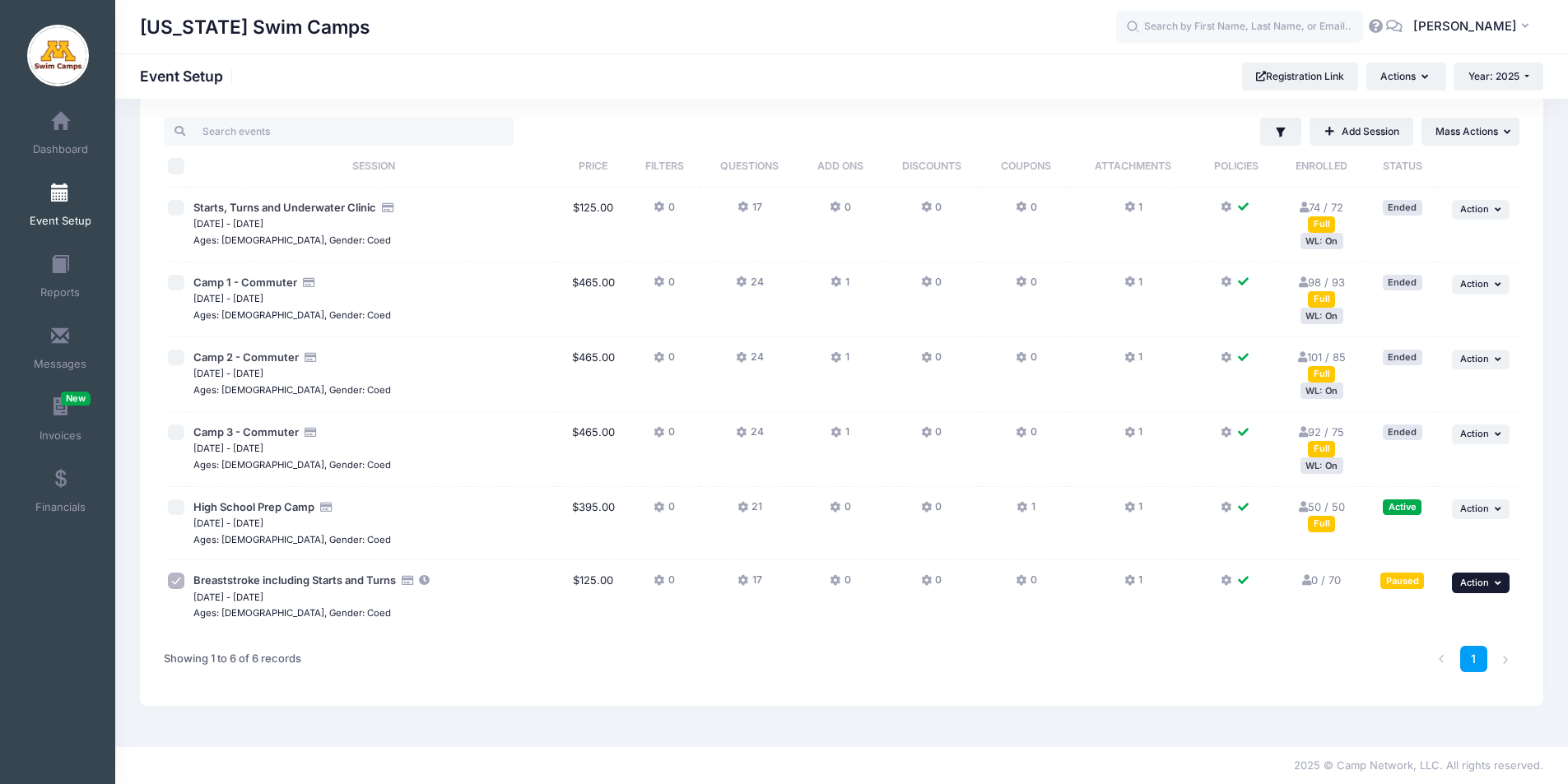 click on "Action" at bounding box center [1474, 582] 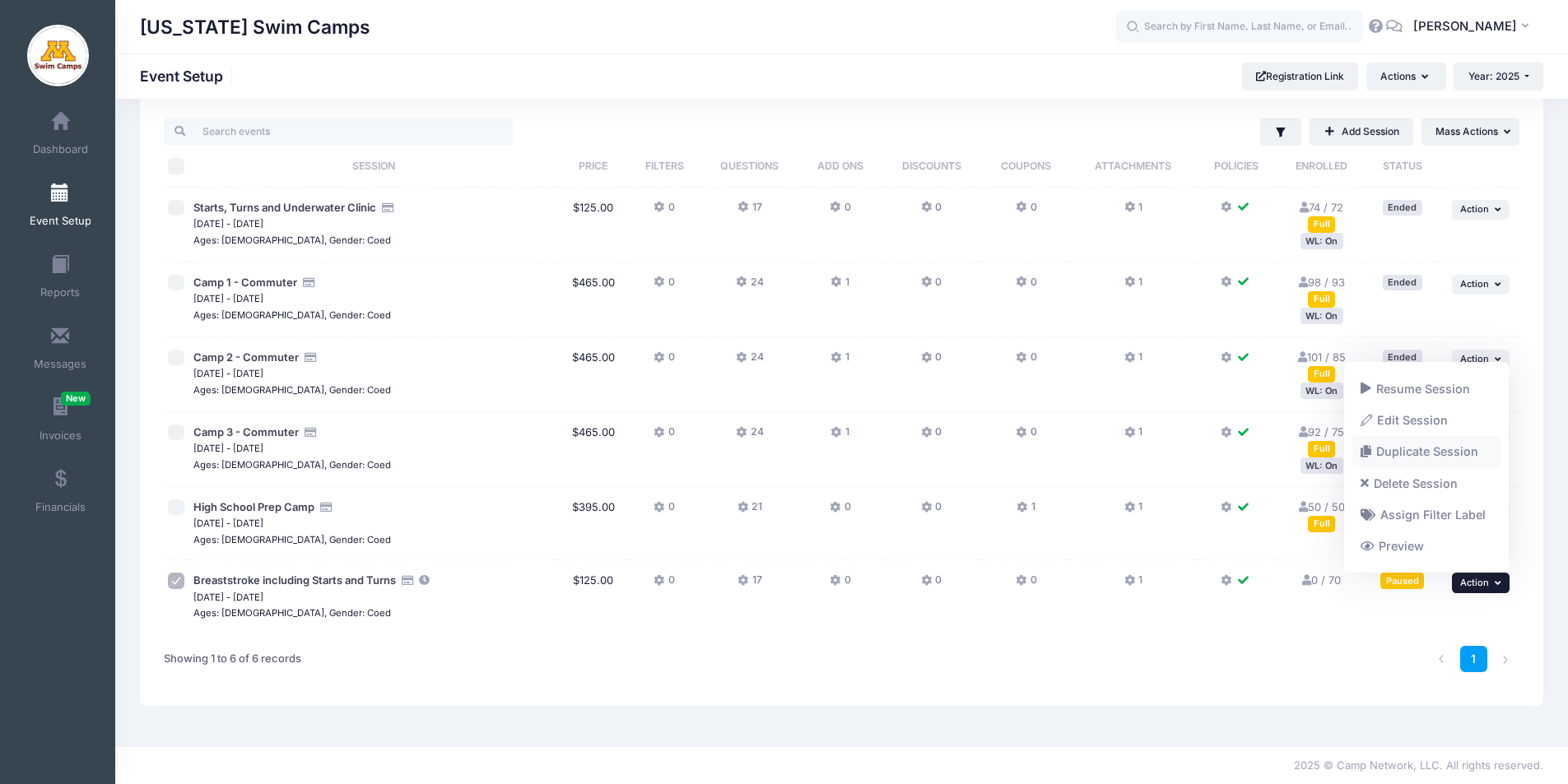 click on "Duplicate Session" at bounding box center (1426, 452) 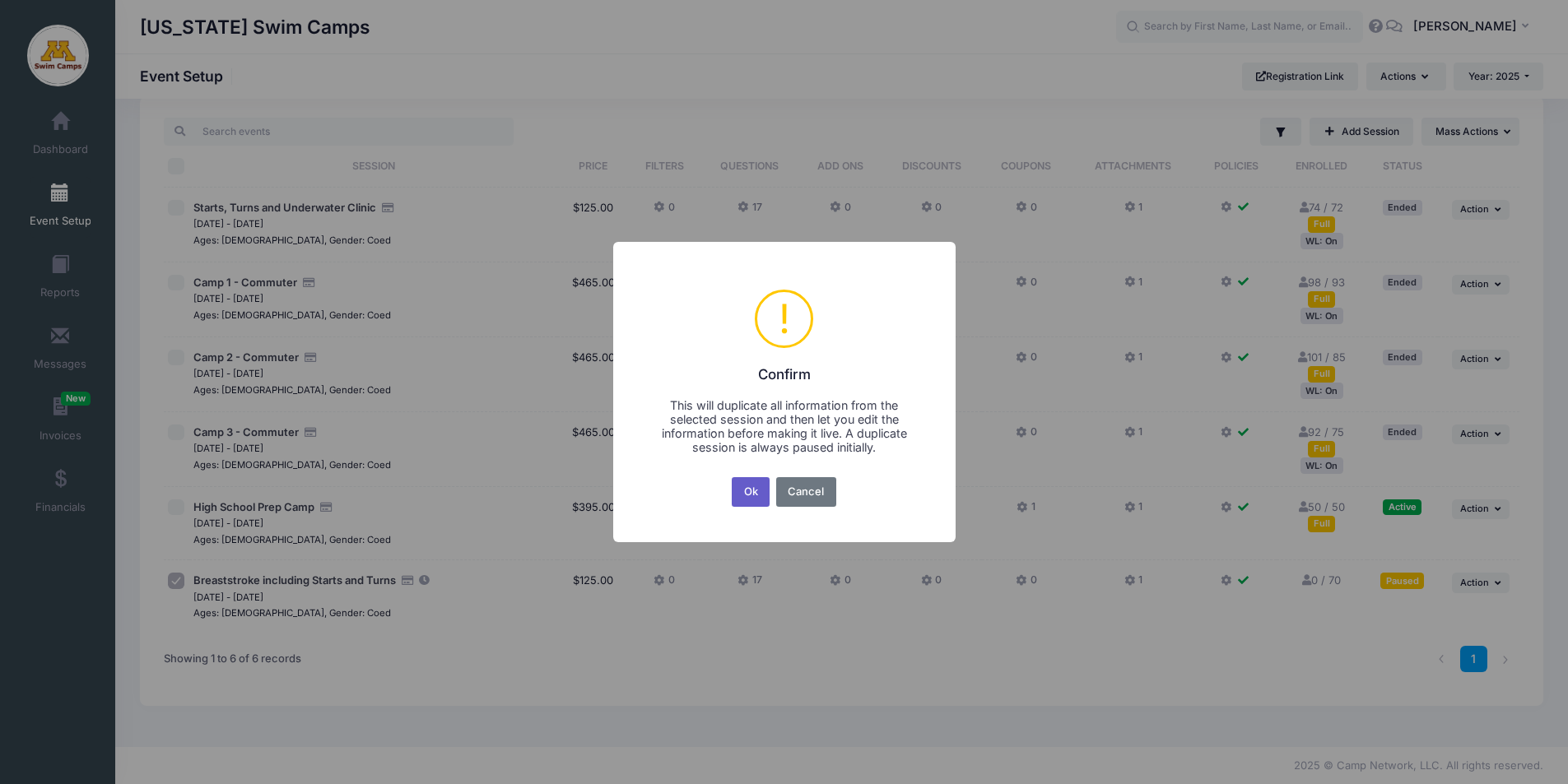 click on "Ok" at bounding box center [751, 492] 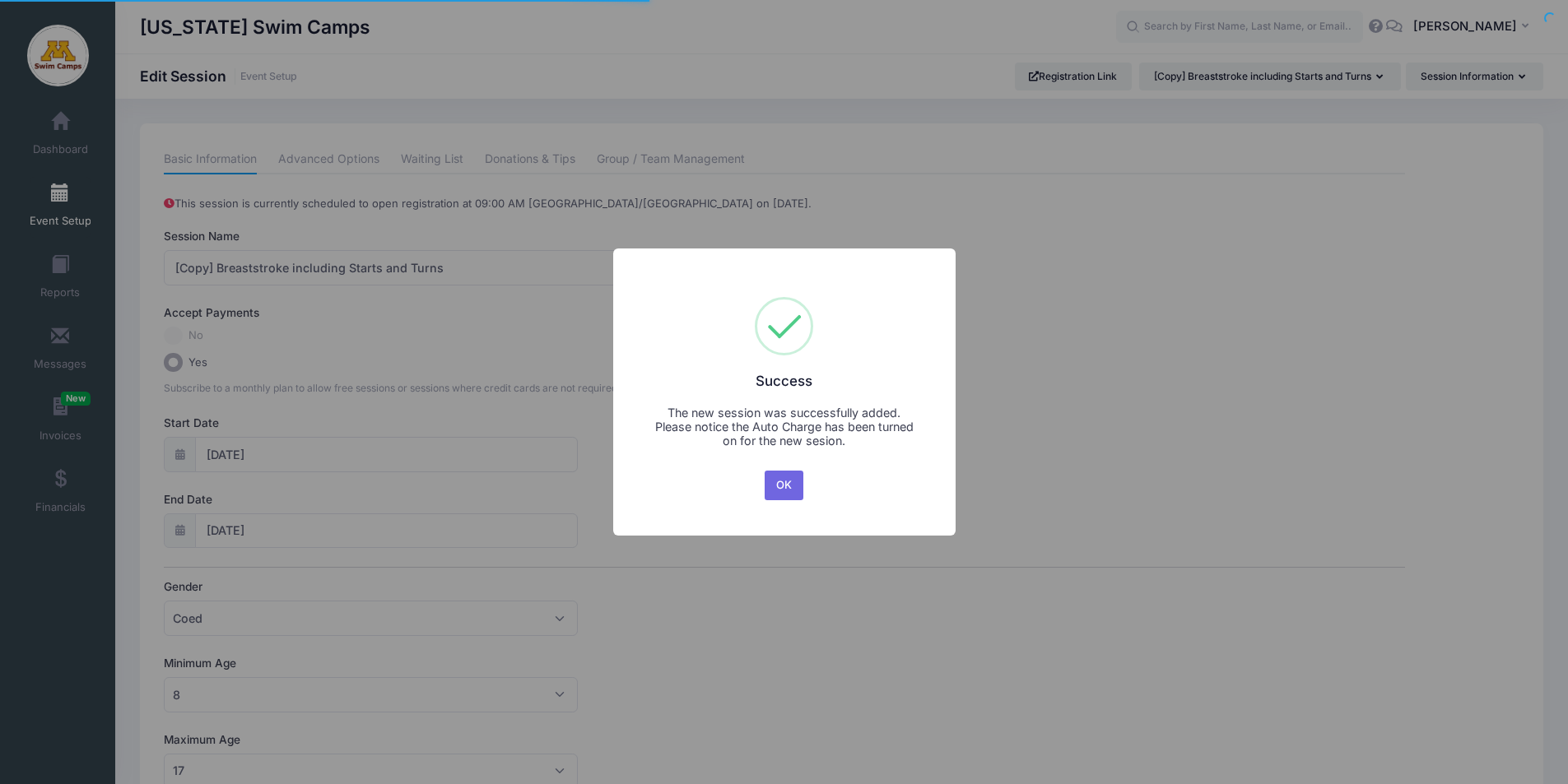 scroll, scrollTop: 0, scrollLeft: 0, axis: both 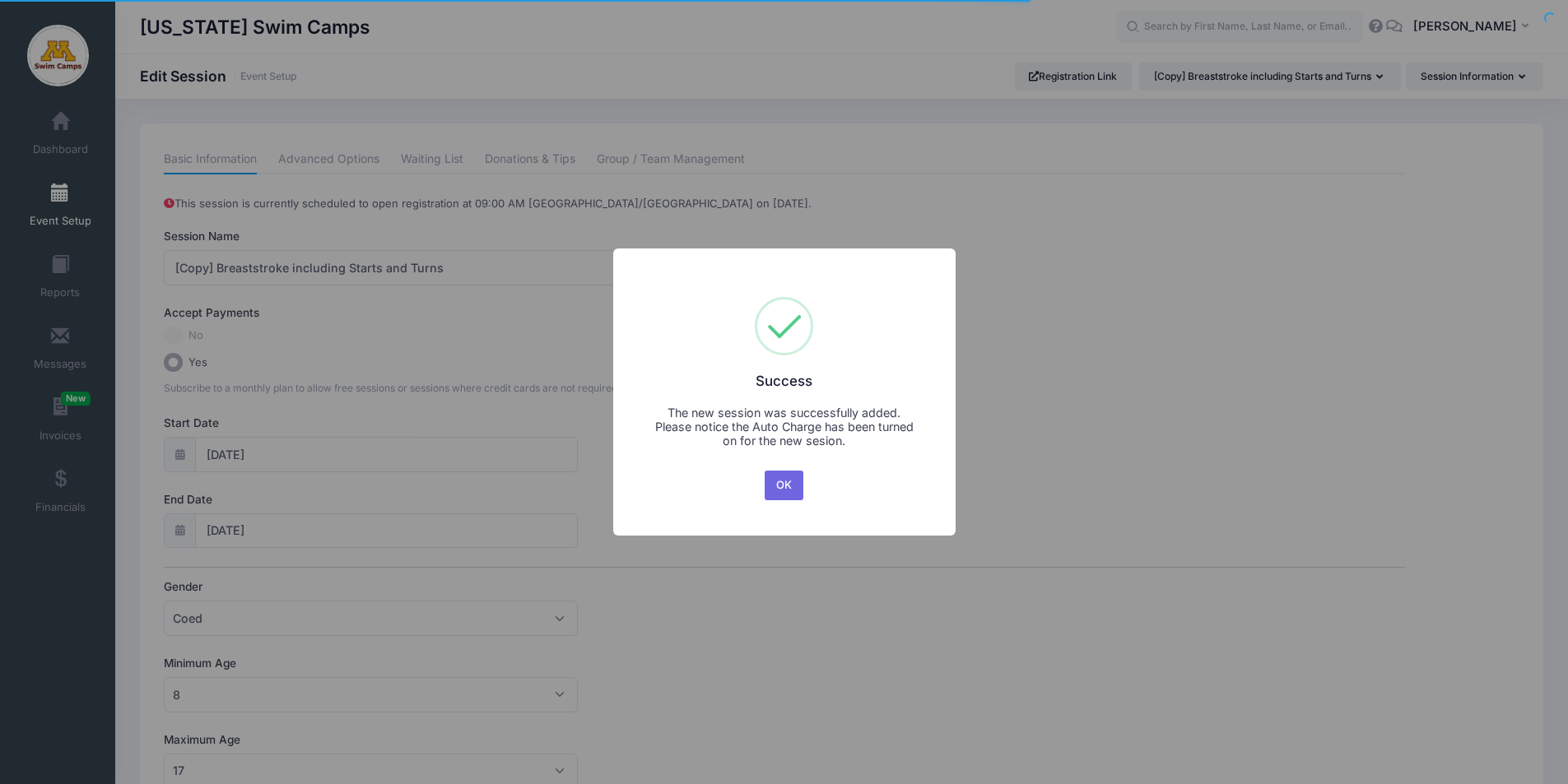 drag, startPoint x: 783, startPoint y: 485, endPoint x: 940, endPoint y: 362, distance: 199.44423 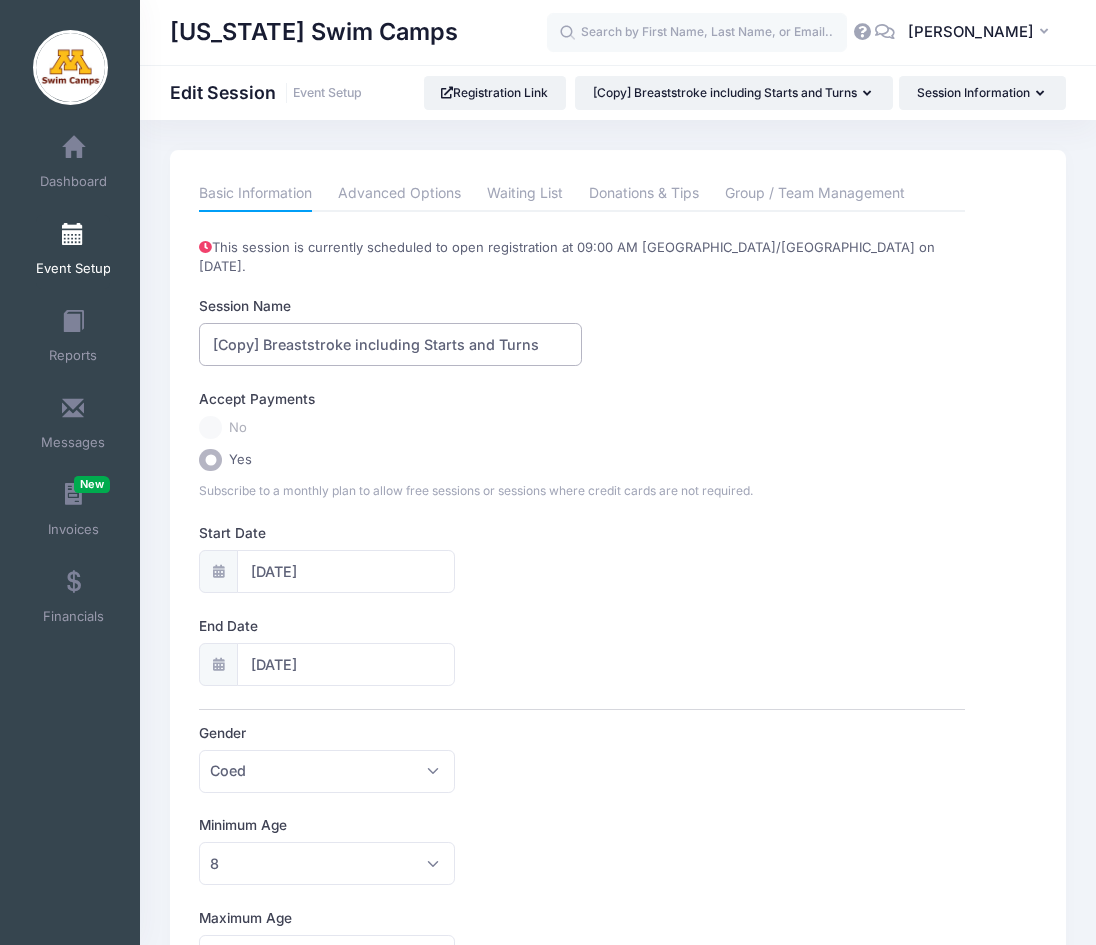 drag, startPoint x: 346, startPoint y: 324, endPoint x: 152, endPoint y: 324, distance: 194 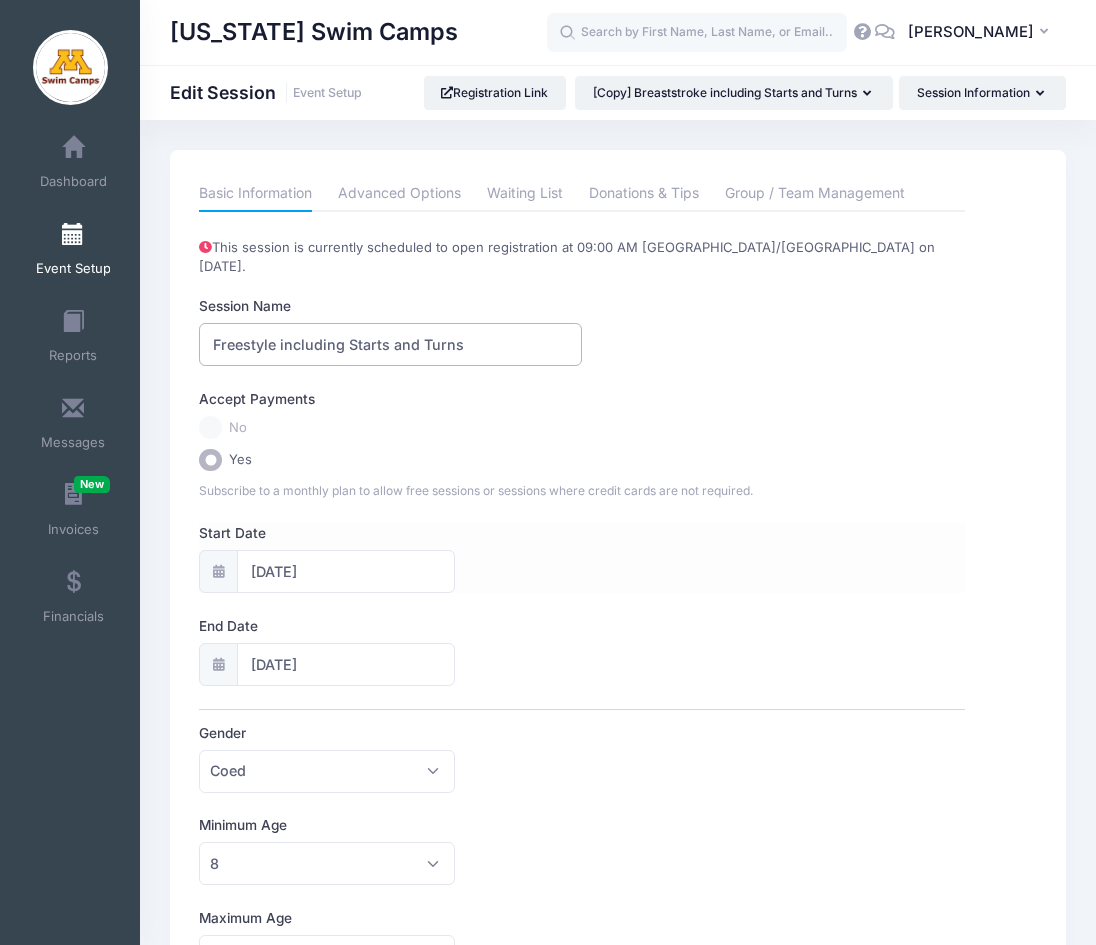 type on "Freestyle including Starts and Turns" 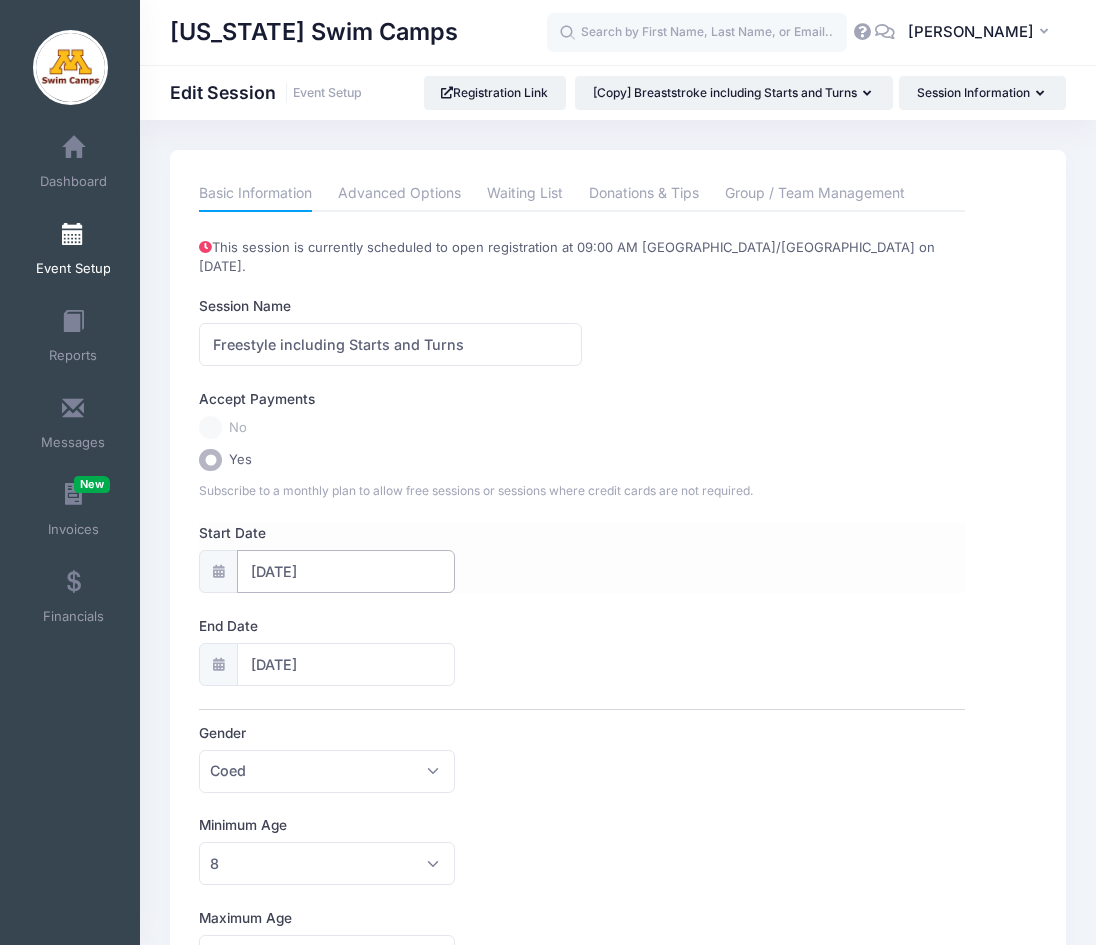 click on "[DATE]" at bounding box center (345, 571) 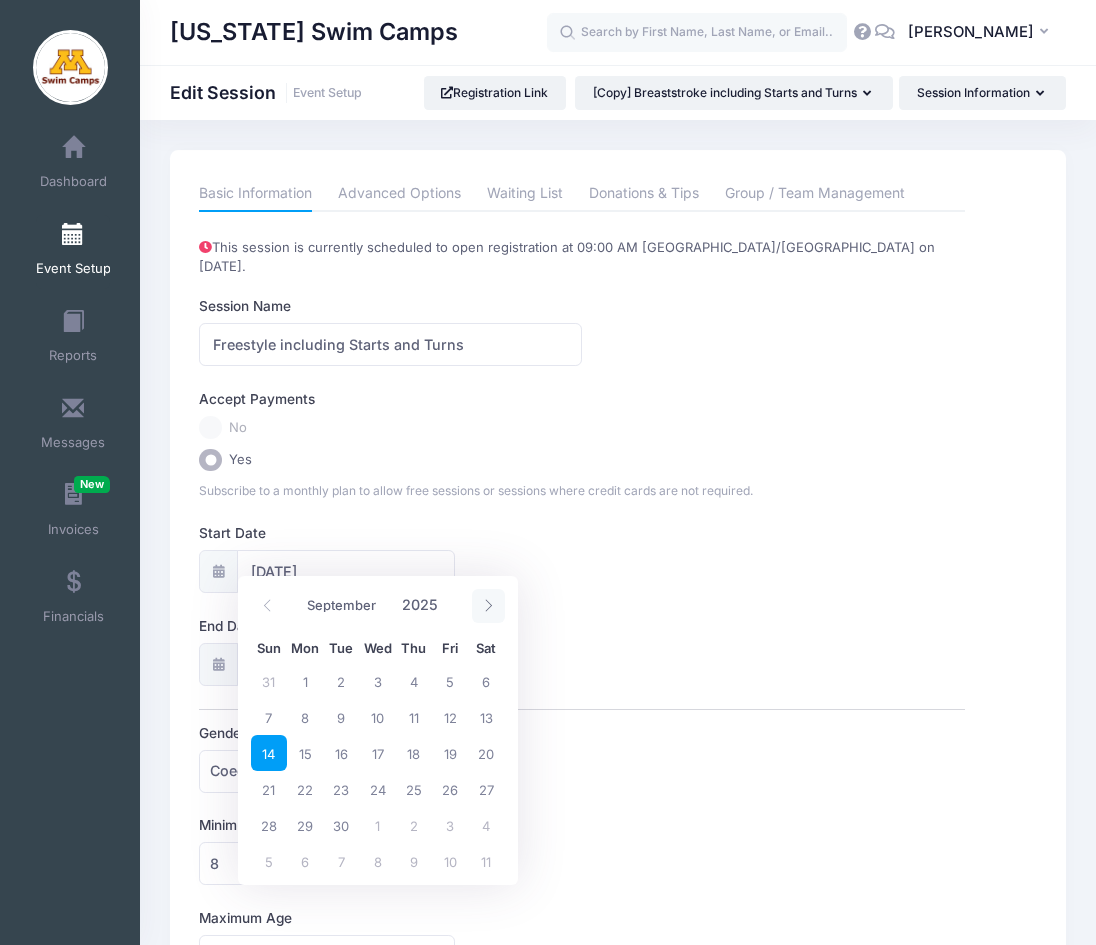 click 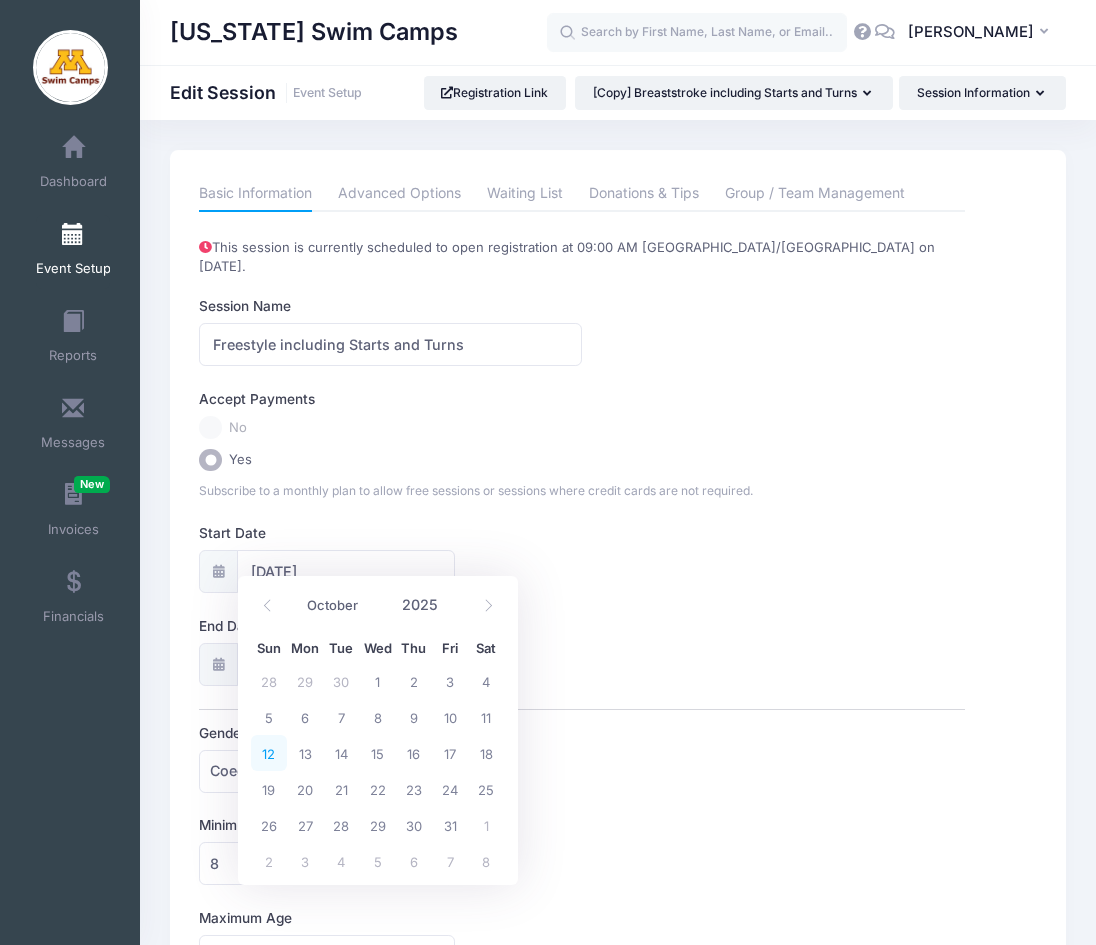click on "12" at bounding box center (269, 753) 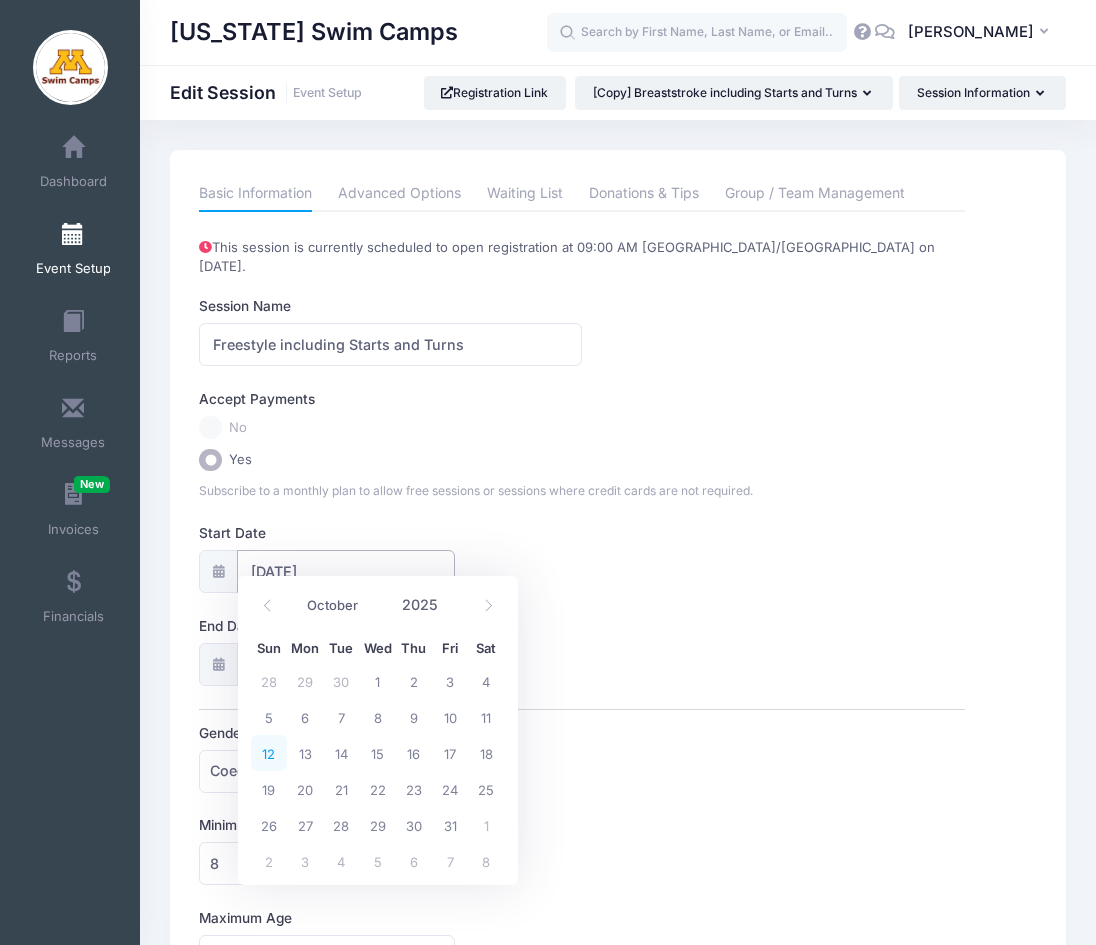 type on "10/12/2025" 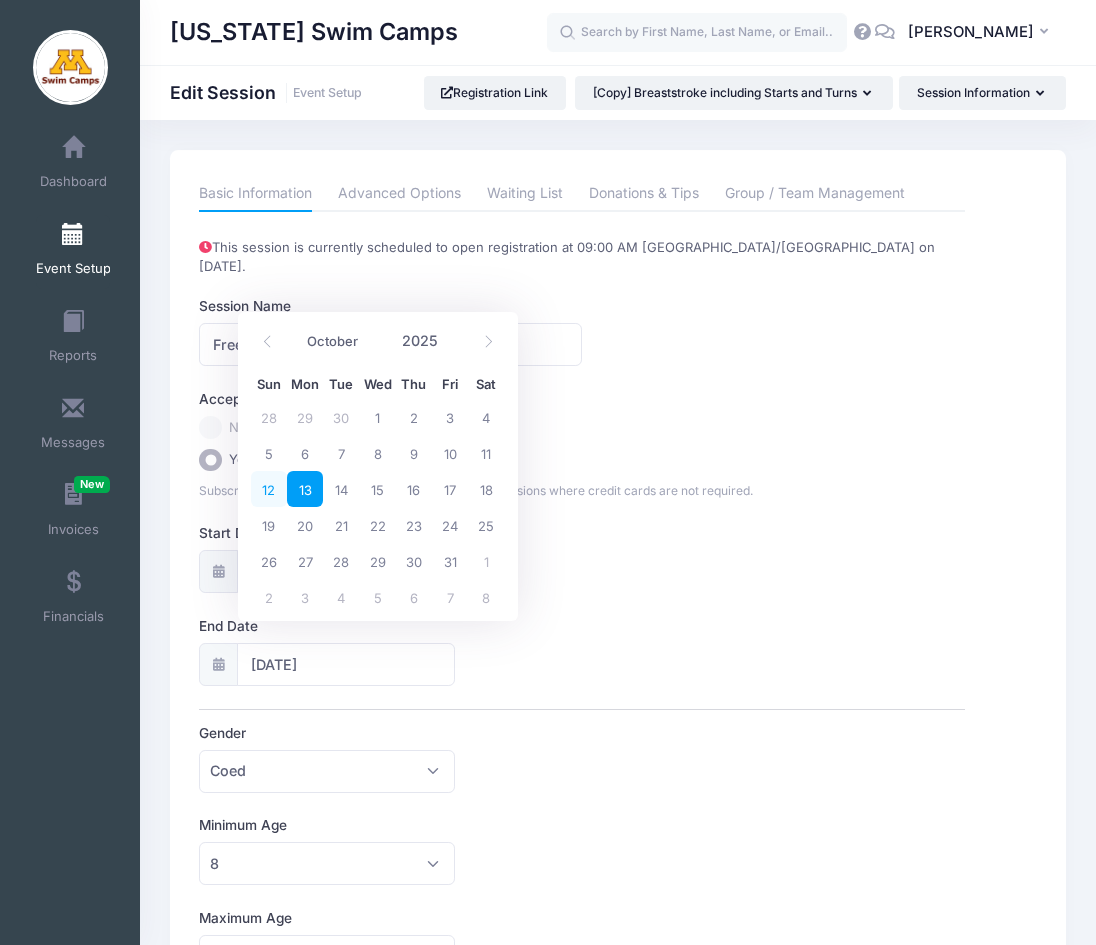 click on "12" at bounding box center (269, 489) 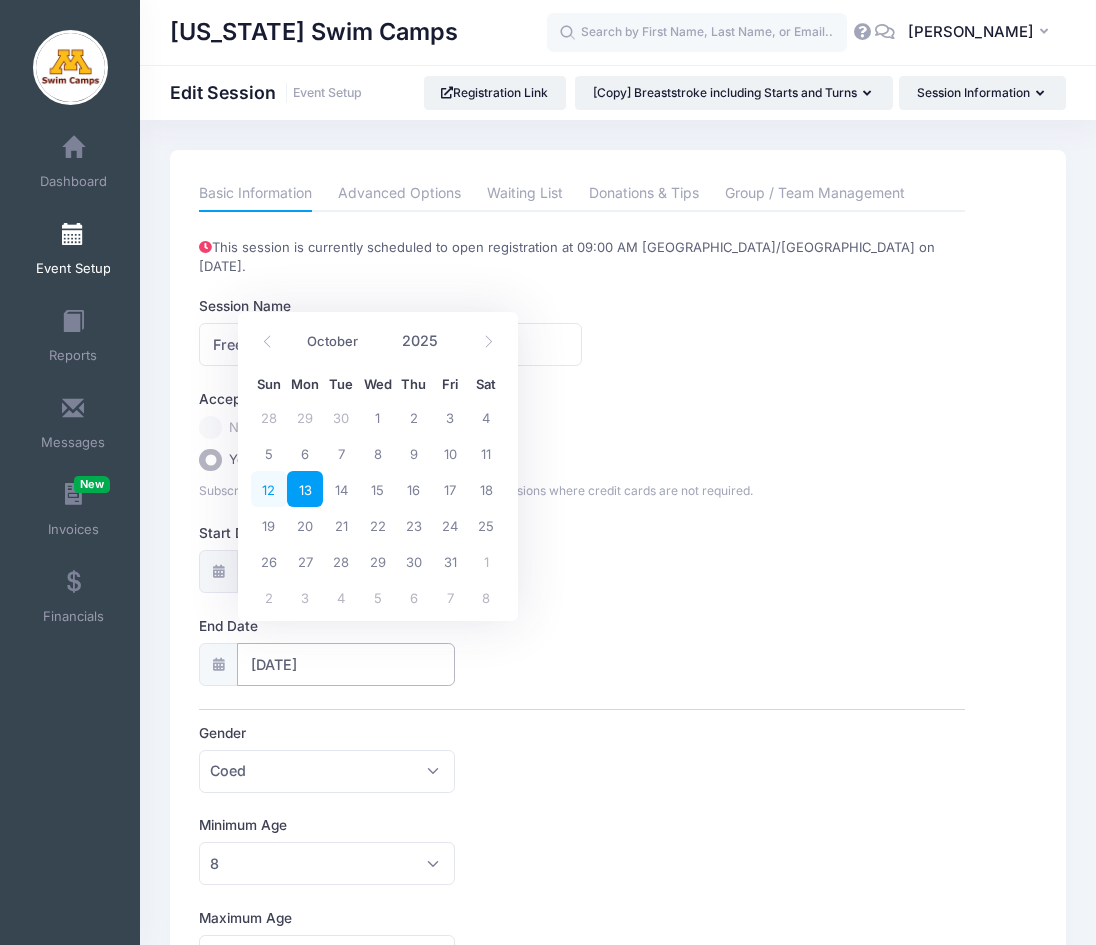 type on "10/12/2025" 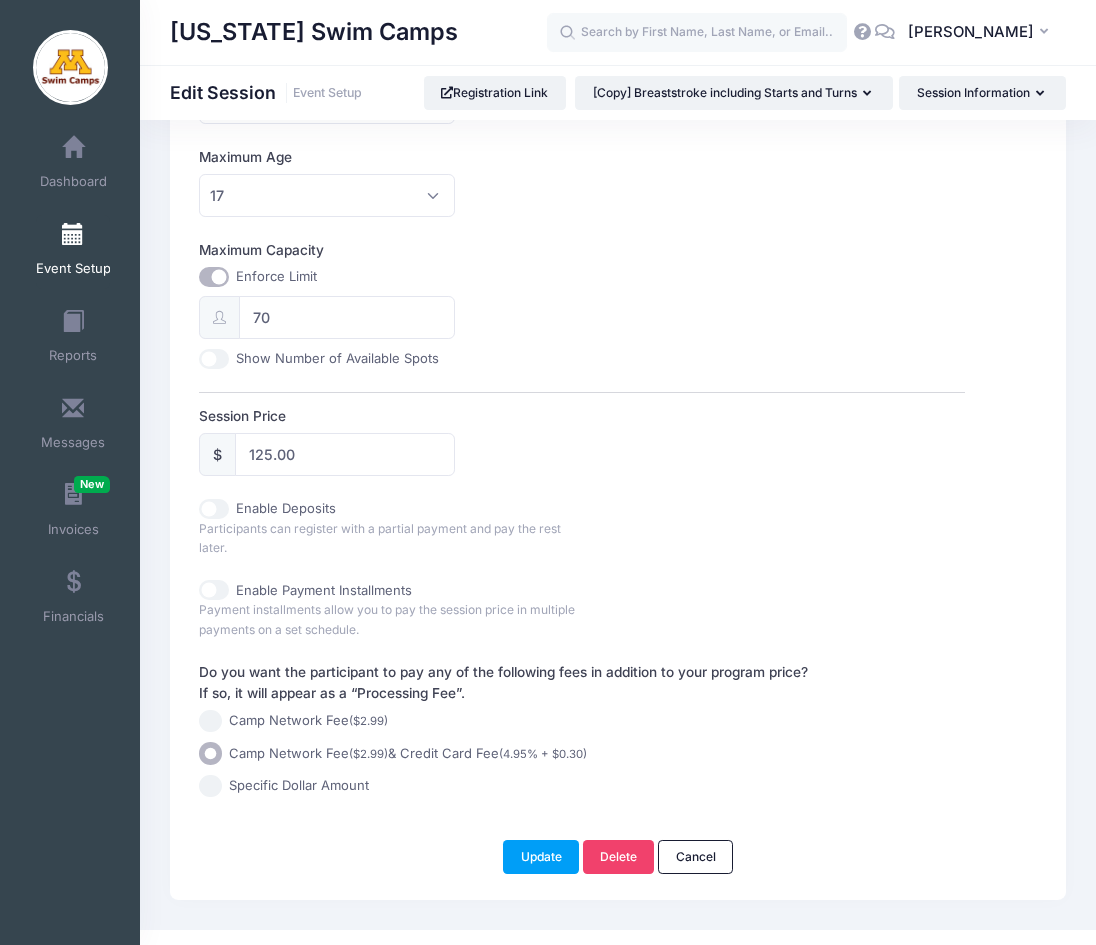 scroll, scrollTop: 772, scrollLeft: 0, axis: vertical 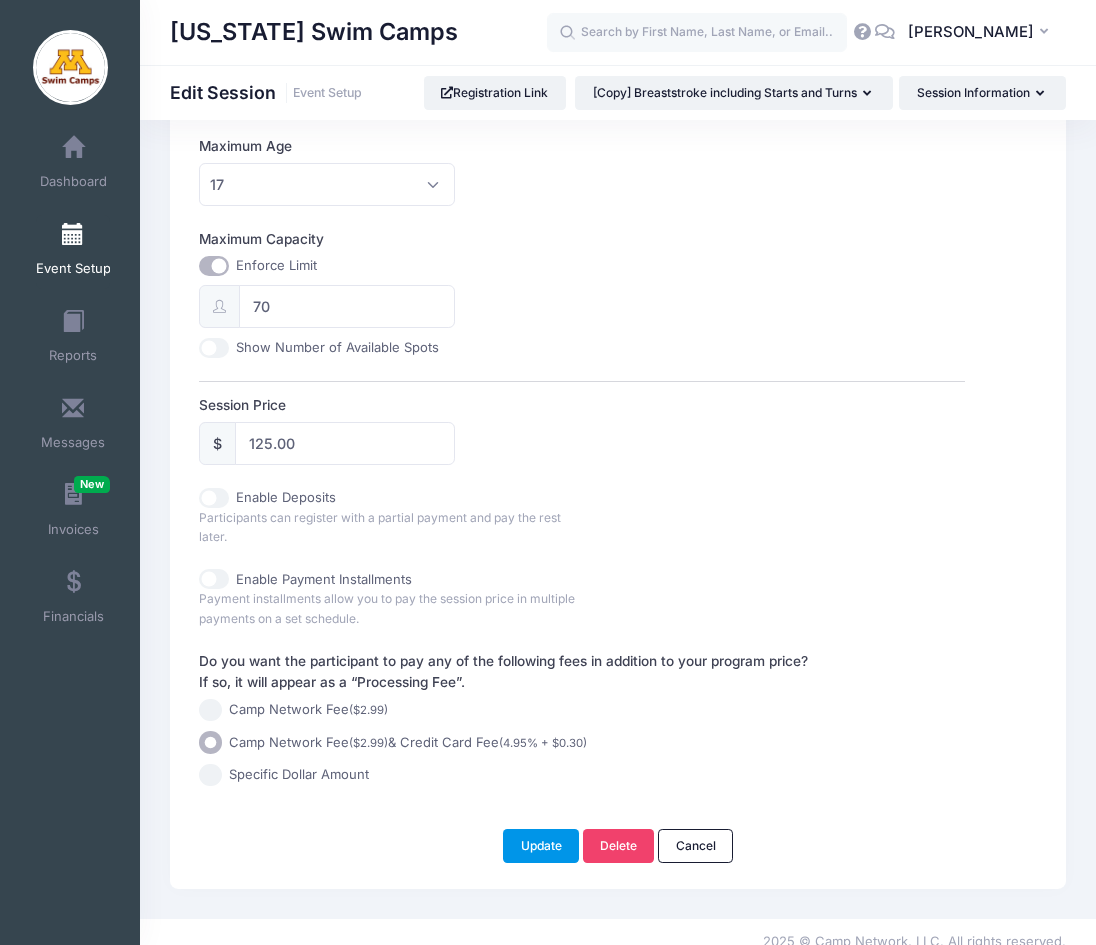 click on "Update" at bounding box center (541, 846) 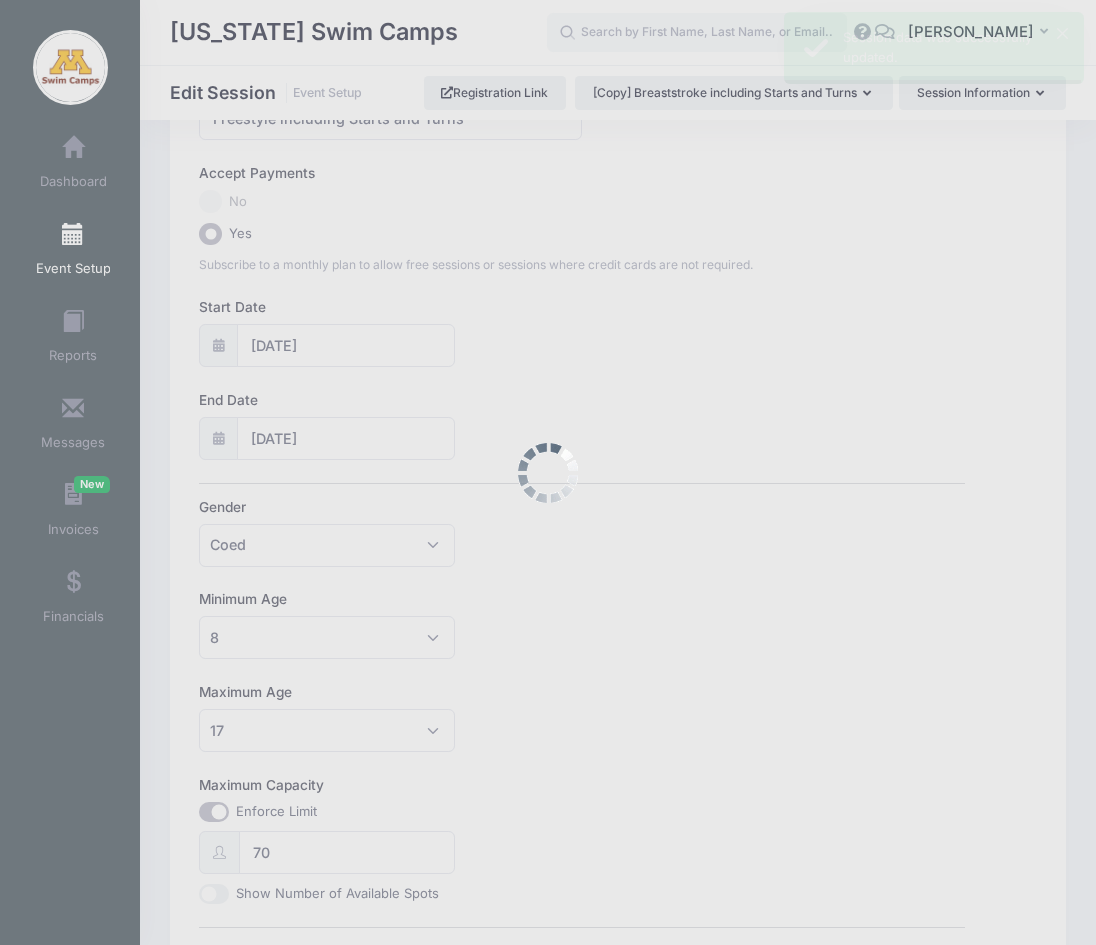 scroll, scrollTop: 0, scrollLeft: 0, axis: both 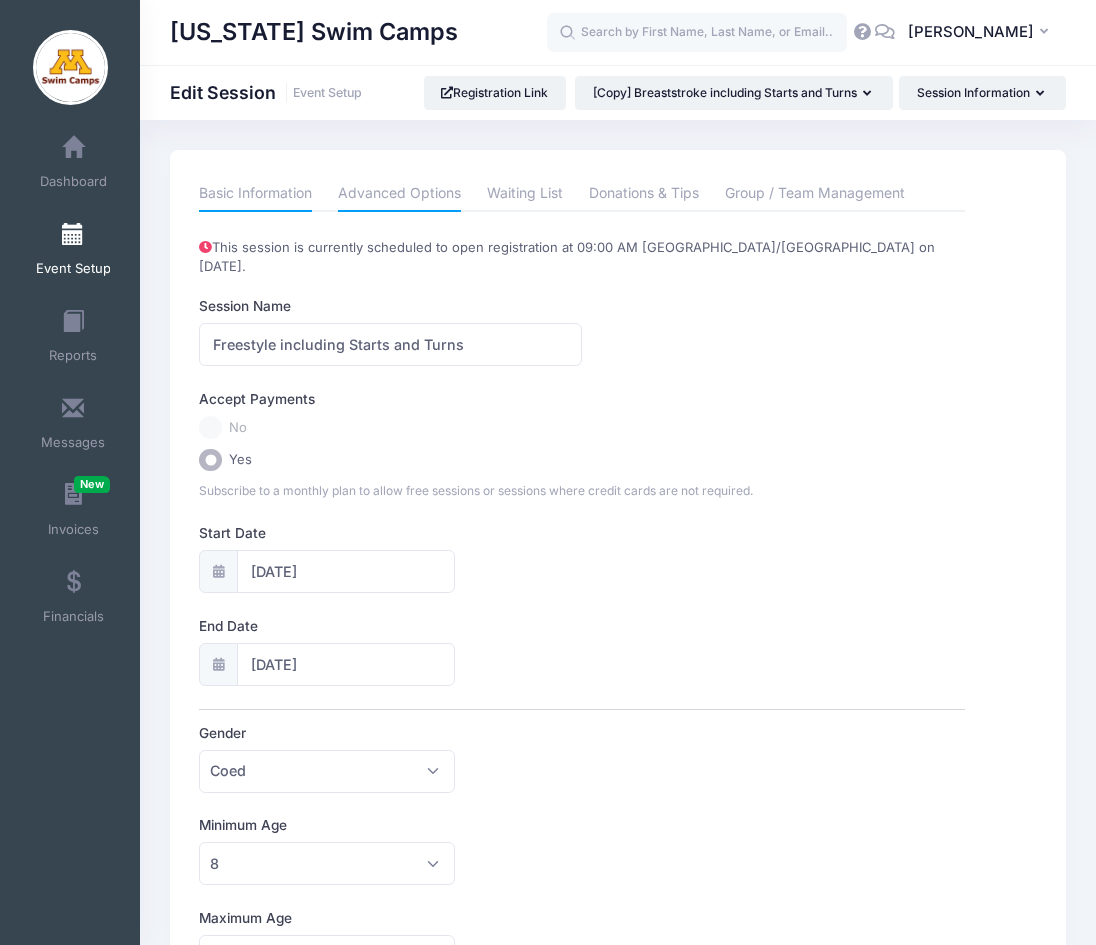 click on "Advanced Options" at bounding box center (399, 194) 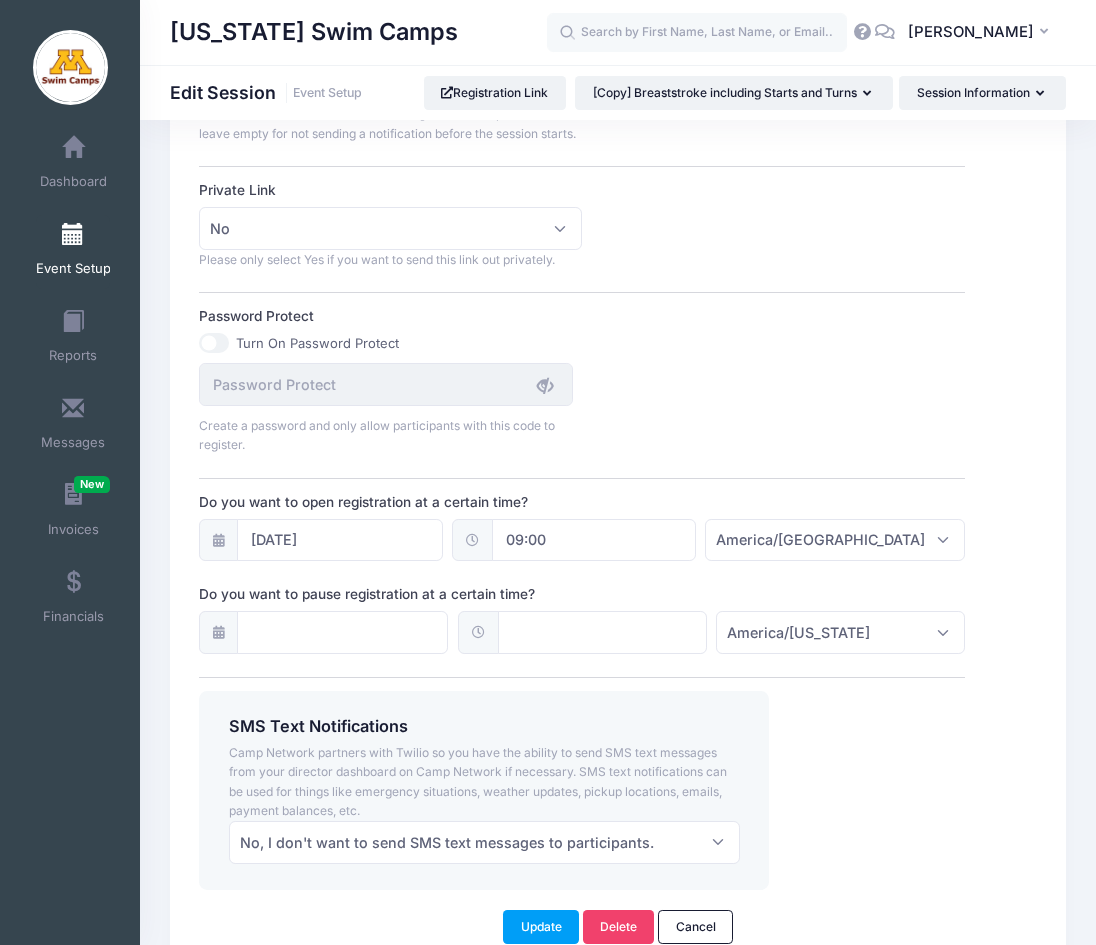scroll, scrollTop: 1321, scrollLeft: 0, axis: vertical 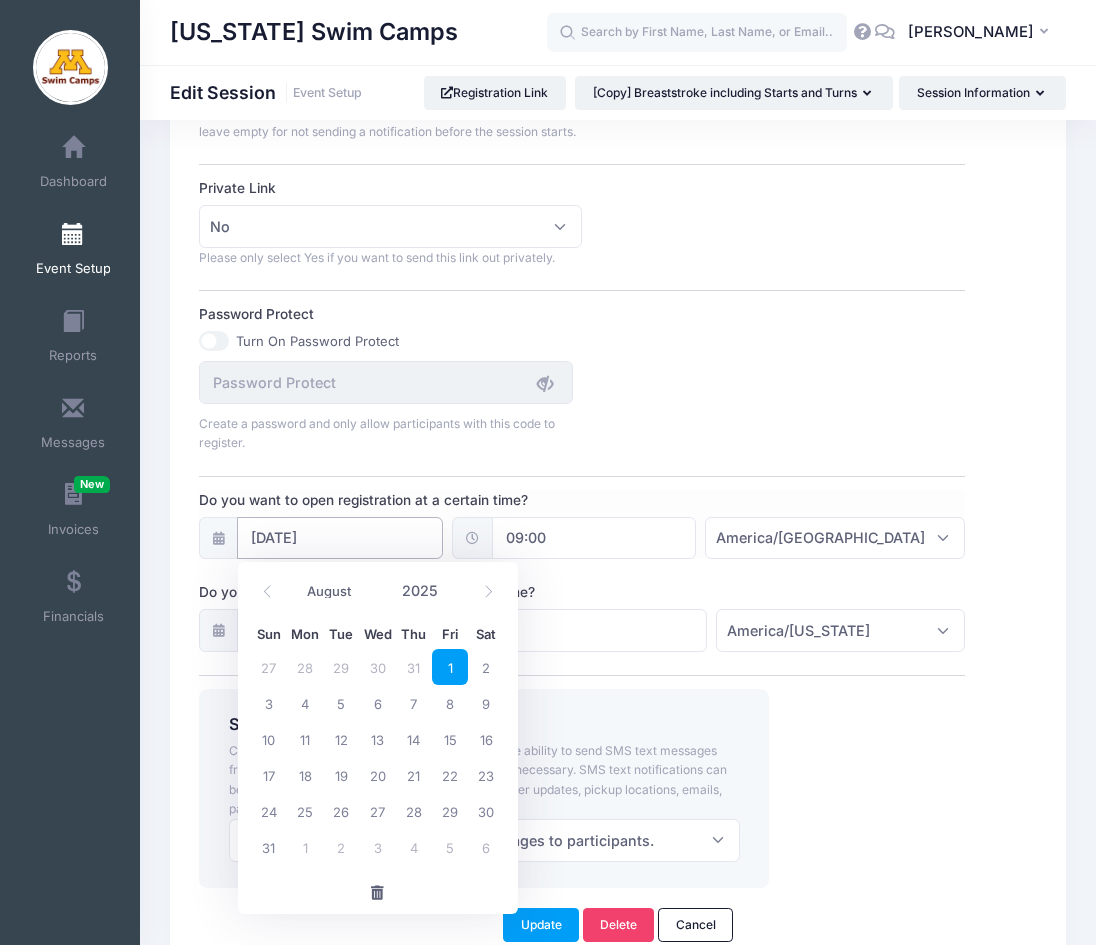 click on "08/01/2025" at bounding box center (339, 538) 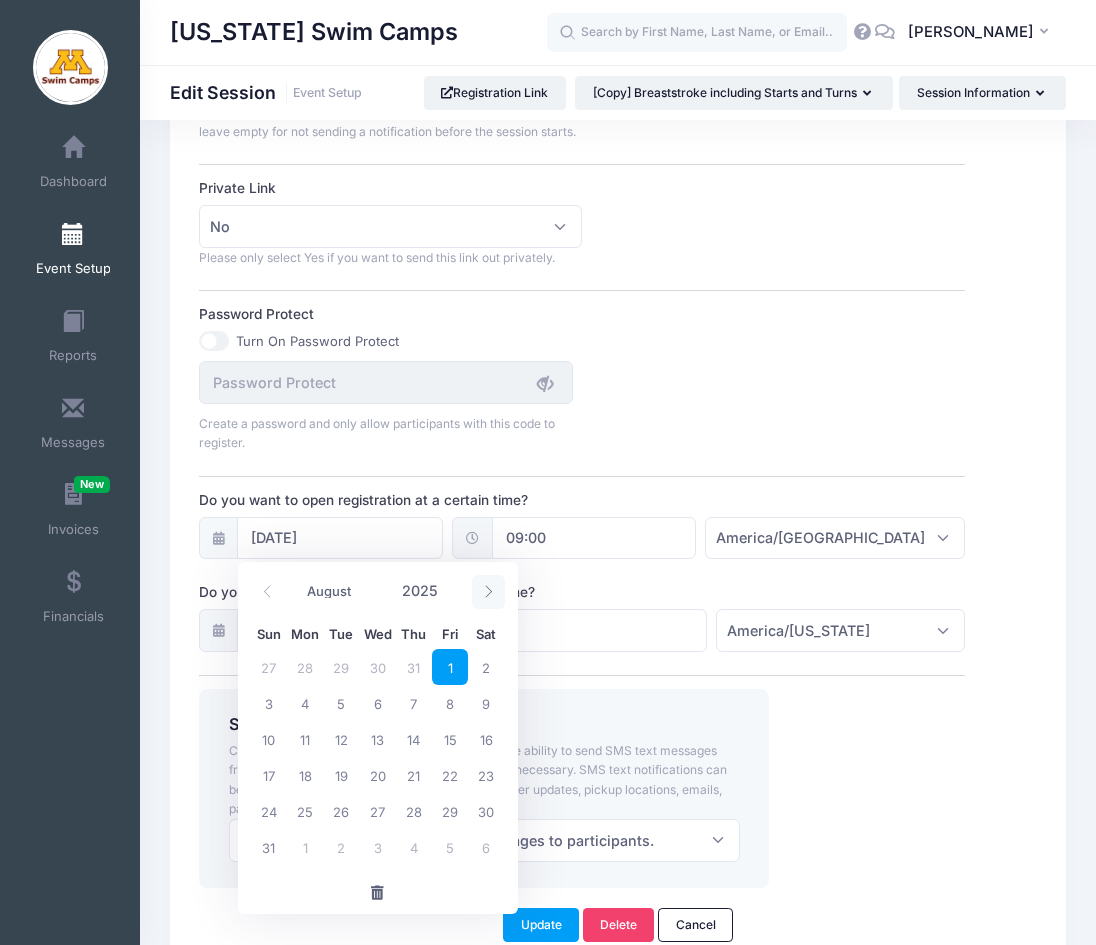 click 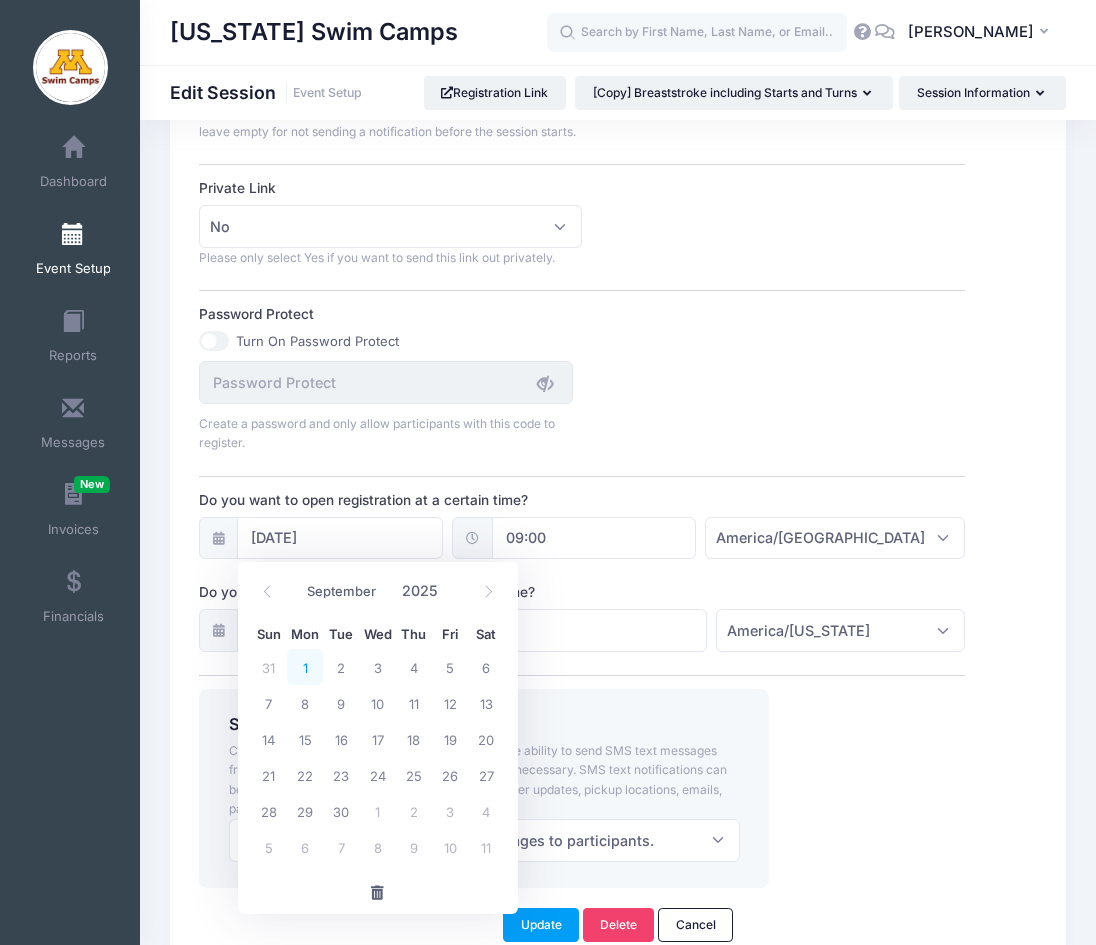 click on "1" at bounding box center [305, 667] 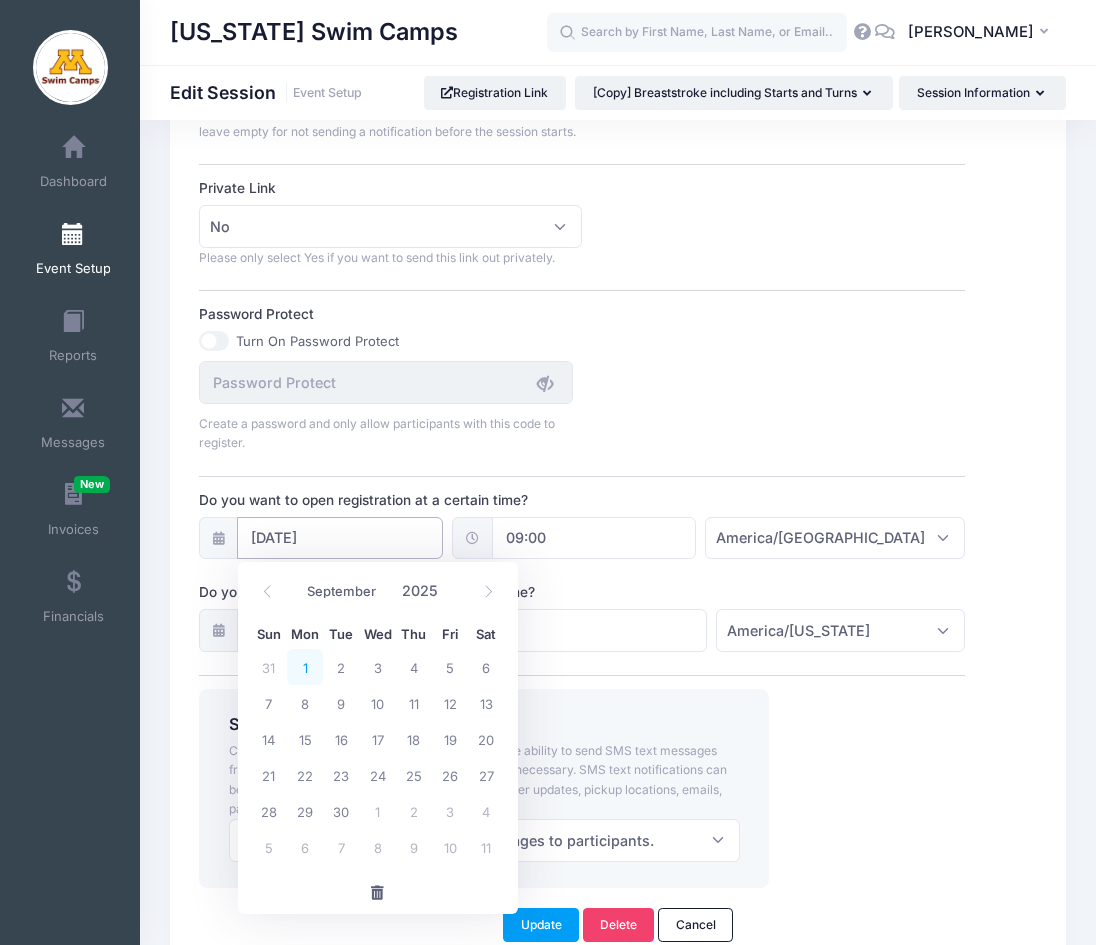 type on "09/01/2025" 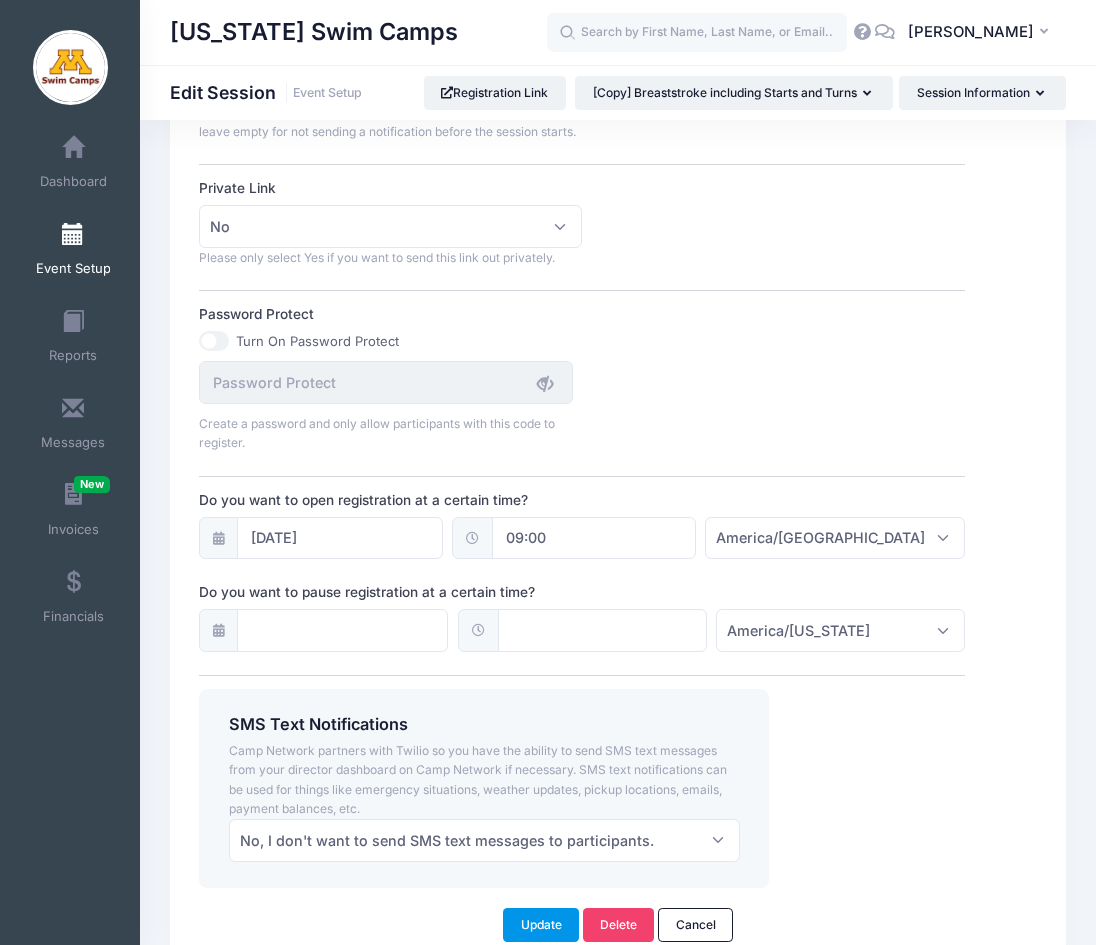 click on "Update" at bounding box center (541, 925) 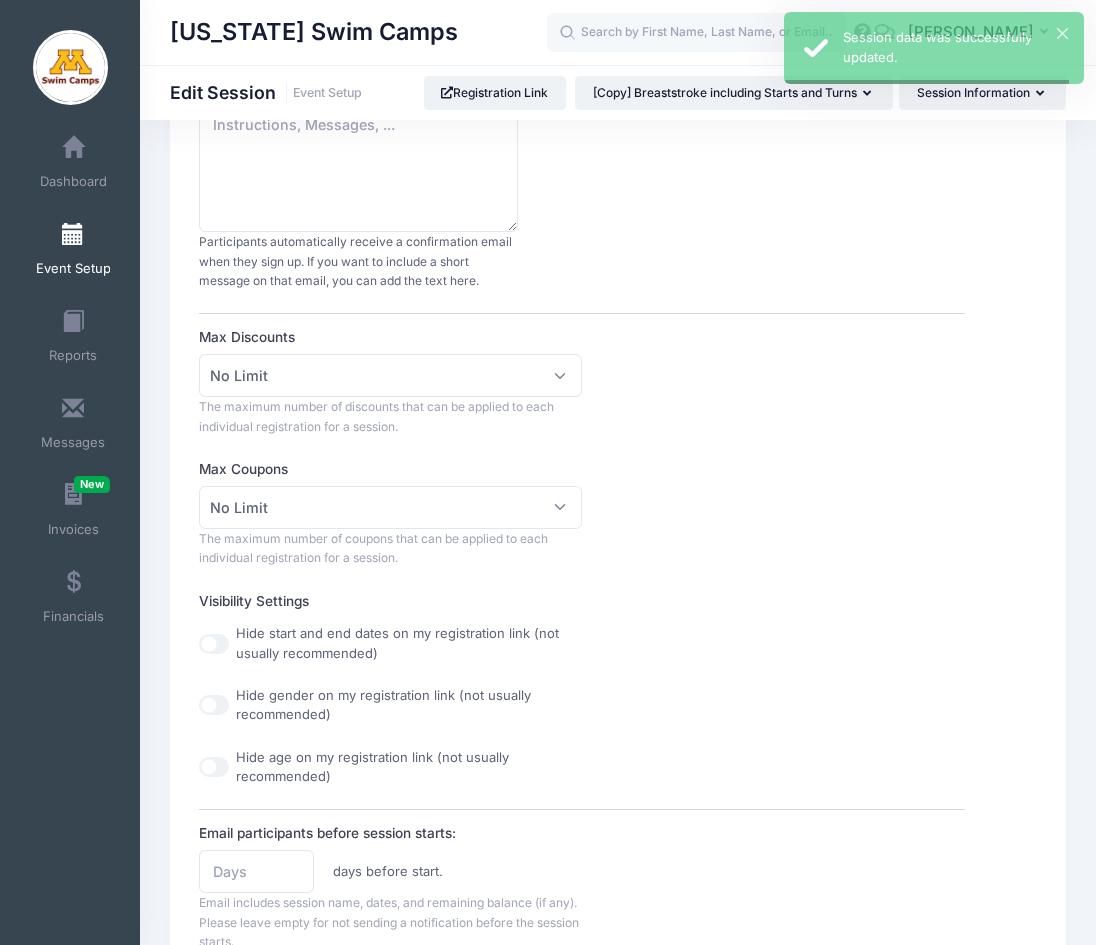 scroll, scrollTop: 0, scrollLeft: 0, axis: both 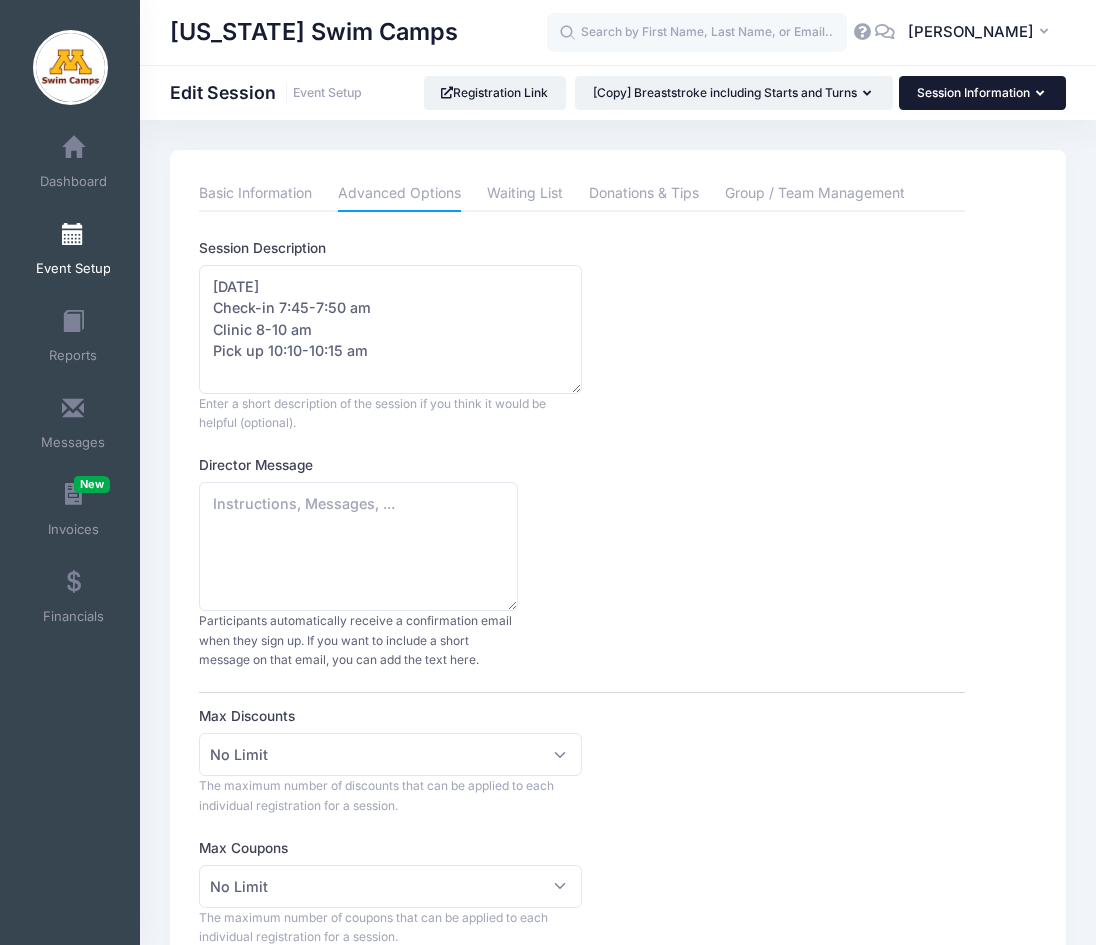 click on "Session Information" at bounding box center (982, 93) 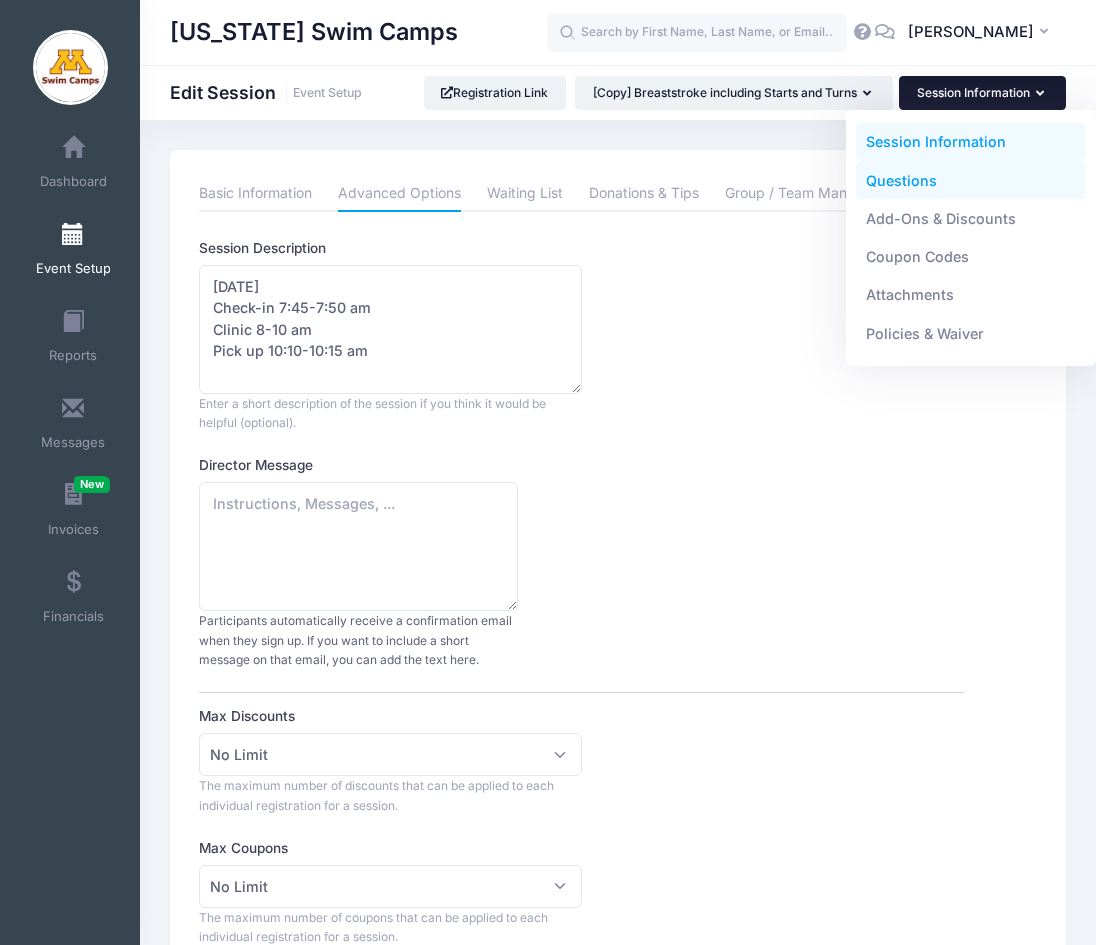 click on "Questions" at bounding box center (971, 180) 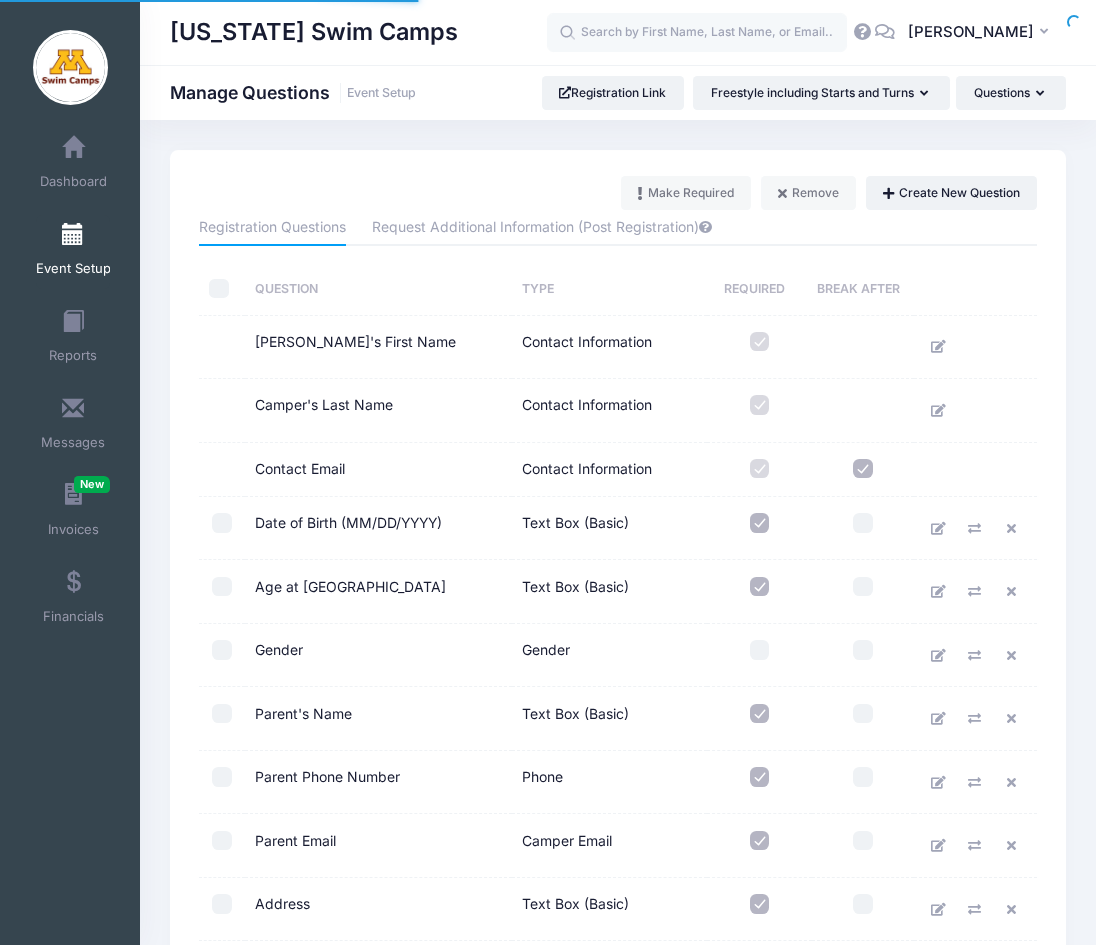 scroll, scrollTop: 0, scrollLeft: 0, axis: both 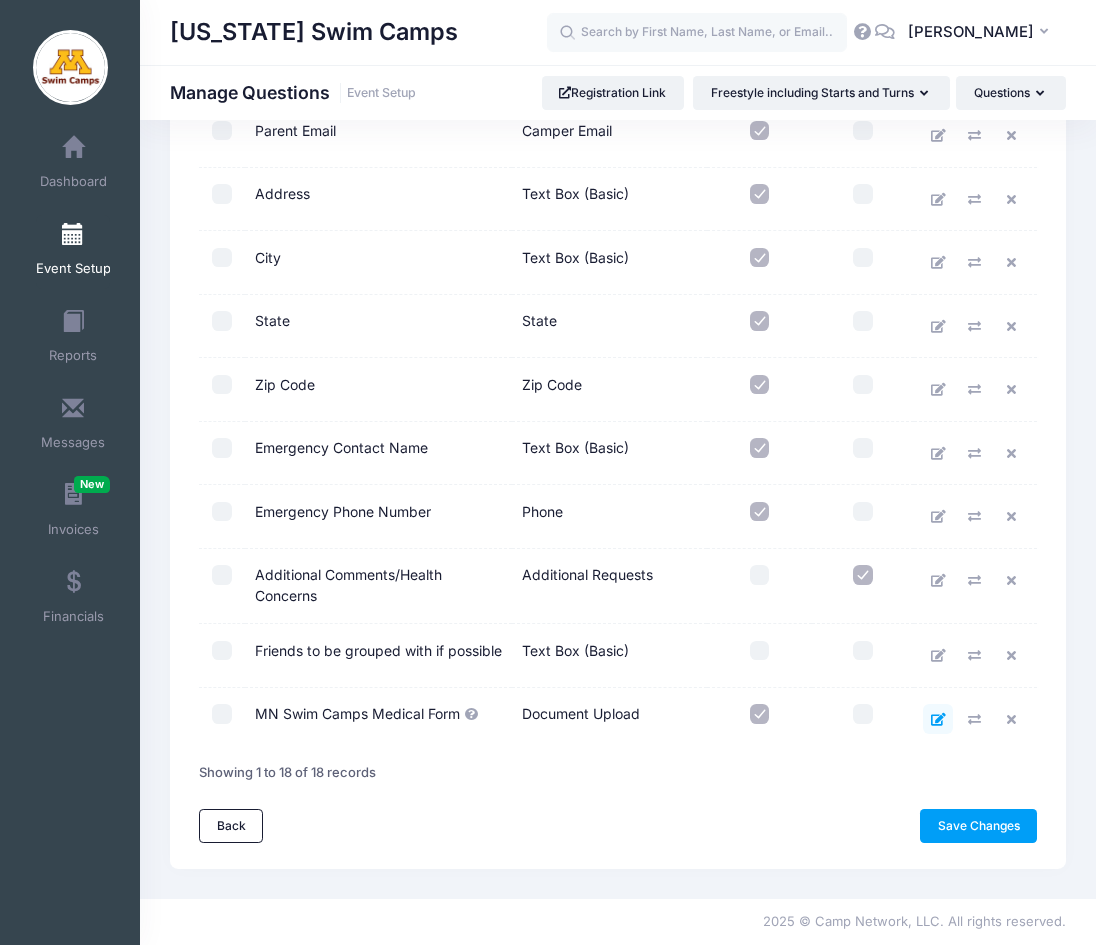 click at bounding box center [938, 719] 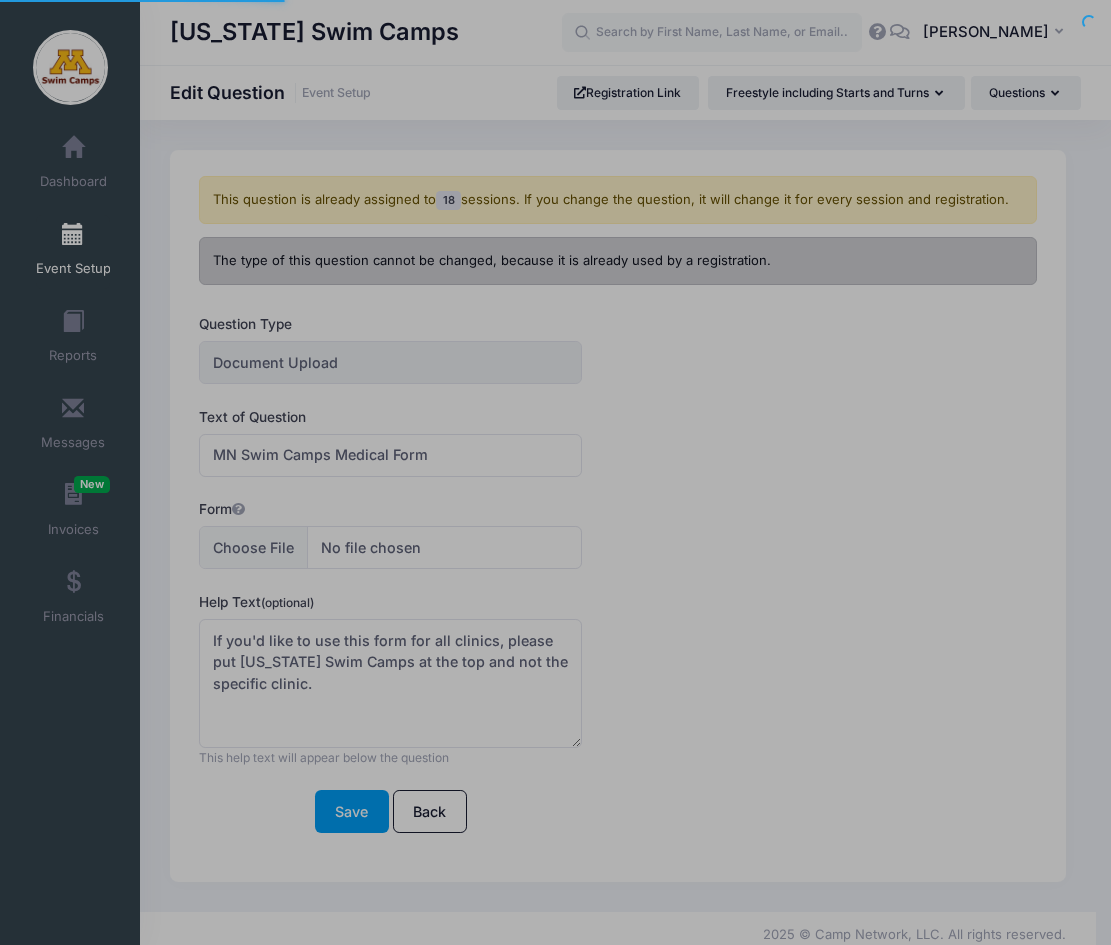 scroll, scrollTop: 0, scrollLeft: 0, axis: both 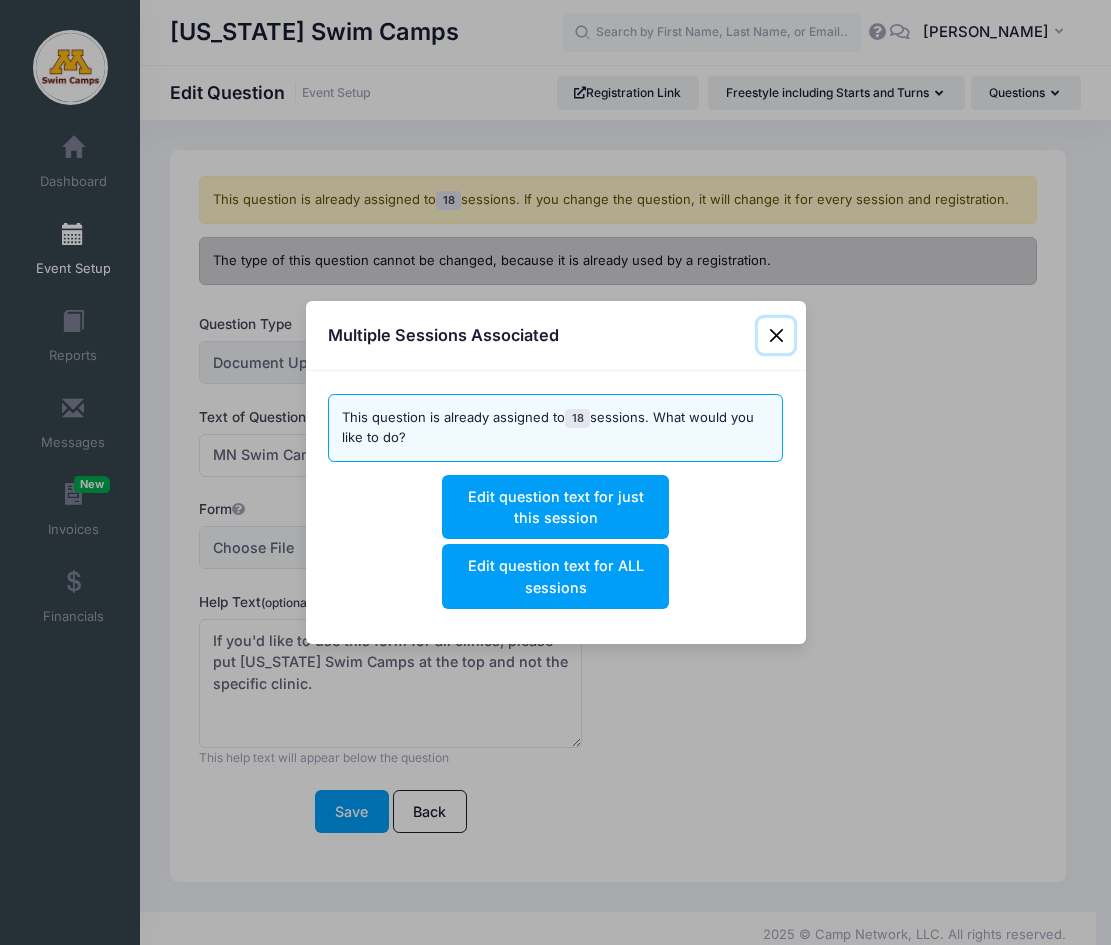 click at bounding box center (776, 336) 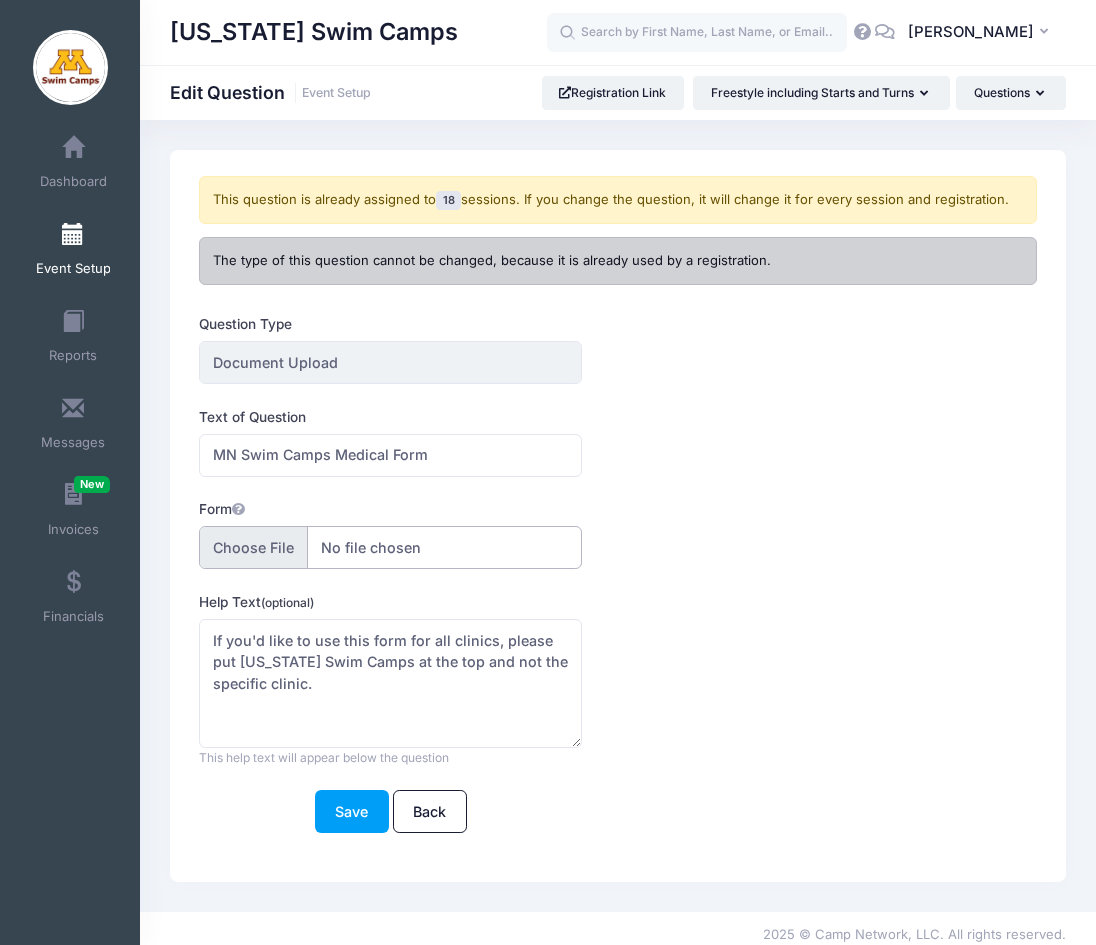 click on "Form" at bounding box center [390, 547] 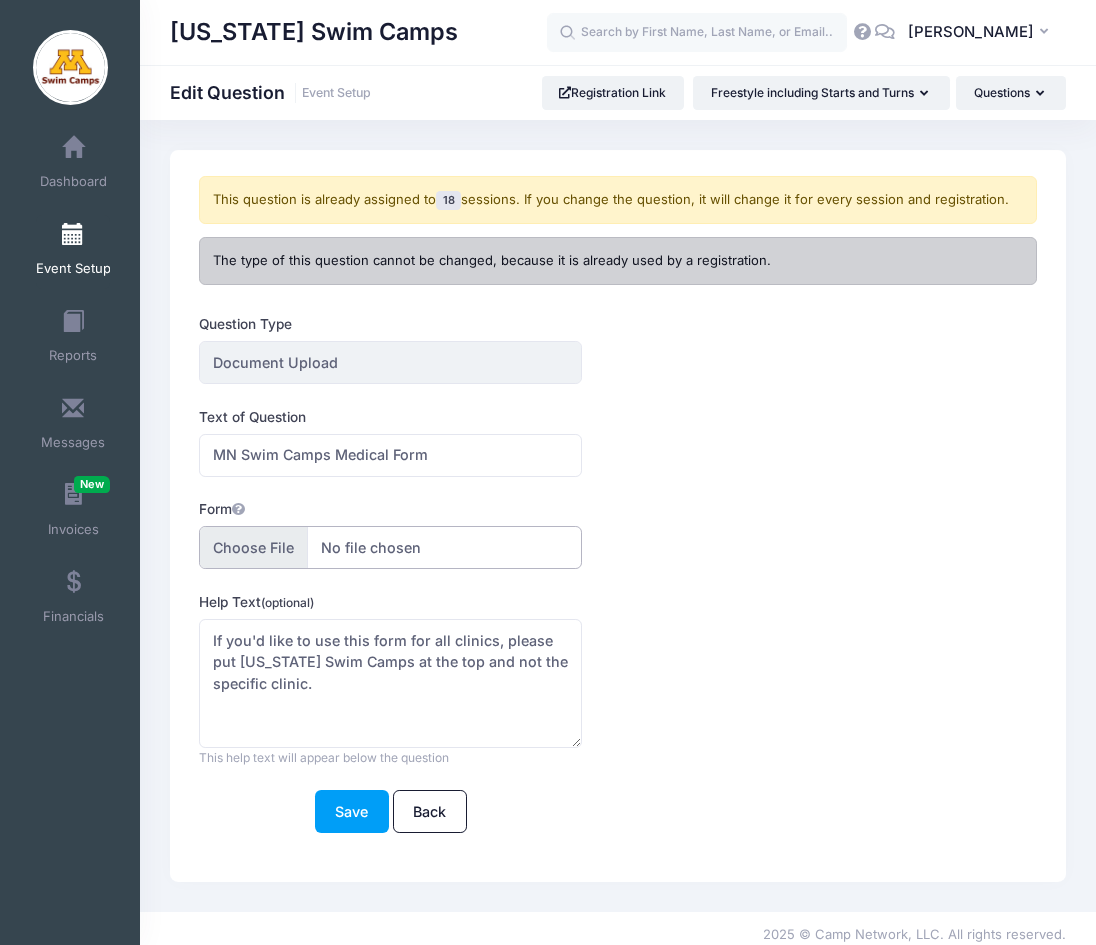 type on "C:\fakepath\MN Swim Camps Medical Form.pdf" 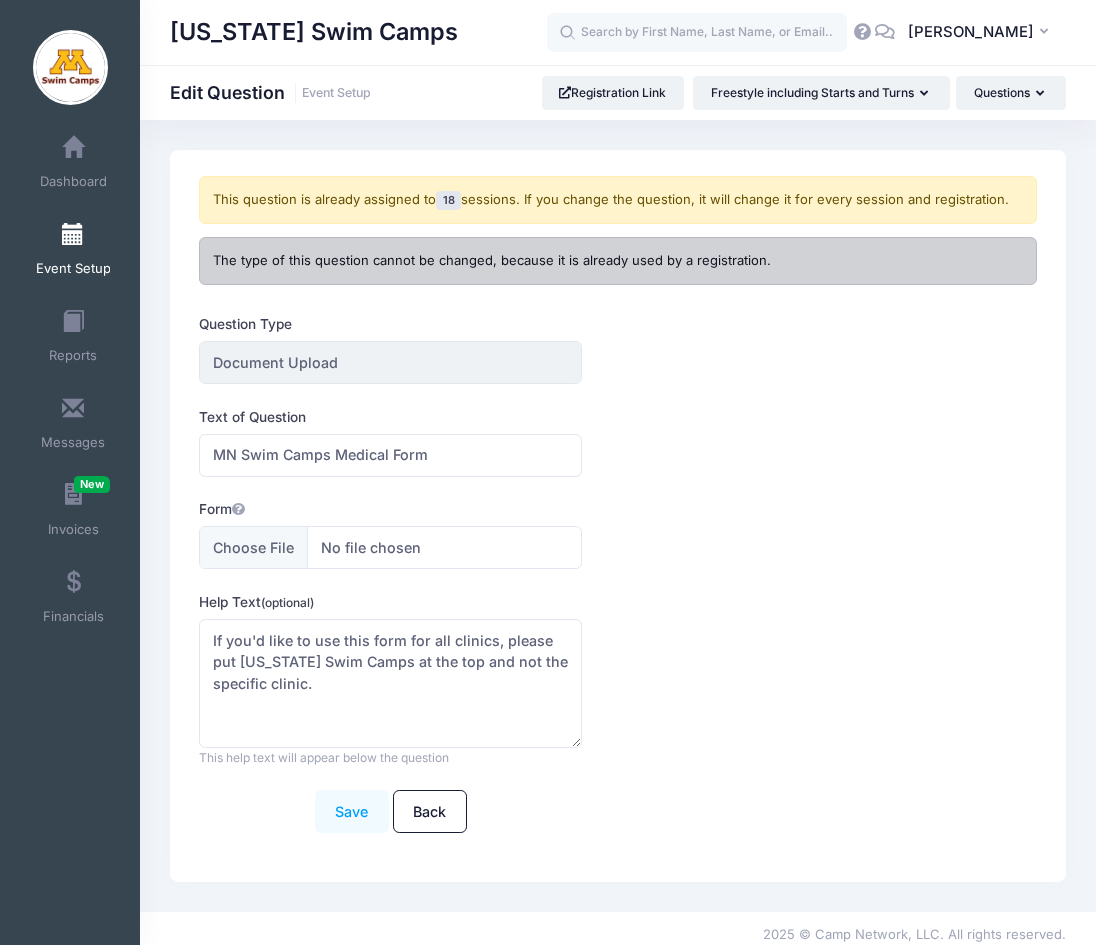 click on "Save" at bounding box center (352, 811) 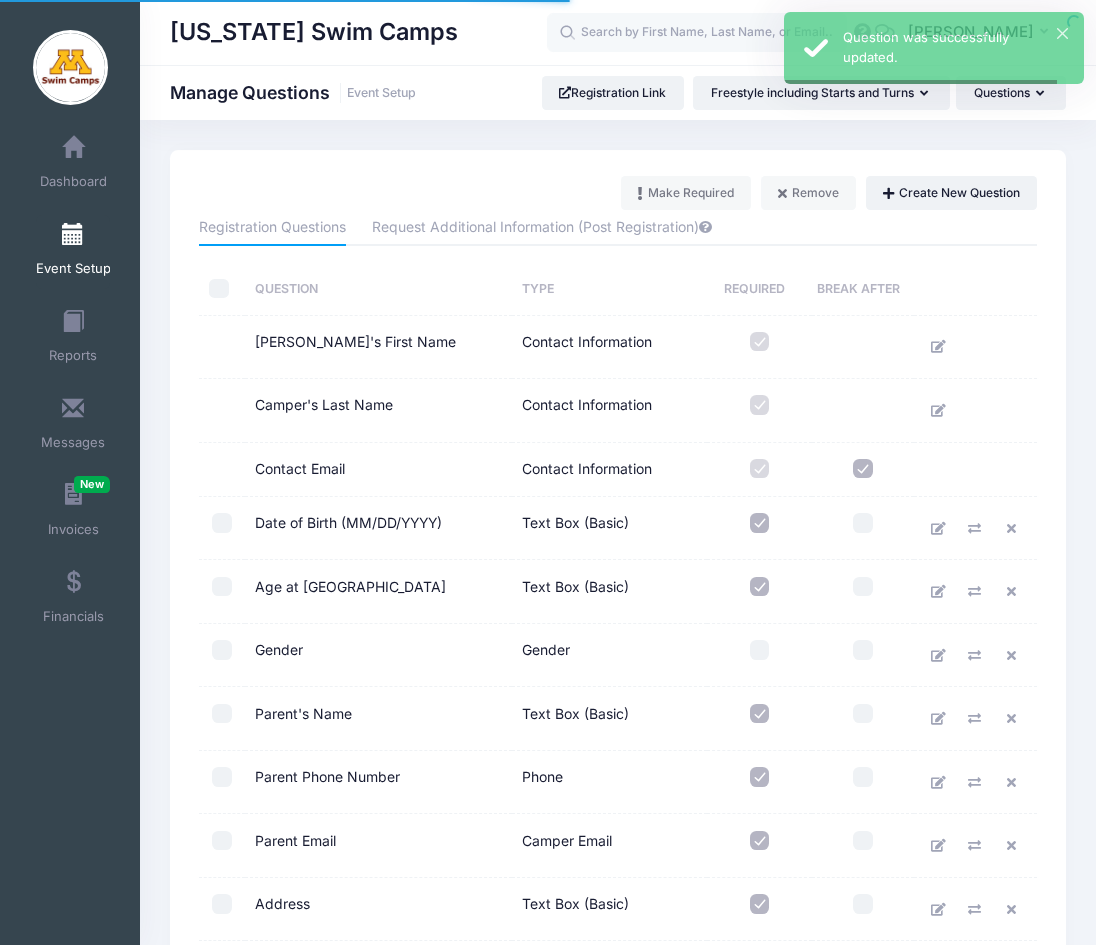 scroll, scrollTop: 0, scrollLeft: 0, axis: both 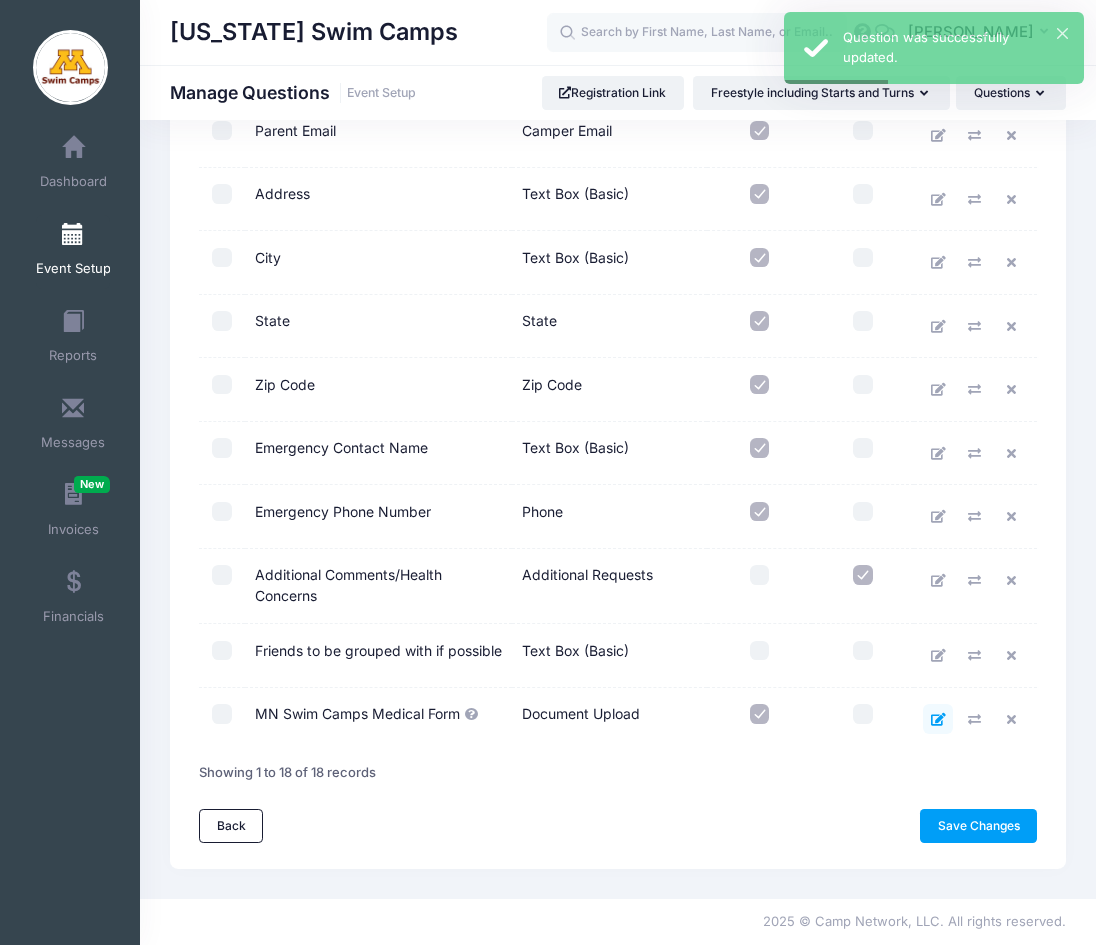 click at bounding box center [938, 719] 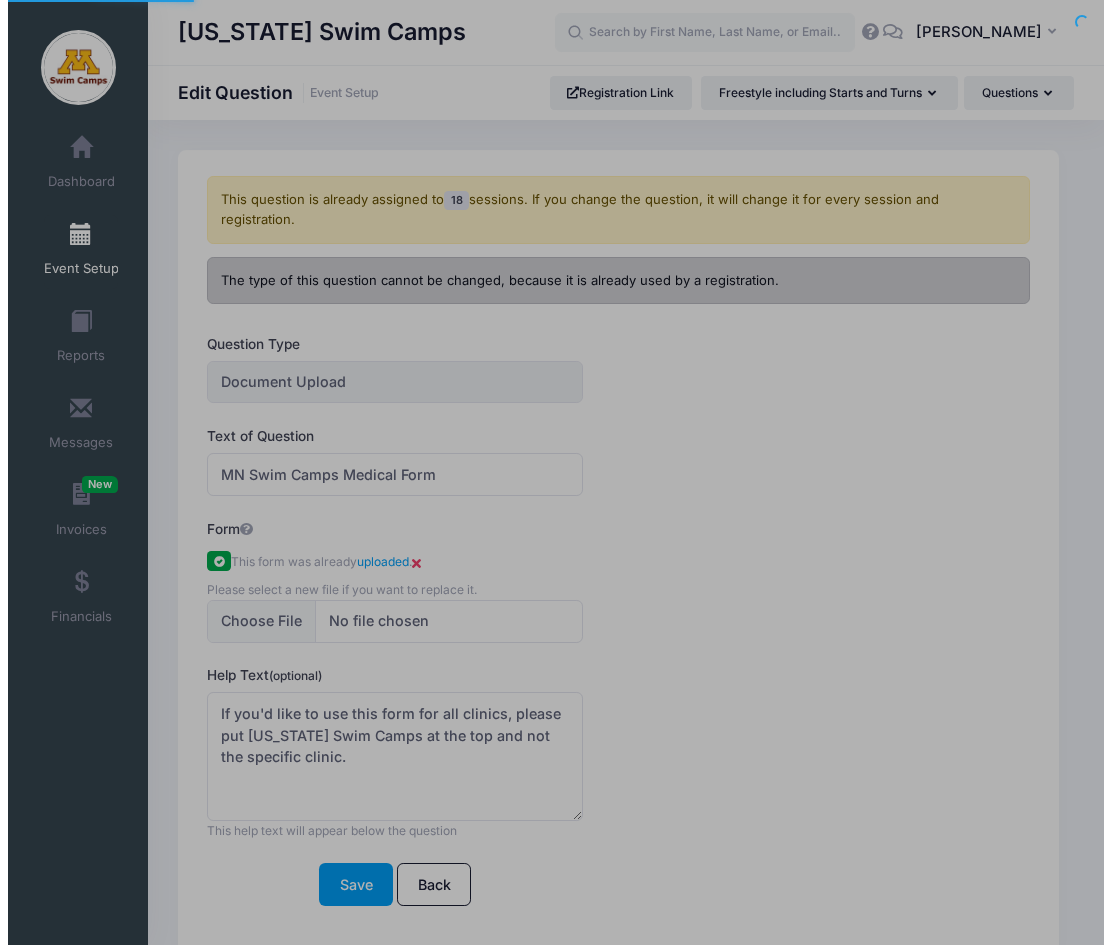 scroll, scrollTop: 0, scrollLeft: 0, axis: both 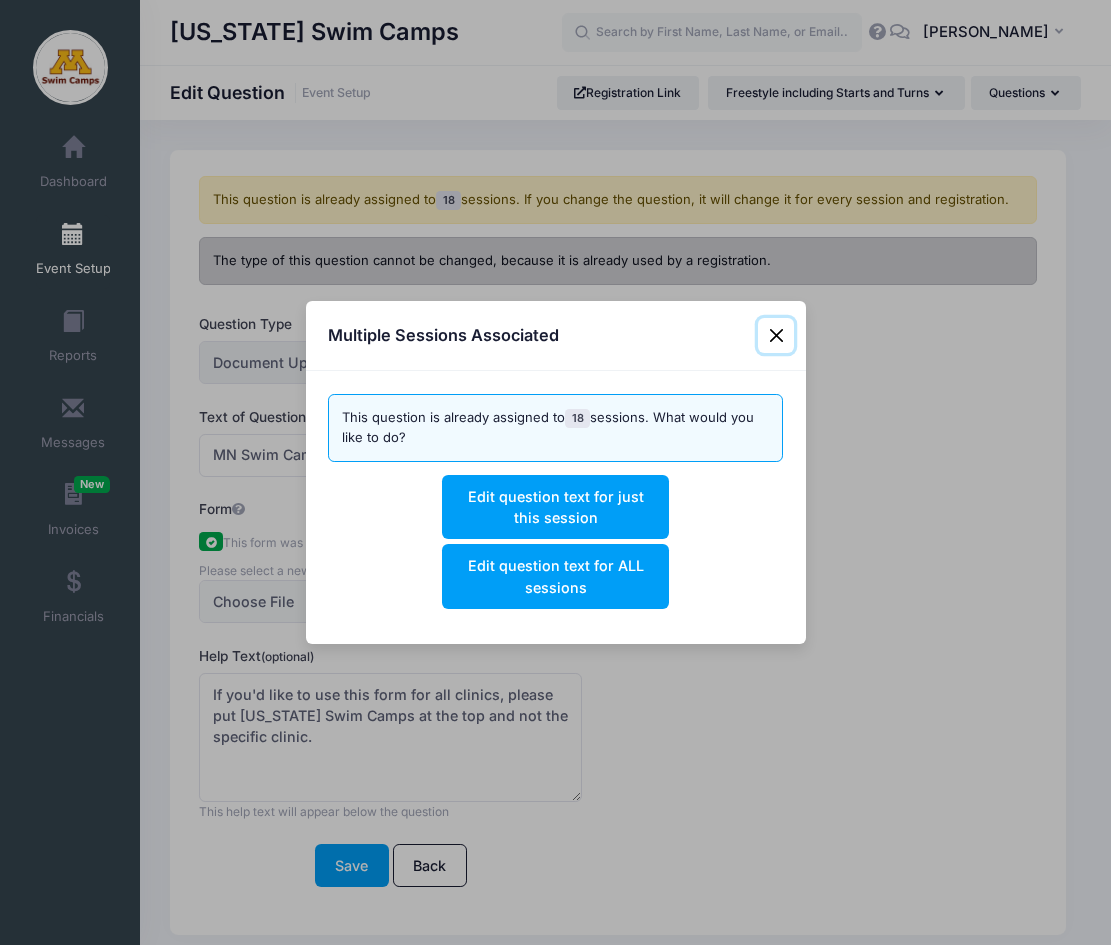 click at bounding box center (776, 336) 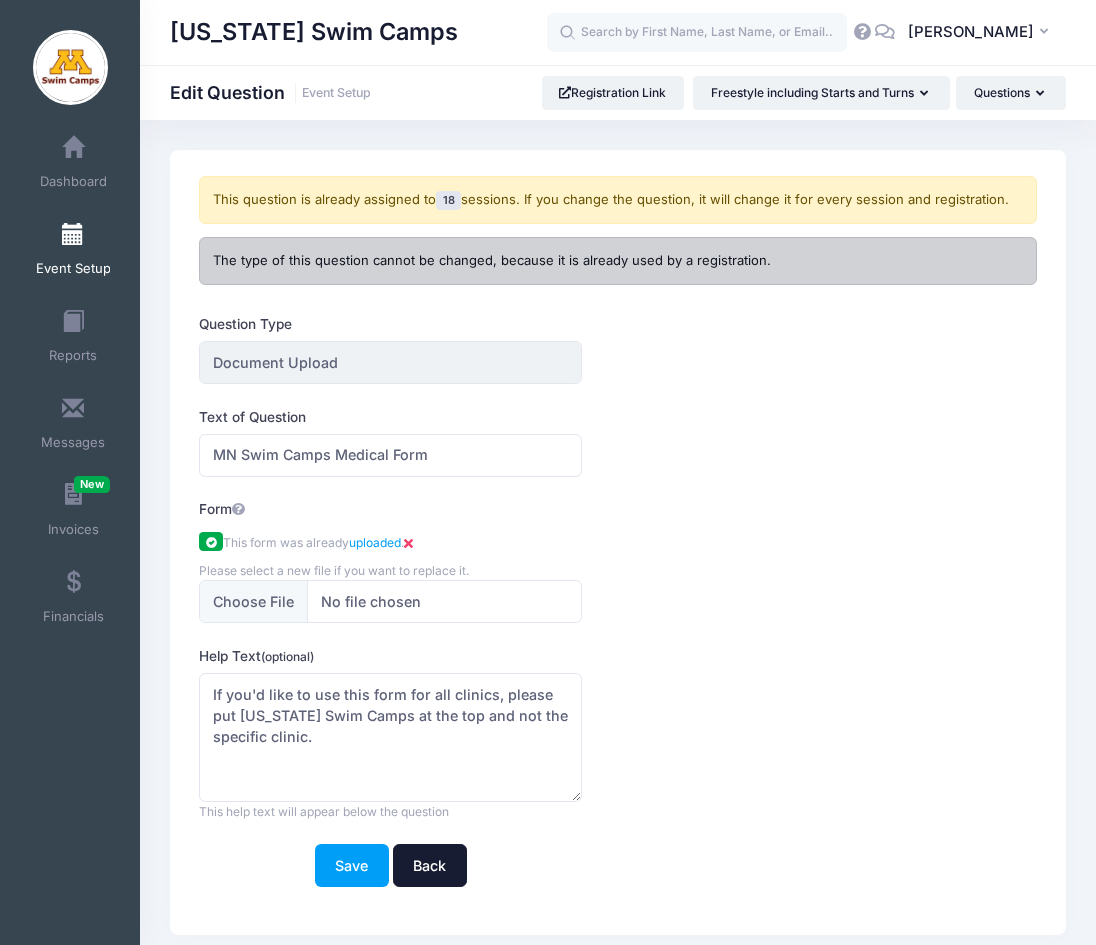 click on "Back" at bounding box center [430, 865] 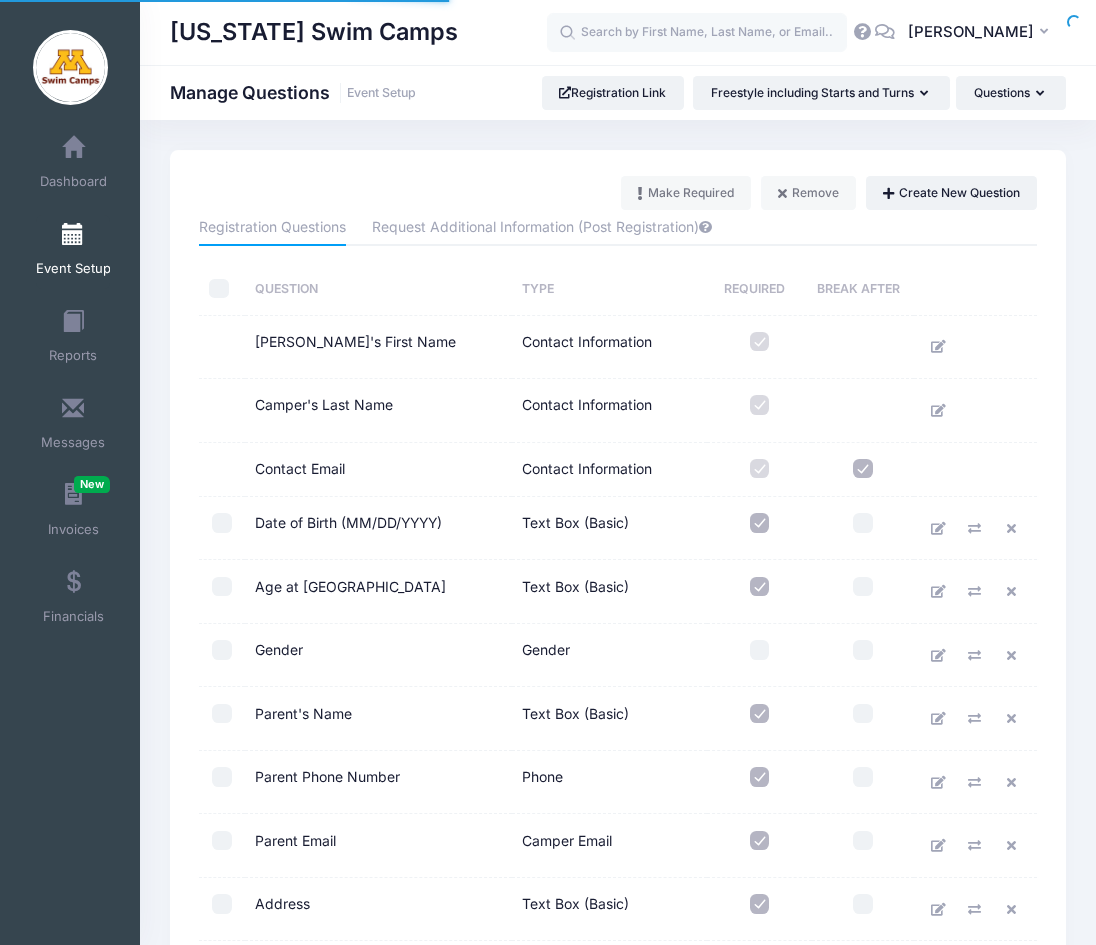 scroll, scrollTop: 0, scrollLeft: 0, axis: both 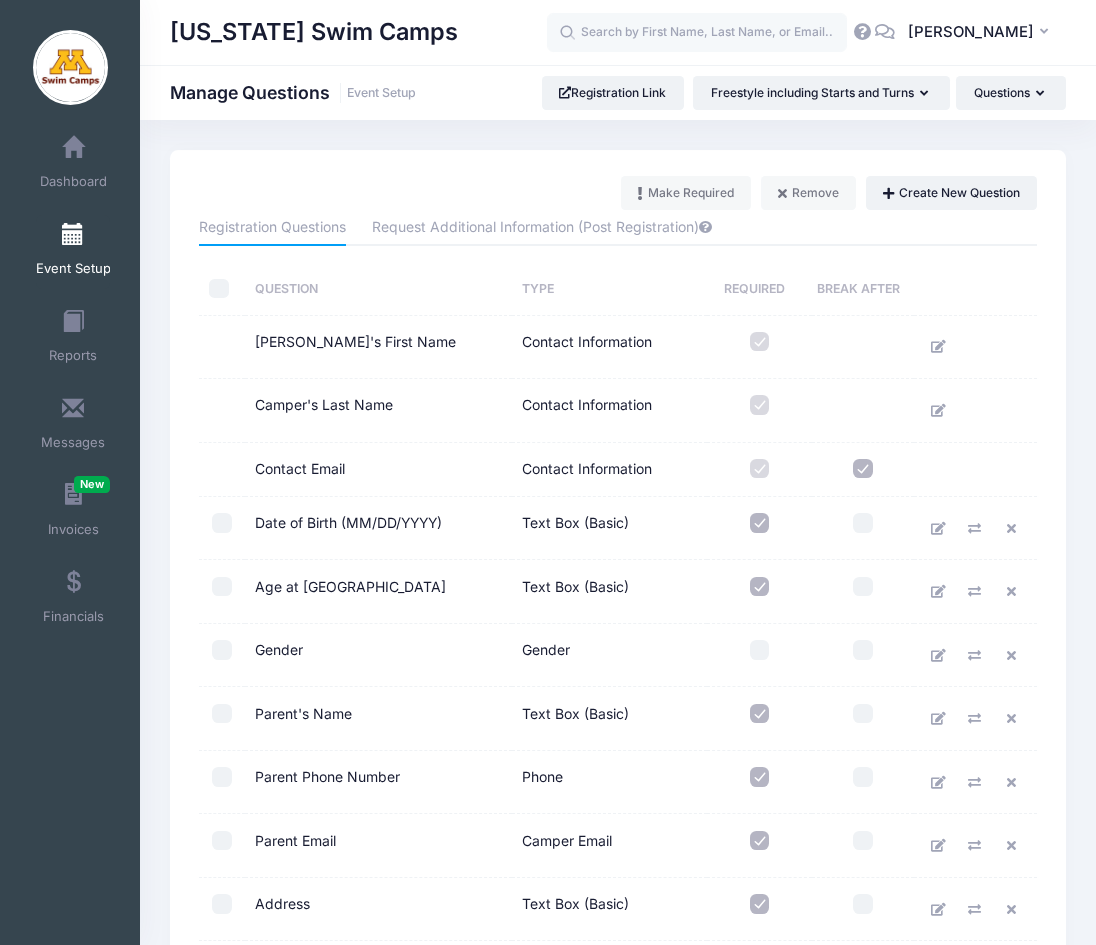 click at bounding box center (73, 235) 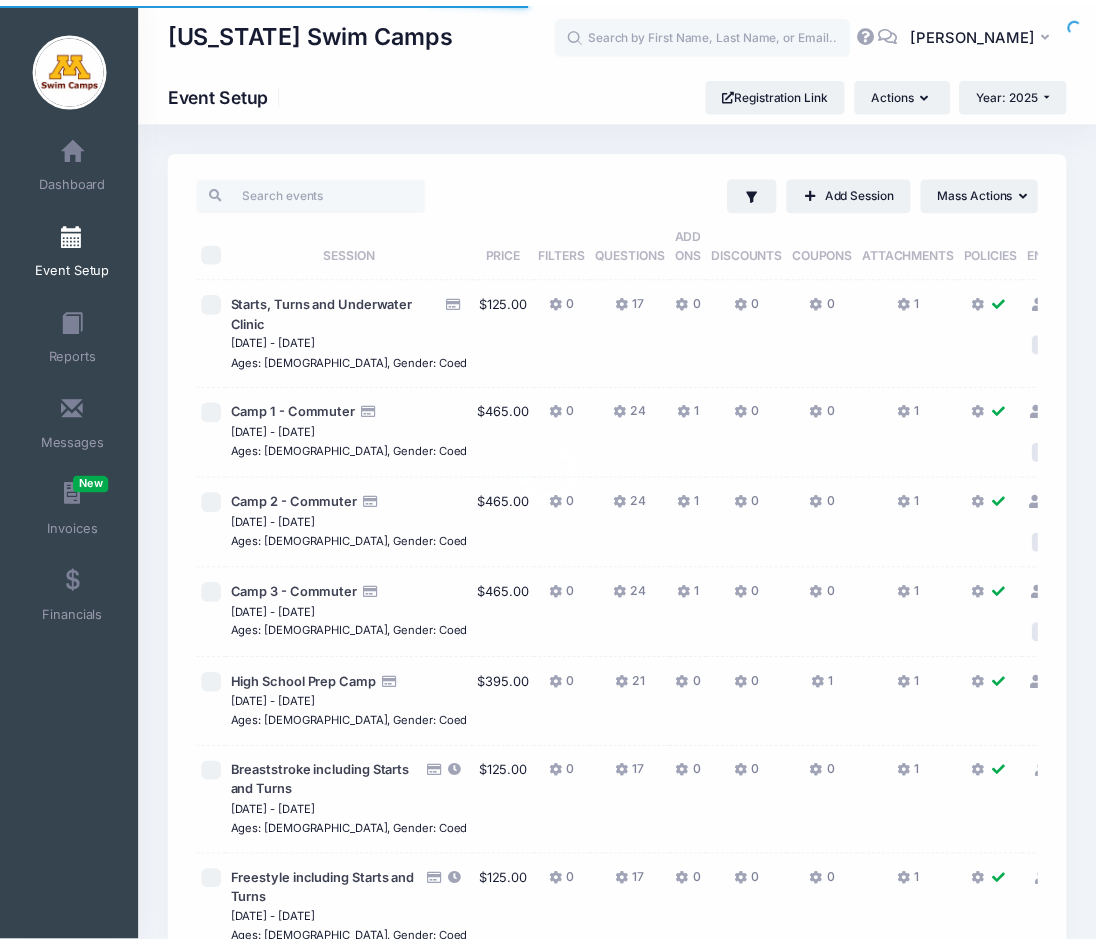 scroll, scrollTop: 0, scrollLeft: 0, axis: both 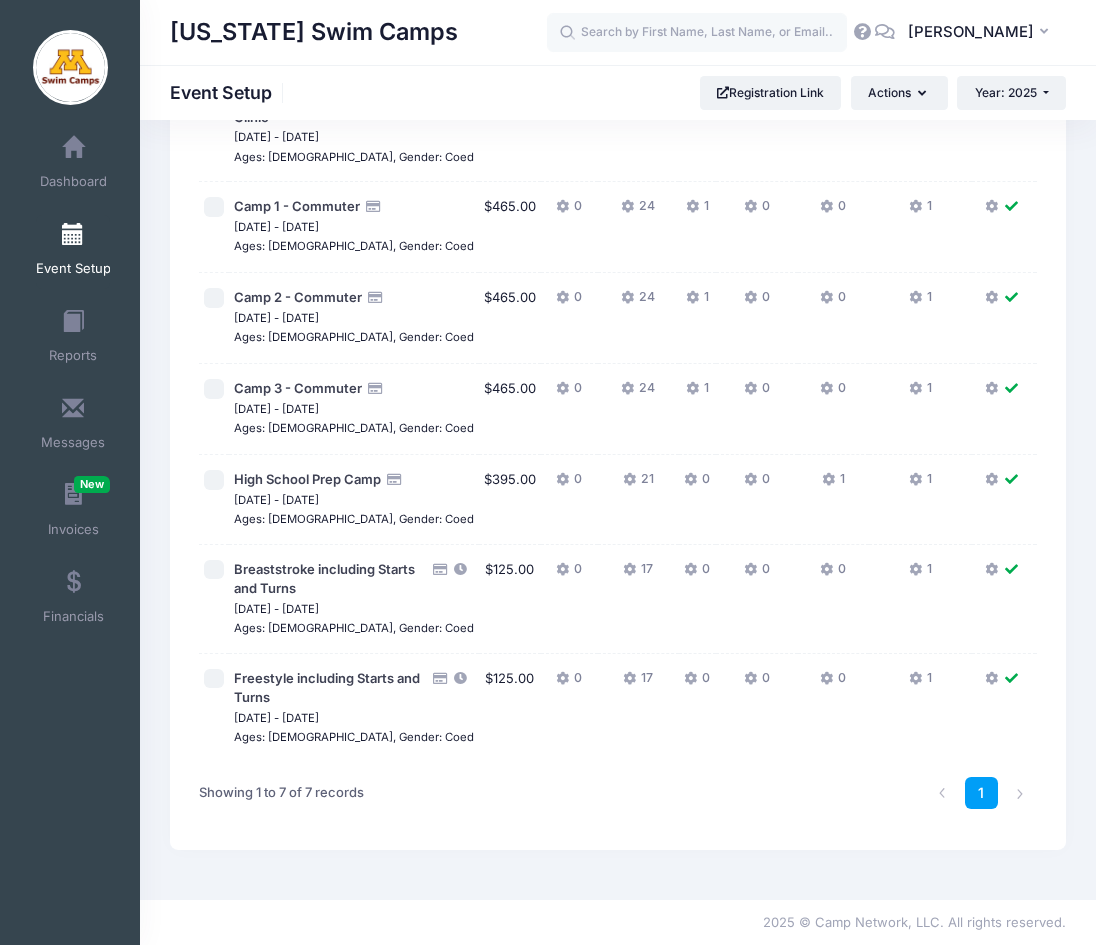 click at bounding box center (214, 679) 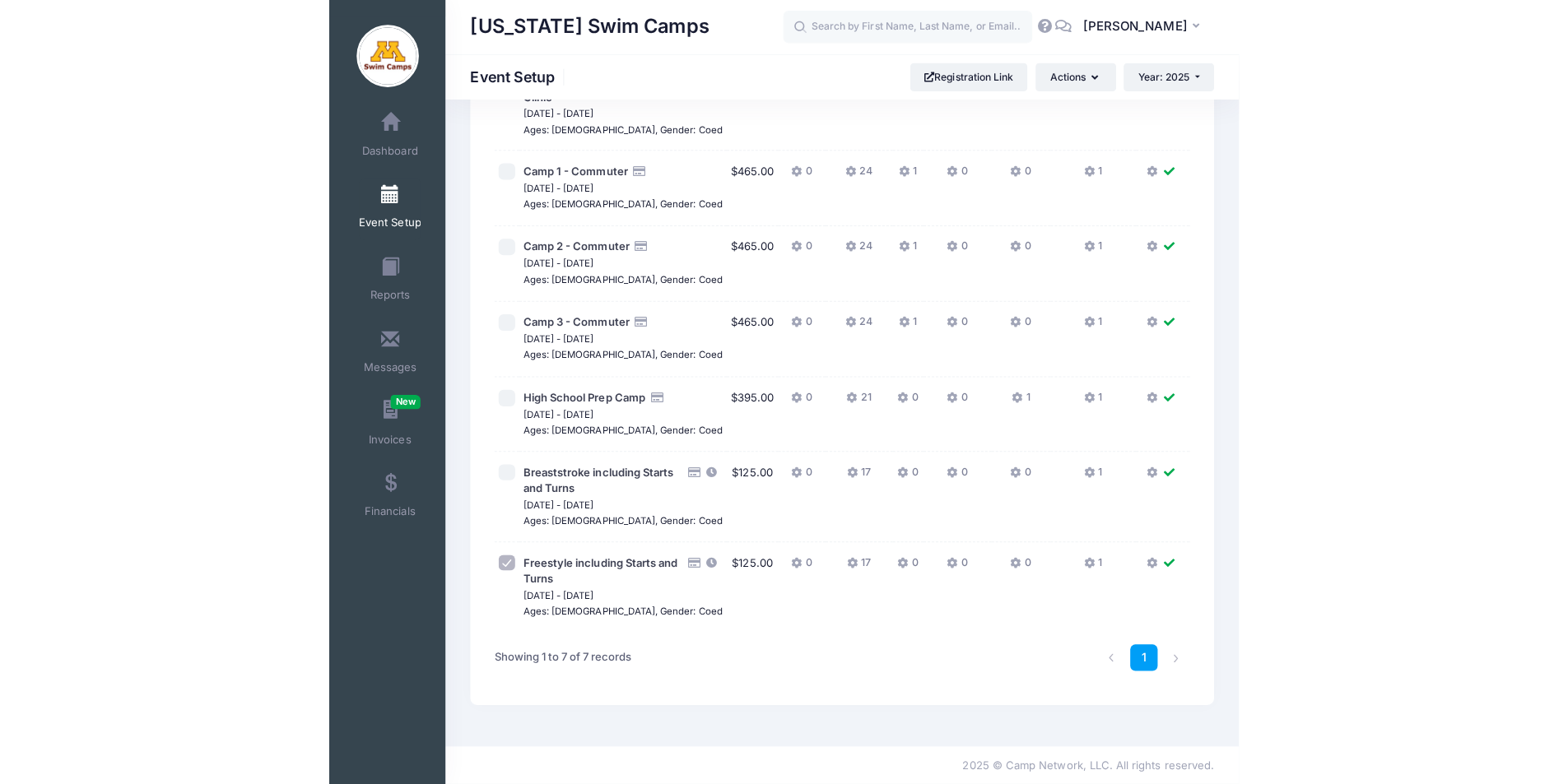scroll, scrollTop: 101, scrollLeft: 0, axis: vertical 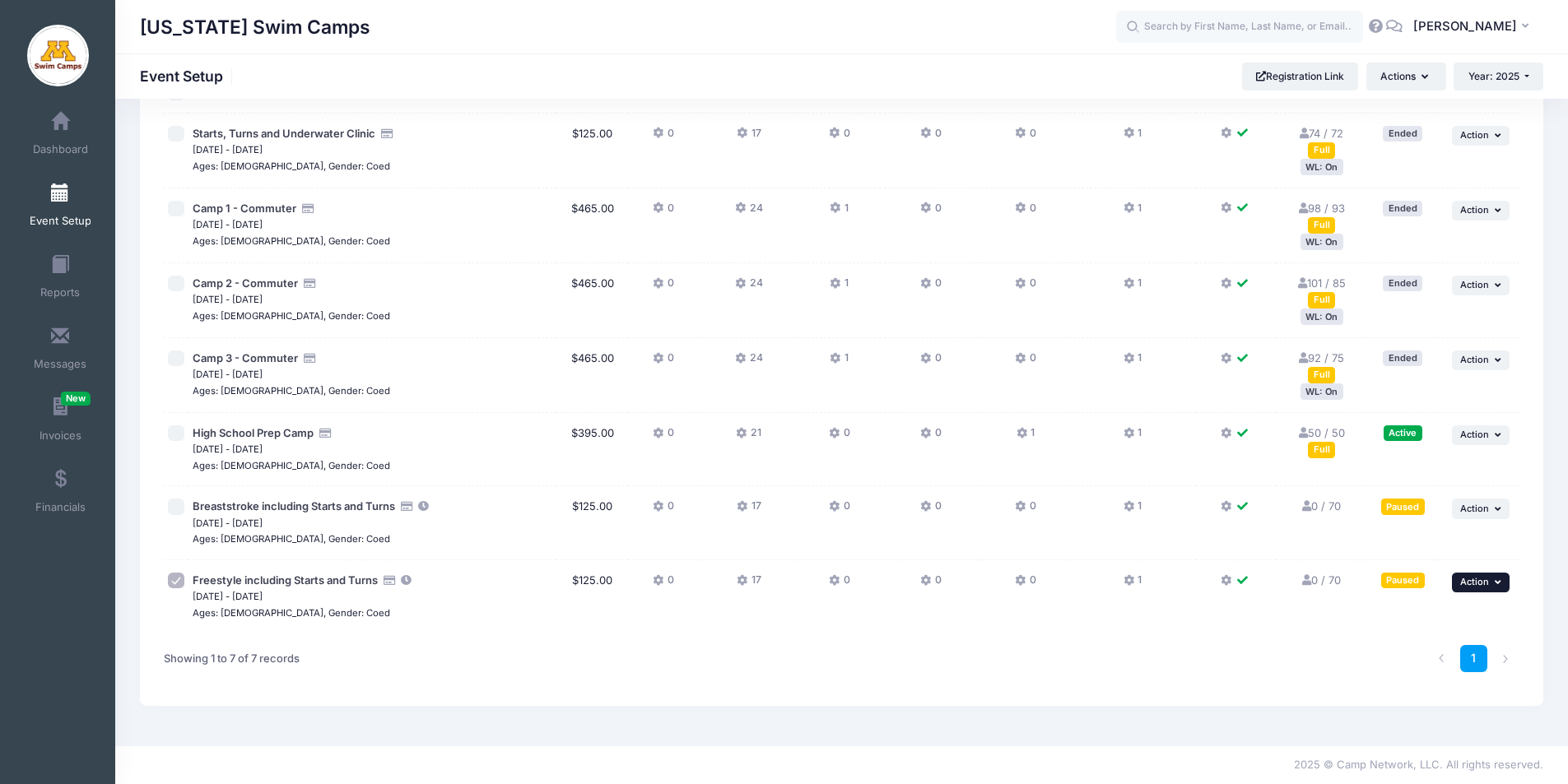 click on "Action" at bounding box center [1474, 582] 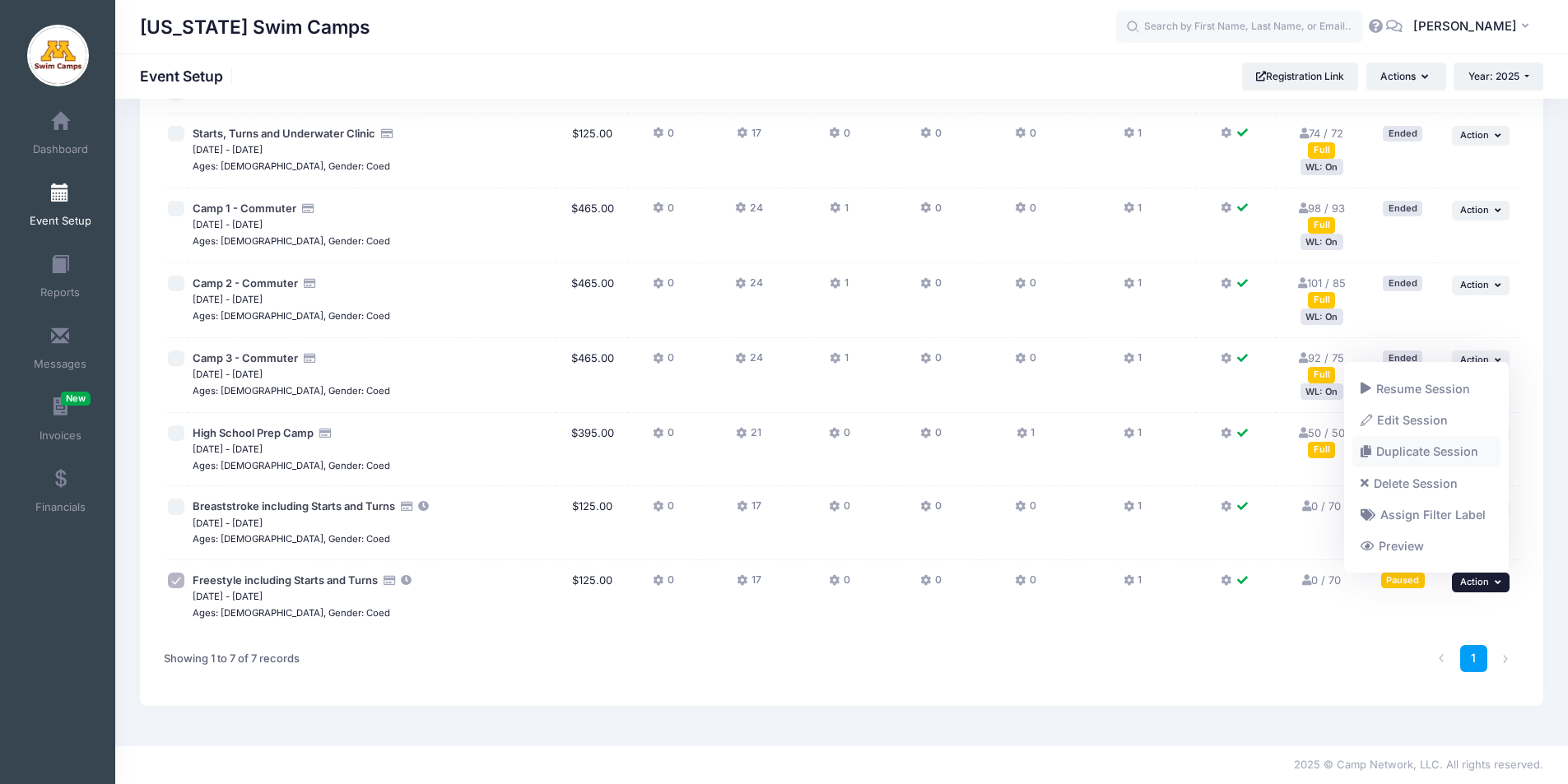 click on "Duplicate Session" at bounding box center [1426, 452] 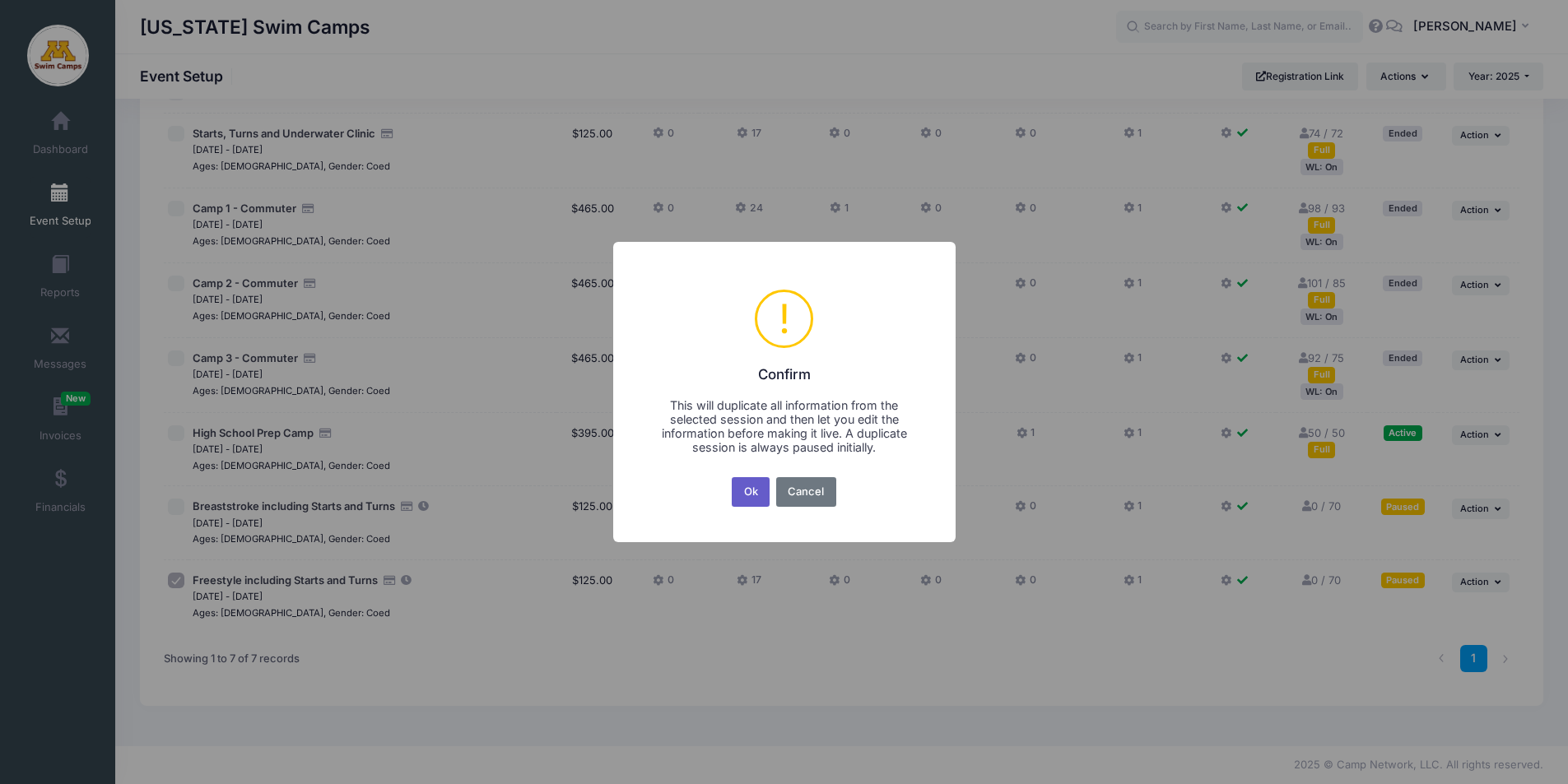 click on "Ok" at bounding box center (751, 492) 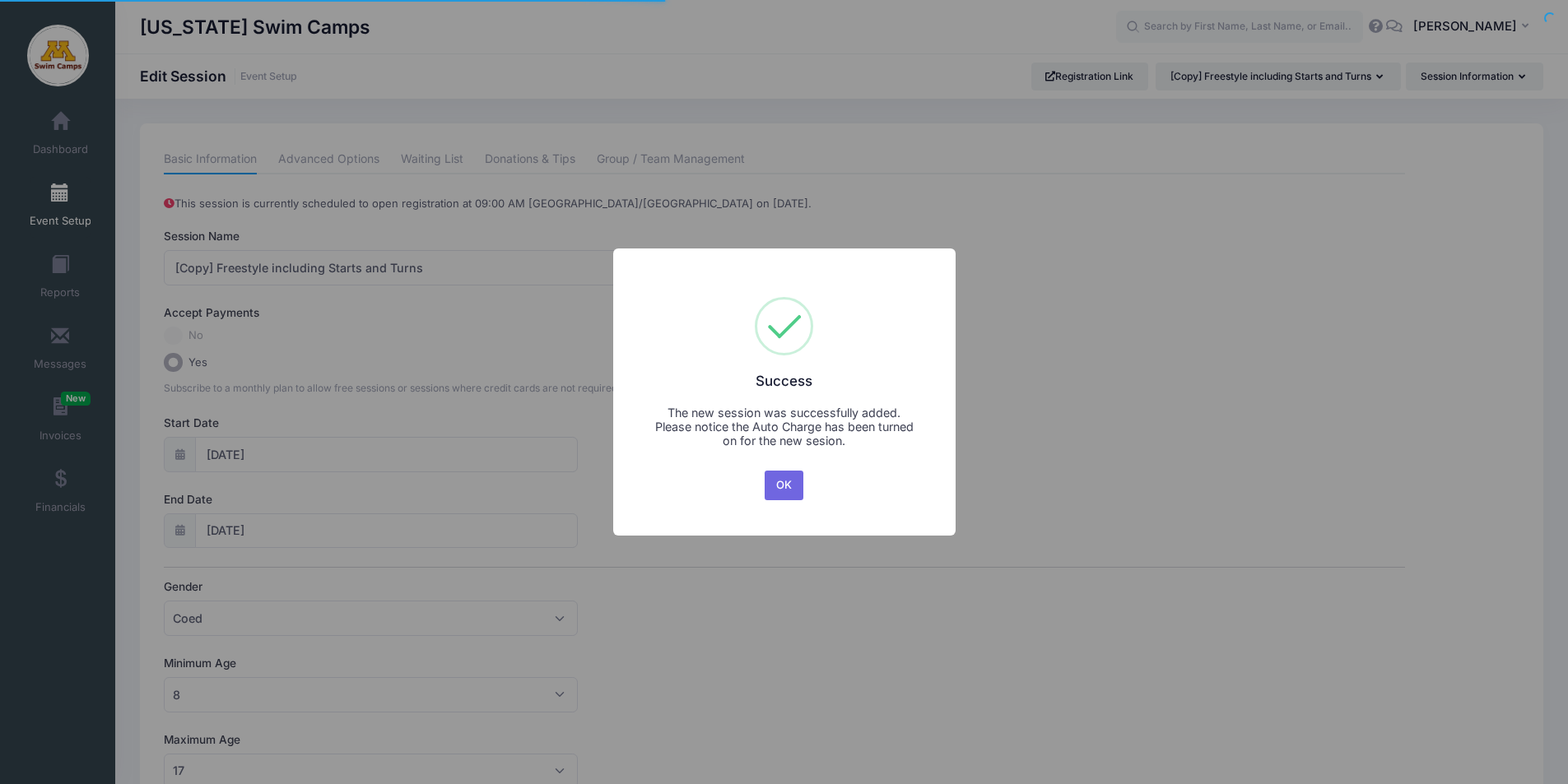 scroll, scrollTop: 0, scrollLeft: 0, axis: both 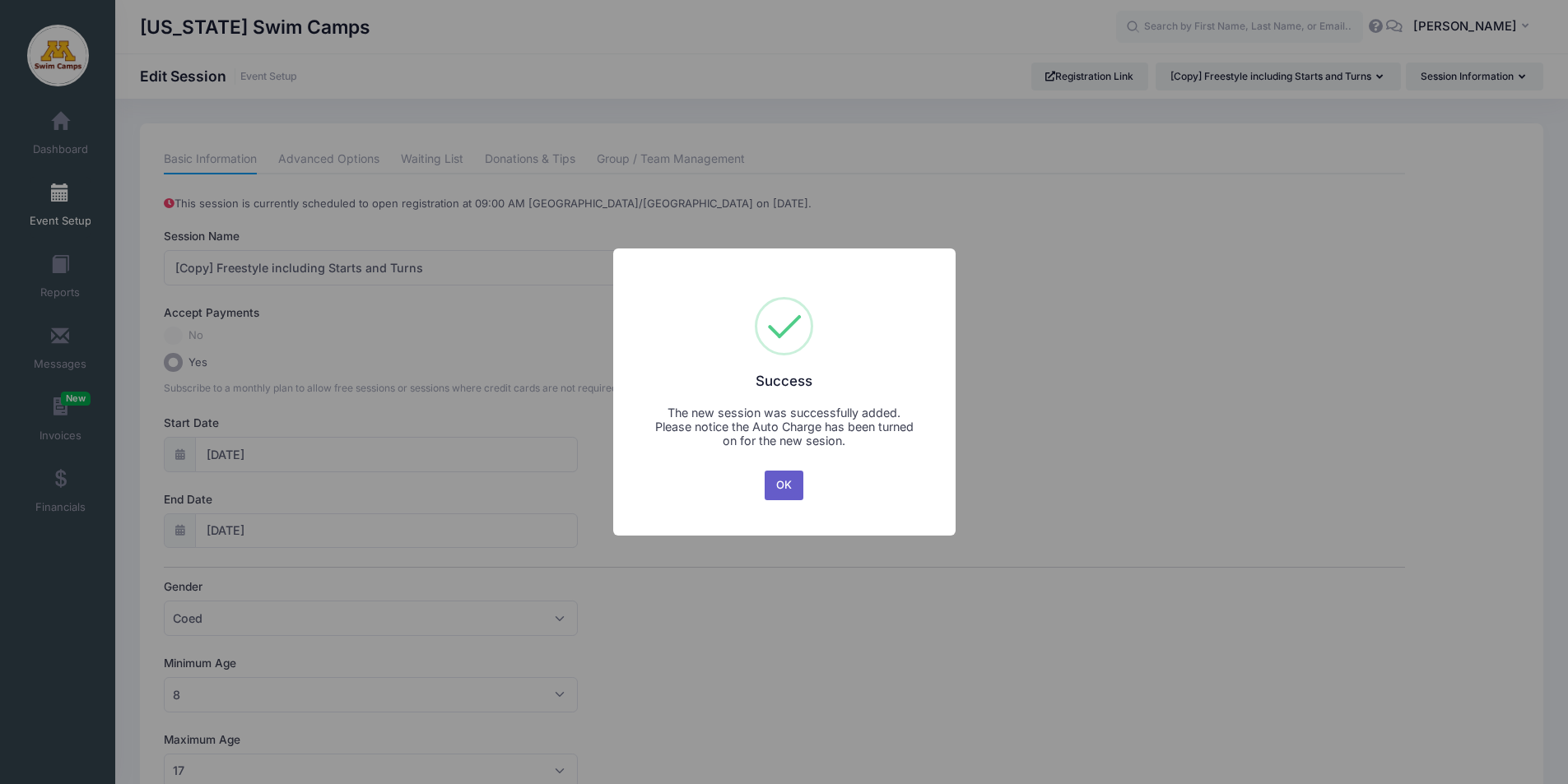 click on "OK" at bounding box center [784, 485] 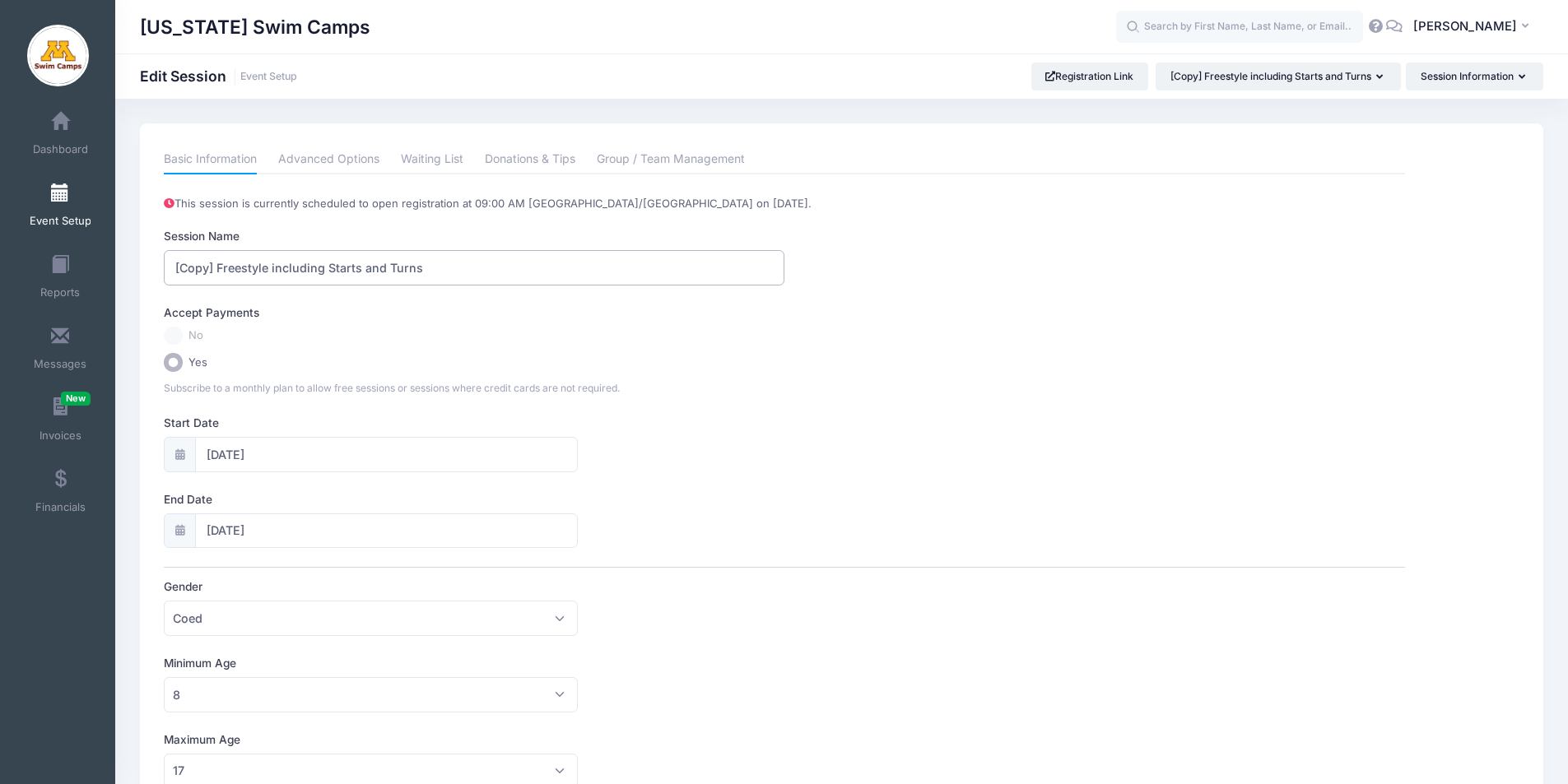 drag, startPoint x: 266, startPoint y: 265, endPoint x: 129, endPoint y: 263, distance: 137.0146 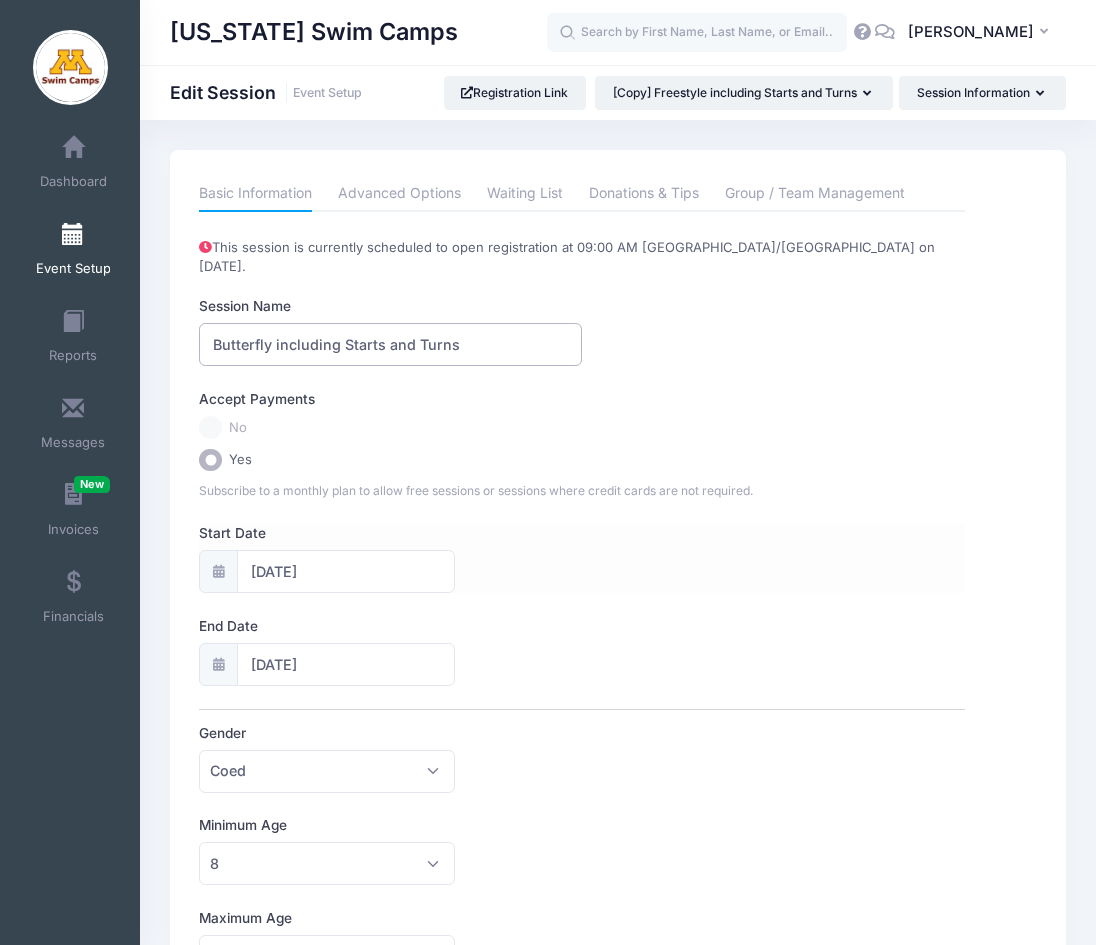 type on "Butterfly including Starts and Turns" 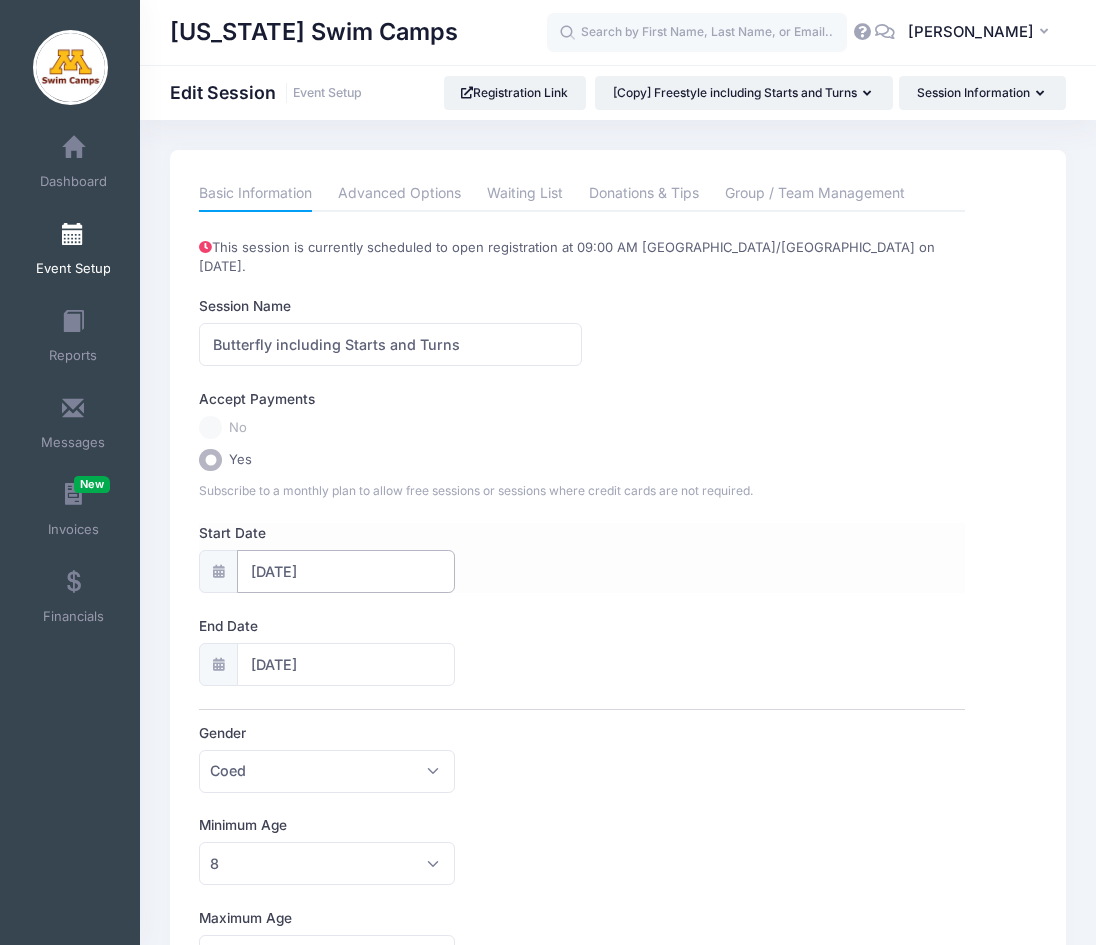 click on "10/12/2025" at bounding box center (345, 571) 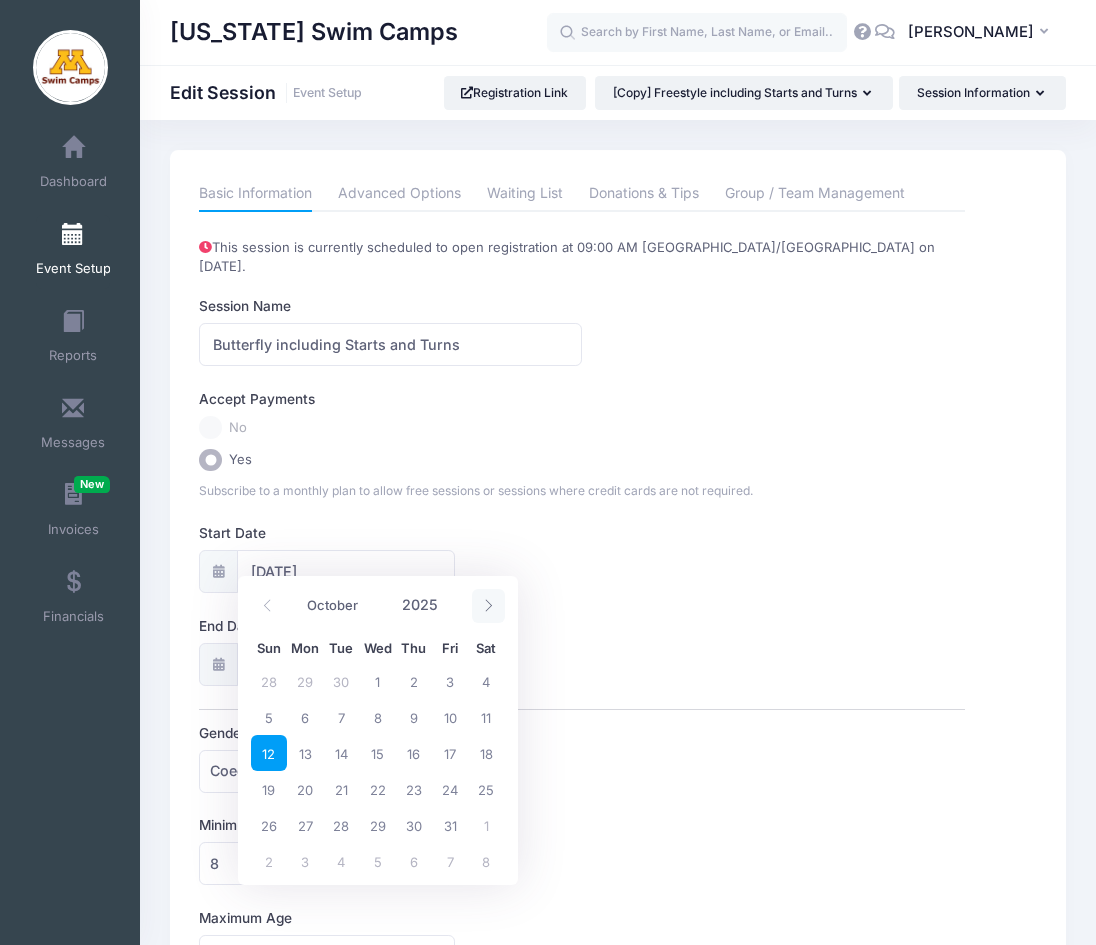 click 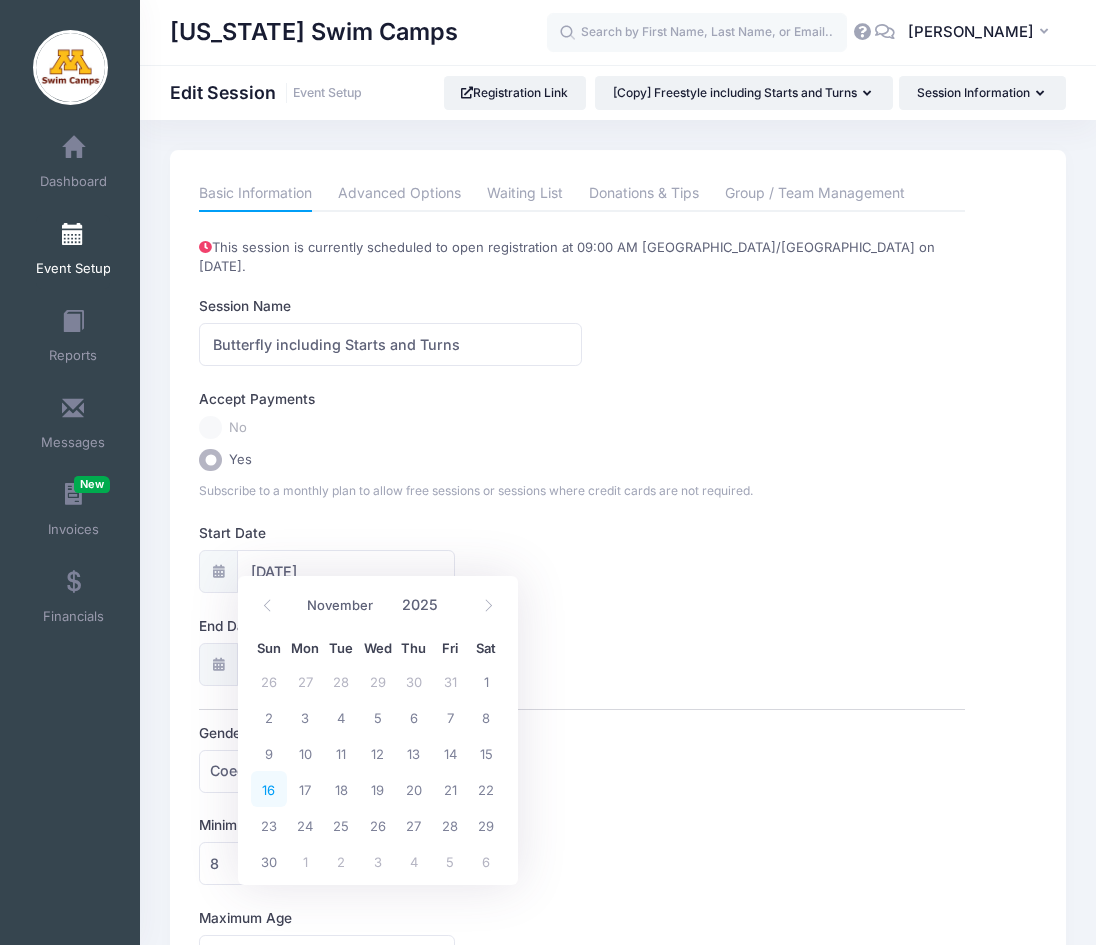 click on "16" at bounding box center [269, 789] 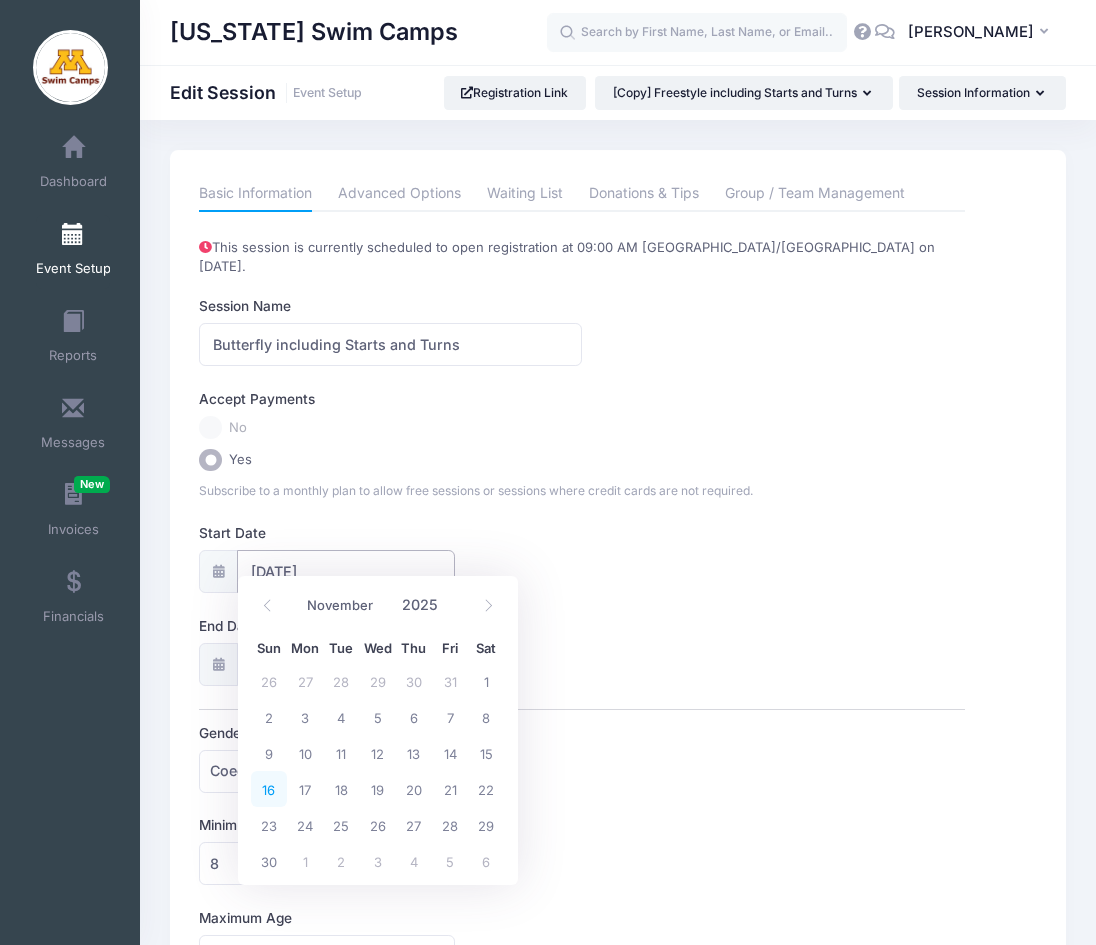type on "11/16/2025" 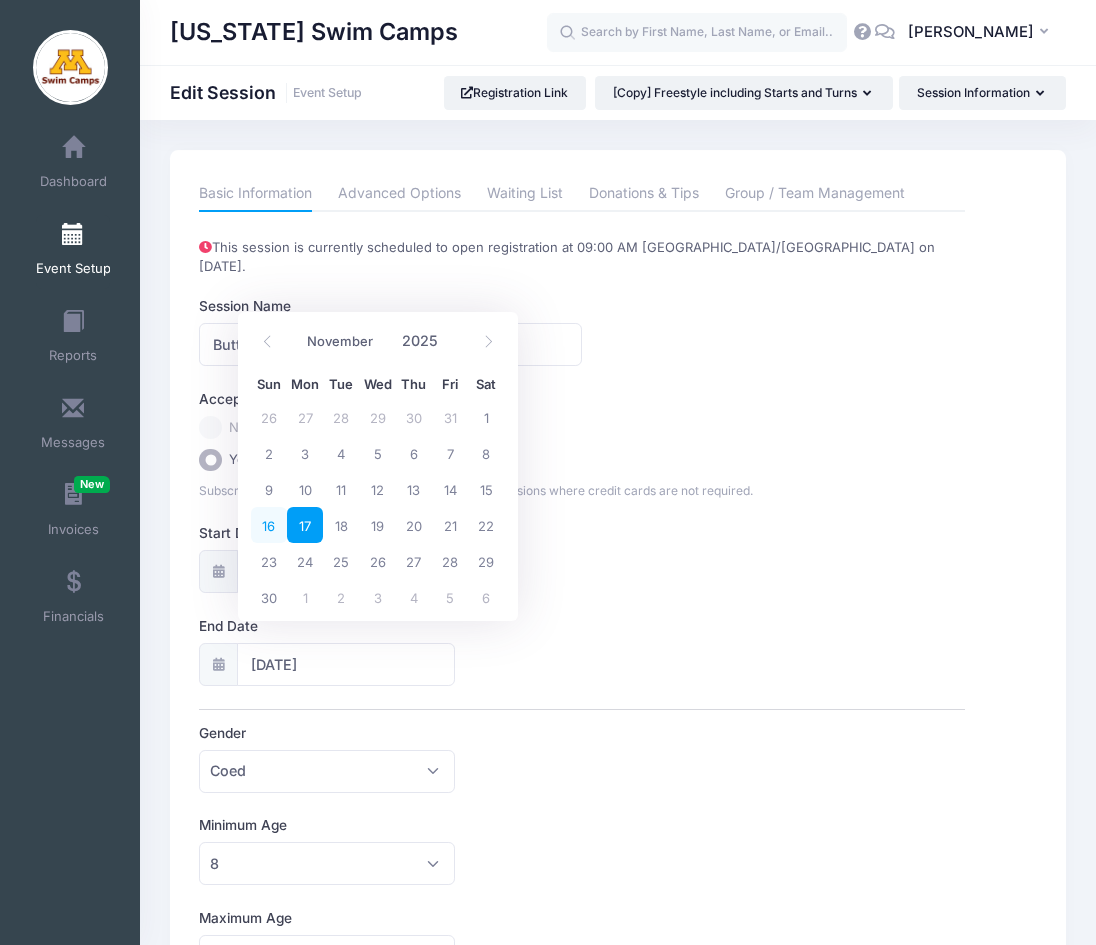 click on "16" at bounding box center [269, 525] 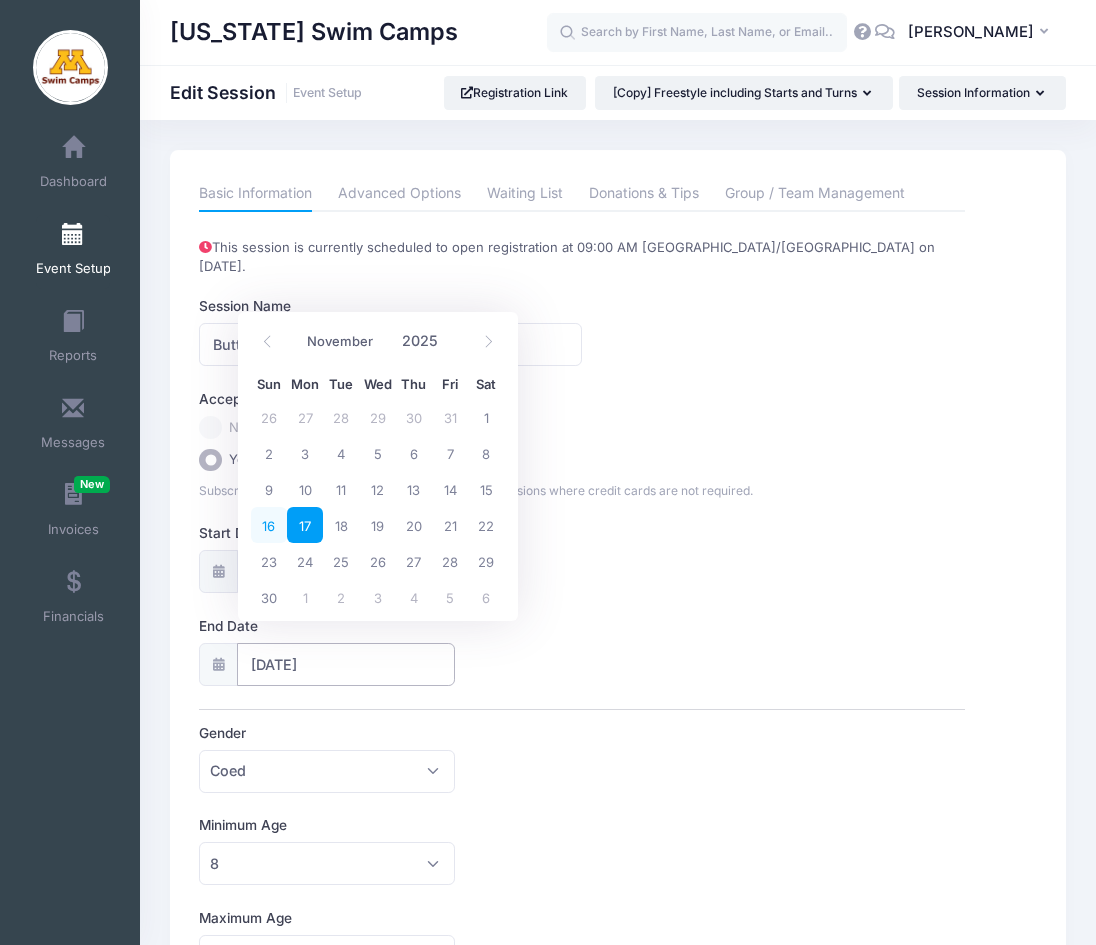 type on "11/16/2025" 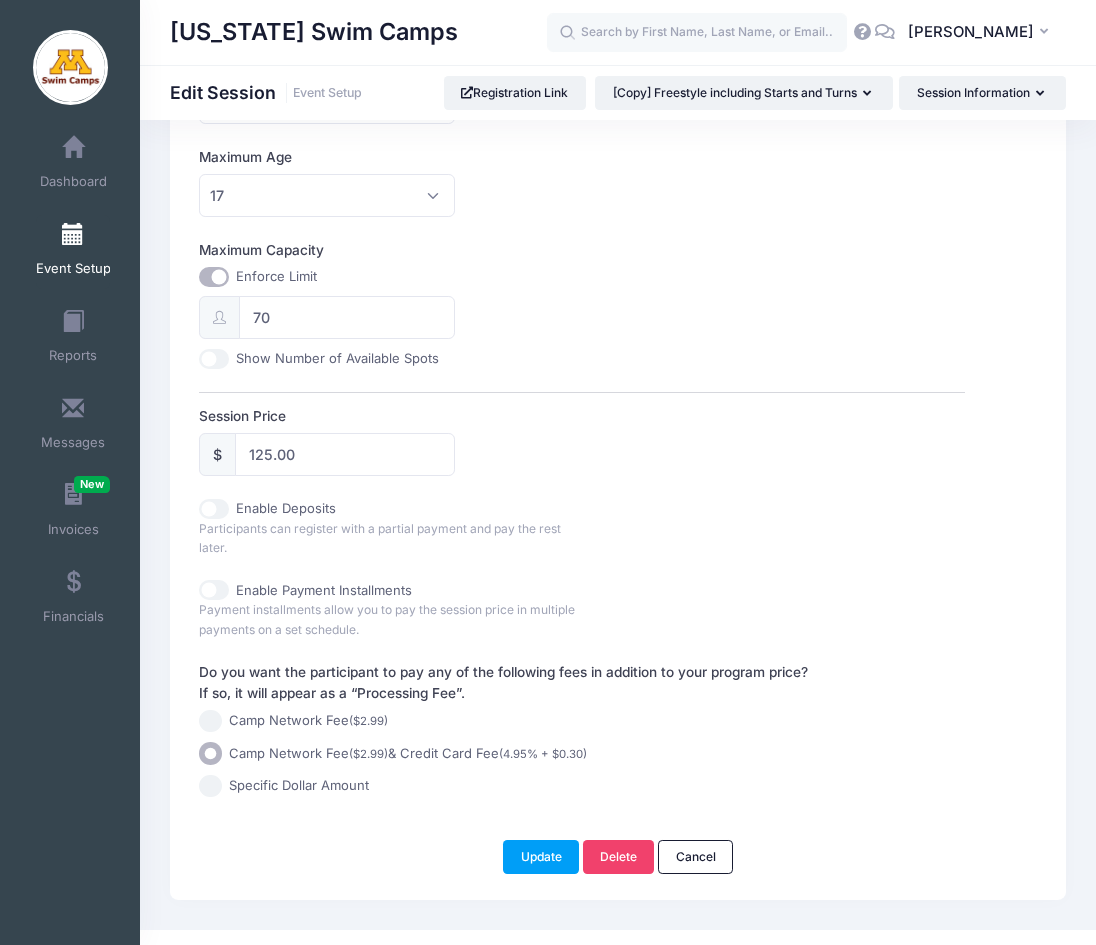 scroll, scrollTop: 772, scrollLeft: 0, axis: vertical 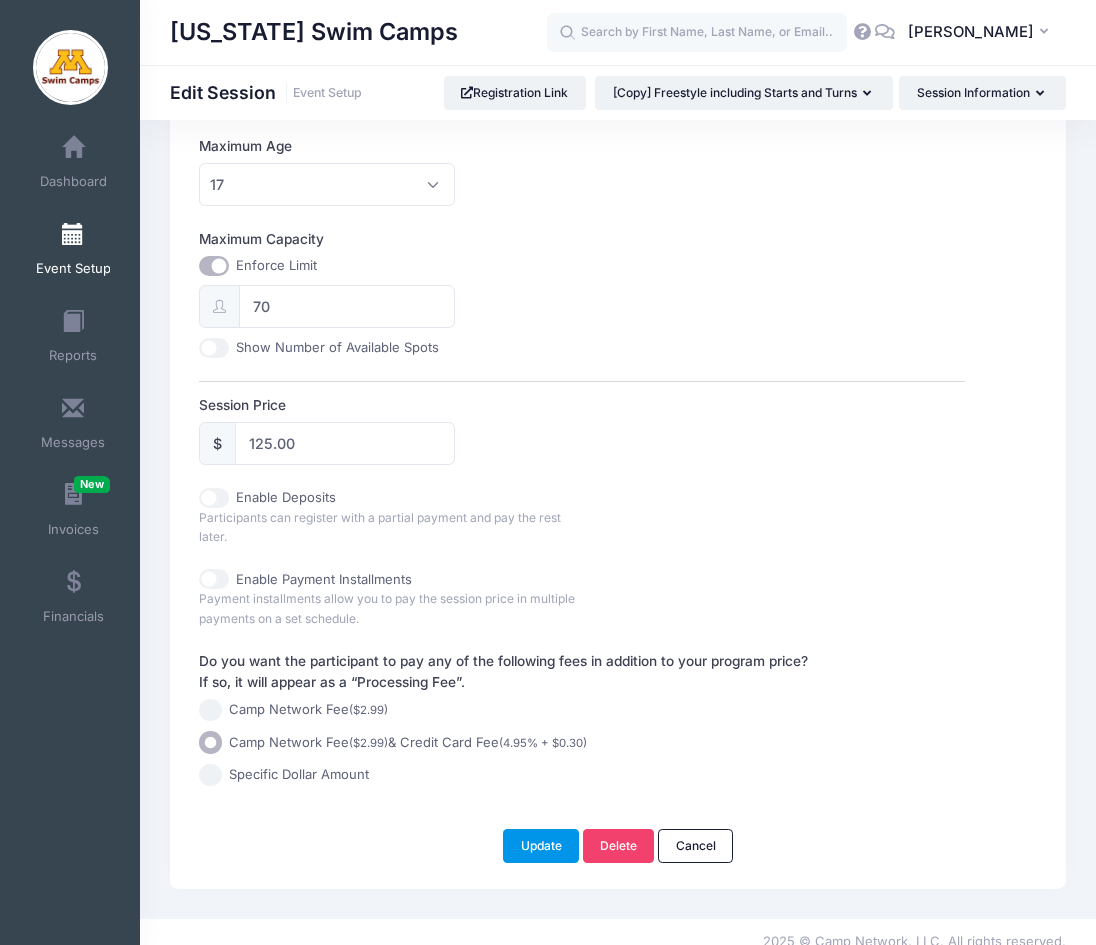 click on "Update" at bounding box center [541, 846] 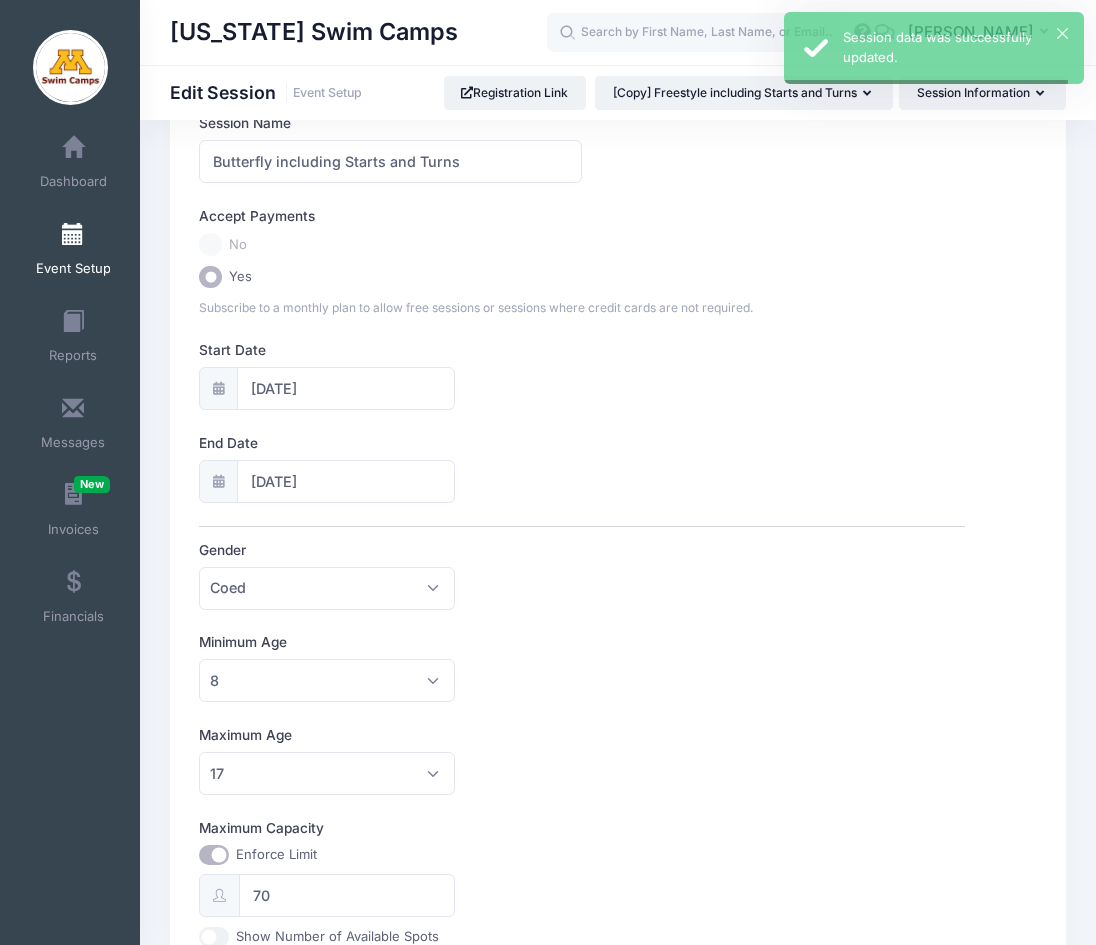 scroll, scrollTop: 0, scrollLeft: 0, axis: both 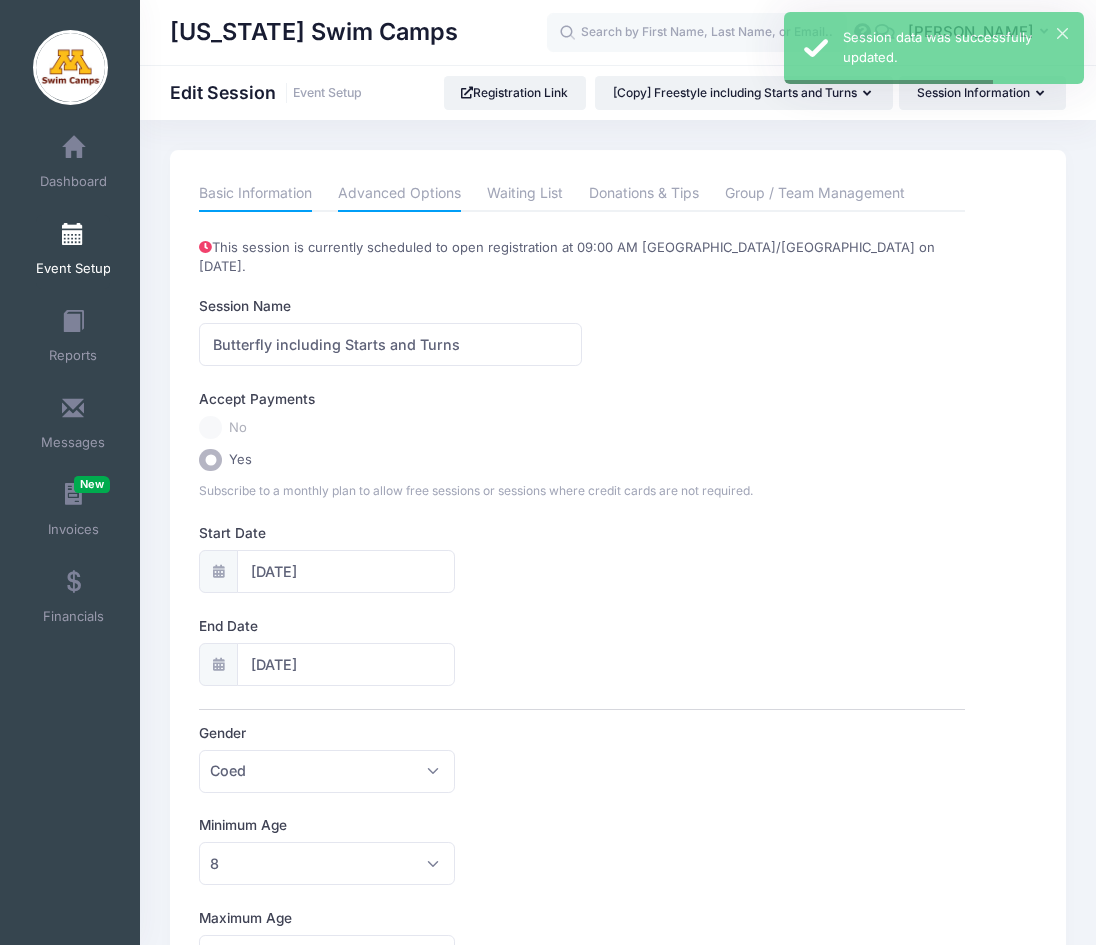 click on "Advanced Options" at bounding box center [399, 194] 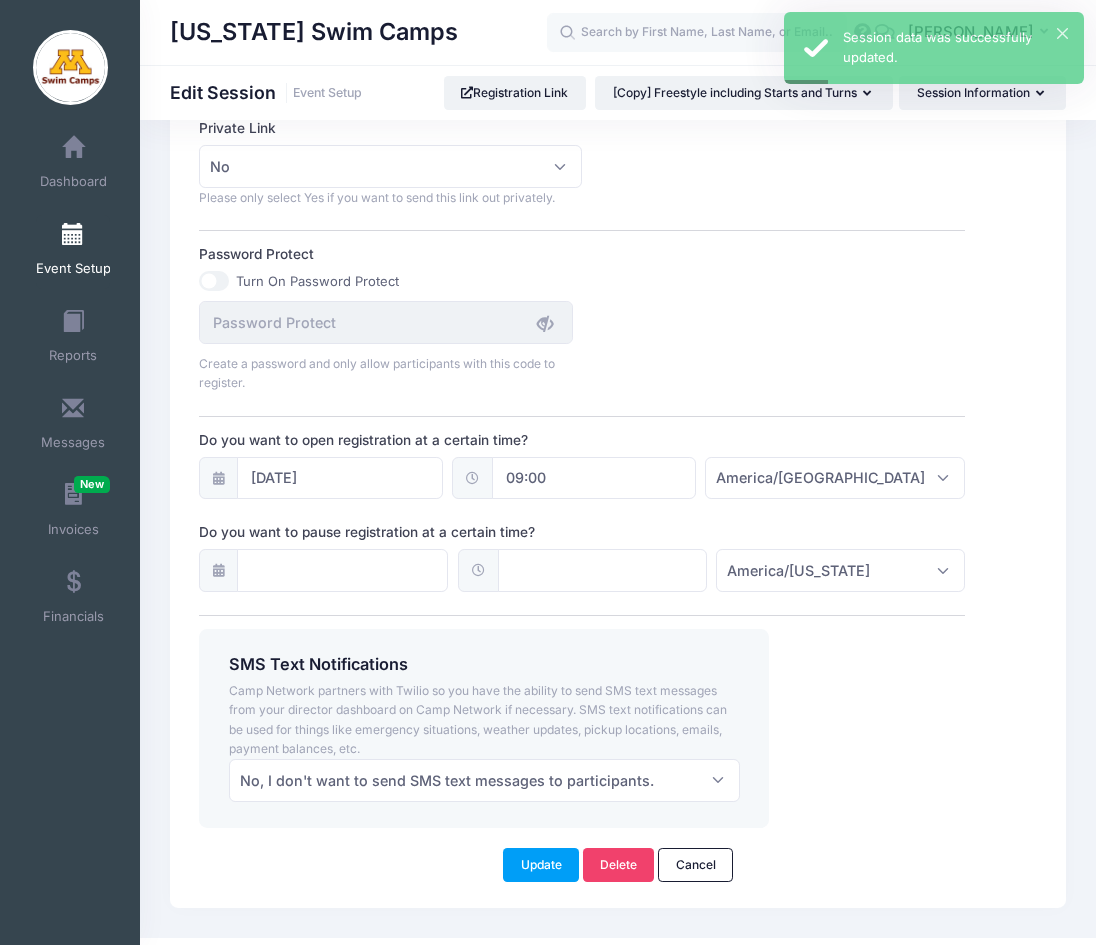 scroll, scrollTop: 1378, scrollLeft: 0, axis: vertical 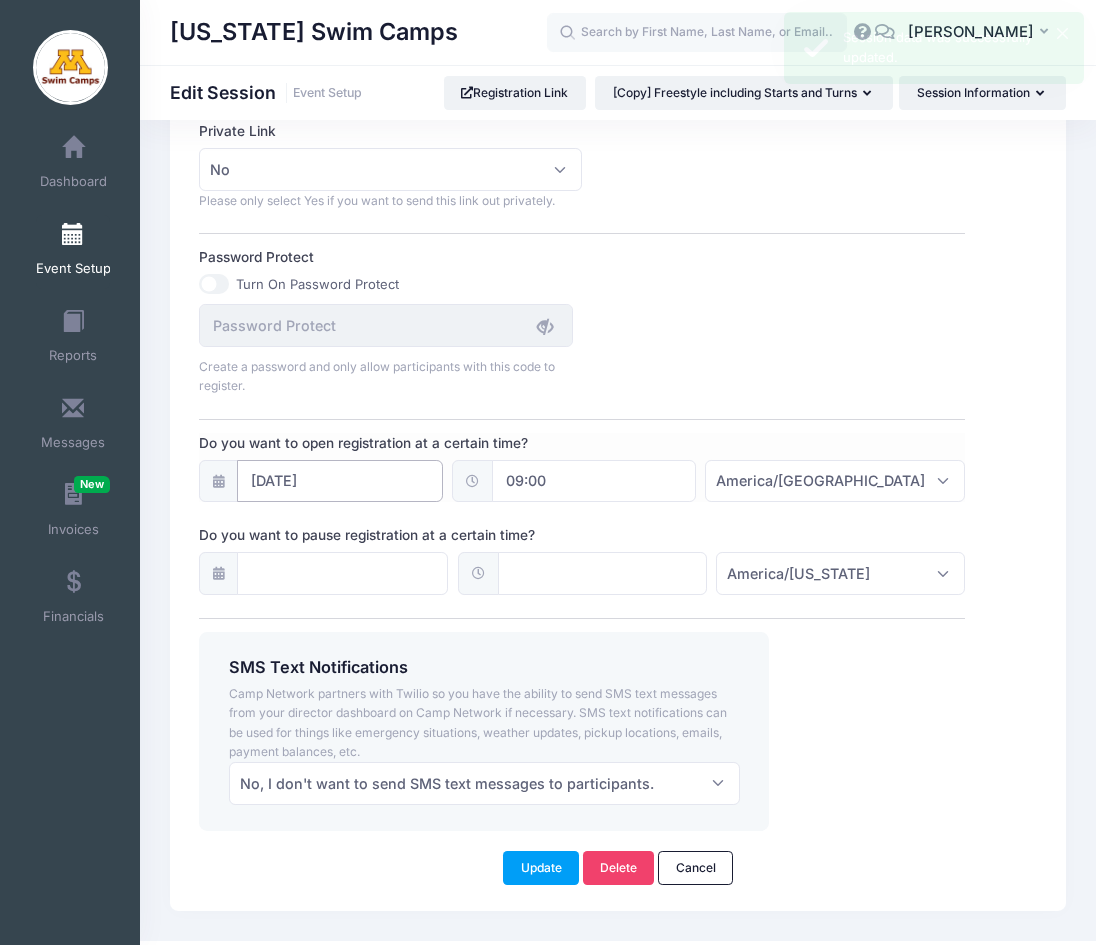 click on "09/01/2025" at bounding box center [339, 481] 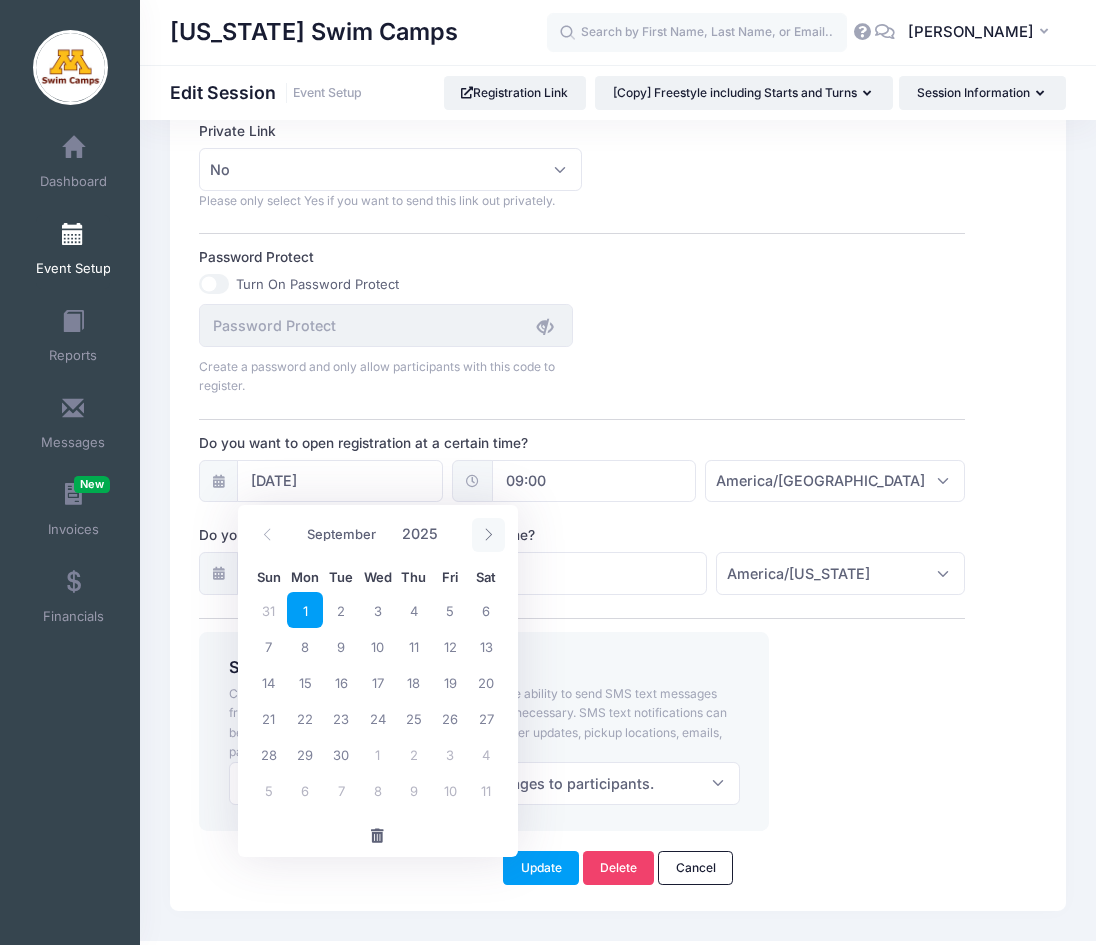 click 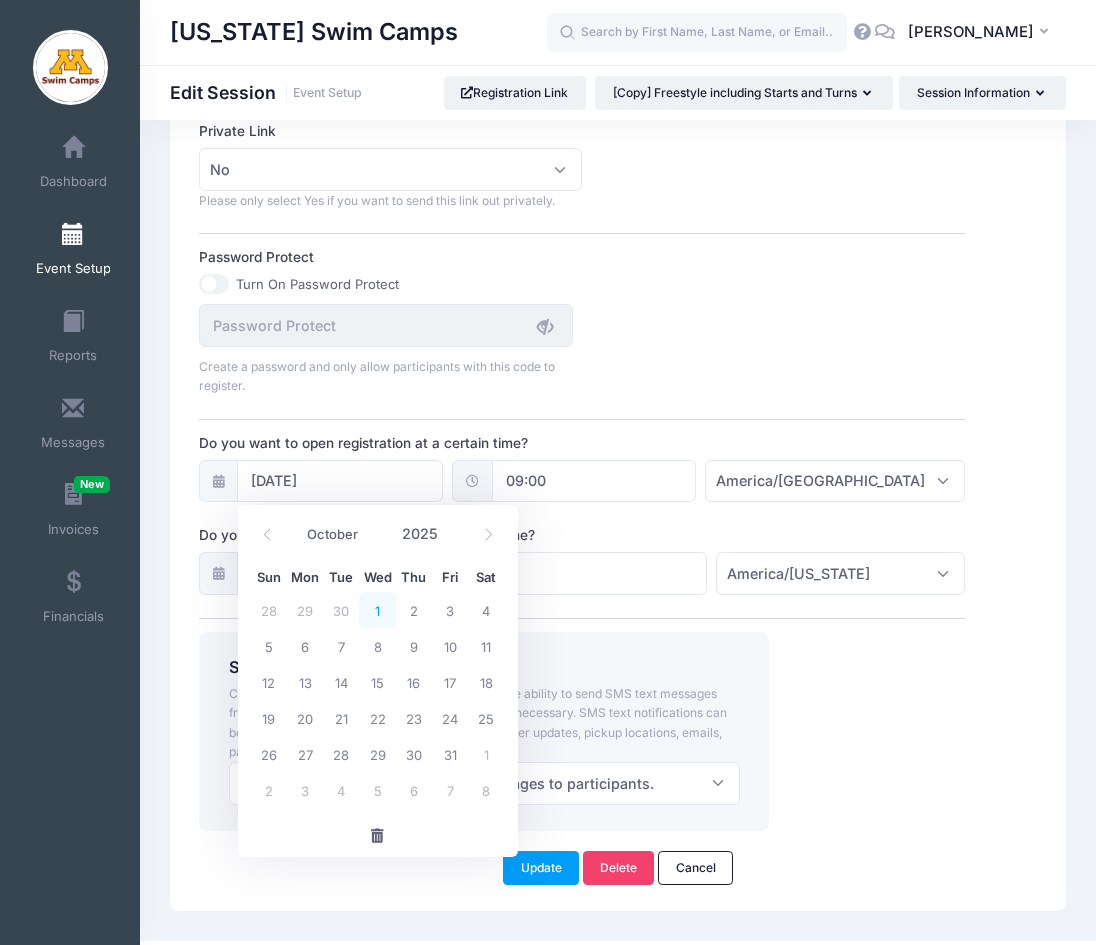 click on "1" at bounding box center (377, 610) 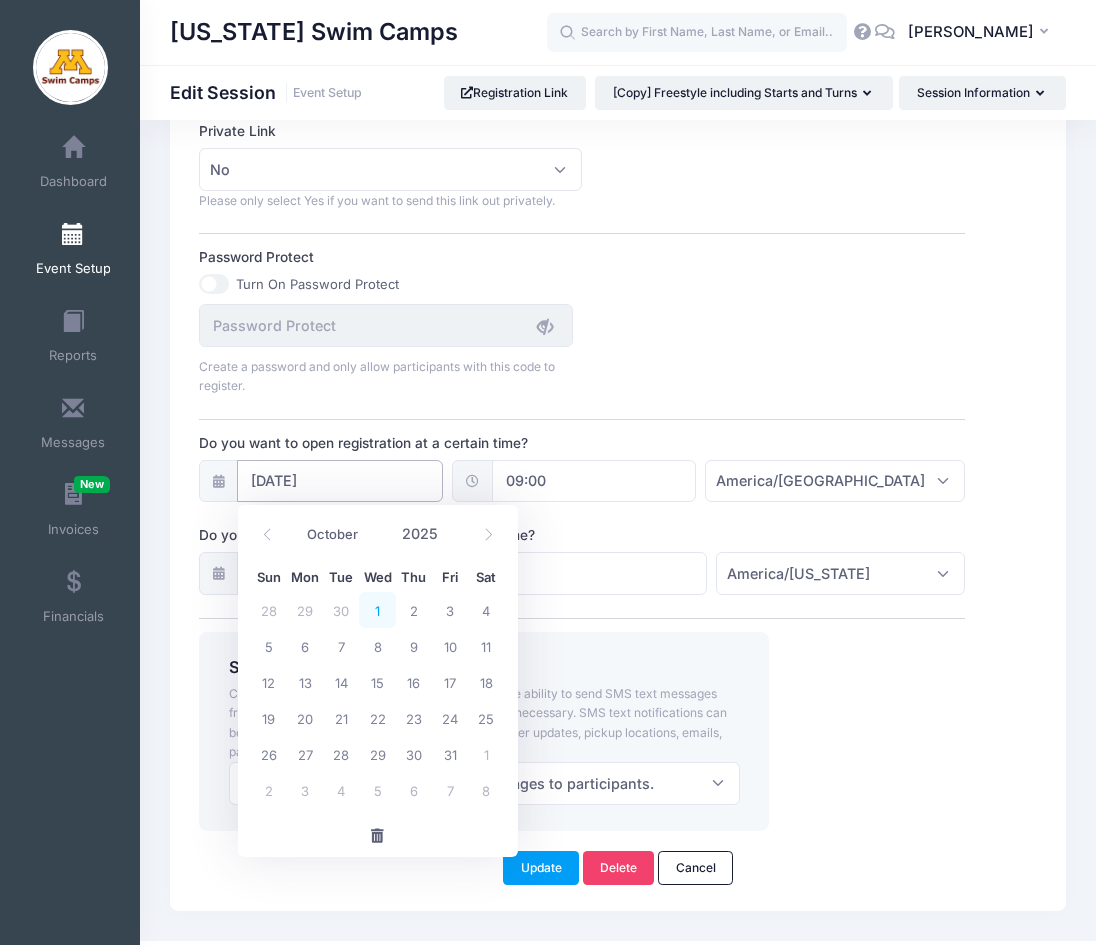 type on "10/01/2025" 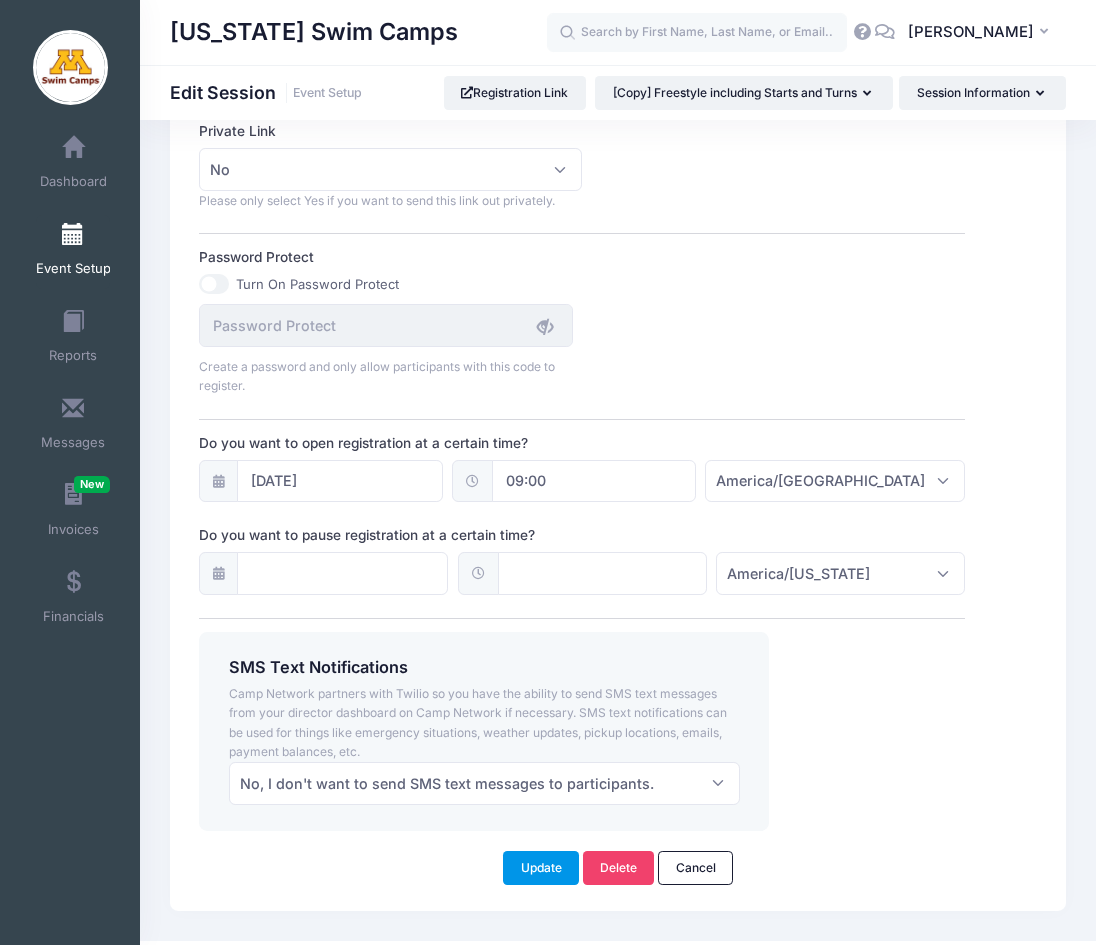 click on "Update" at bounding box center (541, 868) 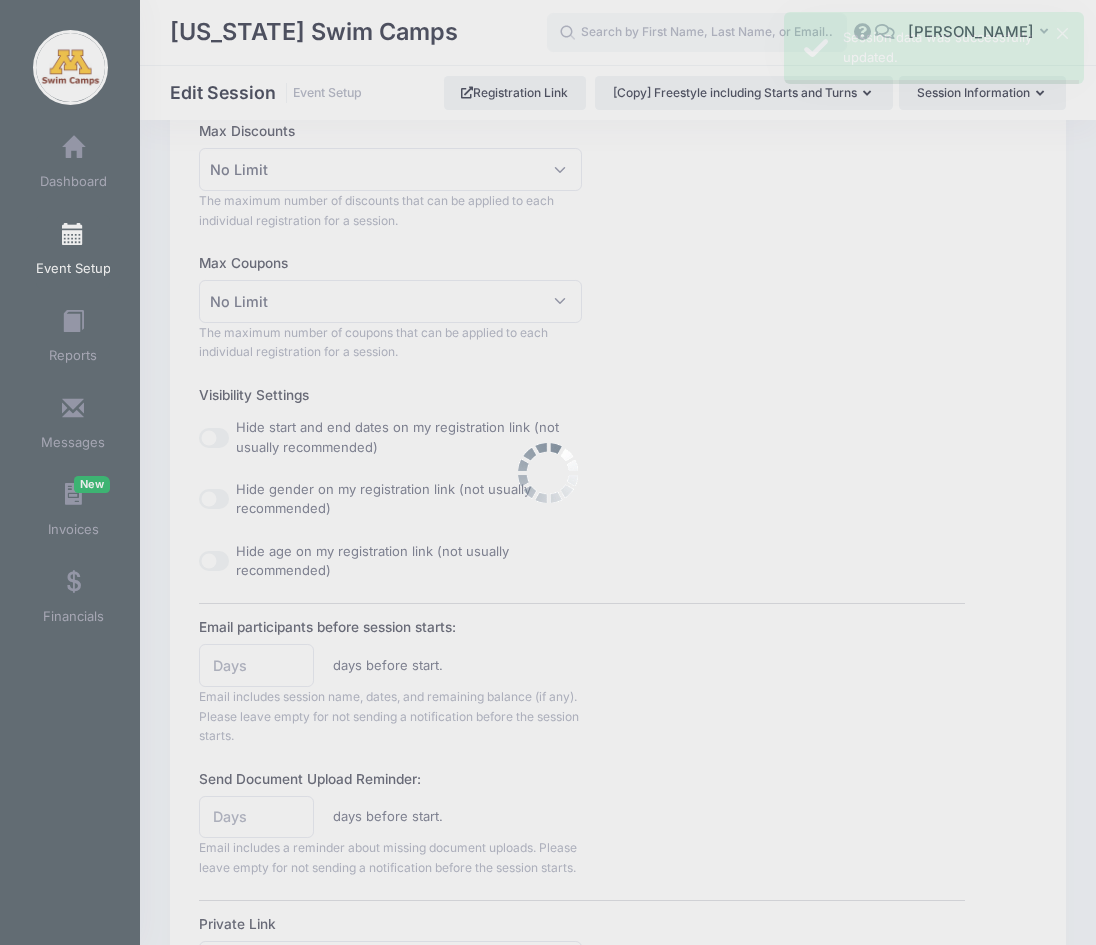 scroll, scrollTop: 0, scrollLeft: 0, axis: both 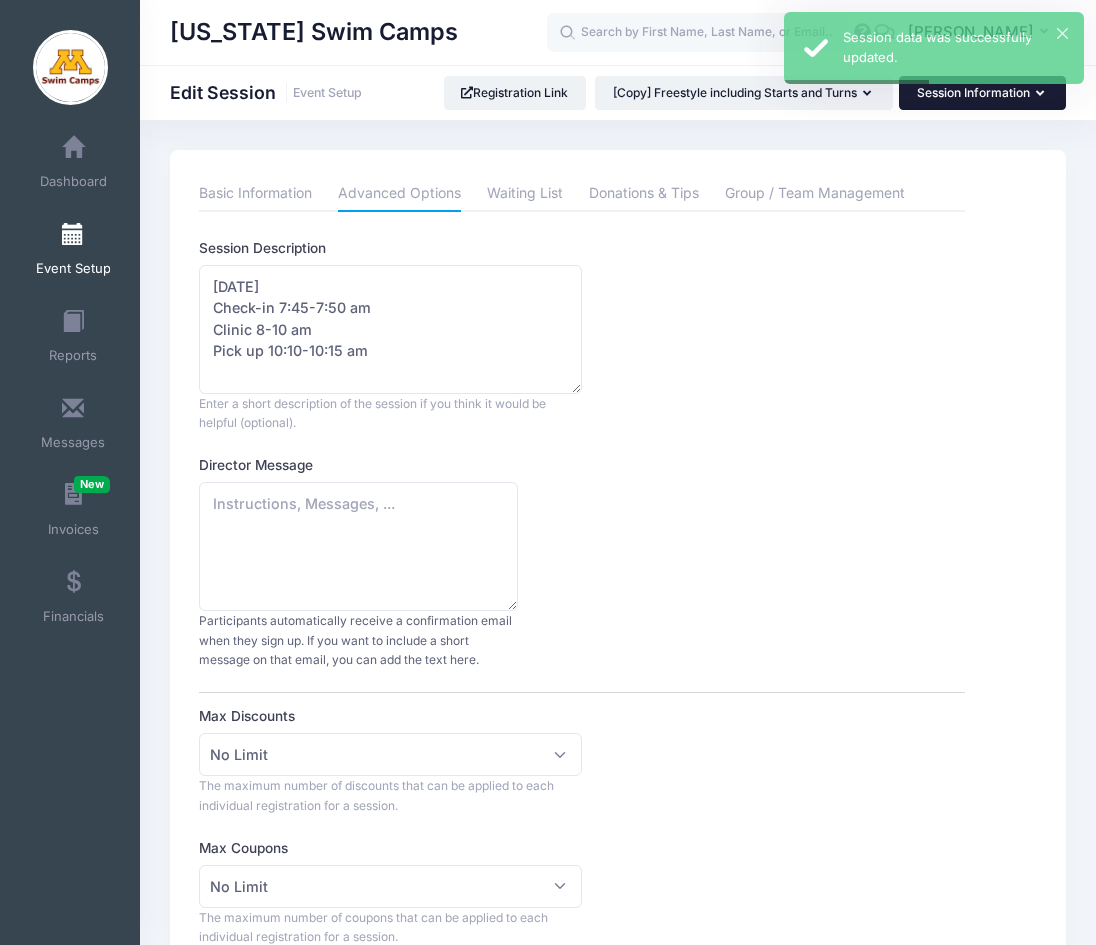 click on "Session Information" at bounding box center [982, 93] 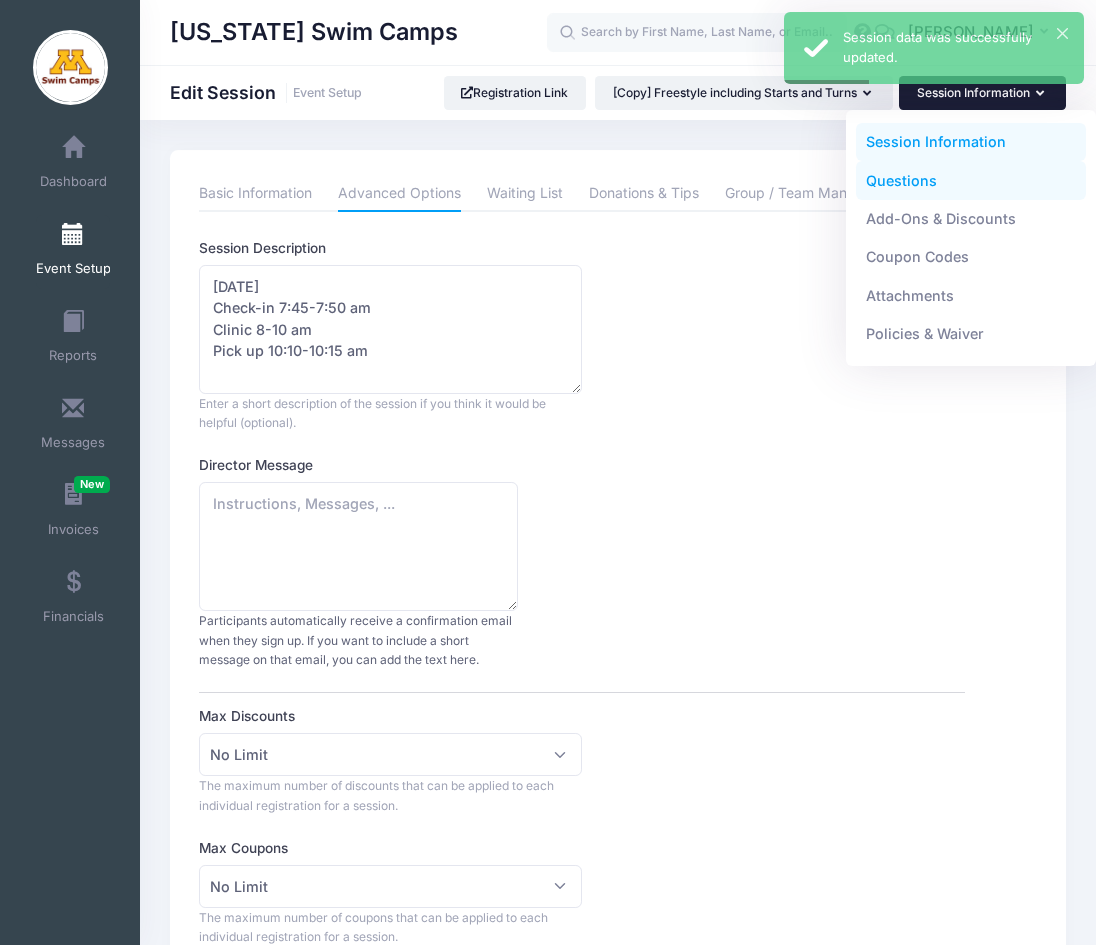 click on "Questions" at bounding box center (971, 180) 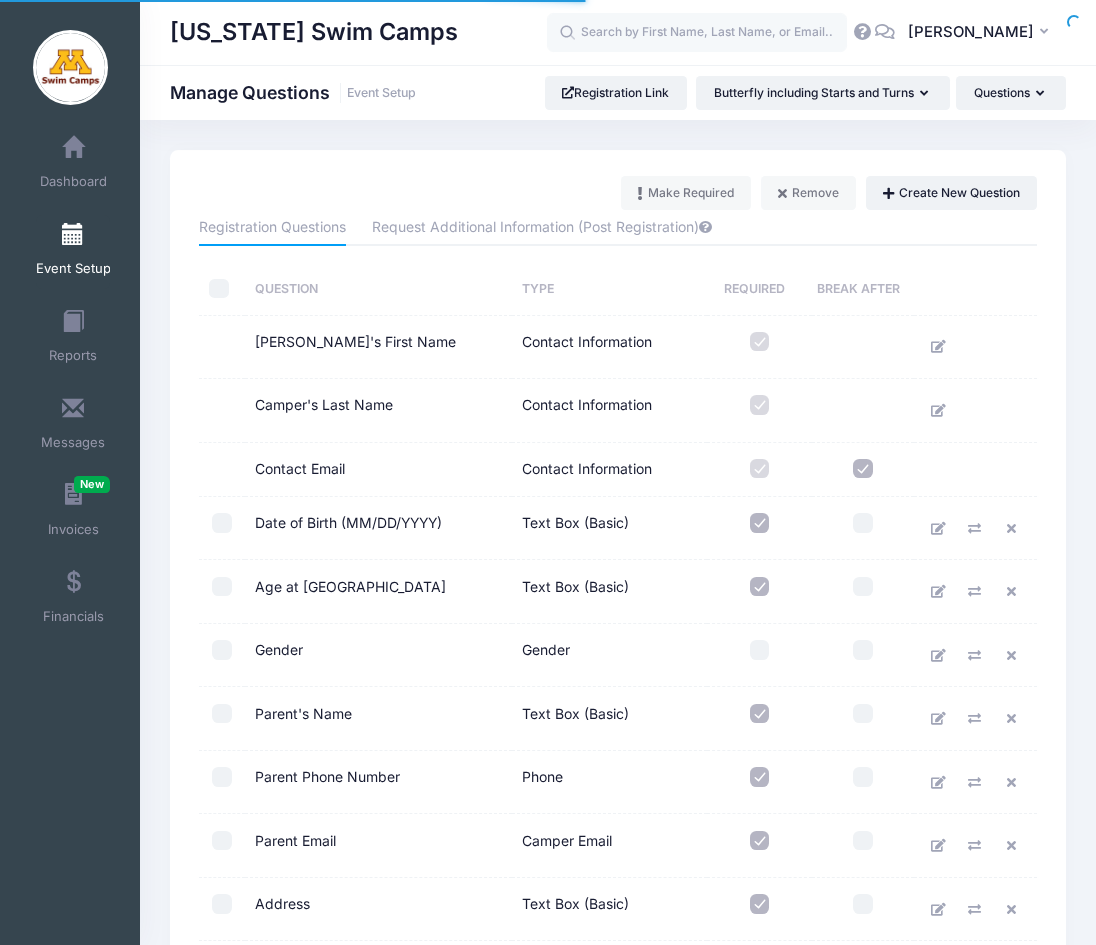 scroll, scrollTop: 0, scrollLeft: 0, axis: both 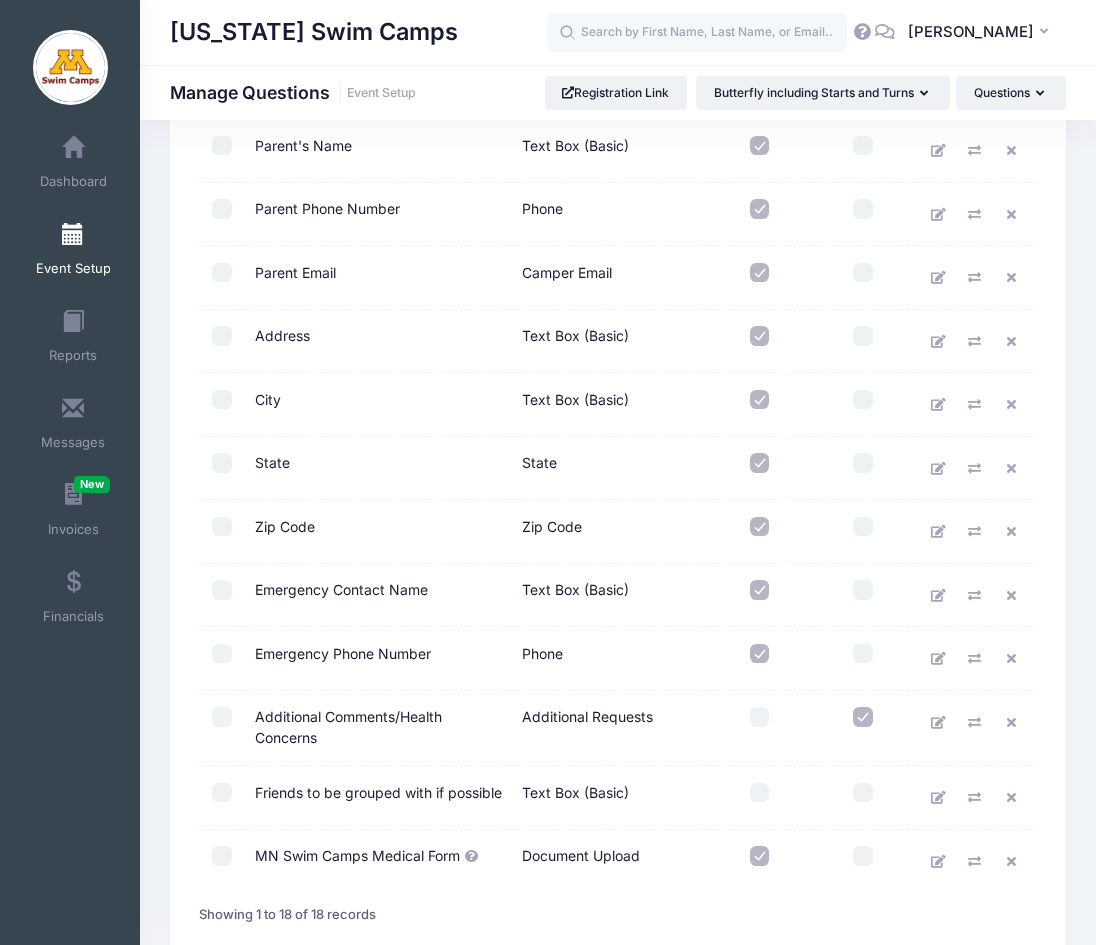 drag, startPoint x: 1102, startPoint y: 196, endPoint x: 1086, endPoint y: 506, distance: 310.41263 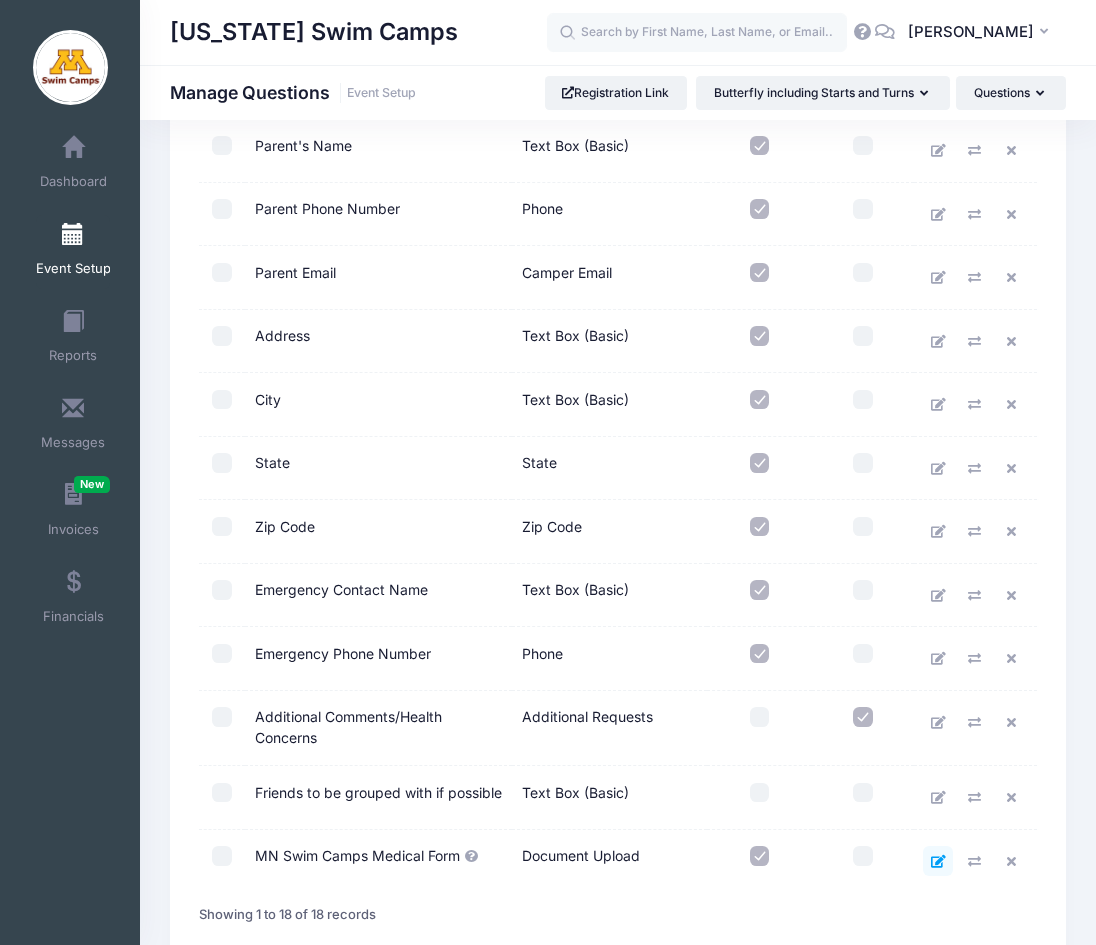 click at bounding box center [938, 861] 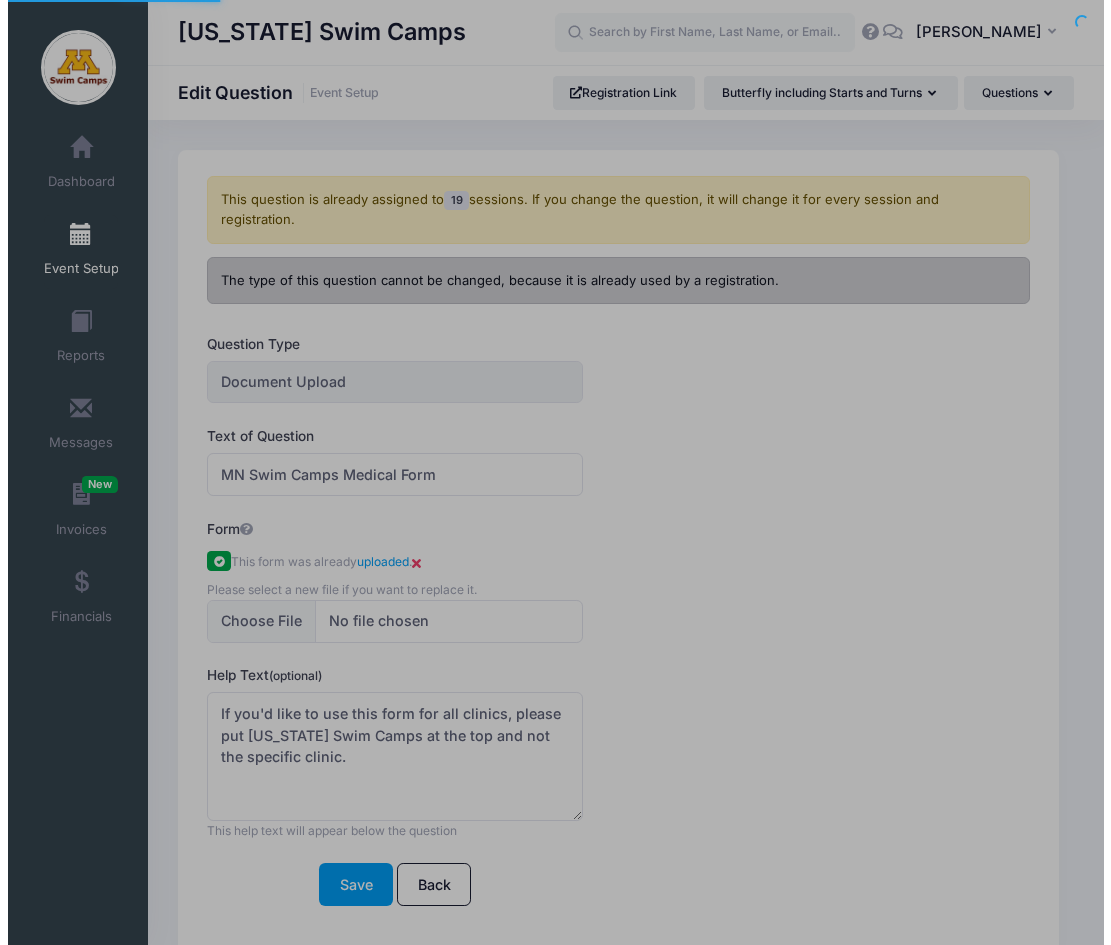 scroll, scrollTop: 0, scrollLeft: 0, axis: both 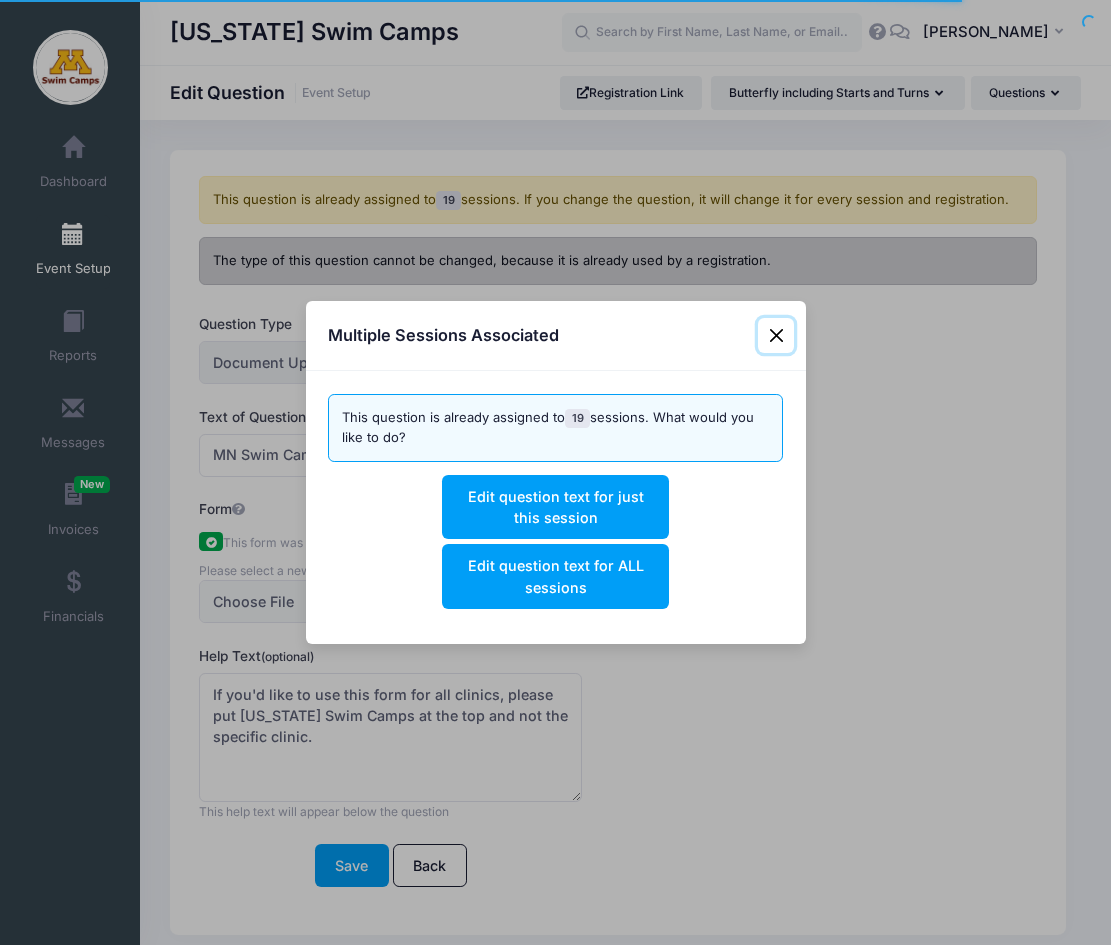 click at bounding box center [776, 336] 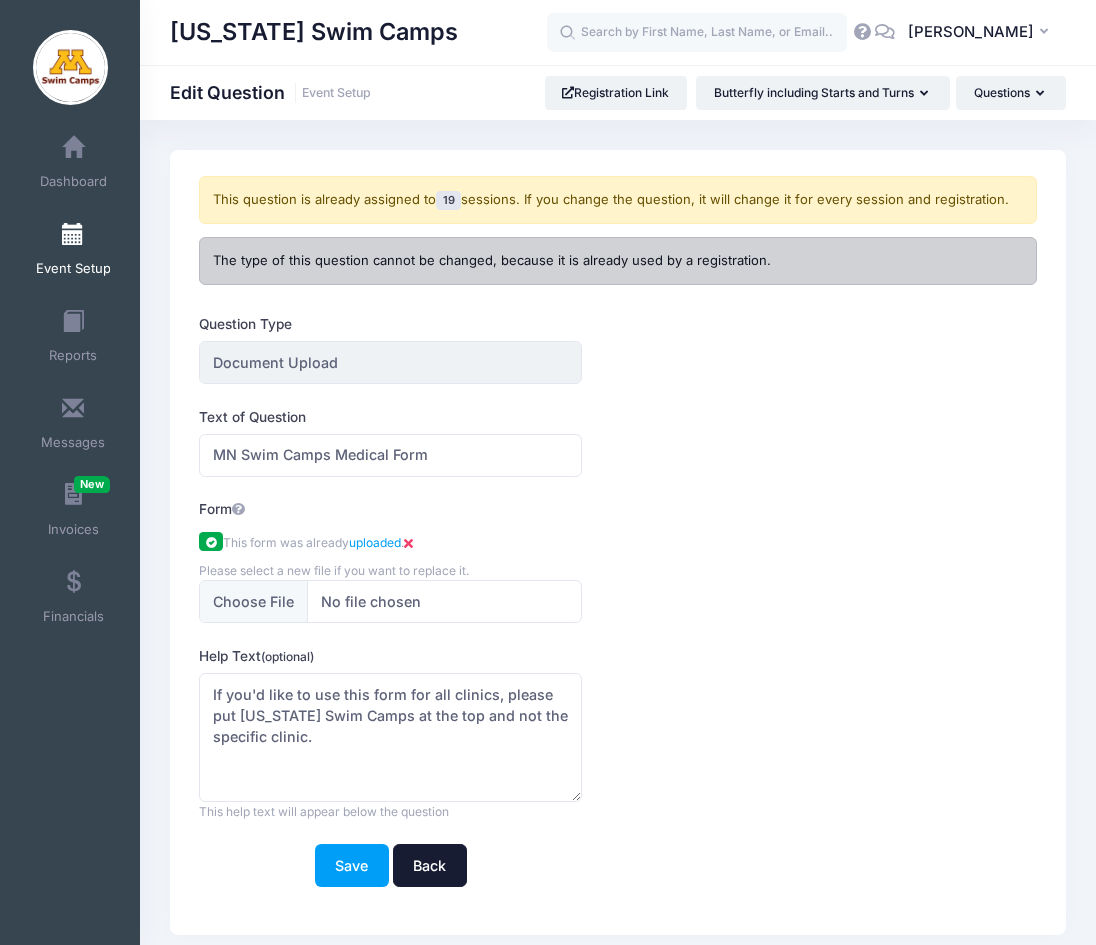 click on "Back" at bounding box center (430, 865) 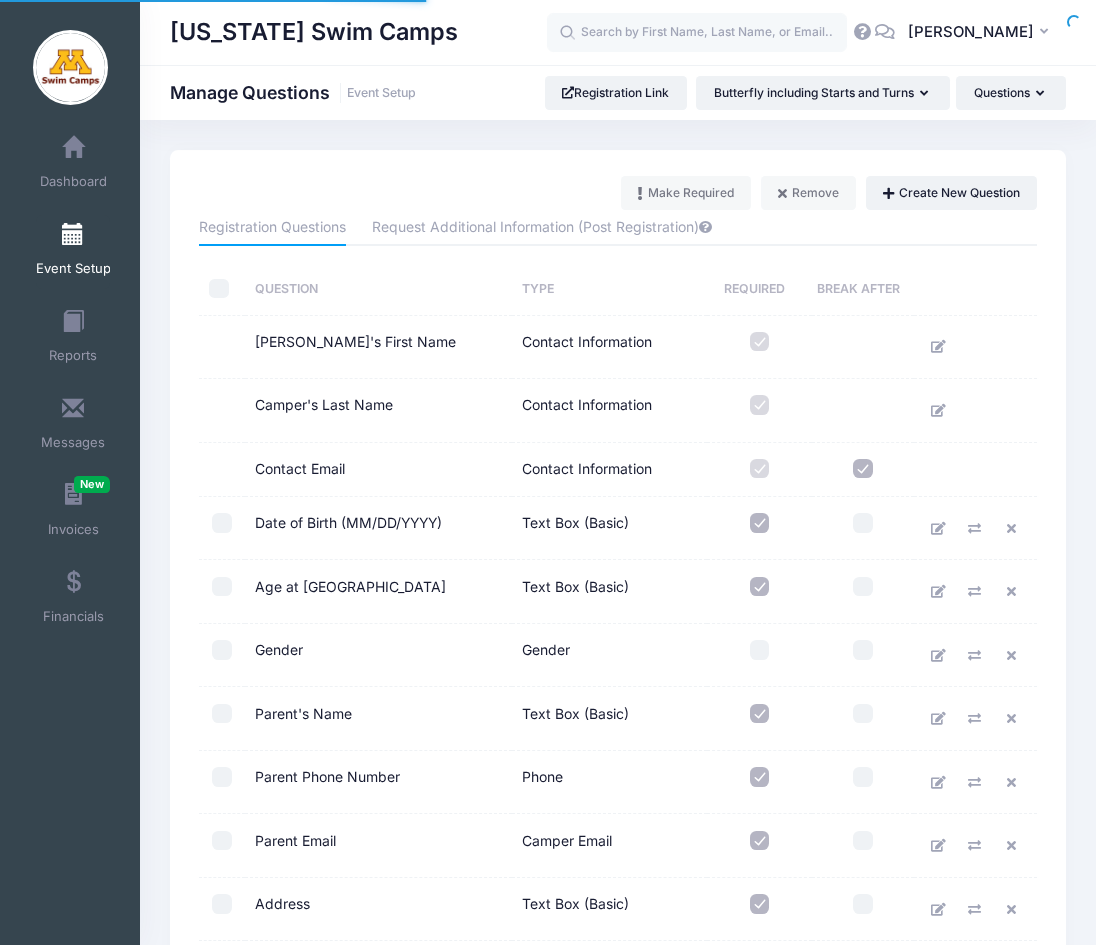 scroll, scrollTop: 0, scrollLeft: 0, axis: both 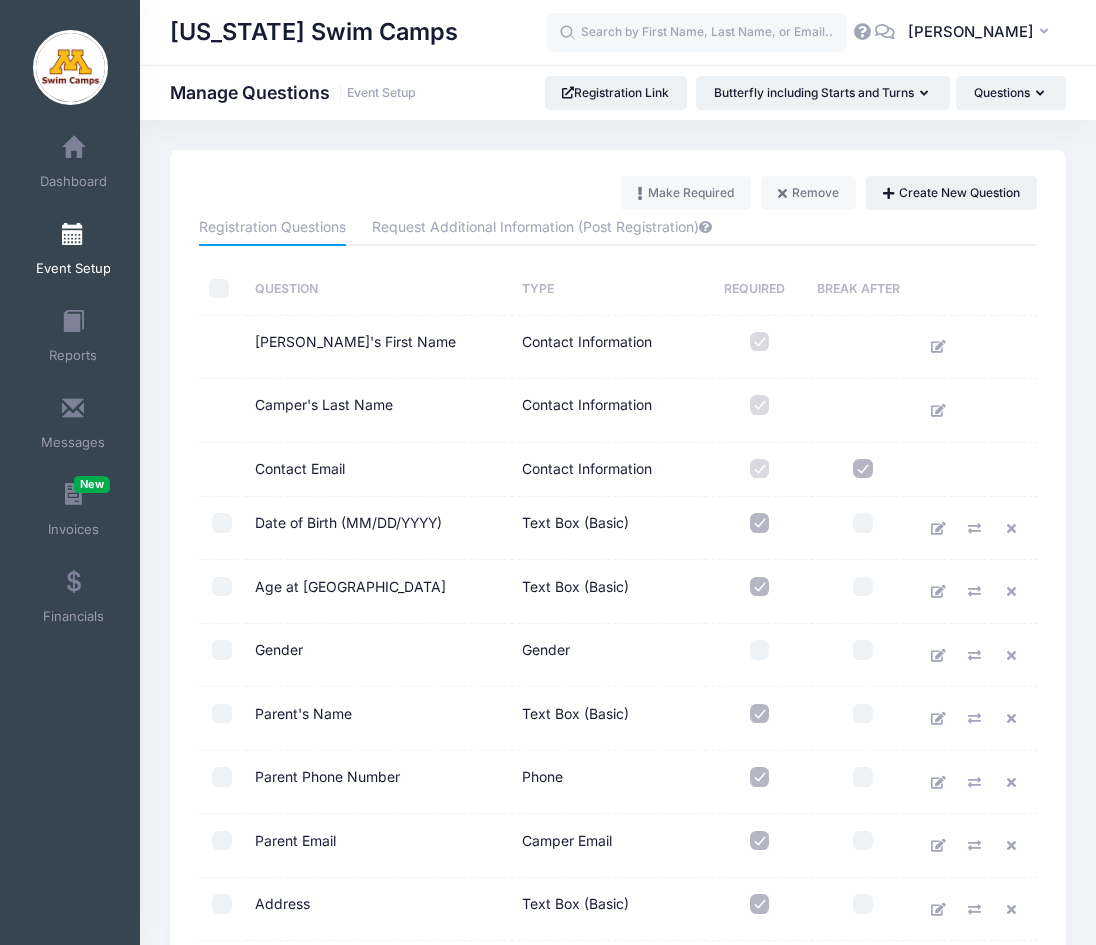 click at bounding box center [73, 235] 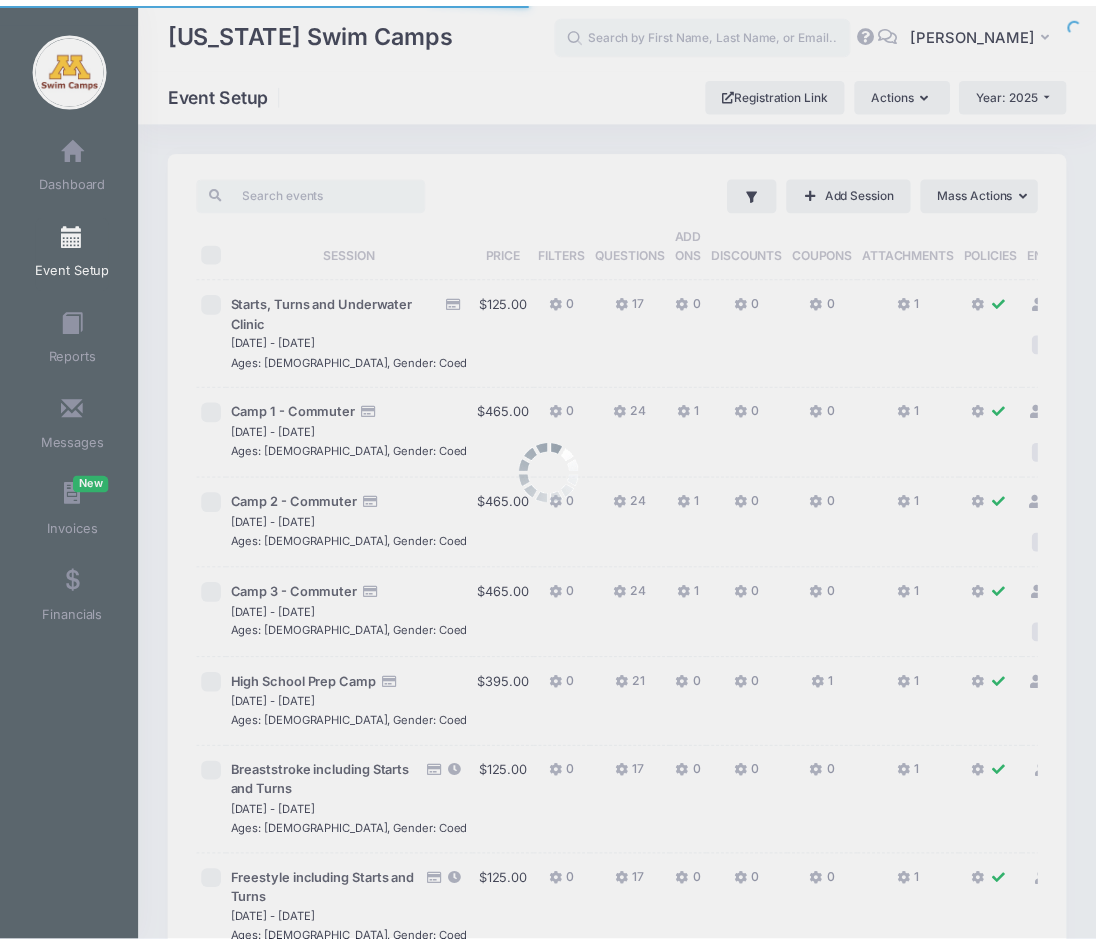scroll, scrollTop: 0, scrollLeft: 0, axis: both 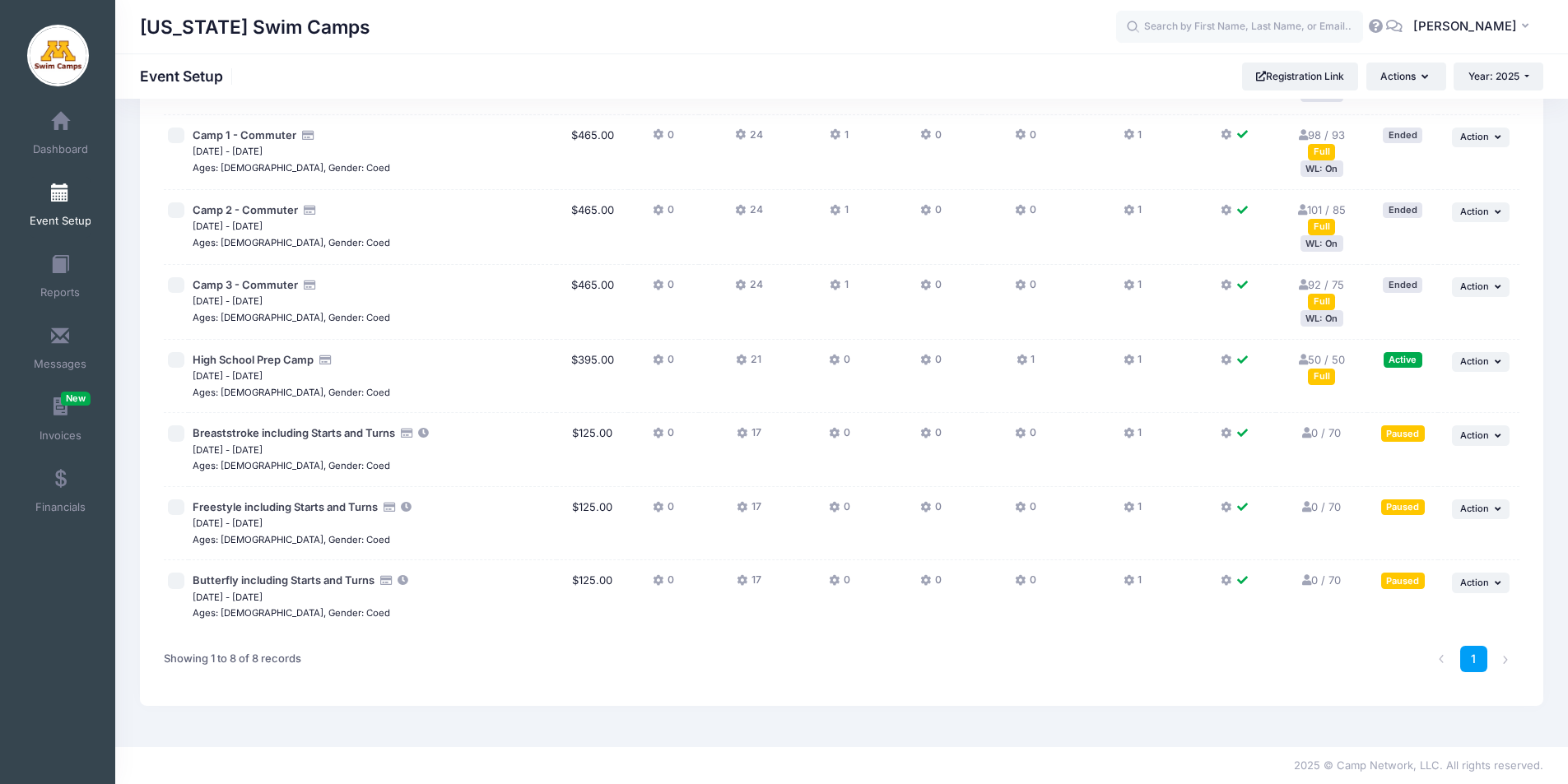 click at bounding box center [176, 581] 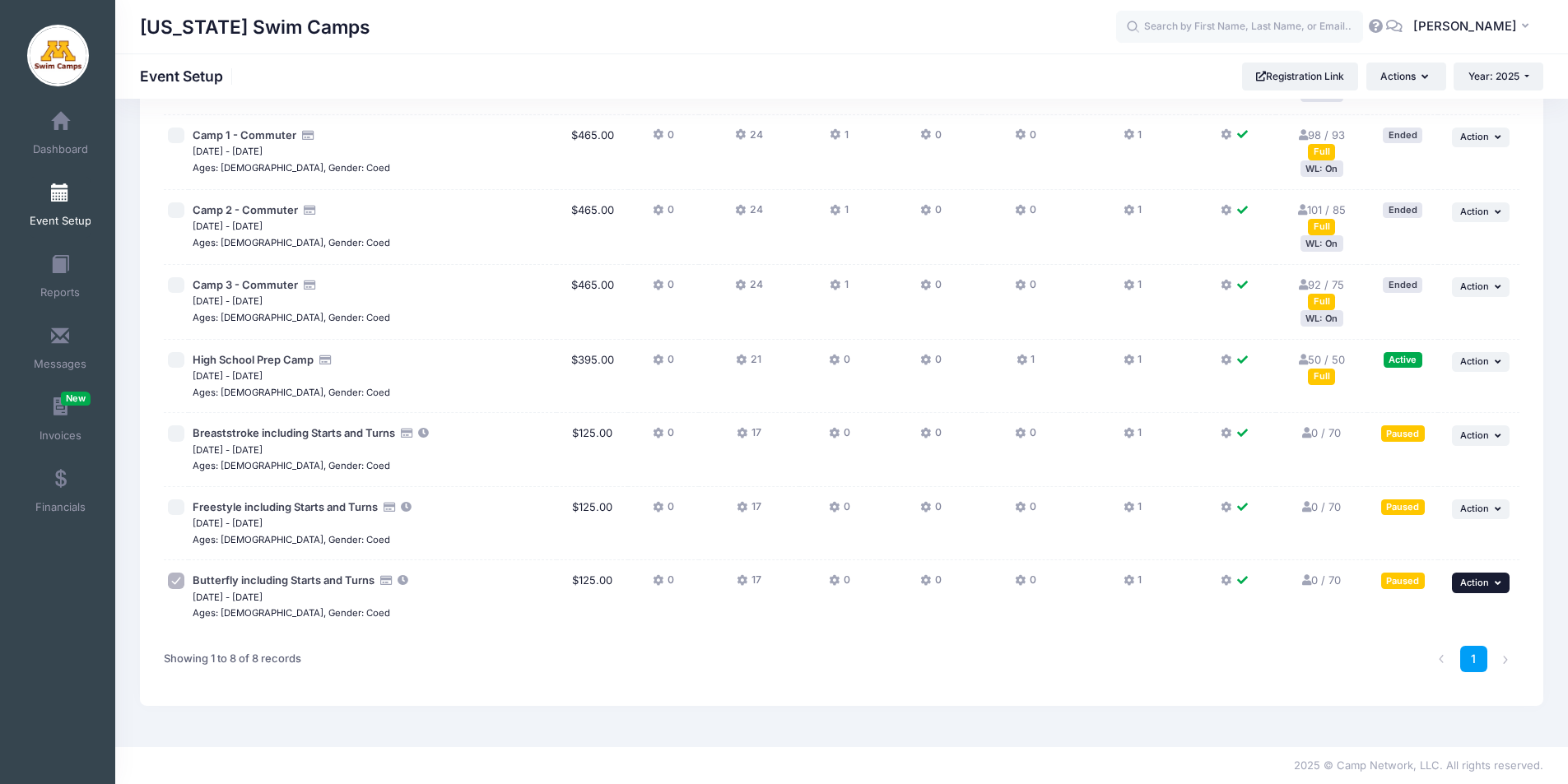 click on "Action" at bounding box center [1474, 582] 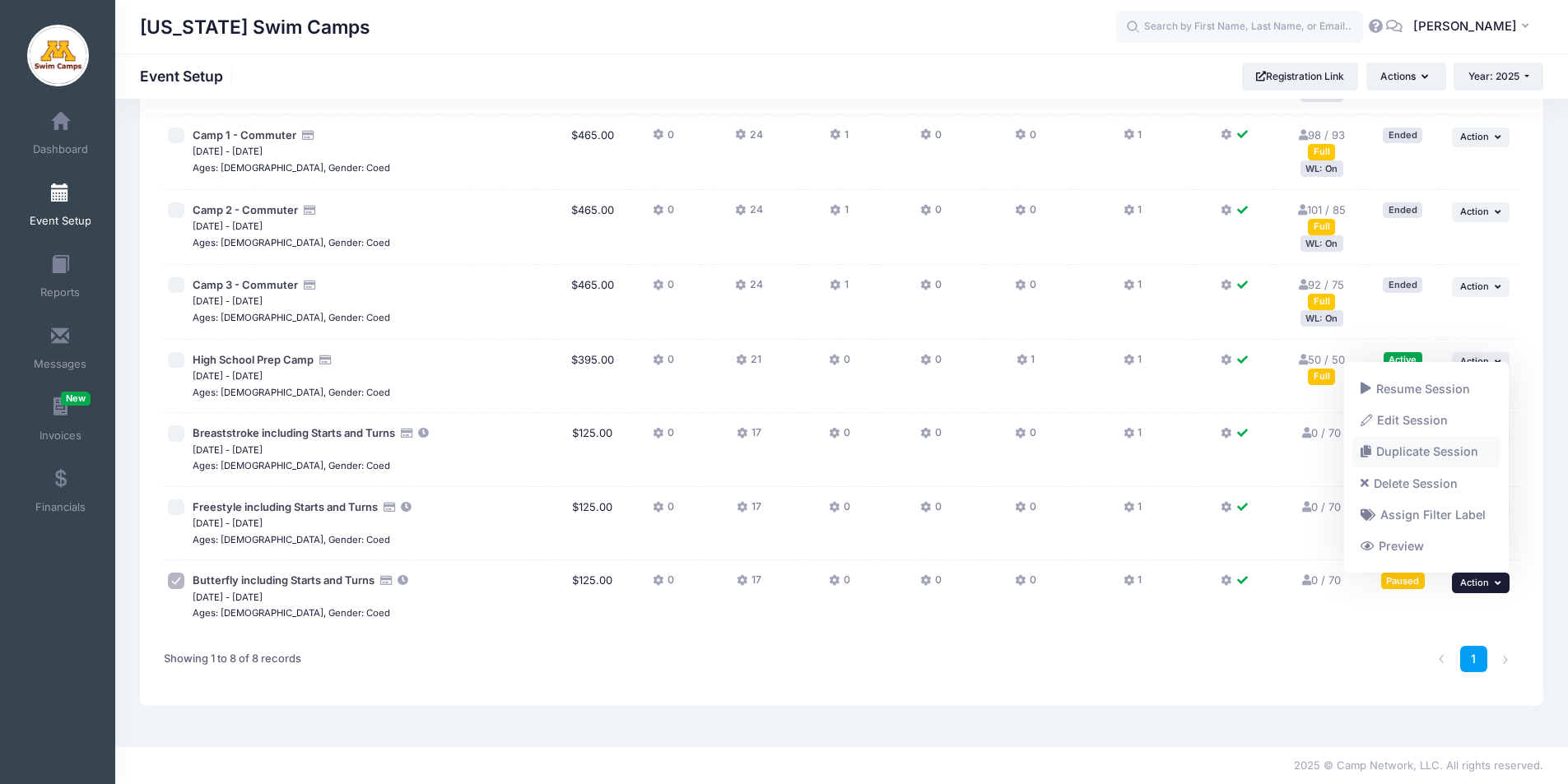 click on "Duplicate Session" at bounding box center (1426, 452) 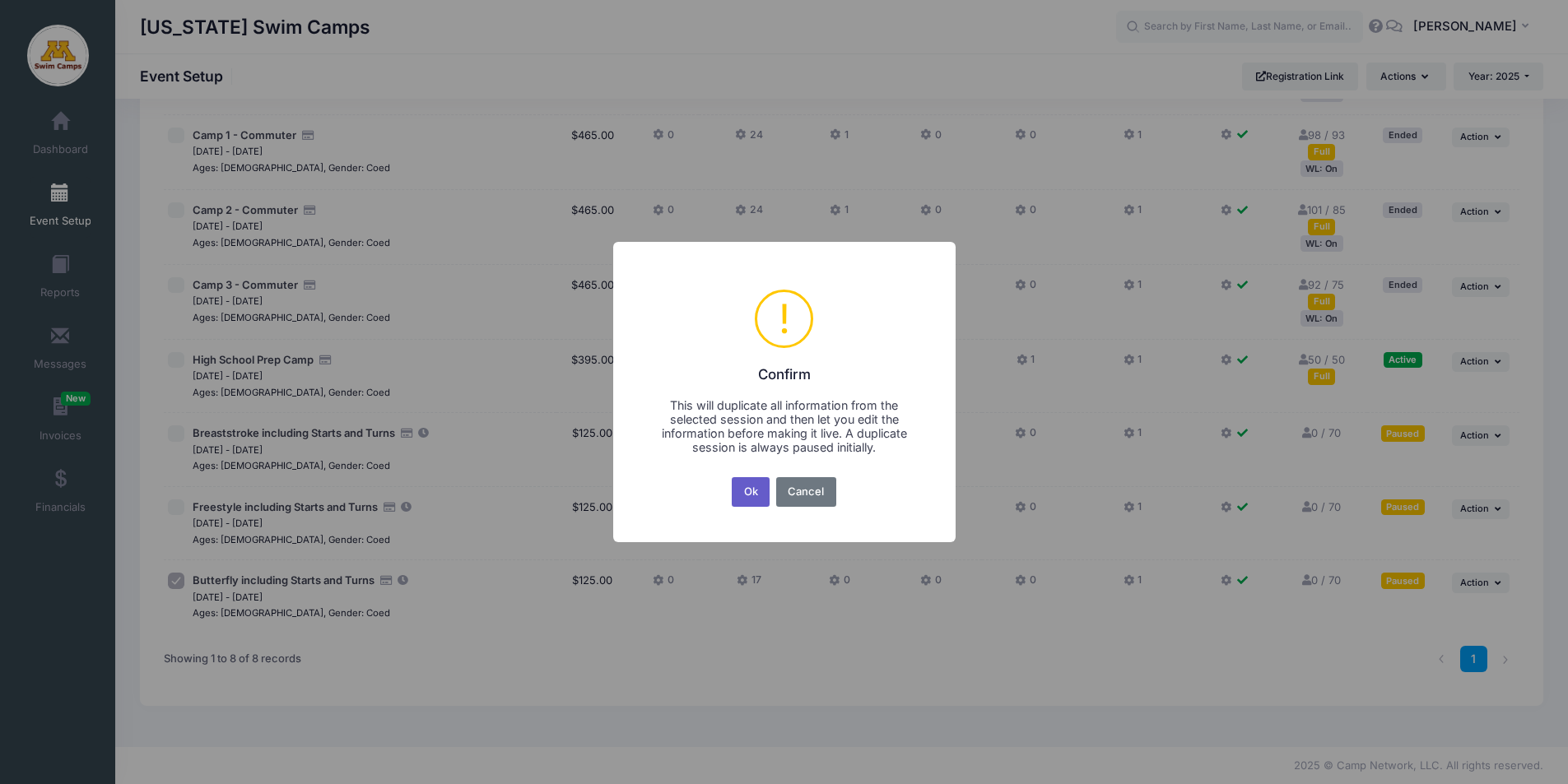 click on "Ok" at bounding box center [751, 492] 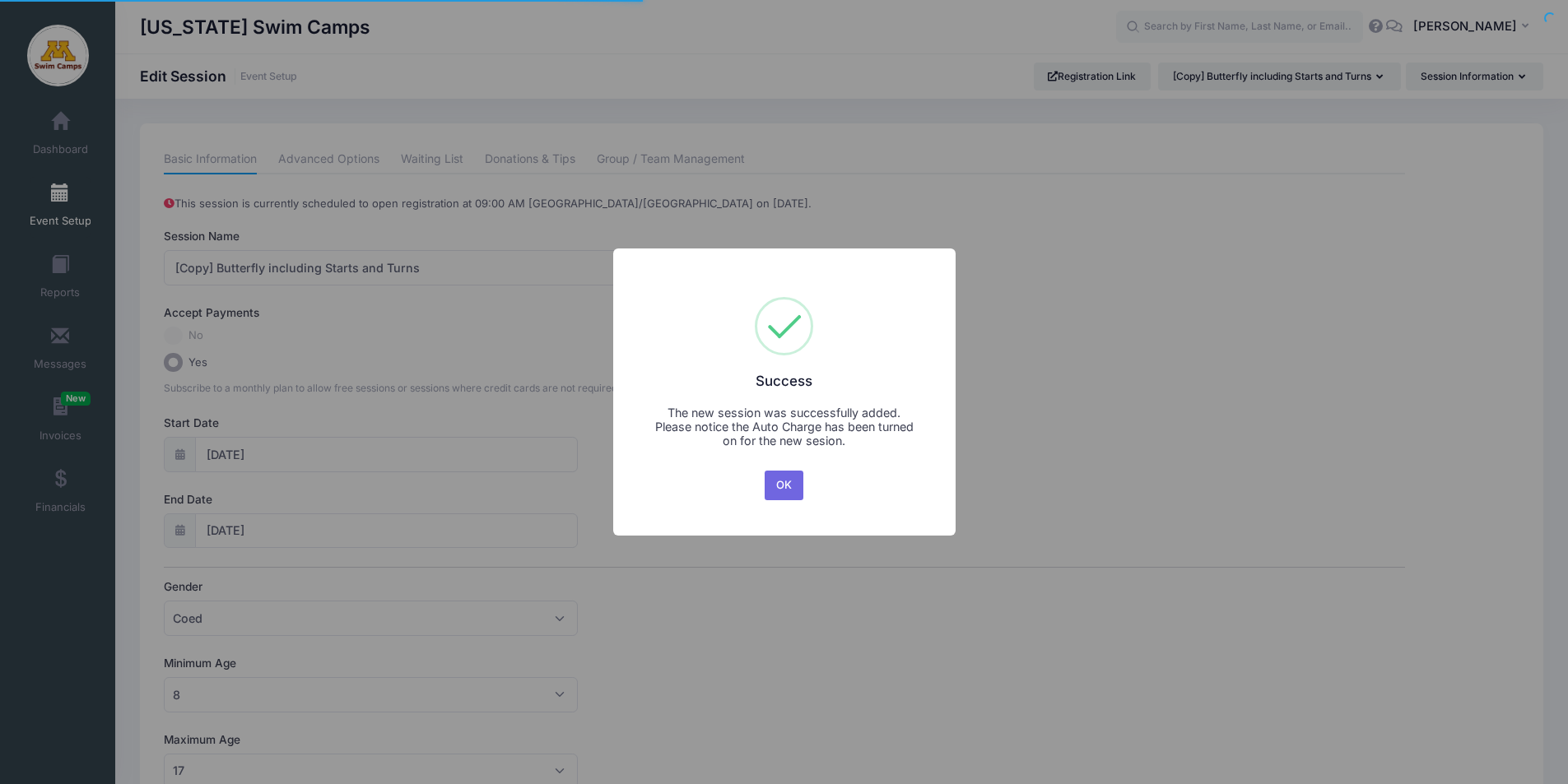 scroll, scrollTop: 0, scrollLeft: 0, axis: both 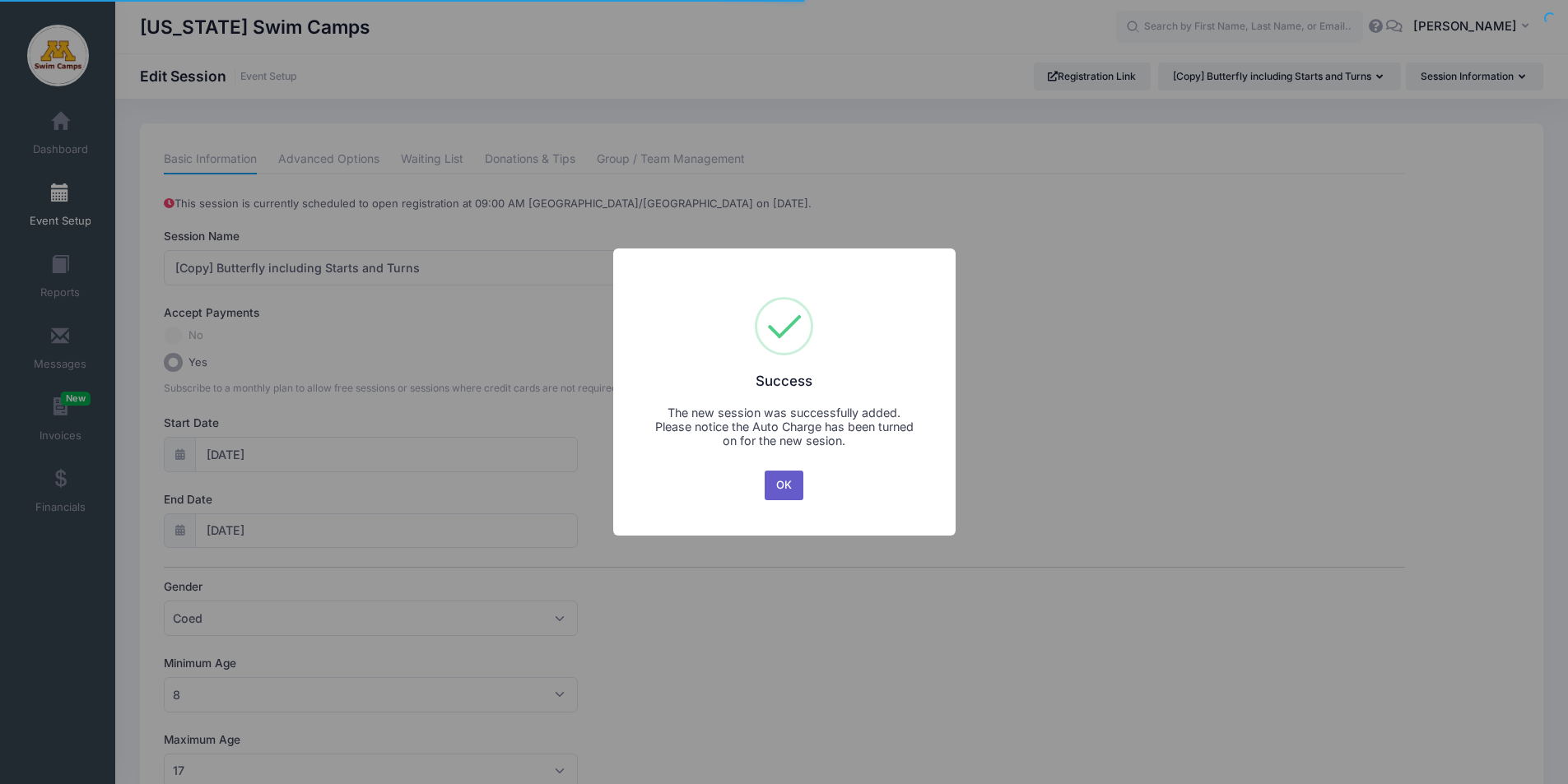 click on "OK" at bounding box center [784, 485] 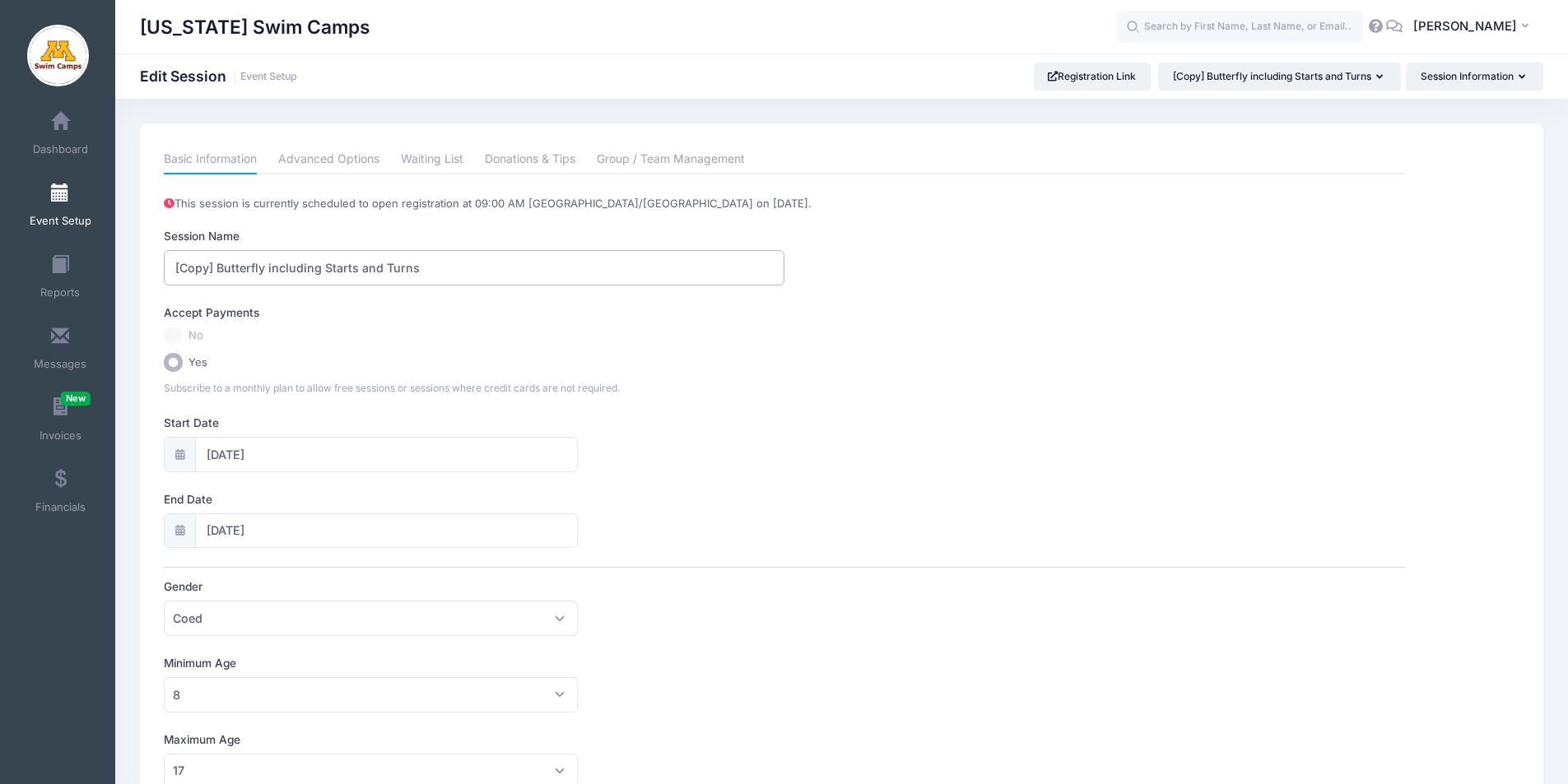drag, startPoint x: 263, startPoint y: 267, endPoint x: 134, endPoint y: 266, distance: 129.00388 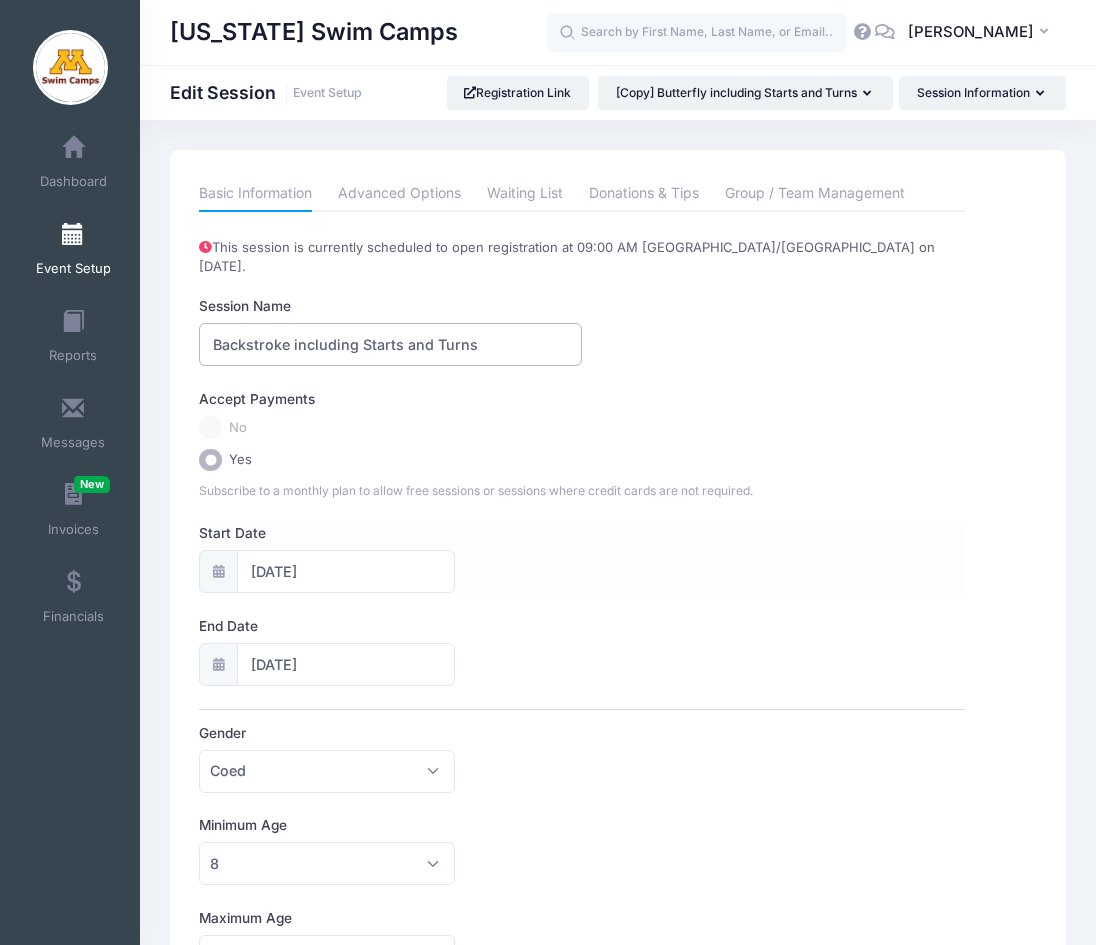 type on "Backstroke including Starts and Turns" 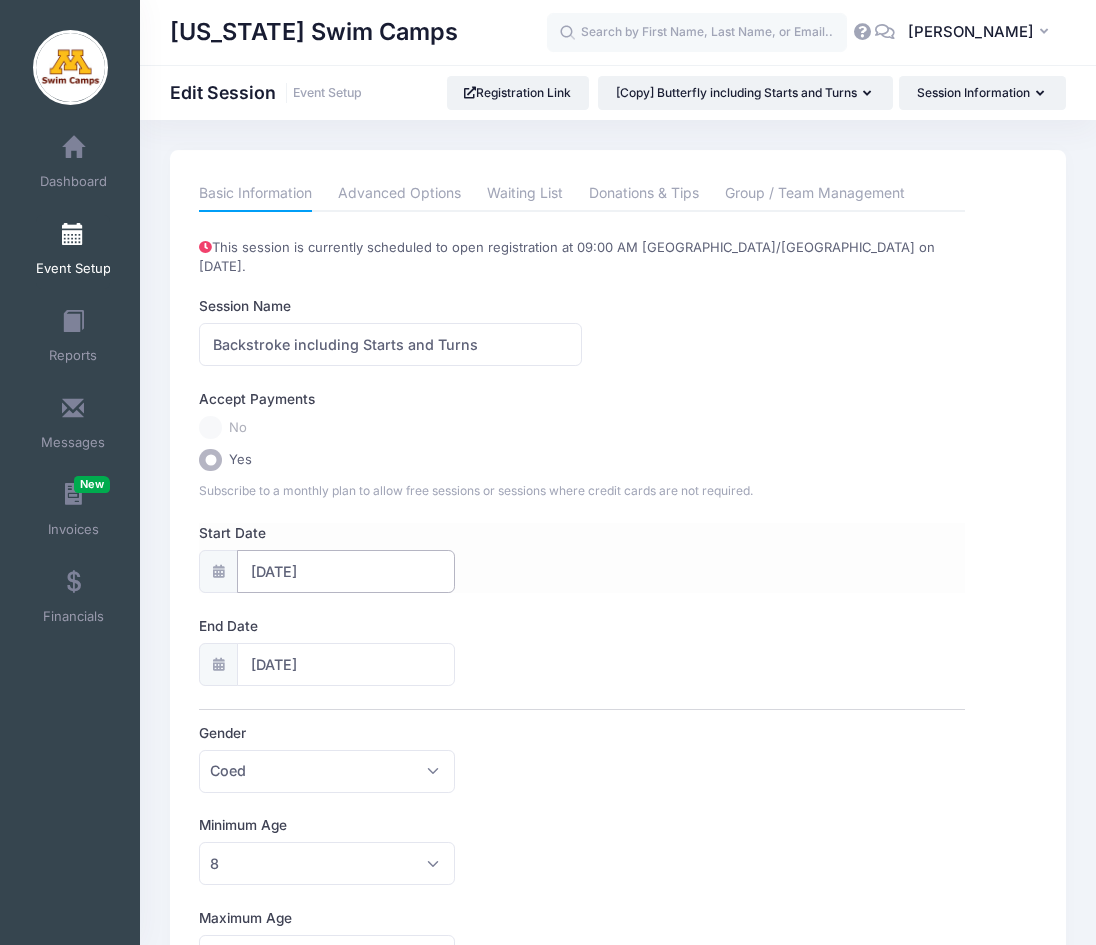 click on "11/16/2025" at bounding box center (345, 571) 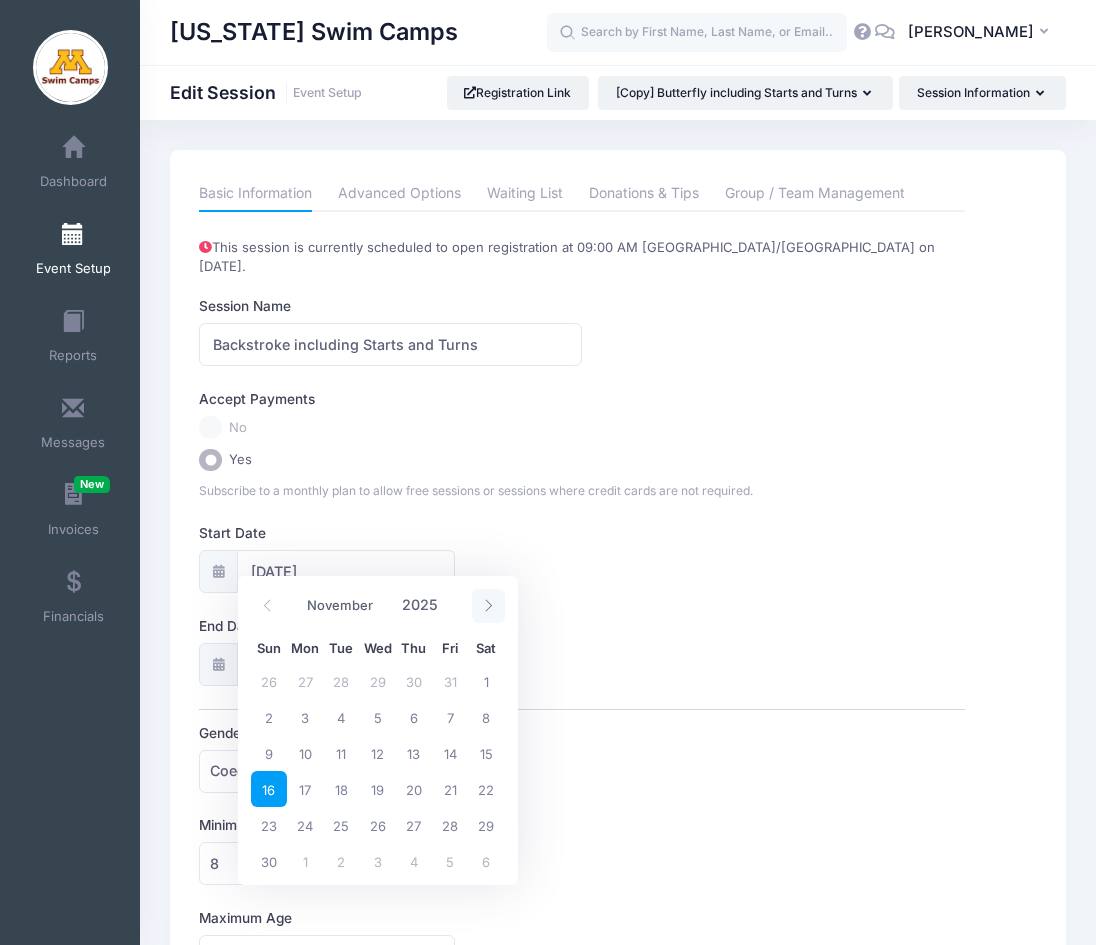 click 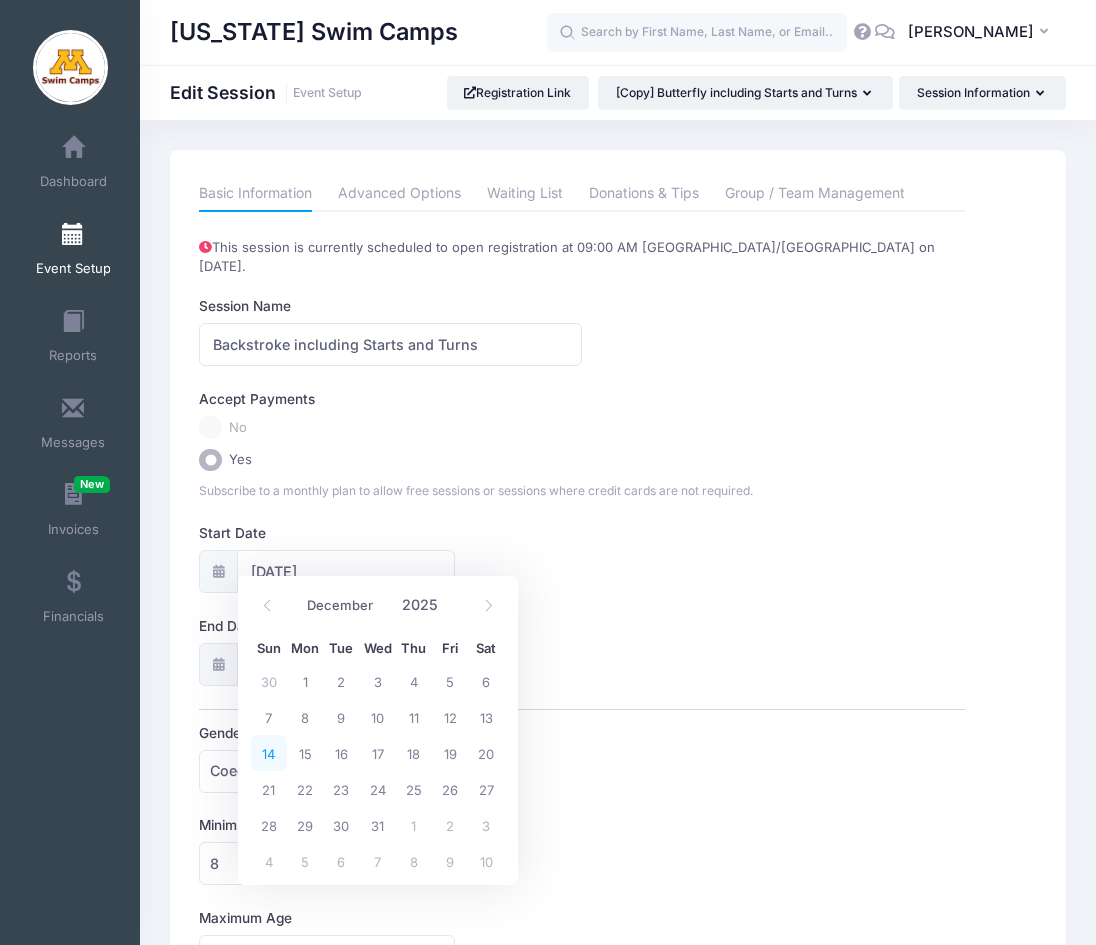 click on "14" at bounding box center (269, 753) 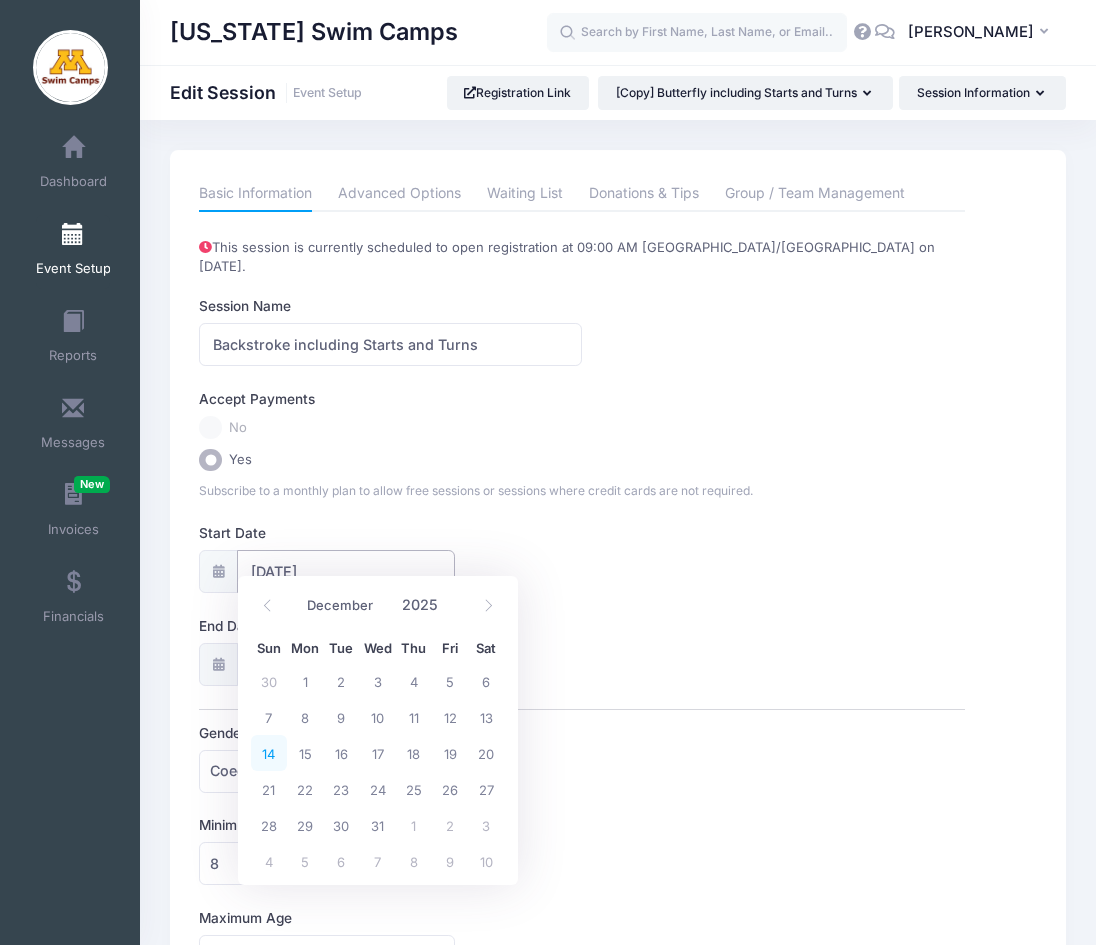 type on "12/14/2025" 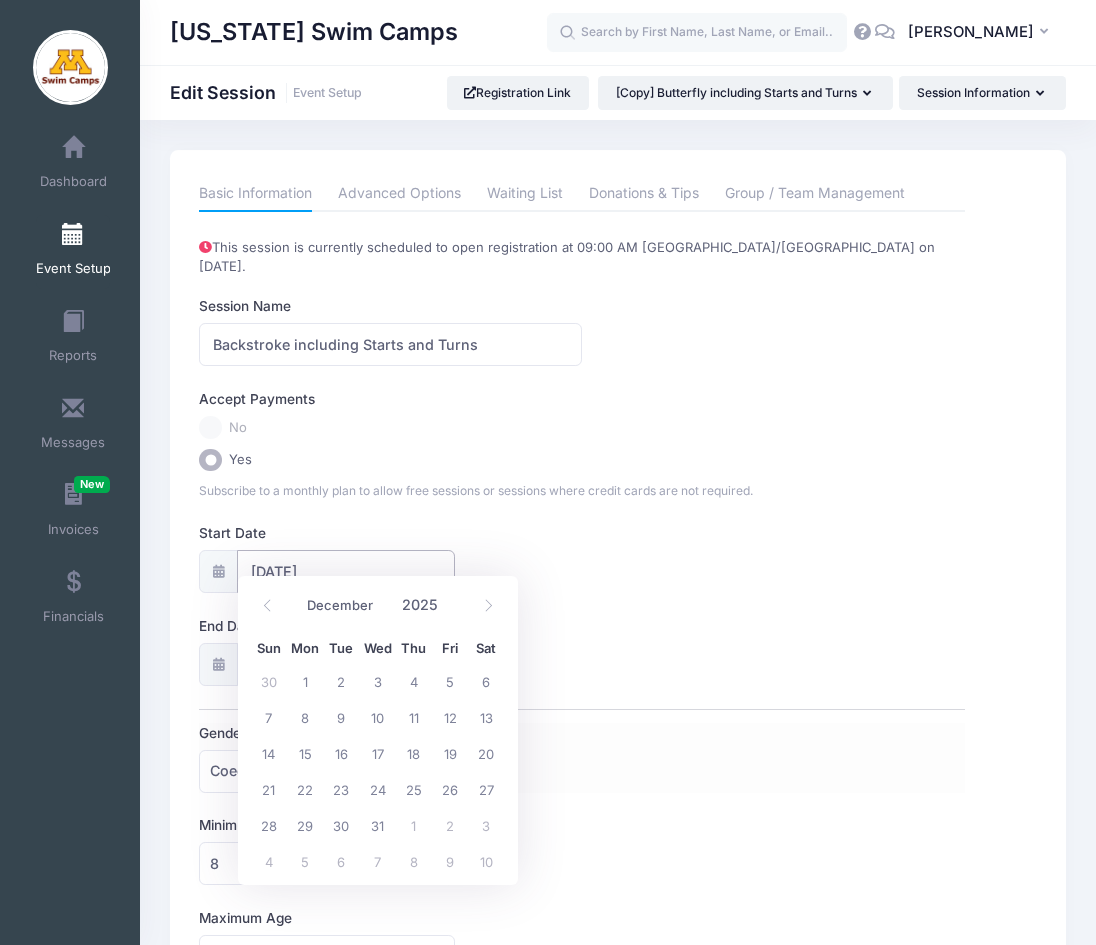 select on "11" 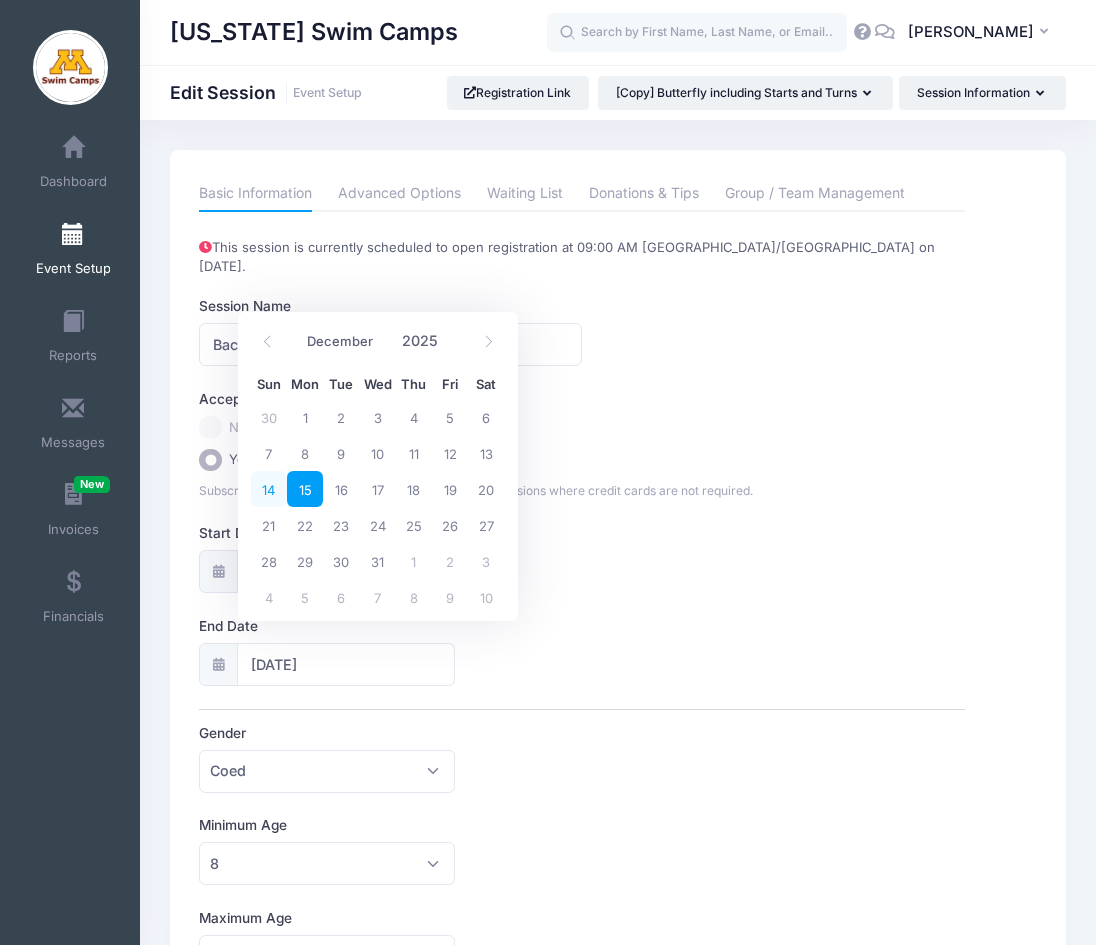 click on "14" at bounding box center [269, 489] 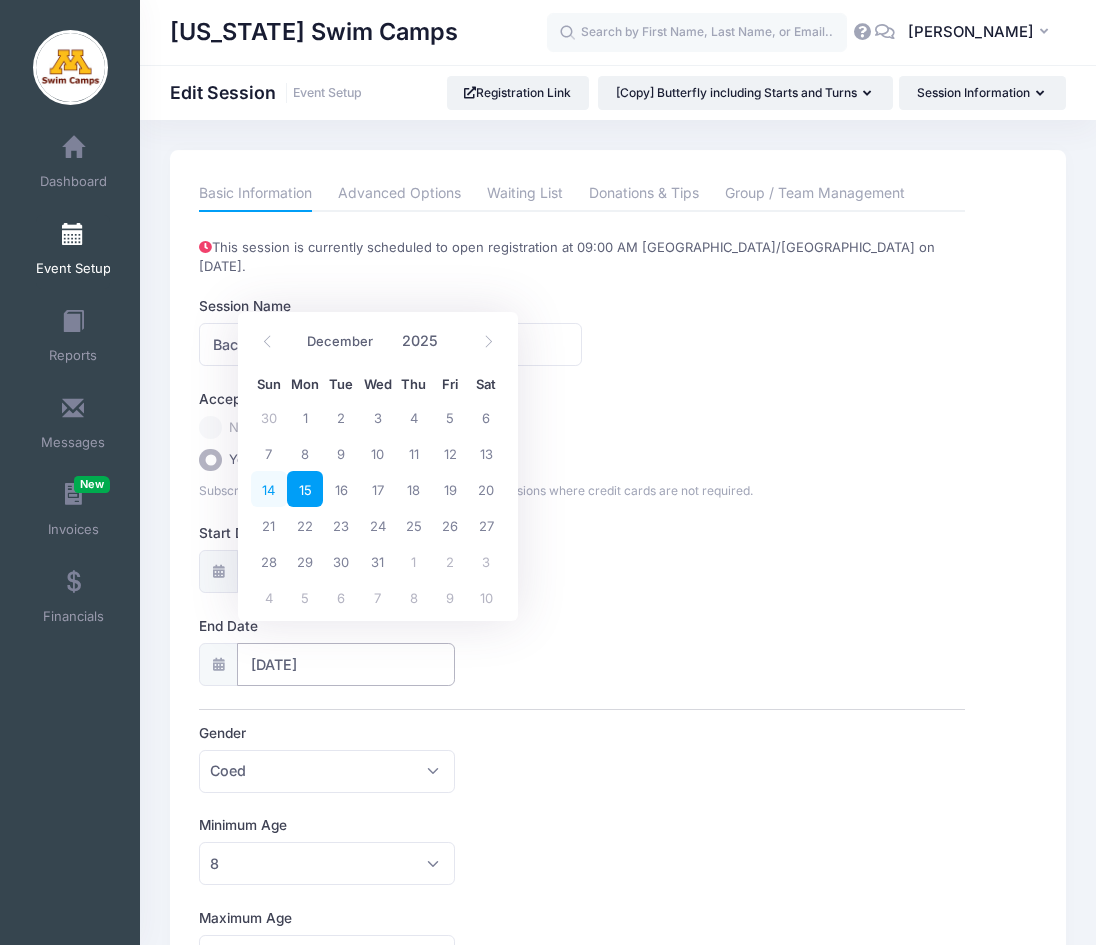 type on "12/14/2025" 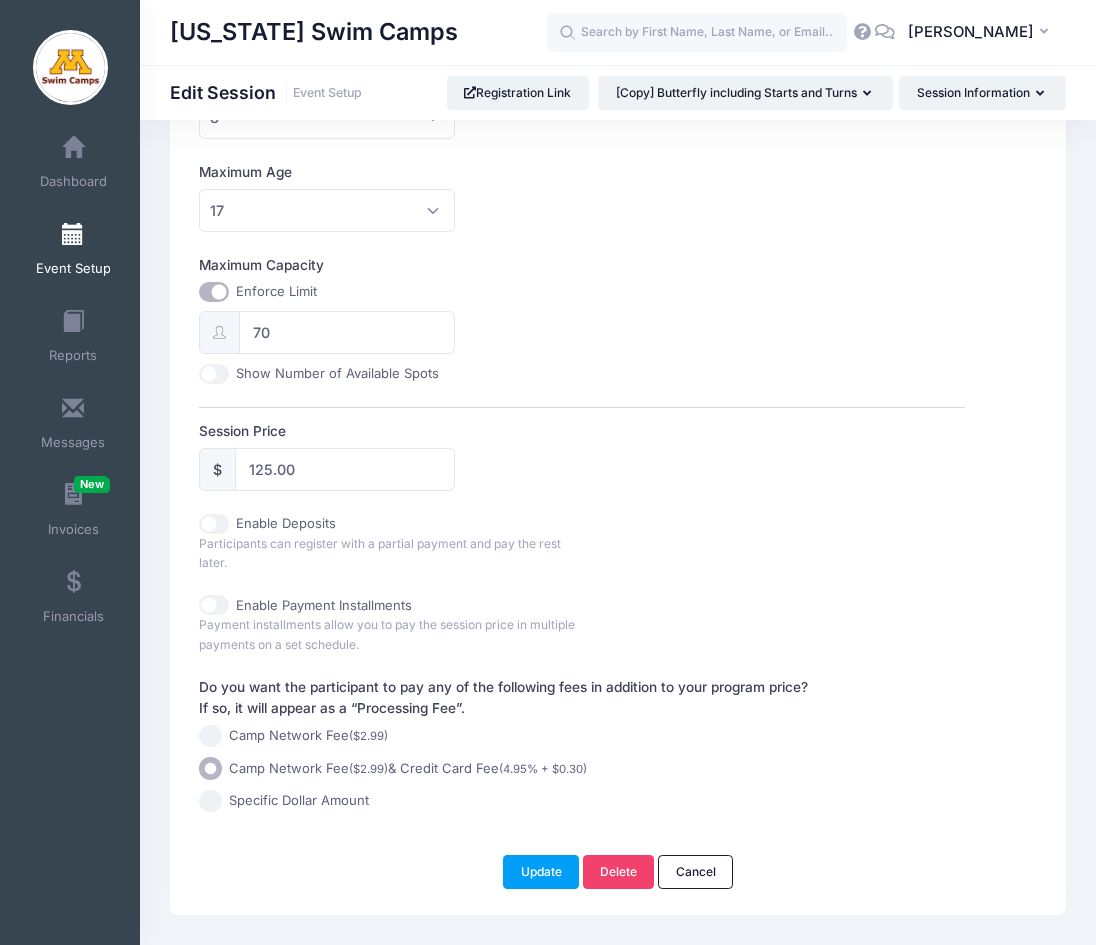 scroll, scrollTop: 772, scrollLeft: 0, axis: vertical 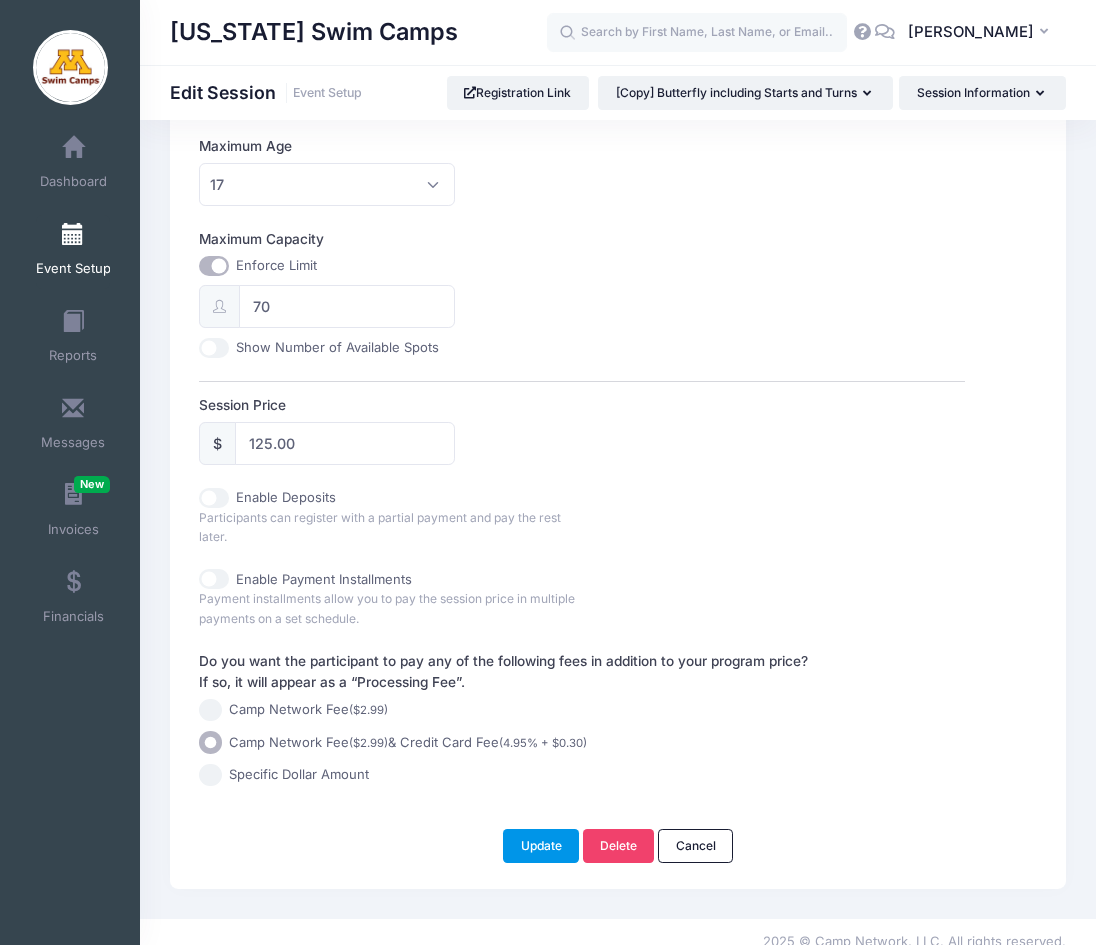 click on "Update" at bounding box center (541, 846) 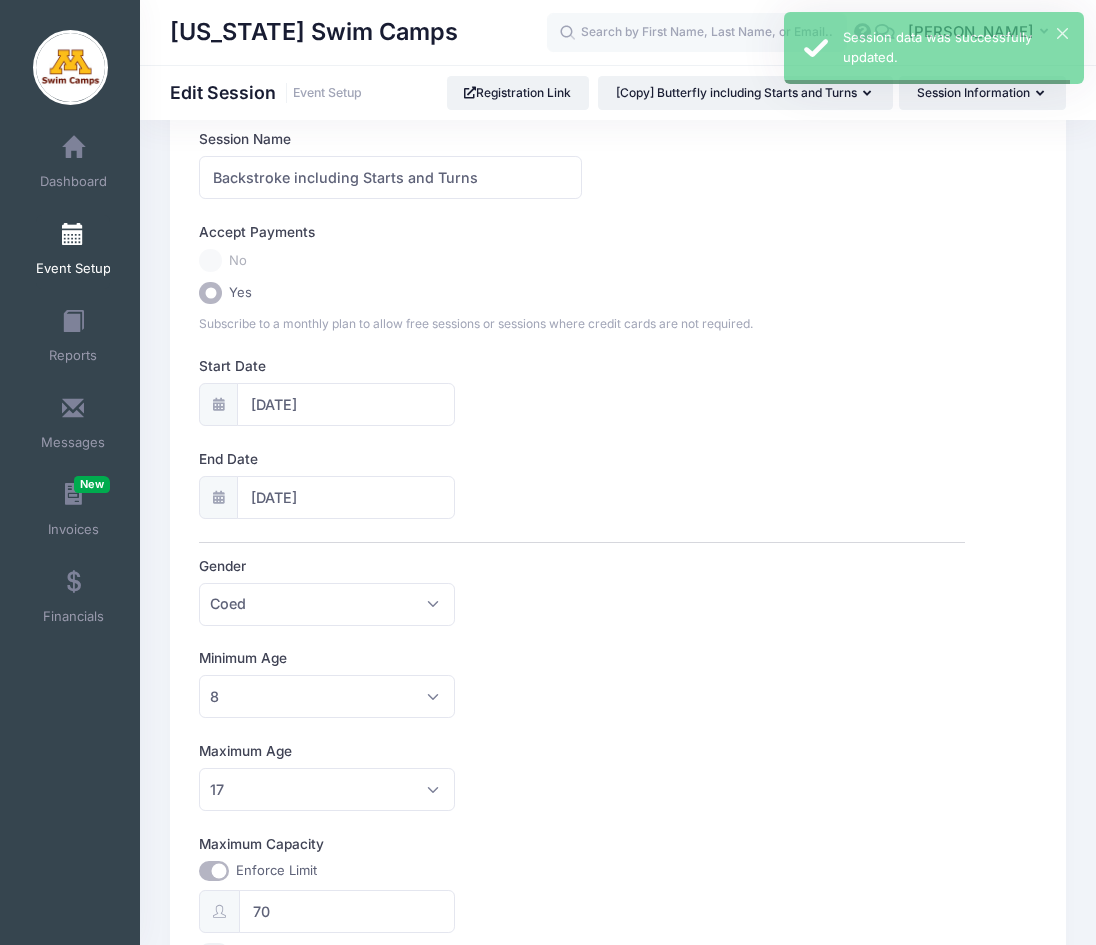 scroll, scrollTop: 0, scrollLeft: 0, axis: both 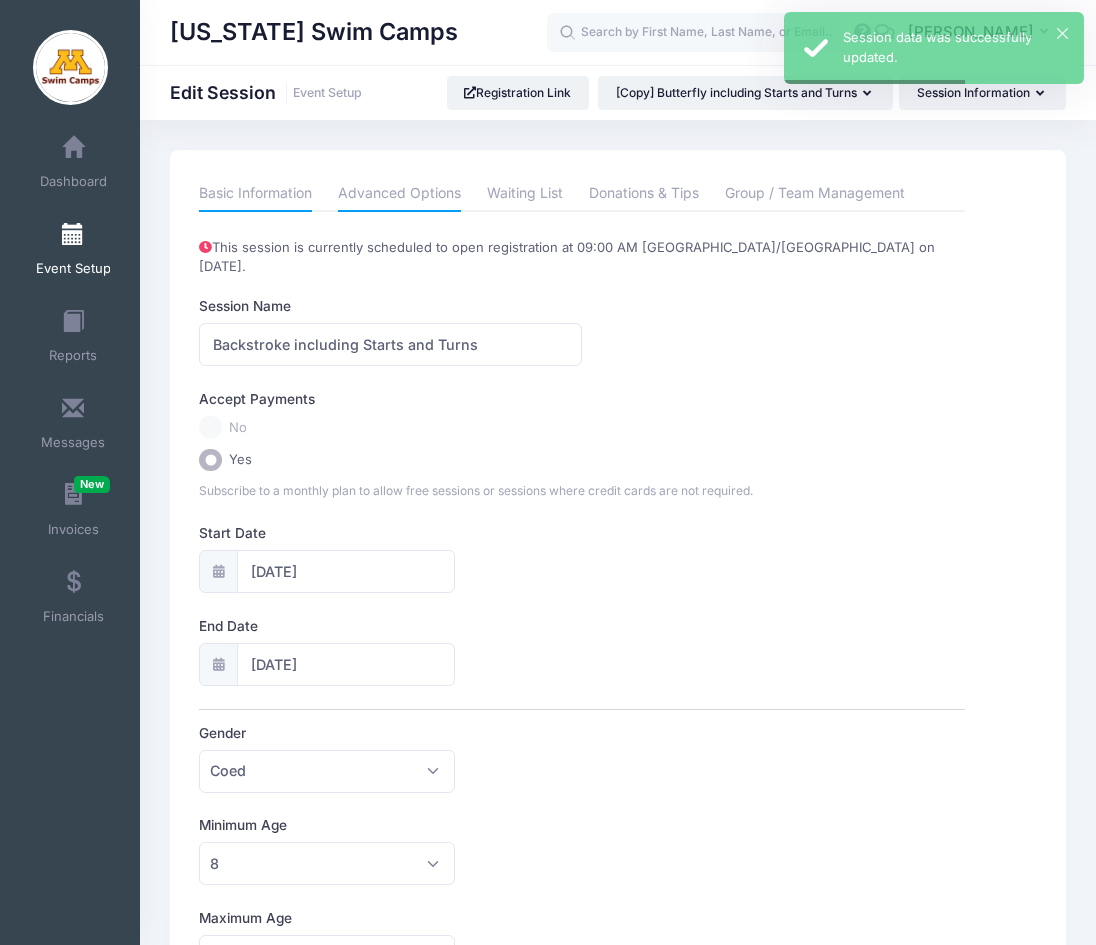 click on "Advanced Options" at bounding box center (399, 194) 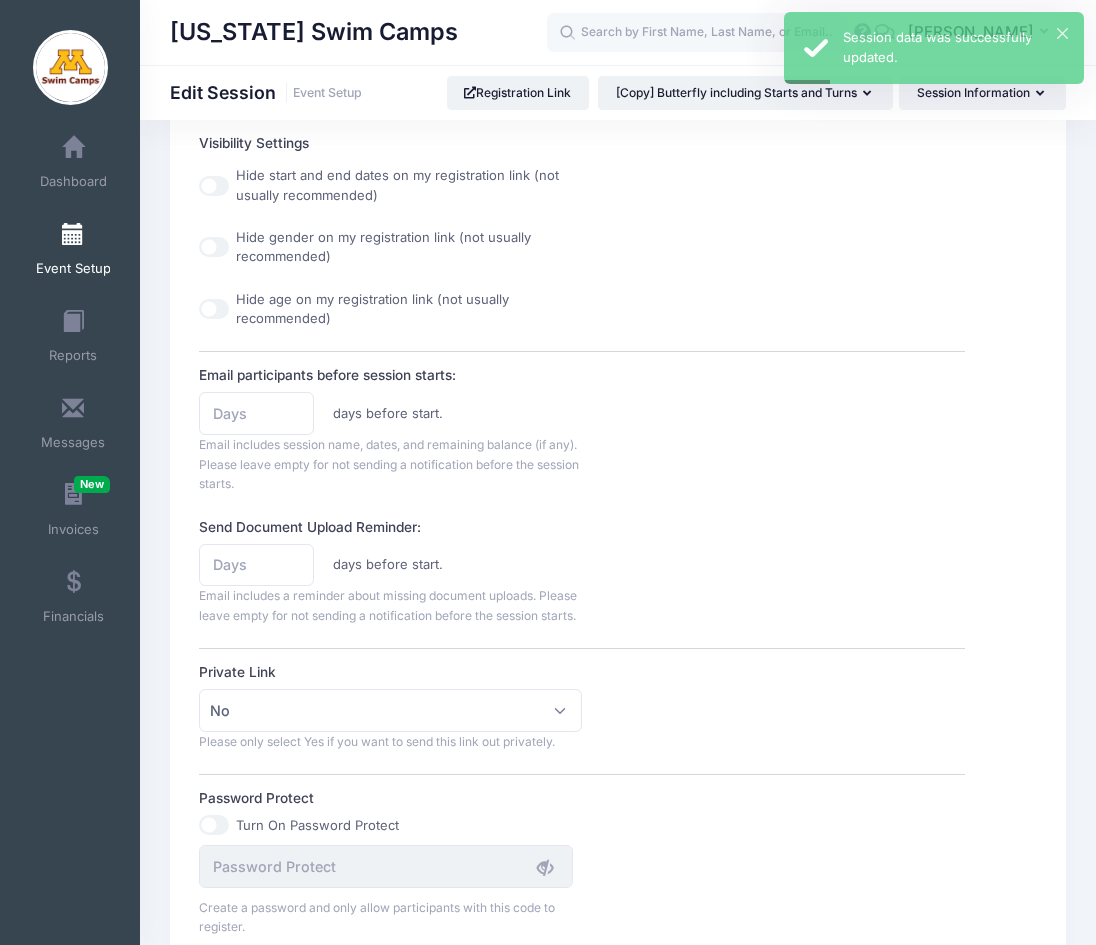 scroll, scrollTop: 1420, scrollLeft: 0, axis: vertical 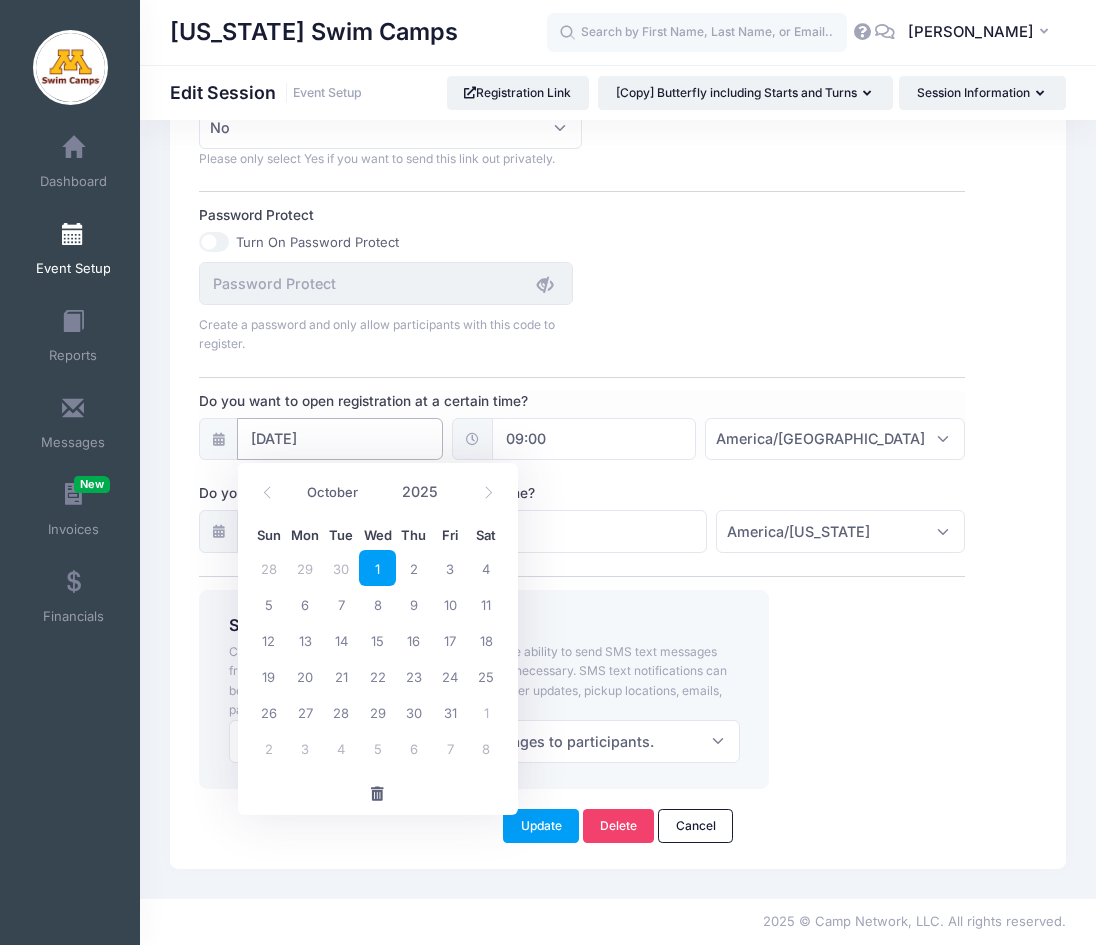 click on "10/01/2025" at bounding box center (339, 439) 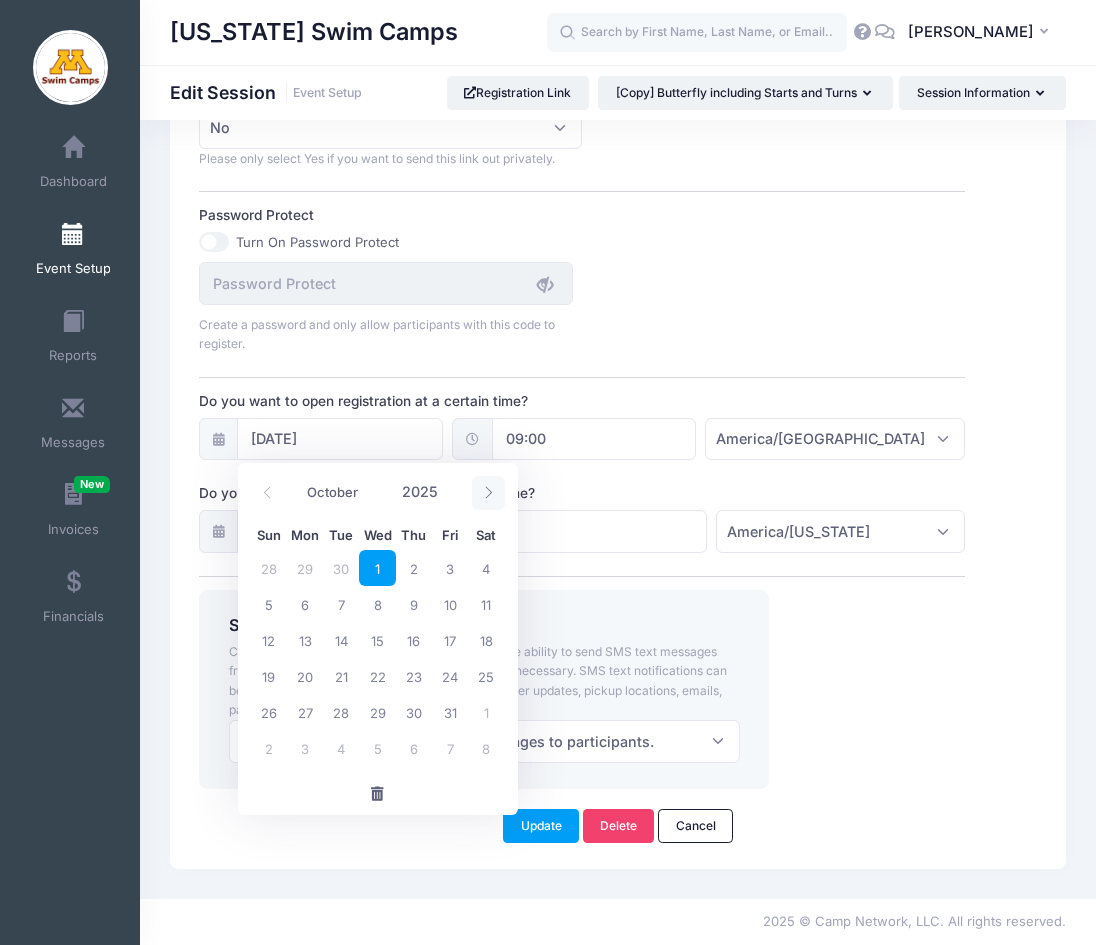 click 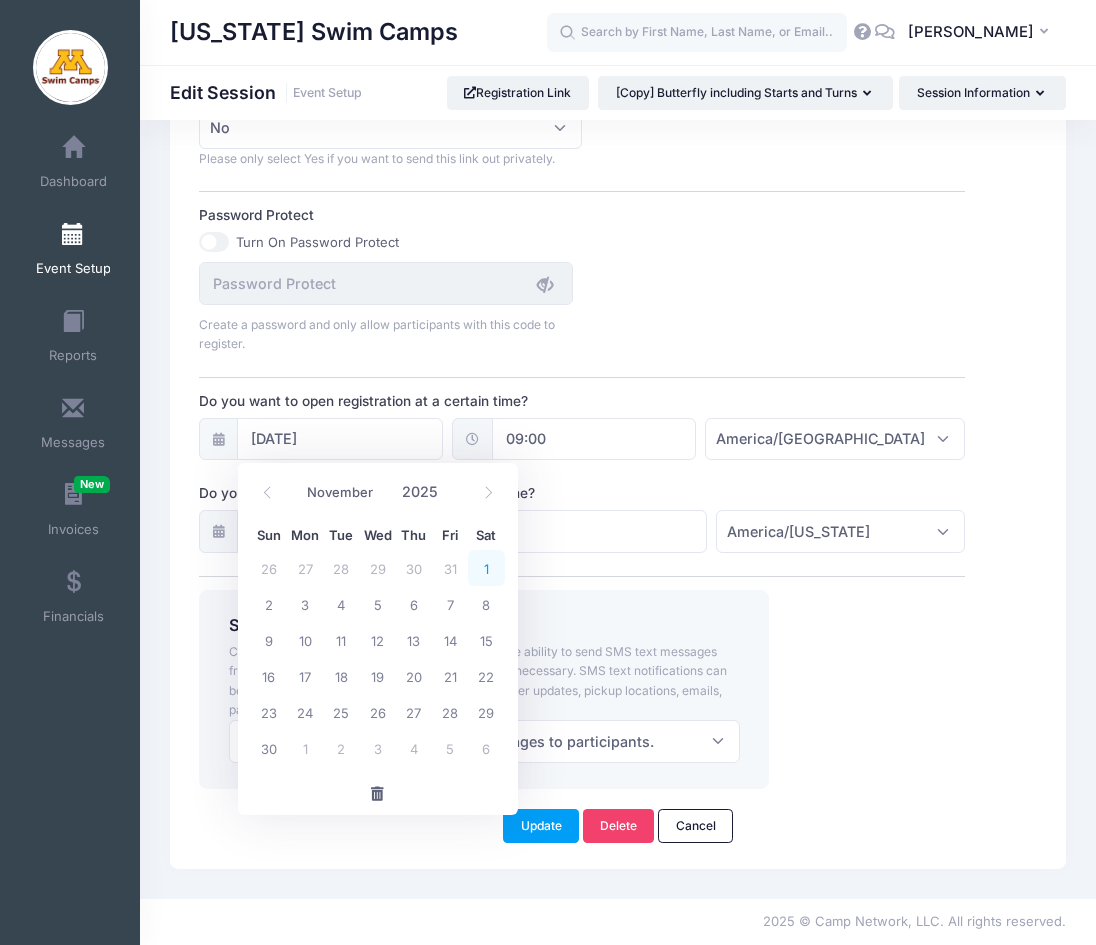 click on "1" at bounding box center (486, 568) 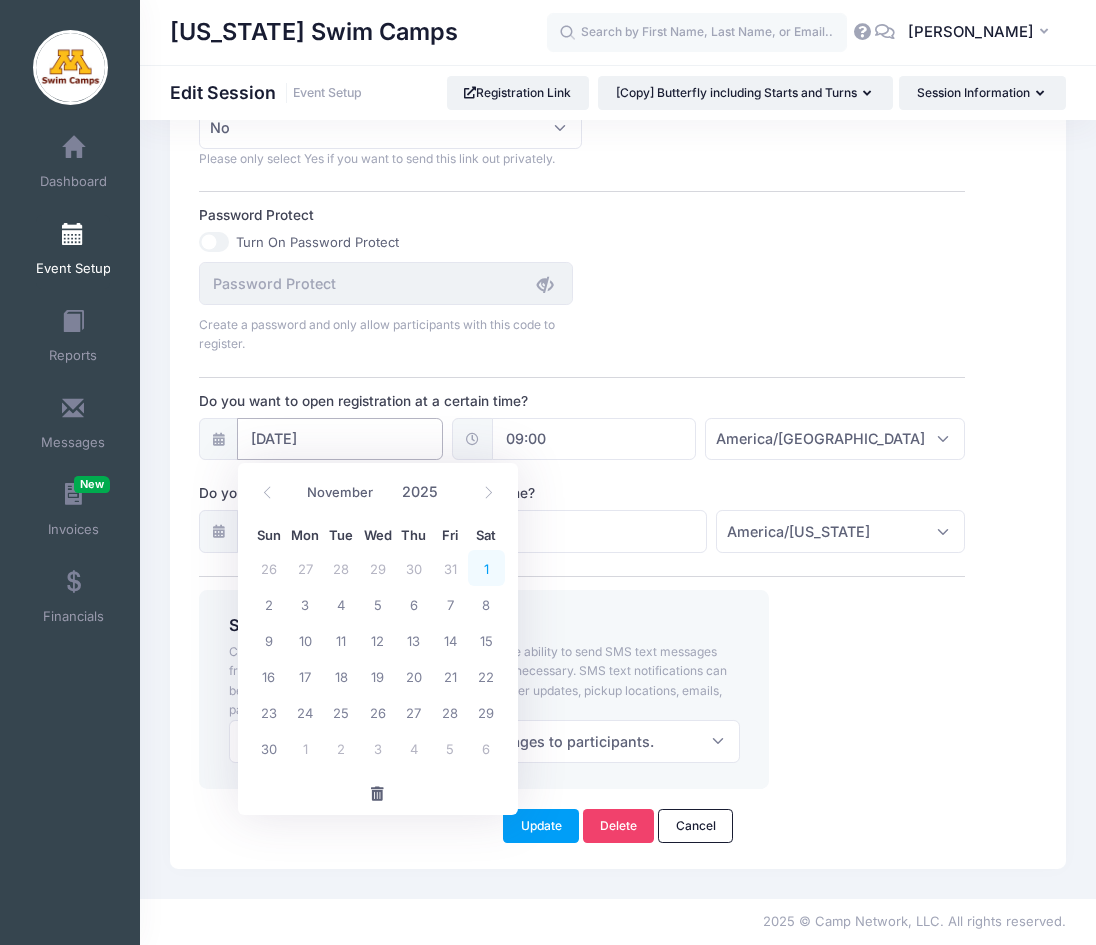 type on "11/01/2025" 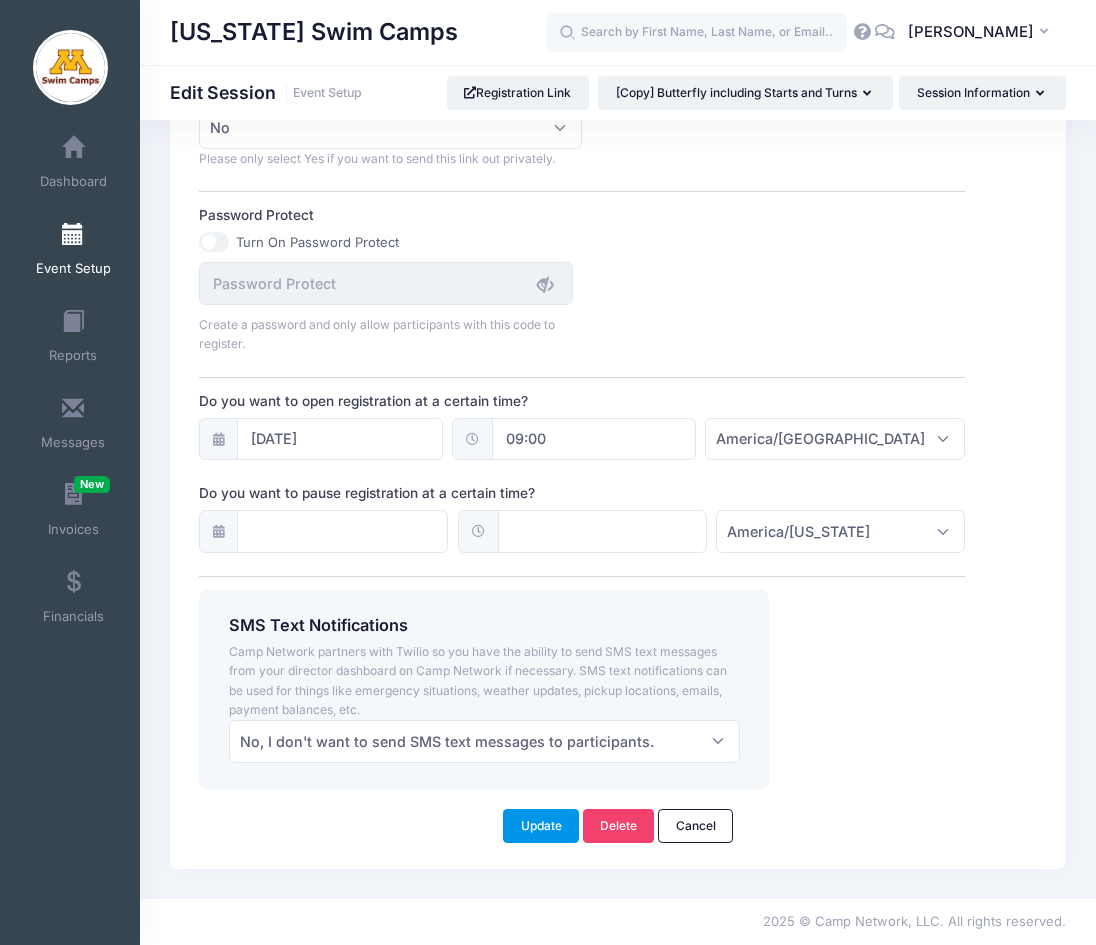 click on "Update" at bounding box center [541, 826] 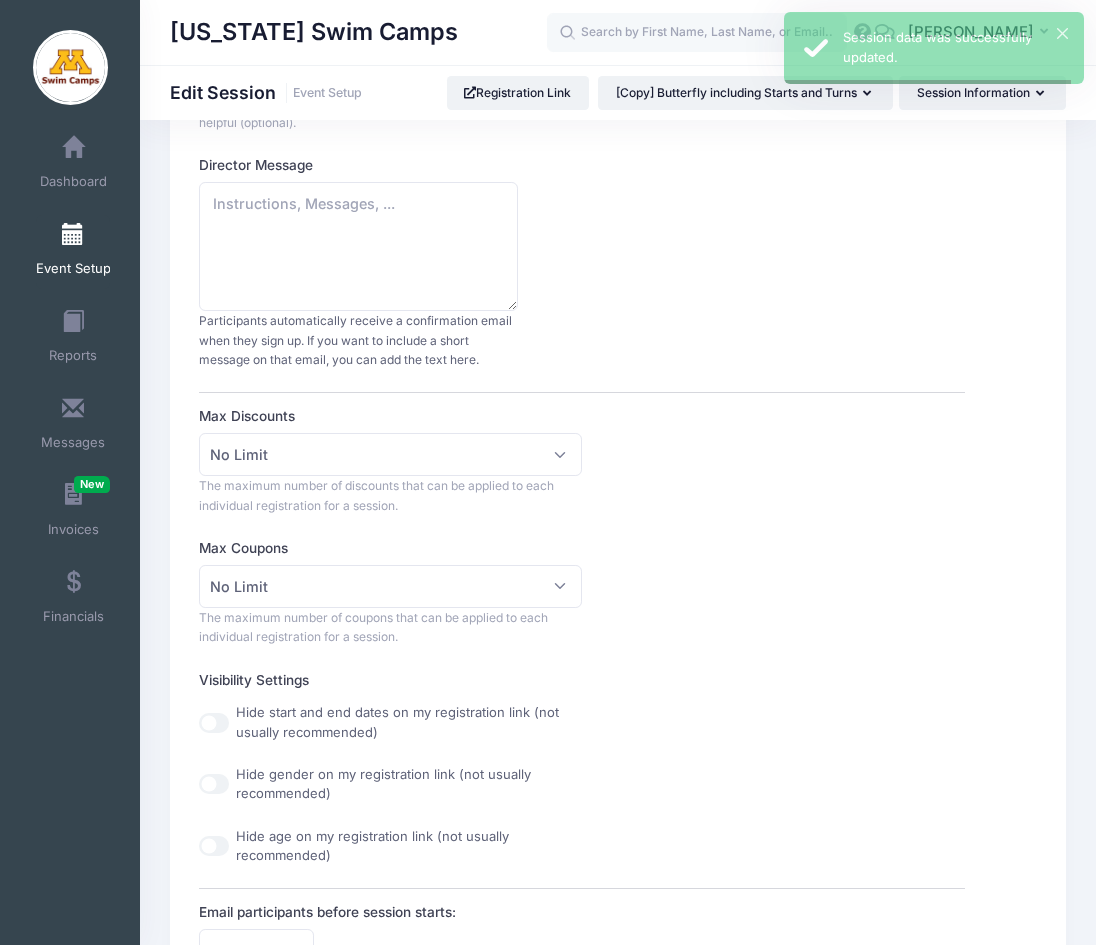 scroll, scrollTop: 0, scrollLeft: 0, axis: both 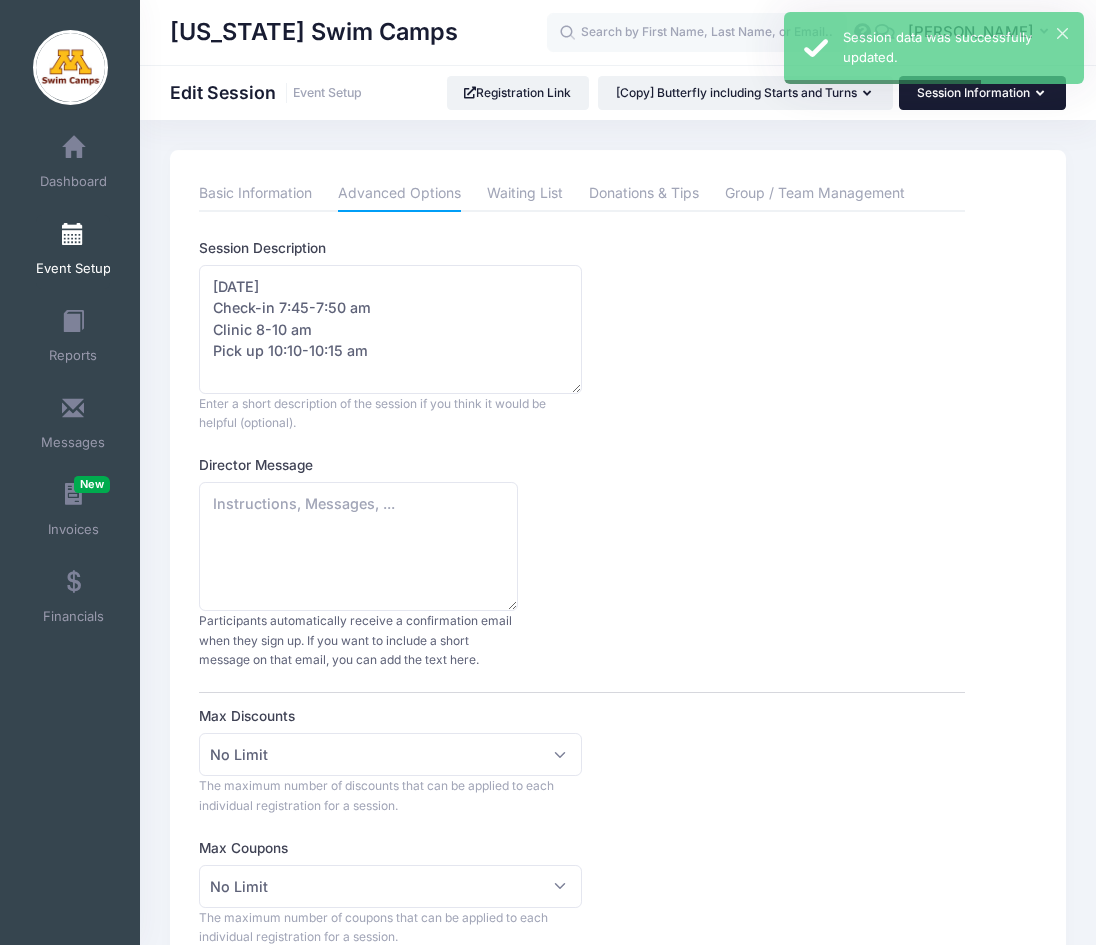 click on "Session Information" at bounding box center [982, 93] 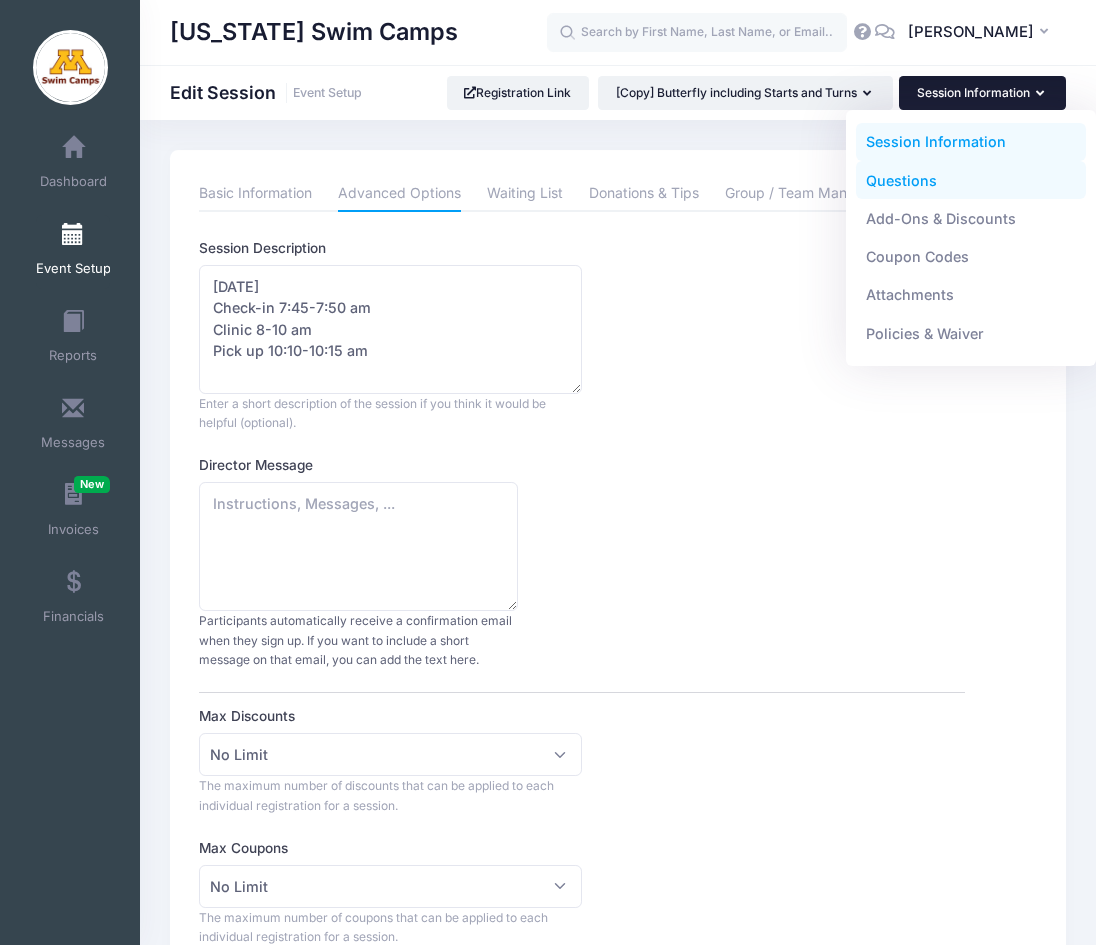 click on "Questions" at bounding box center (971, 180) 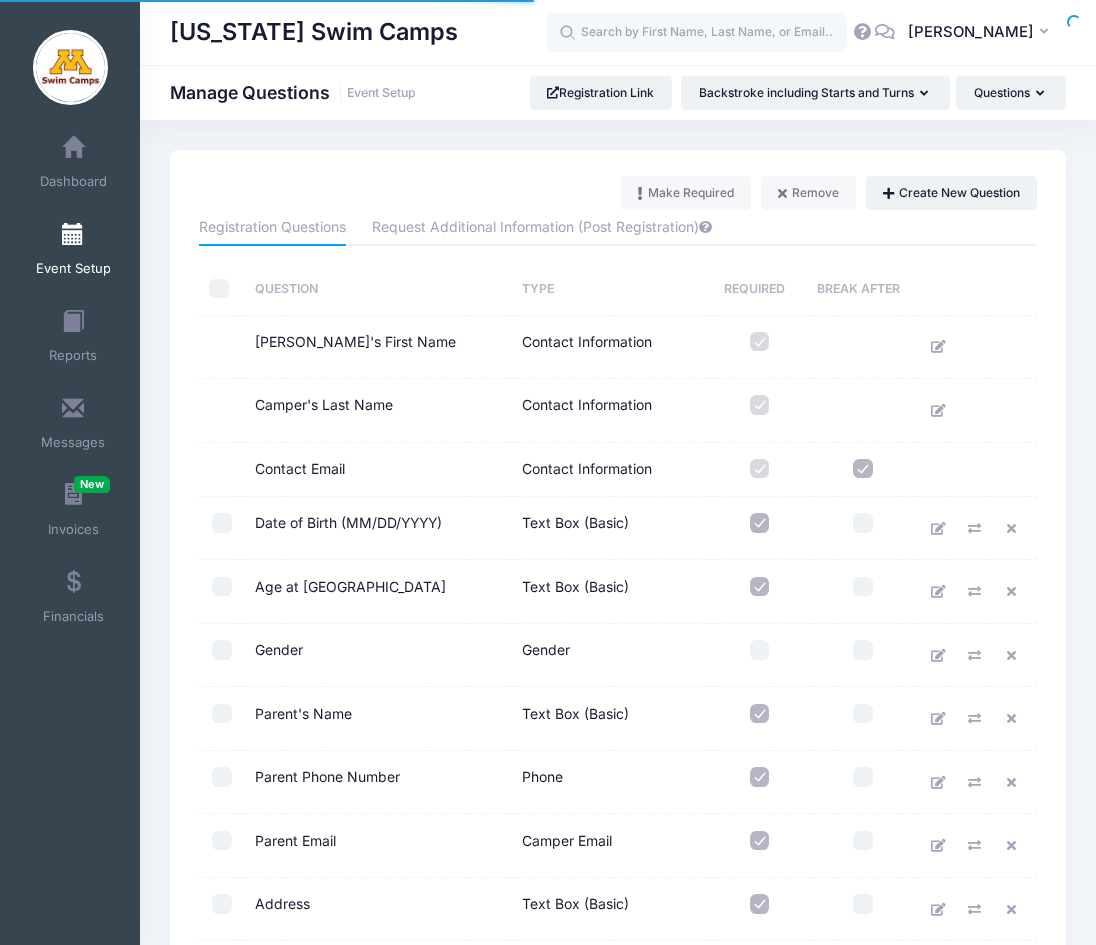 scroll, scrollTop: 0, scrollLeft: 0, axis: both 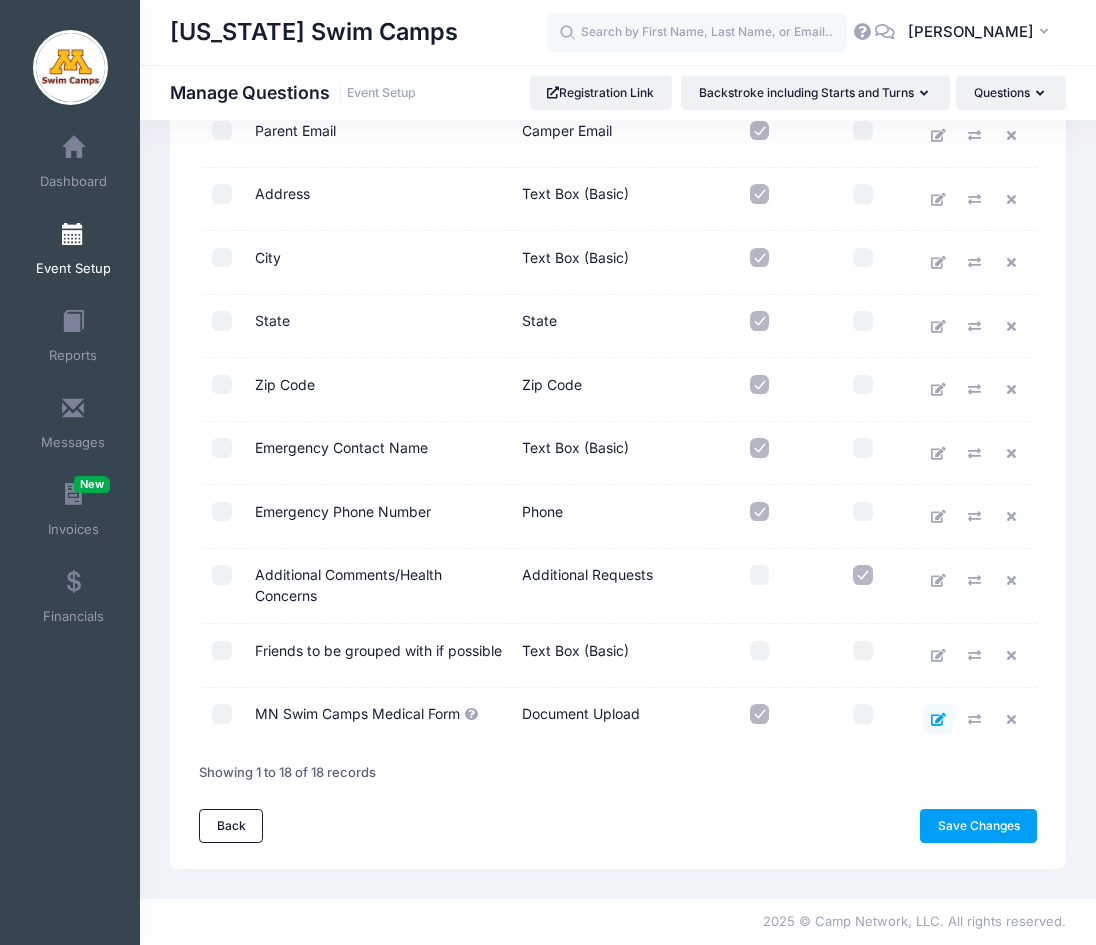 click at bounding box center (938, 719) 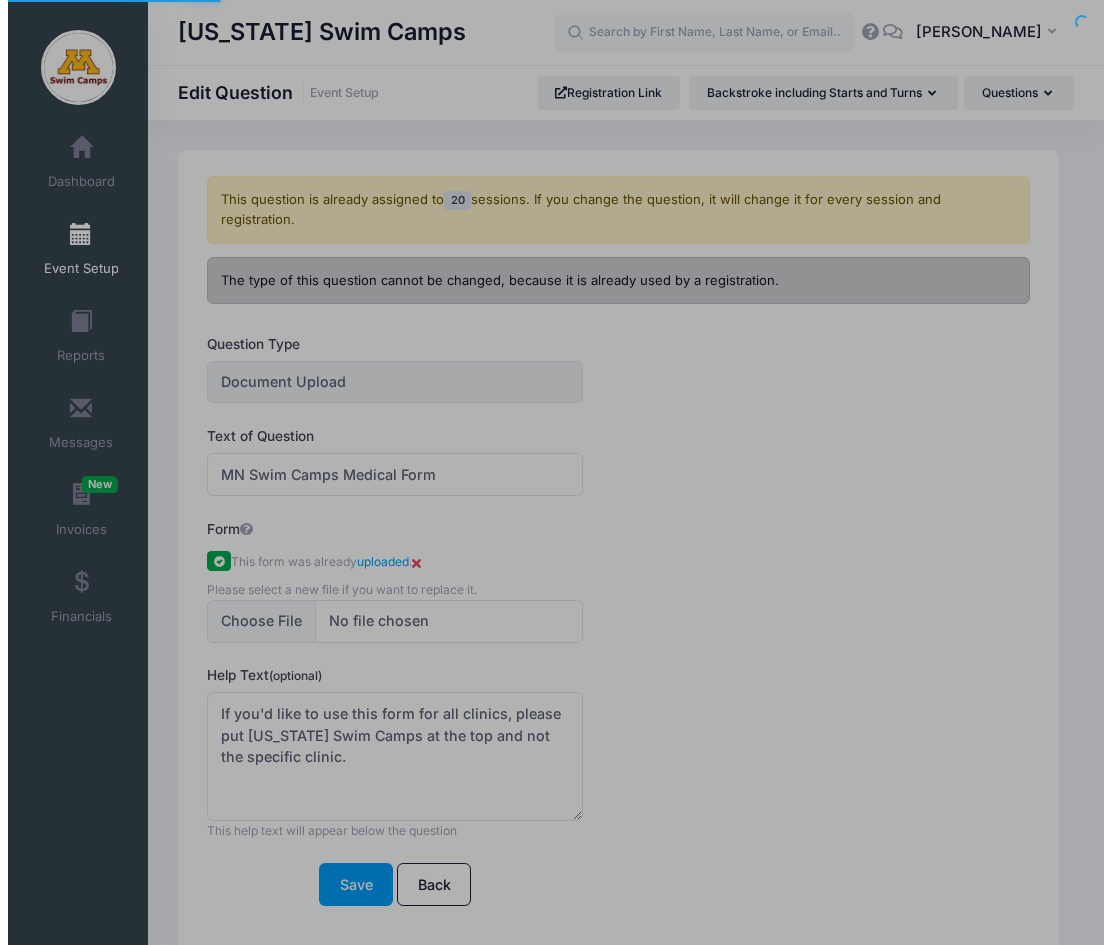 scroll, scrollTop: 0, scrollLeft: 0, axis: both 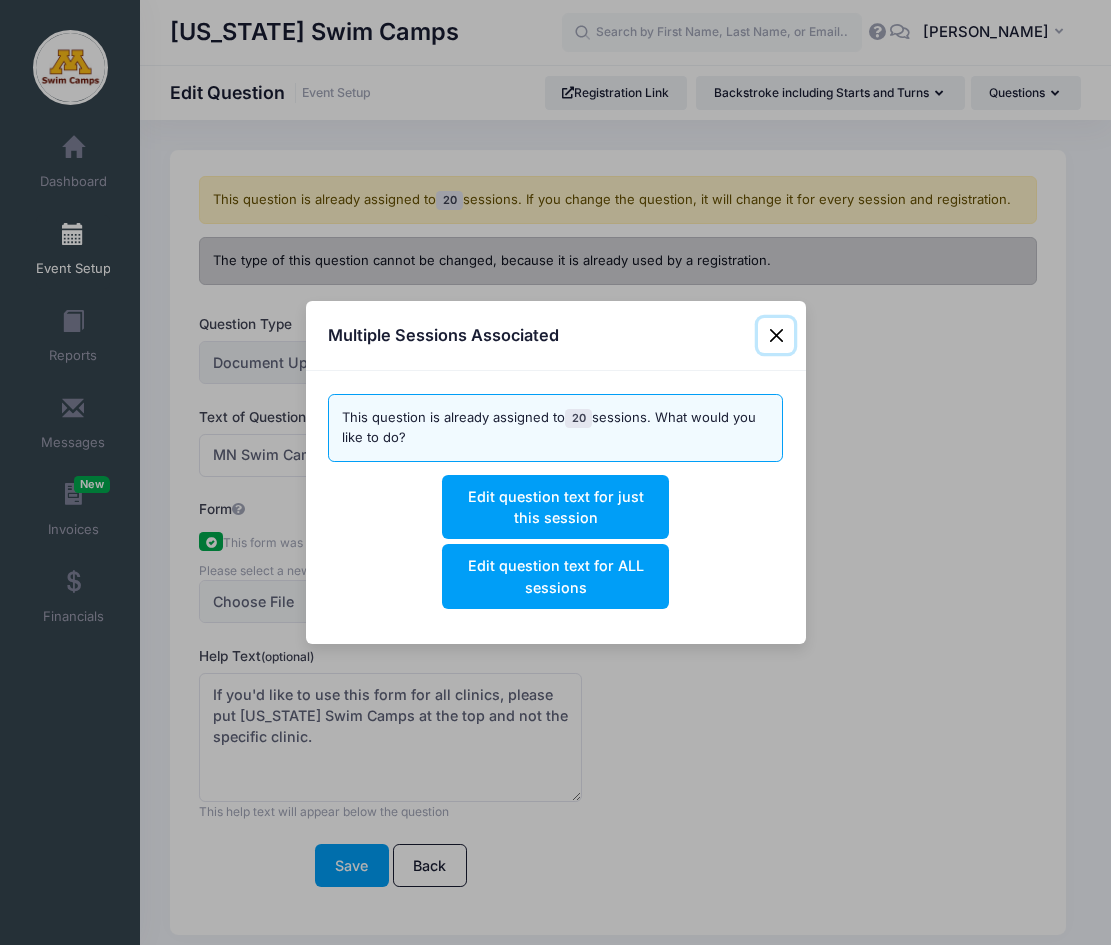 click at bounding box center (776, 336) 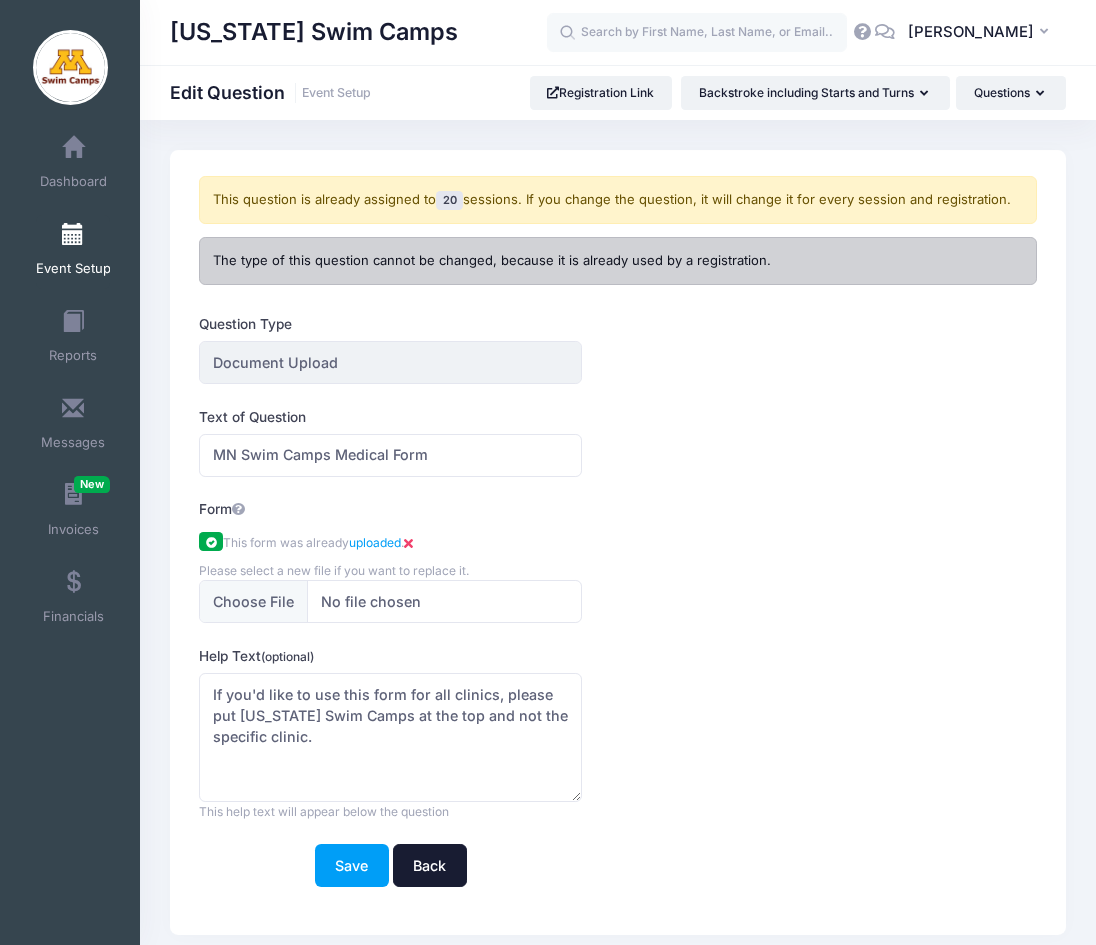 click on "Back" at bounding box center [430, 865] 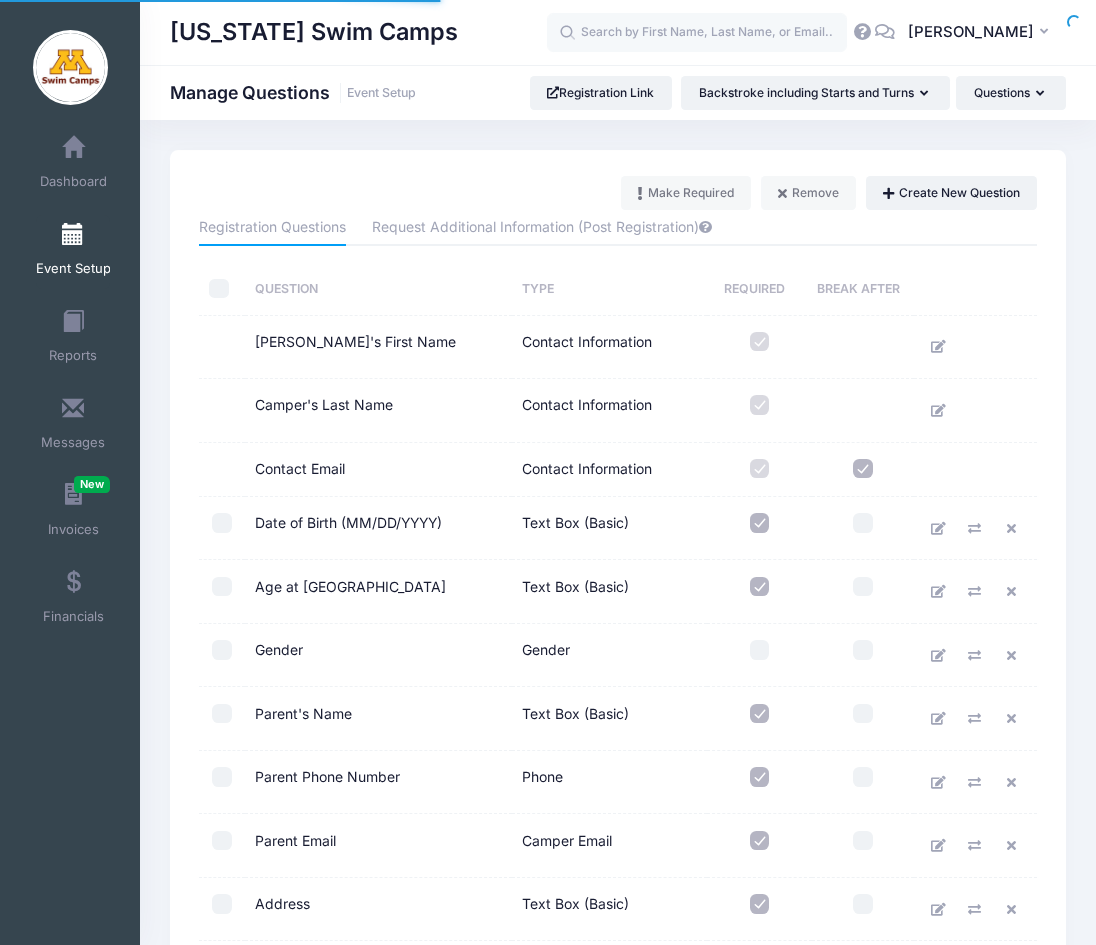 scroll, scrollTop: 0, scrollLeft: 0, axis: both 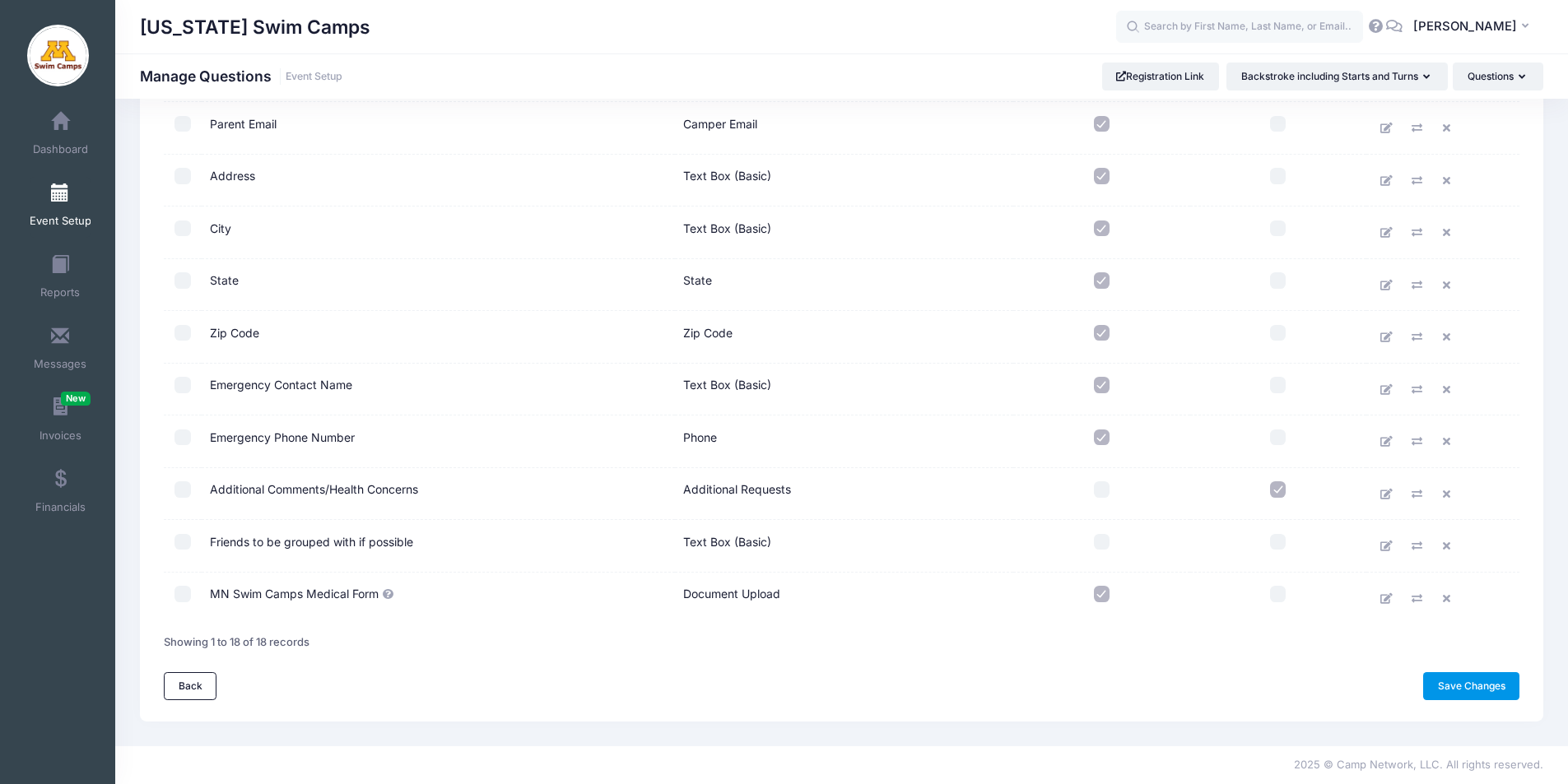 click on "Save Changes" at bounding box center (1471, 686) 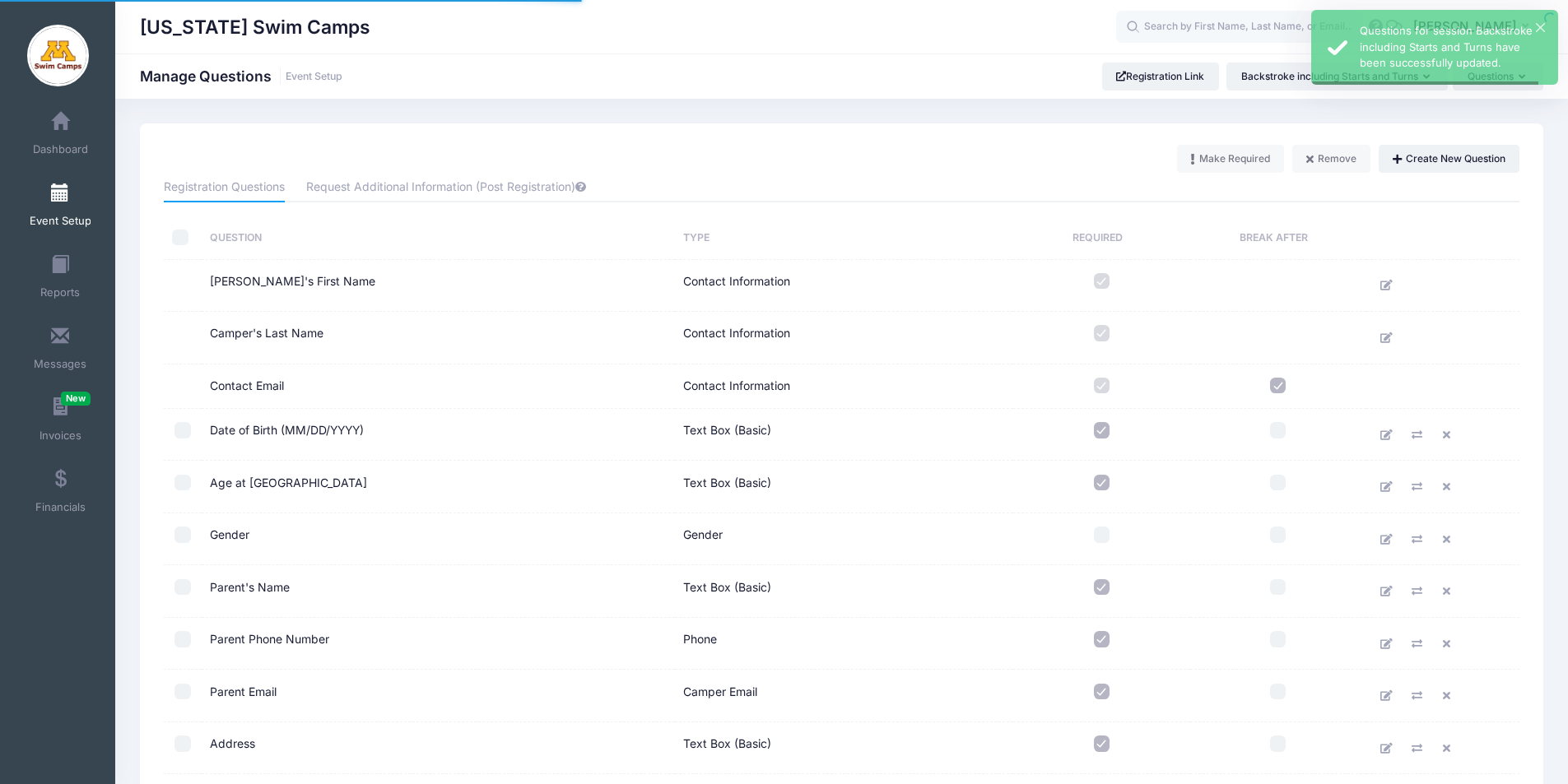 scroll, scrollTop: 0, scrollLeft: 0, axis: both 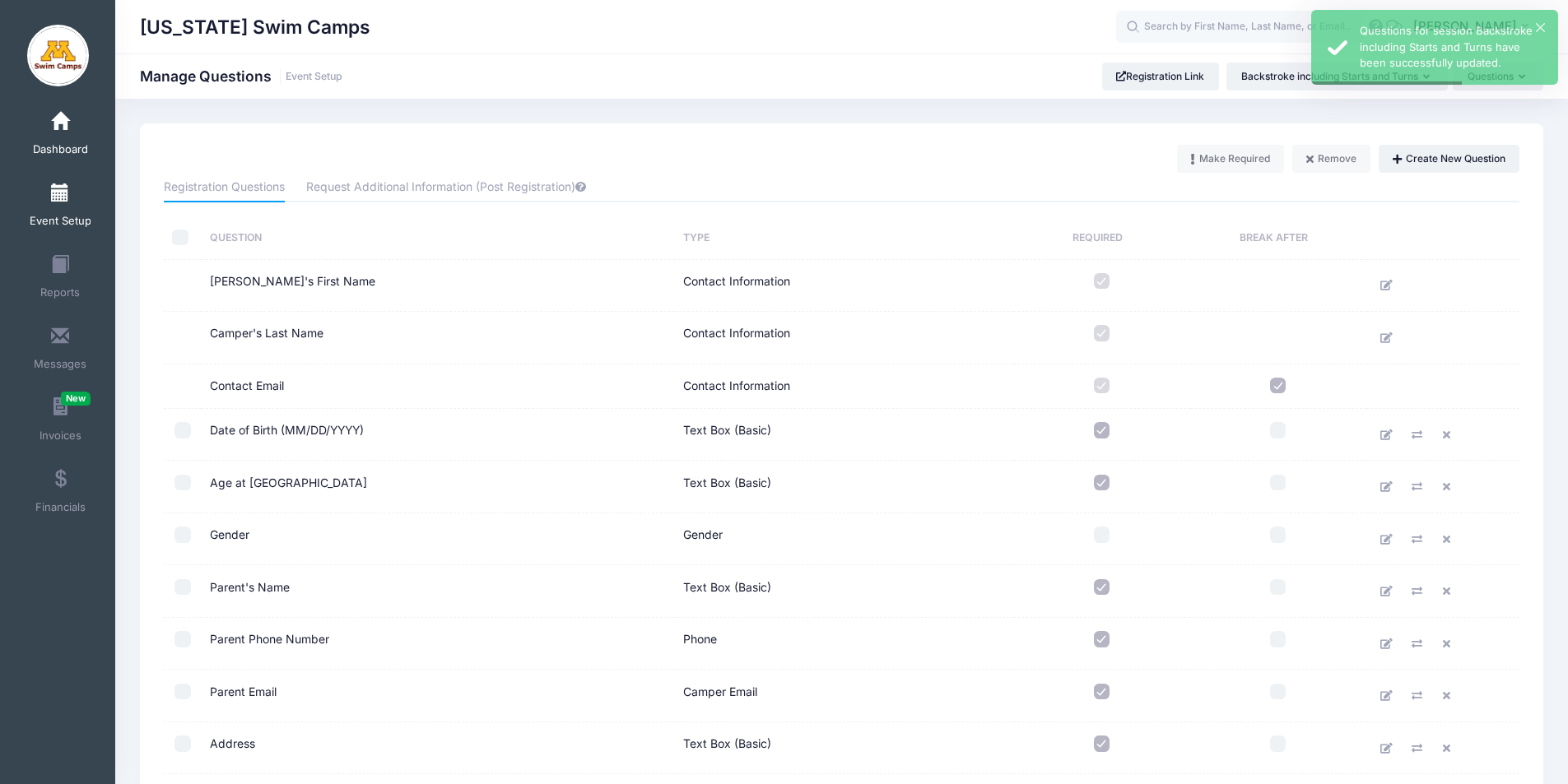 click at bounding box center [60, 122] 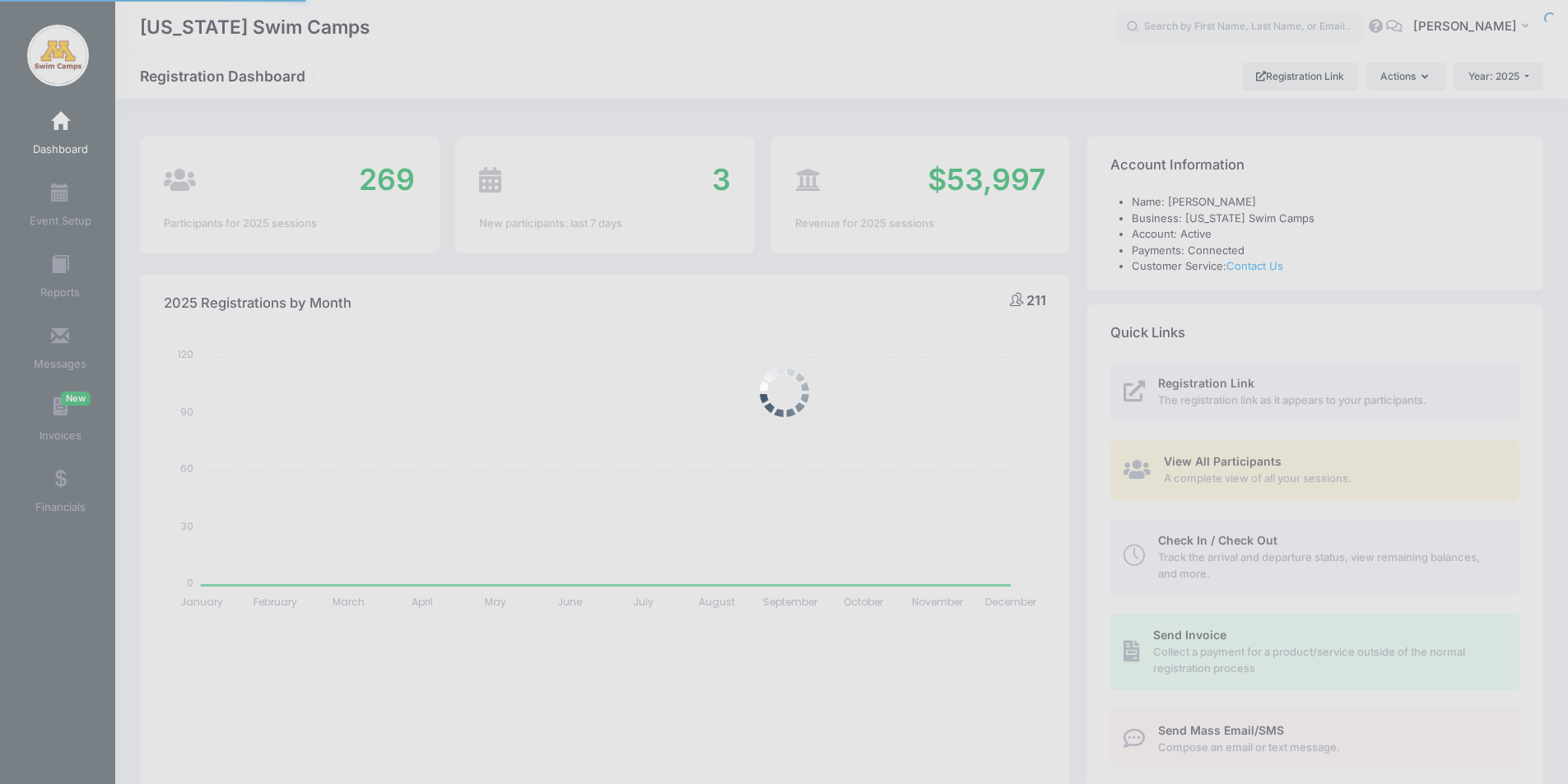 select 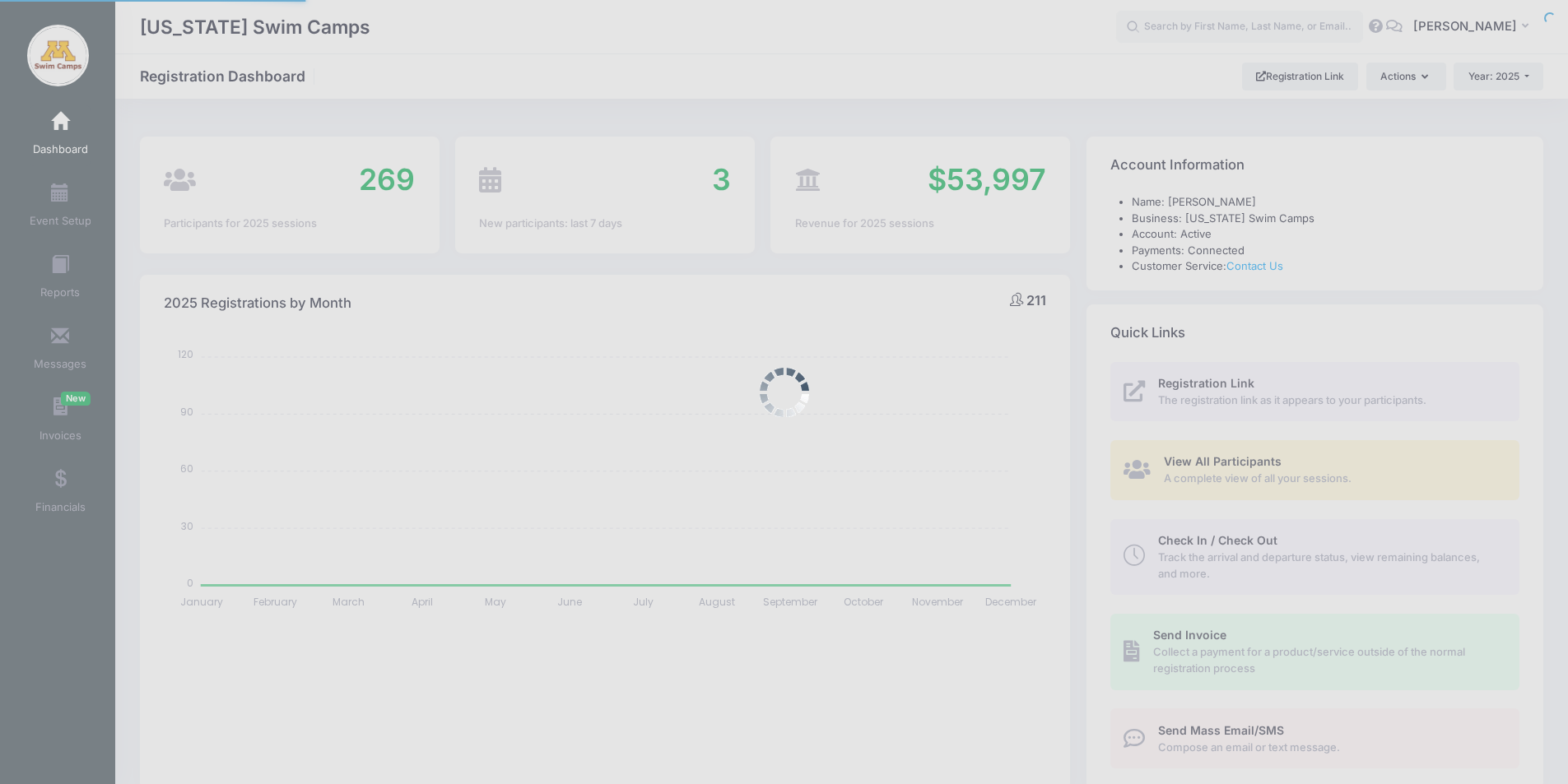 scroll, scrollTop: 0, scrollLeft: 0, axis: both 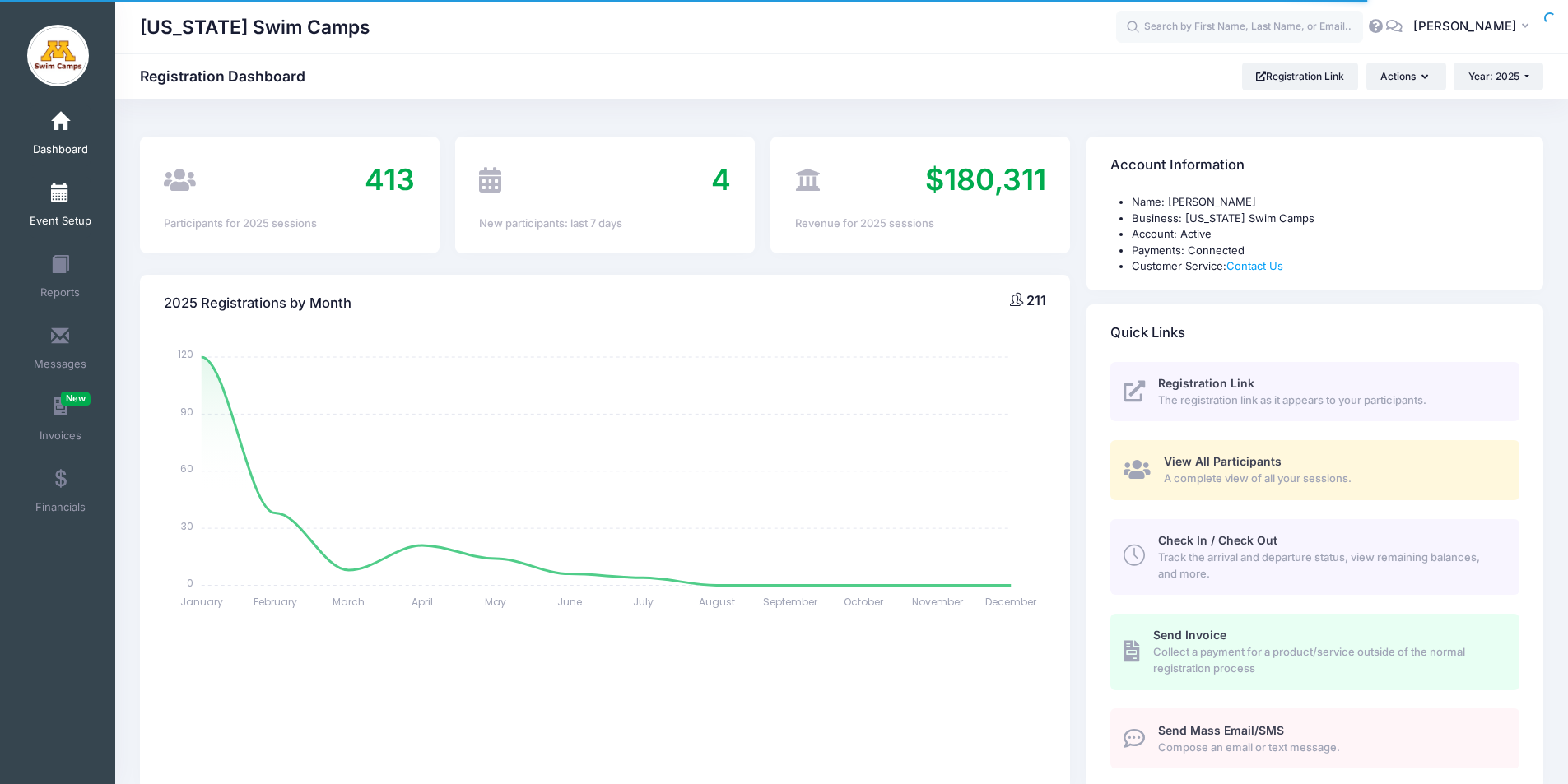 click at bounding box center (60, 193) 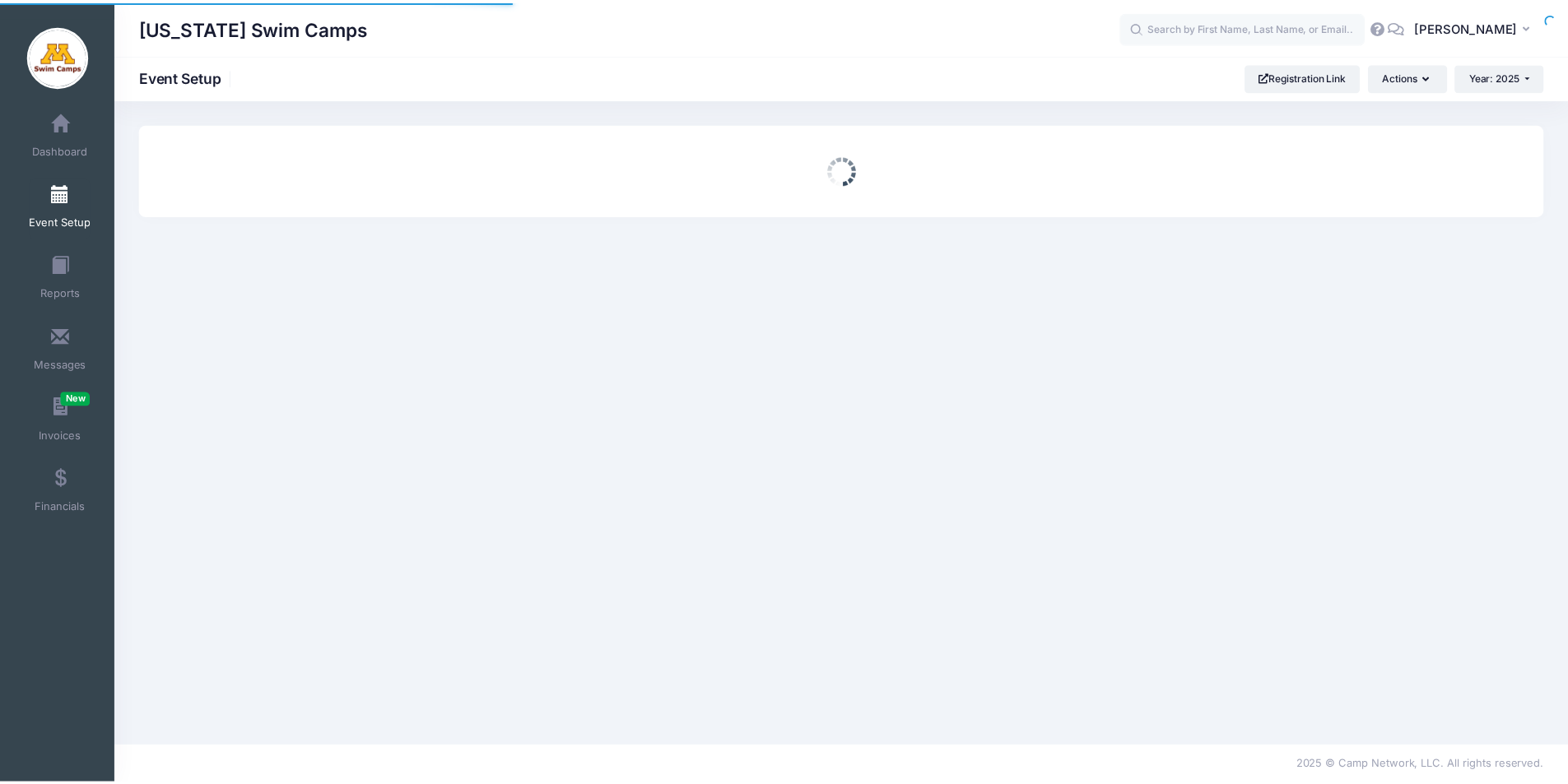 scroll, scrollTop: 0, scrollLeft: 0, axis: both 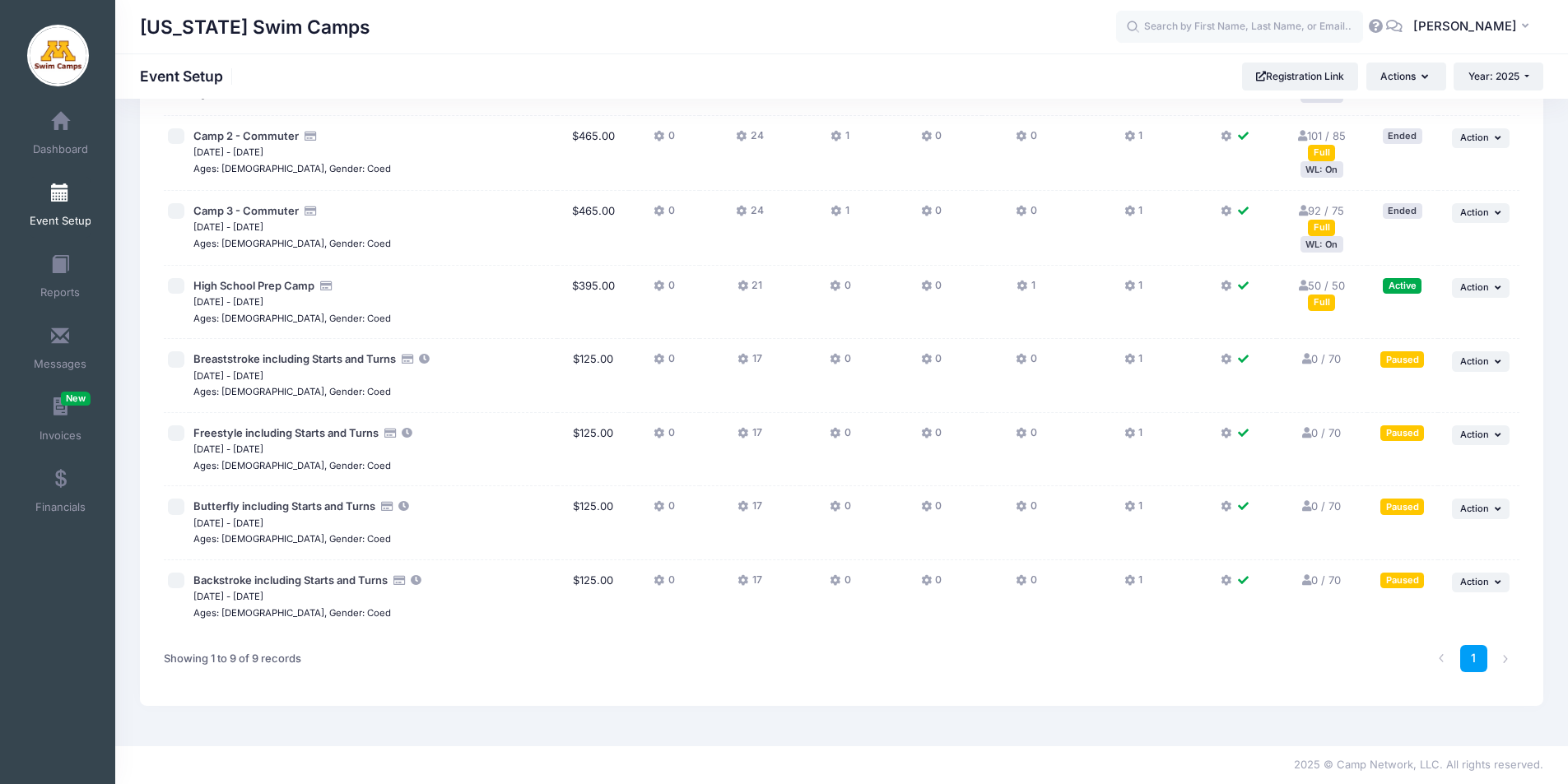drag, startPoint x: 1575, startPoint y: 183, endPoint x: 1580, endPoint y: 564, distance: 381.0328 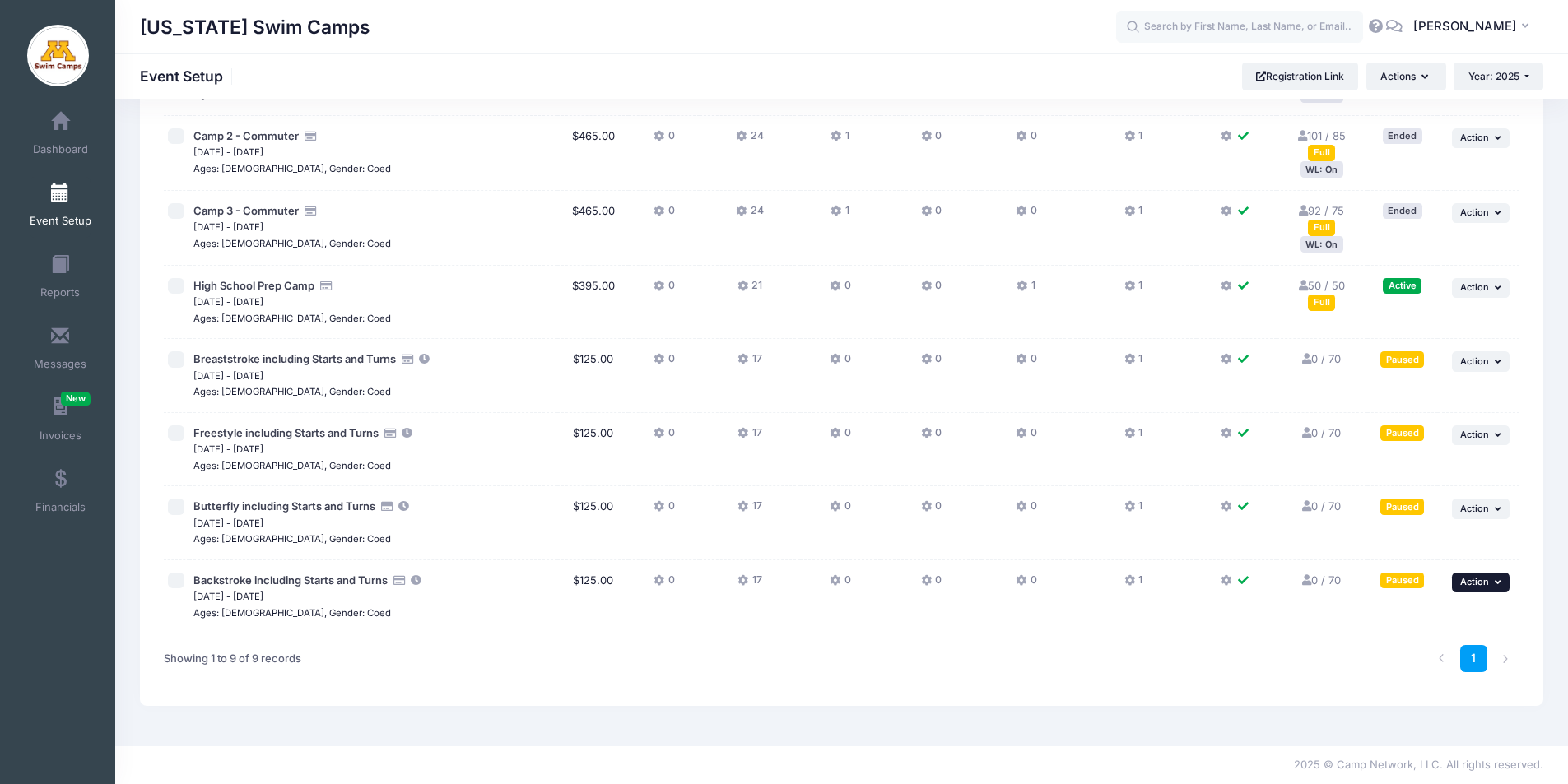 click on "Action" at bounding box center [1474, 582] 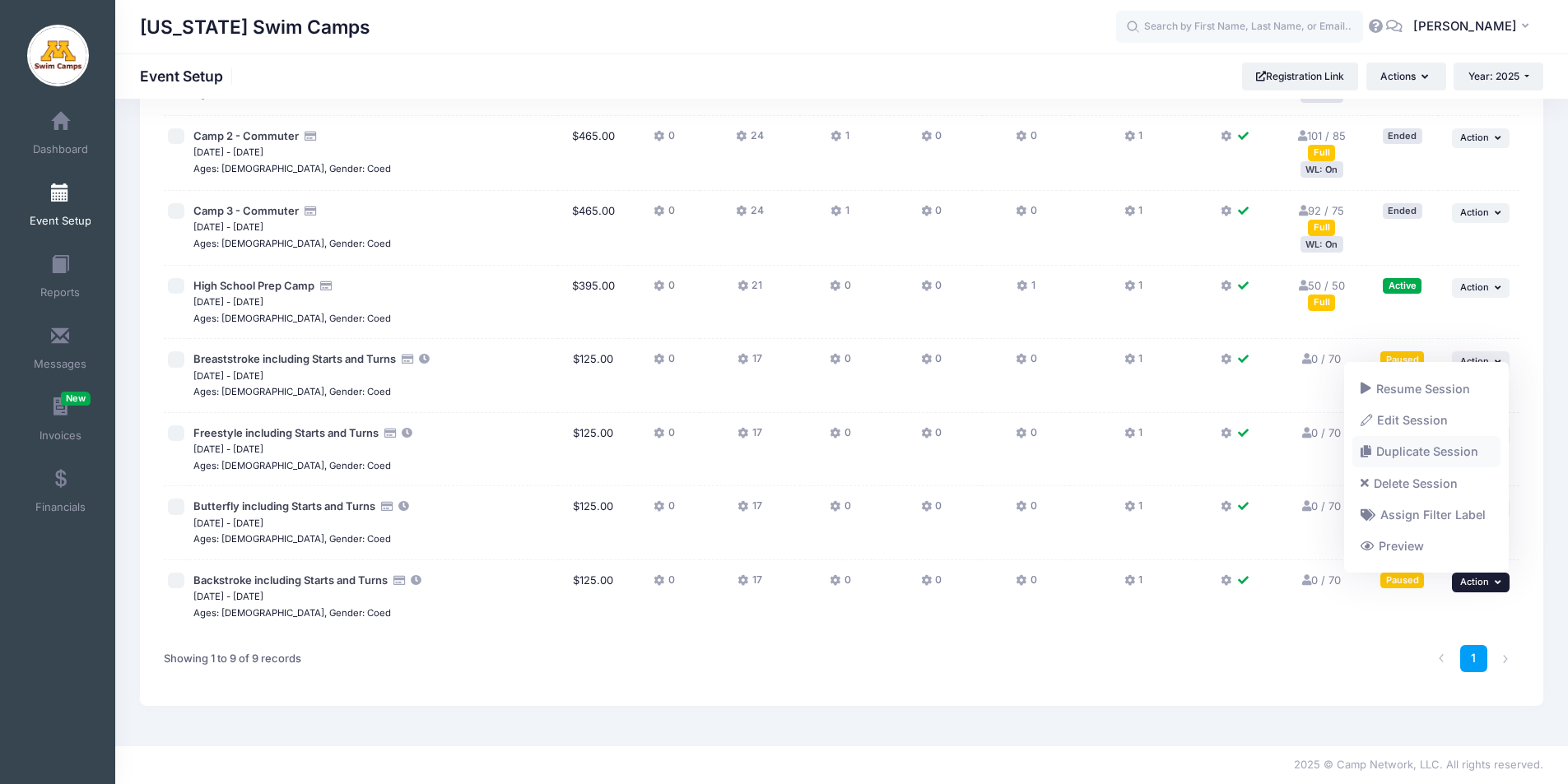 click on "Duplicate Session" at bounding box center (1426, 452) 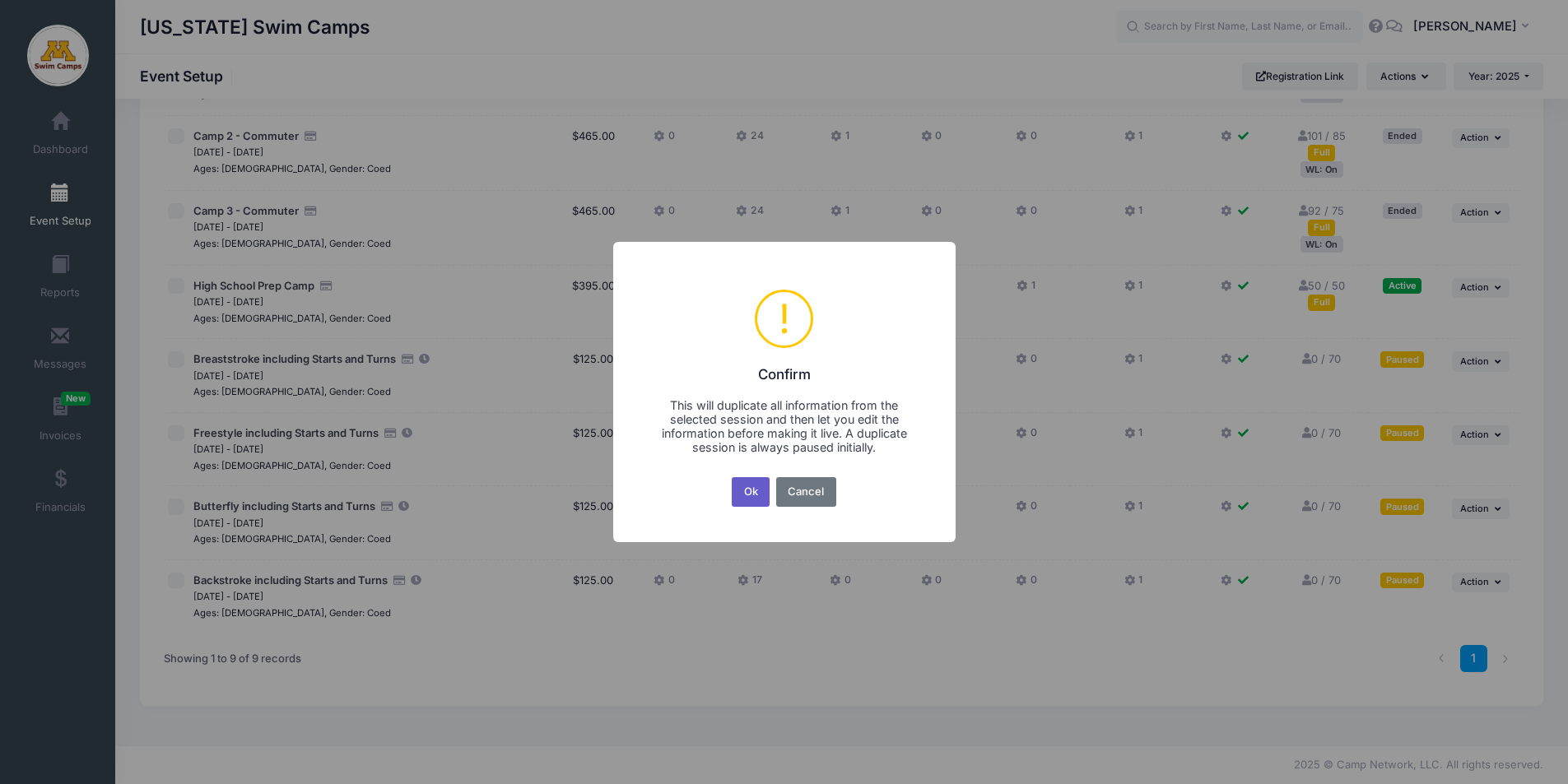 click on "Ok" at bounding box center [751, 492] 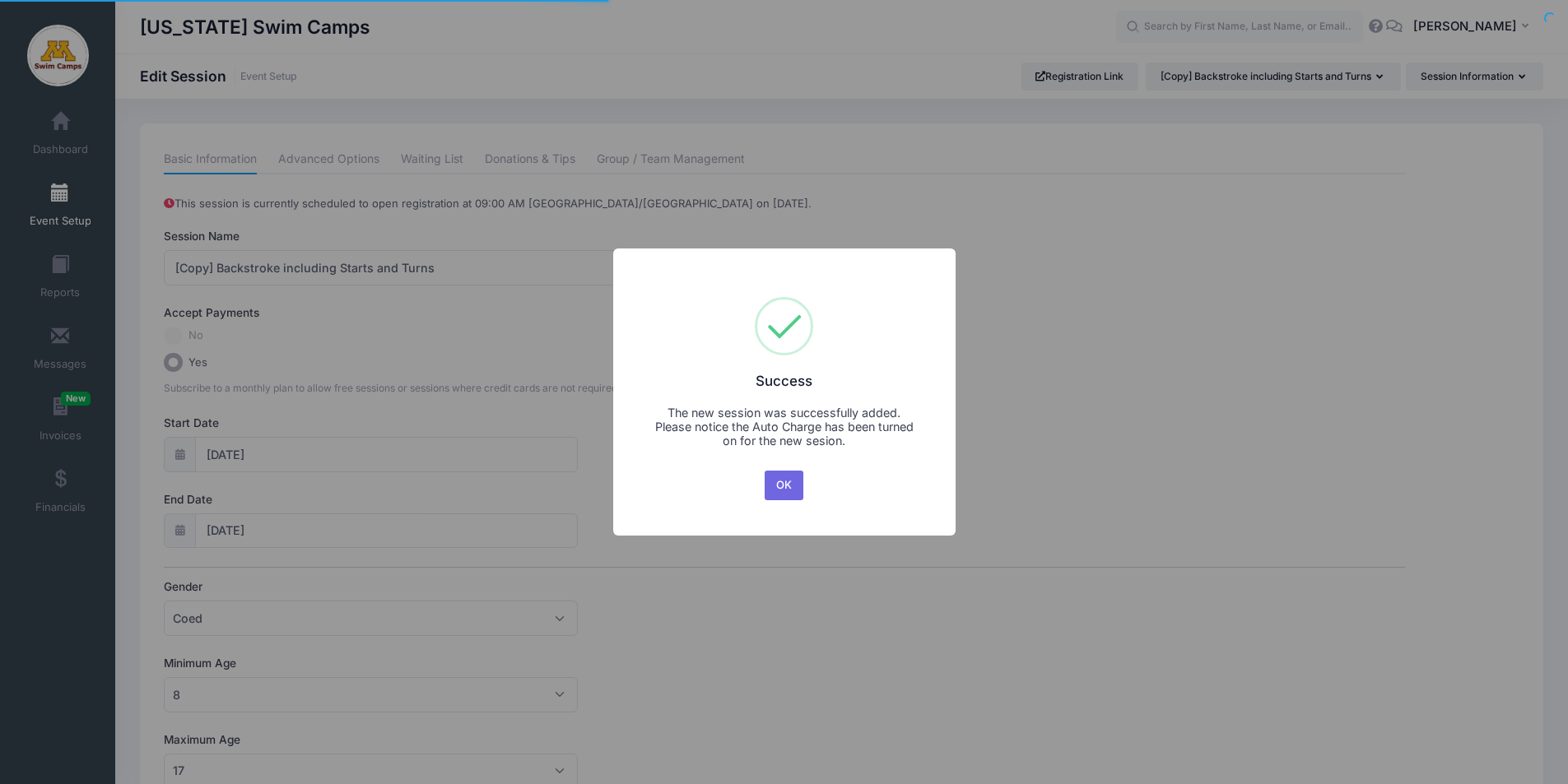 scroll, scrollTop: 0, scrollLeft: 0, axis: both 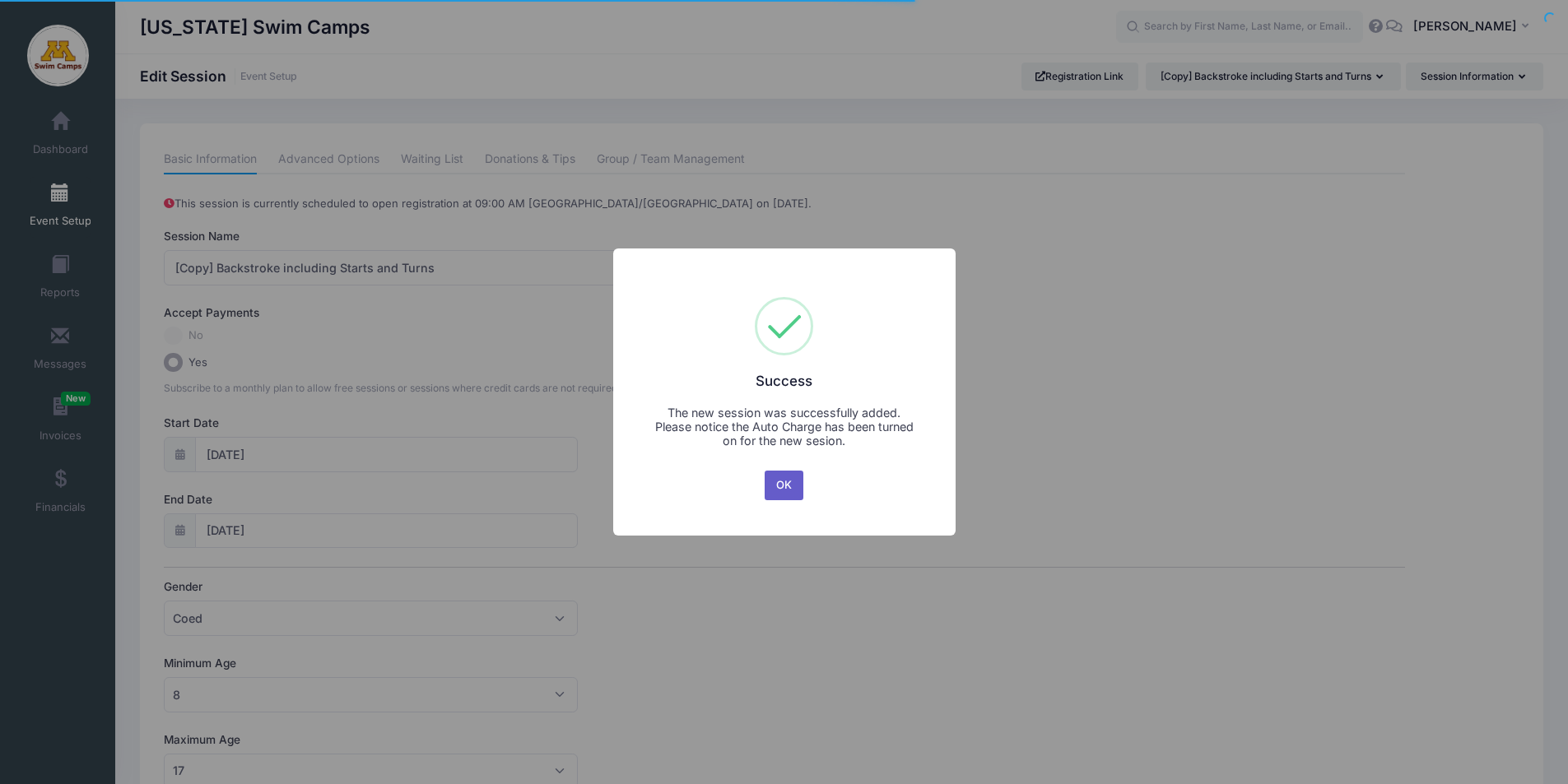 click on "OK" at bounding box center [784, 485] 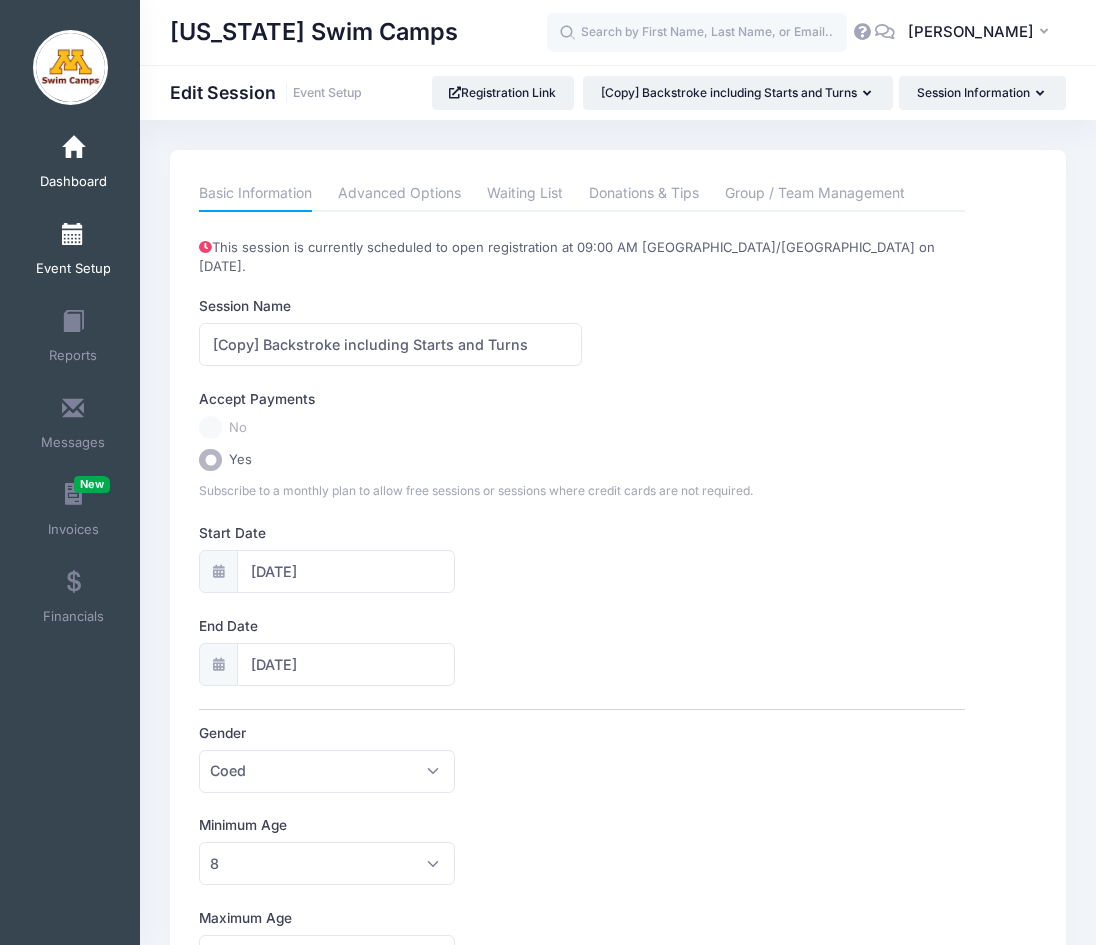 click at bounding box center (73, 148) 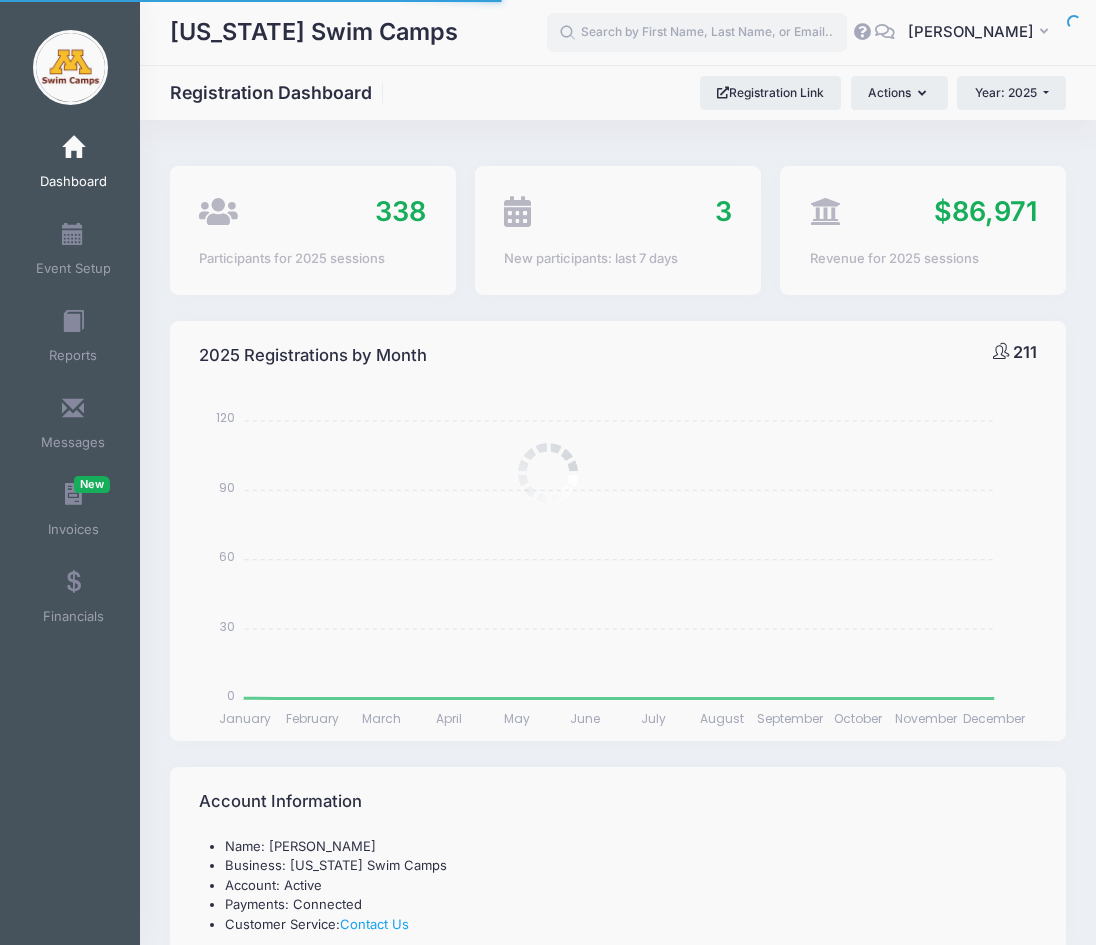 select 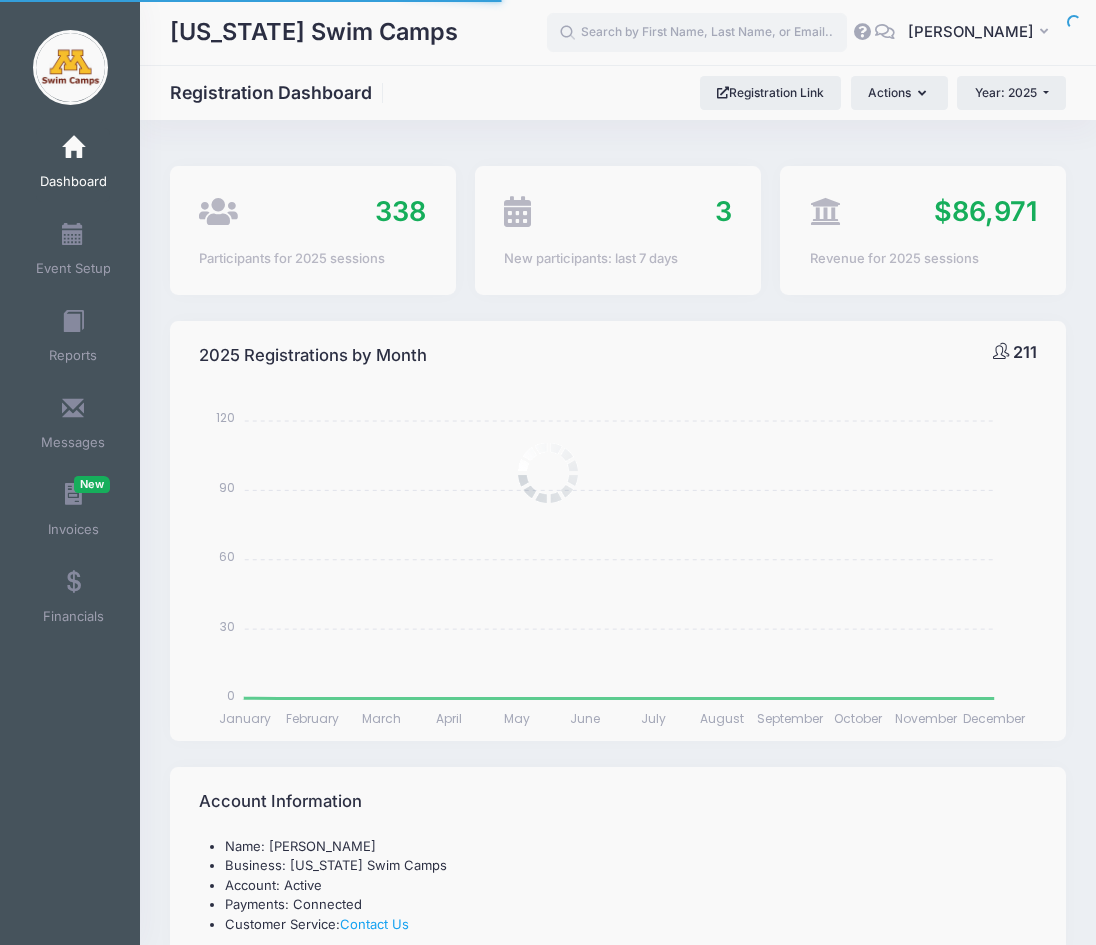 scroll, scrollTop: 0, scrollLeft: 0, axis: both 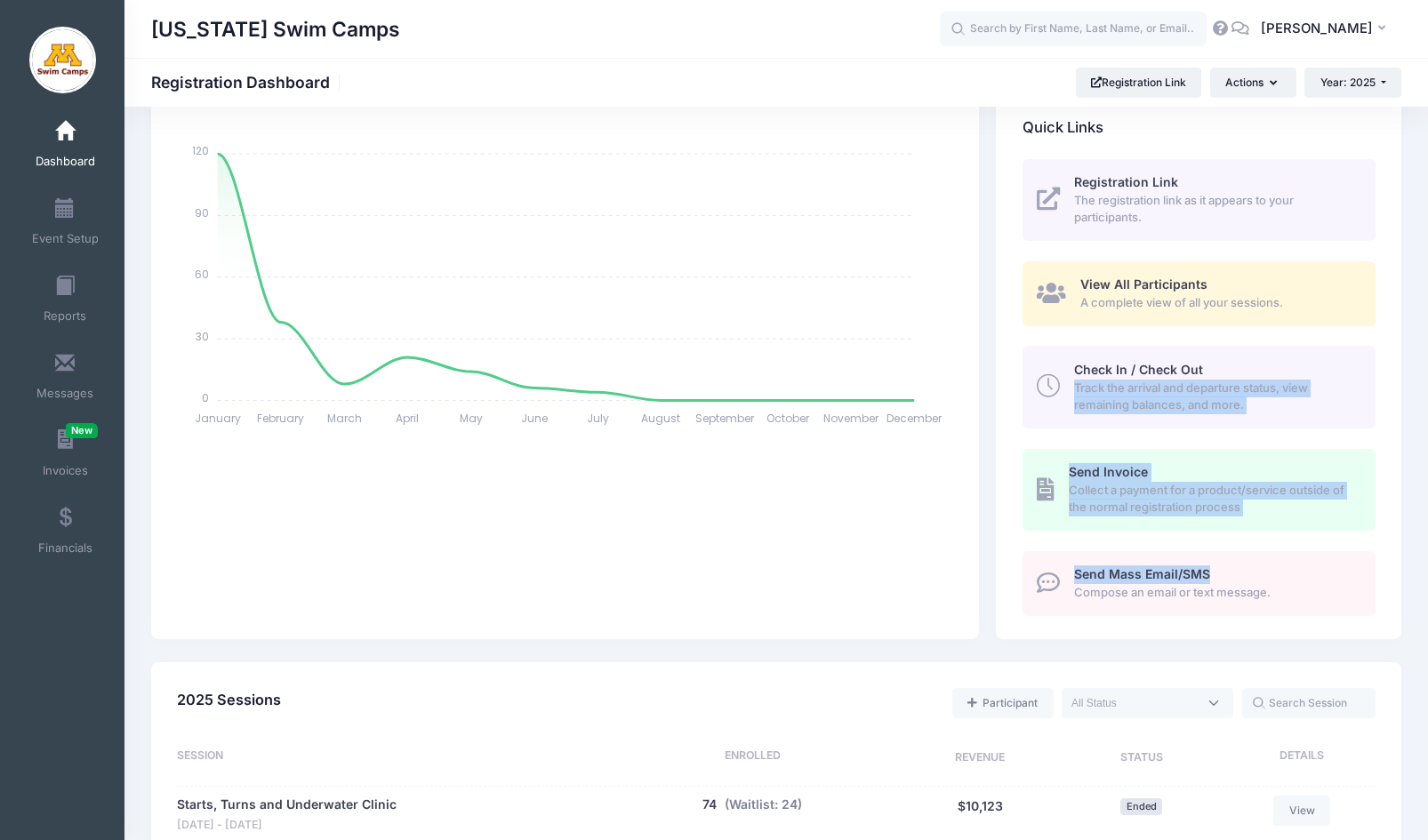 drag, startPoint x: 1394, startPoint y: 394, endPoint x: 1408, endPoint y: 540, distance: 146.6697 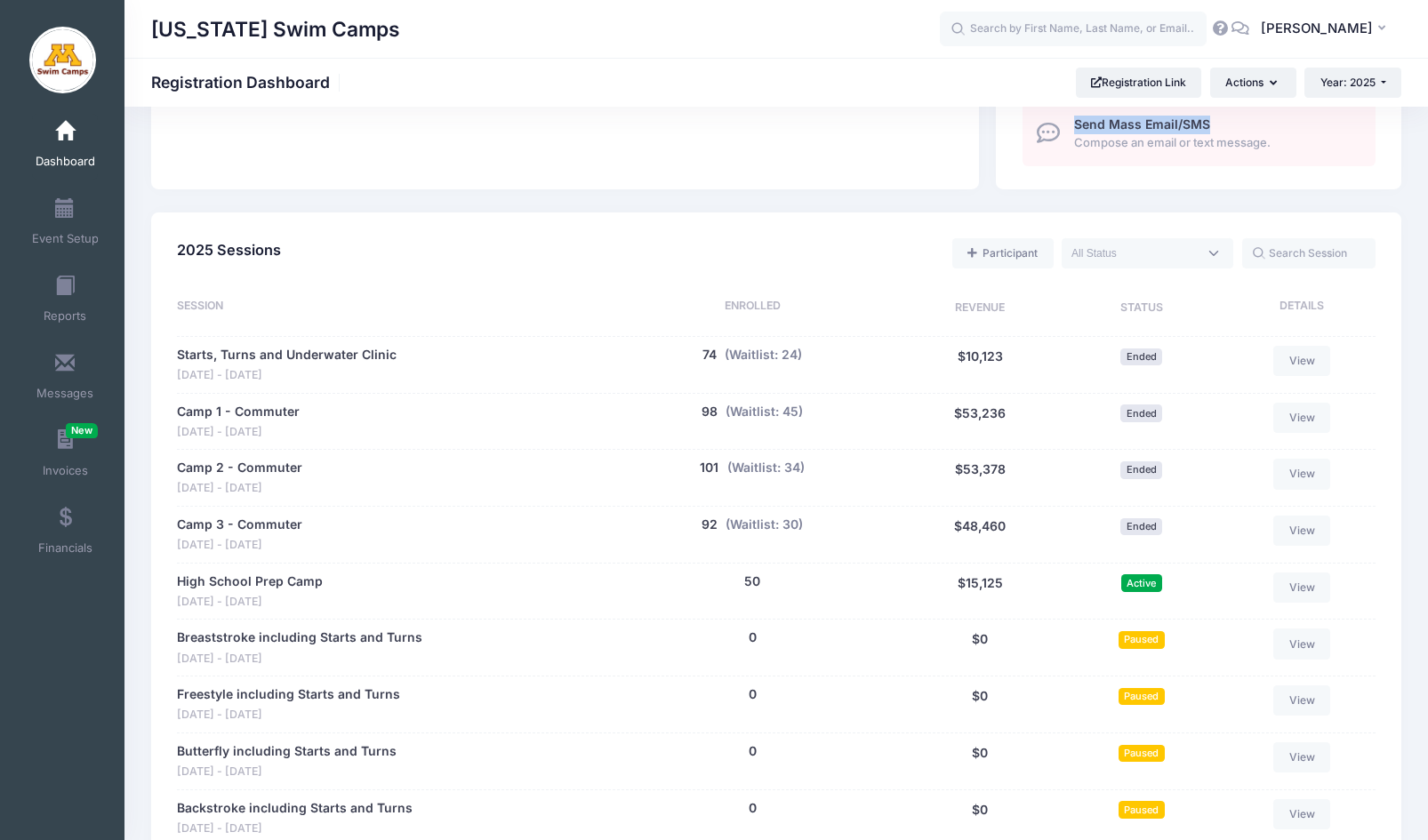 scroll, scrollTop: 787, scrollLeft: 0, axis: vertical 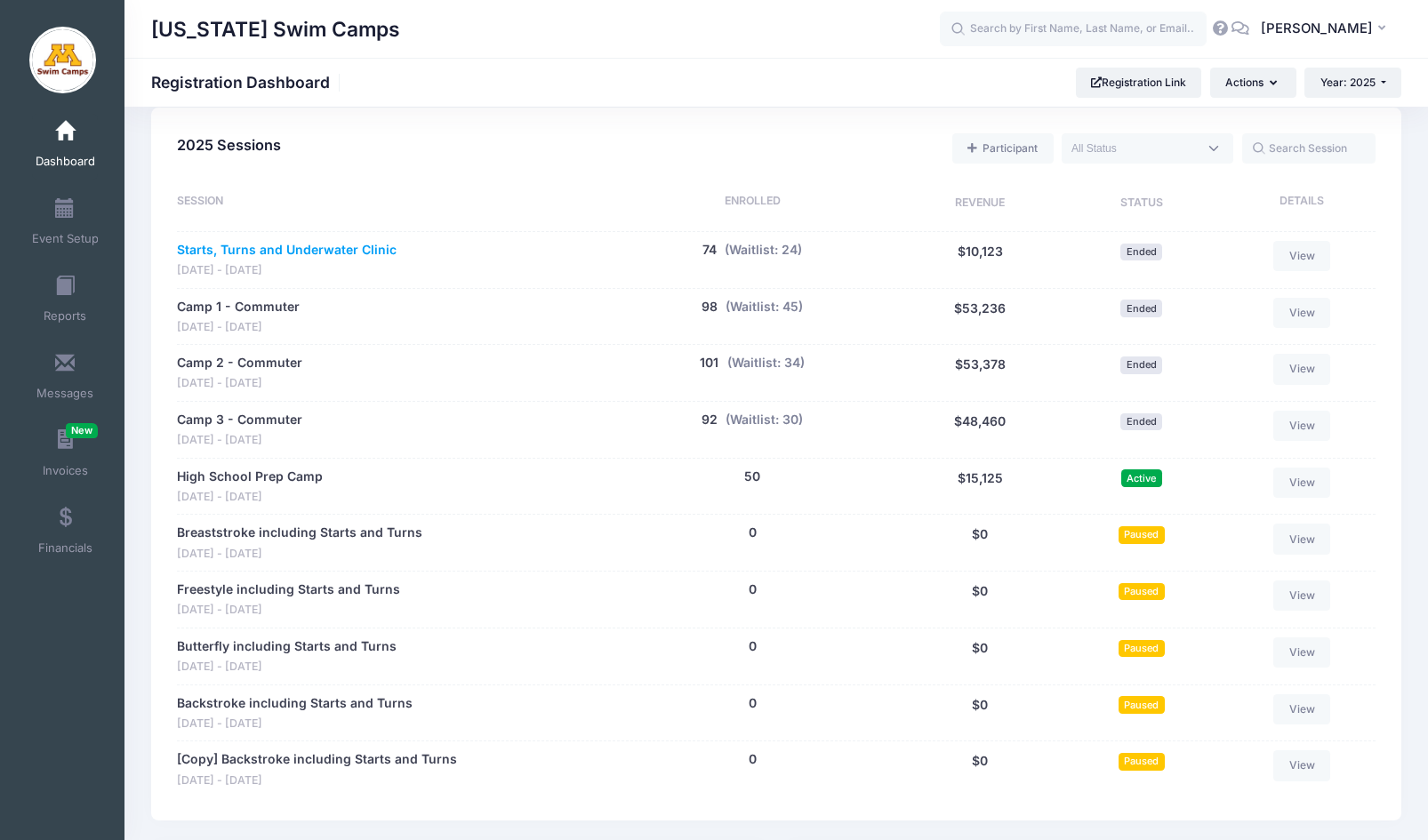 click on "Starts, Turns and Underwater Clinic" at bounding box center (286, 250) 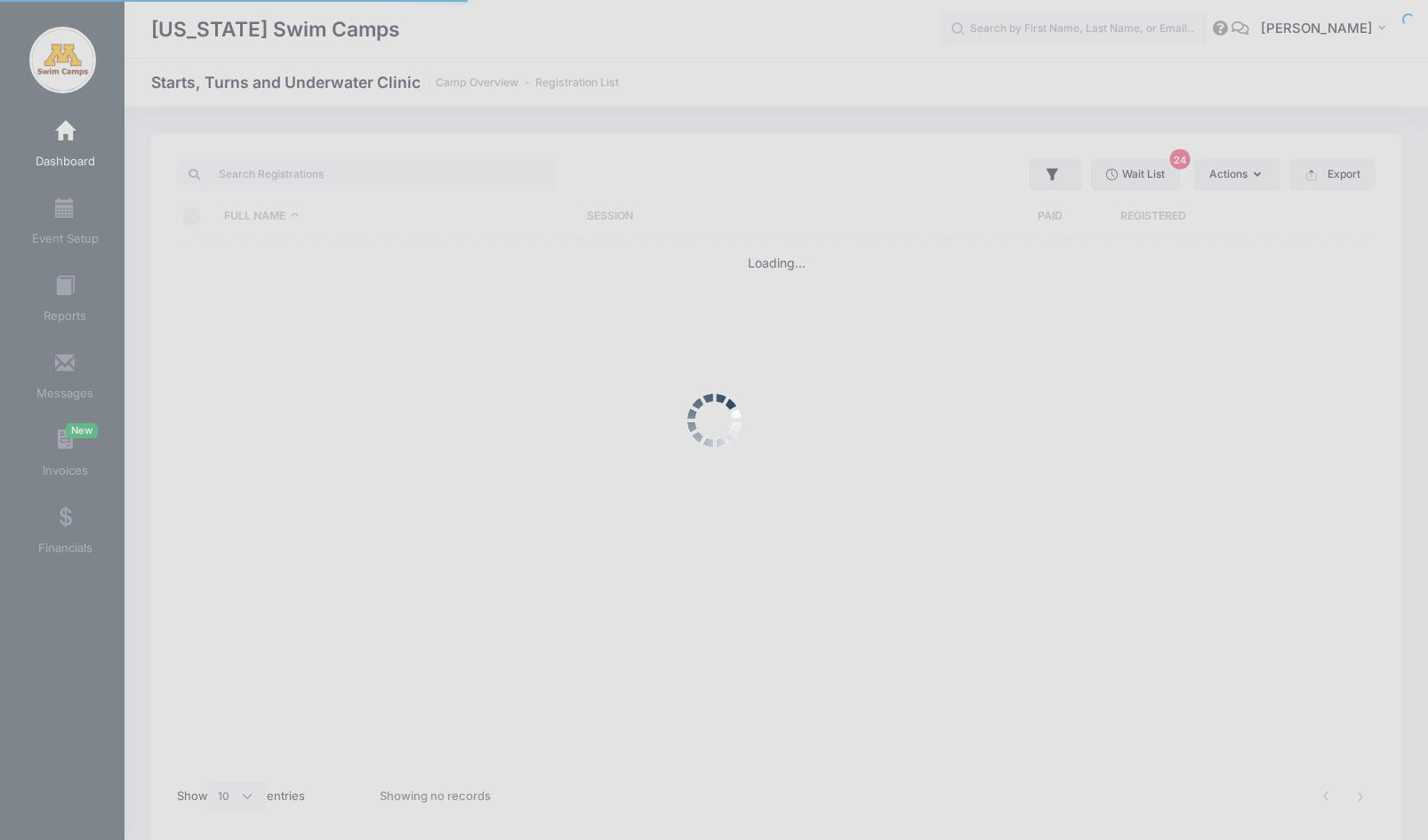 select on "10" 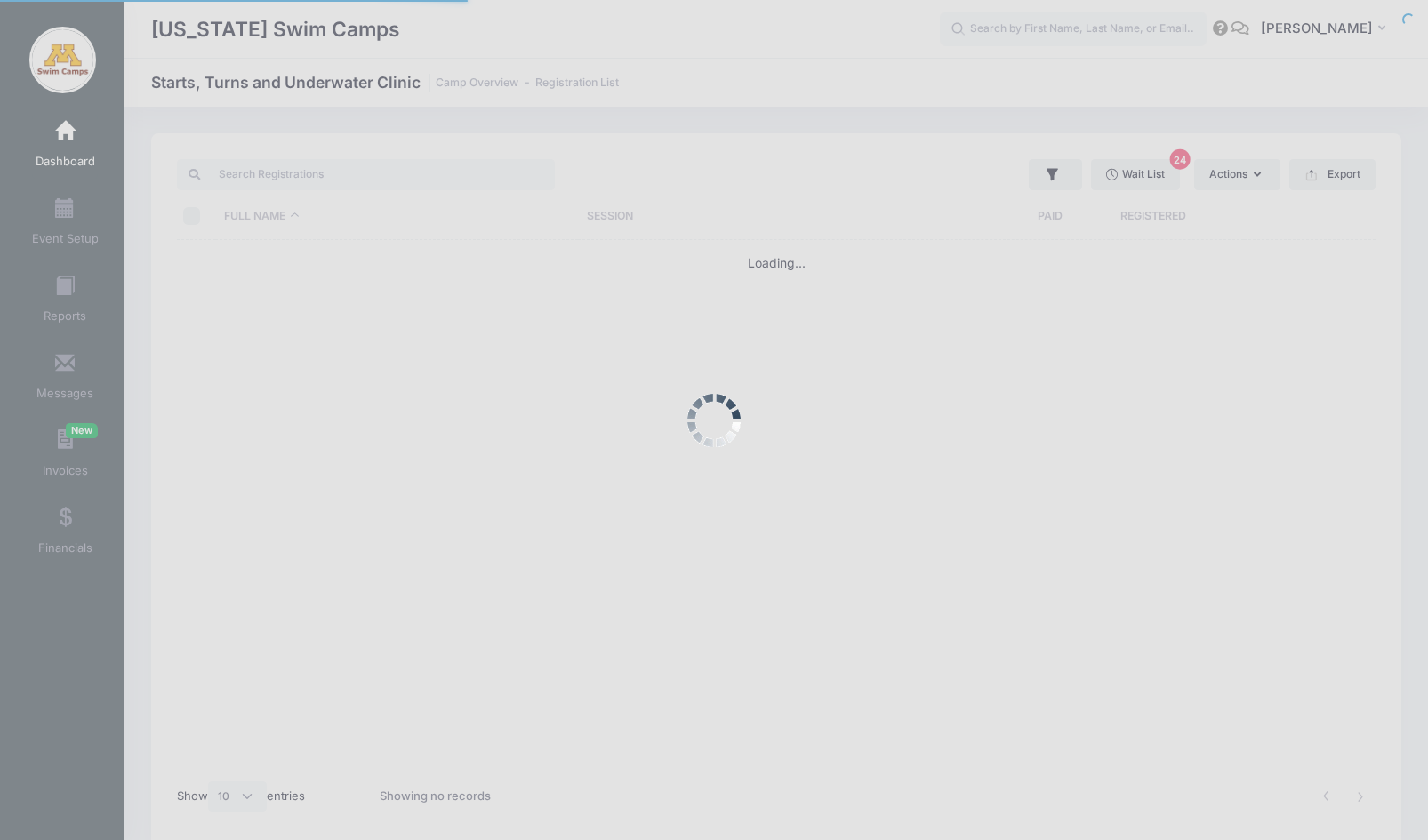 scroll, scrollTop: 0, scrollLeft: 0, axis: both 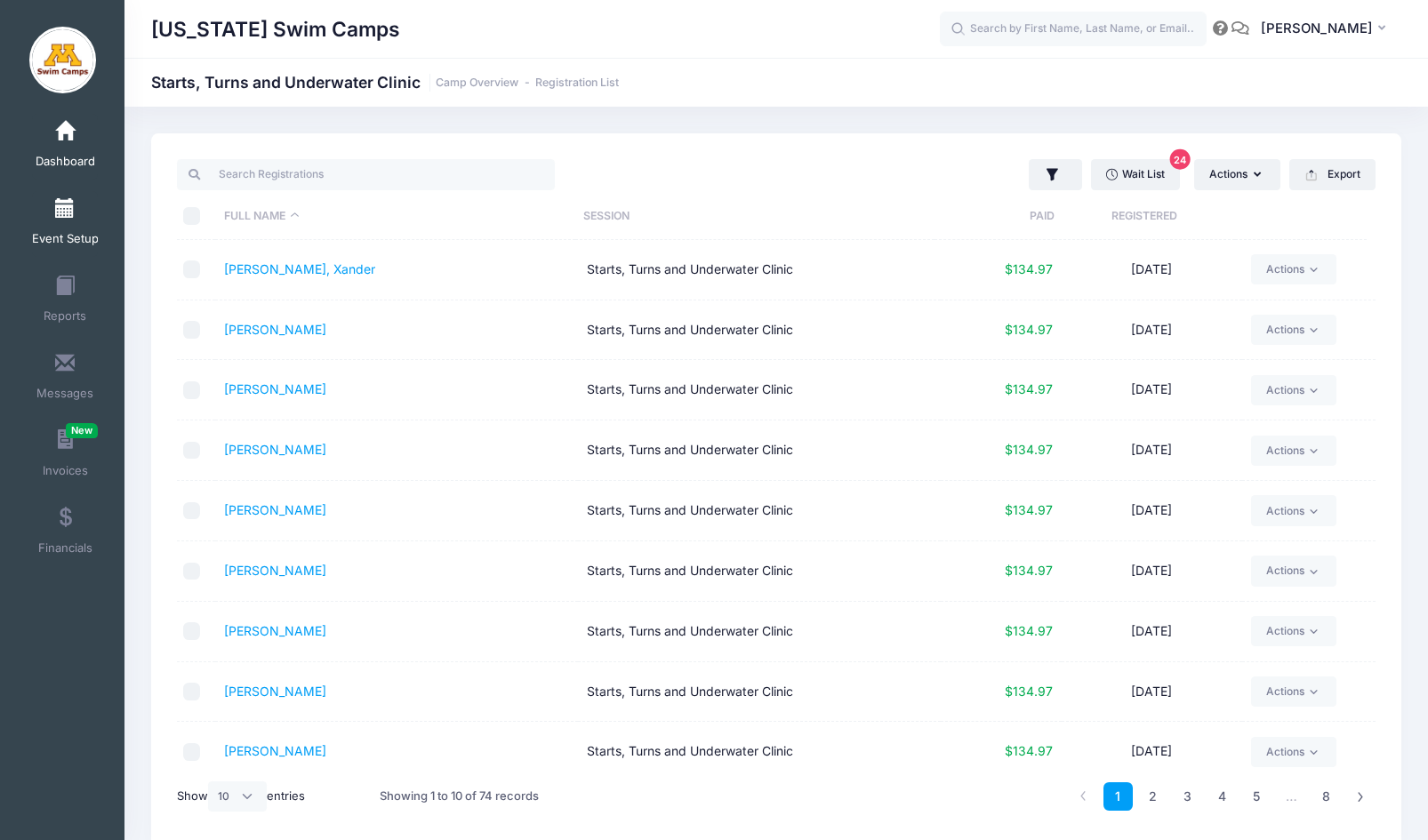 click at bounding box center (65, 209) 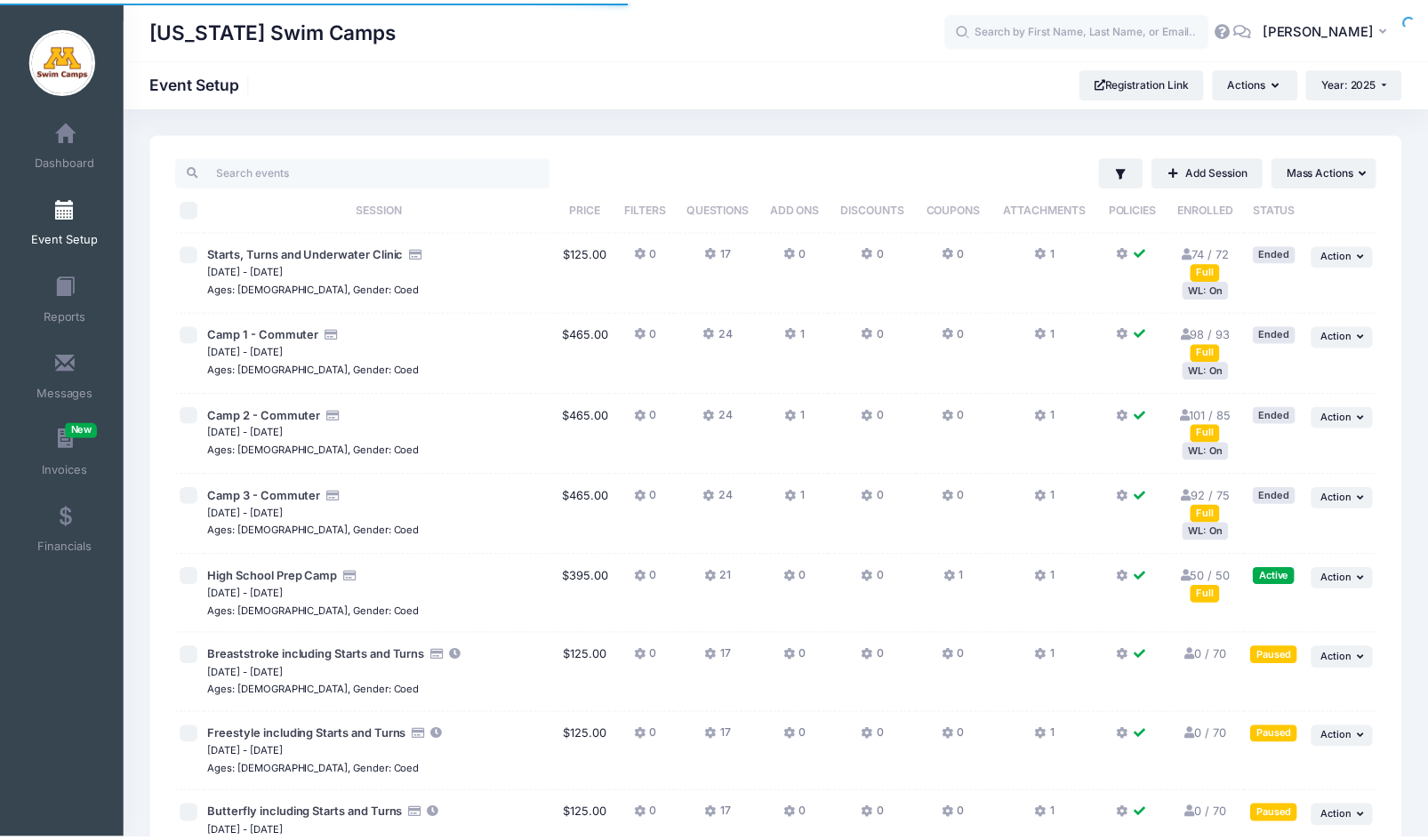 scroll, scrollTop: 0, scrollLeft: 0, axis: both 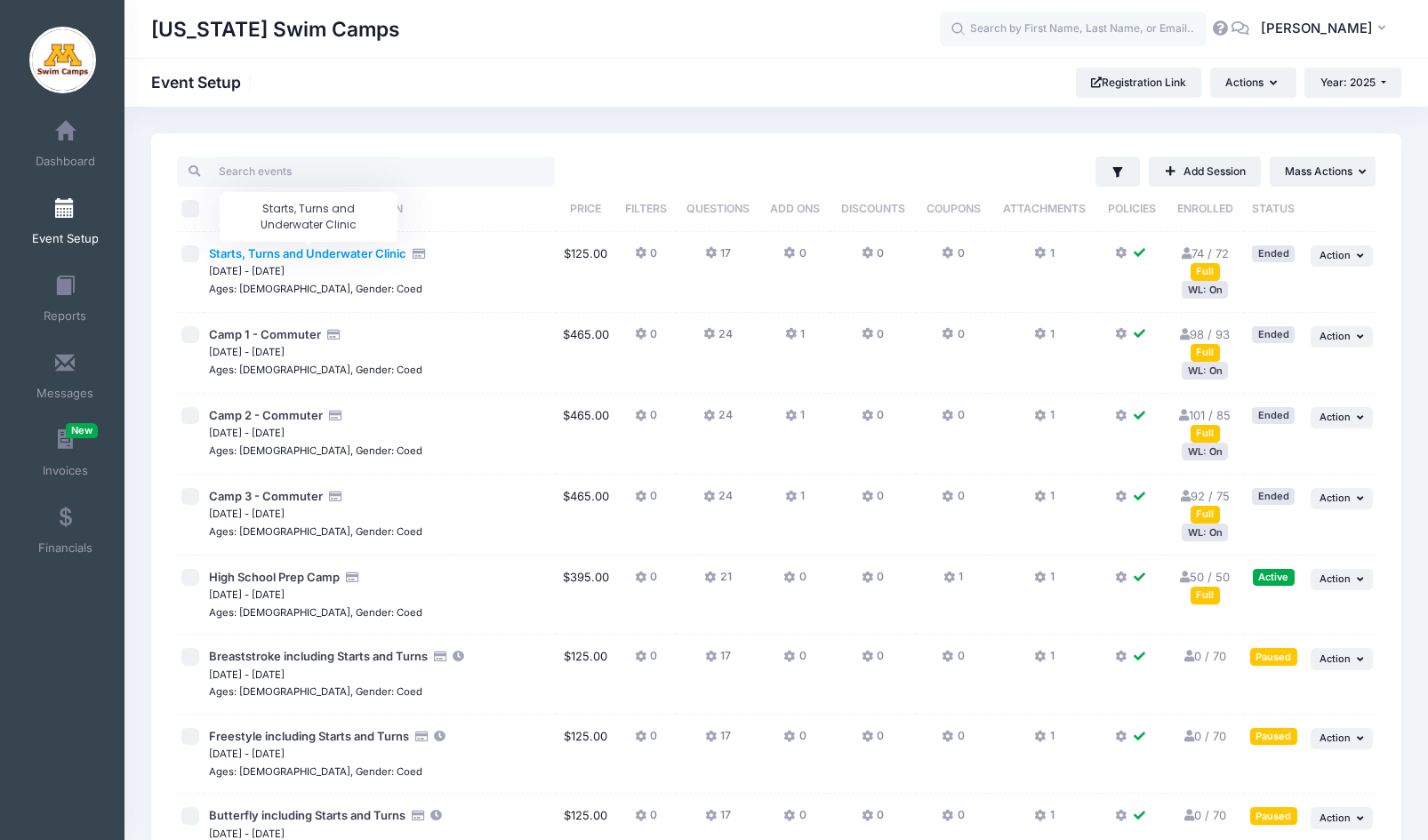 click on "Starts, Turns and Underwater Clinic" at bounding box center (308, 253) 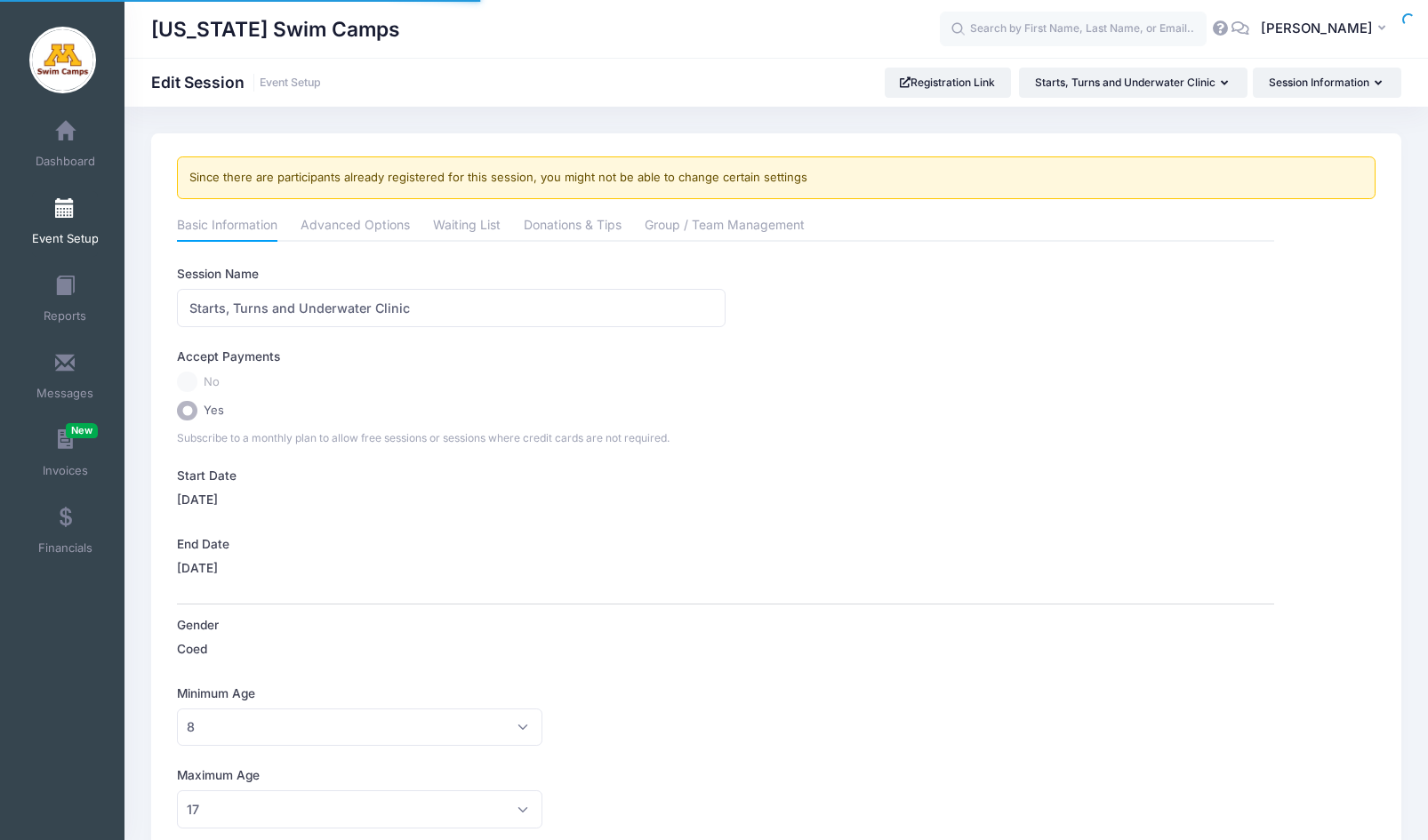 scroll, scrollTop: 0, scrollLeft: 0, axis: both 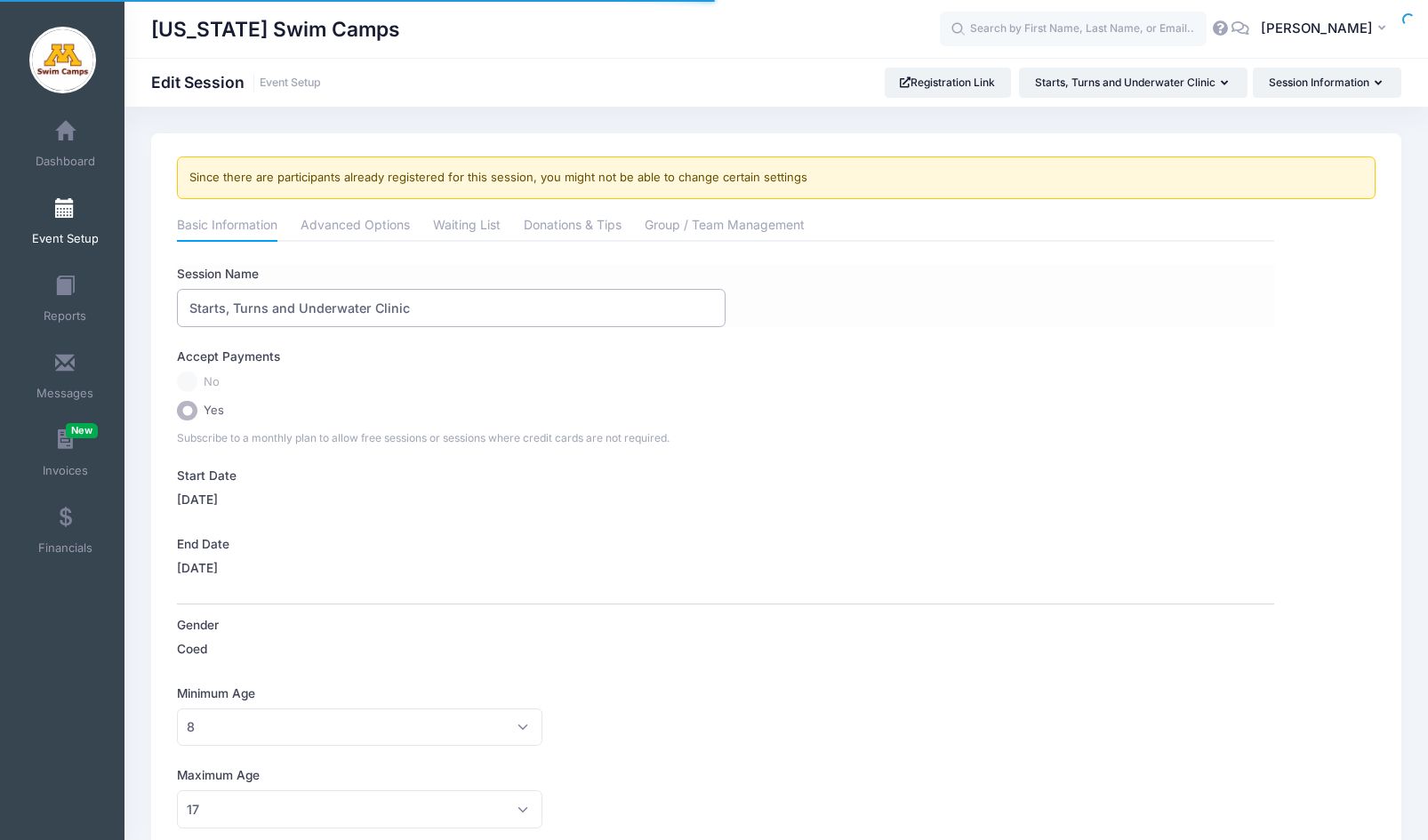 click on "Starts, Turns and Underwater Clinic" at bounding box center (451, 308) 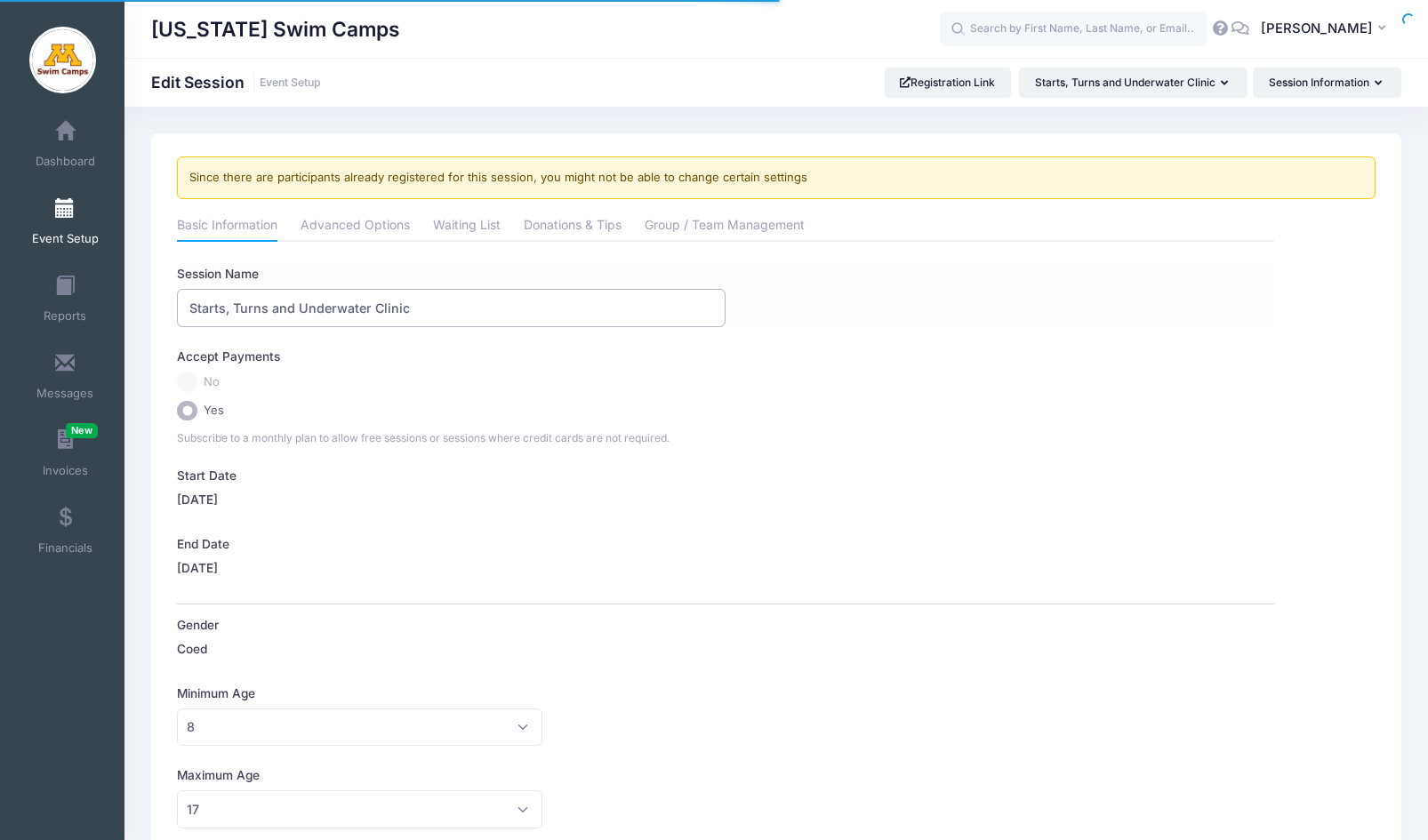 click on "Starts, Turns and Underwater Clinic" at bounding box center [451, 308] 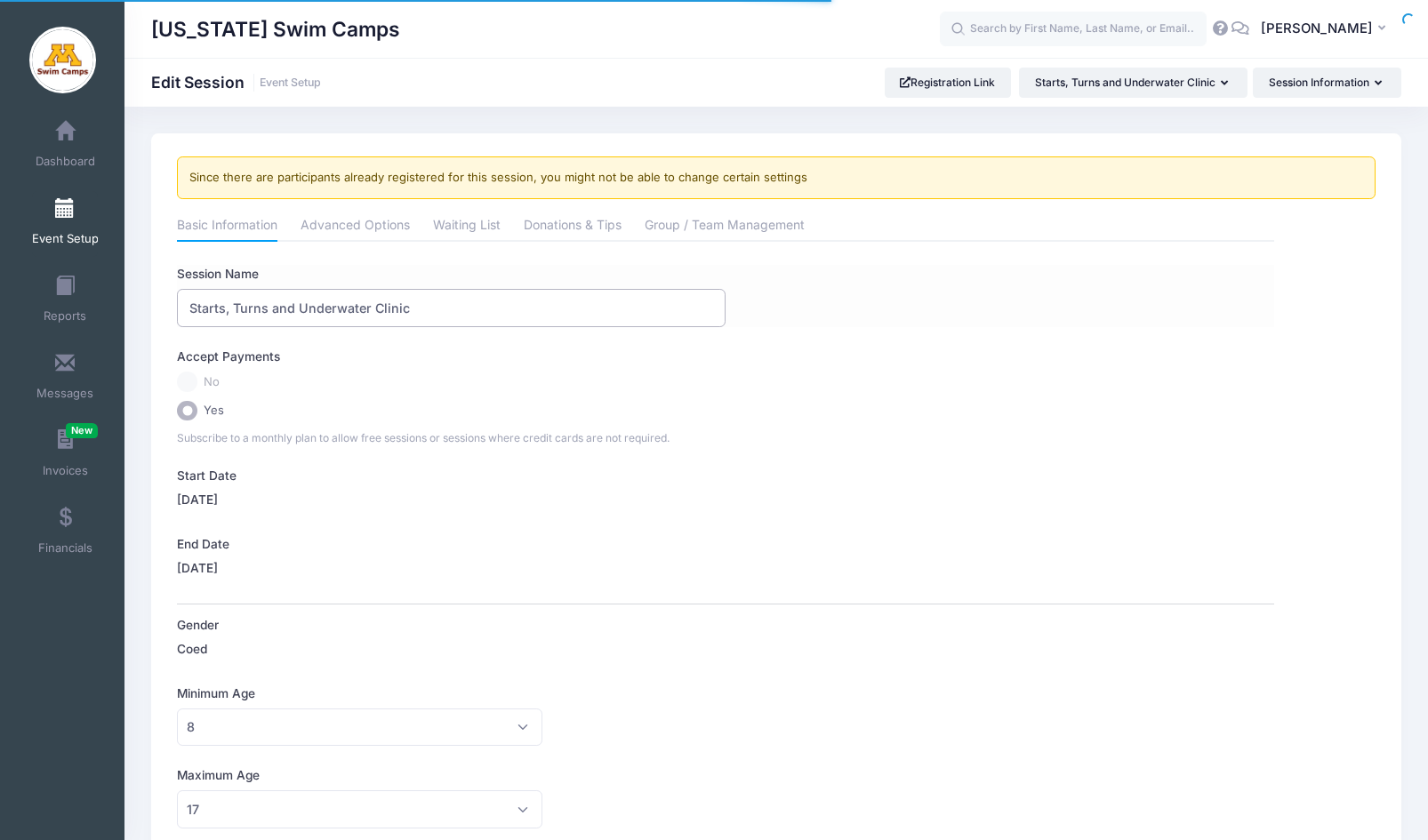 click on "Starts, Turns and Underwater Clinic" at bounding box center [451, 308] 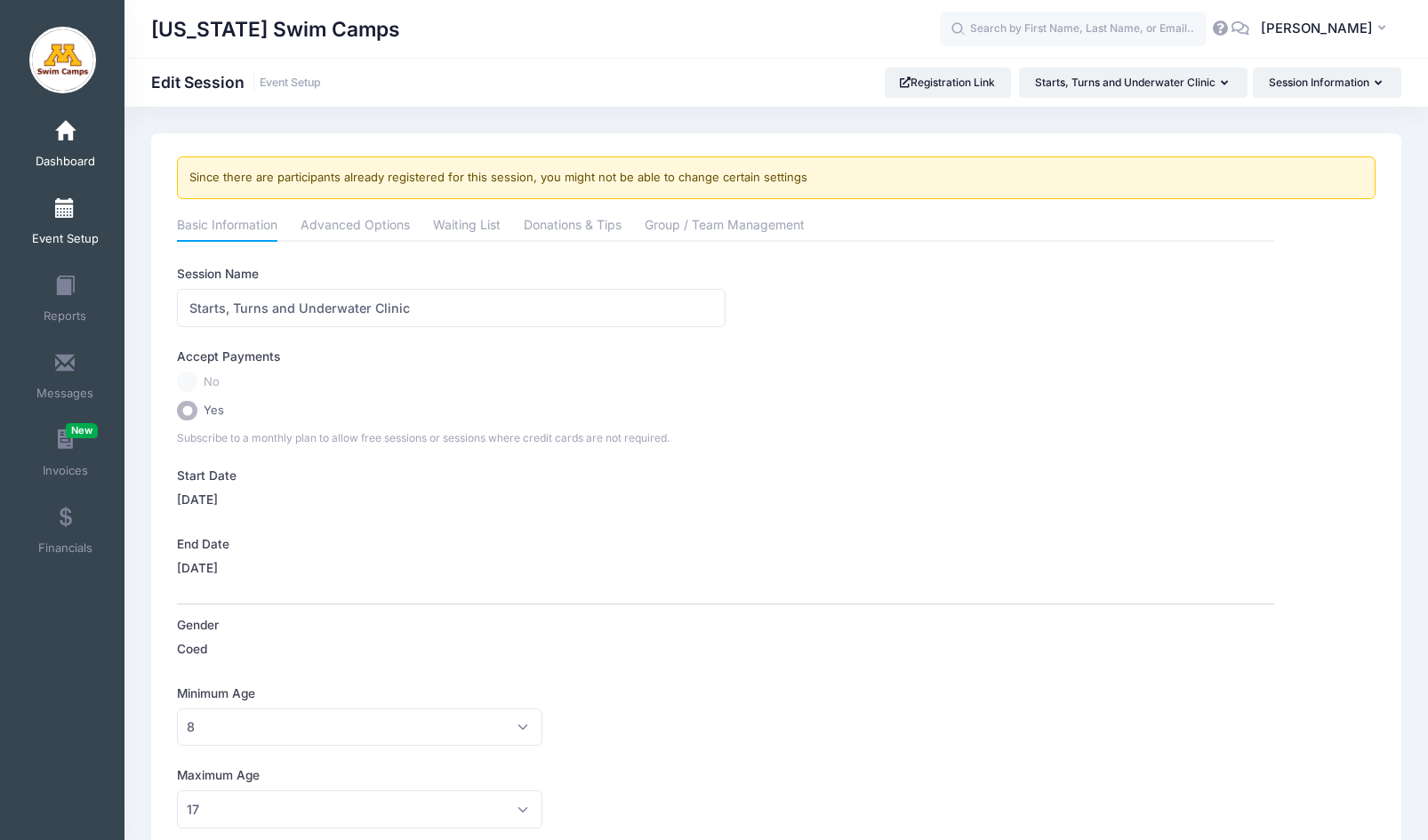 click at bounding box center [65, 132] 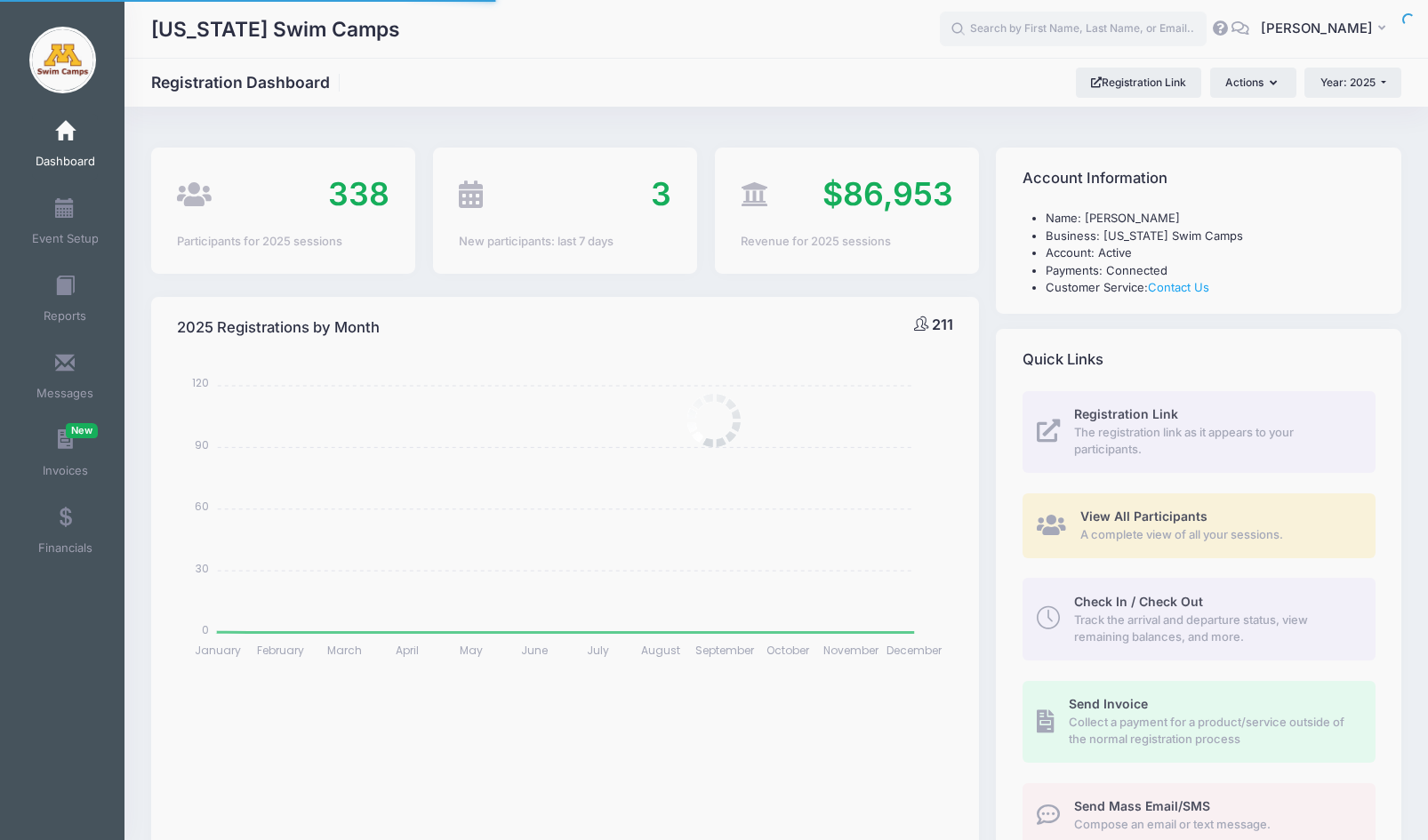 select 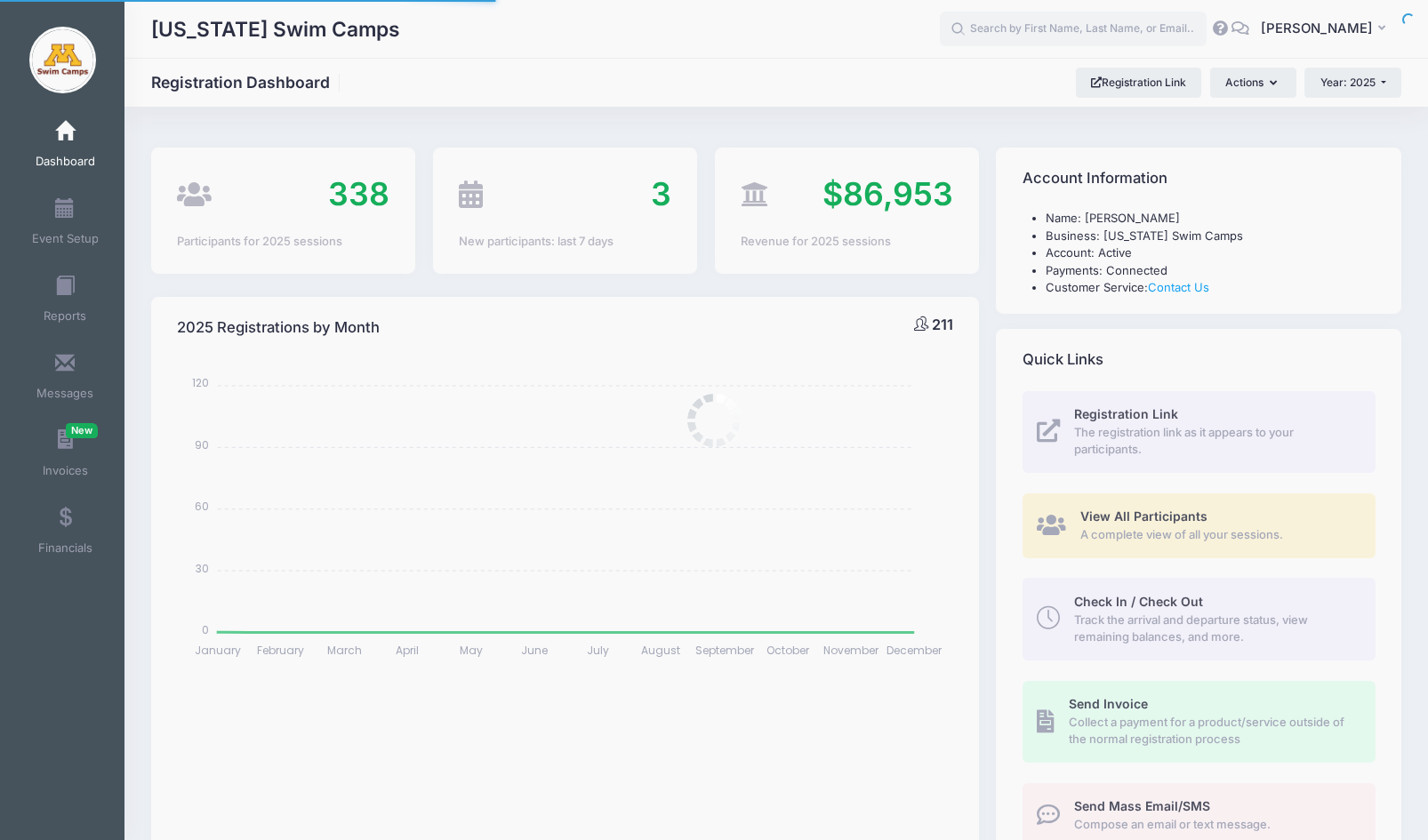 click at bounding box center (714, 420) 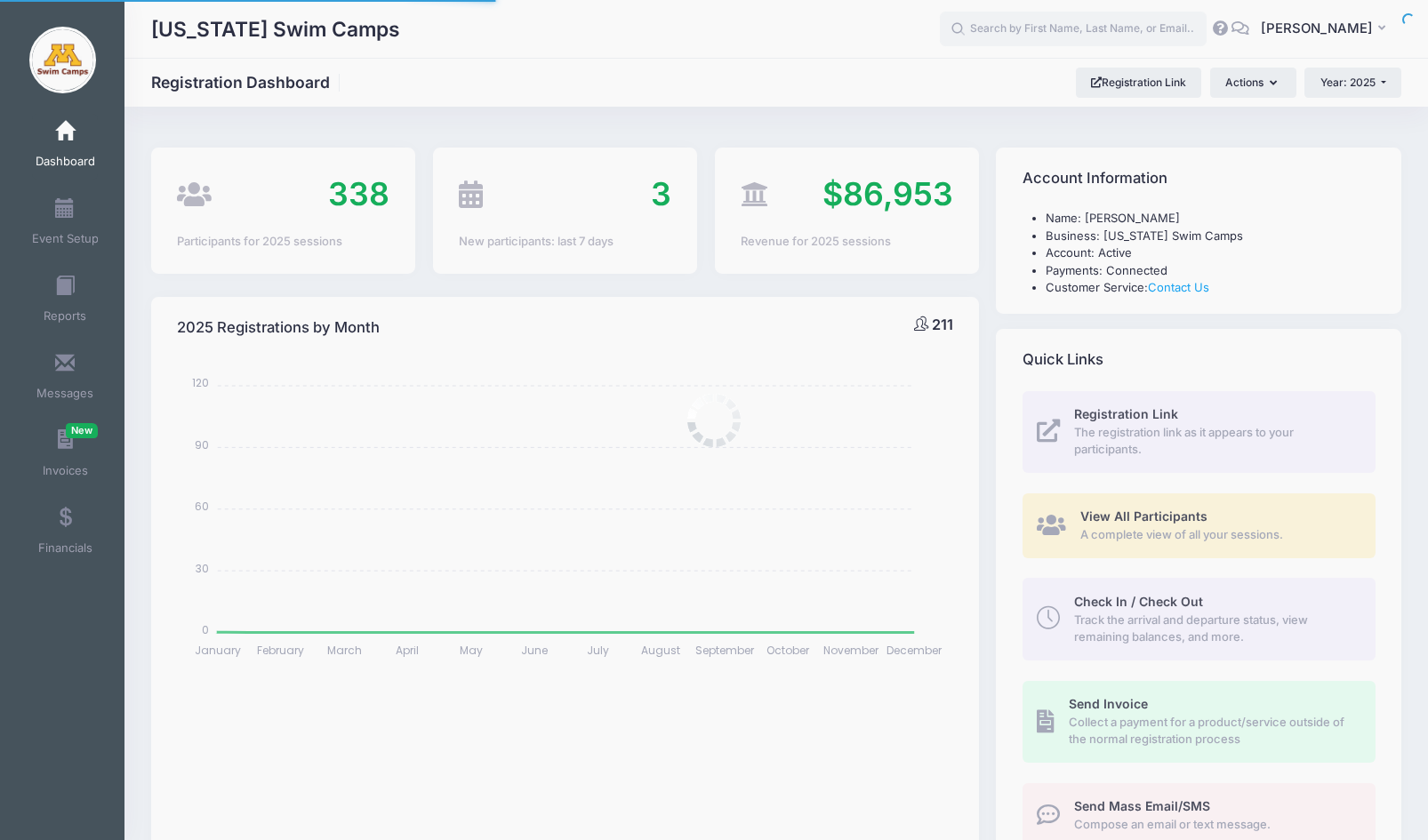 scroll, scrollTop: 0, scrollLeft: 0, axis: both 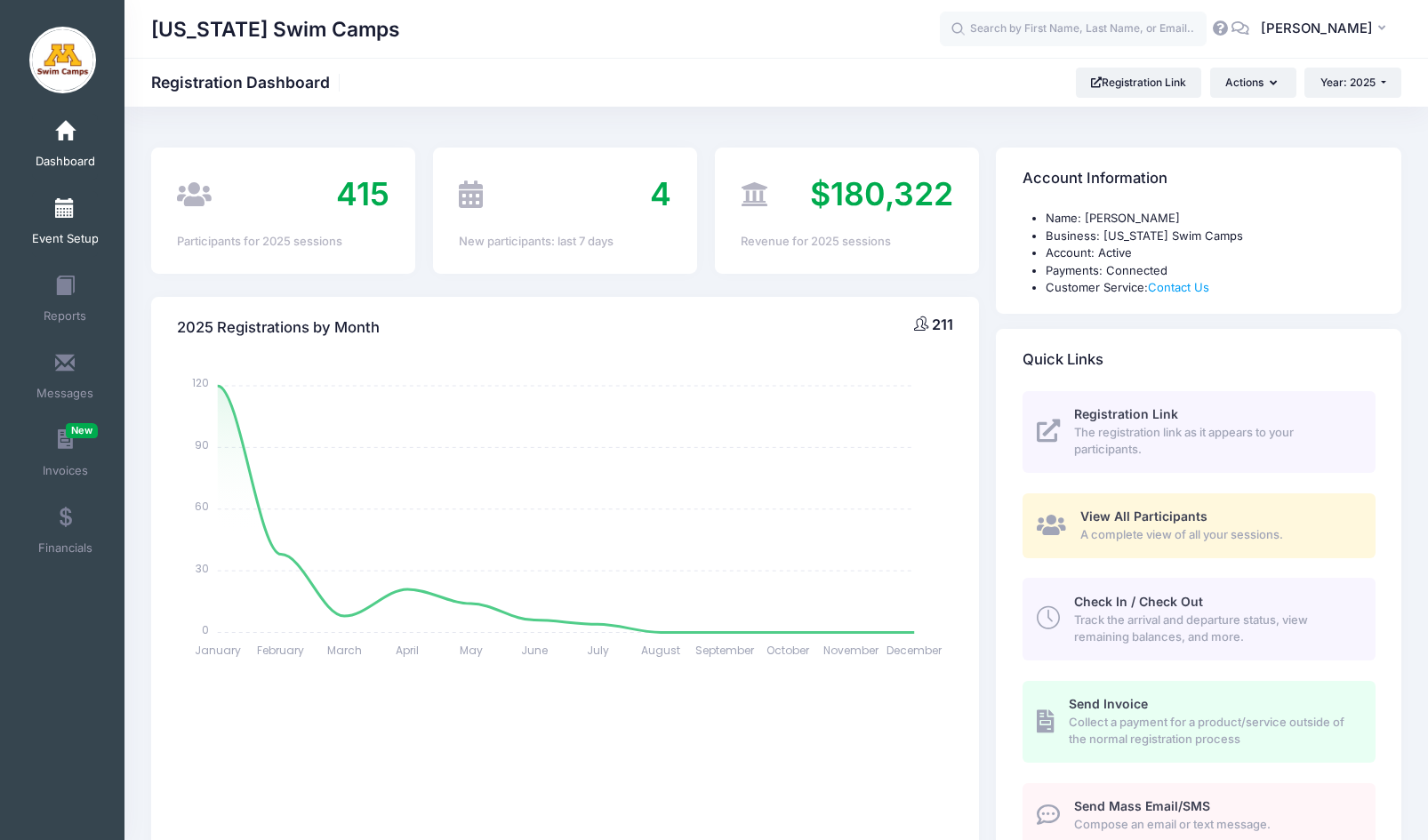 click at bounding box center [65, 209] 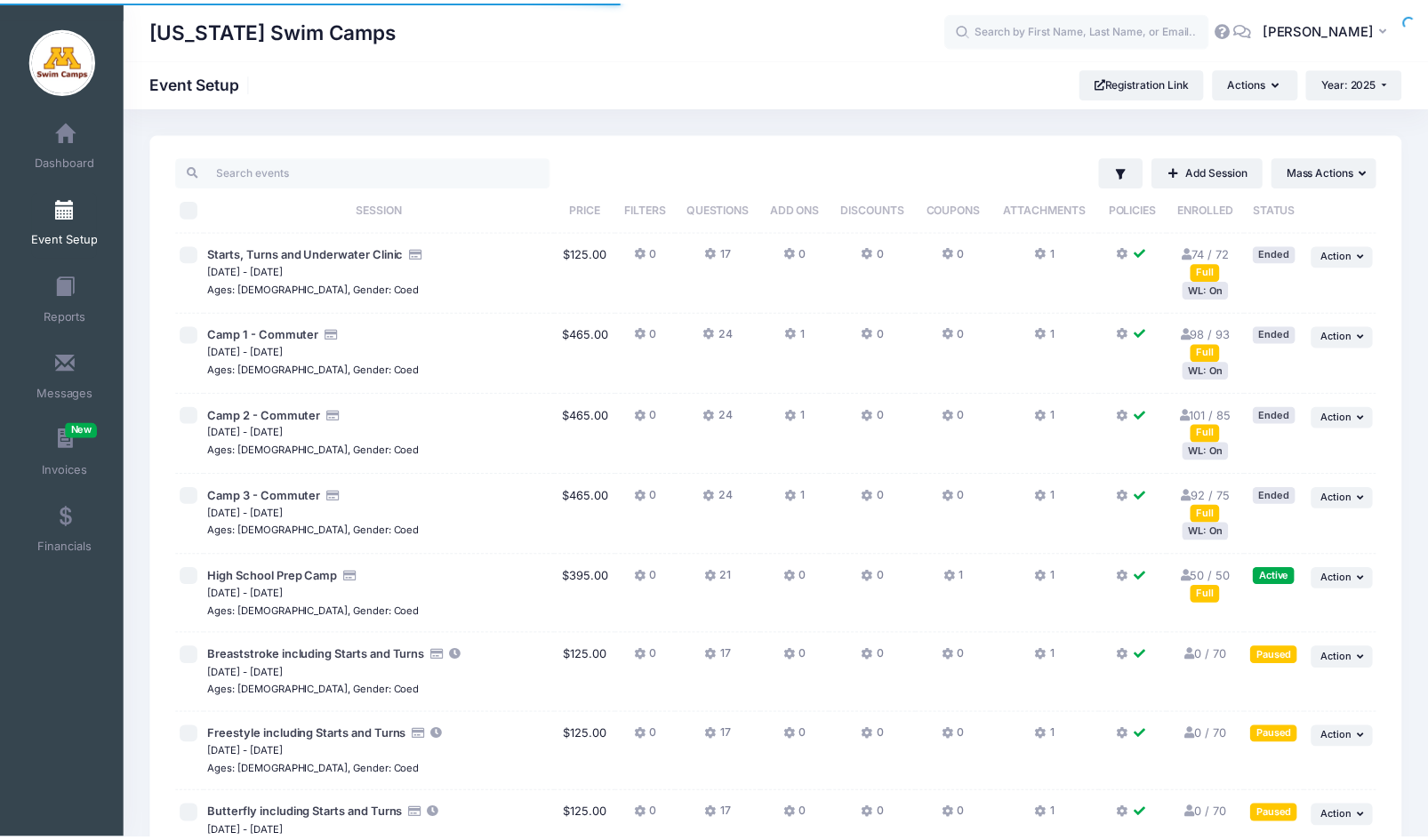 scroll, scrollTop: 0, scrollLeft: 0, axis: both 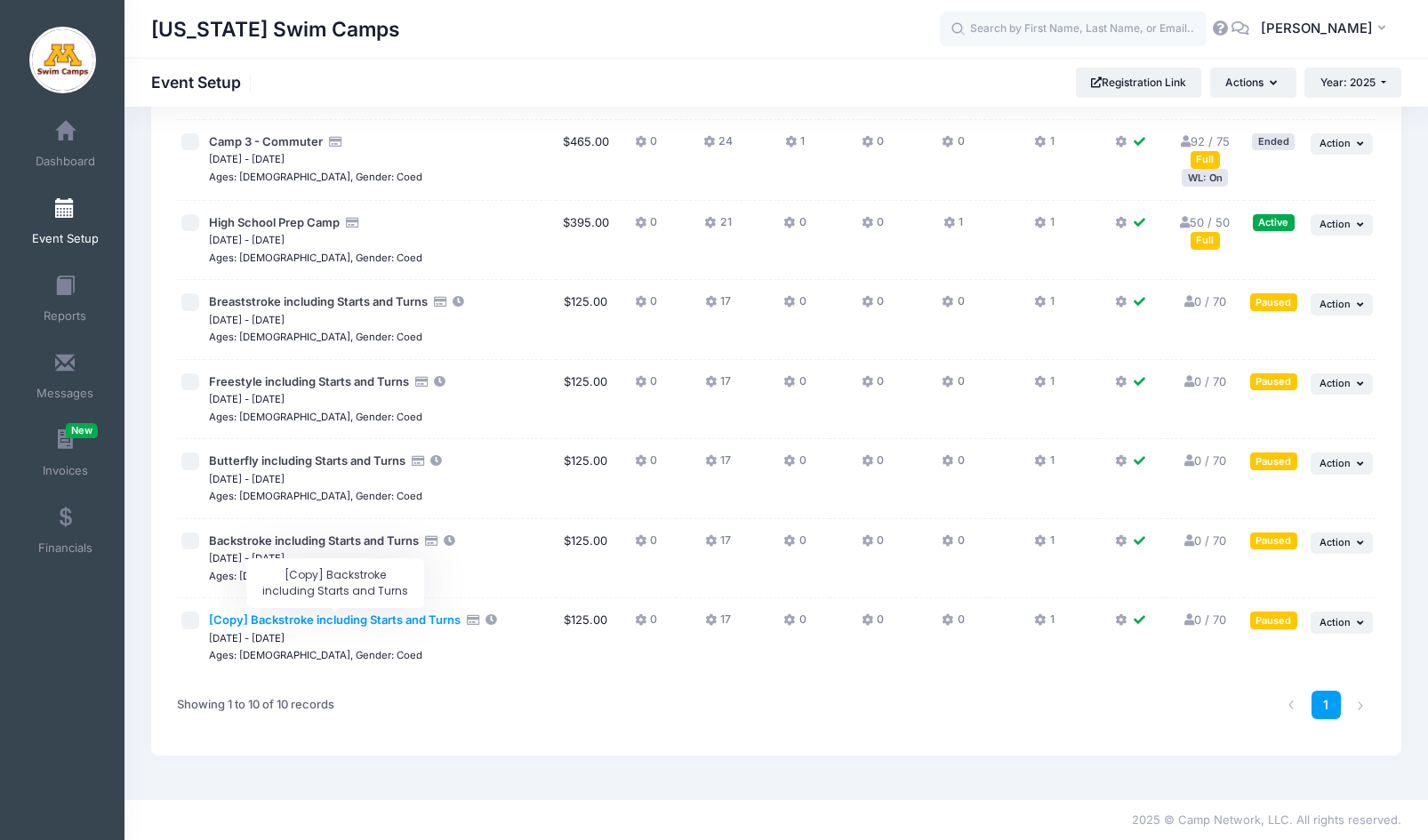 click on "[Copy] Backstroke including Starts and Turns" at bounding box center [334, 620] 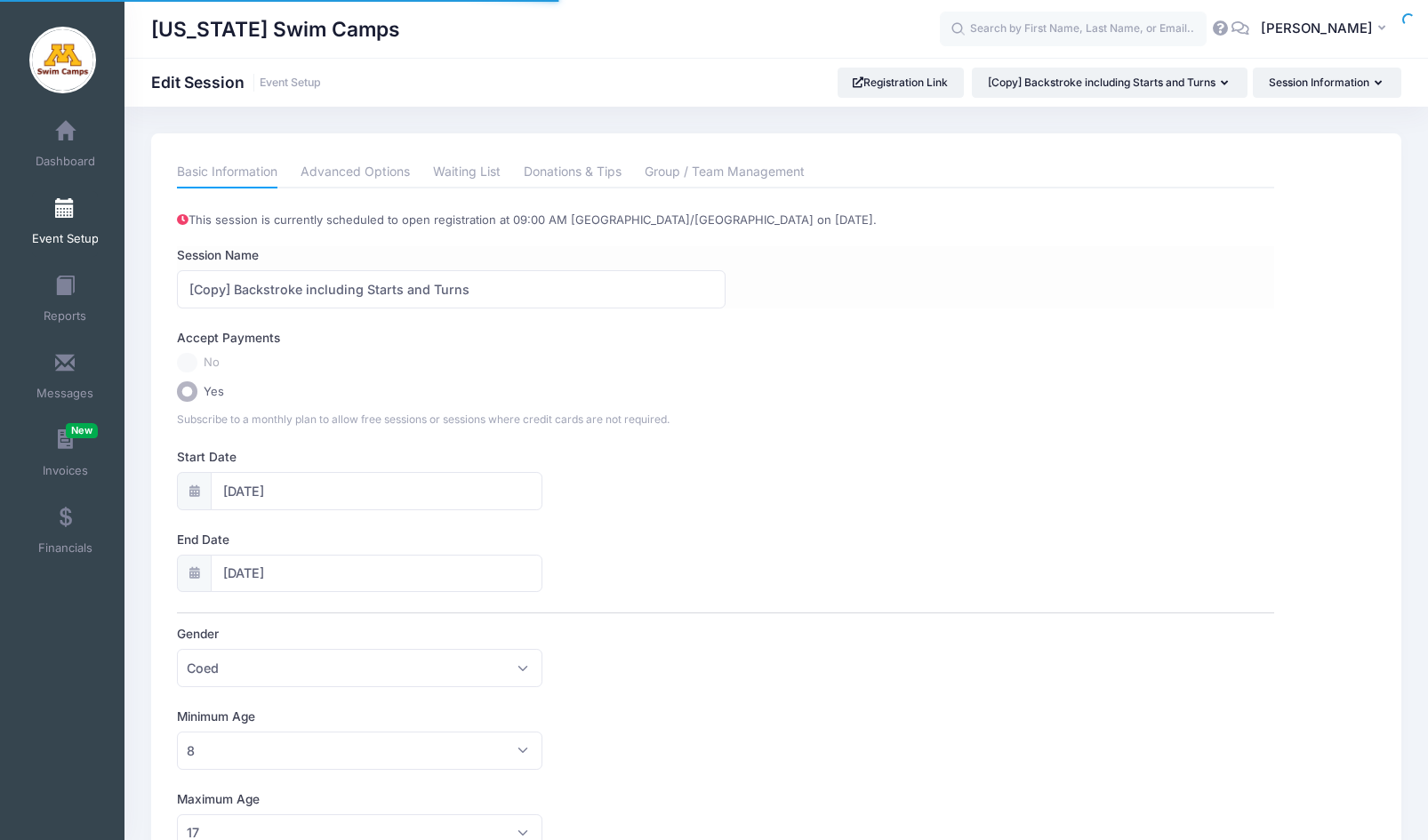 scroll, scrollTop: 0, scrollLeft: 0, axis: both 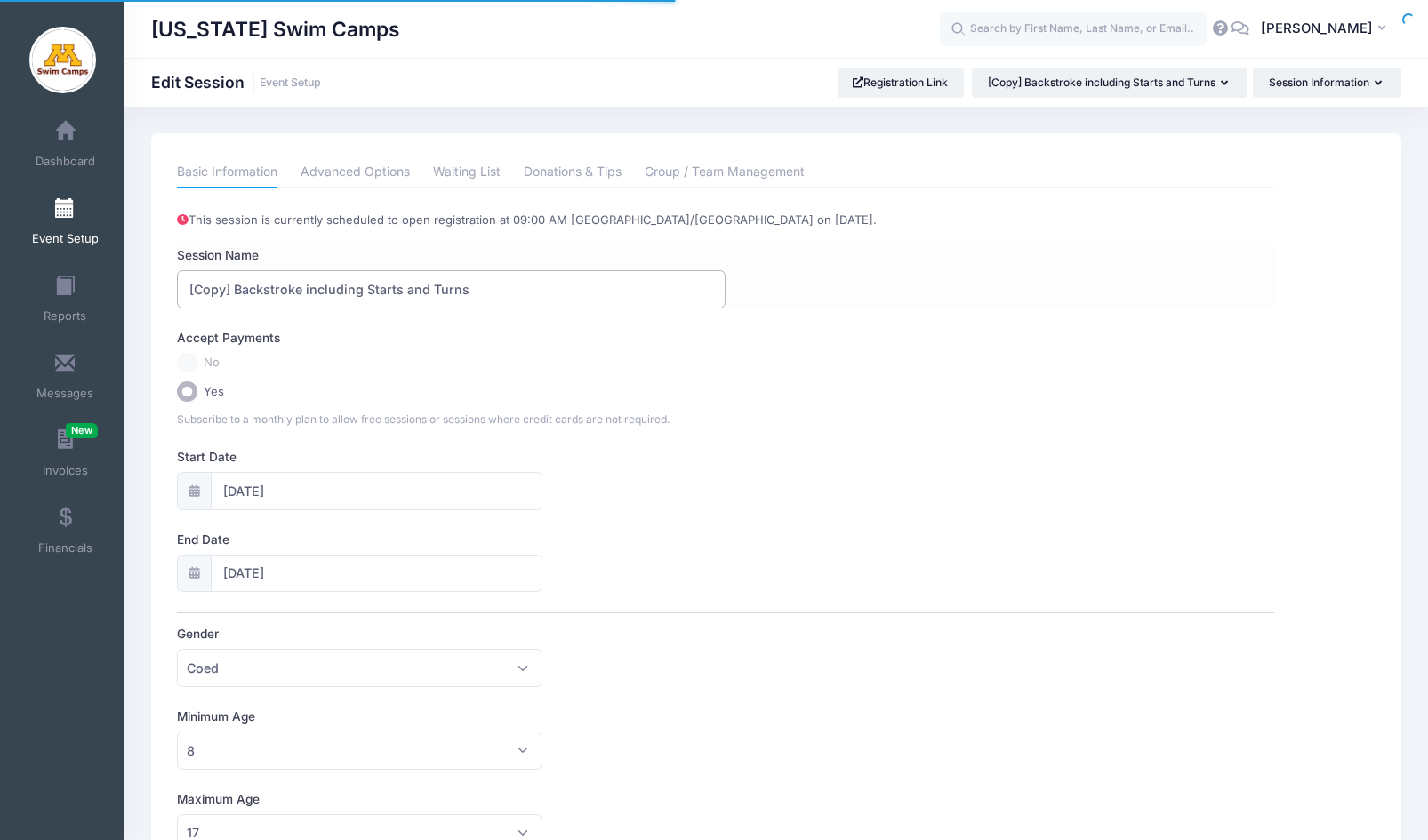 click on "[Copy] Backstroke including Starts and Turns" at bounding box center (451, 289) 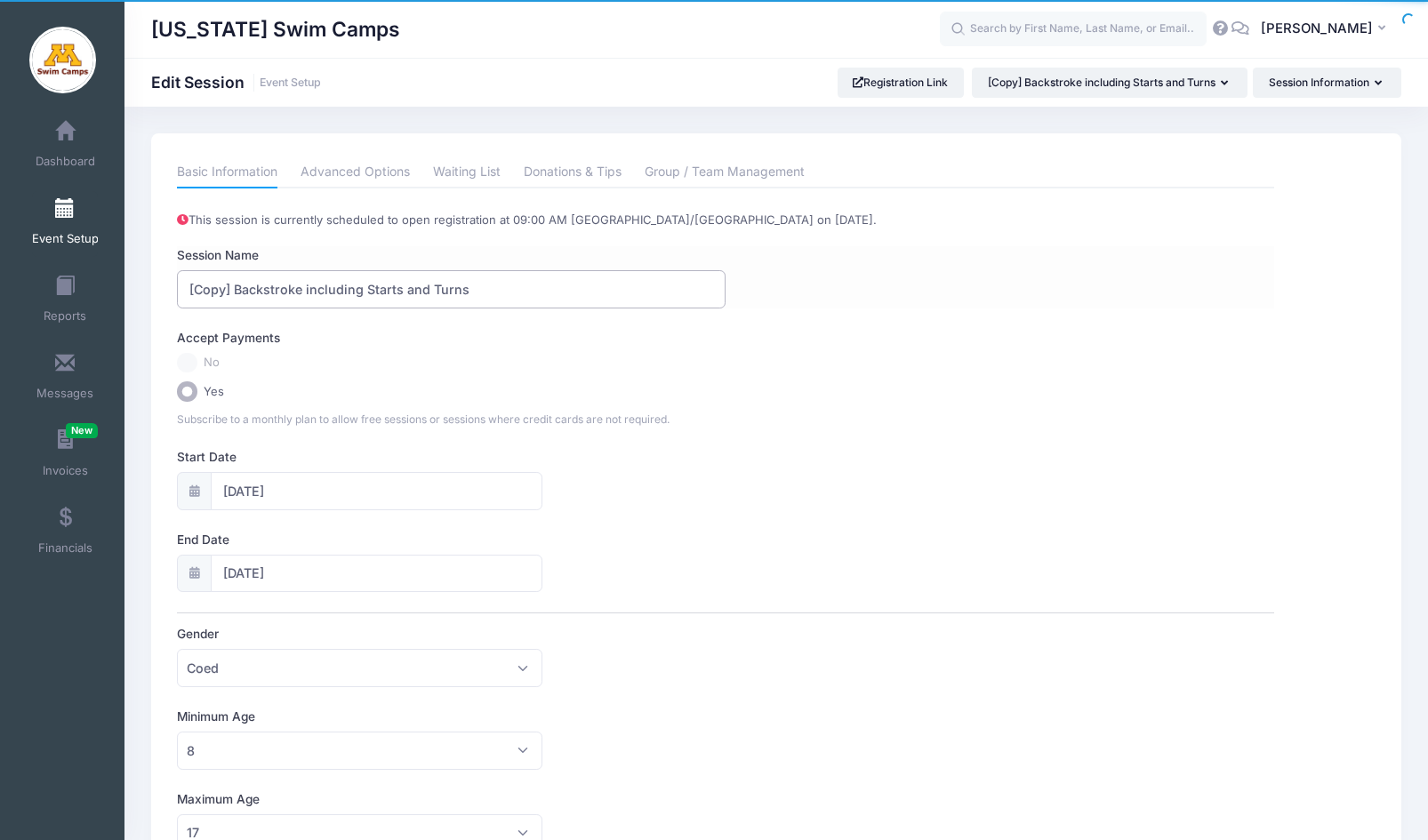 click on "[Copy] Backstroke including Starts and Turns" at bounding box center [451, 289] 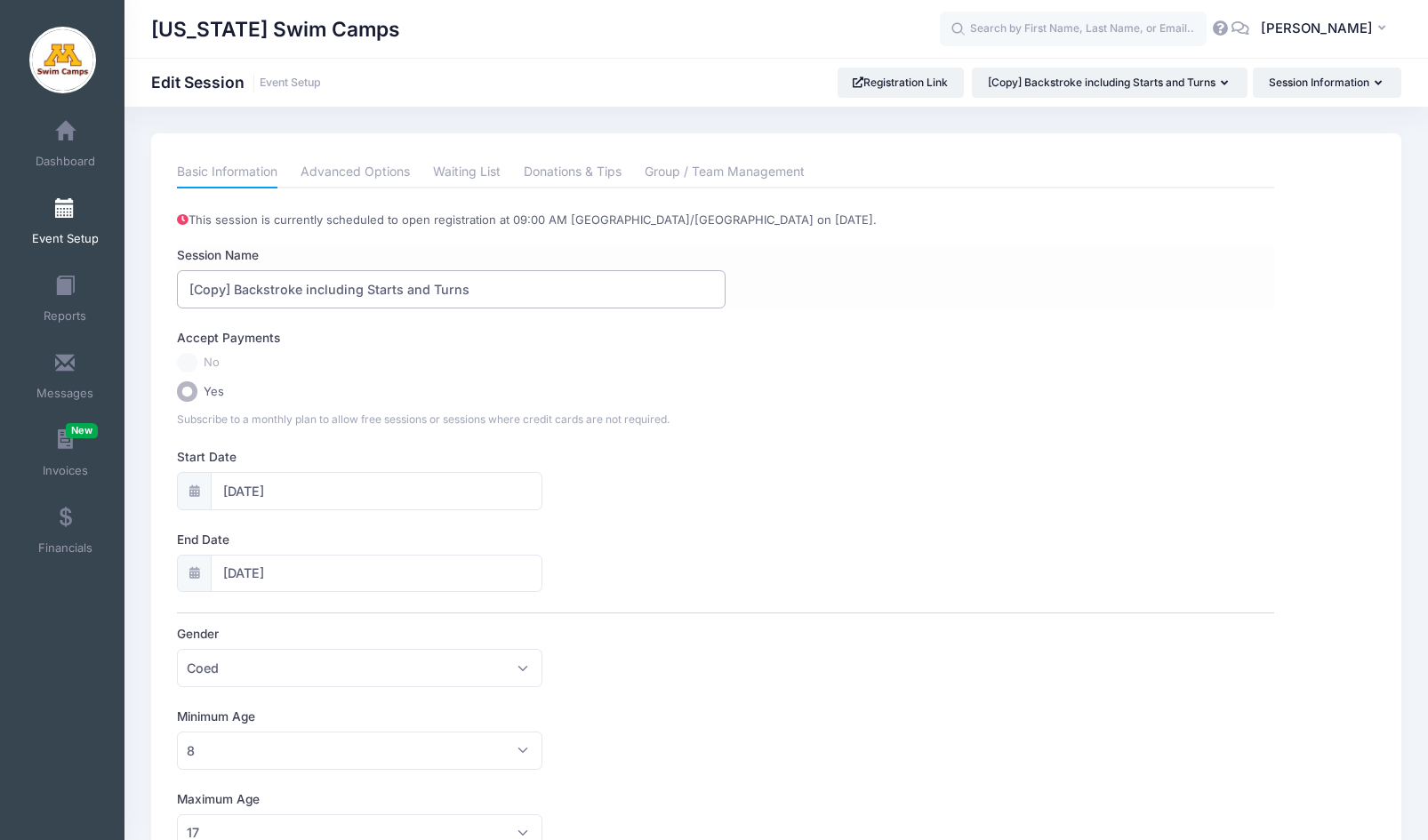 click on "[Copy] Backstroke including Starts and Turns" at bounding box center [451, 289] 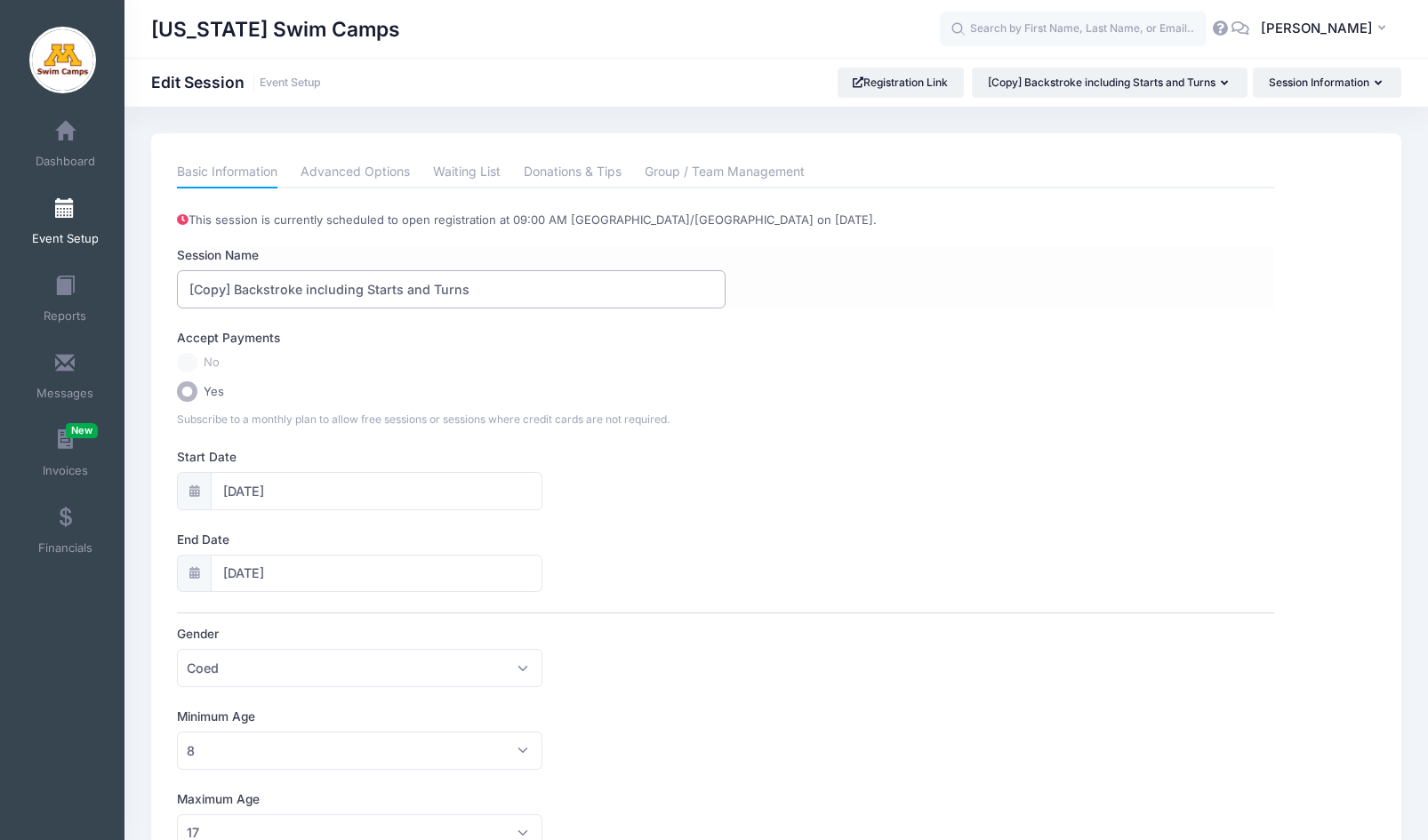 paste on "Starts, Turns and Underwater Clinic" 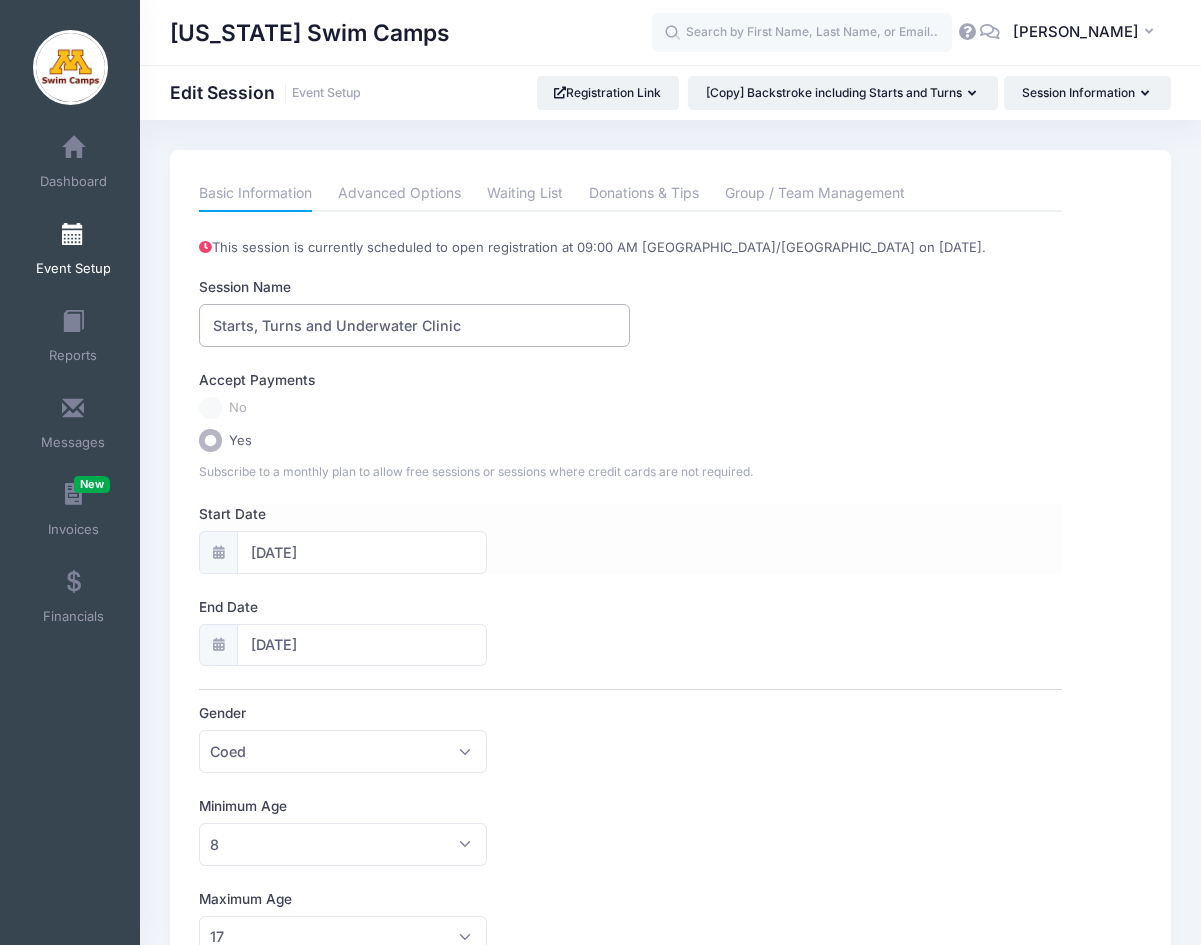 type on "Starts, Turns and Underwater Clinic" 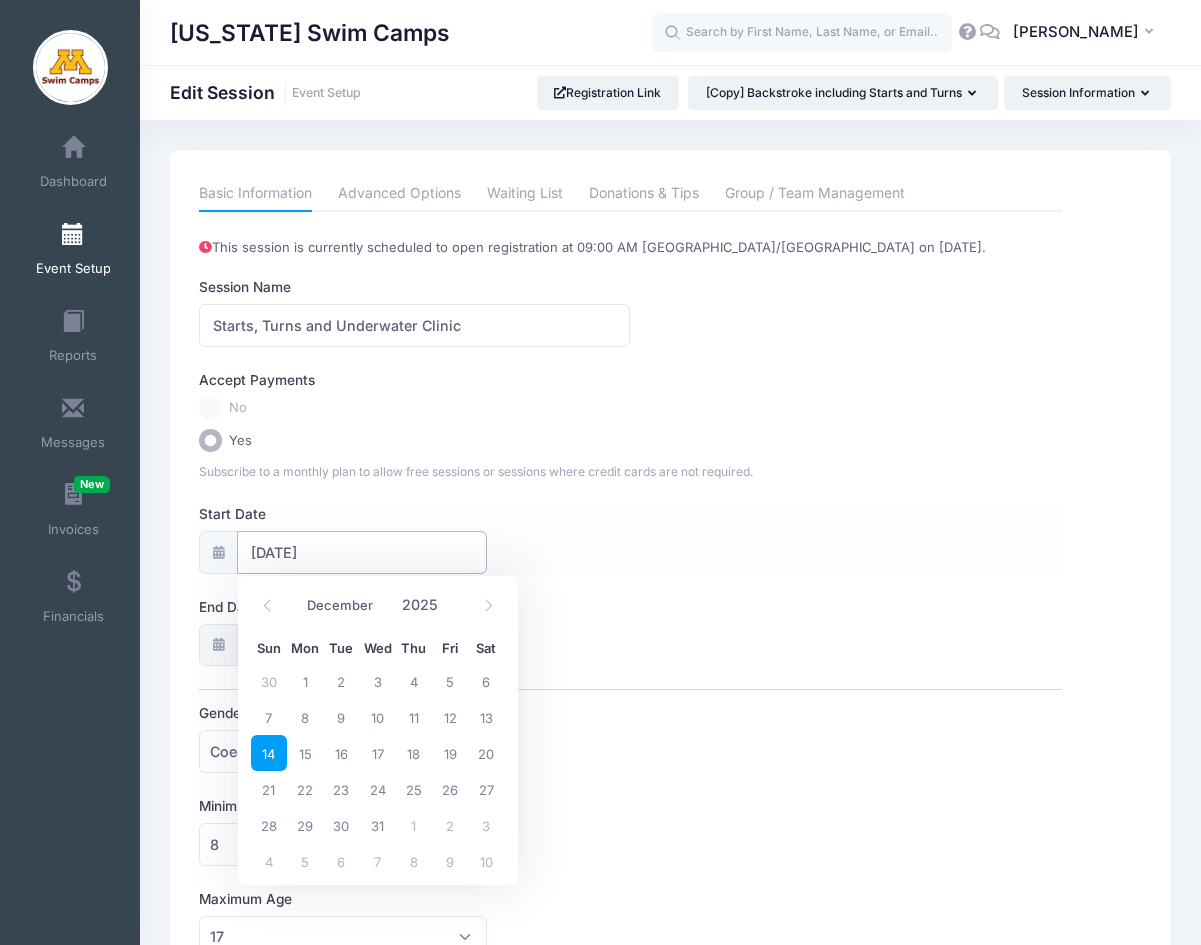 click on "12/14/2025" at bounding box center (361, 552) 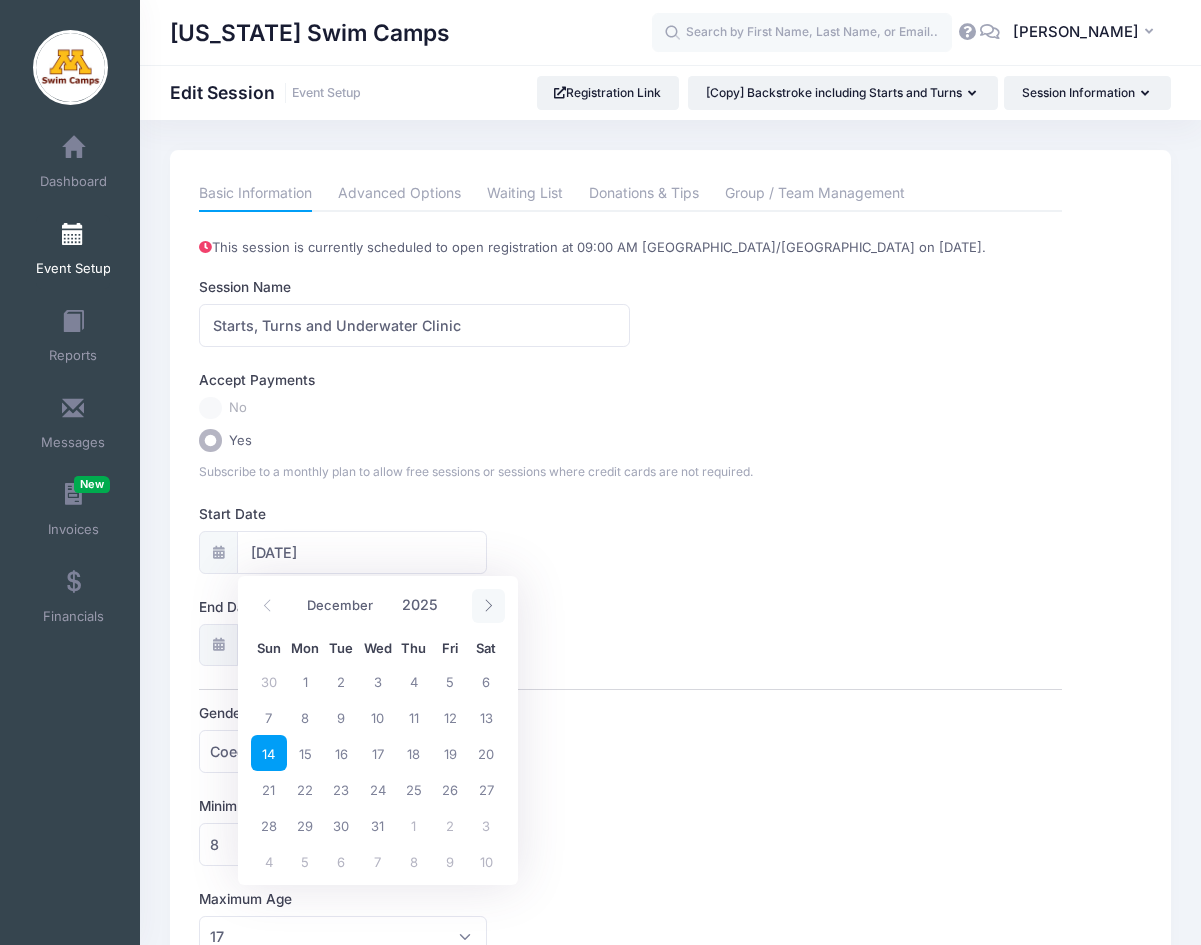 click 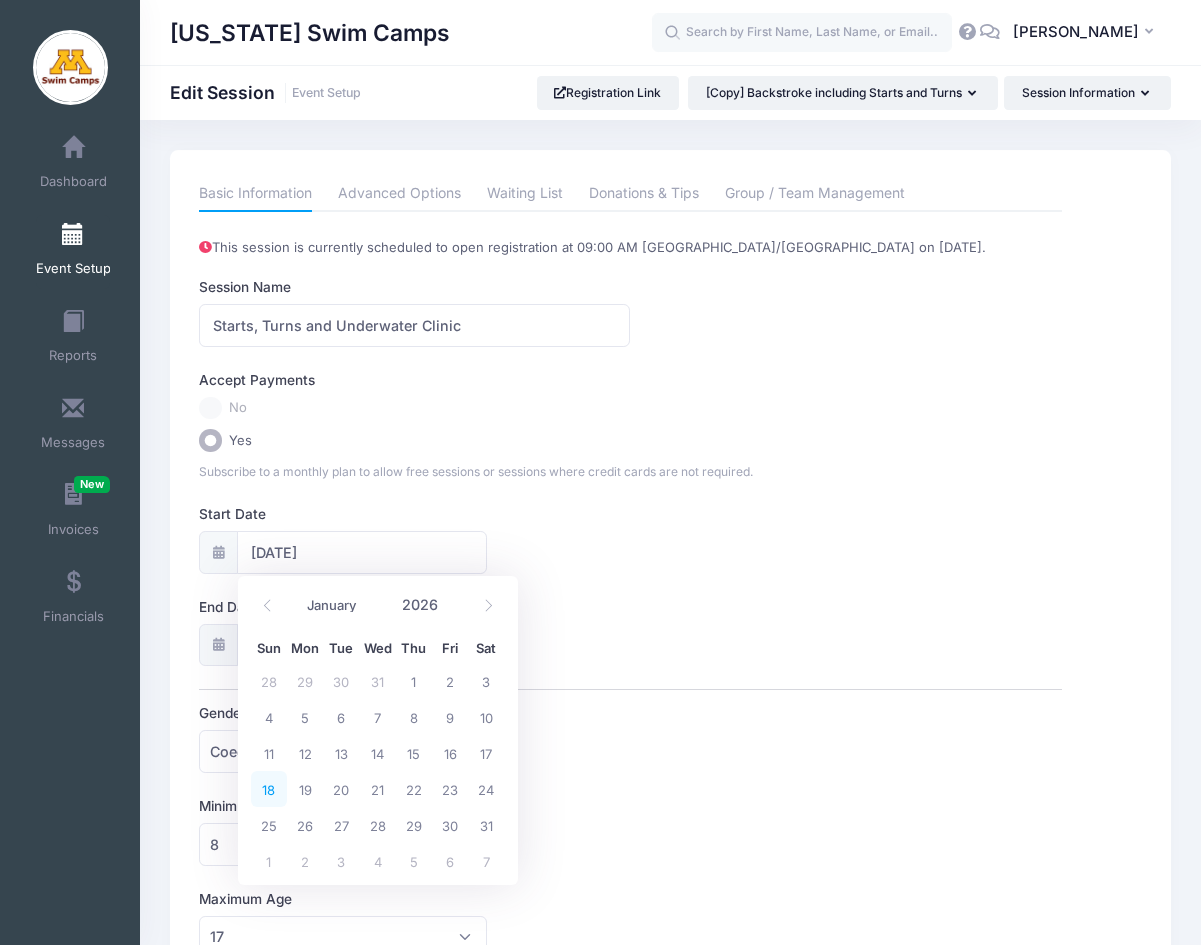 click on "18" at bounding box center (269, 789) 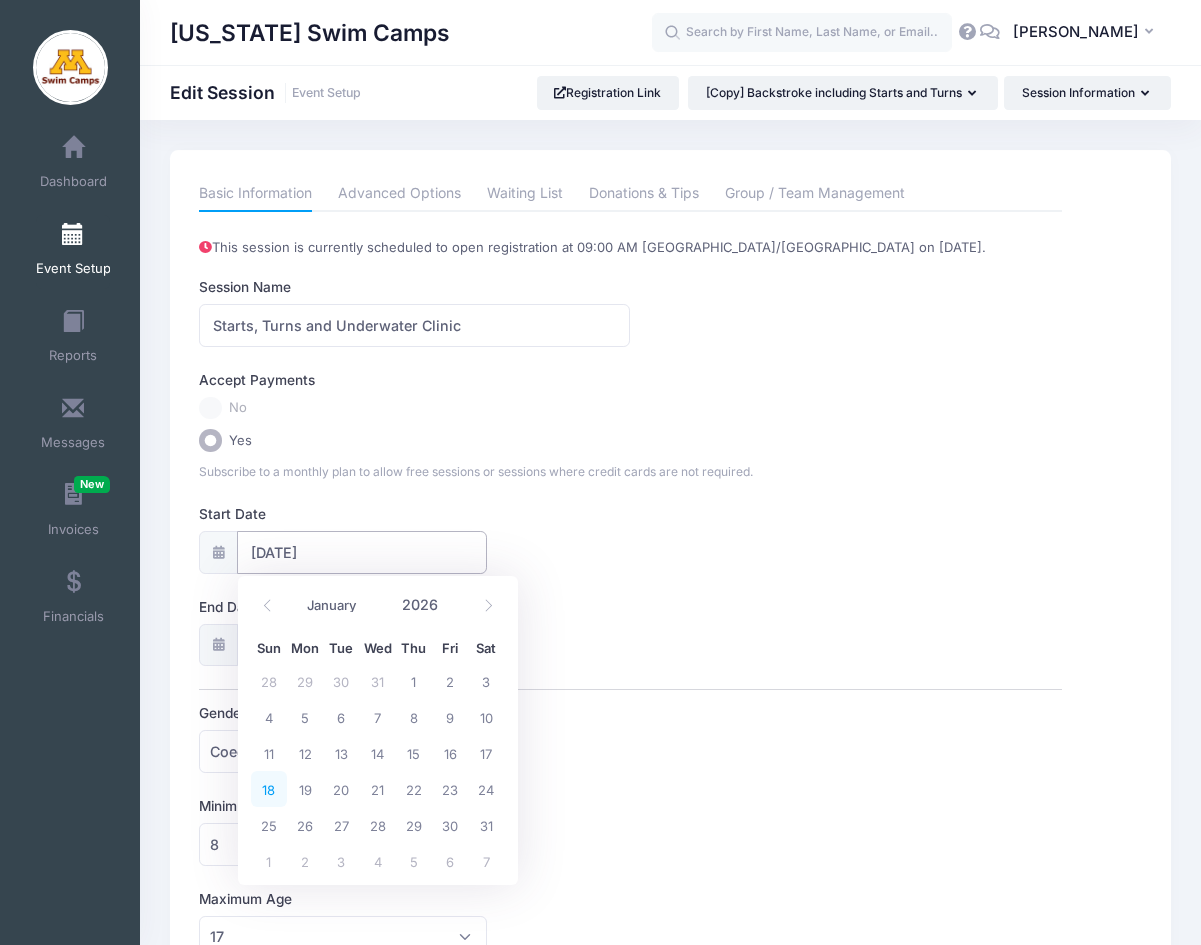 type on "01/18/2026" 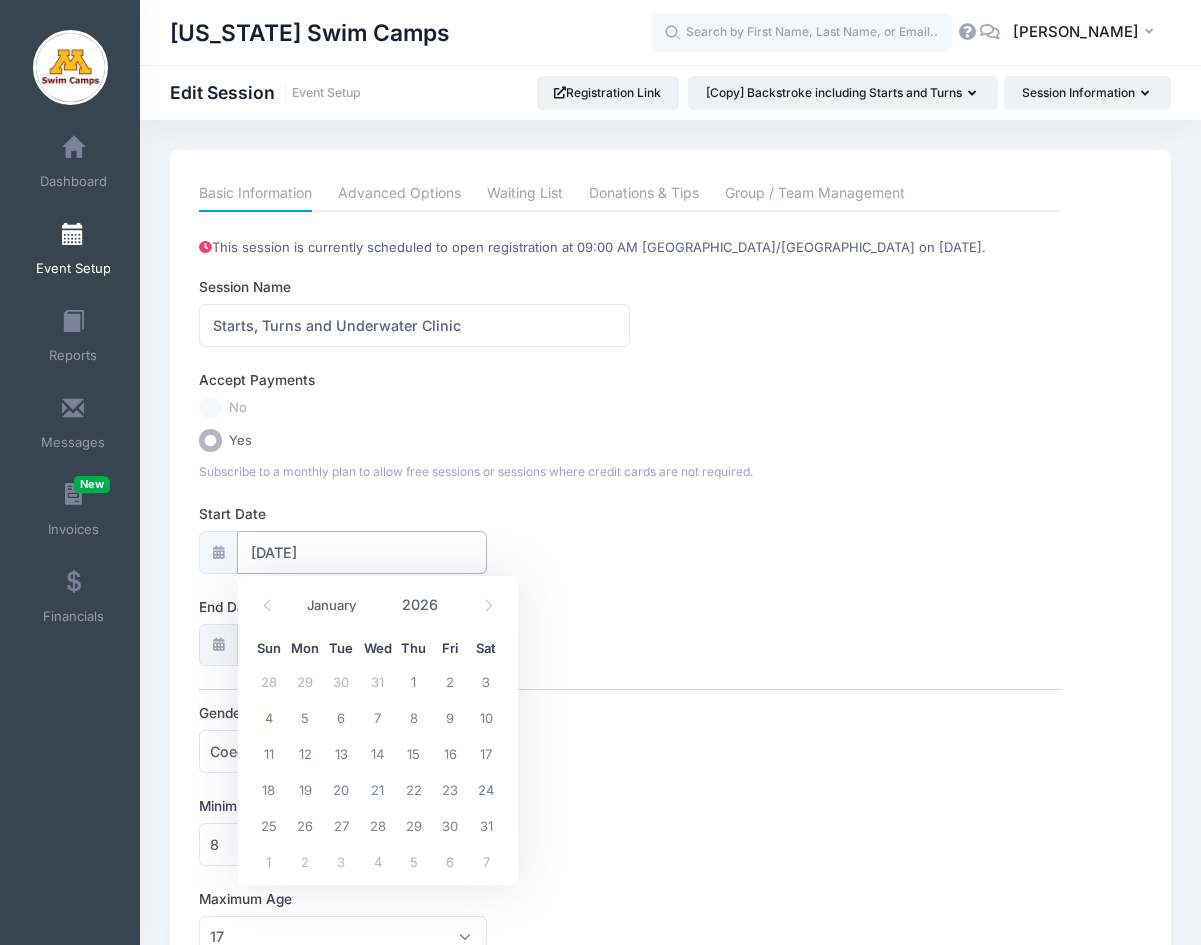 select on "0" 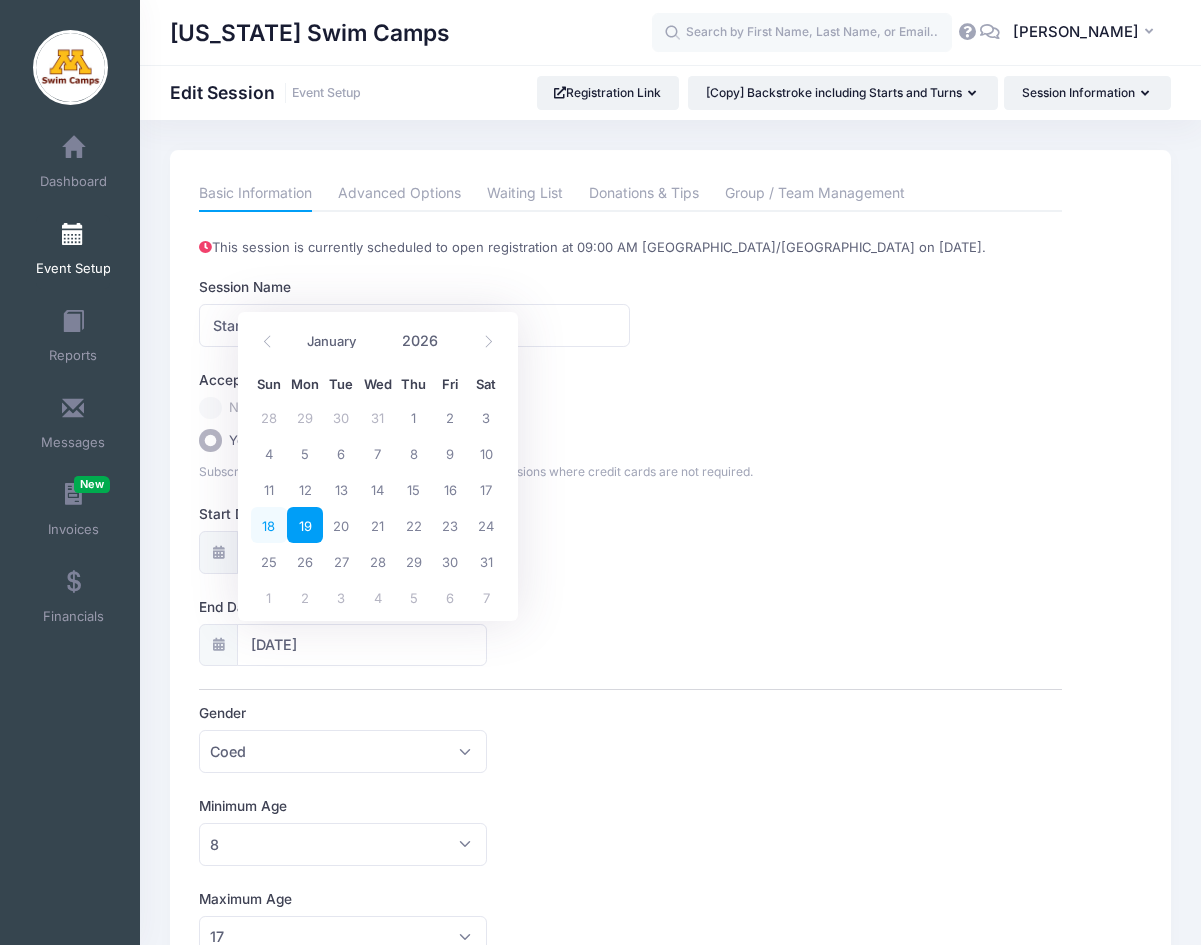 click on "18" at bounding box center (269, 525) 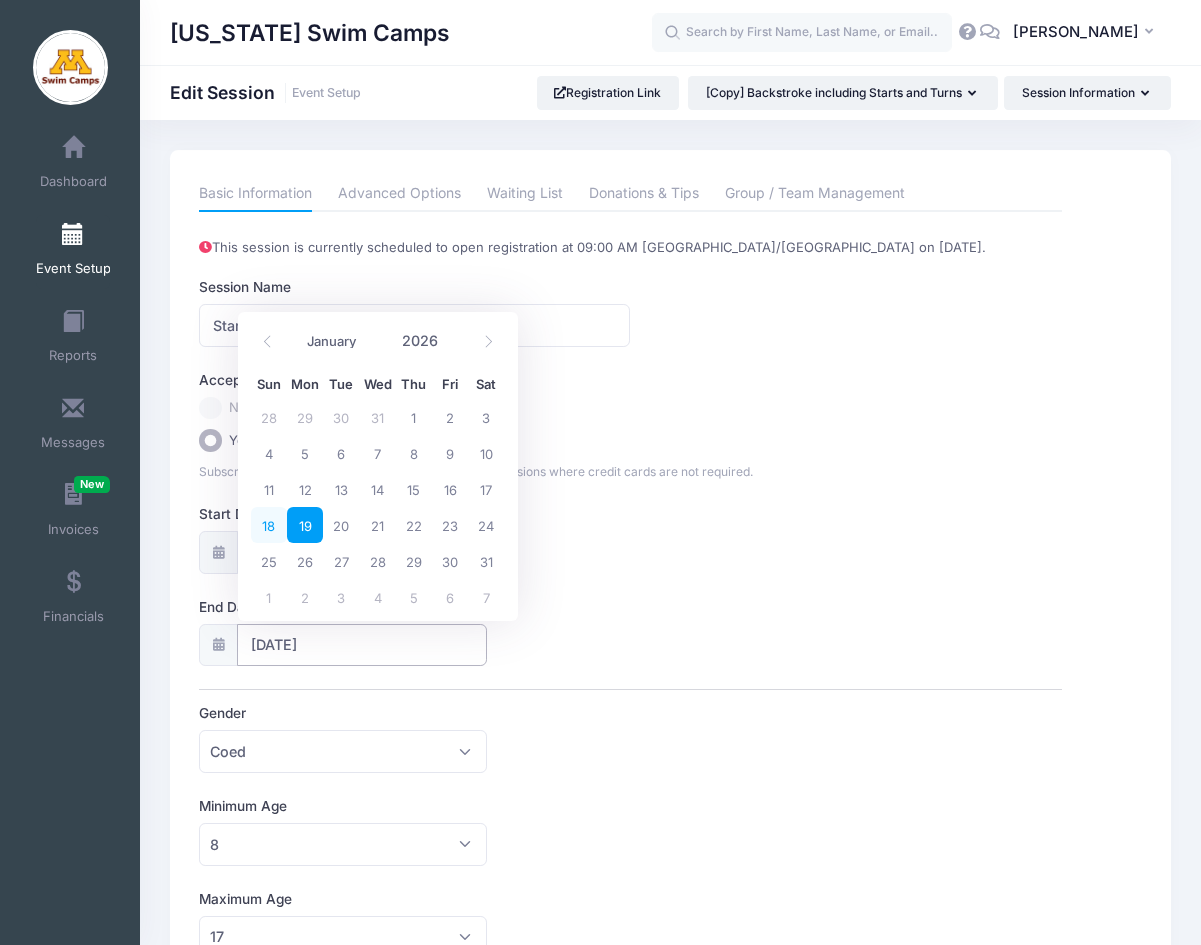 type on "01/18/2026" 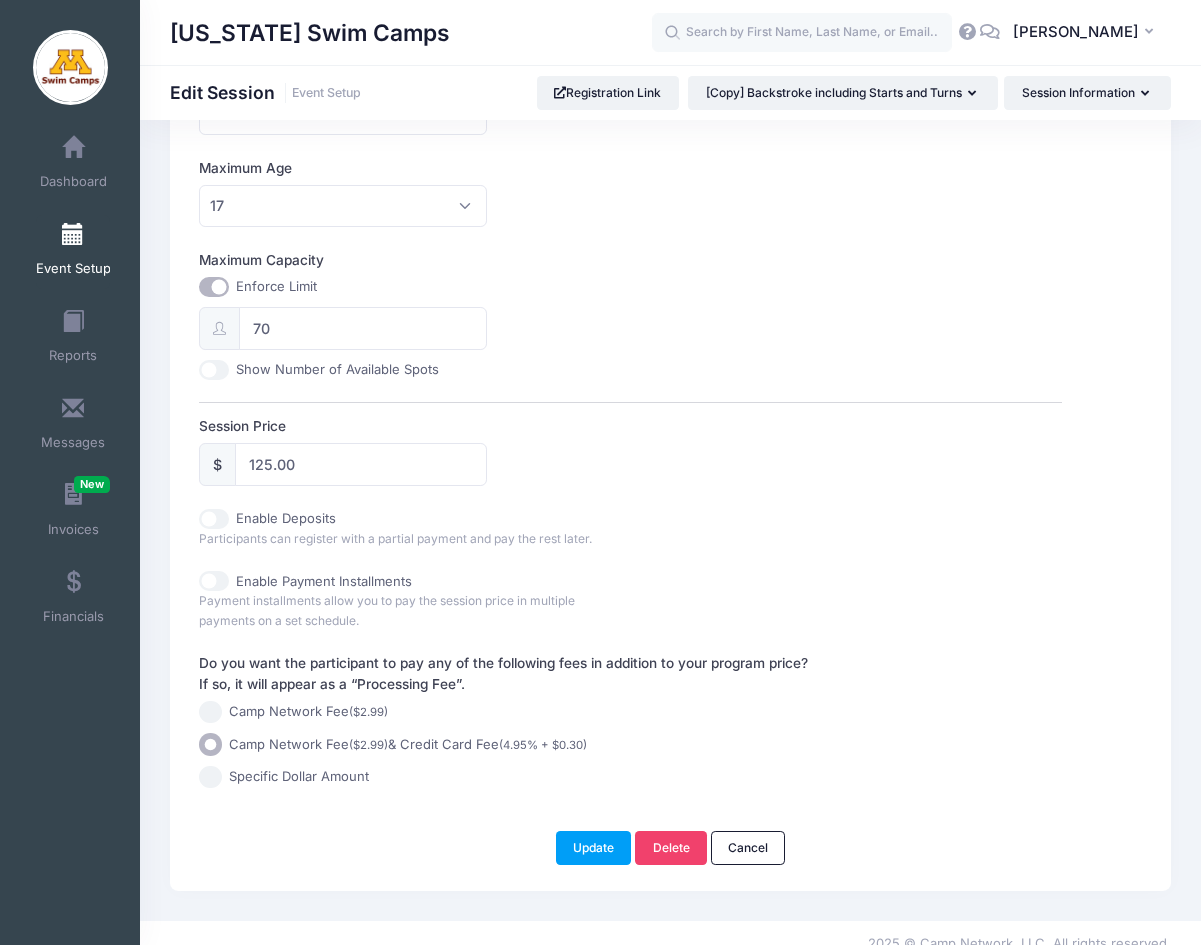 scroll, scrollTop: 753, scrollLeft: 0, axis: vertical 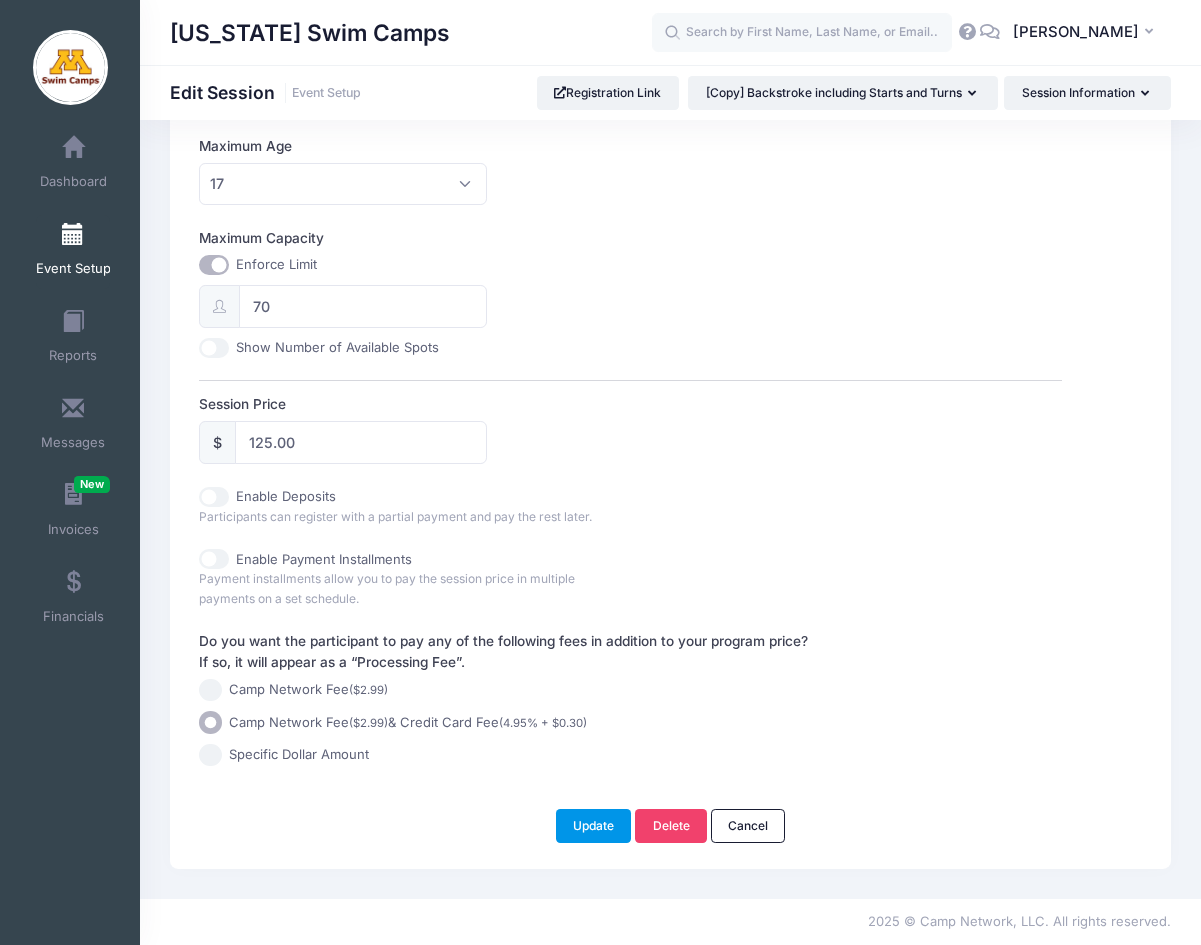 click on "Update" at bounding box center [594, 826] 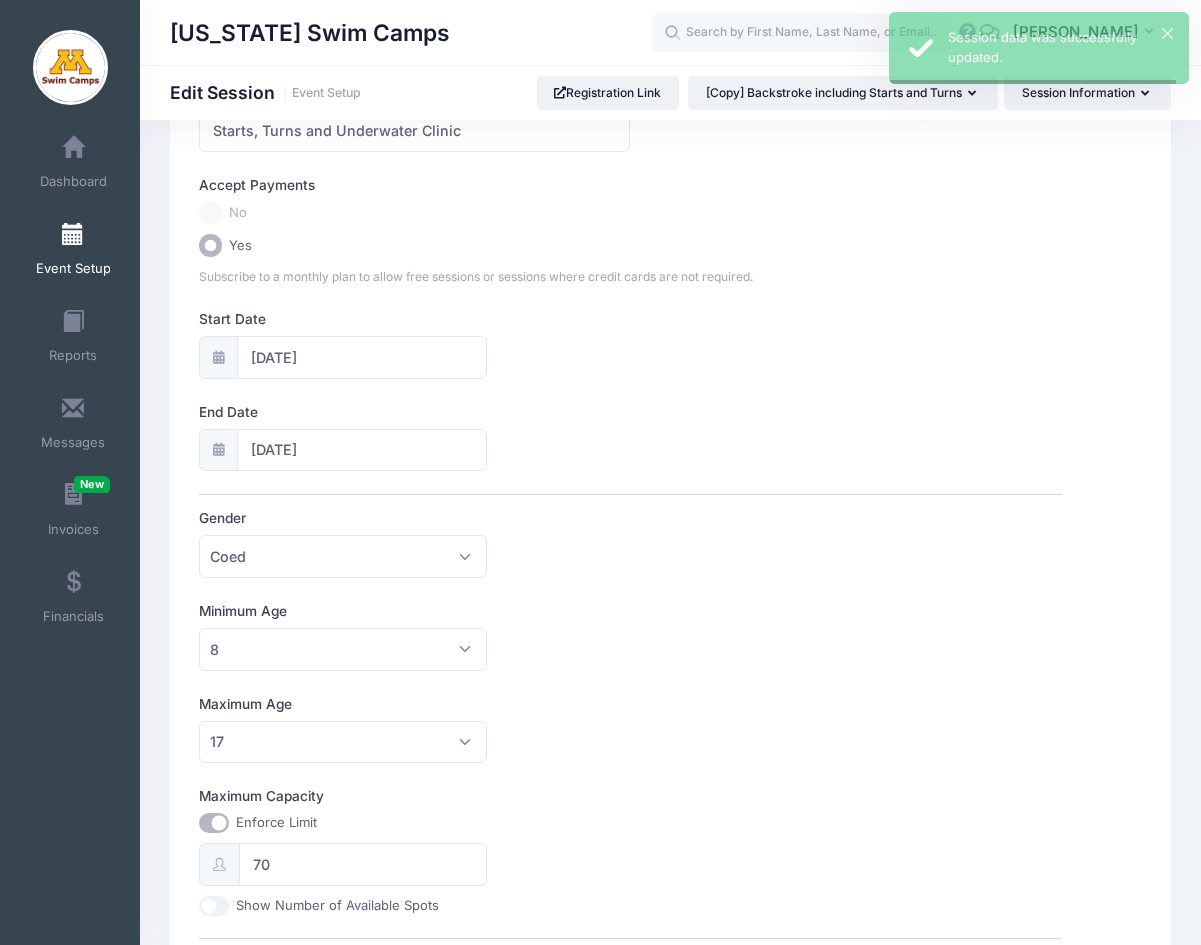 scroll, scrollTop: 0, scrollLeft: 0, axis: both 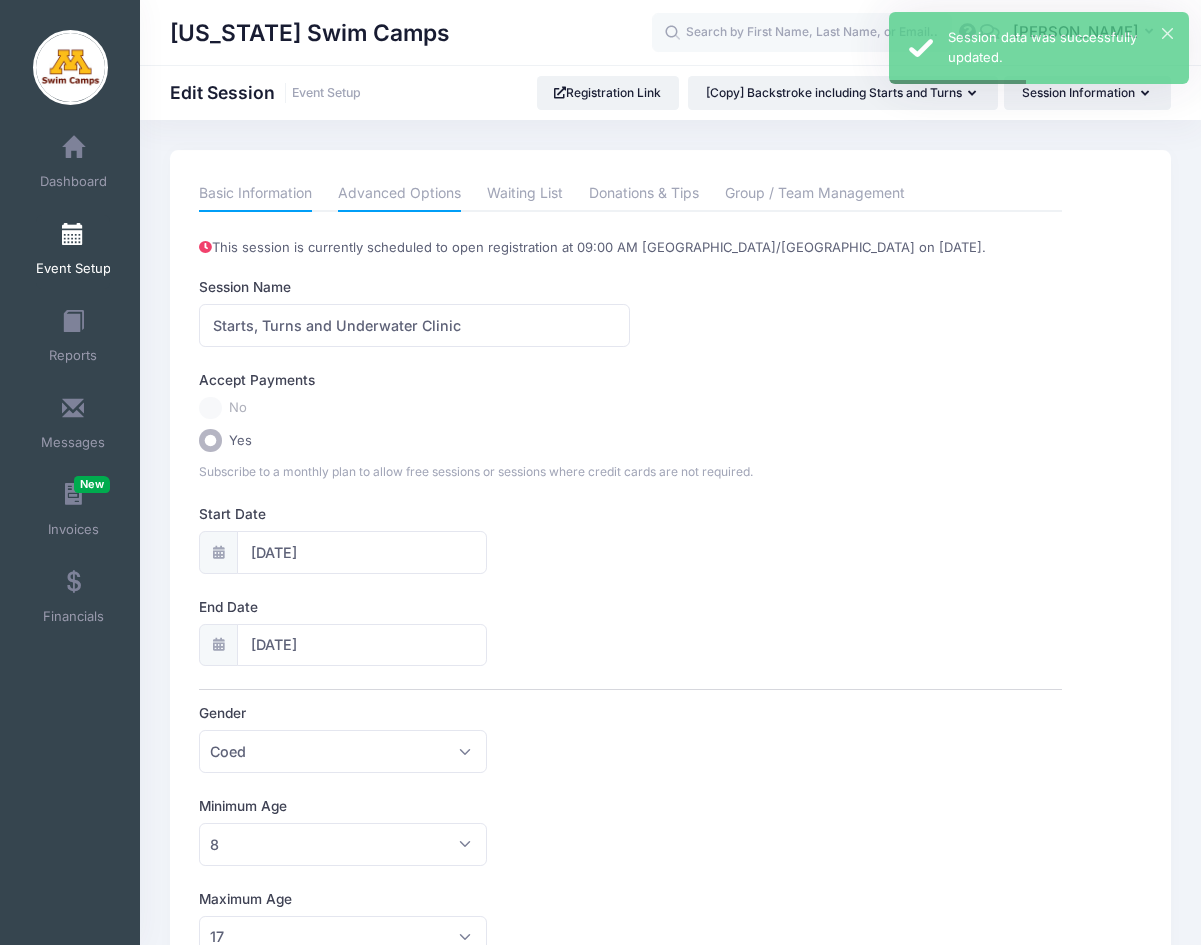 click on "Advanced Options" at bounding box center [399, 194] 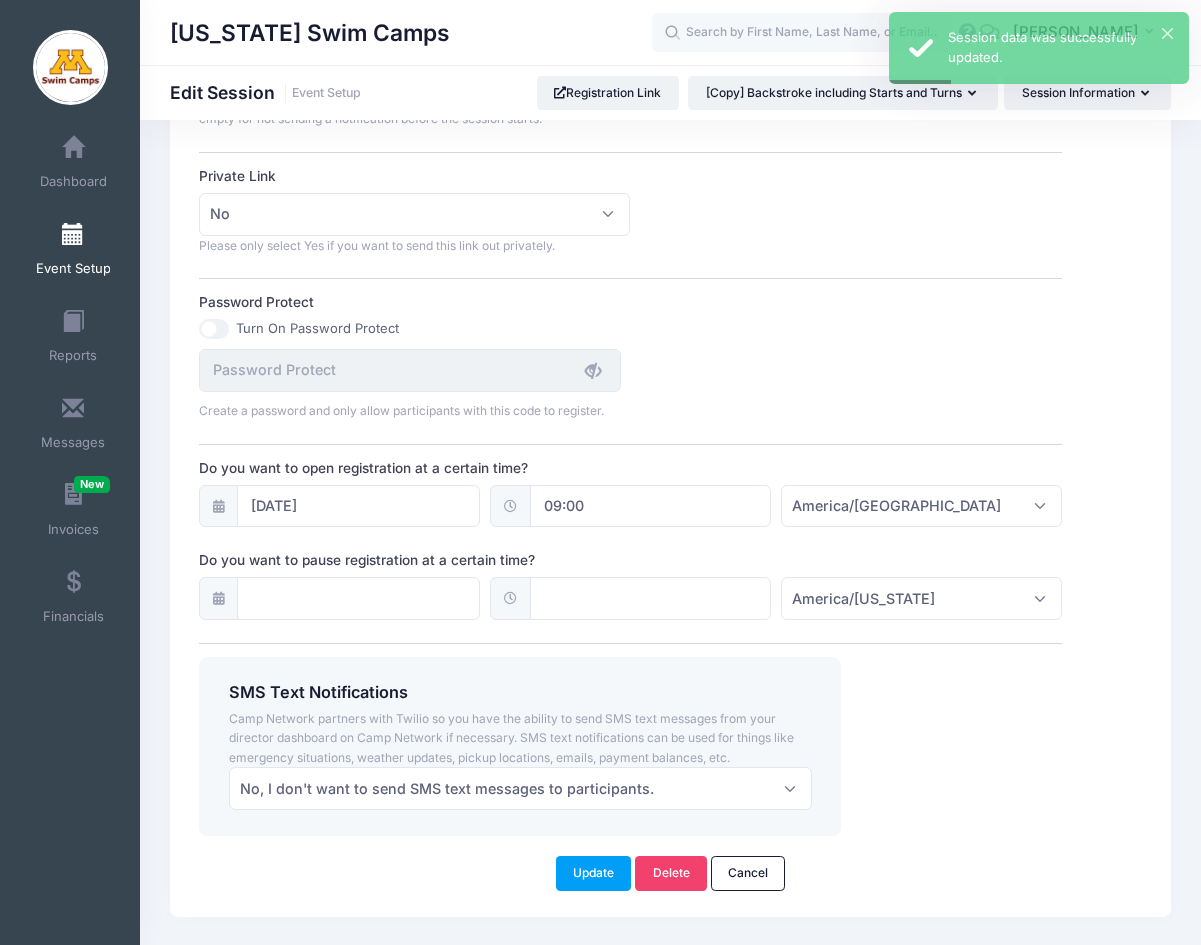 scroll, scrollTop: 1323, scrollLeft: 0, axis: vertical 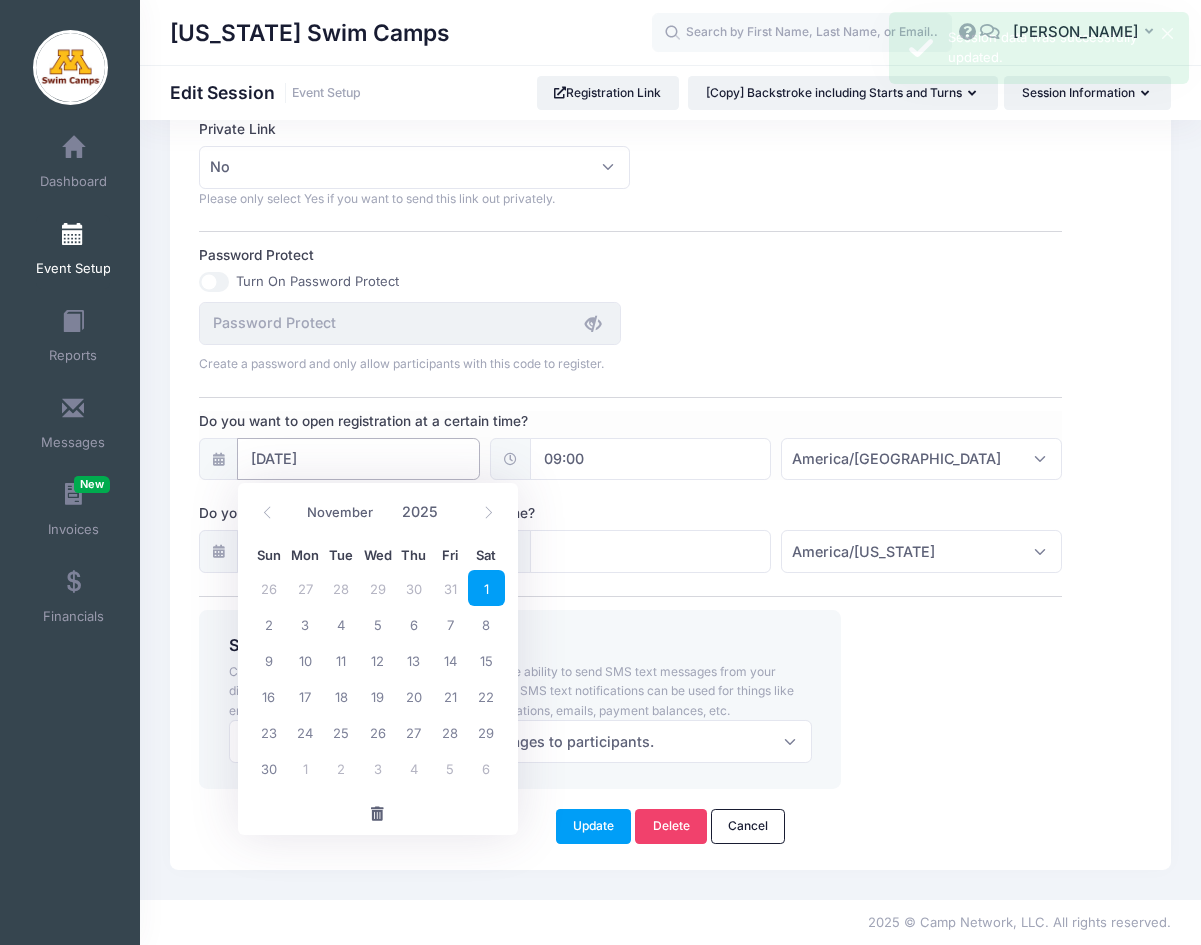 click on "11/01/2025" at bounding box center [358, 459] 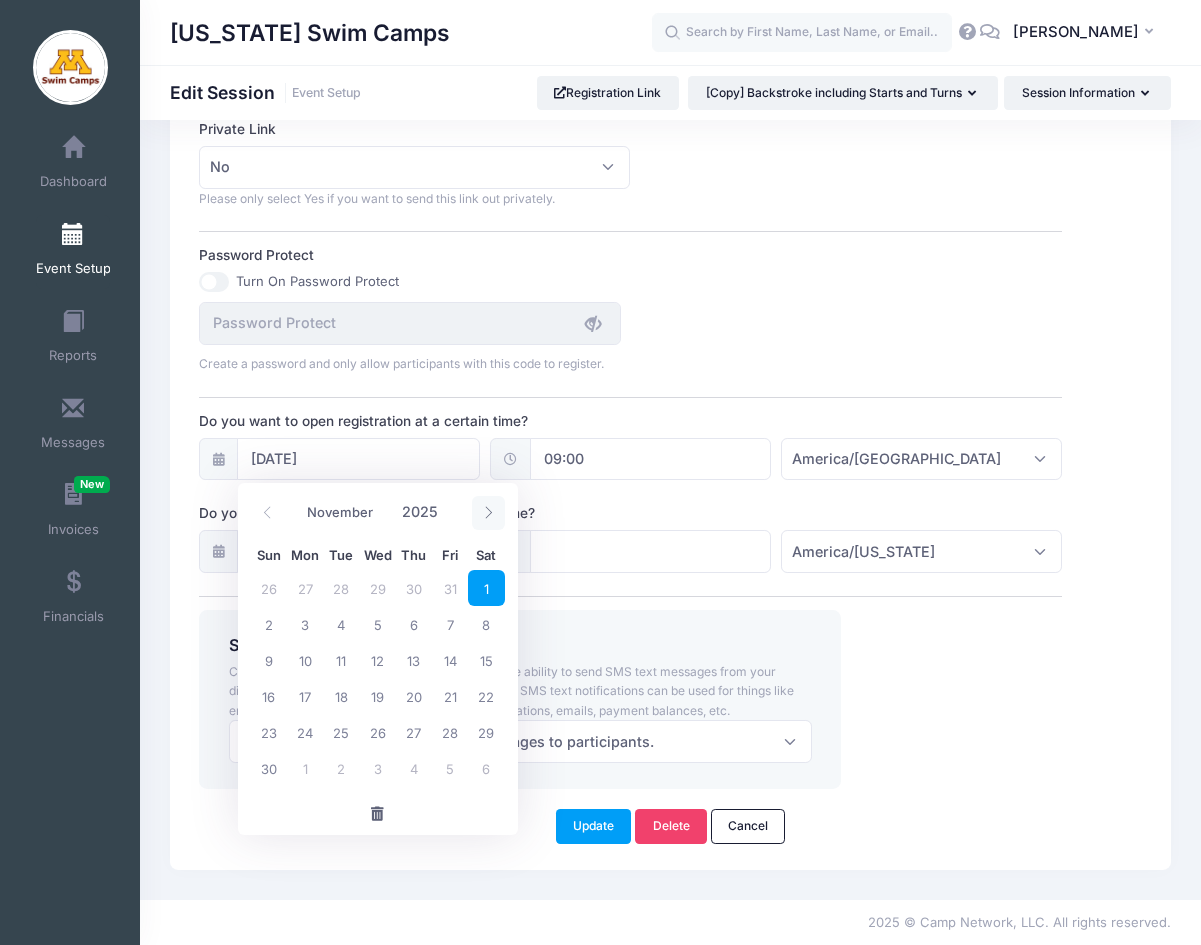 click 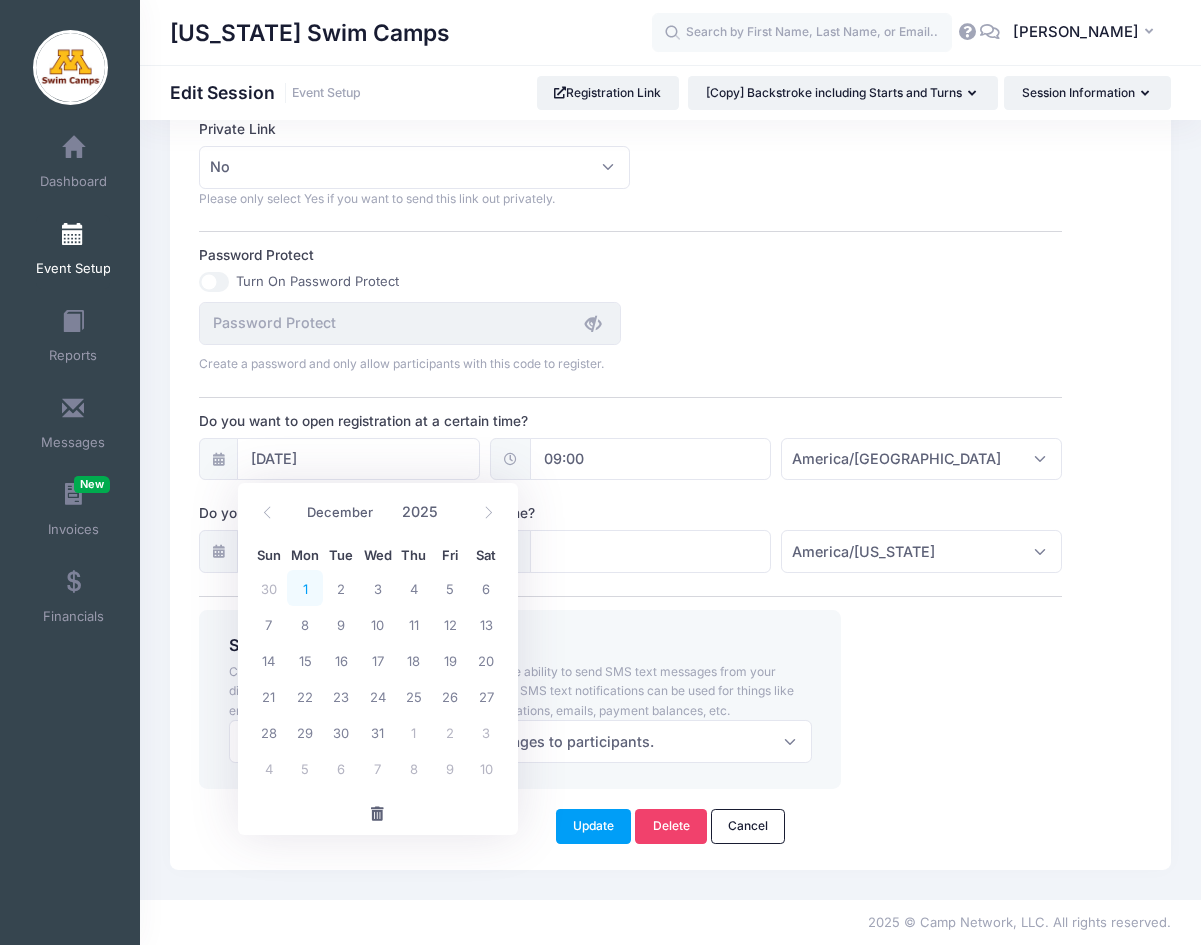 click on "1" at bounding box center [305, 588] 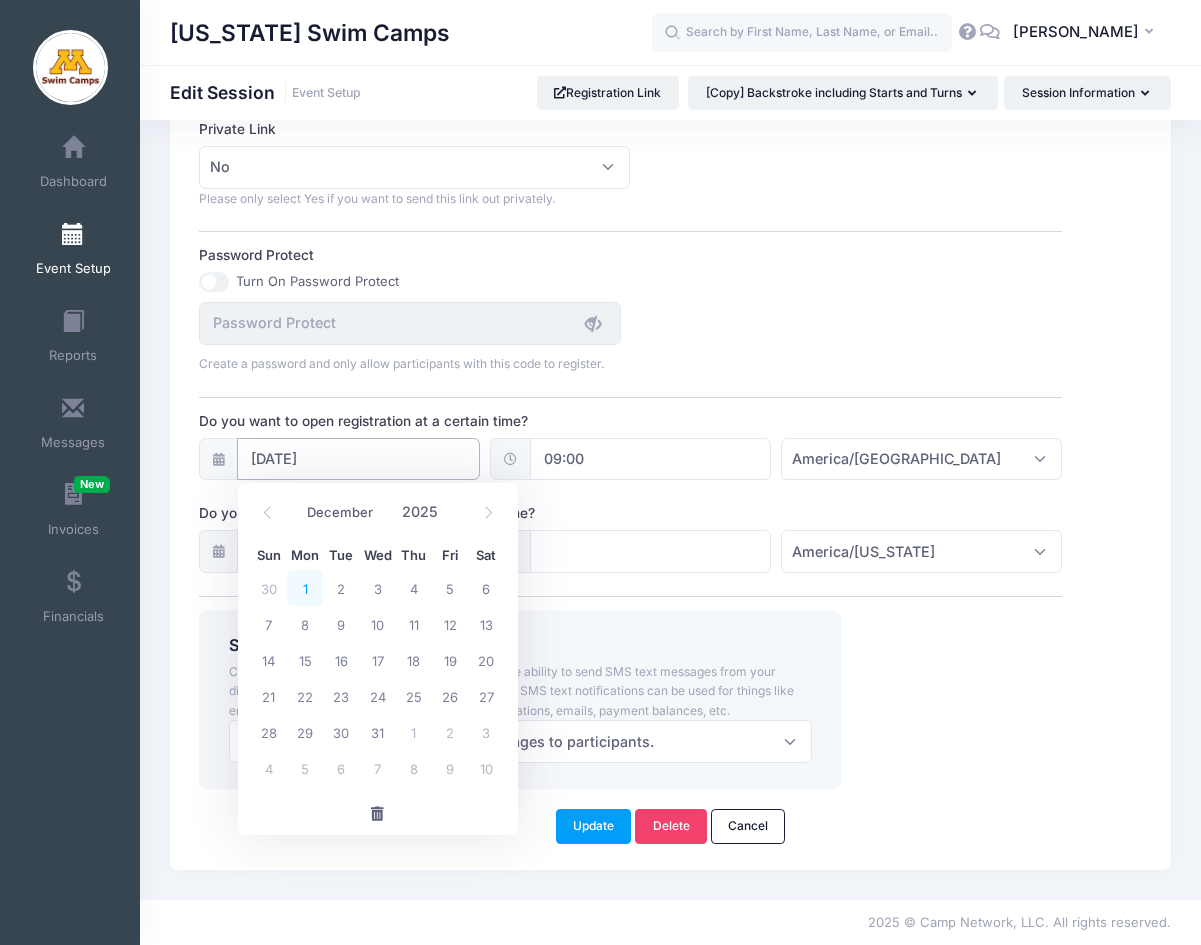type on "12/01/2025" 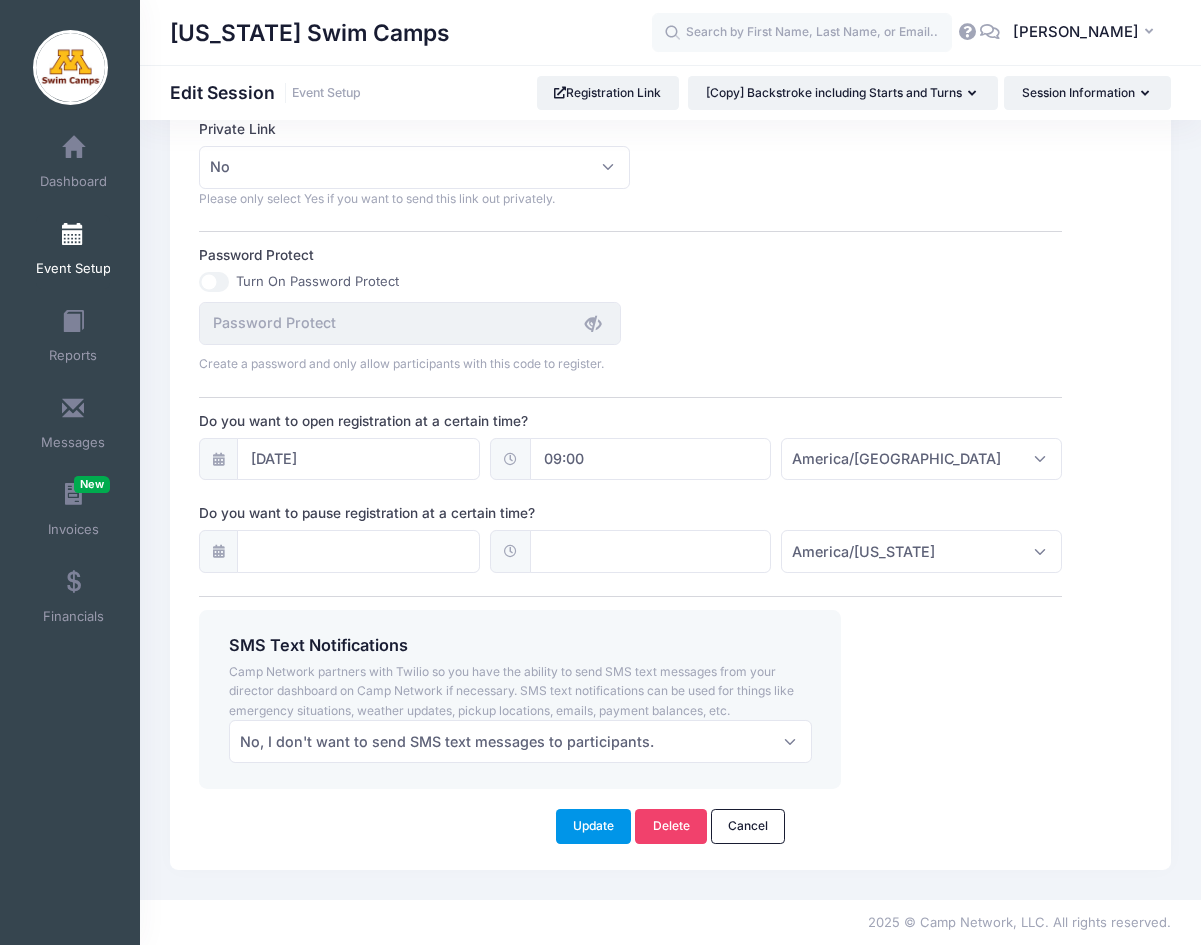 click on "Update" at bounding box center (594, 826) 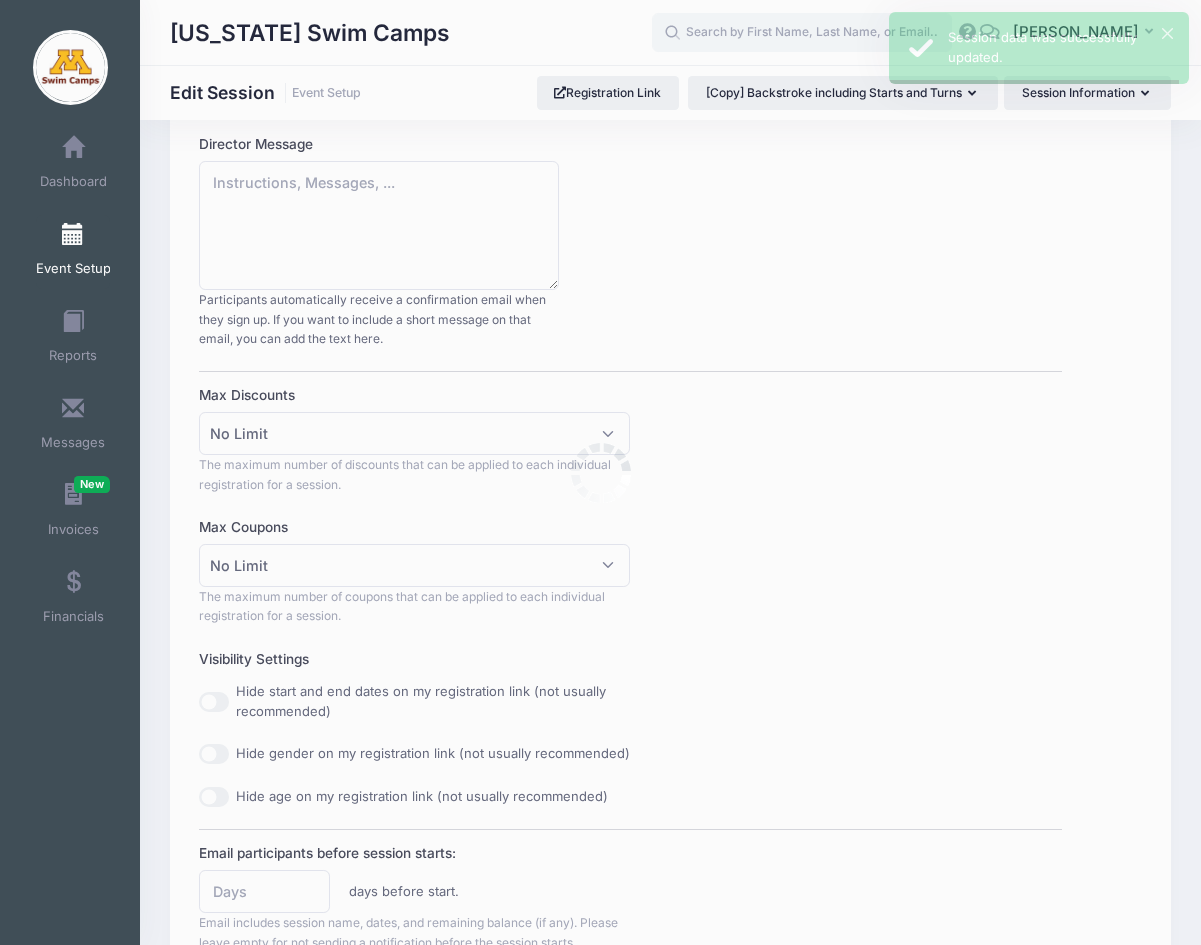 scroll, scrollTop: 0, scrollLeft: 0, axis: both 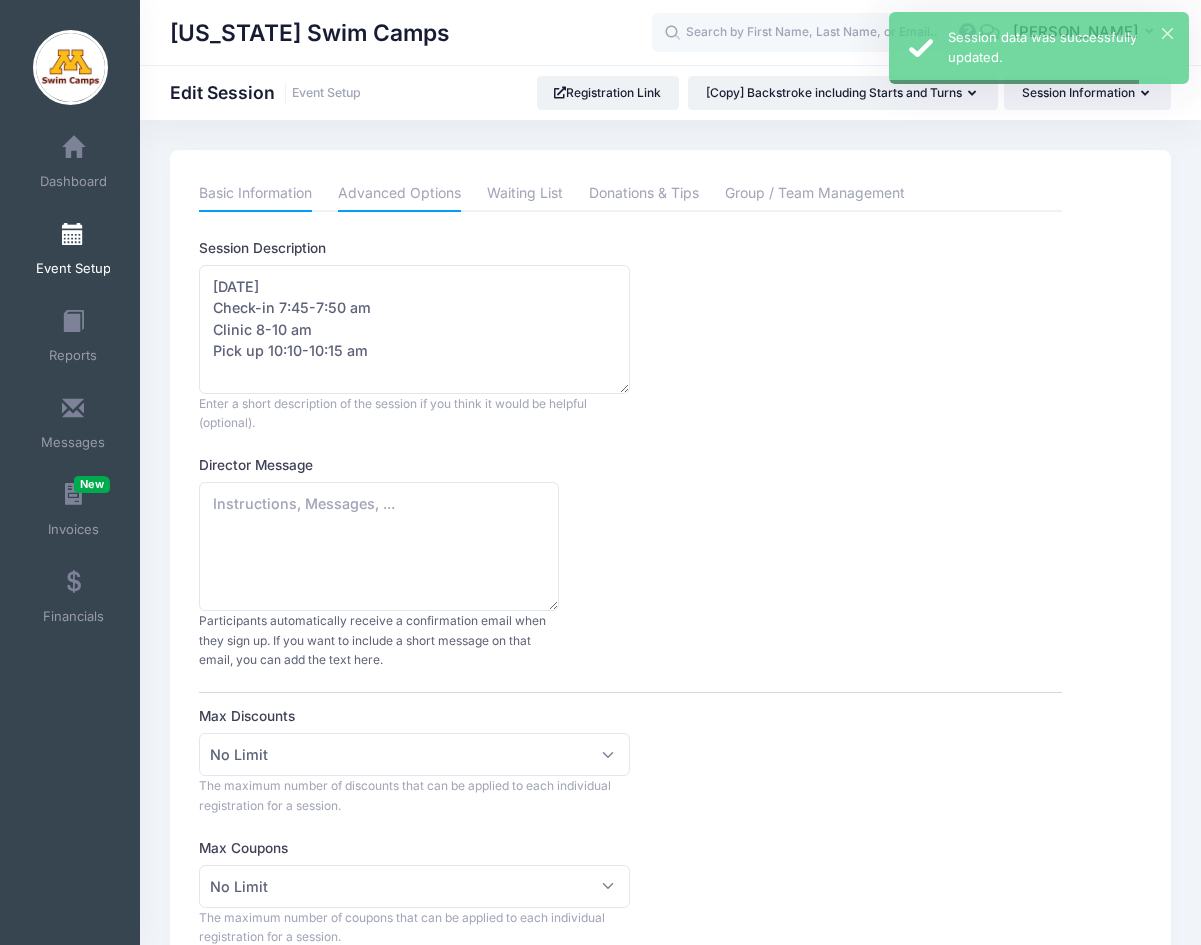 click on "Basic Information" at bounding box center [255, 194] 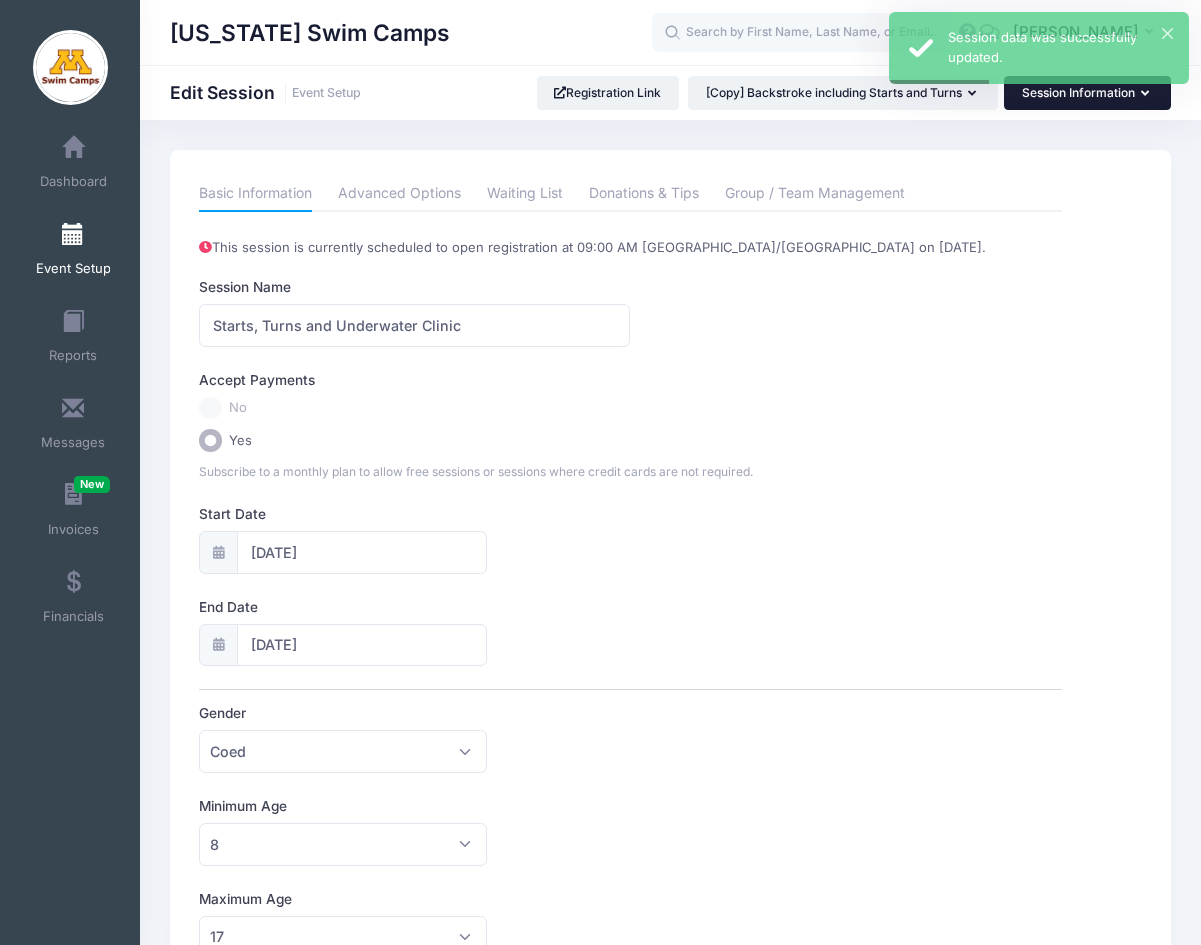 click on "Session Information" at bounding box center [1087, 93] 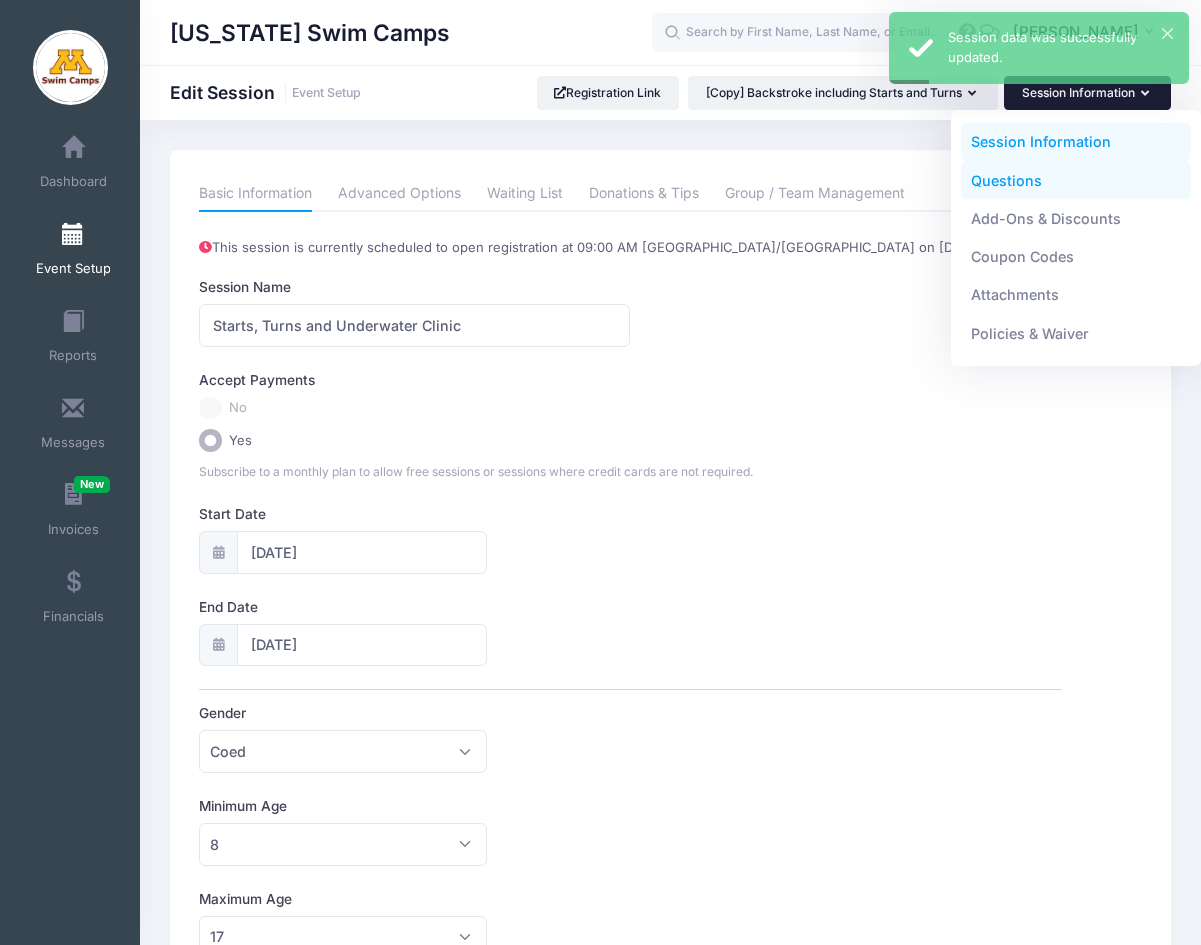 click on "Questions" at bounding box center (1076, 180) 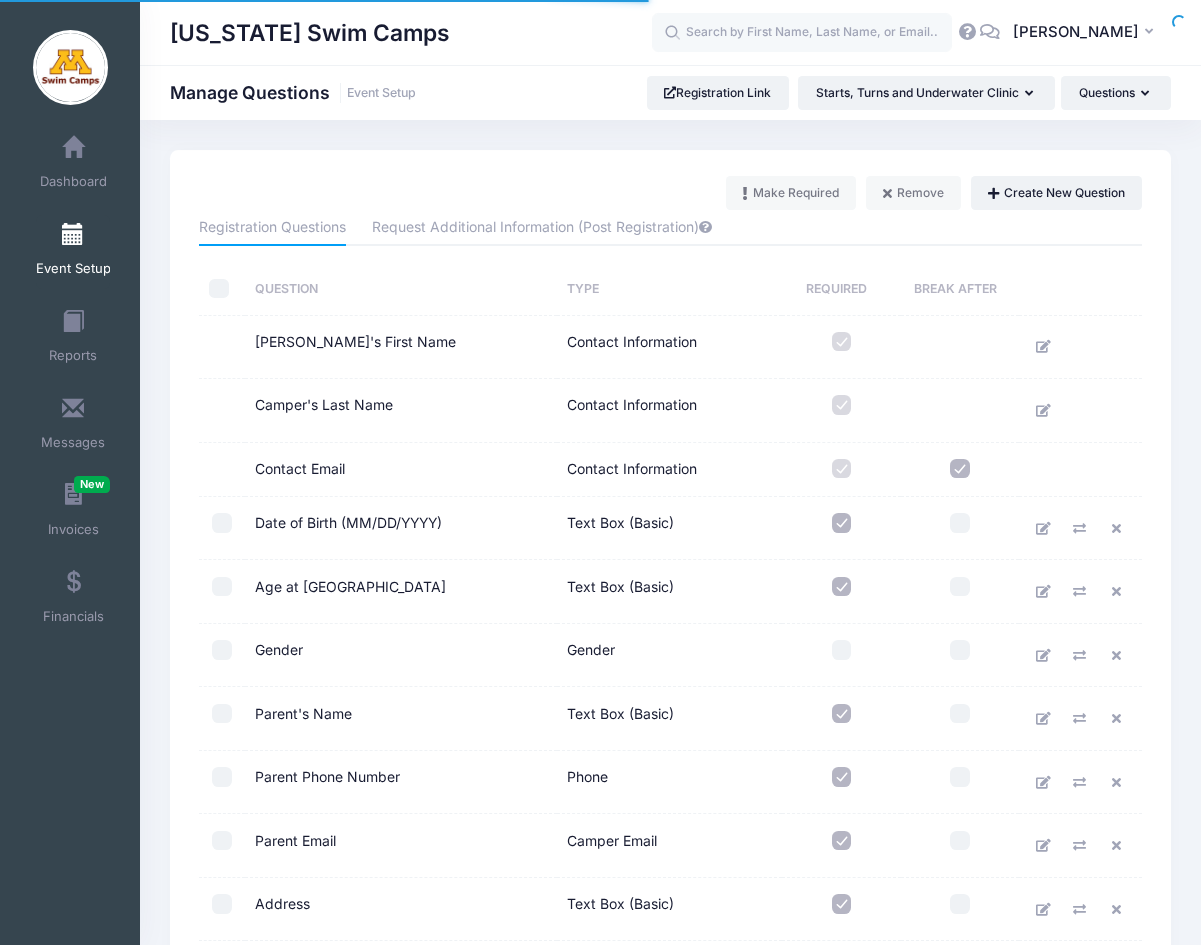 scroll, scrollTop: 0, scrollLeft: 0, axis: both 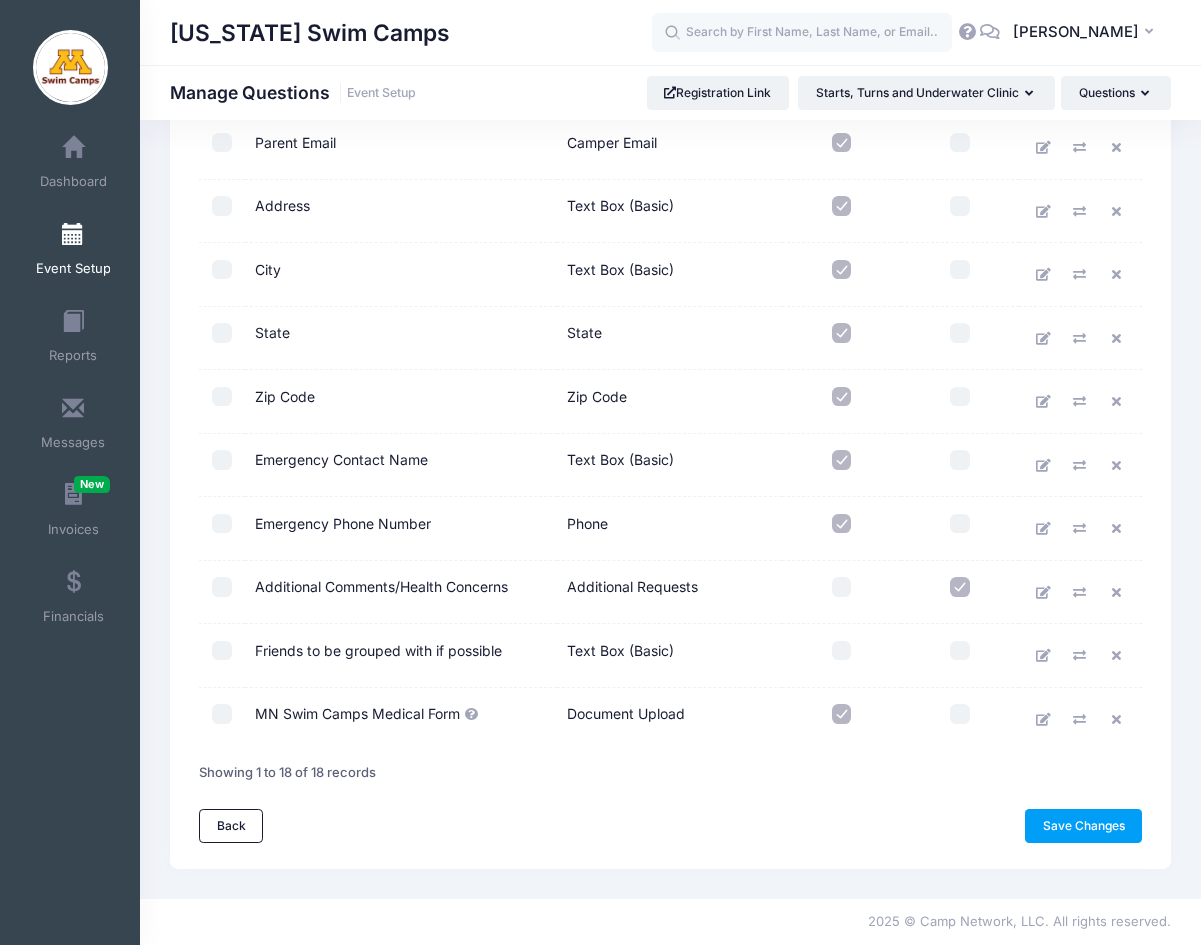 click at bounding box center [842, 714] 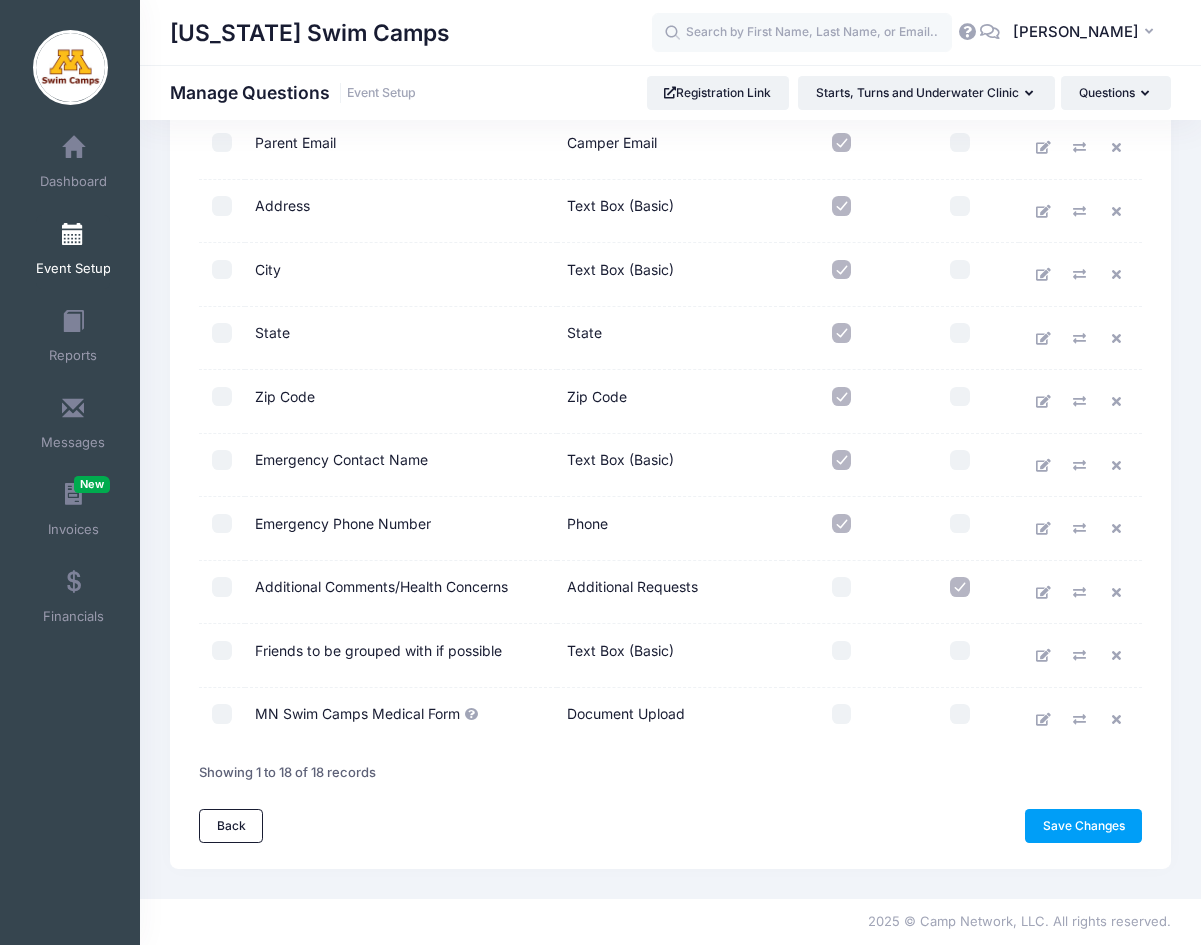 click at bounding box center (842, 714) 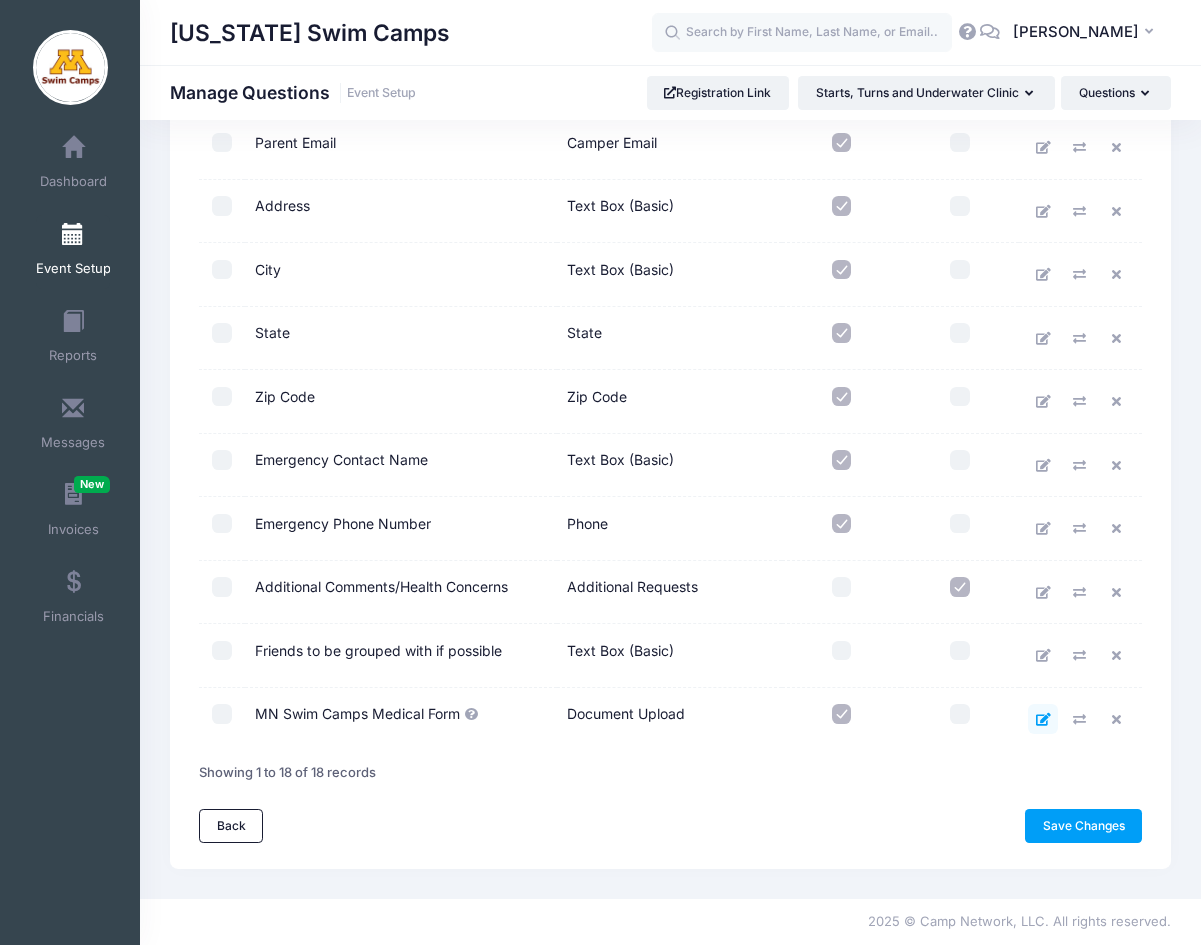 click at bounding box center (1043, 719) 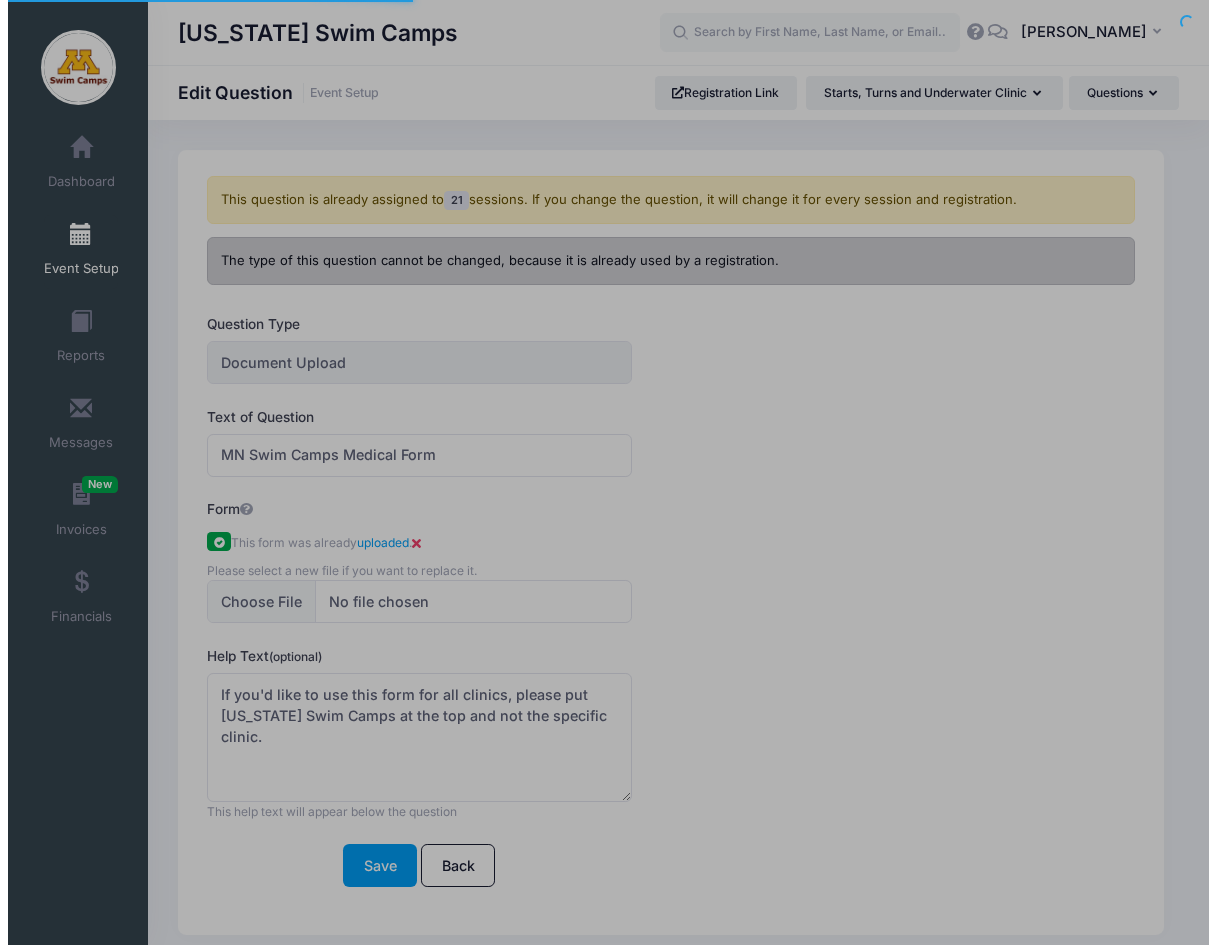 scroll, scrollTop: 0, scrollLeft: 0, axis: both 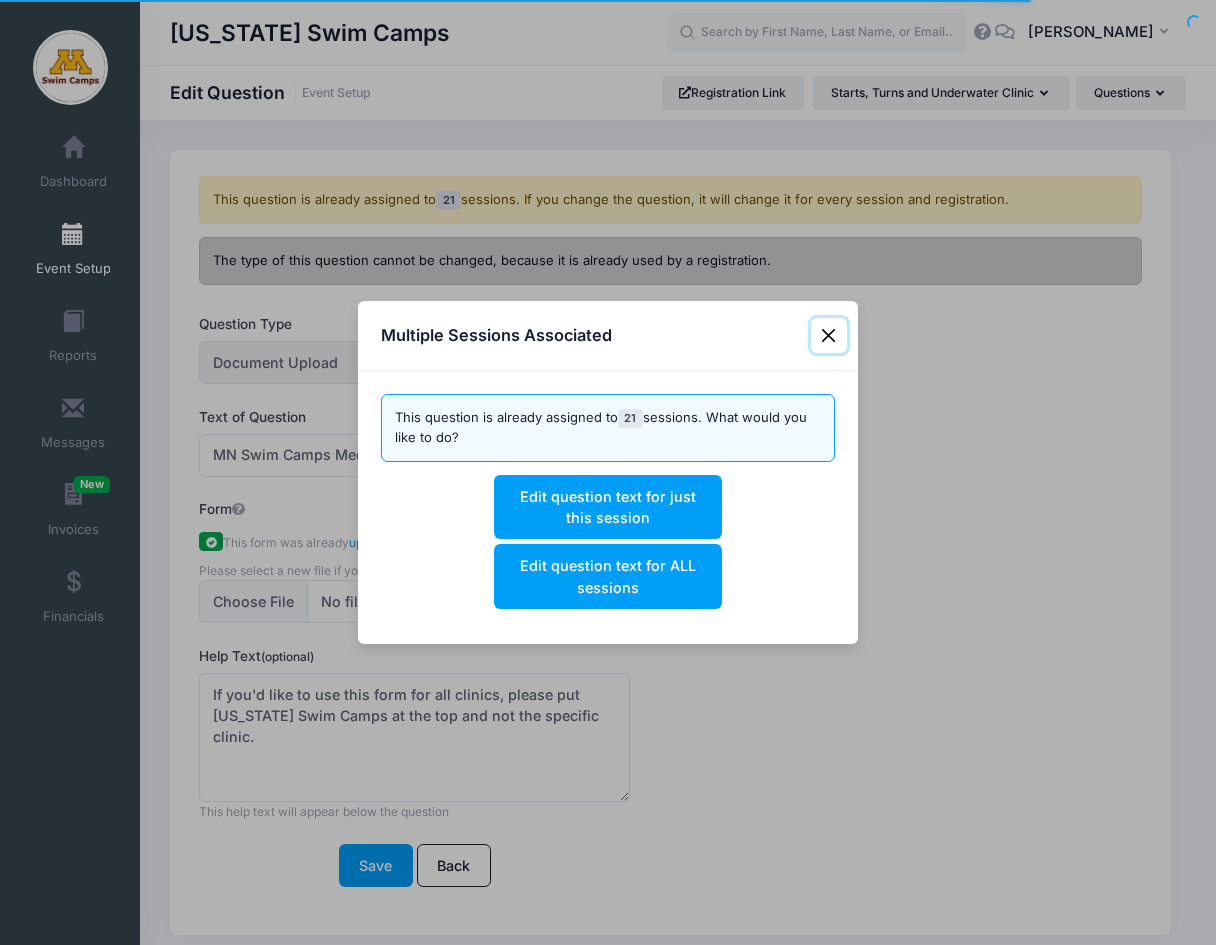click at bounding box center [829, 336] 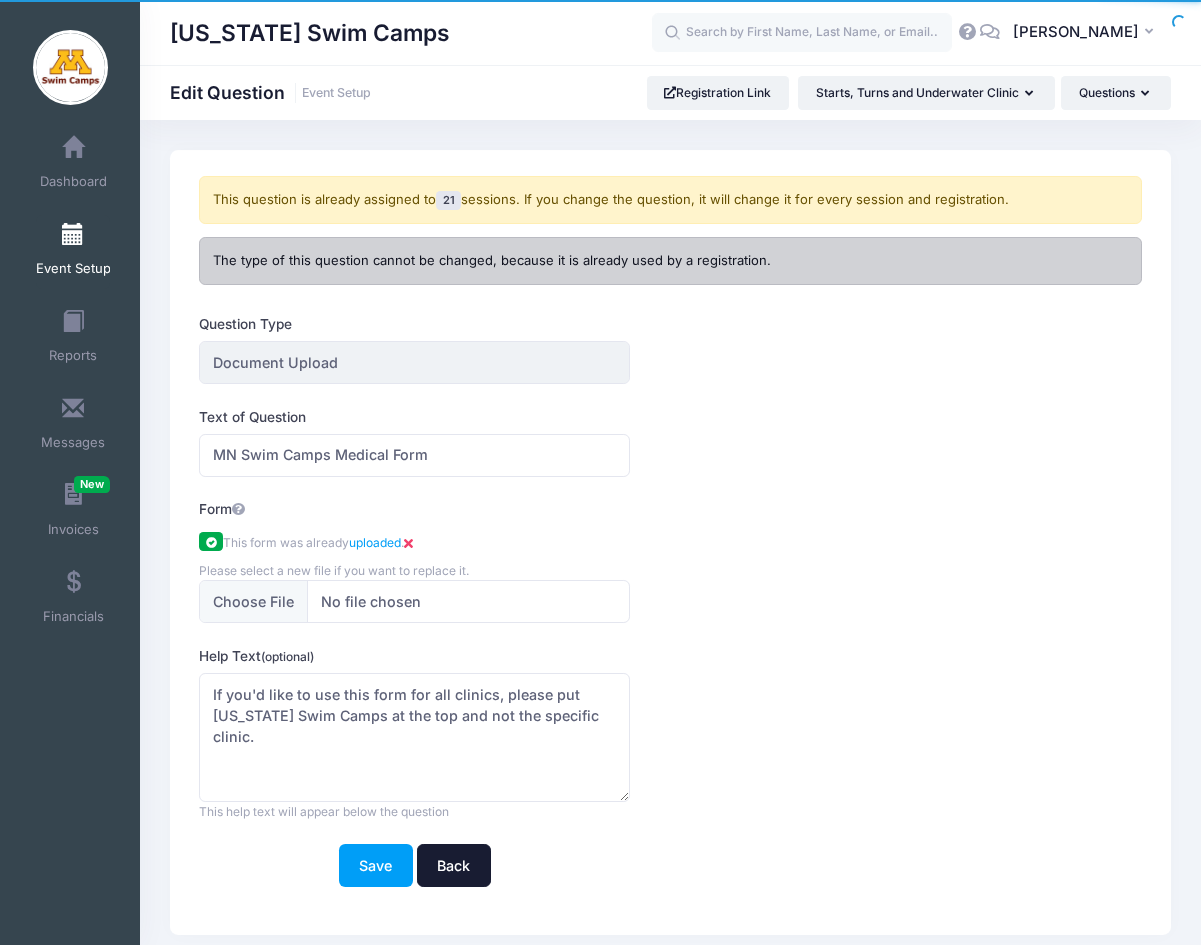 click on "Back" at bounding box center [454, 865] 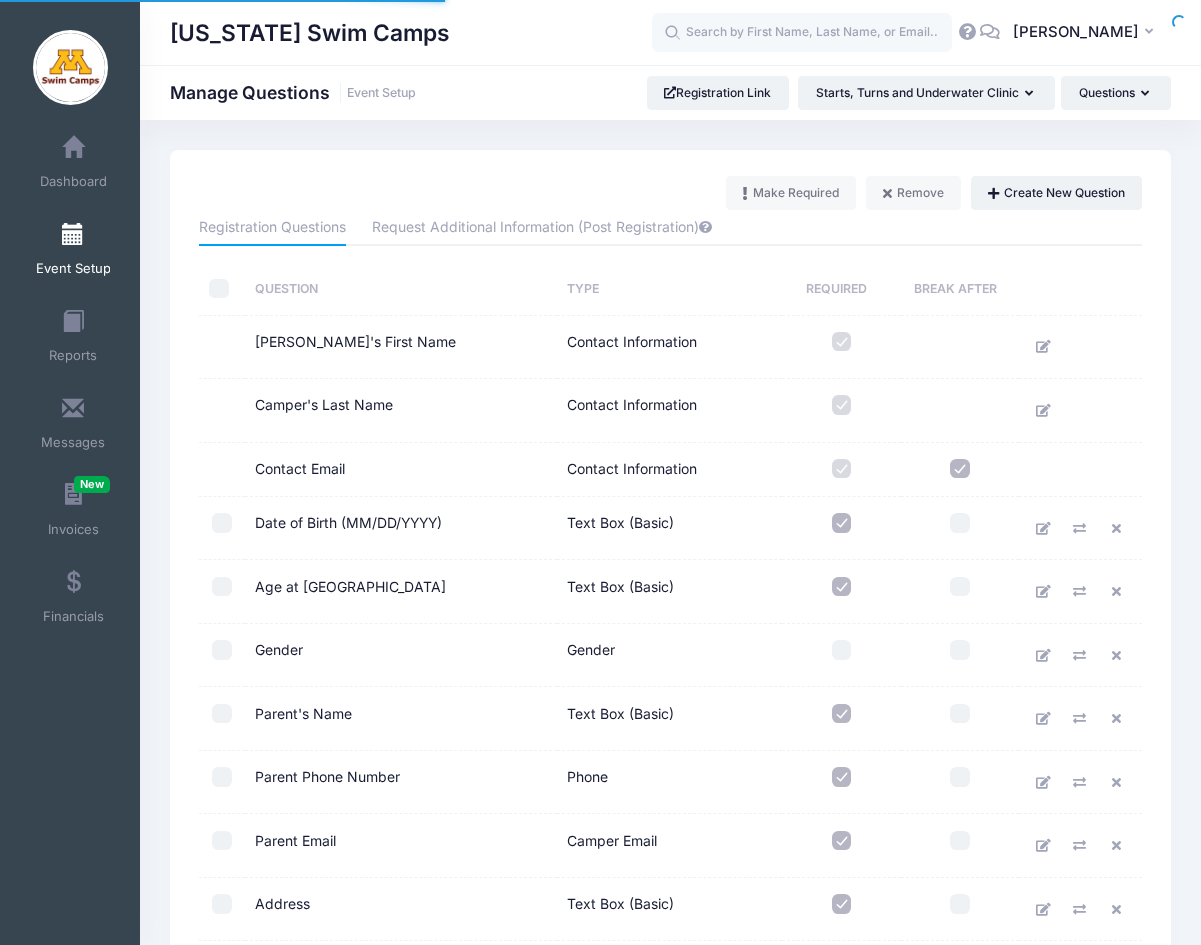 scroll, scrollTop: 0, scrollLeft: 0, axis: both 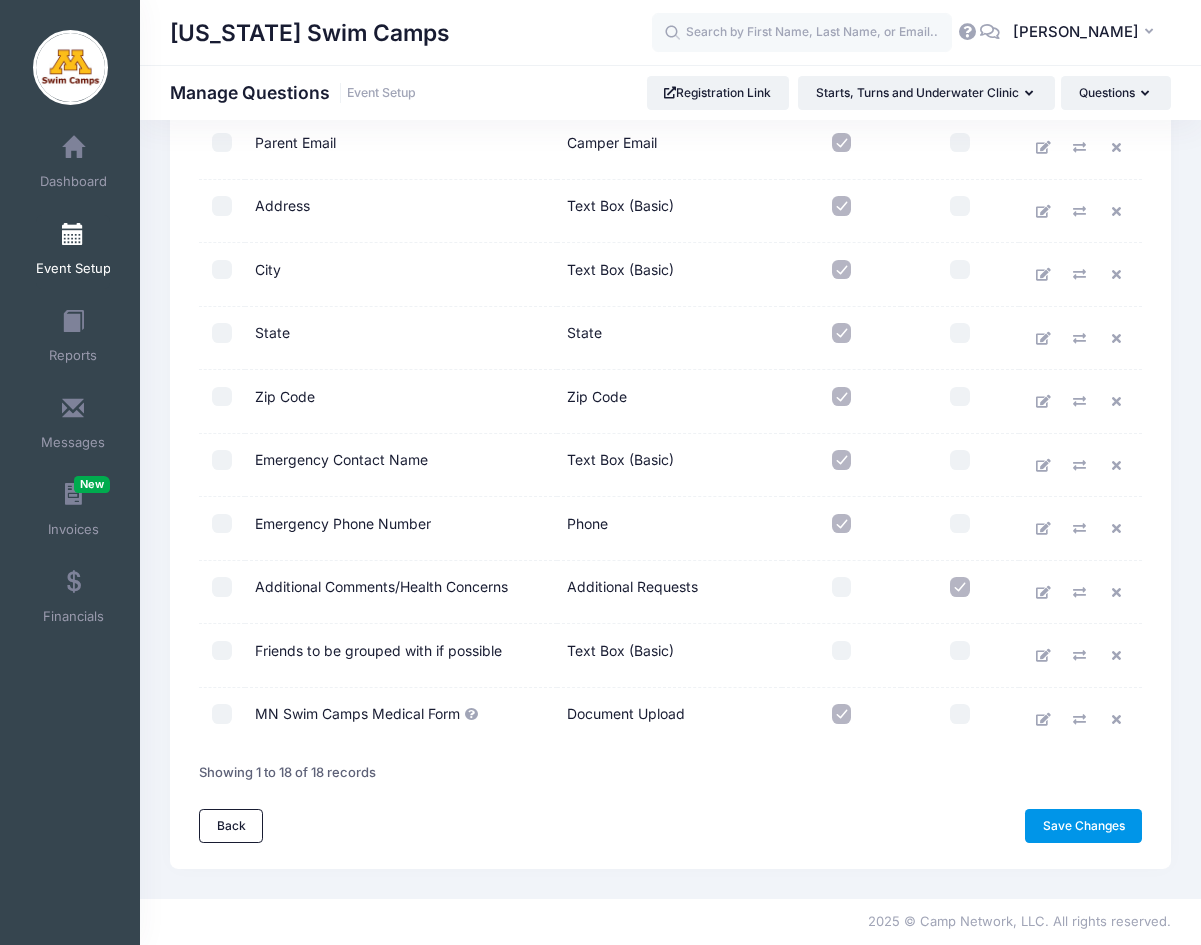 click on "Save Changes" at bounding box center (1083, 826) 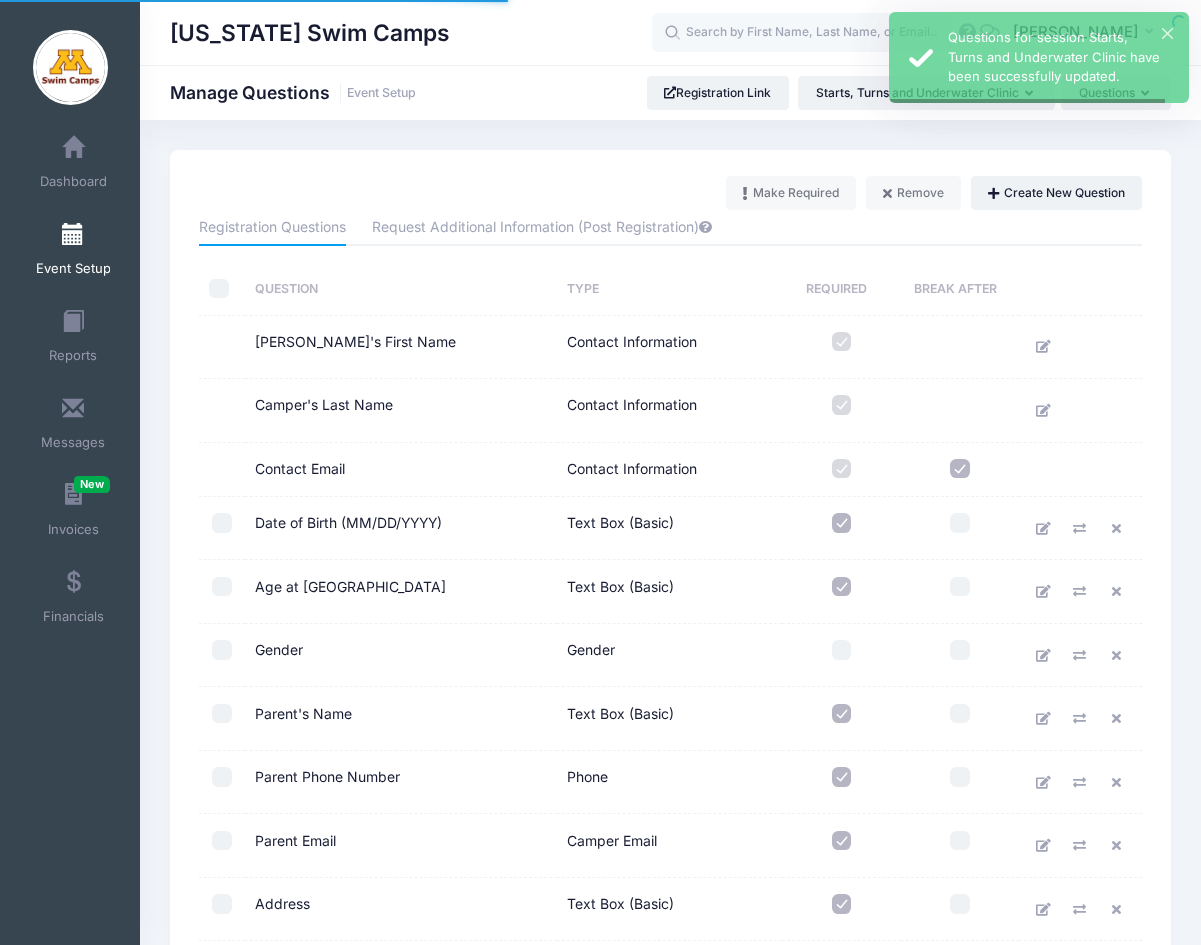 scroll, scrollTop: 0, scrollLeft: 0, axis: both 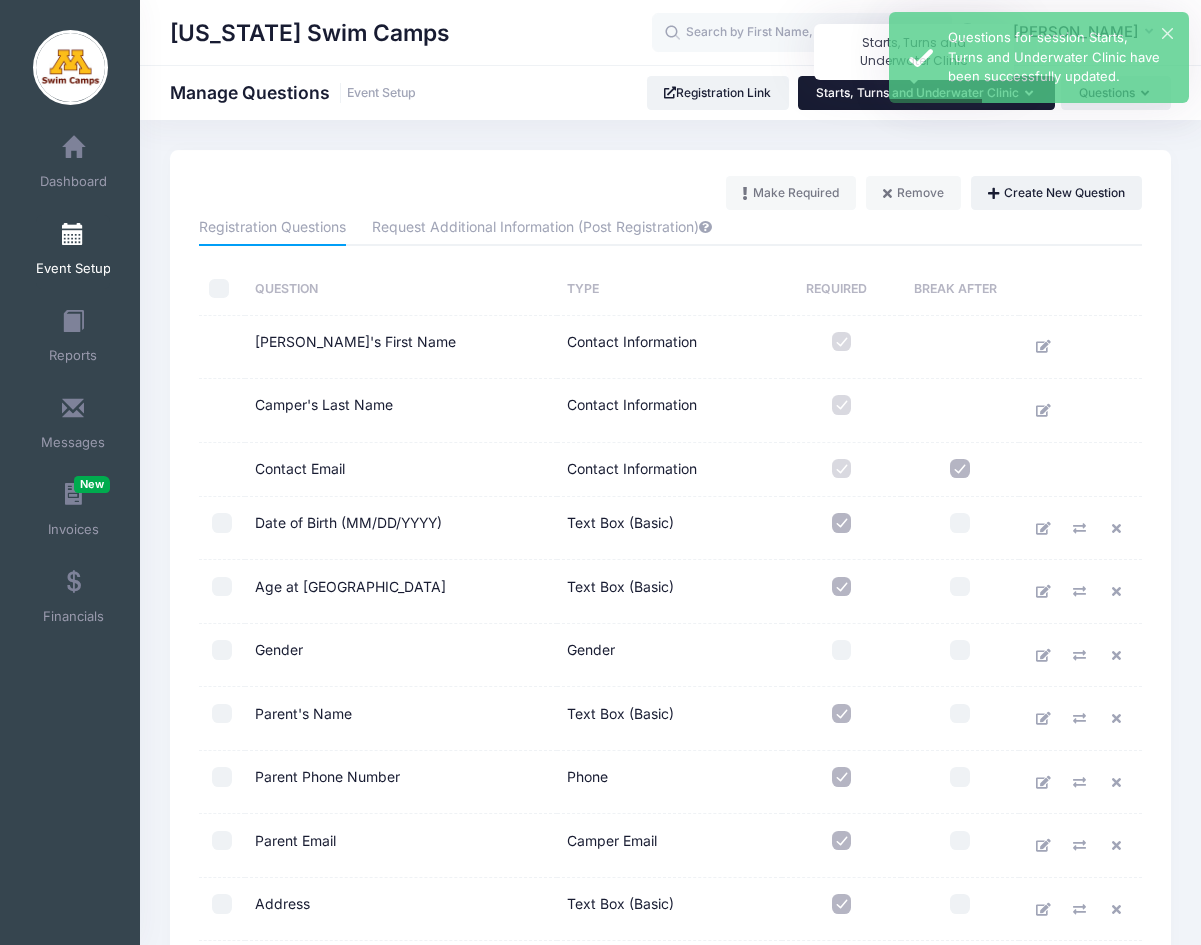 click on "Starts, Turns and Underwater Clinic" at bounding box center (917, 92) 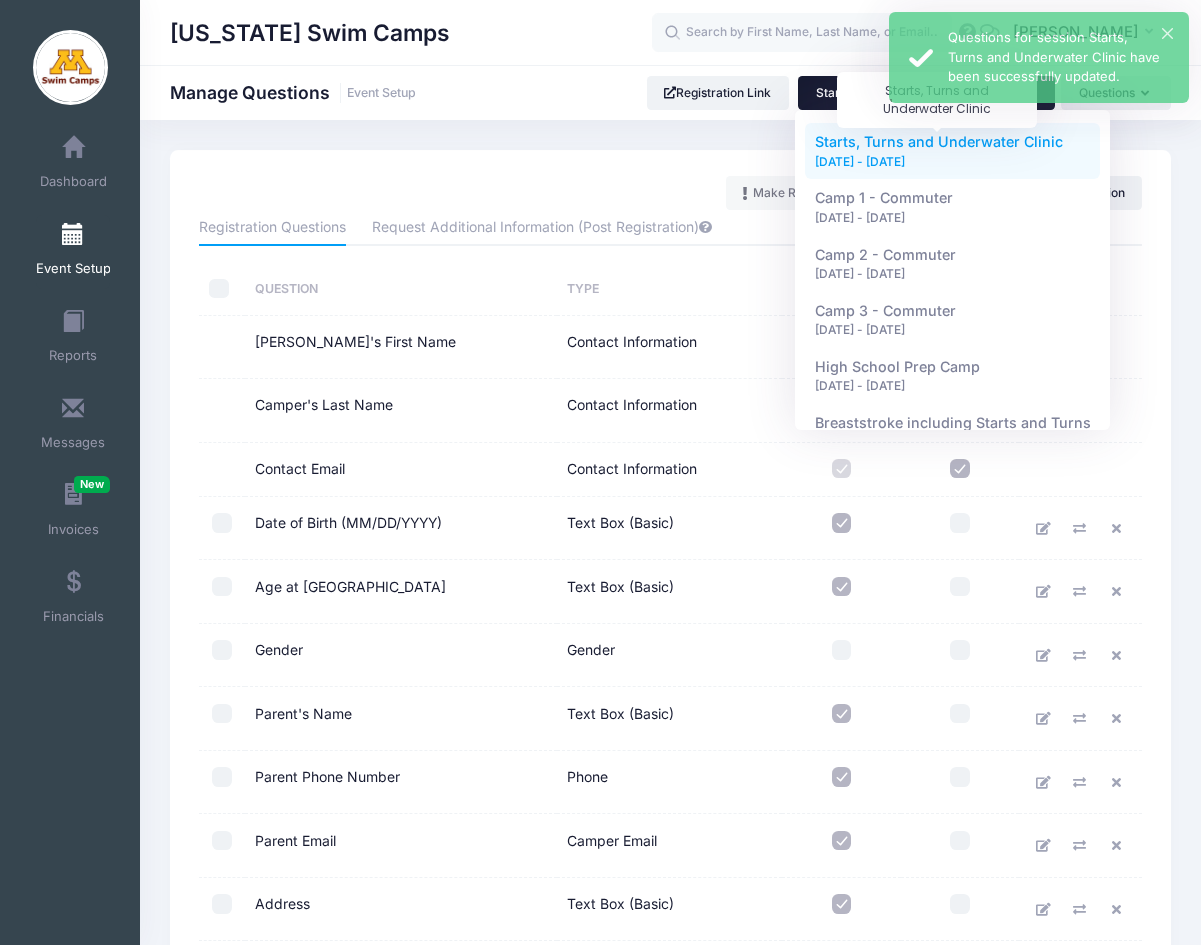 click on "Starts, Turns and Underwater Clinic" at bounding box center [939, 141] 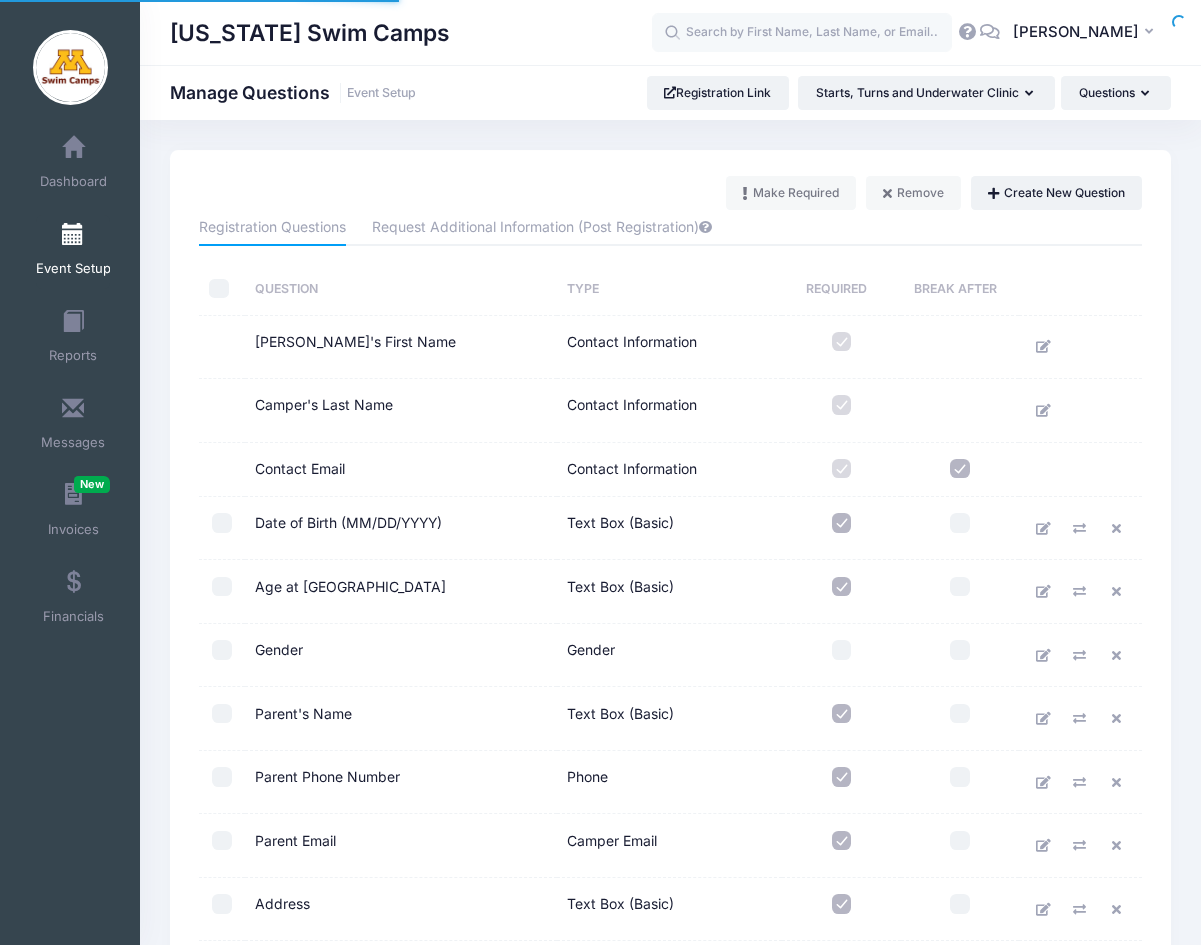 scroll, scrollTop: 0, scrollLeft: 0, axis: both 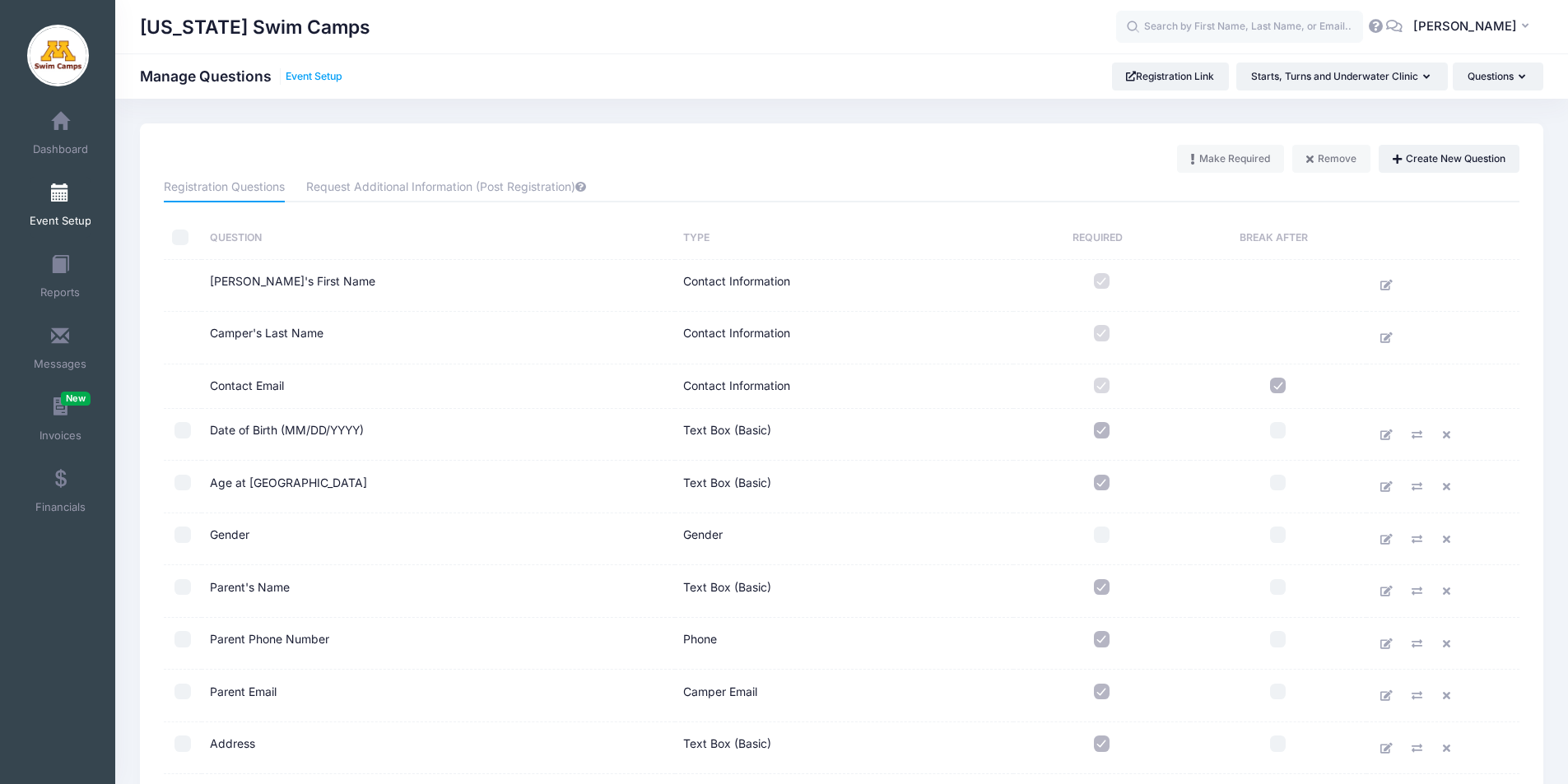 click on "Event Setup" at bounding box center (314, 77) 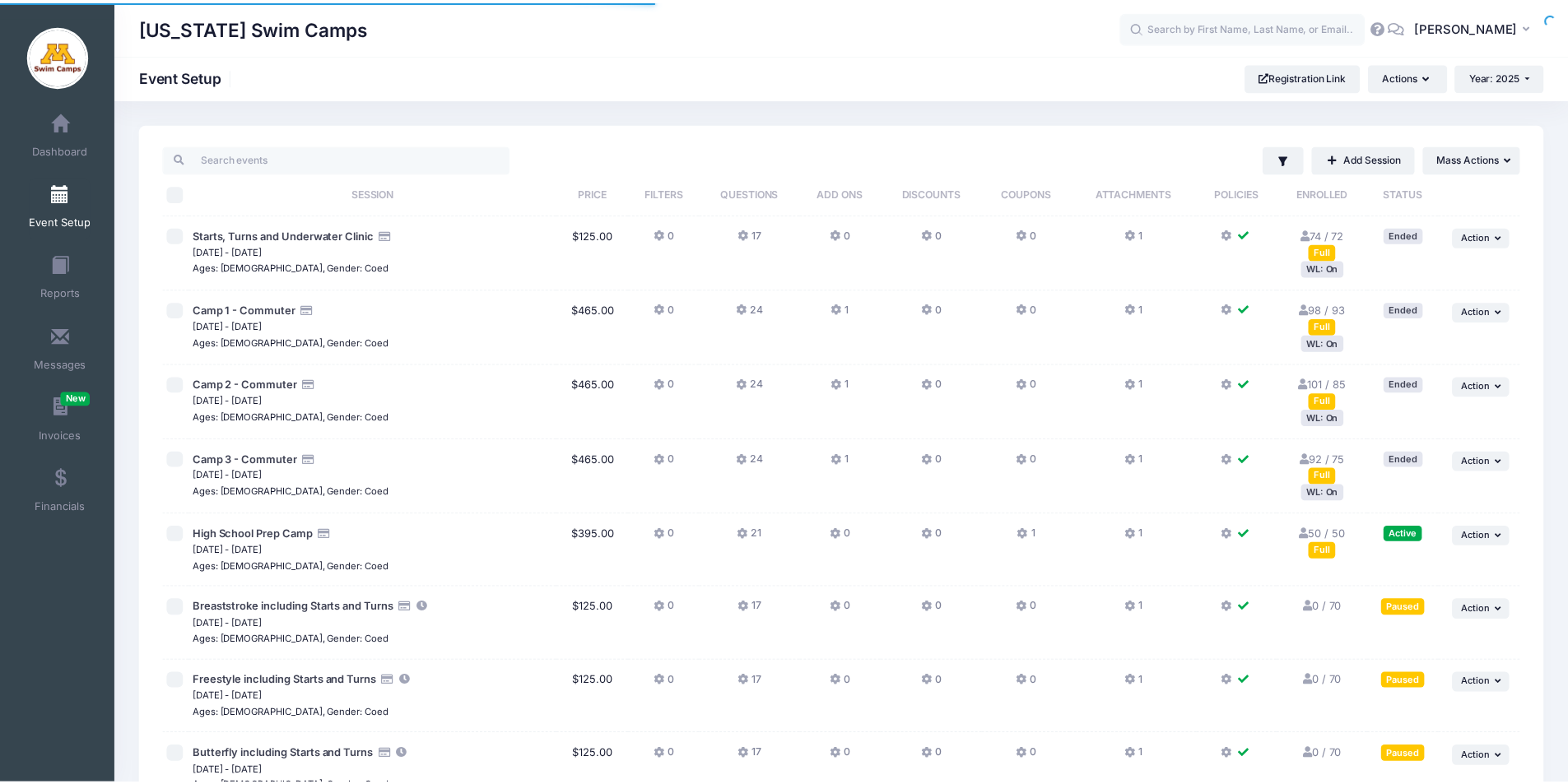 scroll, scrollTop: 0, scrollLeft: 0, axis: both 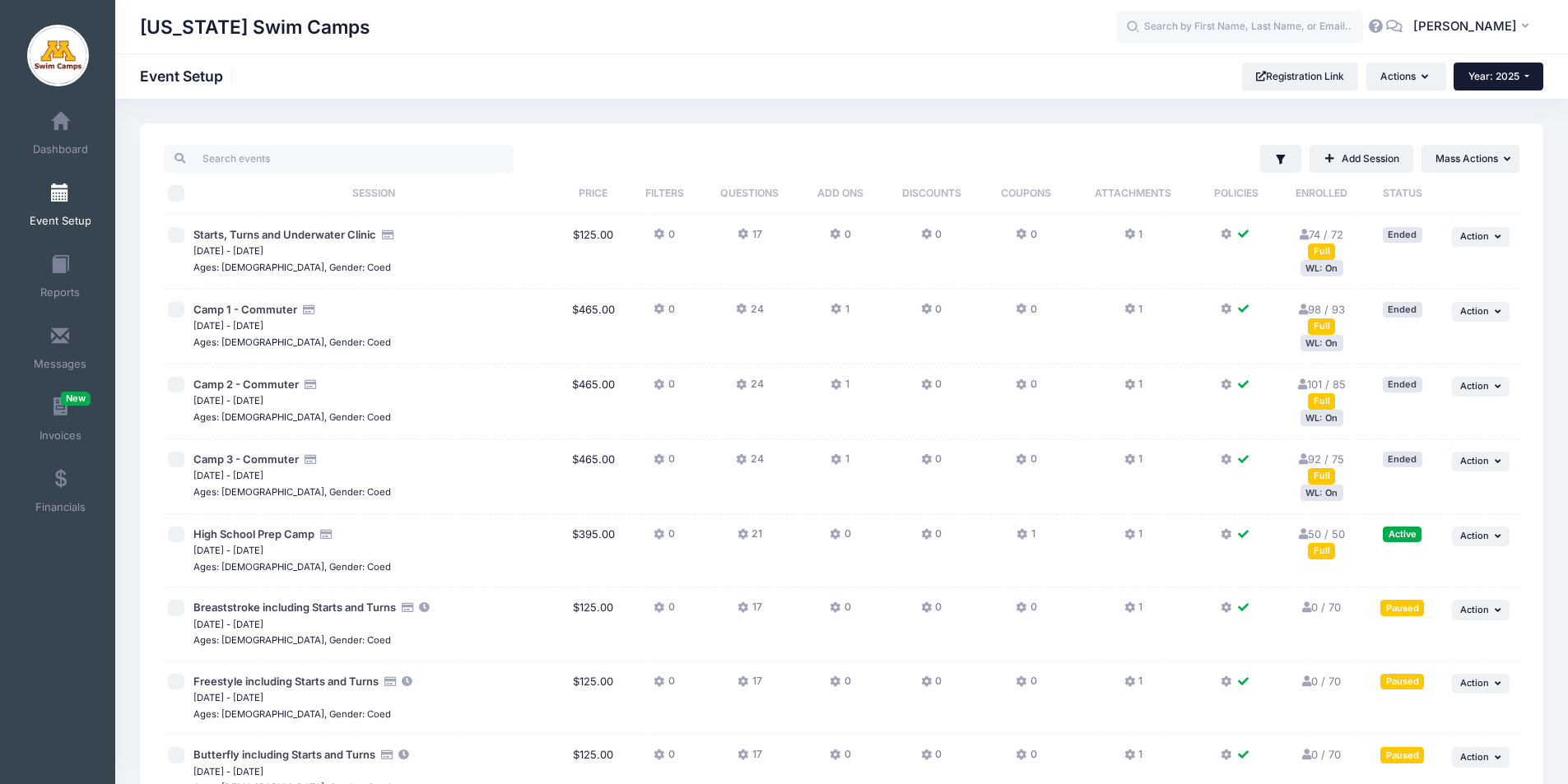 click on "Year: 2025" at bounding box center [1494, 76] 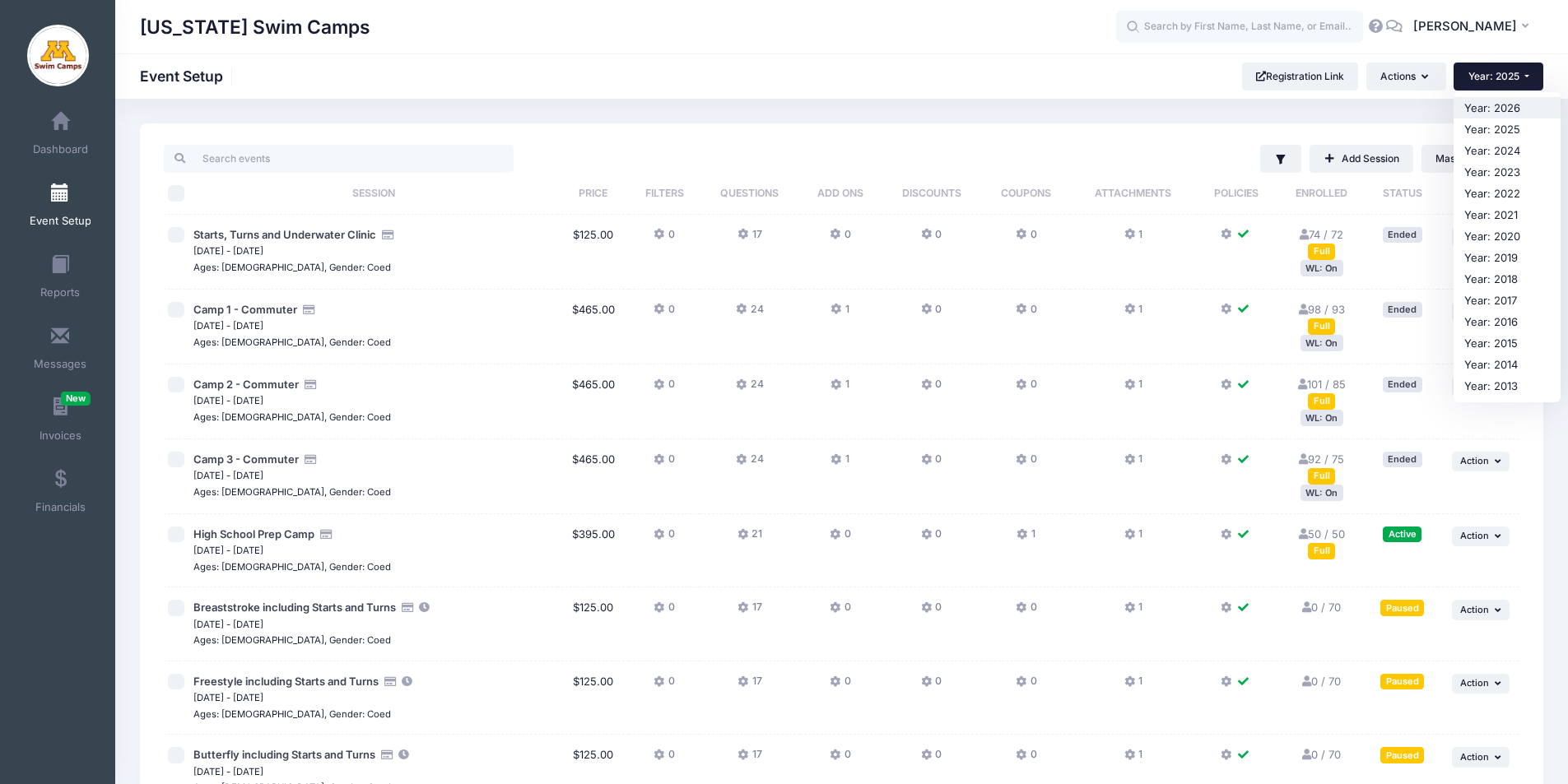 click on "Year: 2026" at bounding box center [1507, 108] 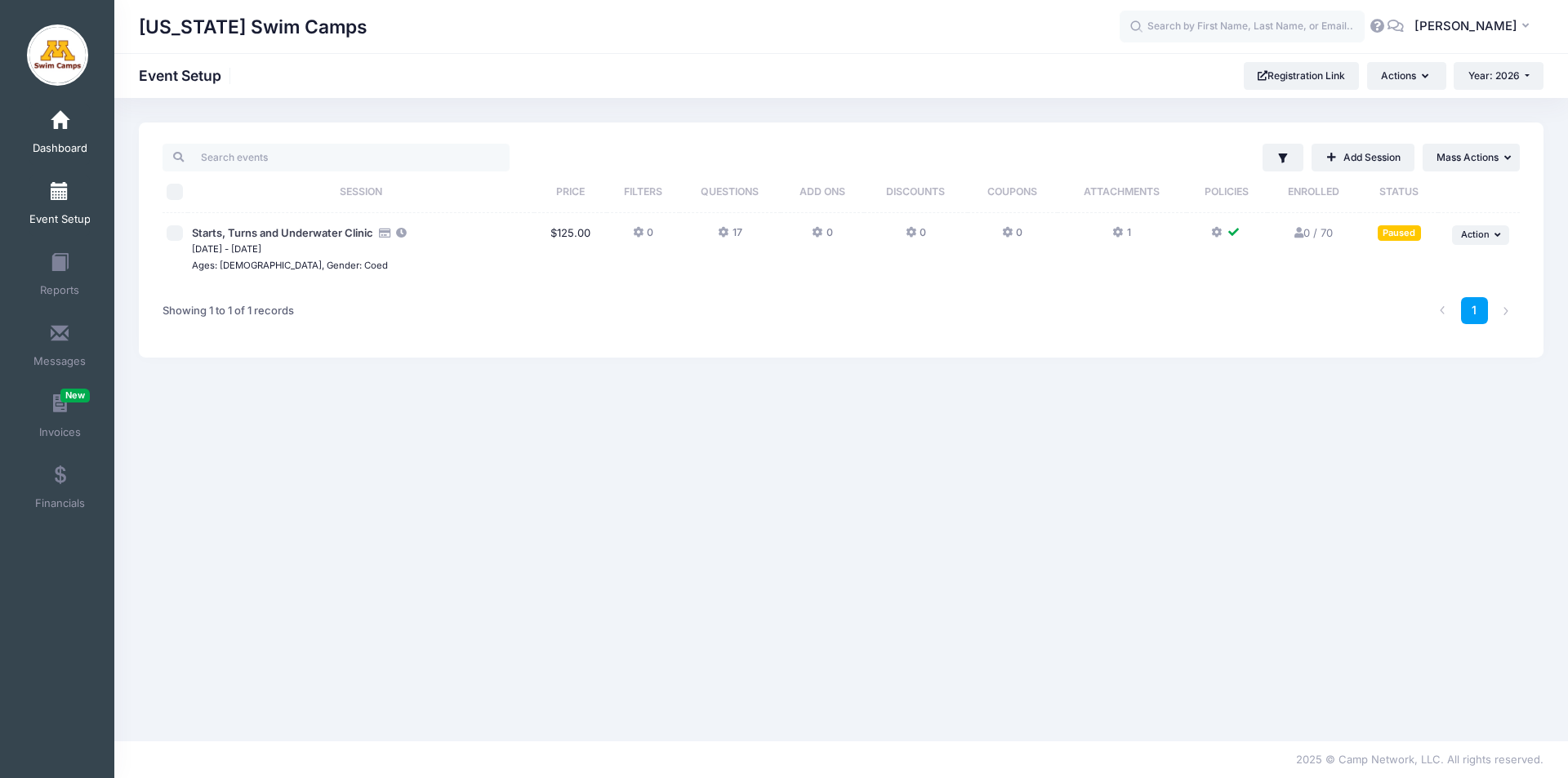 click at bounding box center (60, 121) 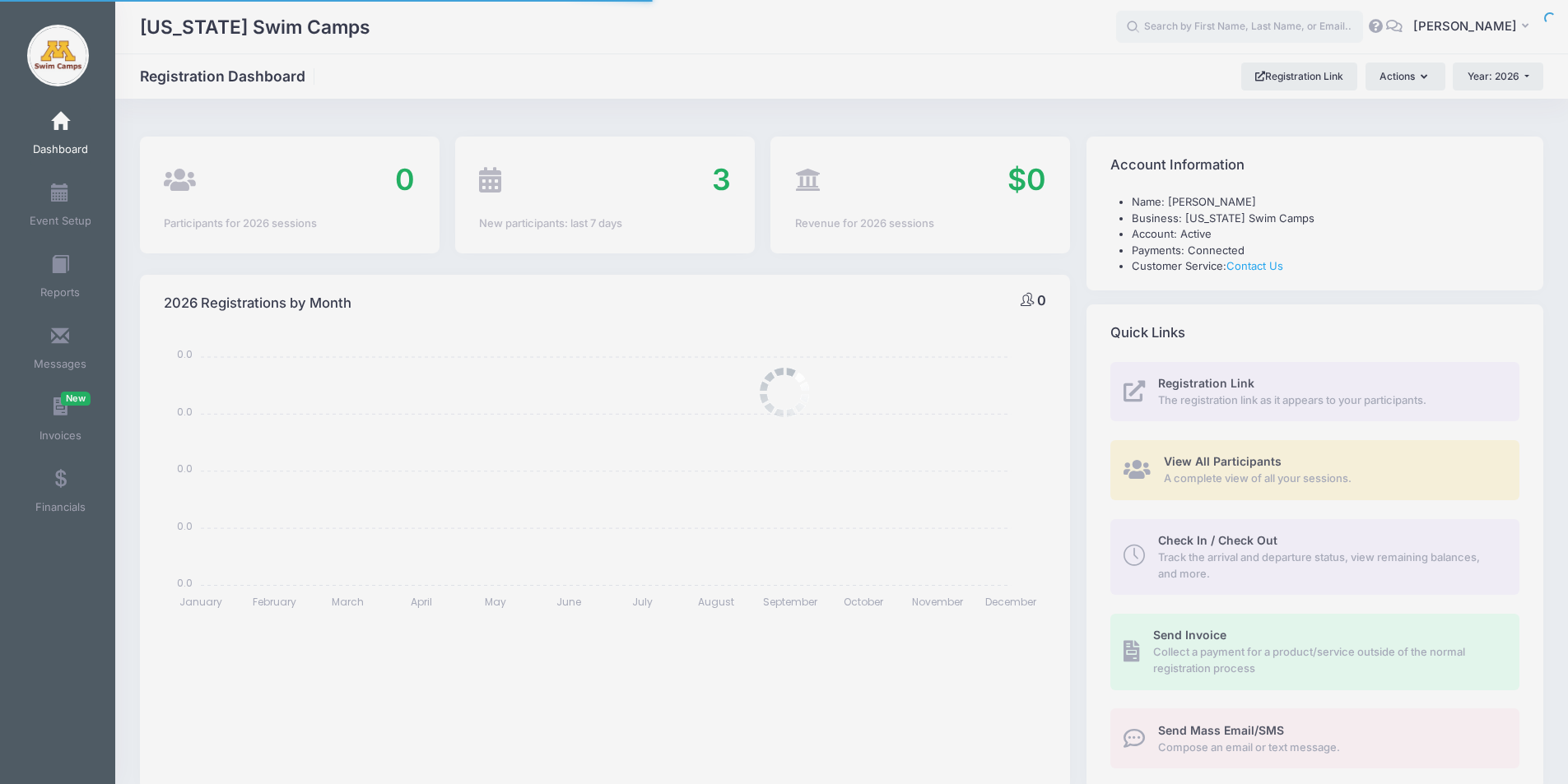 select 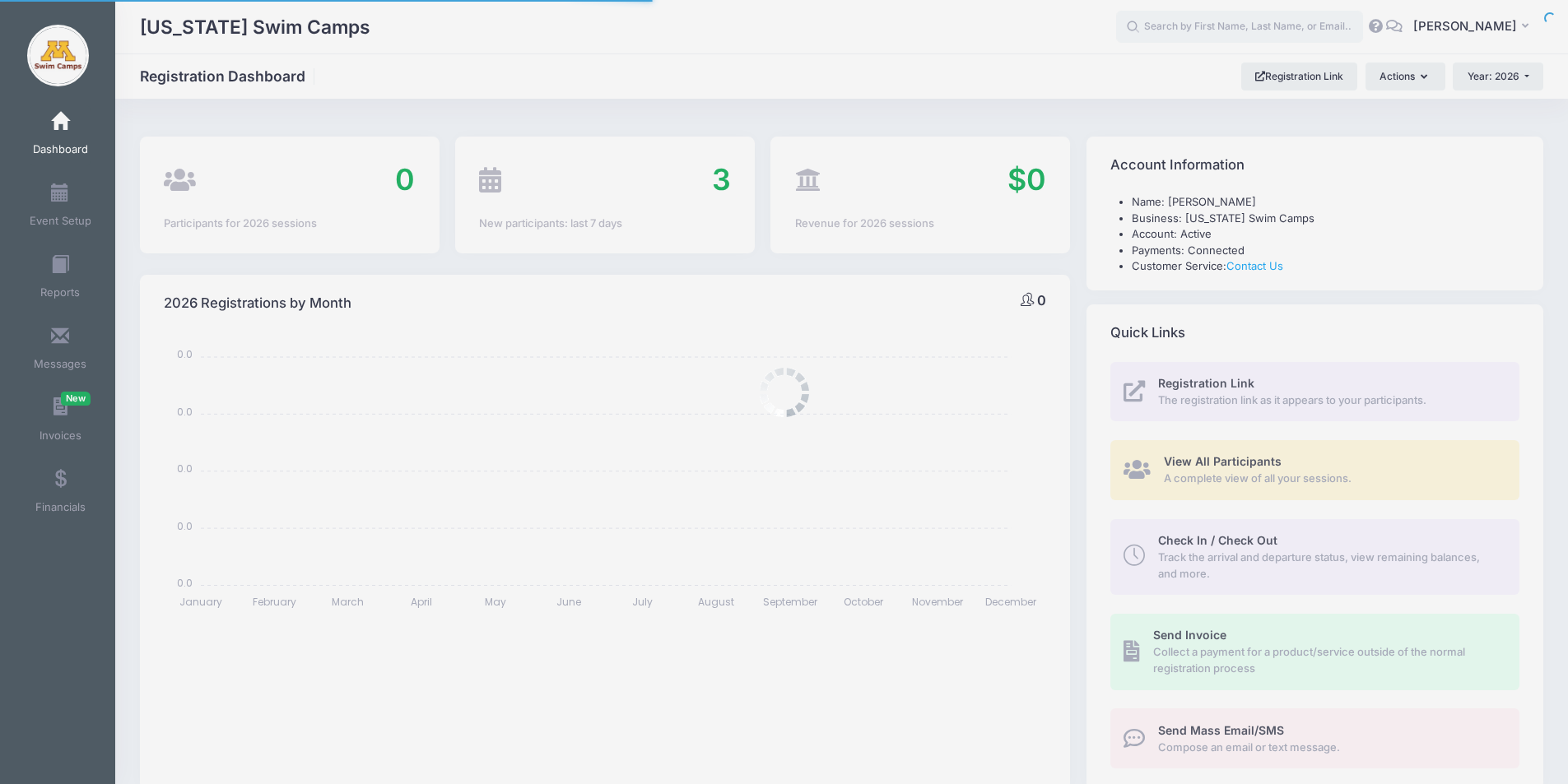 scroll, scrollTop: 0, scrollLeft: 0, axis: both 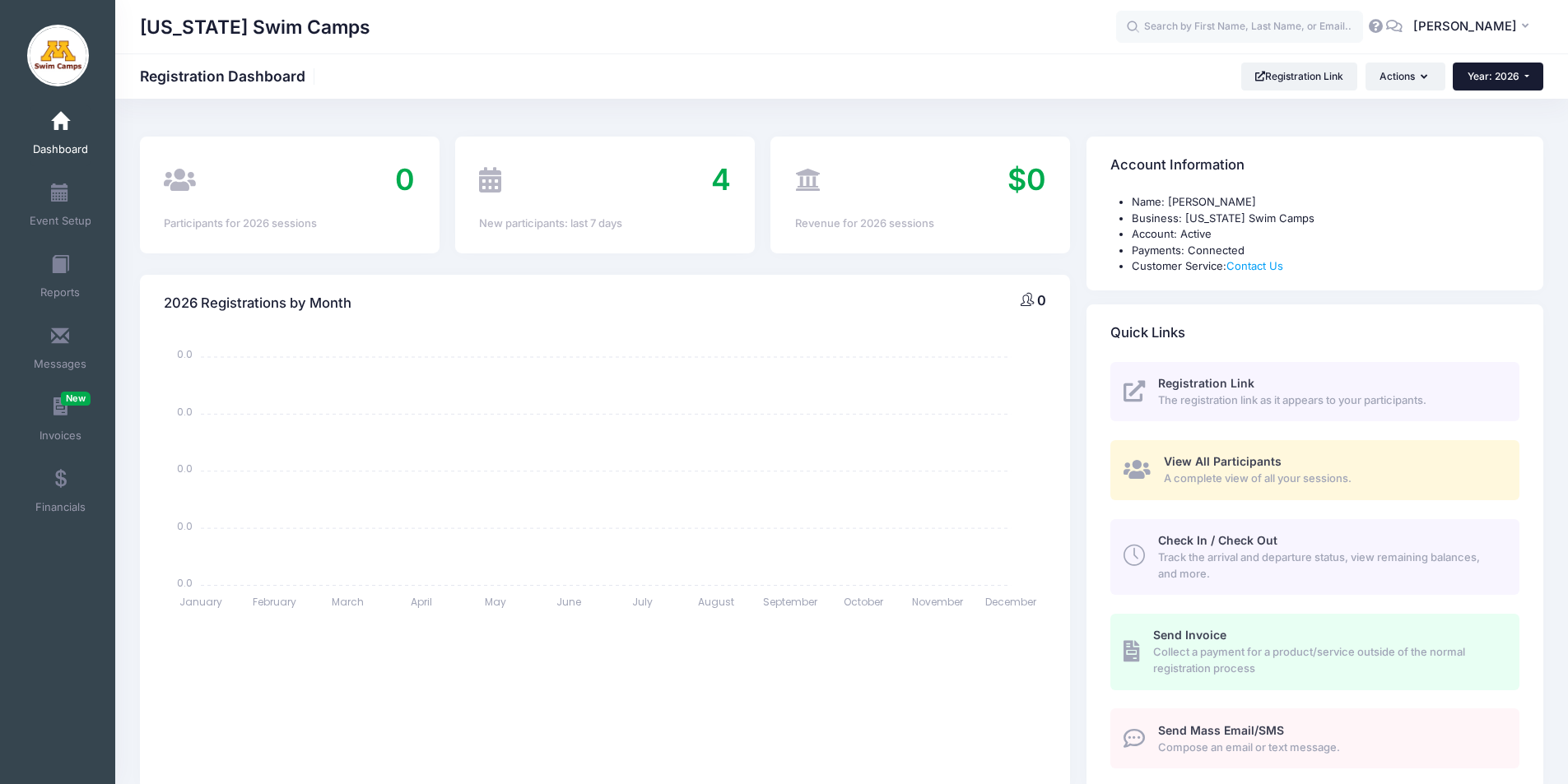 click on "Year: 2026" at bounding box center [1493, 76] 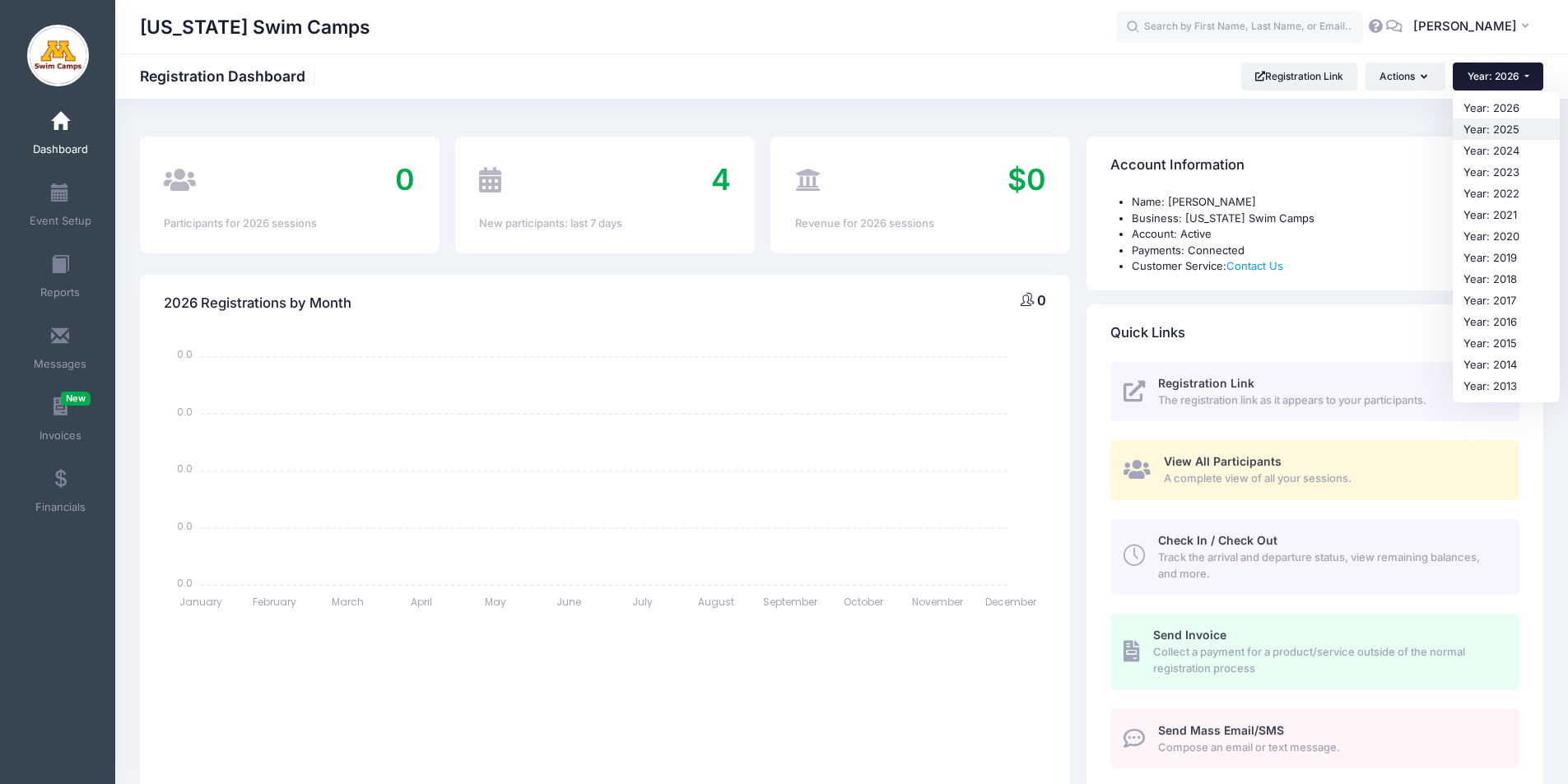 click on "Year: 2025" at bounding box center (1506, 129) 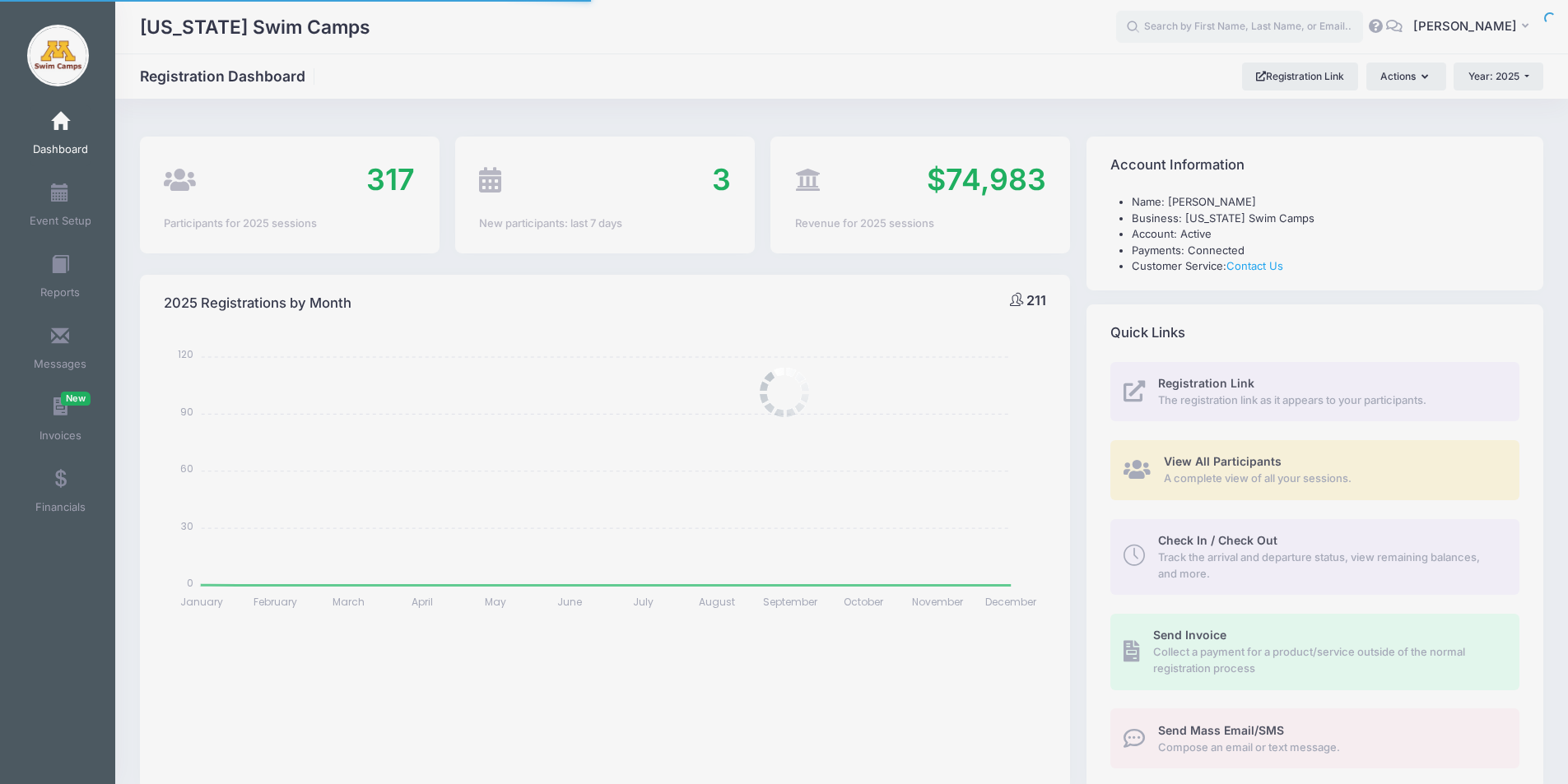 select 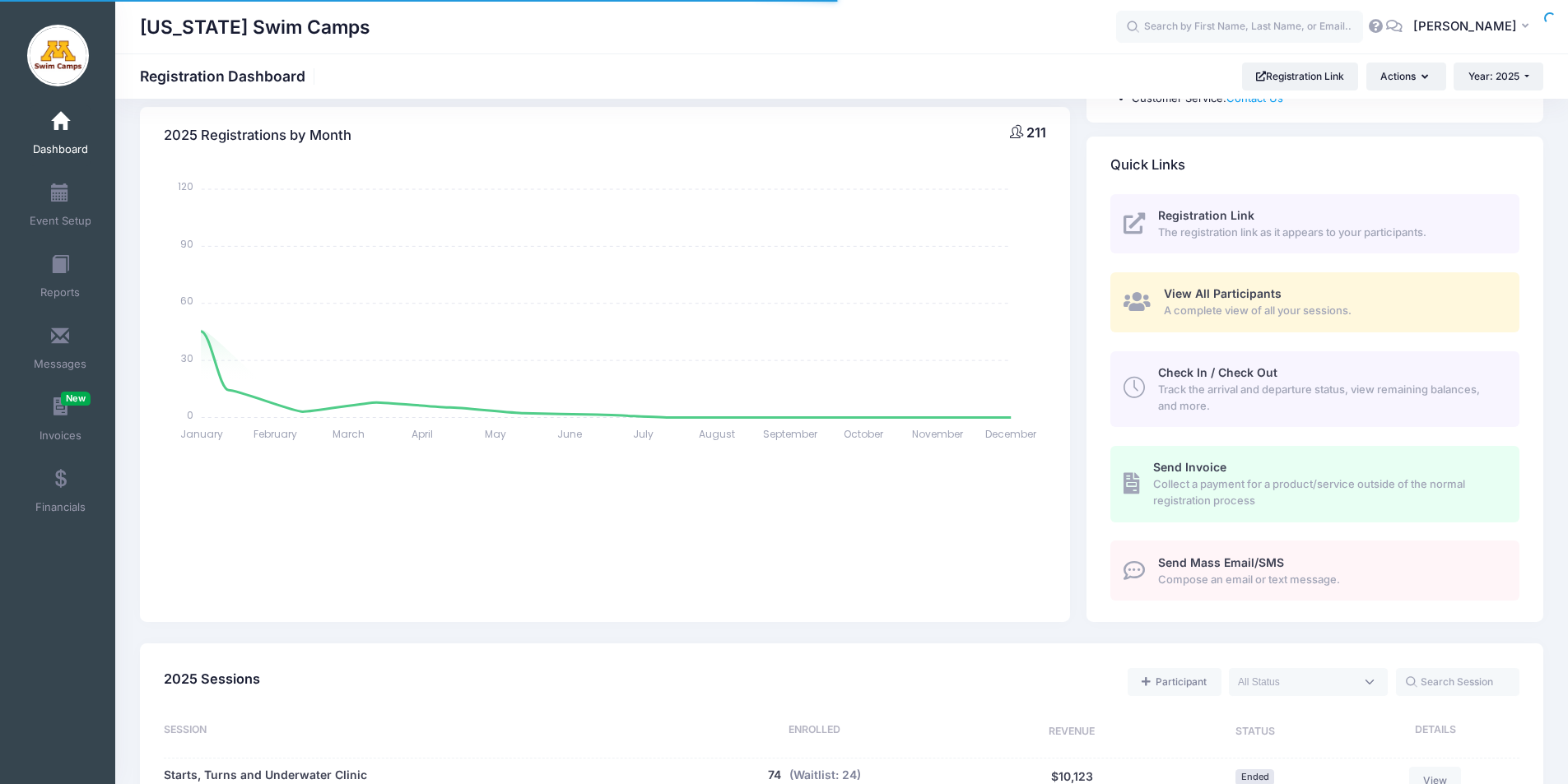scroll, scrollTop: 846, scrollLeft: 0, axis: vertical 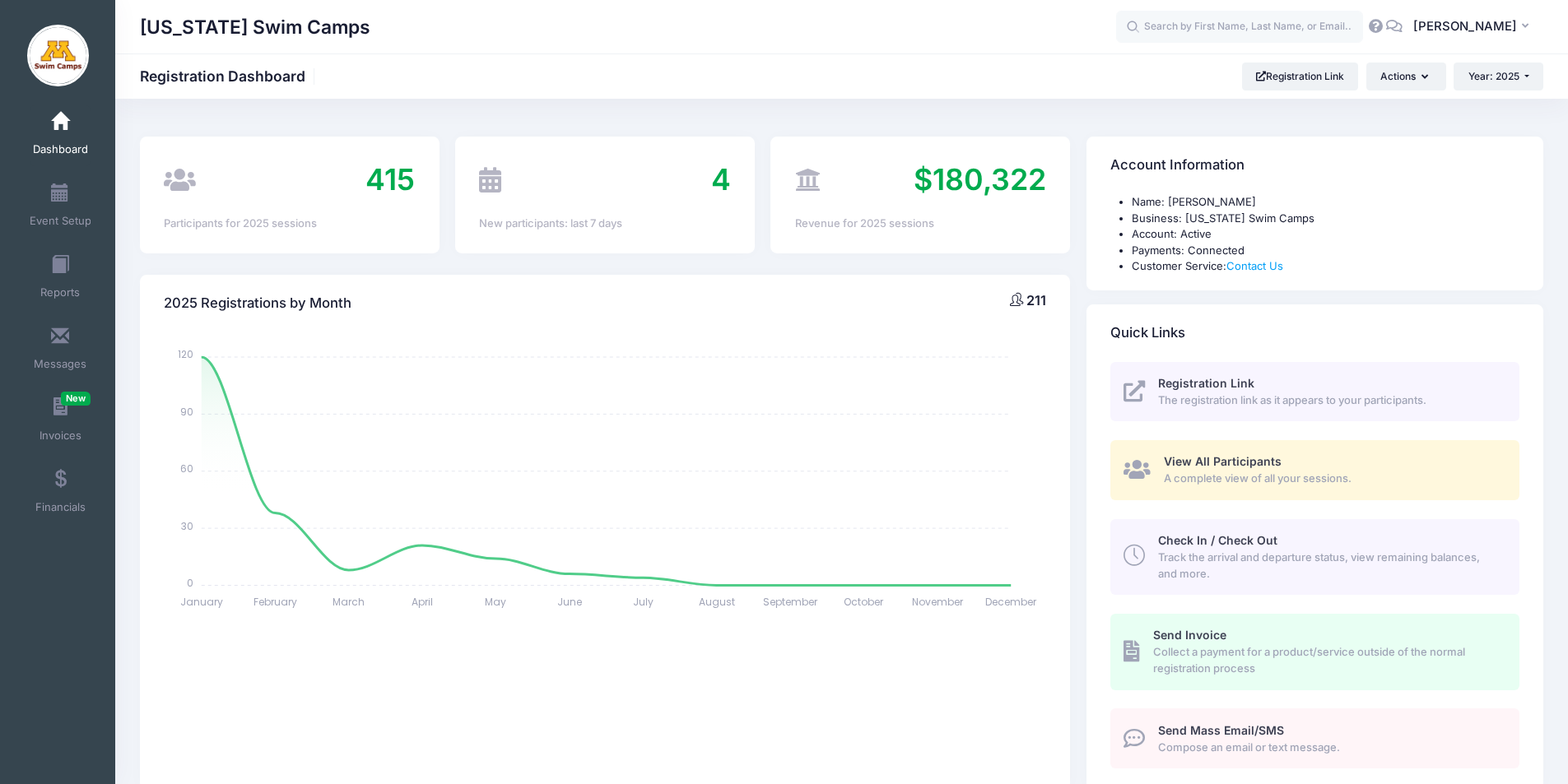 click on "Processing Request
Please wait...
Processing Request
Please wait...
Processing Request
Please wait...
Processing Request
Please wait...
Reports" at bounding box center (784, 392) 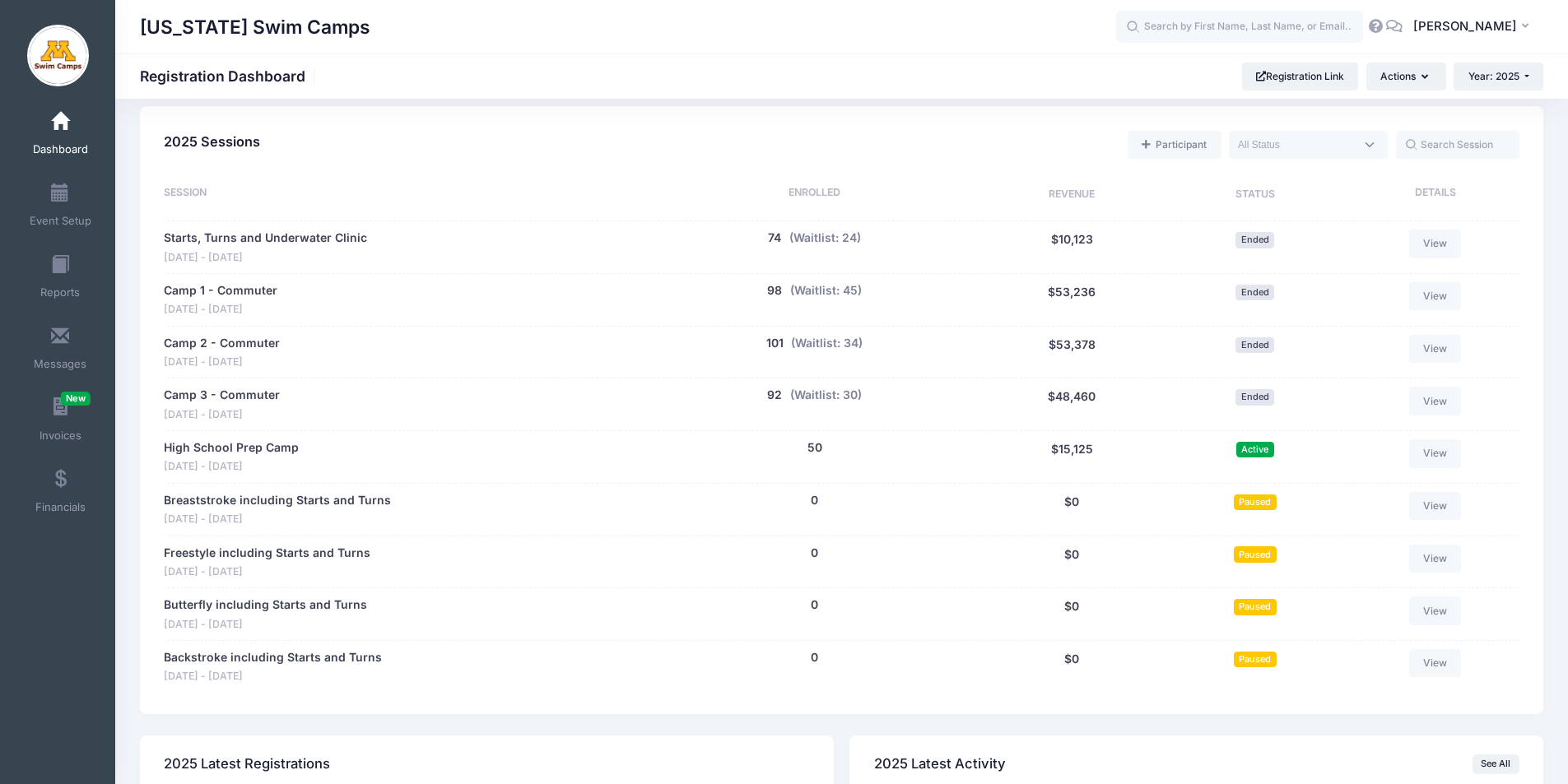 scroll, scrollTop: 774, scrollLeft: 0, axis: vertical 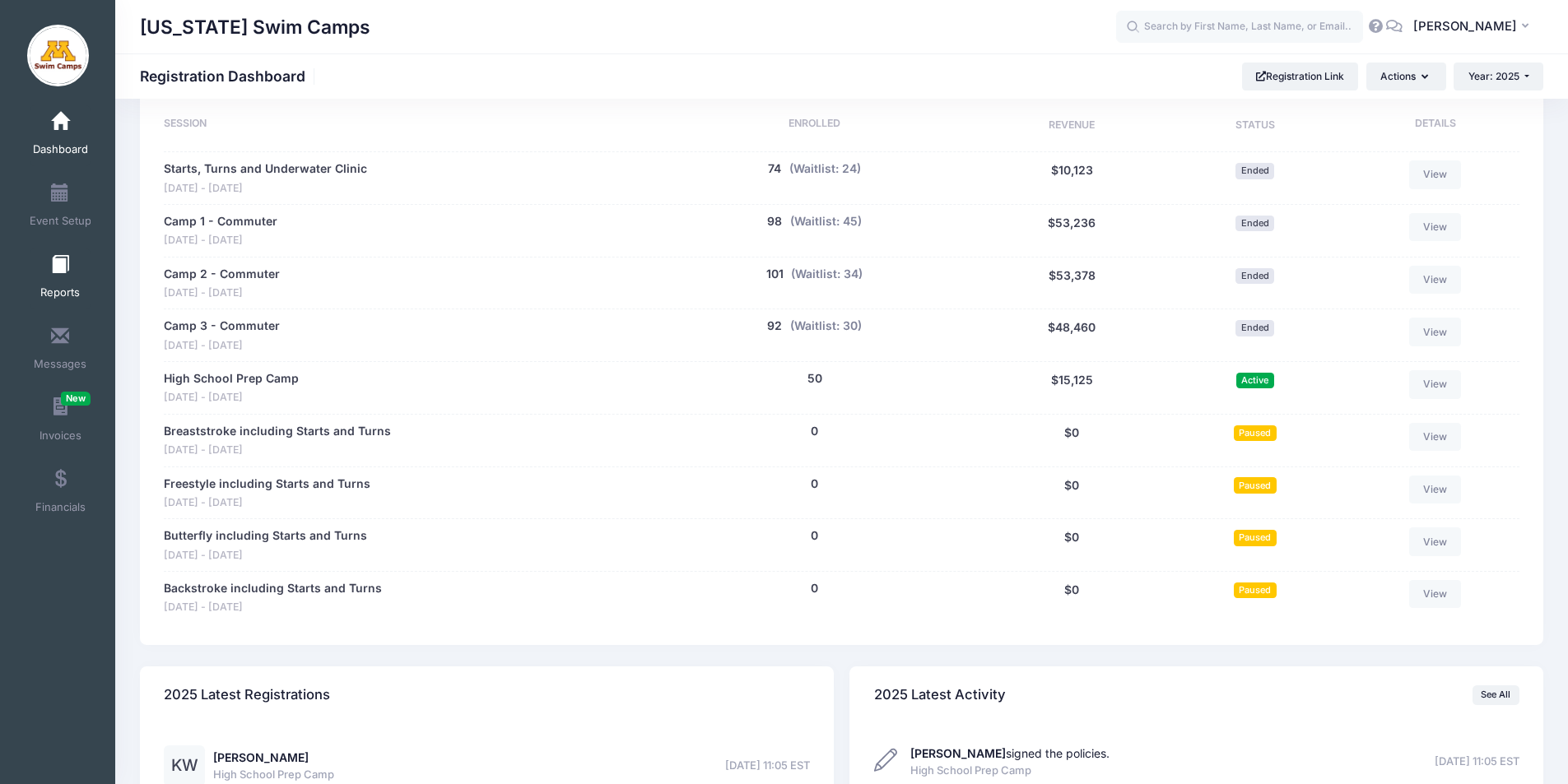 click at bounding box center [60, 265] 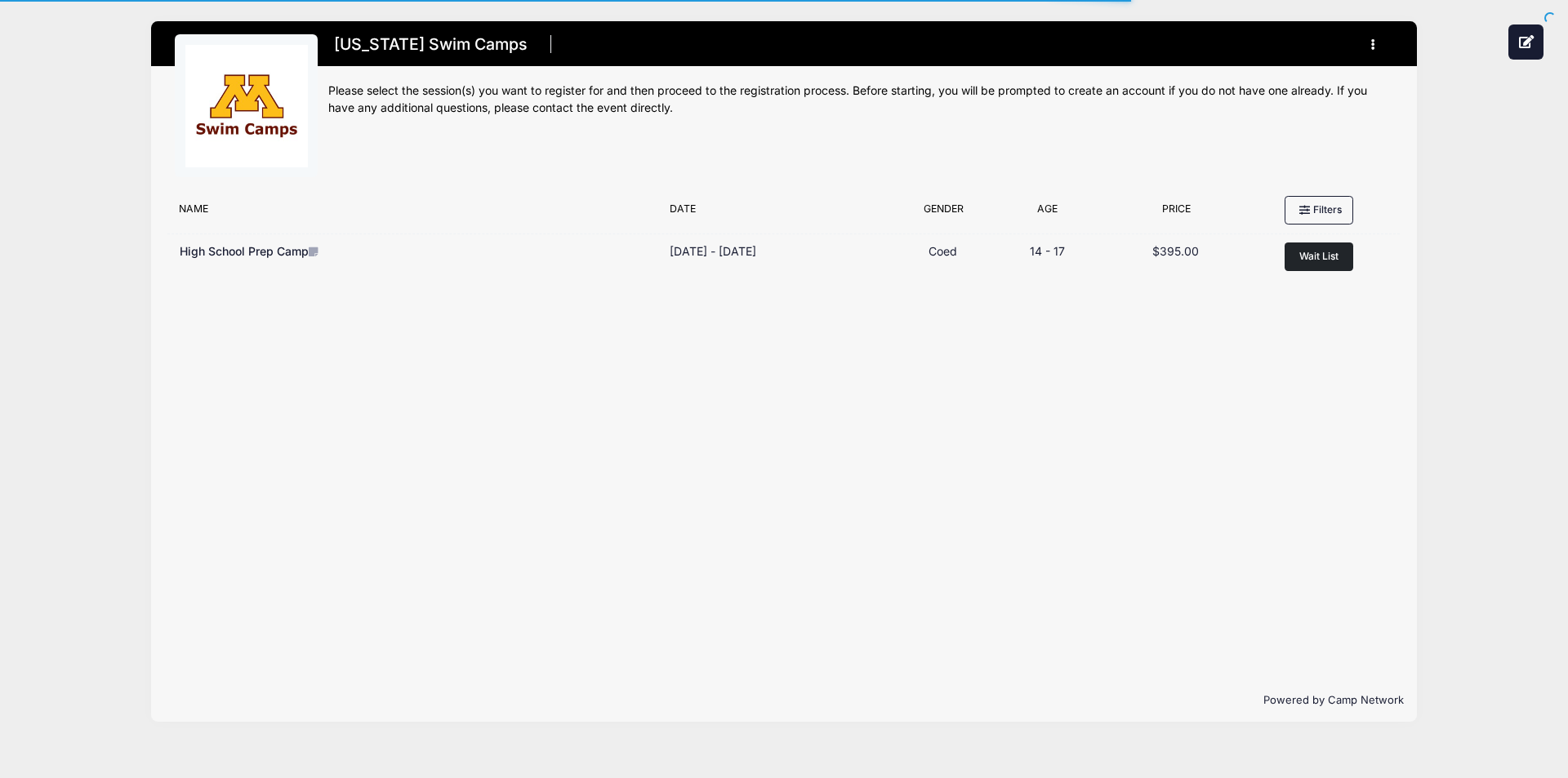 scroll, scrollTop: 0, scrollLeft: 0, axis: both 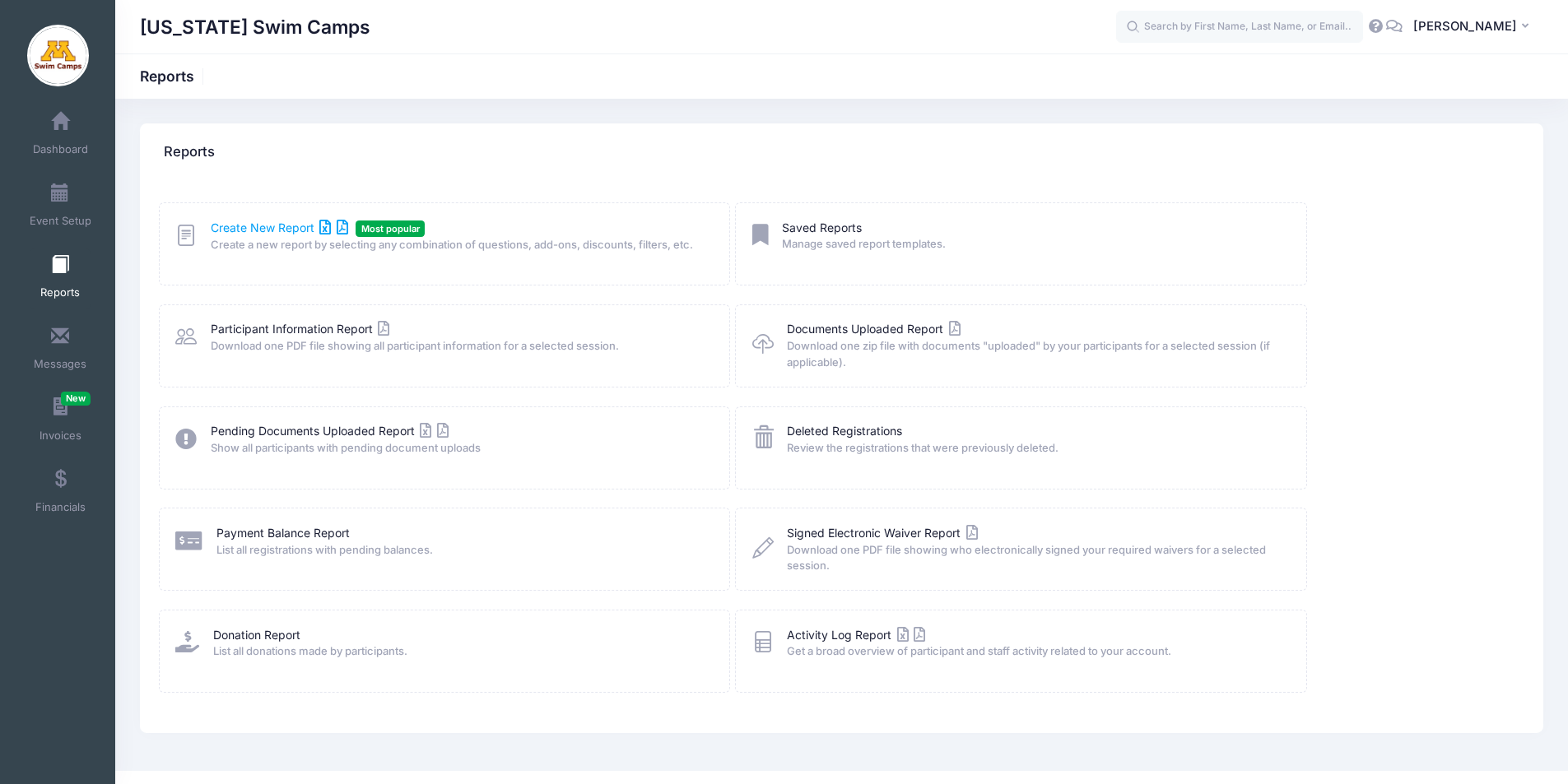 click on "Create New Report" at bounding box center [279, 227] 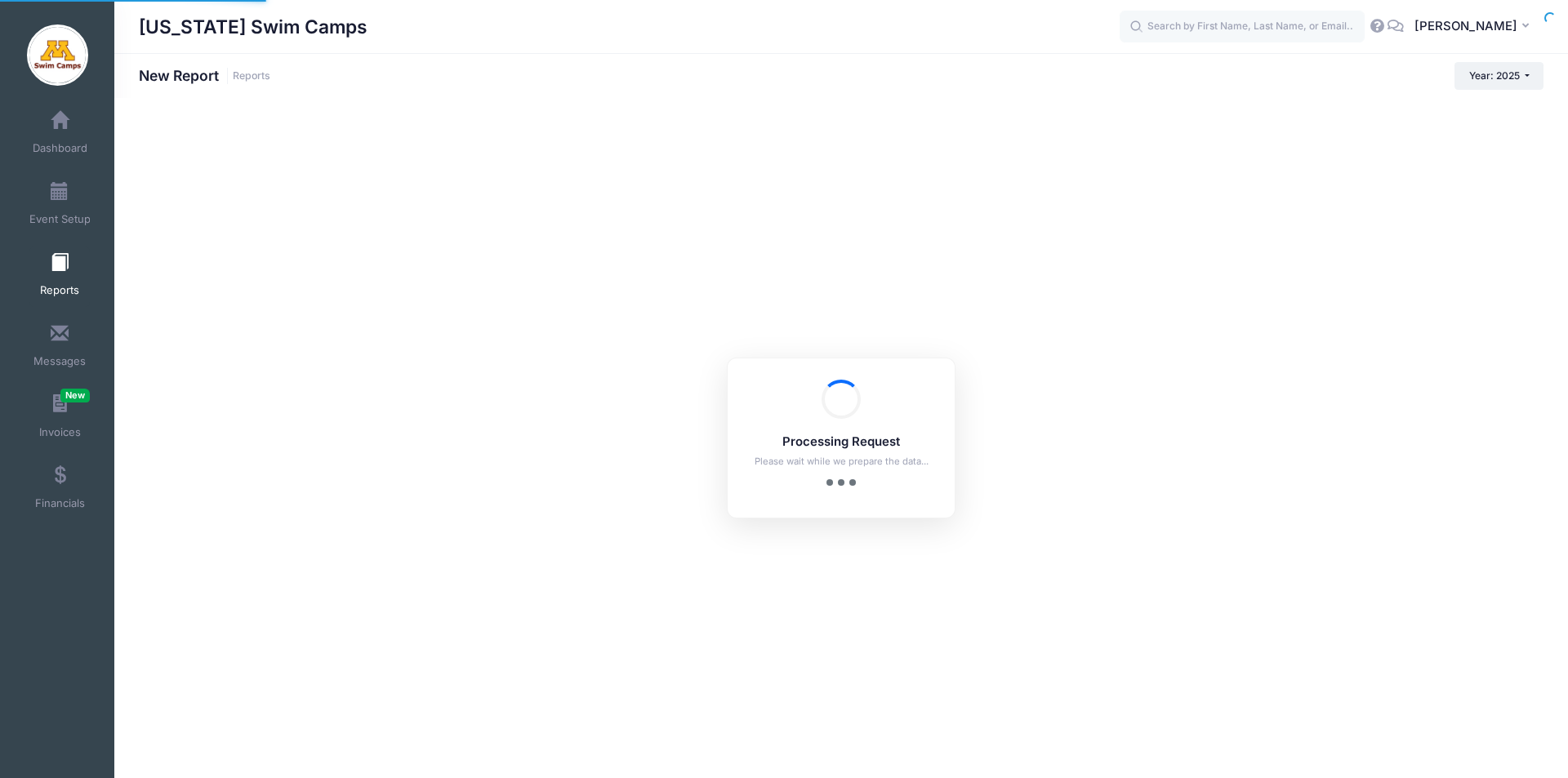scroll, scrollTop: 0, scrollLeft: 0, axis: both 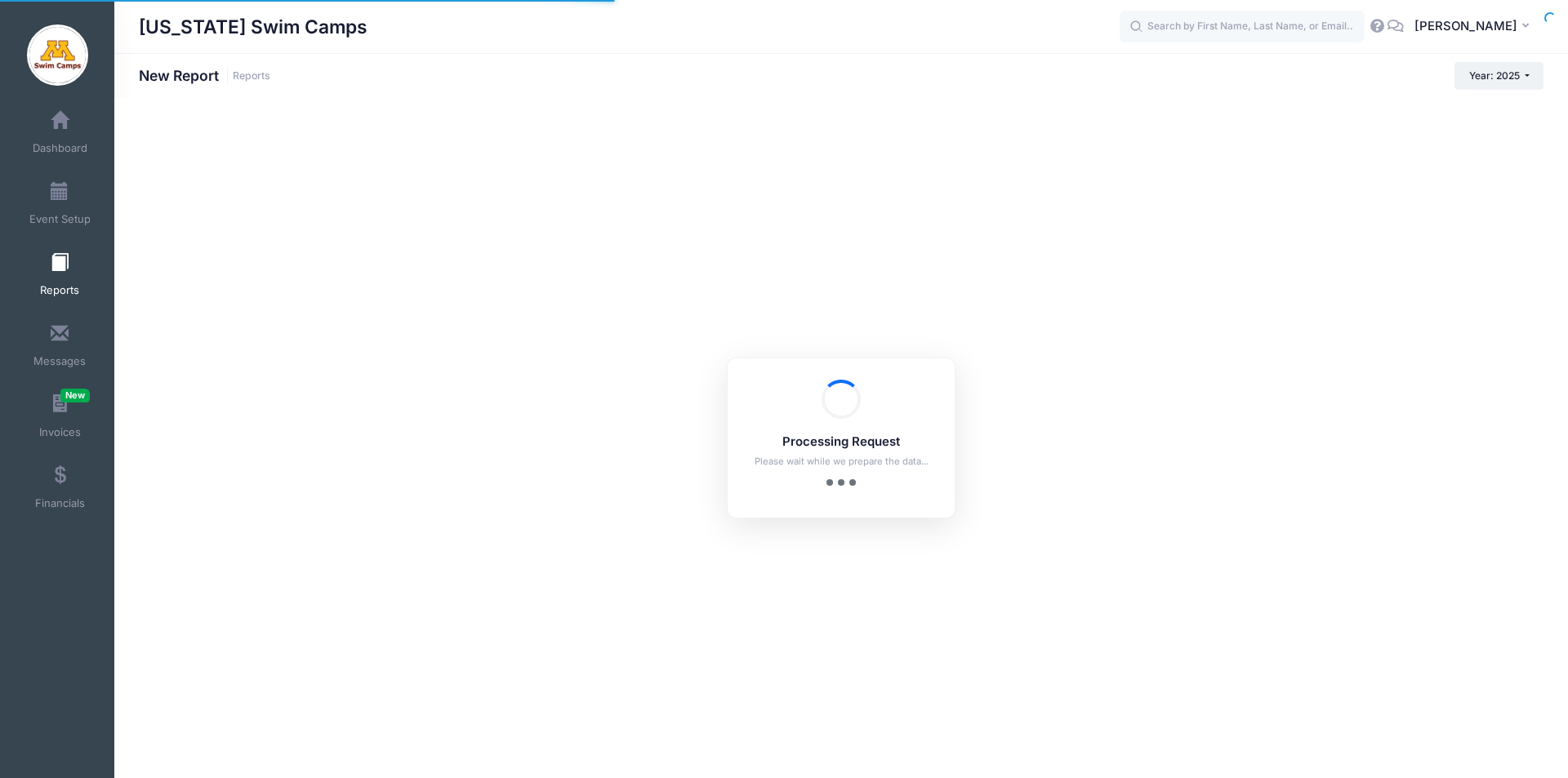 checkbox on "true" 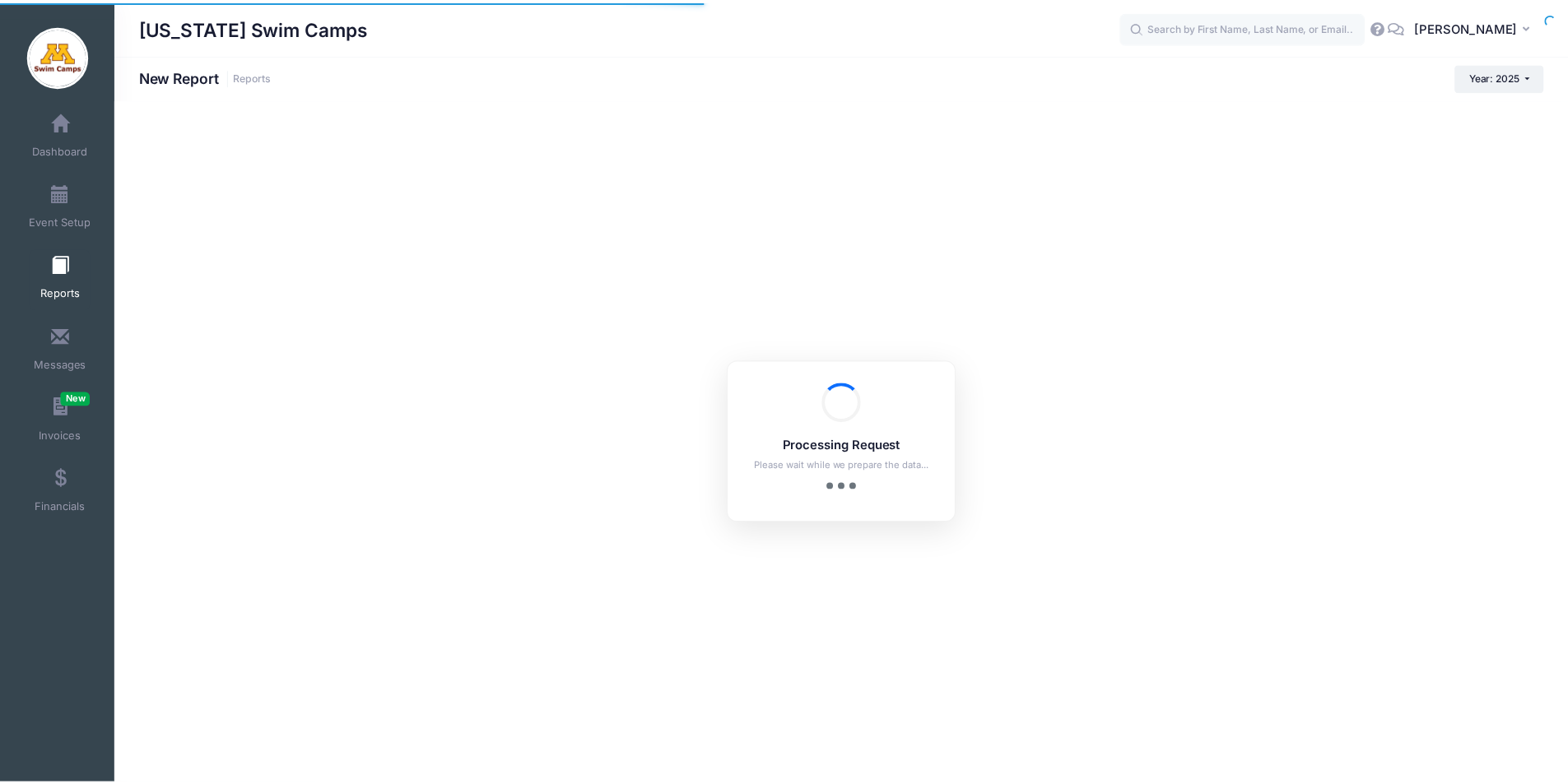 scroll, scrollTop: 0, scrollLeft: 0, axis: both 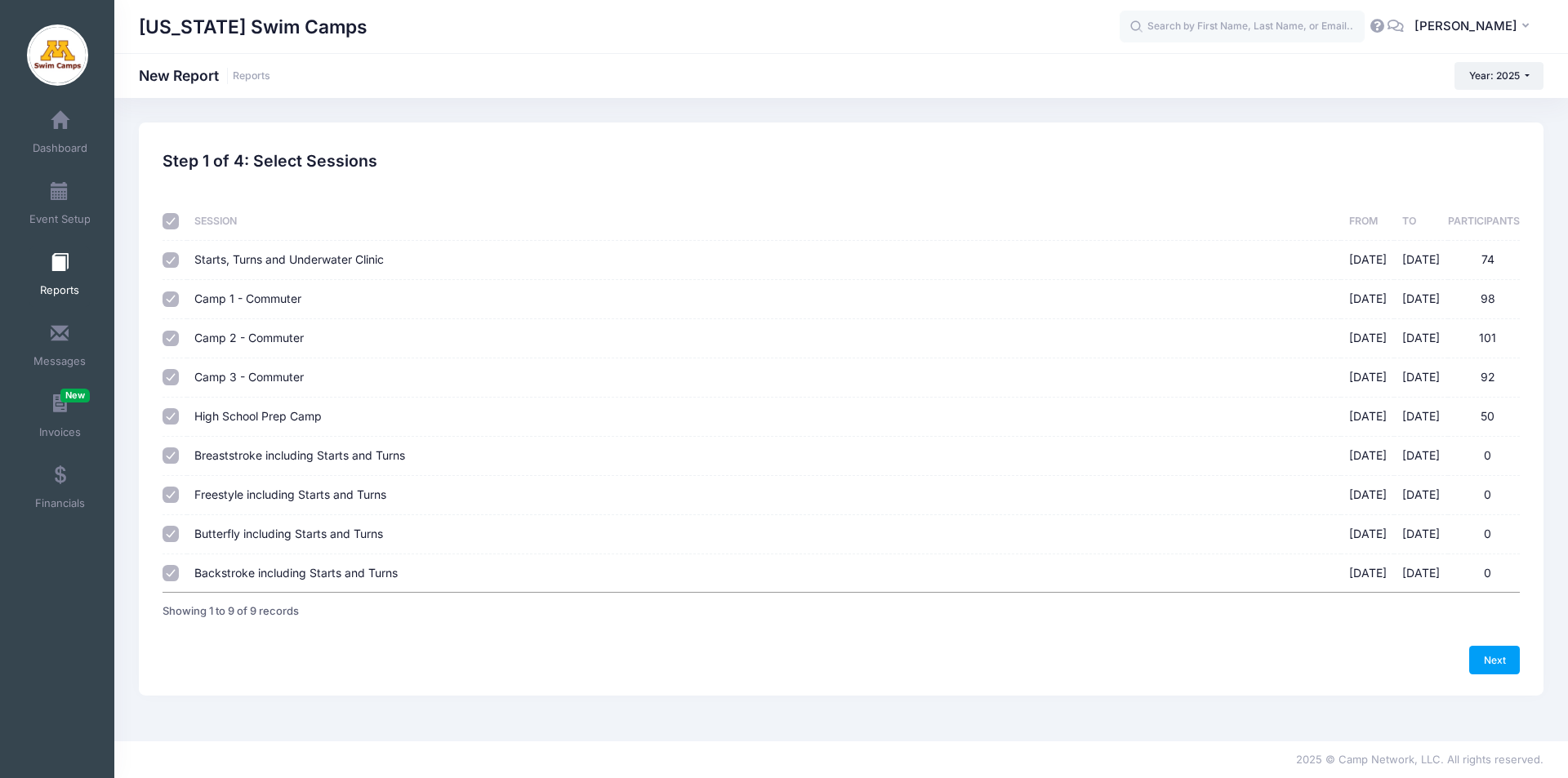 click at bounding box center (171, 221) 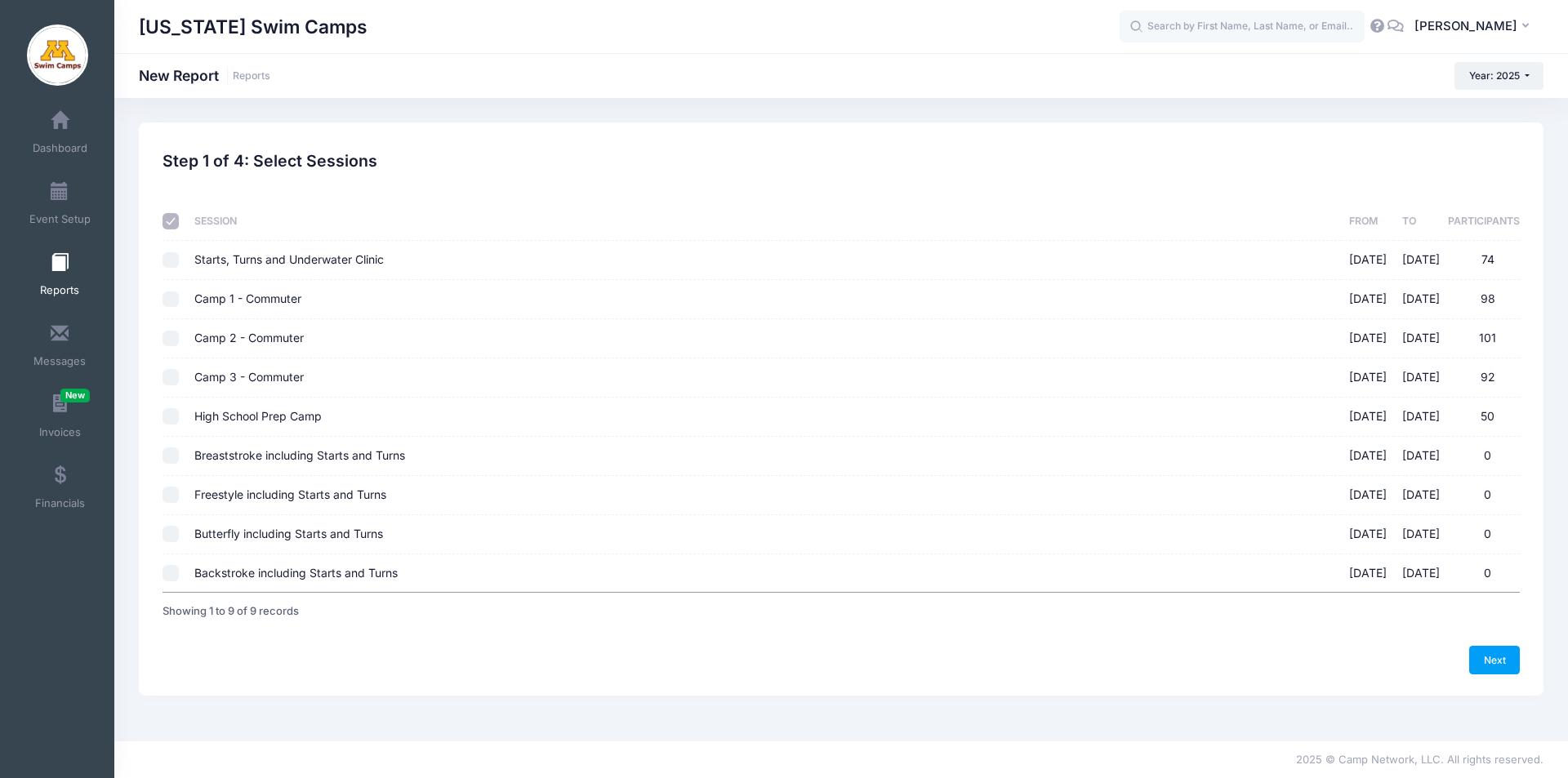 checkbox on "false" 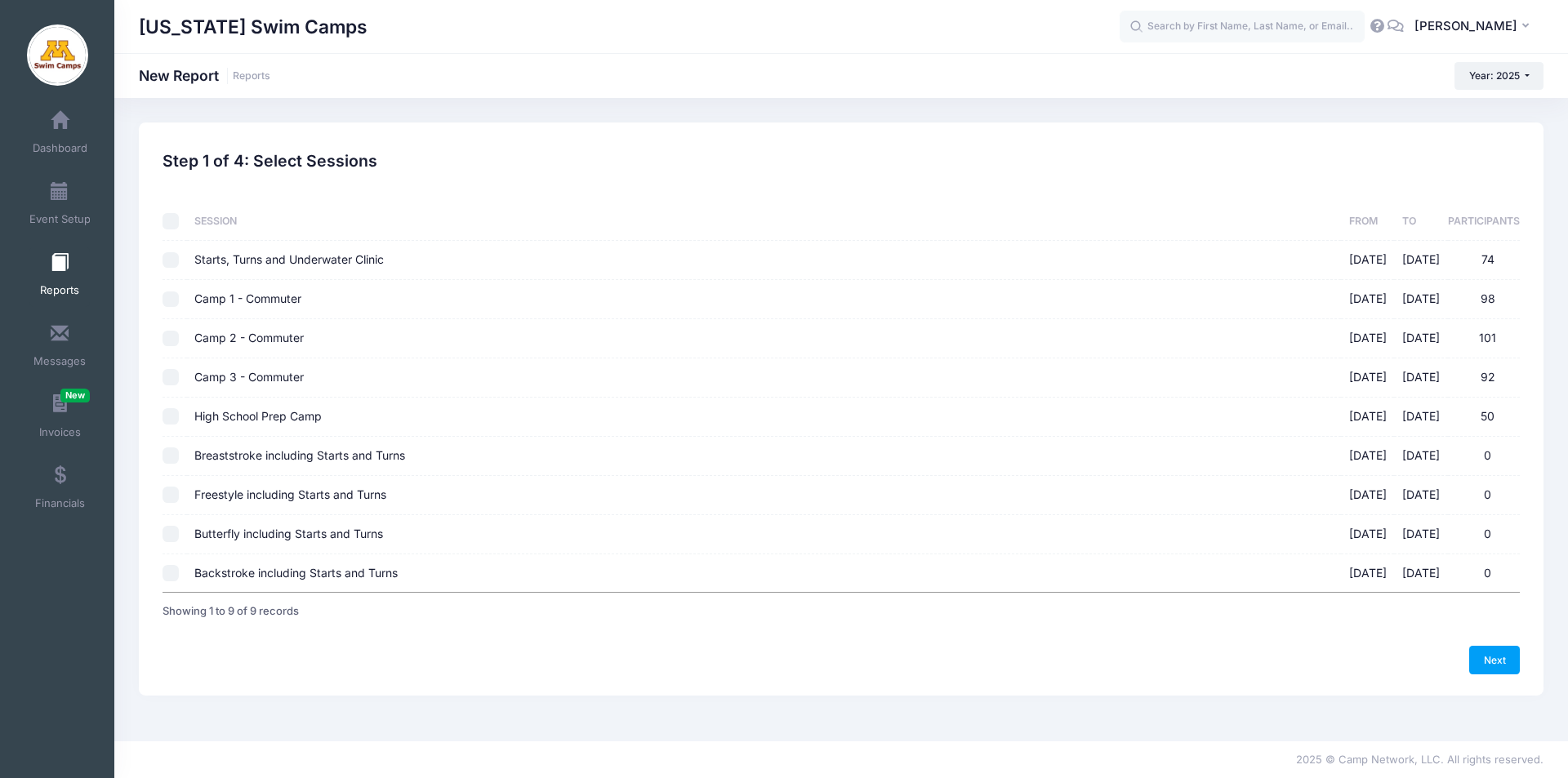checkbox on "false" 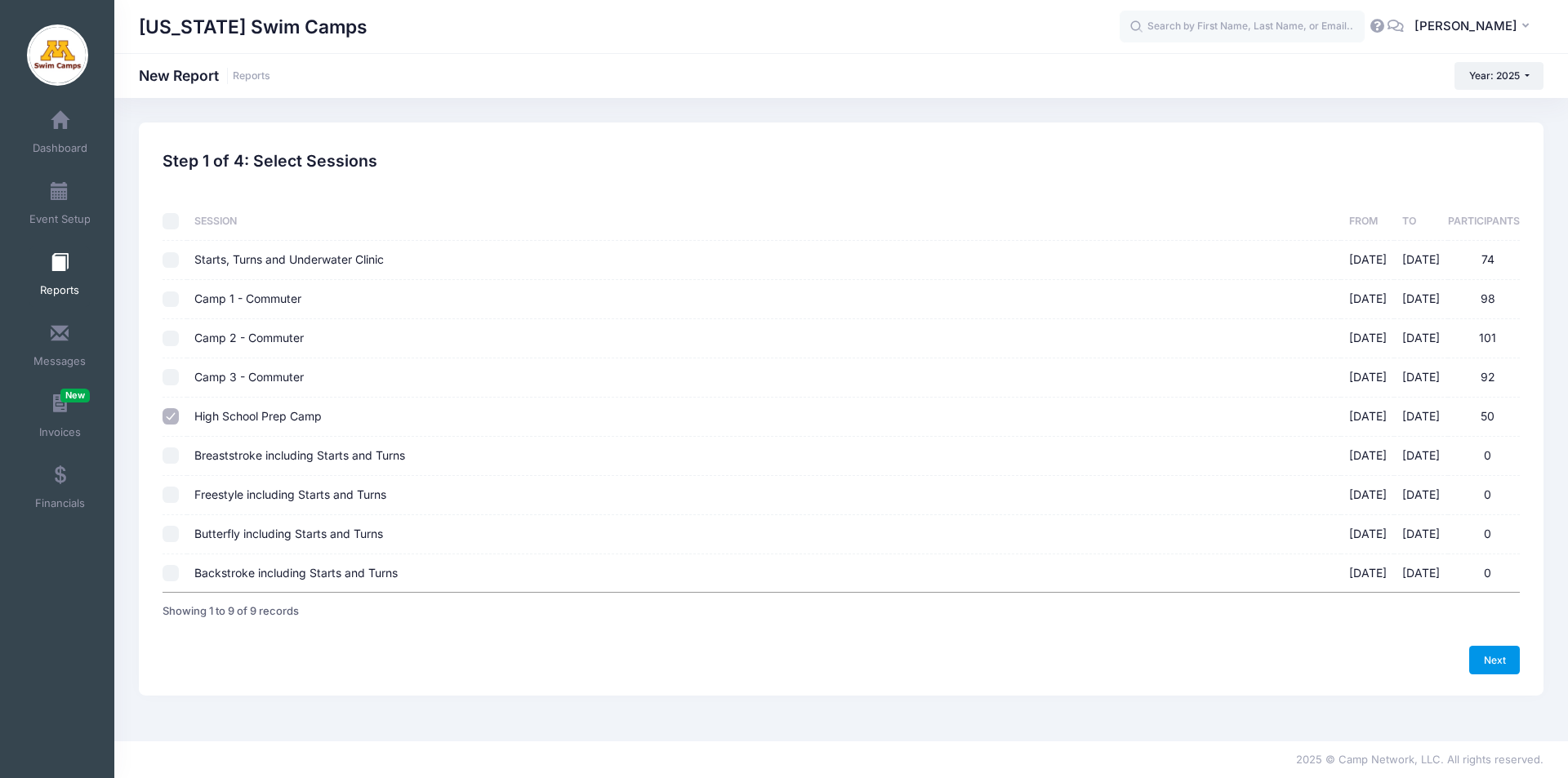 click on "Next" at bounding box center (1494, 660) 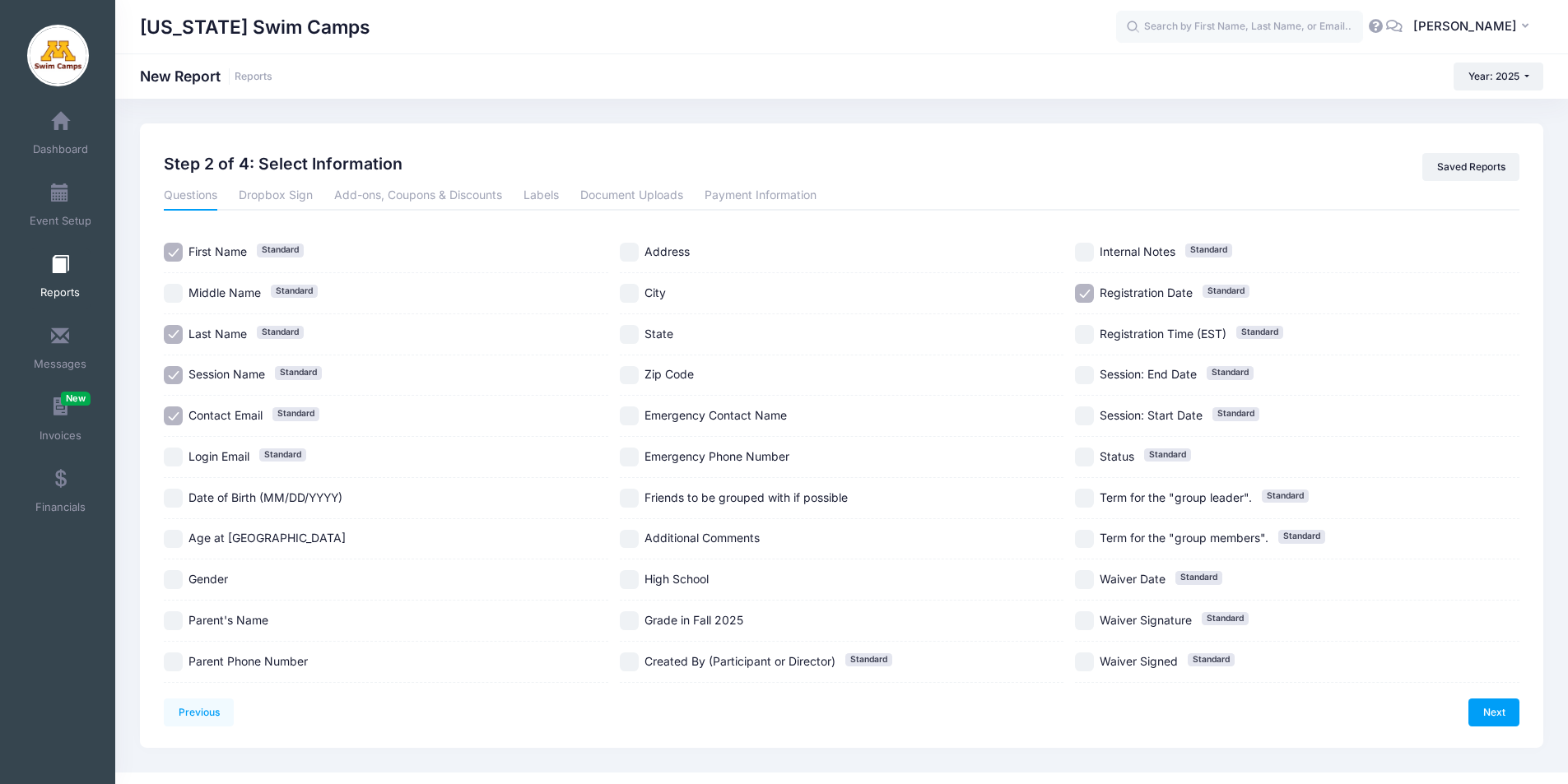 click on "Contact Email Standard" at bounding box center (173, 415) 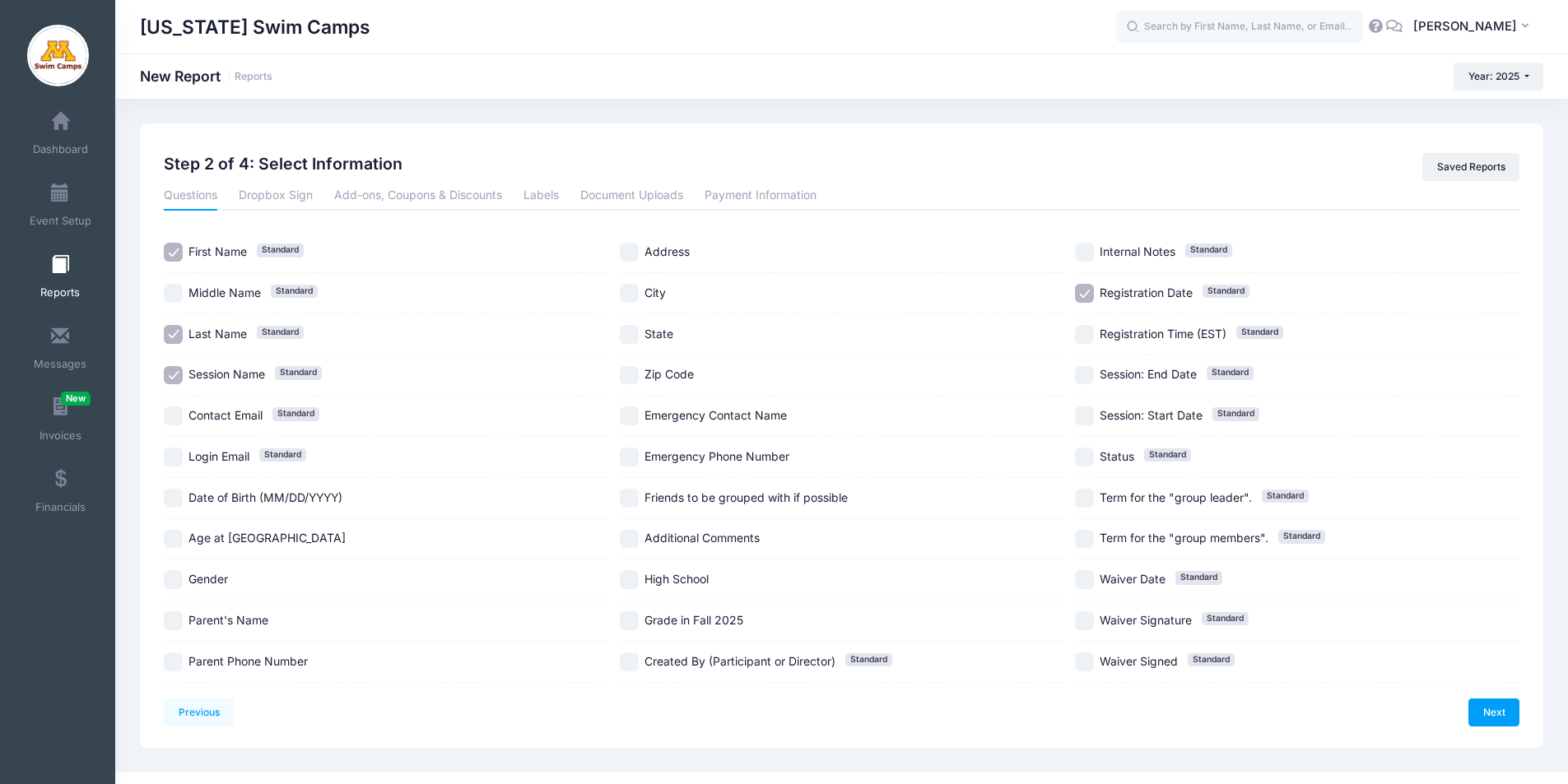 click on "Registration Date Standard" at bounding box center (1084, 293) 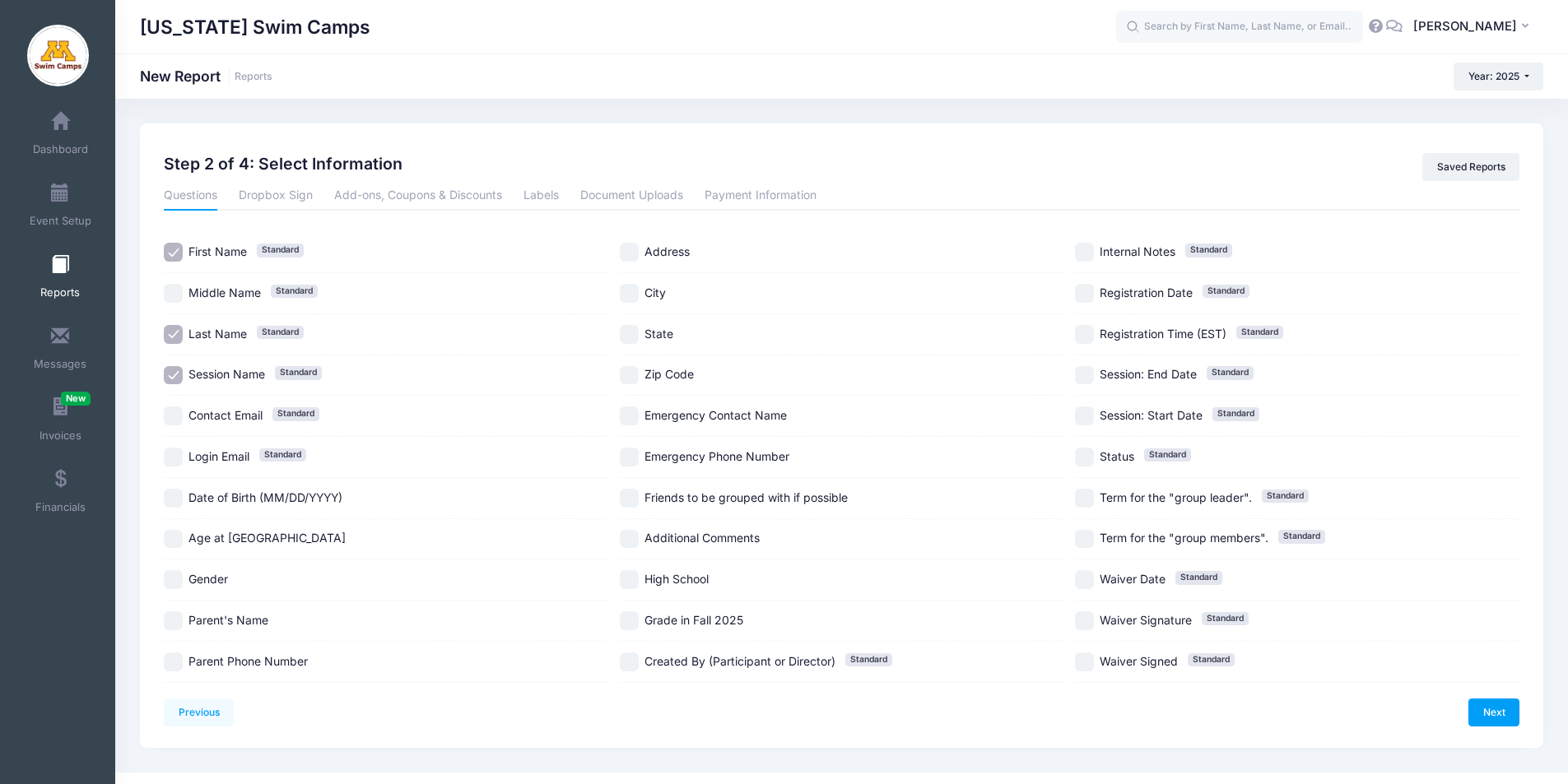 click on "Grade in Fall 2025" at bounding box center [629, 620] 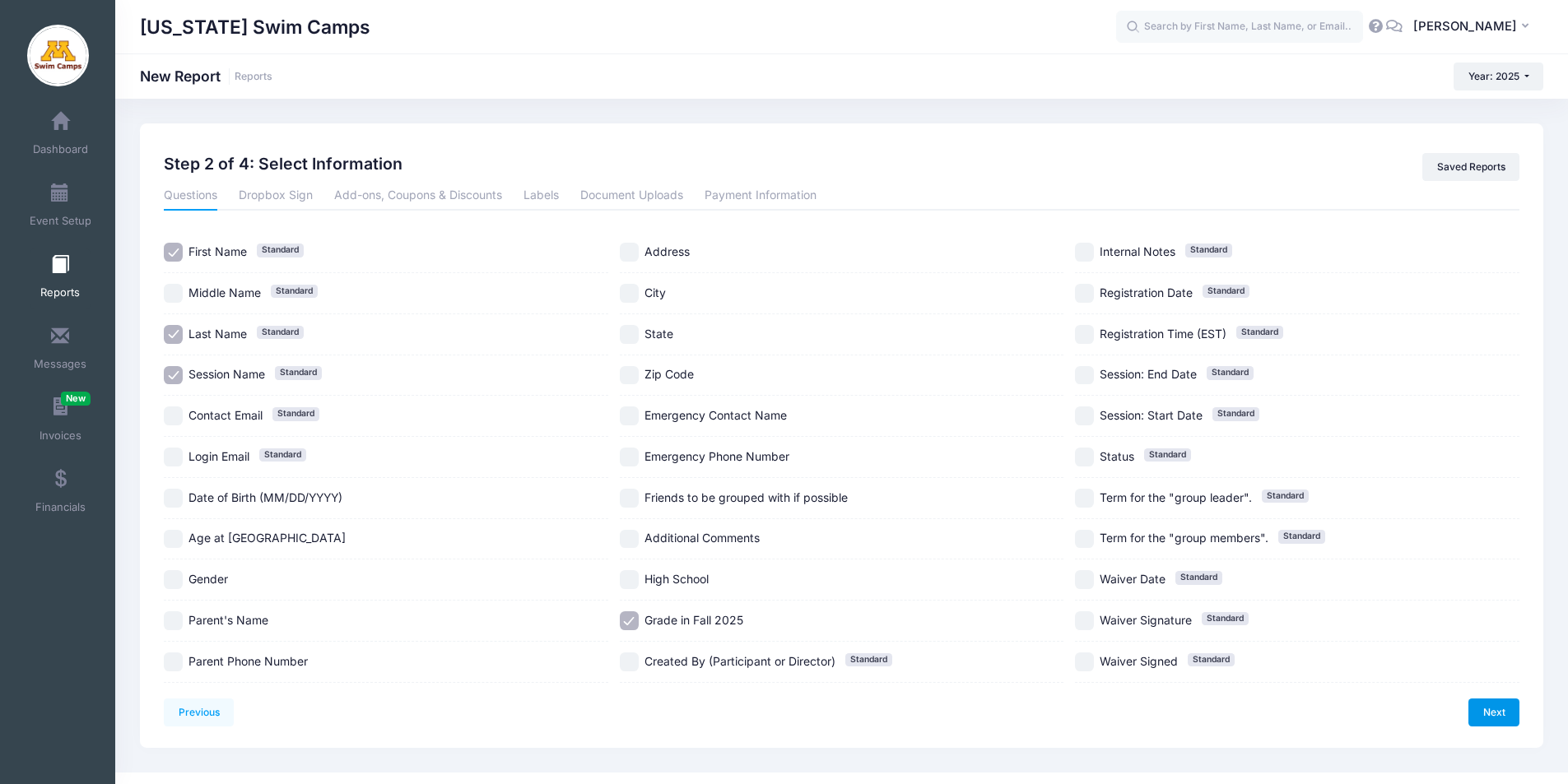 click on "Next" at bounding box center (1494, 712) 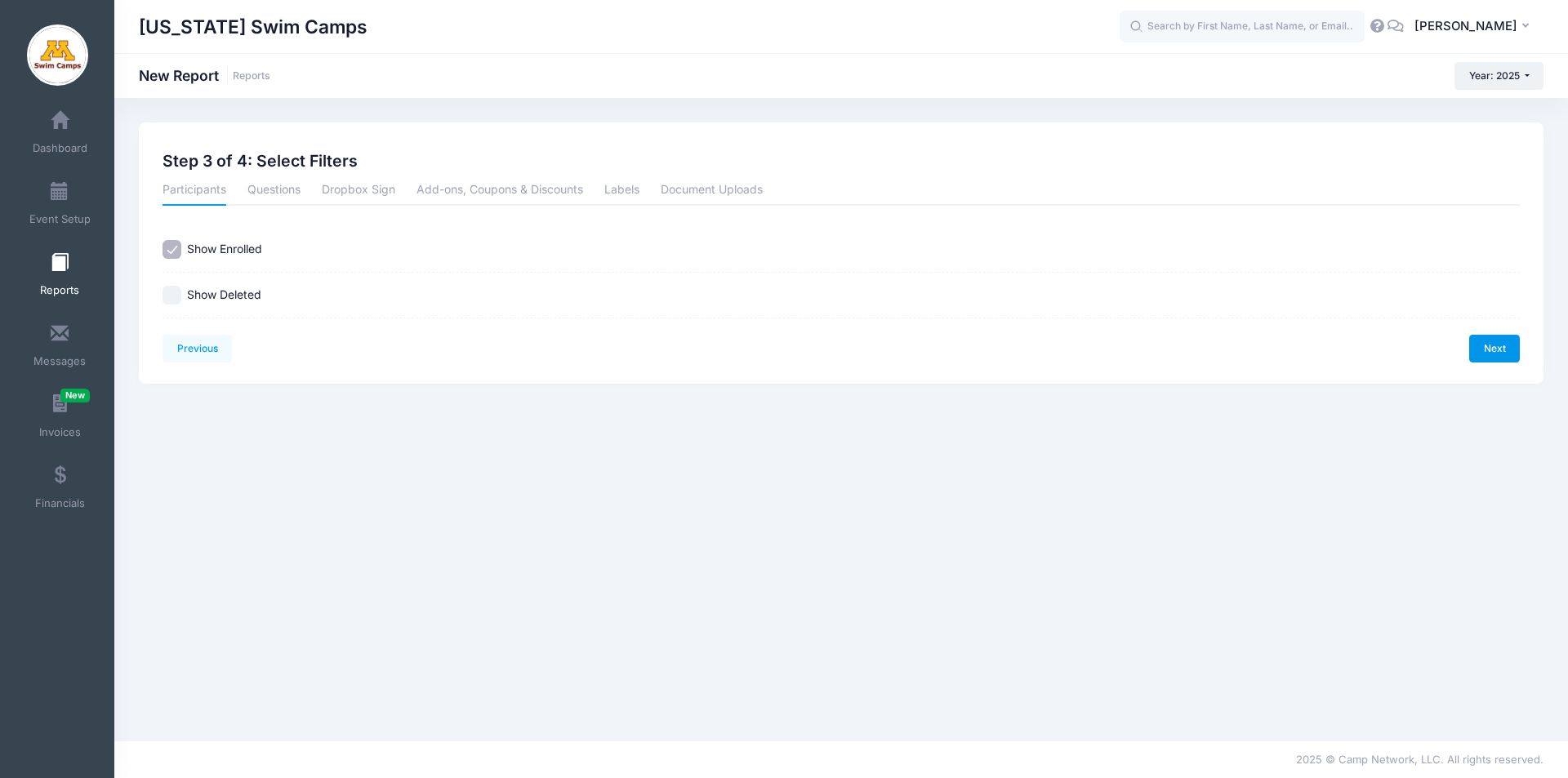 click on "Next" at bounding box center (1494, 349) 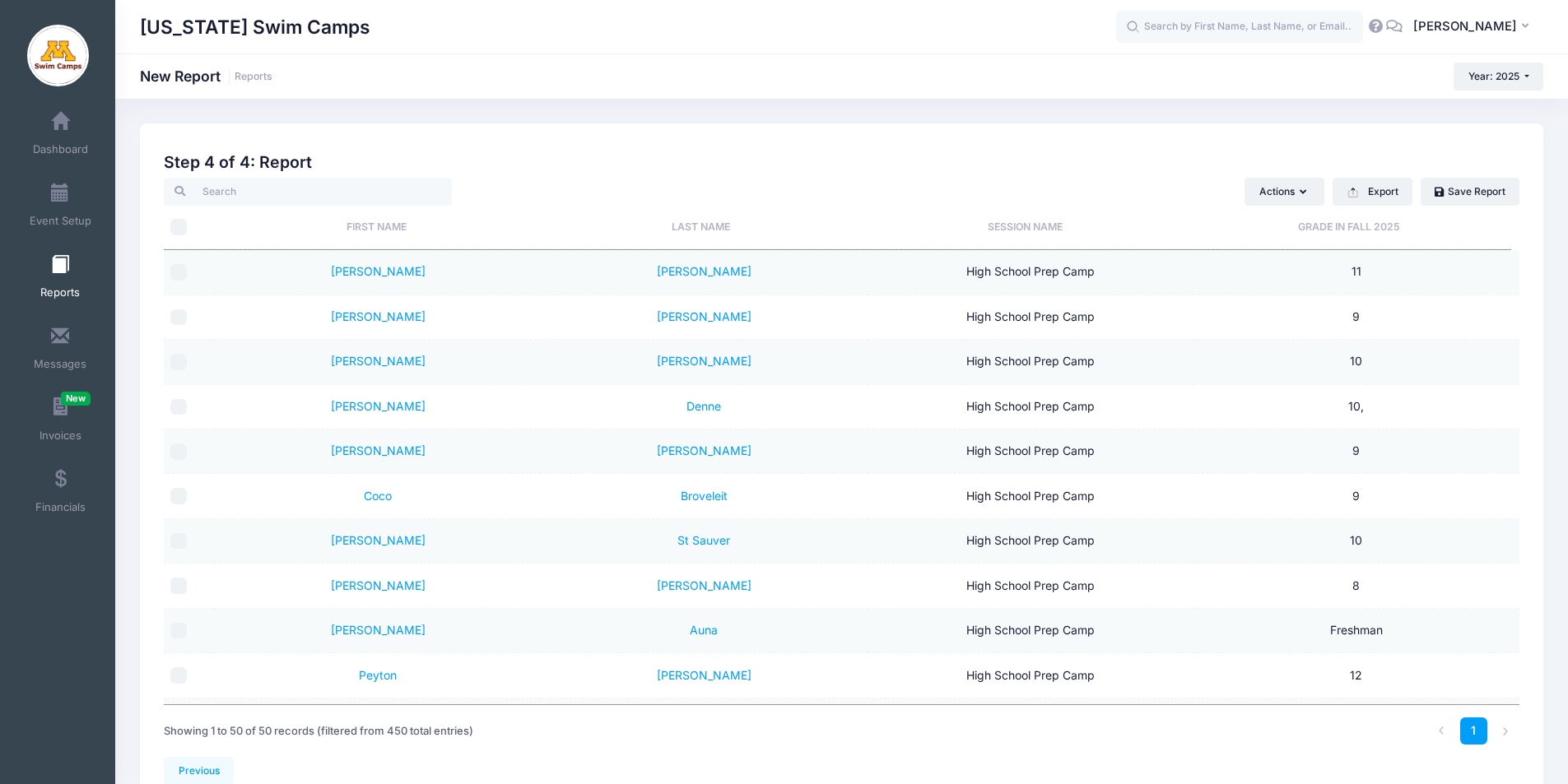 click on "Grade in Fall 2025" at bounding box center (1349, 227) 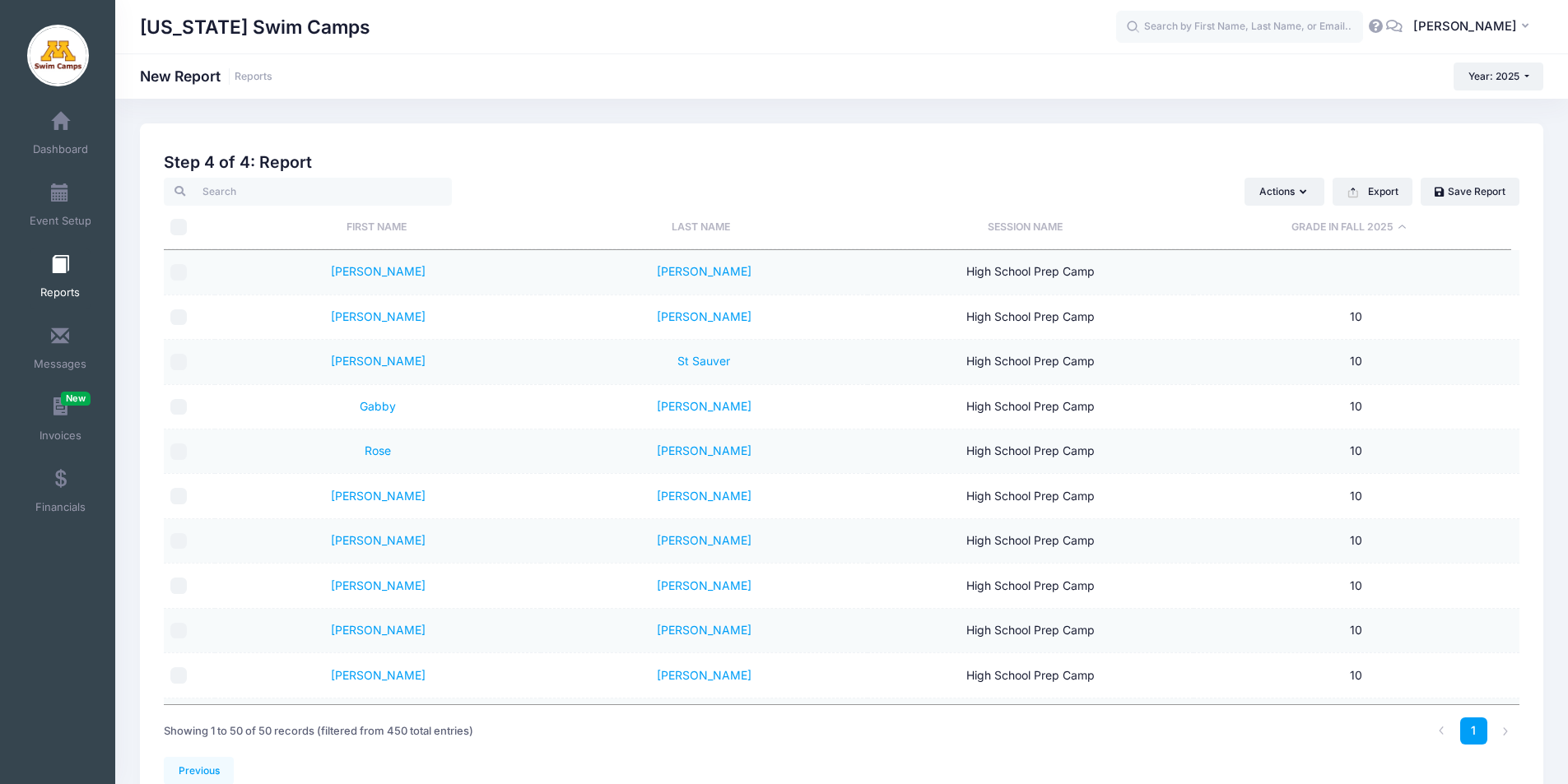click on "Grade in Fall 2025" at bounding box center (1349, 227) 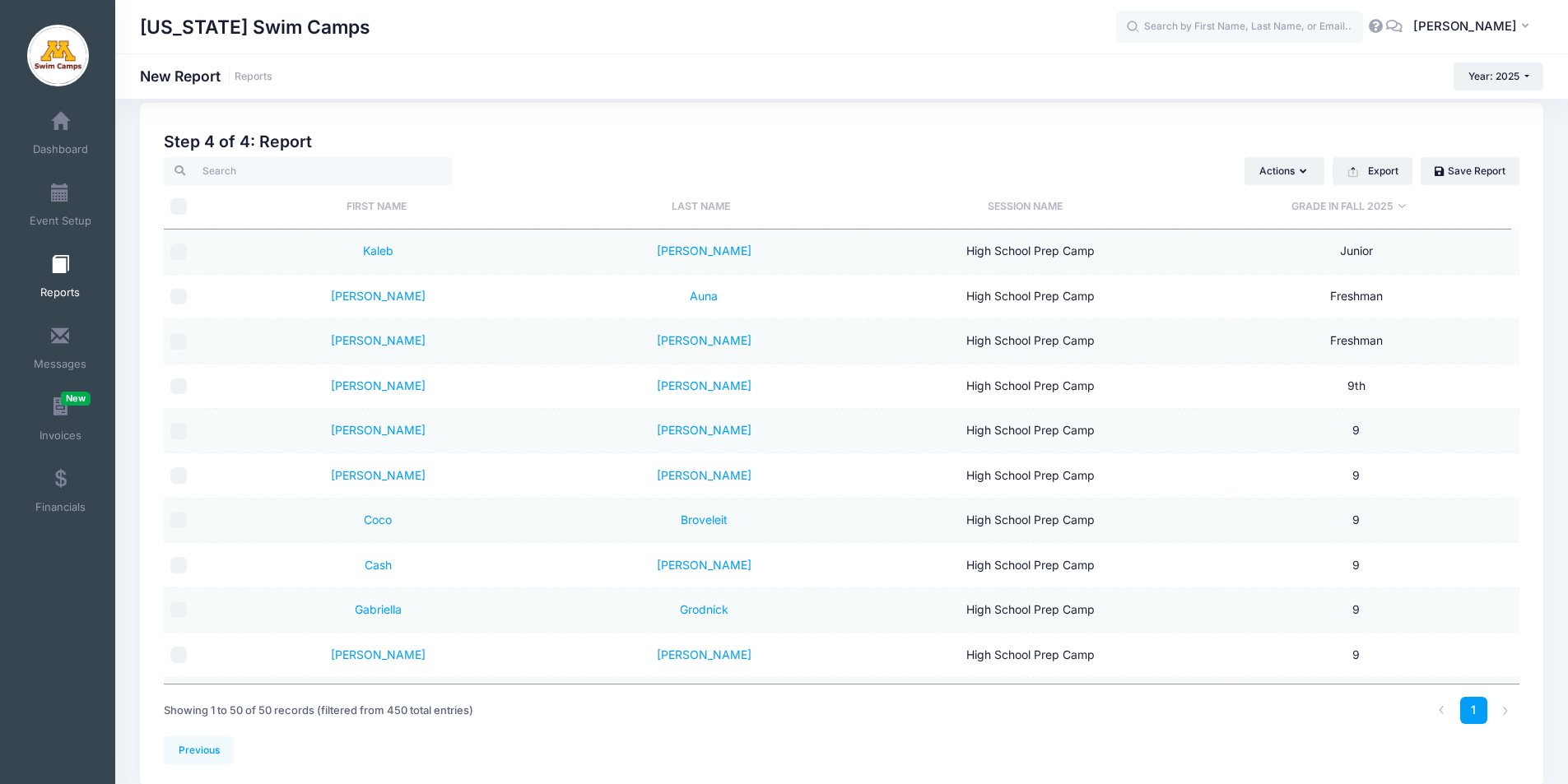 scroll, scrollTop: 85, scrollLeft: 0, axis: vertical 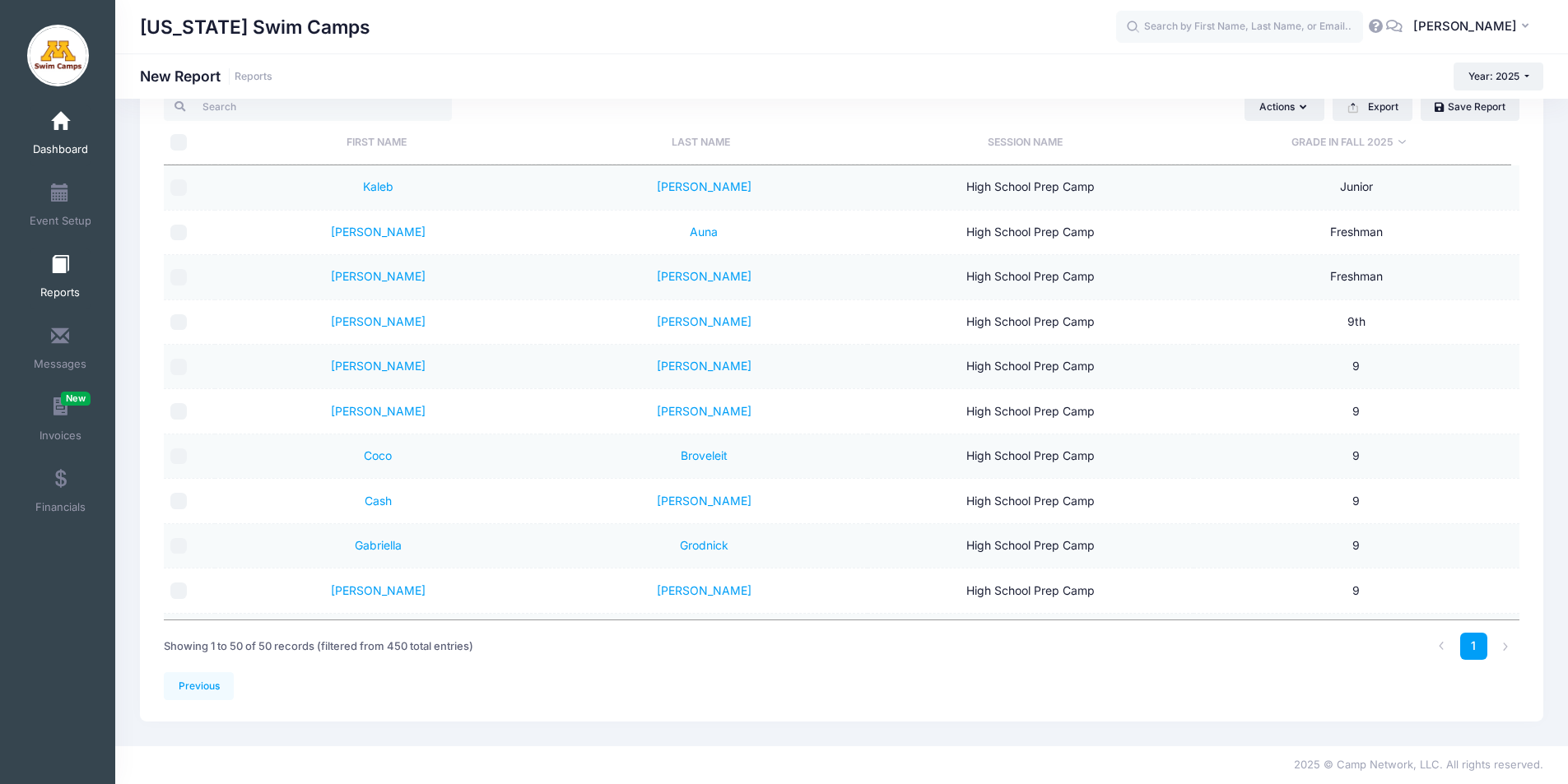 click at bounding box center (60, 122) 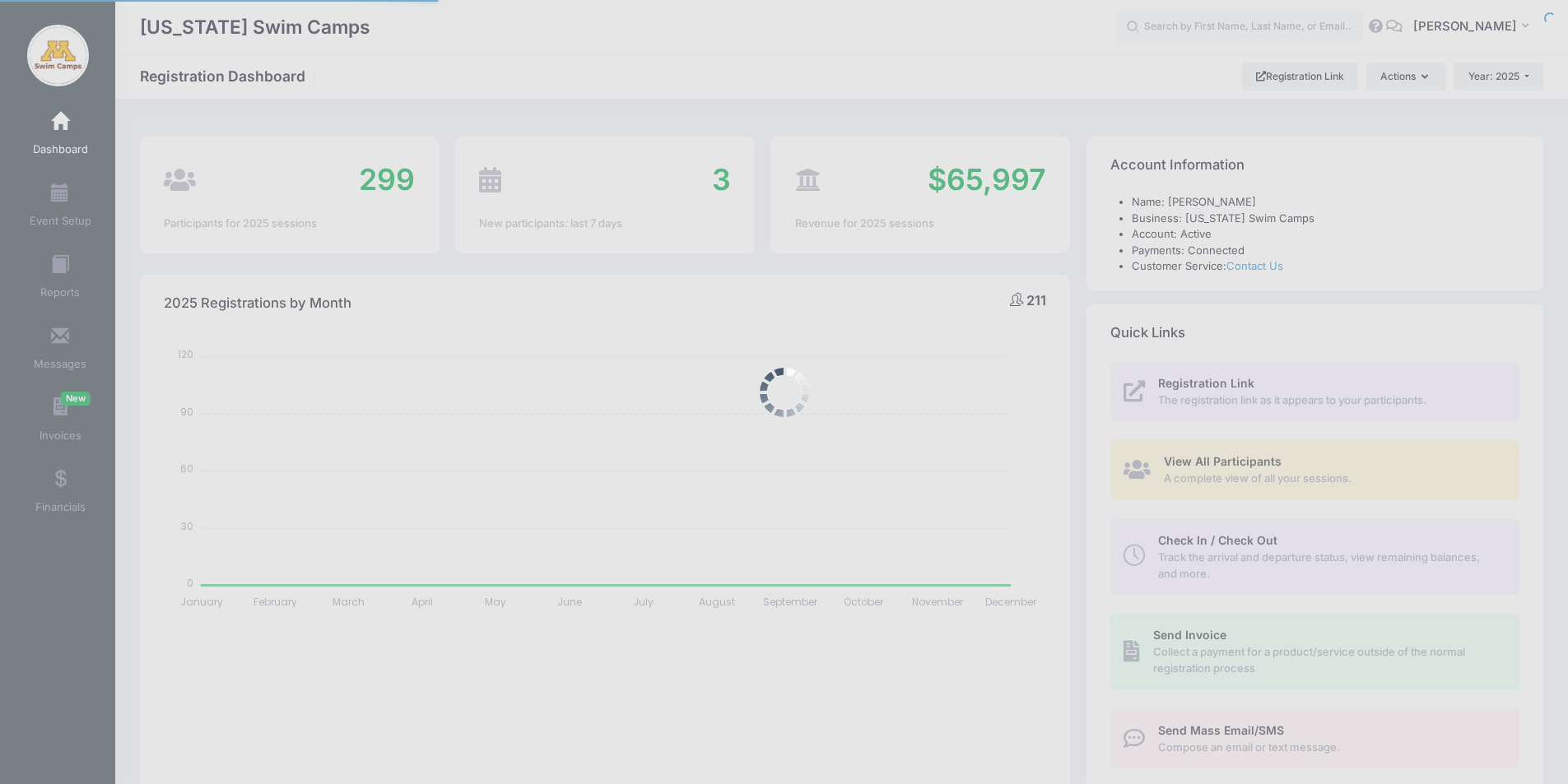 select 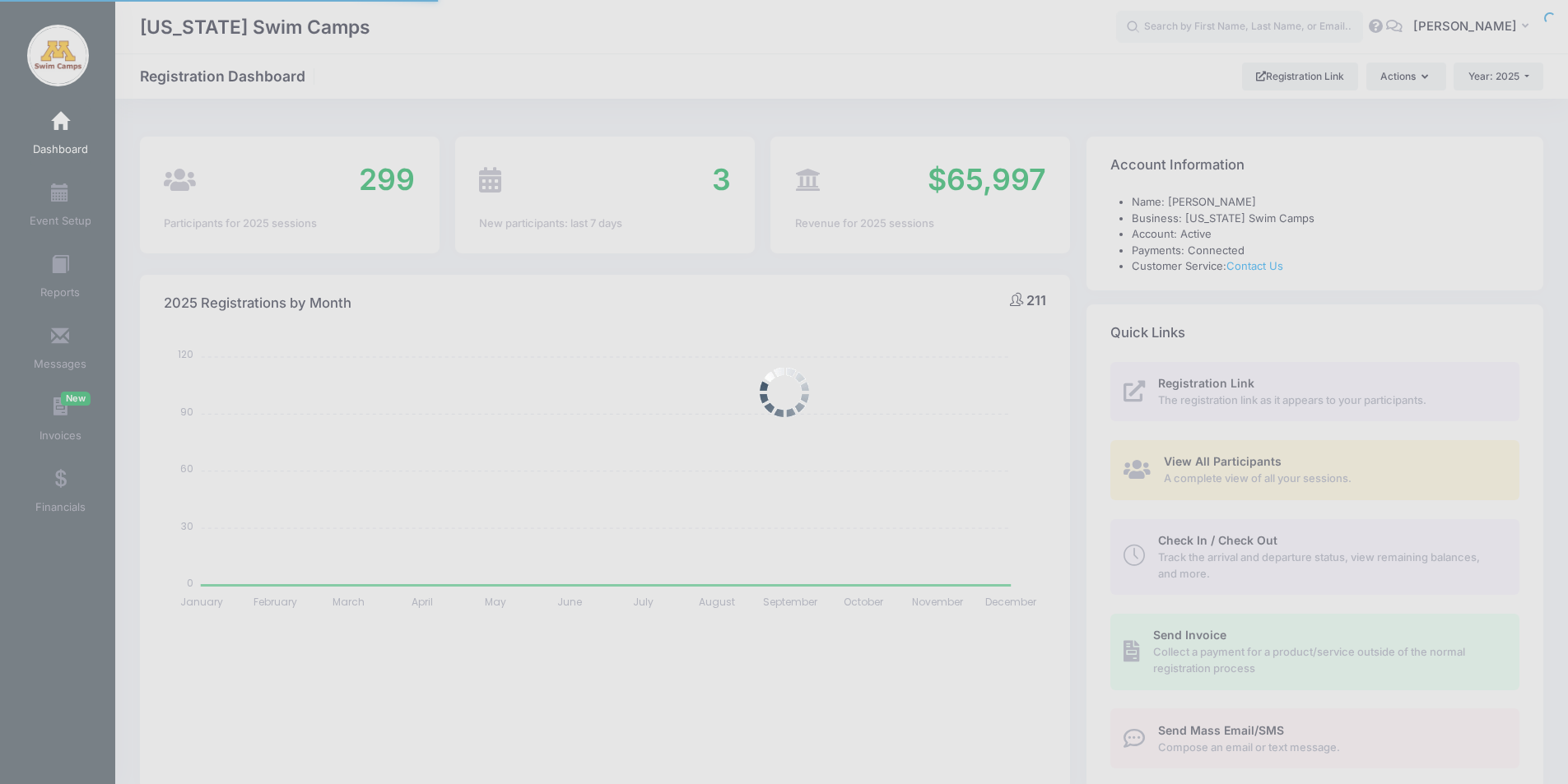 scroll, scrollTop: 0, scrollLeft: 0, axis: both 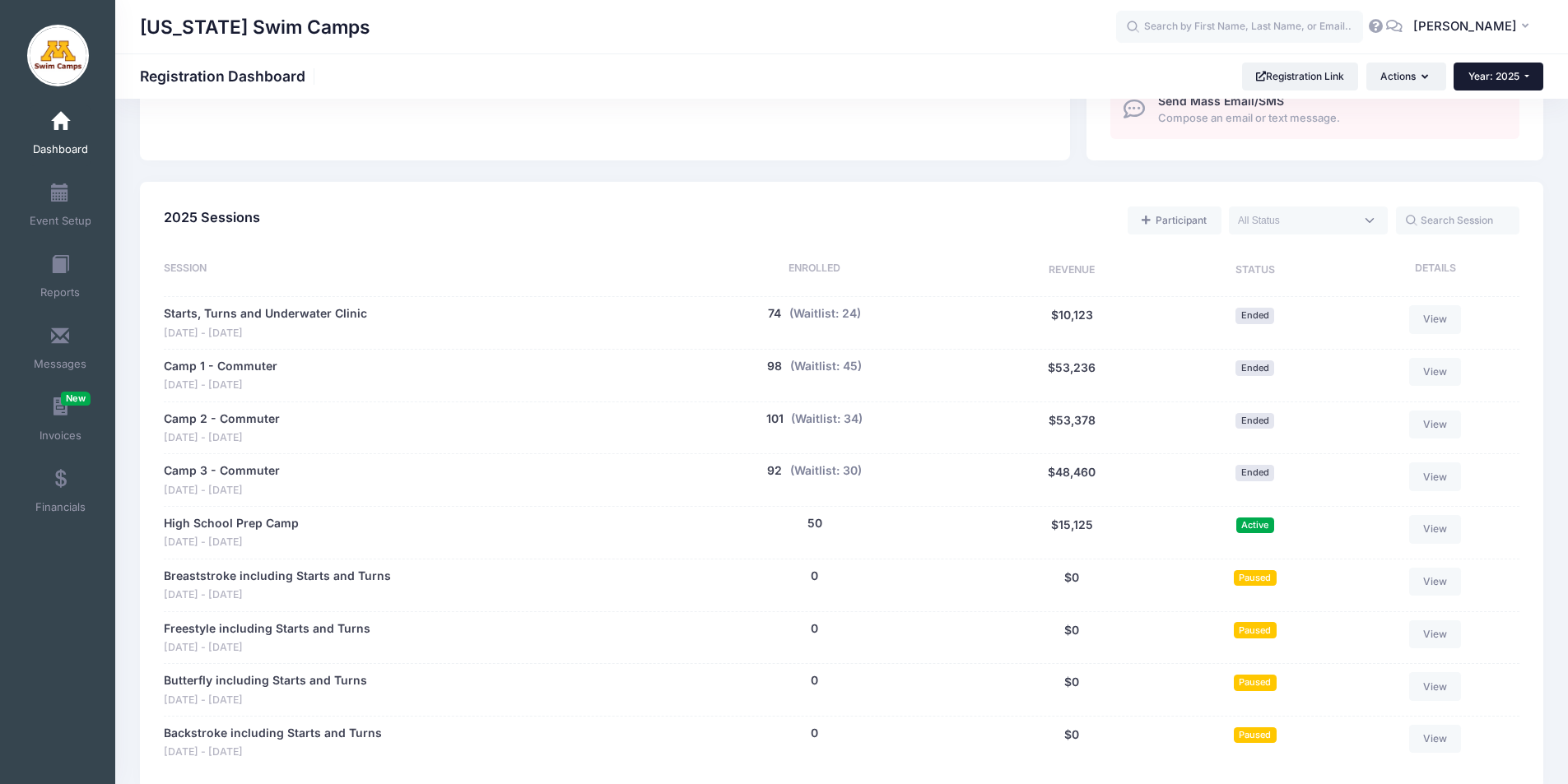 click on "Year: 2025" at bounding box center [1494, 76] 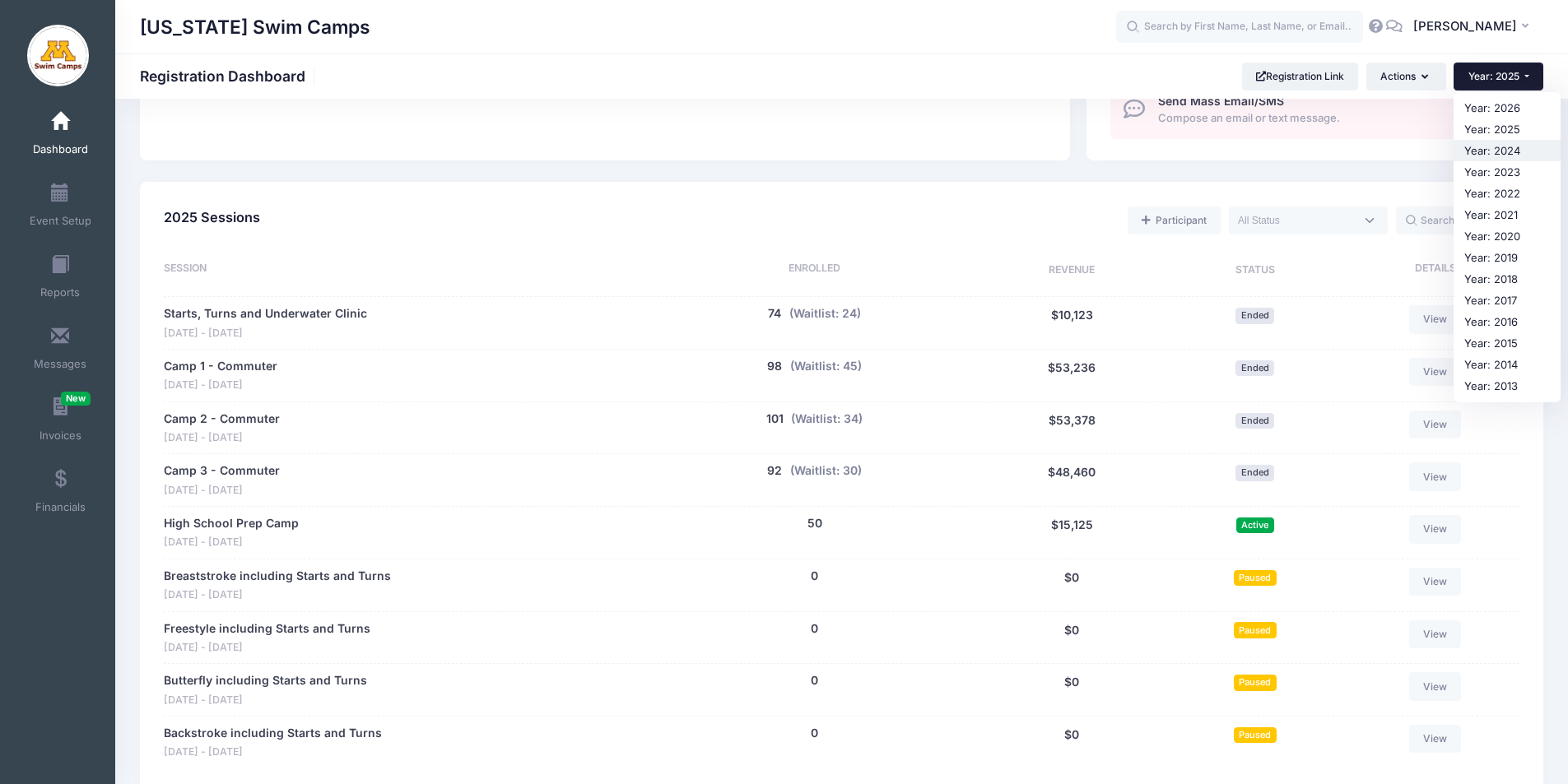 click on "Year: 2024" at bounding box center (1507, 151) 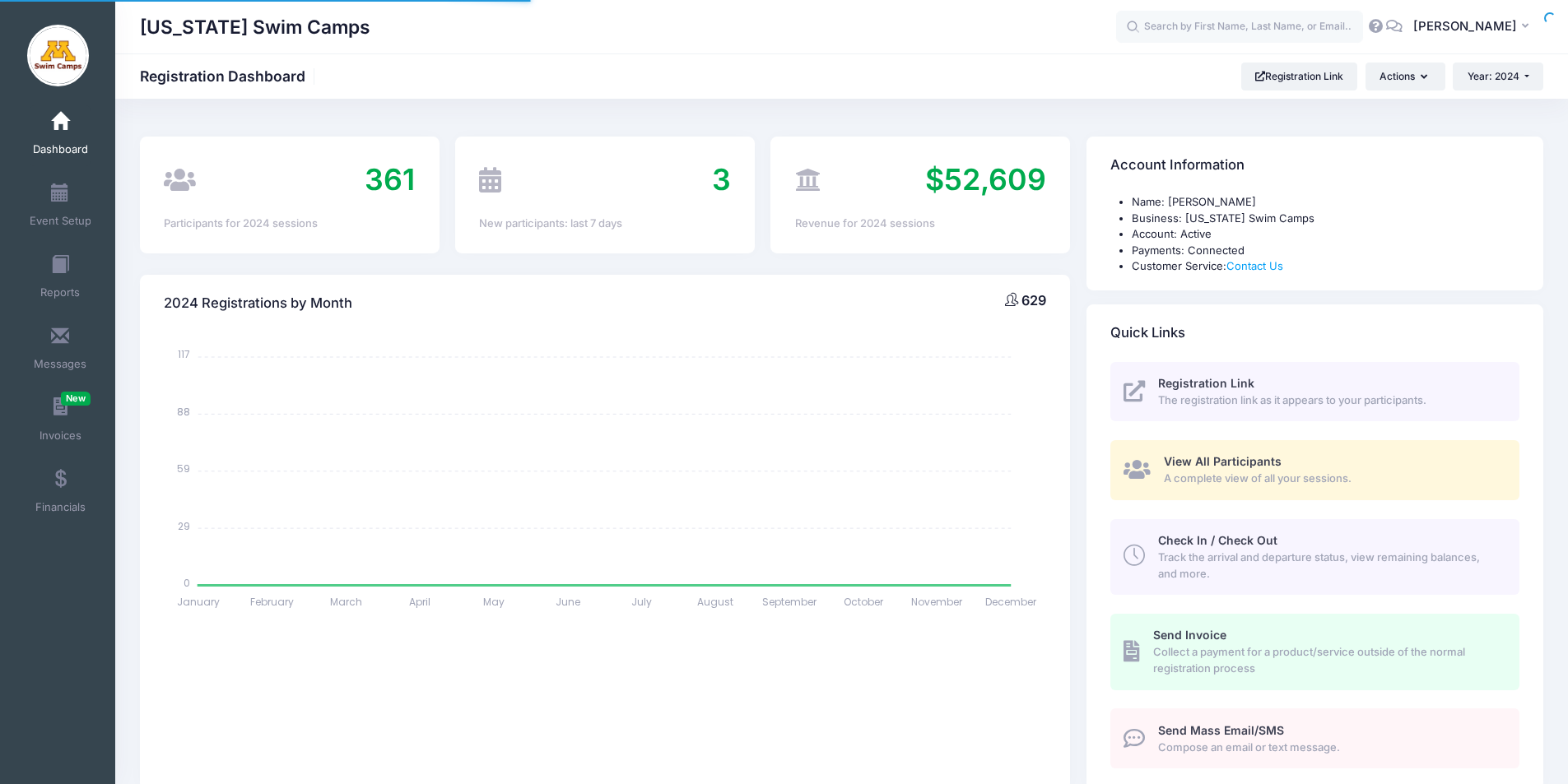 scroll, scrollTop: 0, scrollLeft: 0, axis: both 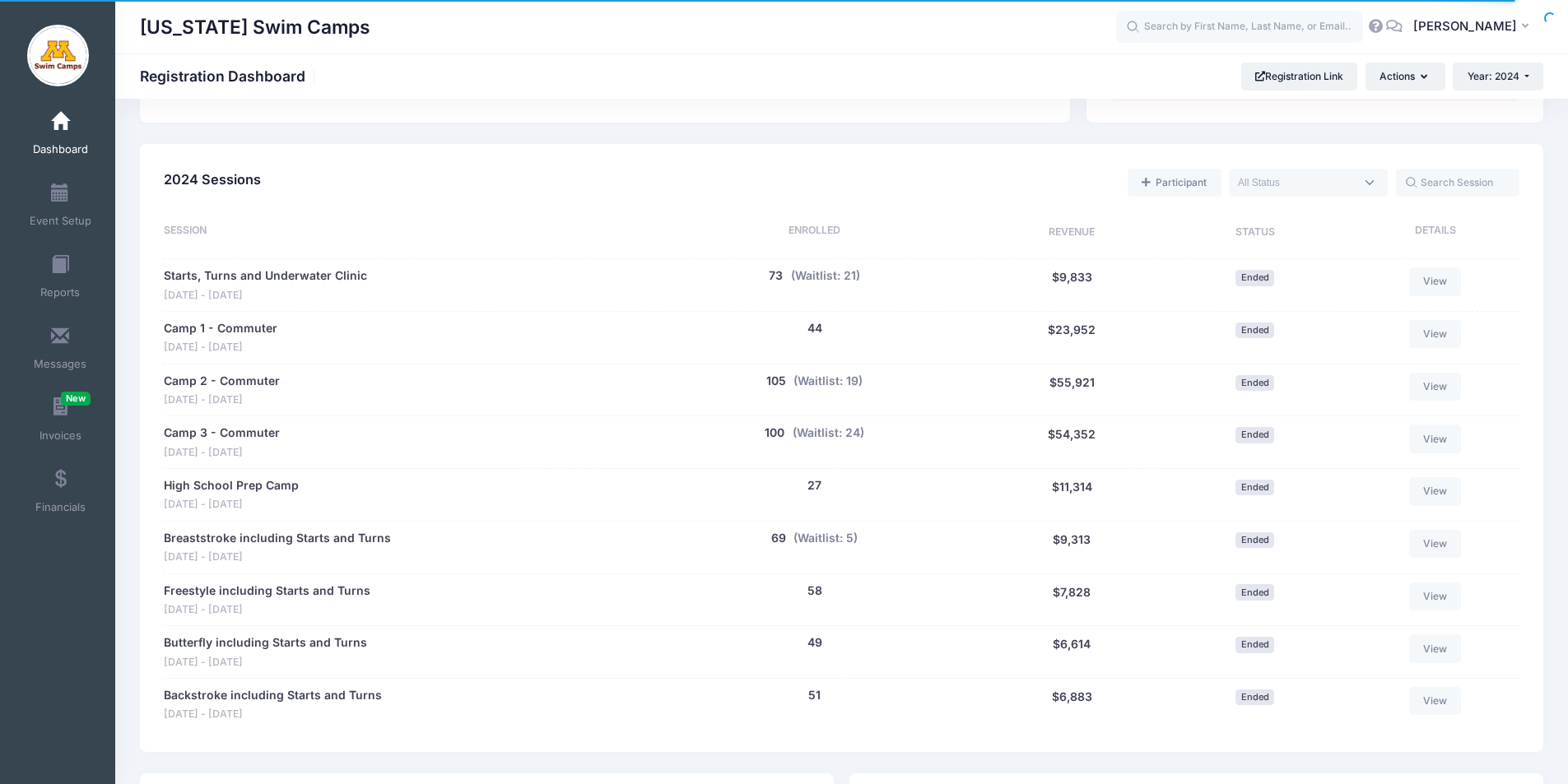 drag, startPoint x: 1580, startPoint y: 216, endPoint x: 1580, endPoint y: 477, distance: 261 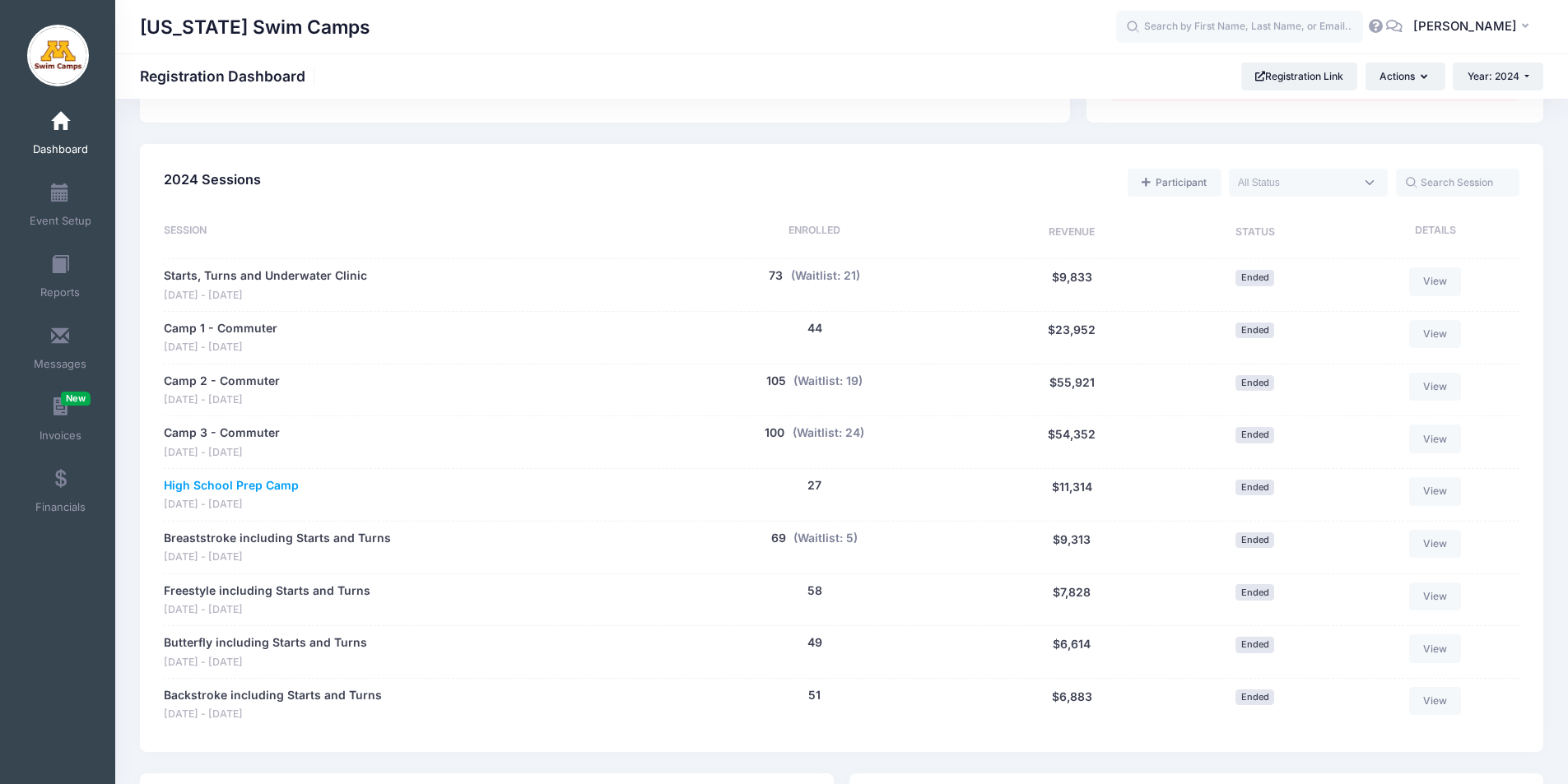 click on "High School Prep Camp" at bounding box center [231, 485] 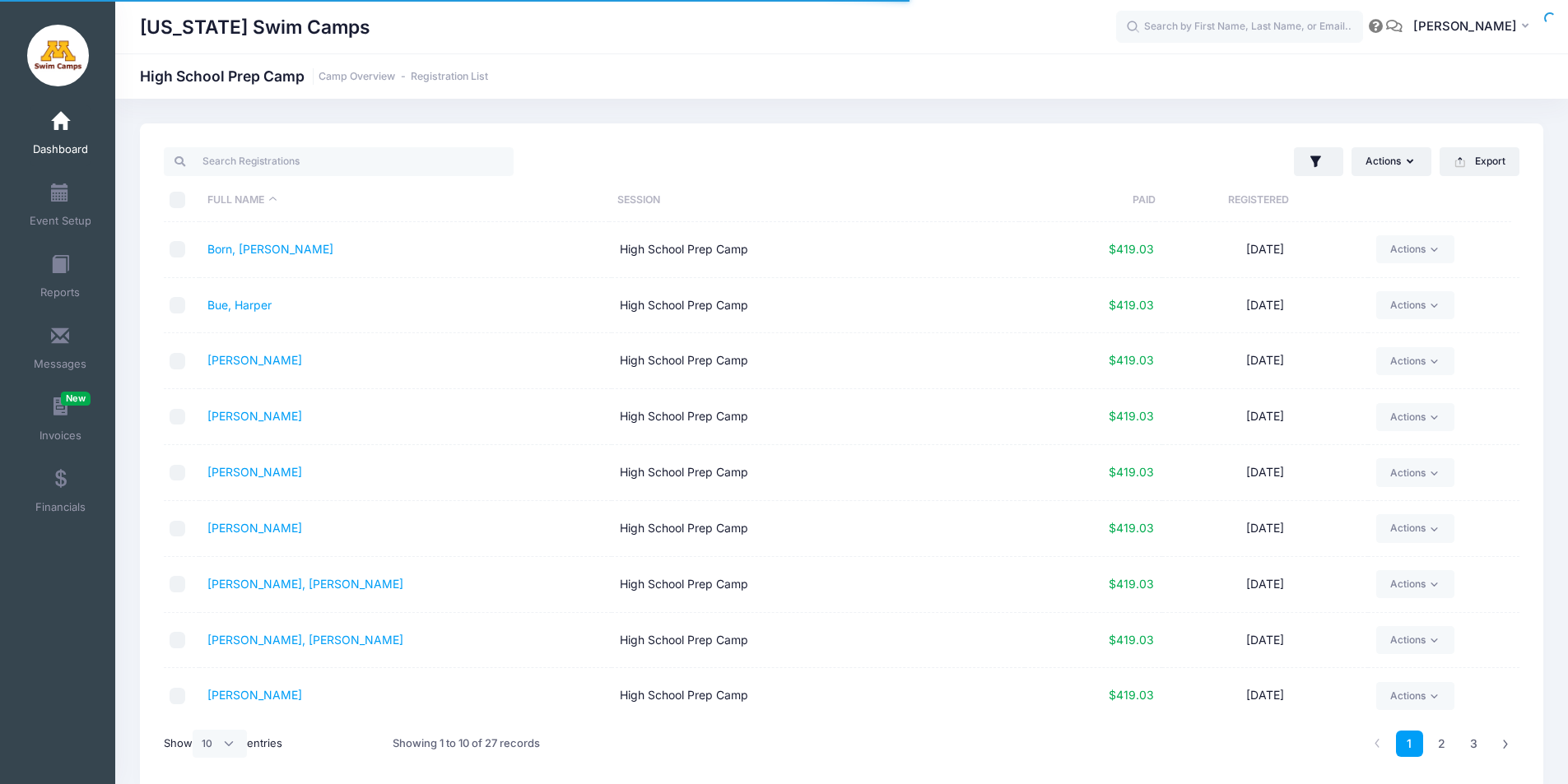 select on "10" 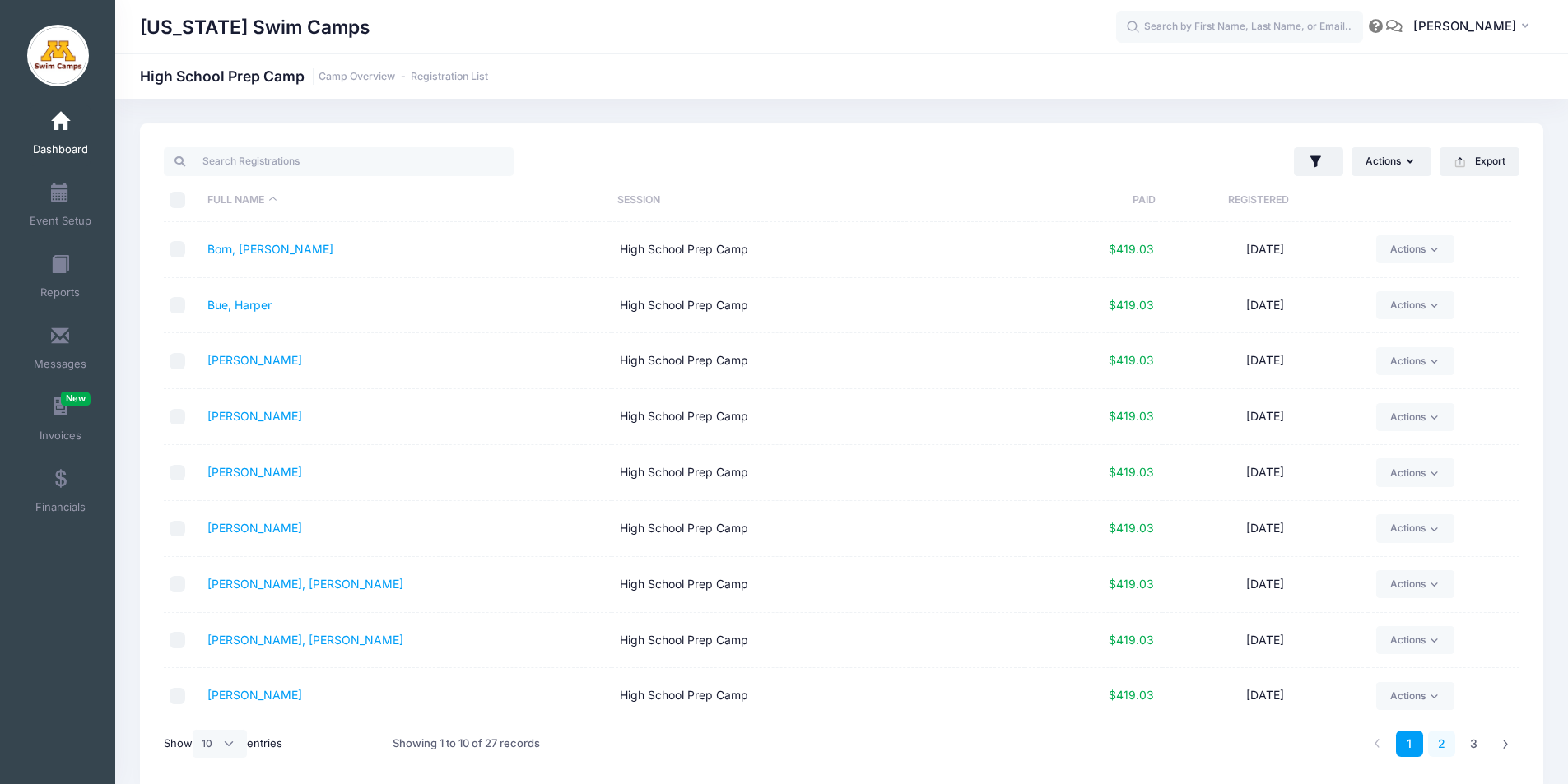 click on "2" at bounding box center (1441, 744) 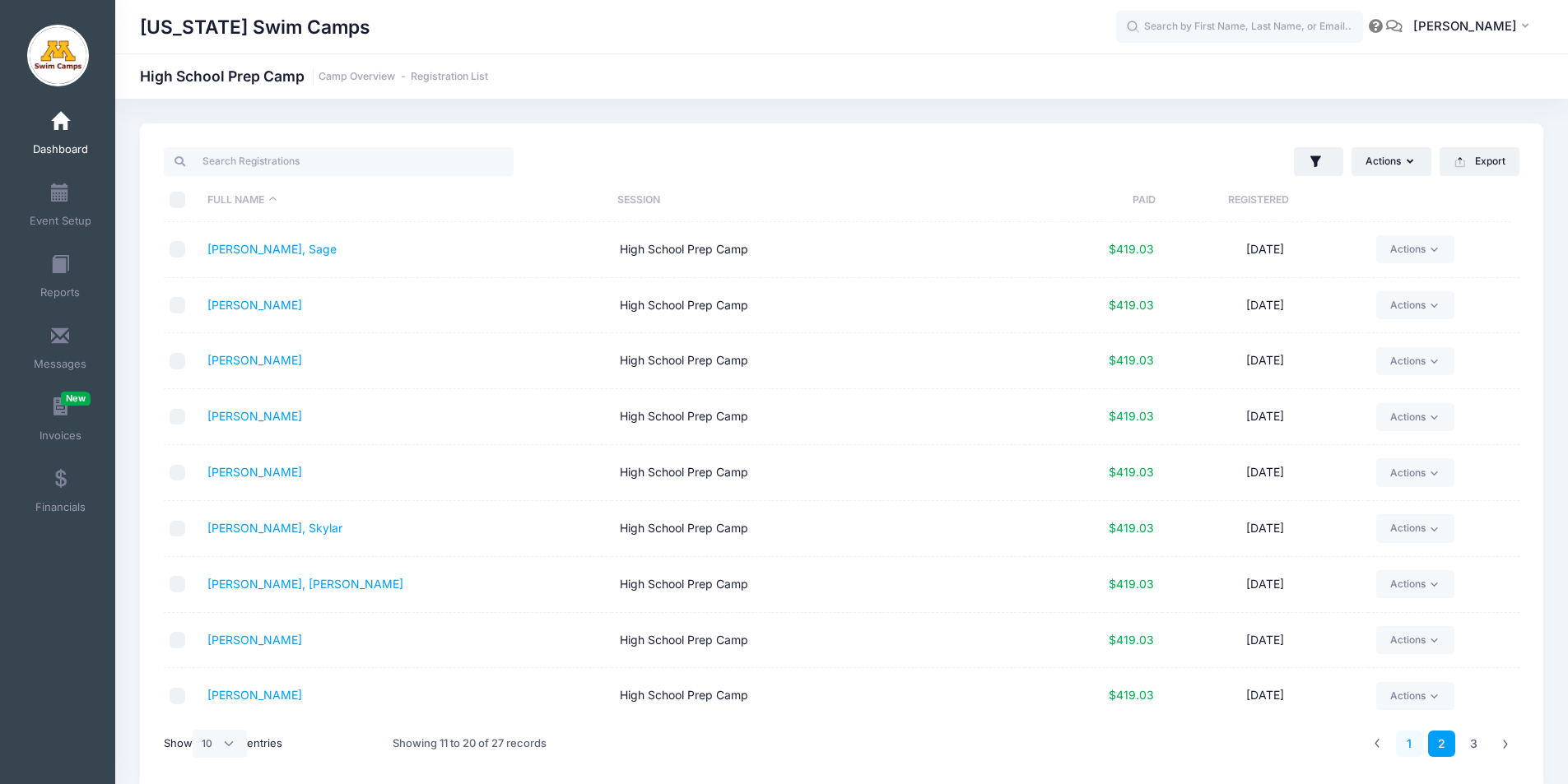 click on "1" at bounding box center (1409, 744) 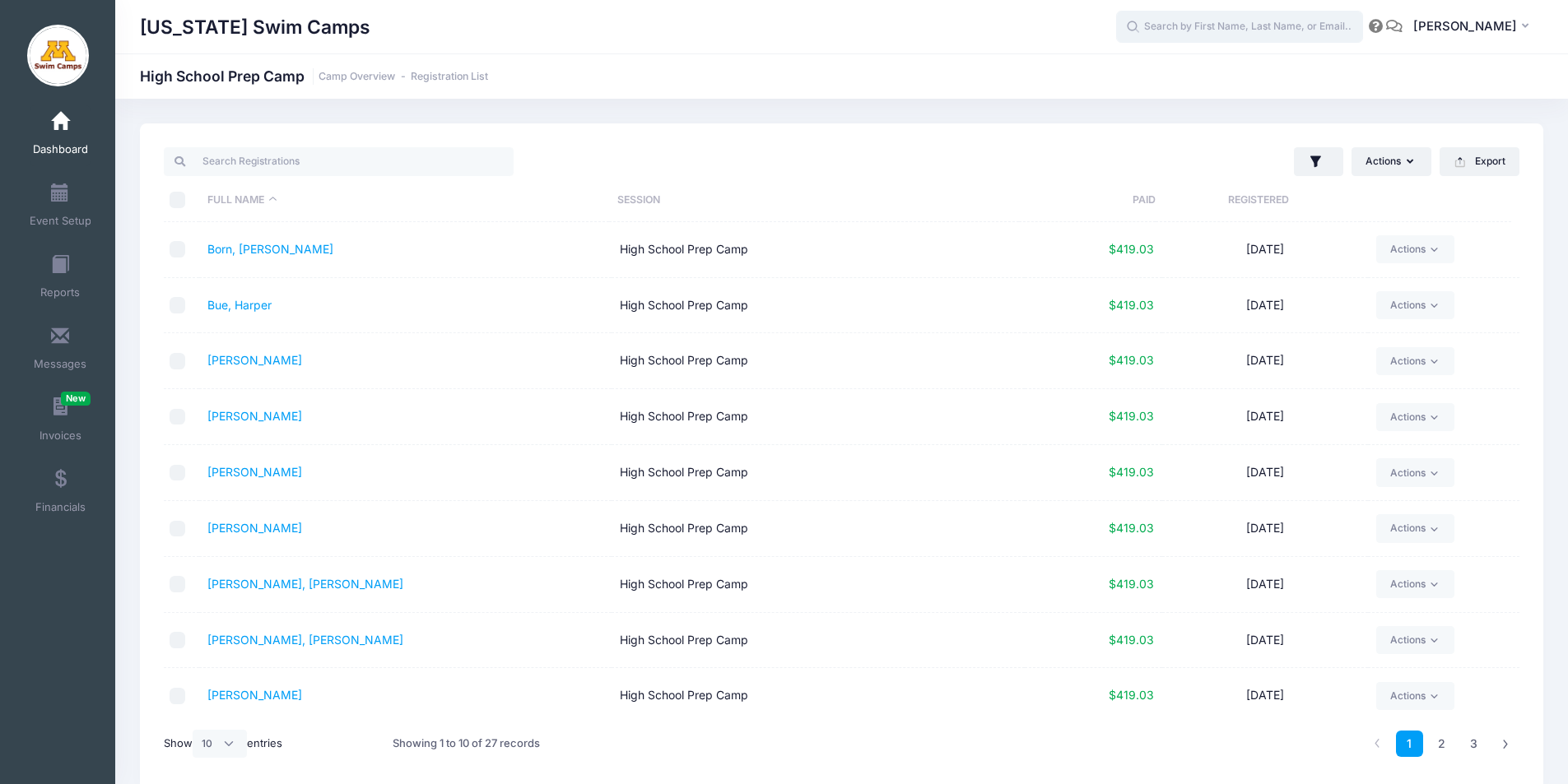 click at bounding box center (1240, 27) 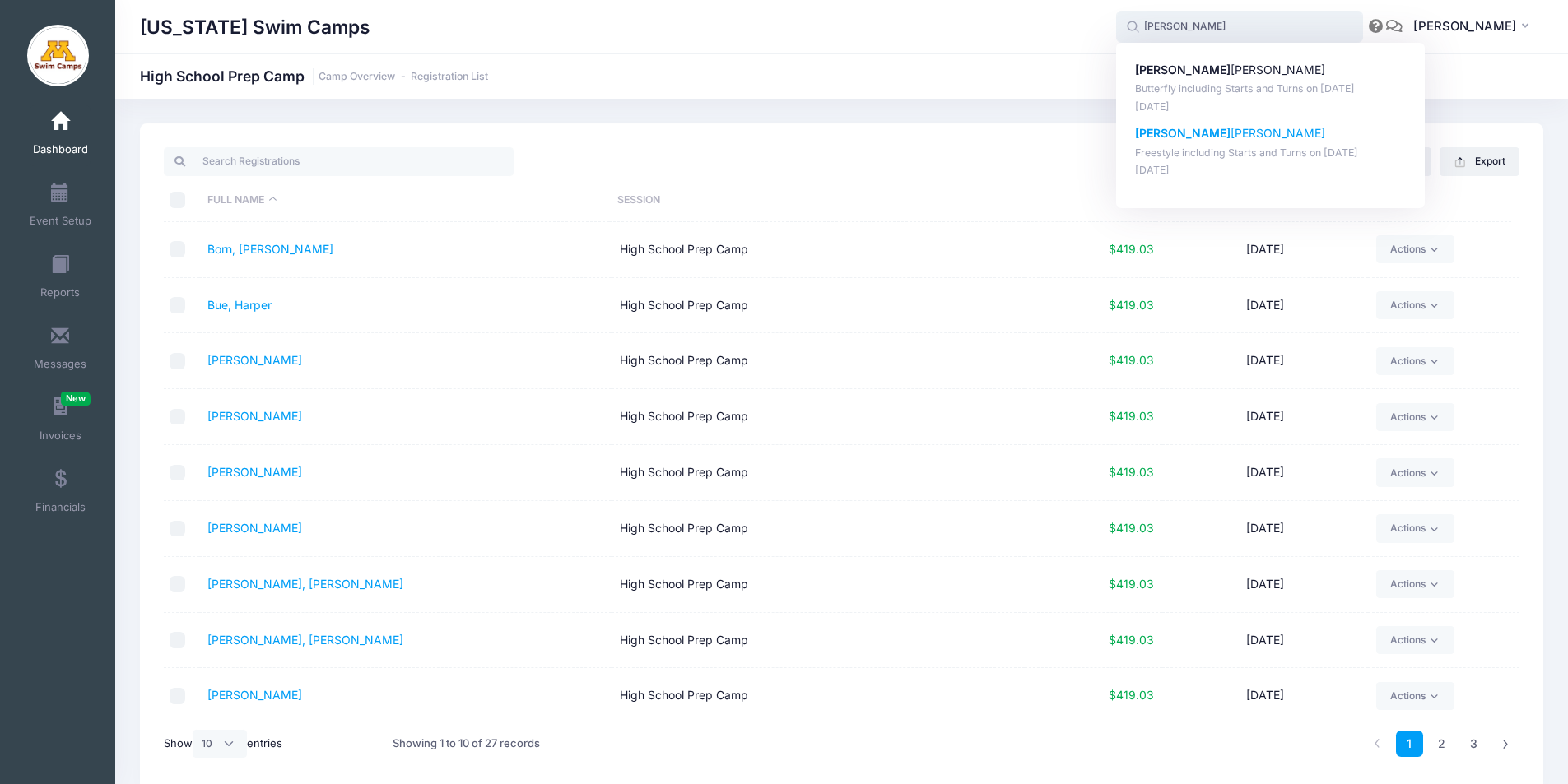 click on "Effie  McMillan" at bounding box center [1271, 133] 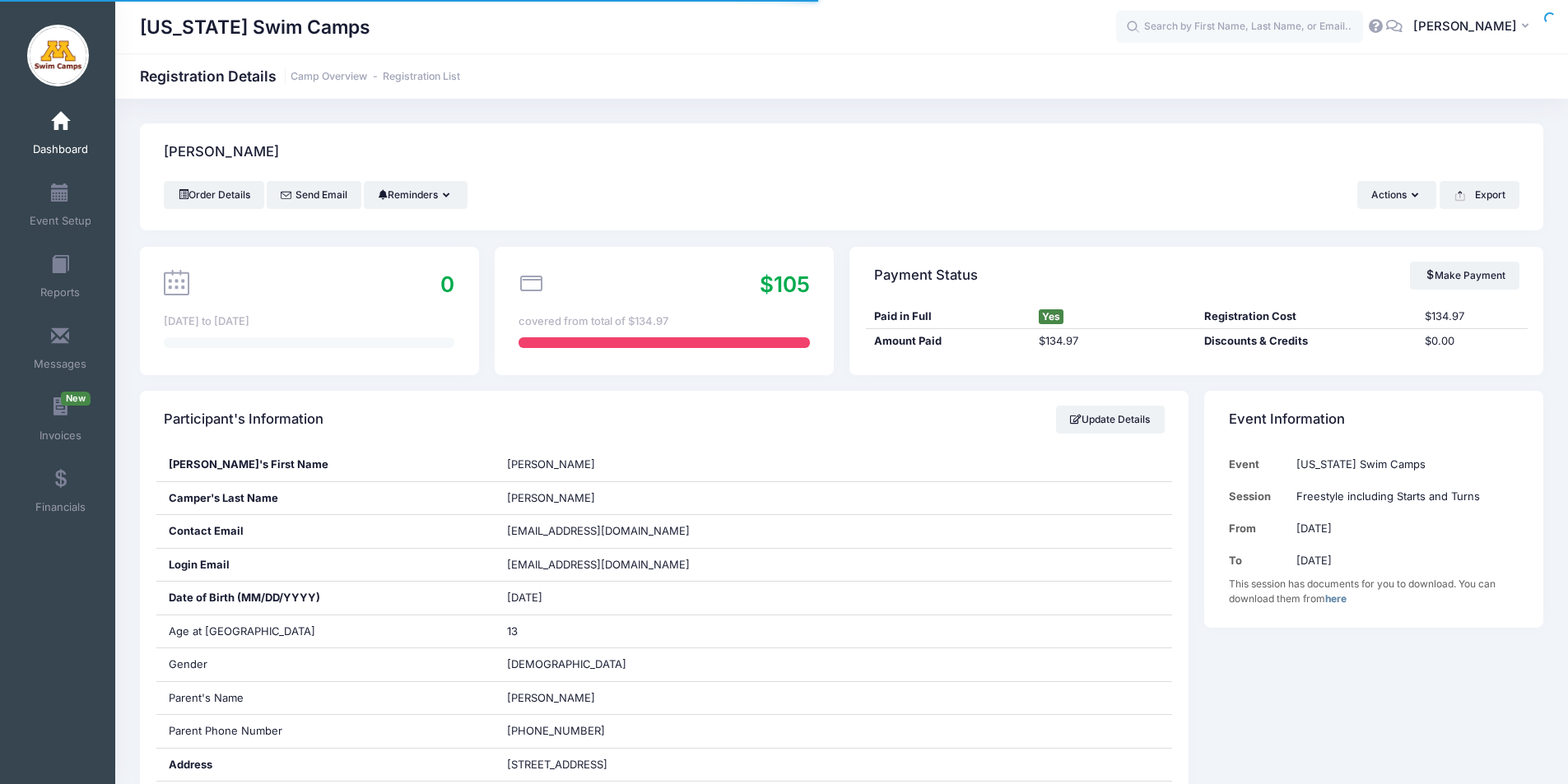 scroll, scrollTop: 0, scrollLeft: 0, axis: both 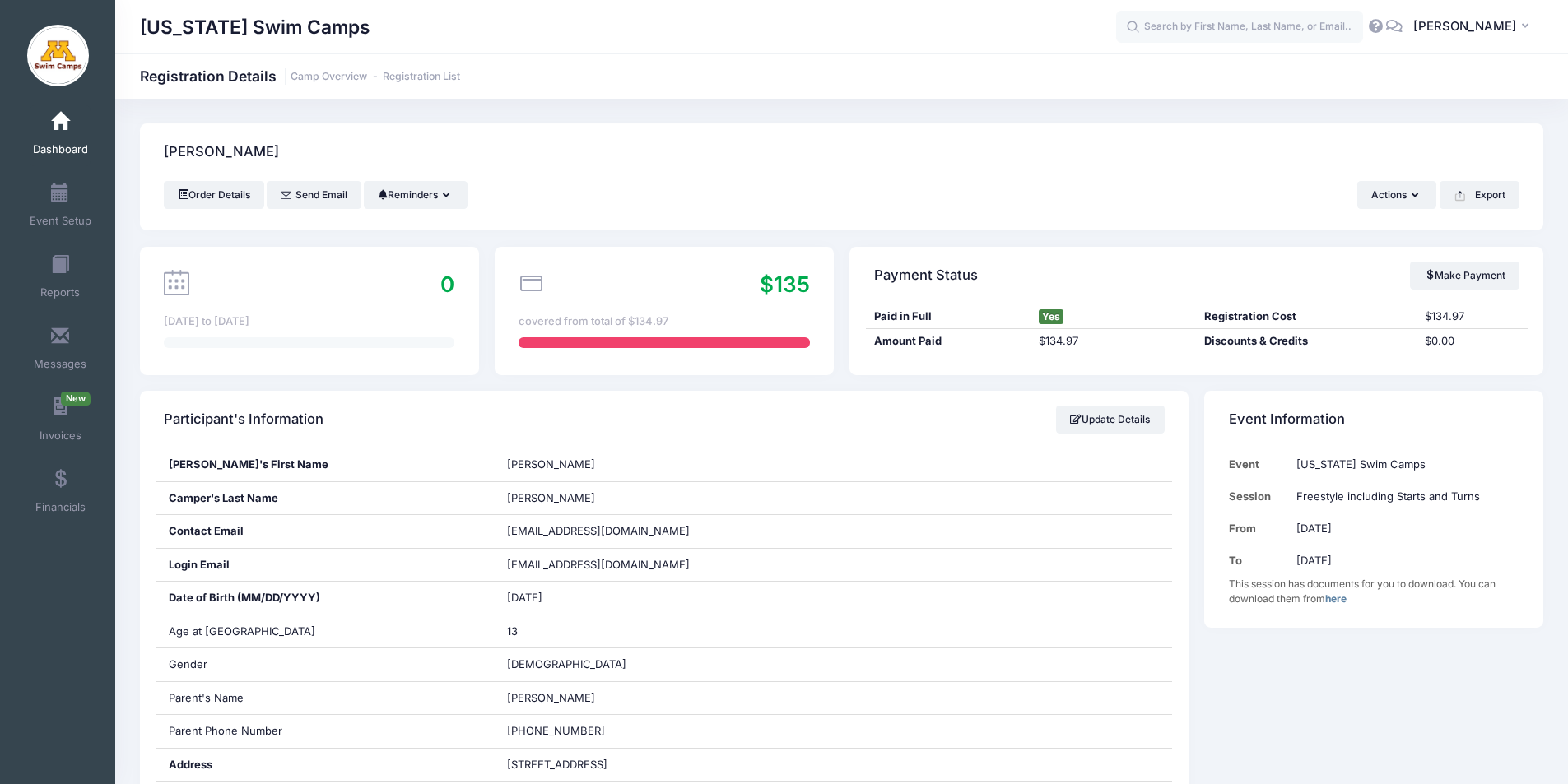 click at bounding box center (60, 122) 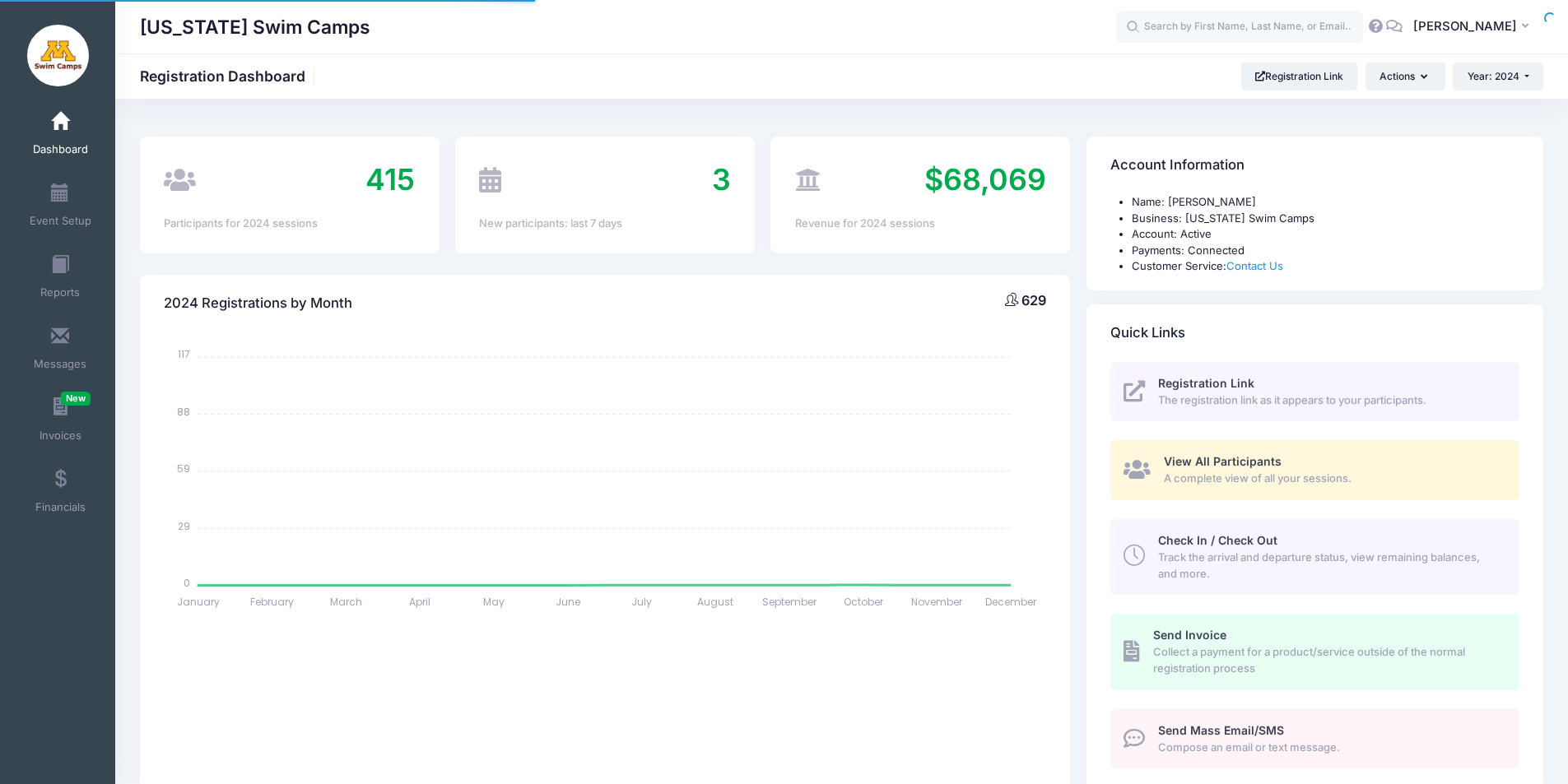 scroll, scrollTop: 0, scrollLeft: 0, axis: both 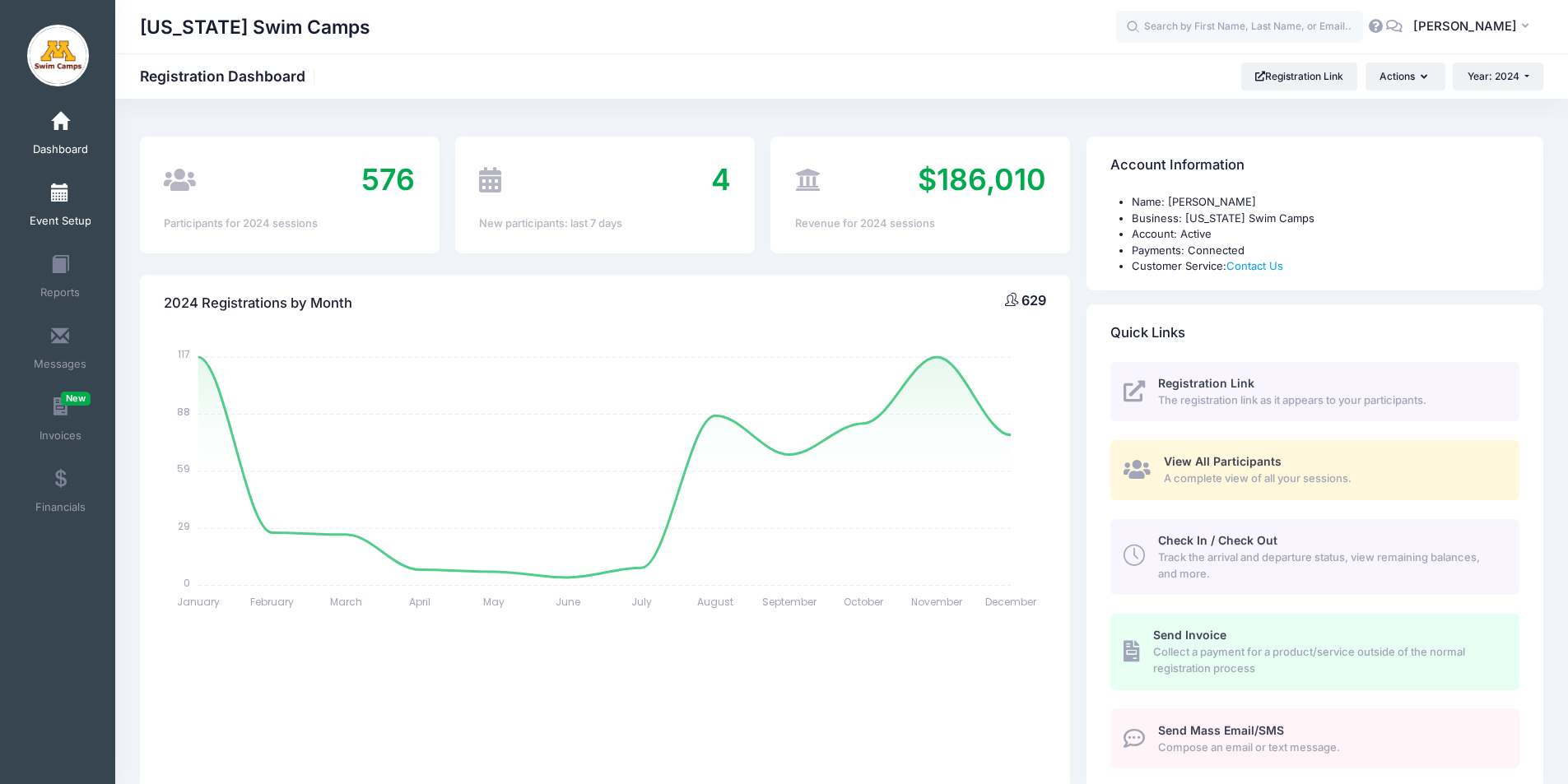 click at bounding box center [60, 193] 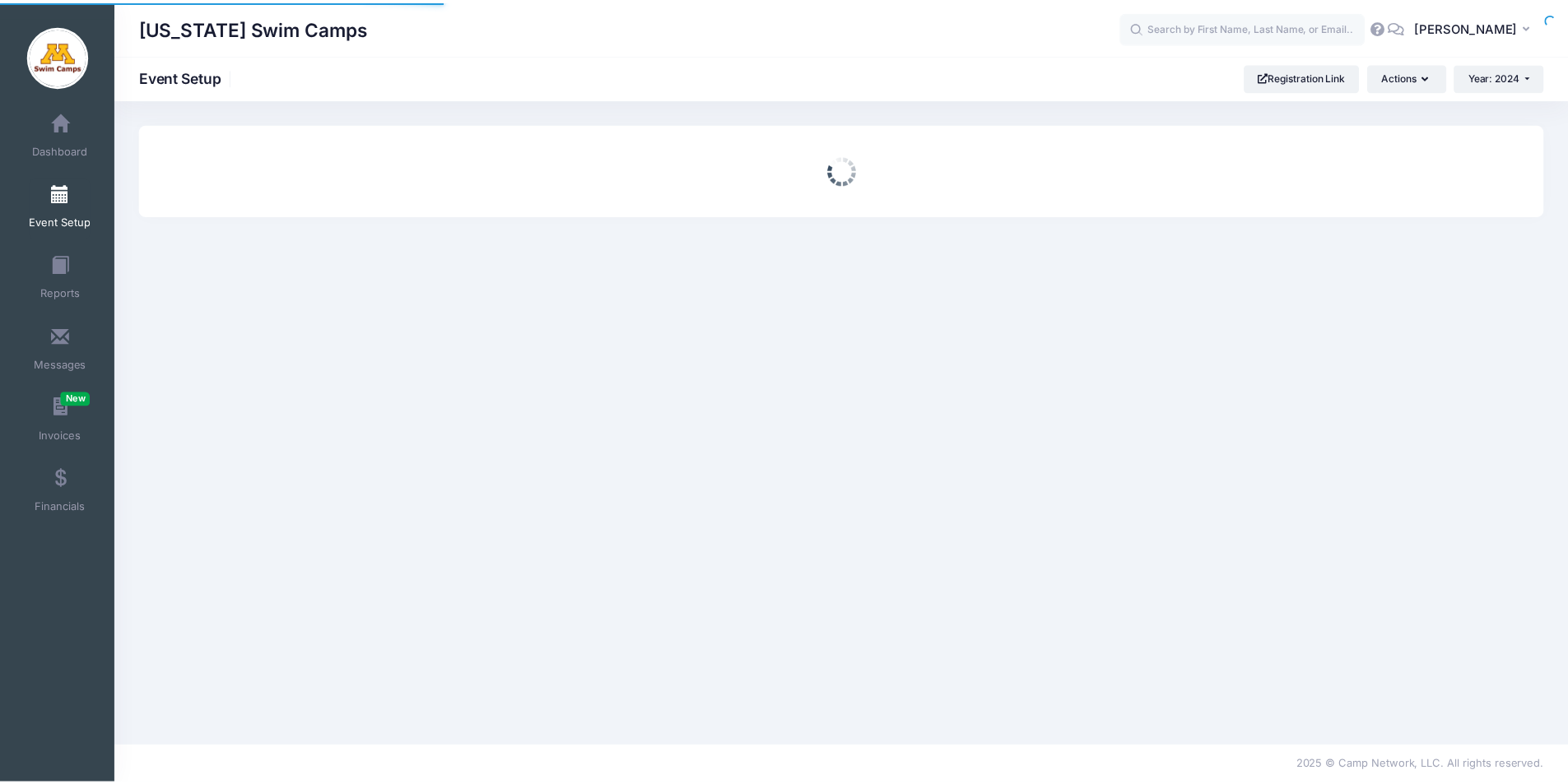 scroll, scrollTop: 0, scrollLeft: 0, axis: both 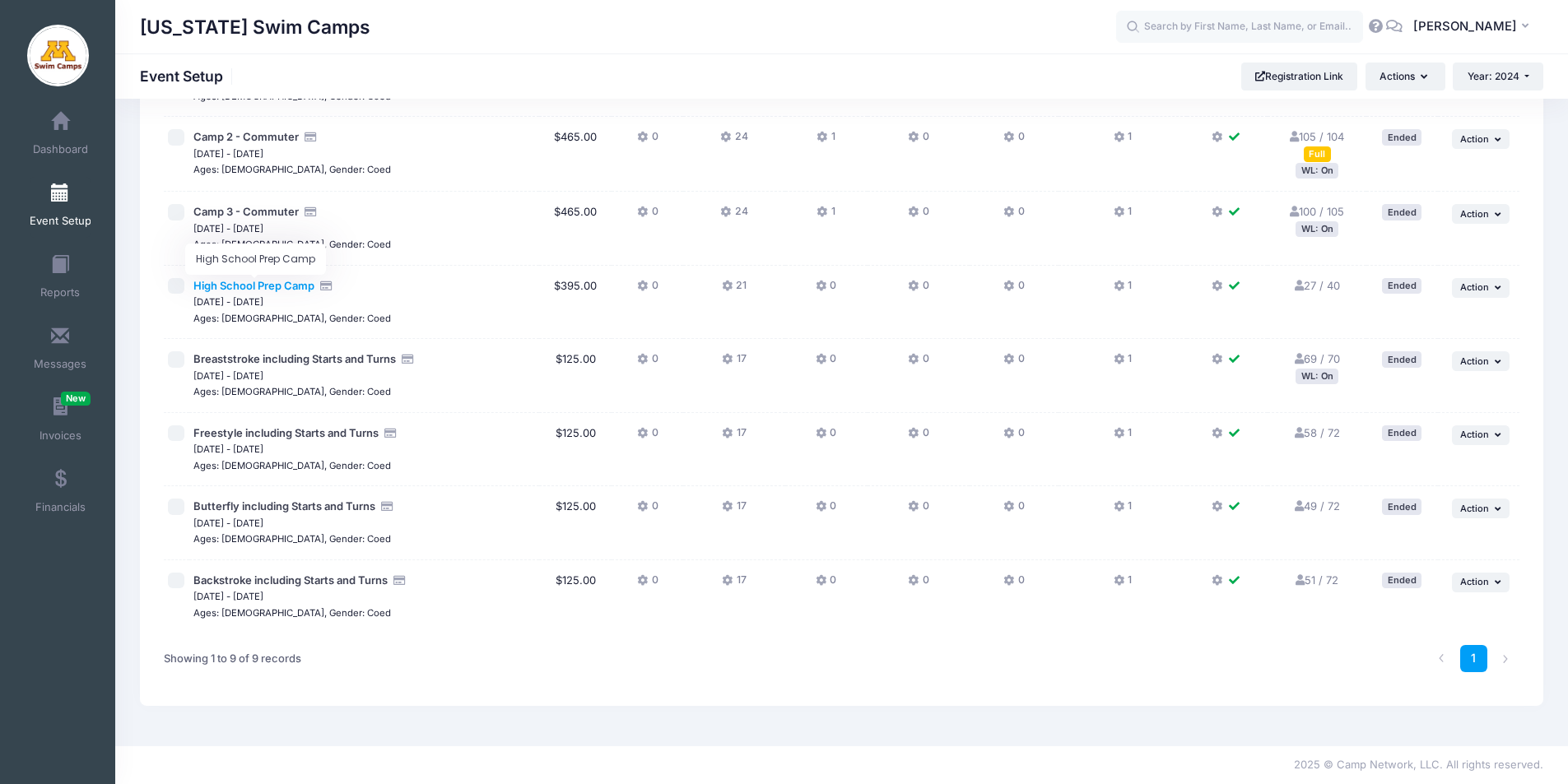 click on "High School Prep Camp" at bounding box center [254, 285] 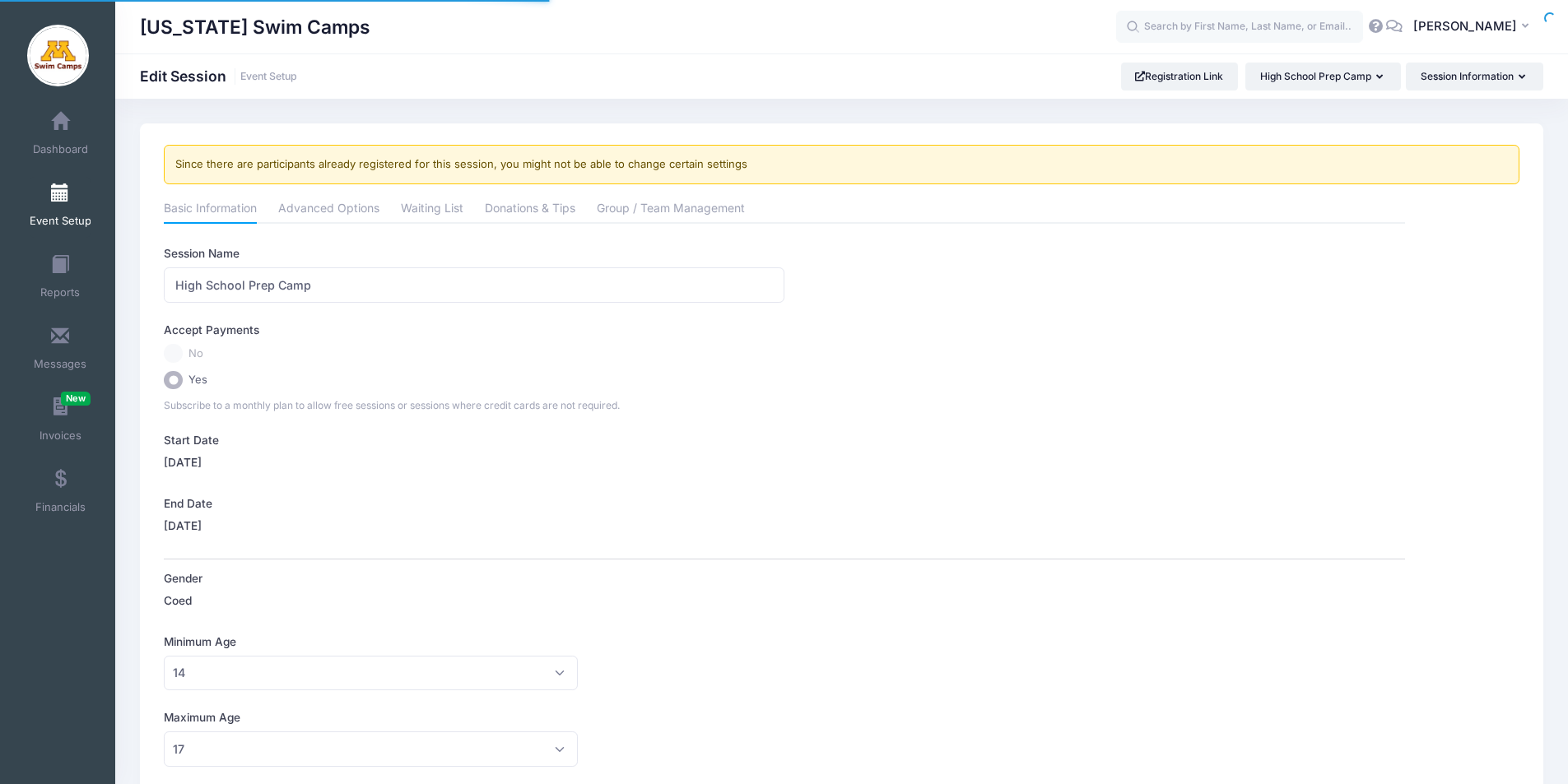 scroll, scrollTop: 0, scrollLeft: 0, axis: both 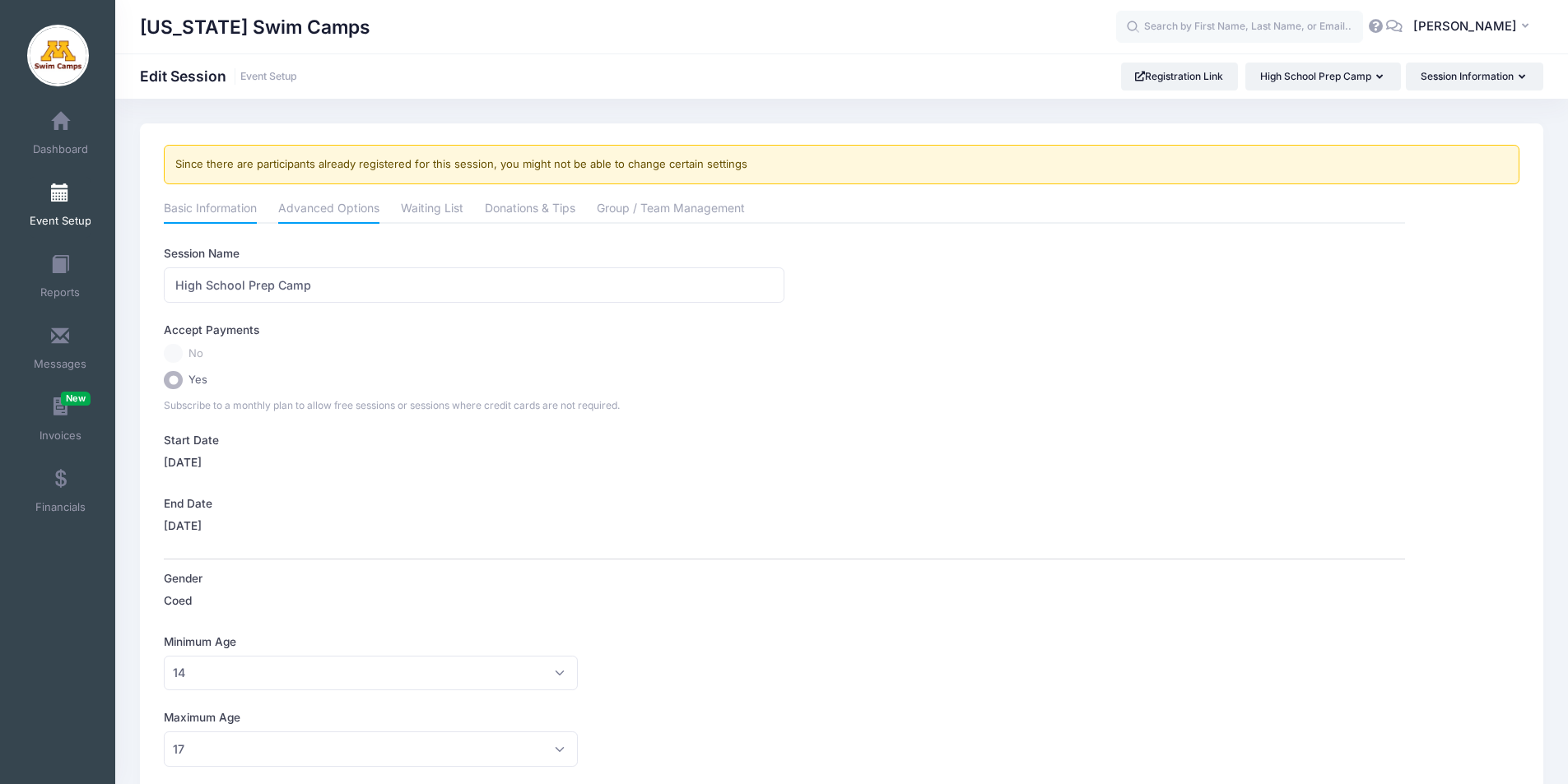 click on "Advanced Options" at bounding box center (328, 210) 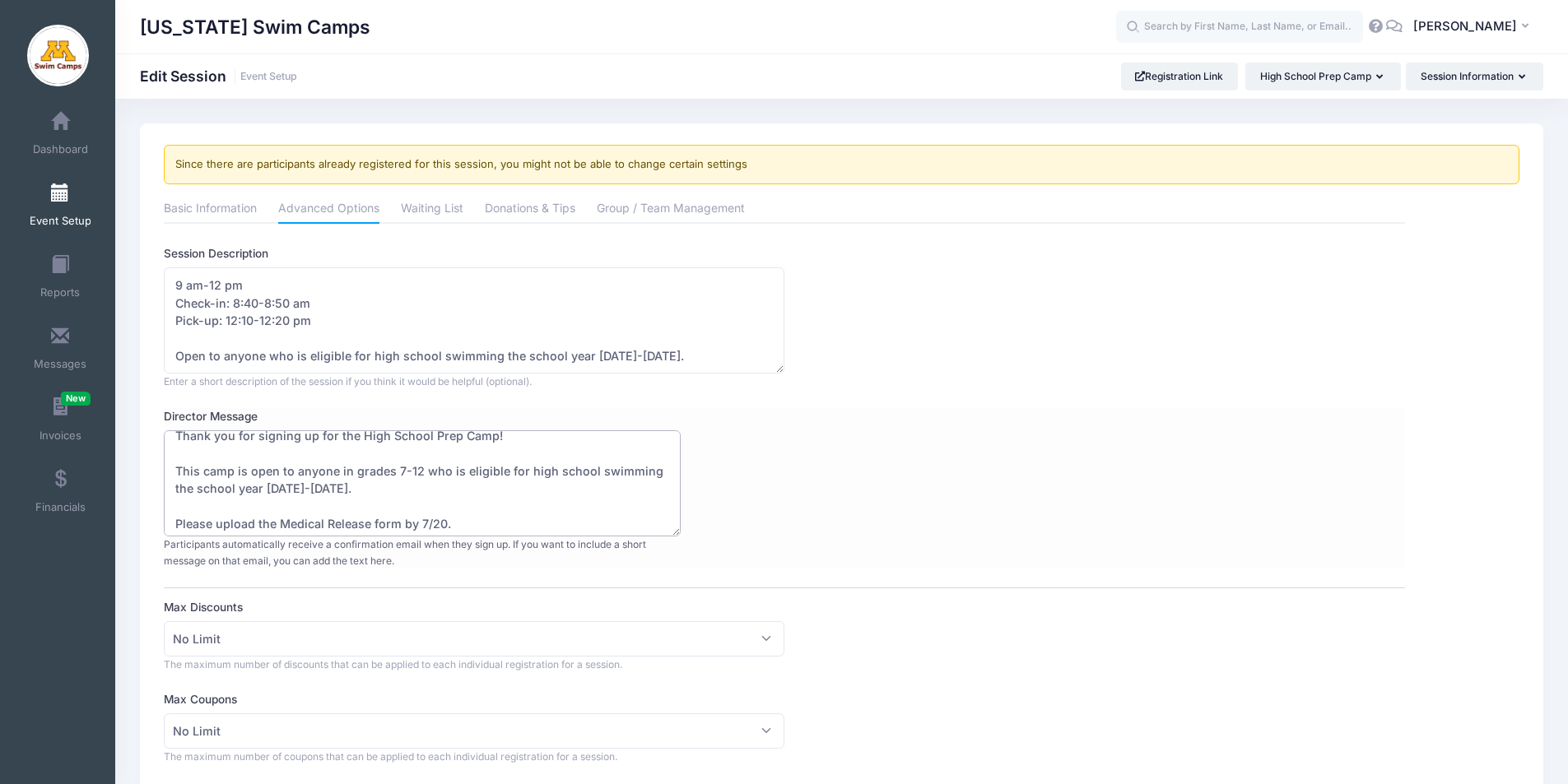 scroll, scrollTop: 0, scrollLeft: 0, axis: both 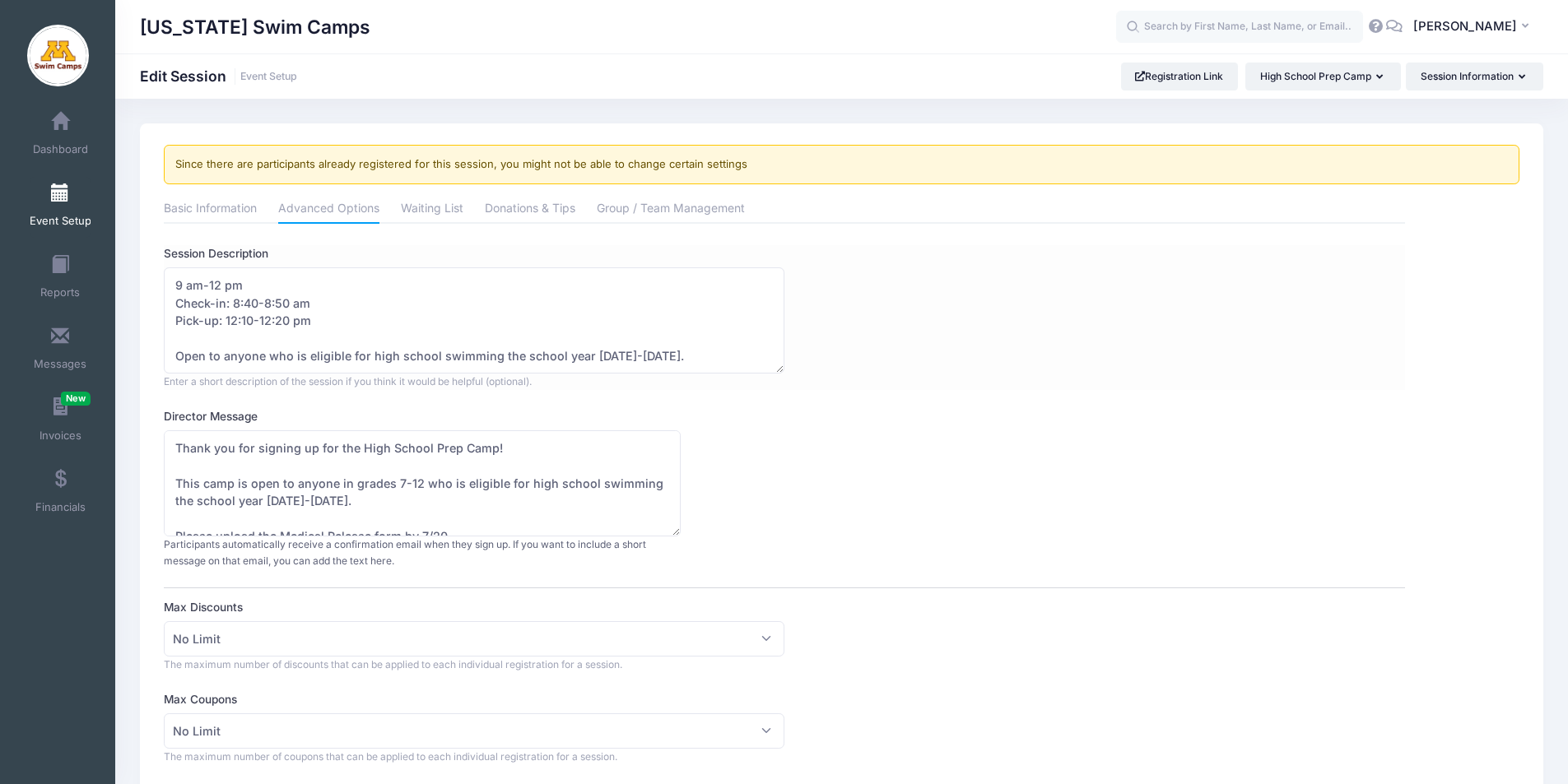 click on "Session Description
9 am-12 pm
Check-in: 8:40-8:50 am
Pick-up: 12:10-12:20 pm
Open to anyone who is eligible for high school swimming the school year [DATE]-[DATE].
Enter a short description of the session if you think it would be helpful (optional)." at bounding box center [784, 317] 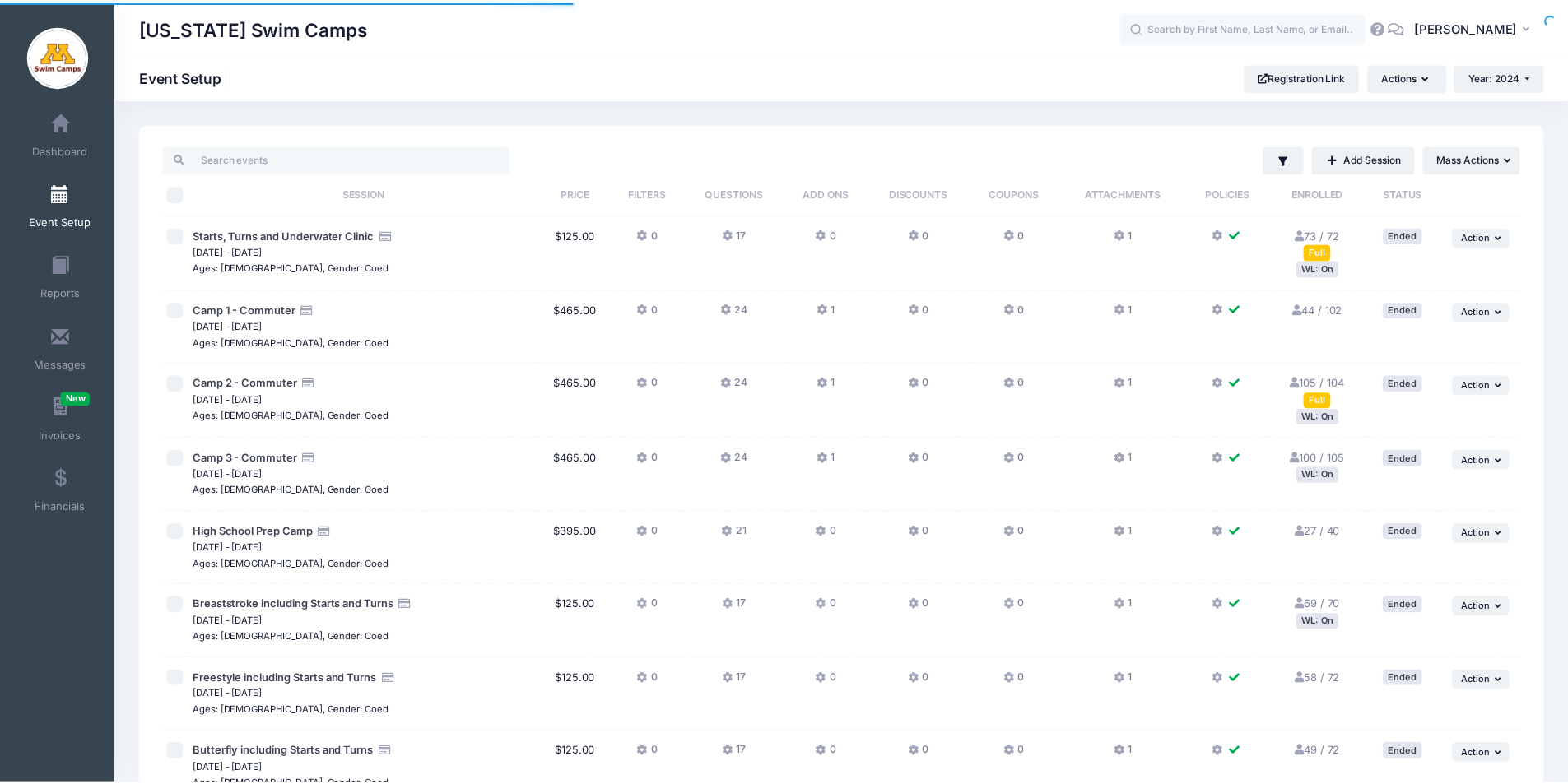 scroll, scrollTop: 246, scrollLeft: 0, axis: vertical 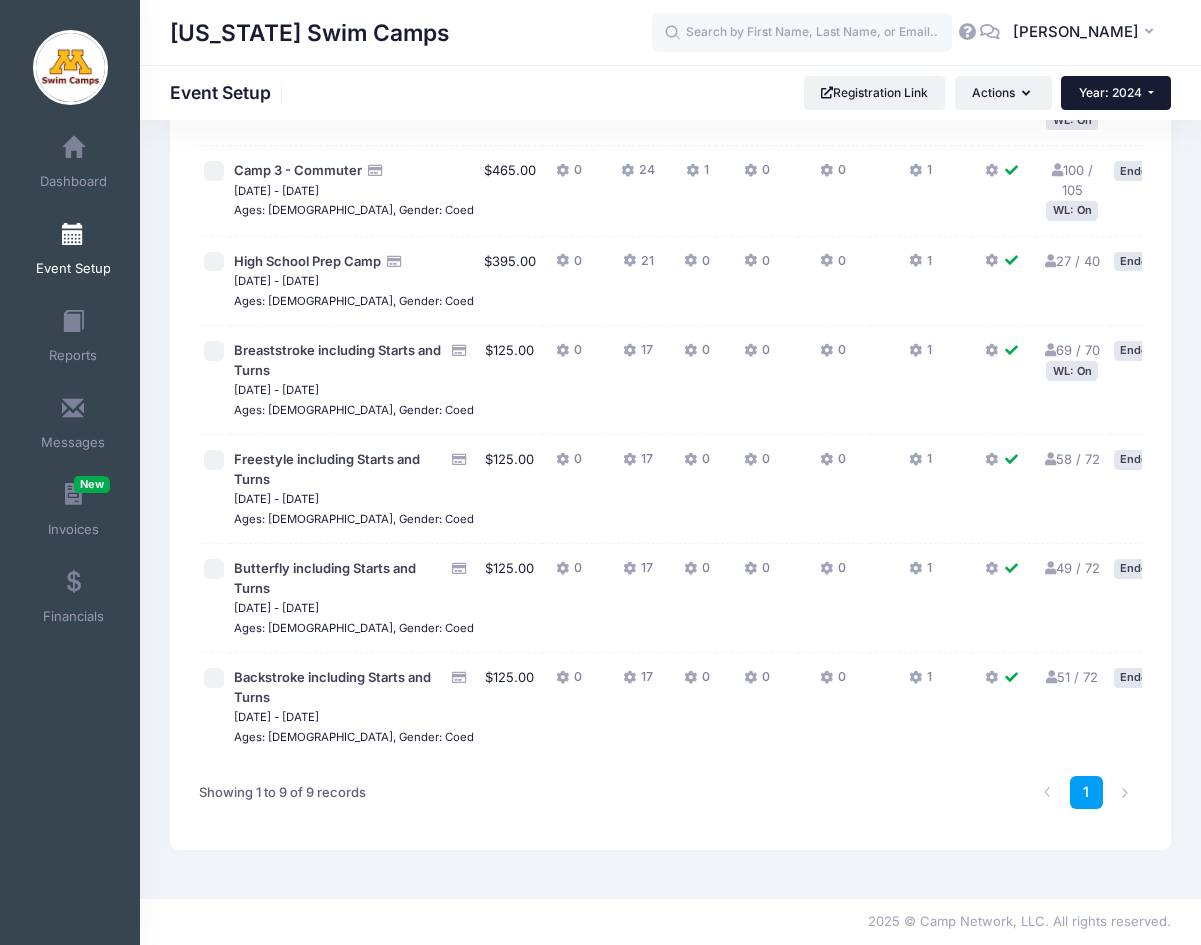 click on "Year: 2024" at bounding box center (1110, 92) 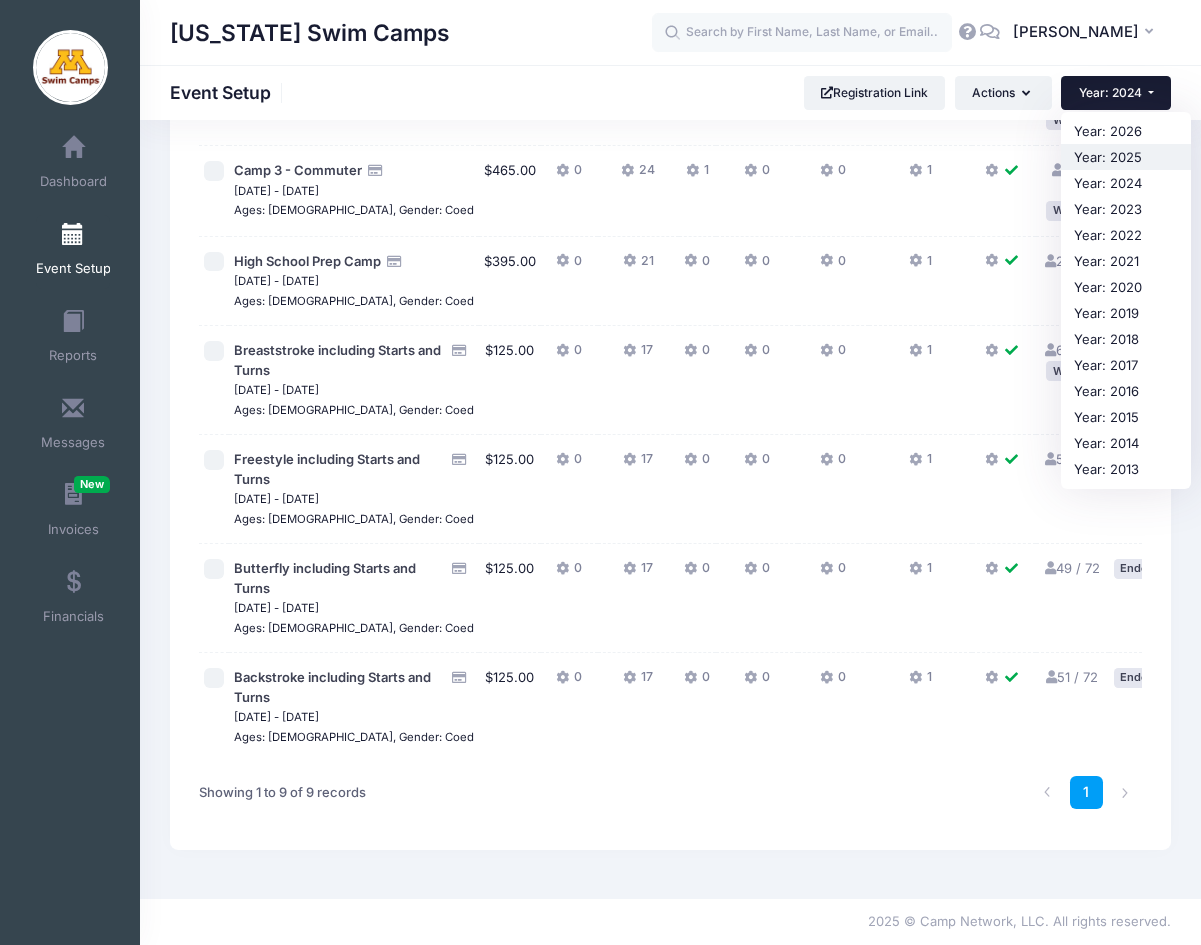 click on "Year: 2025" at bounding box center [1126, 157] 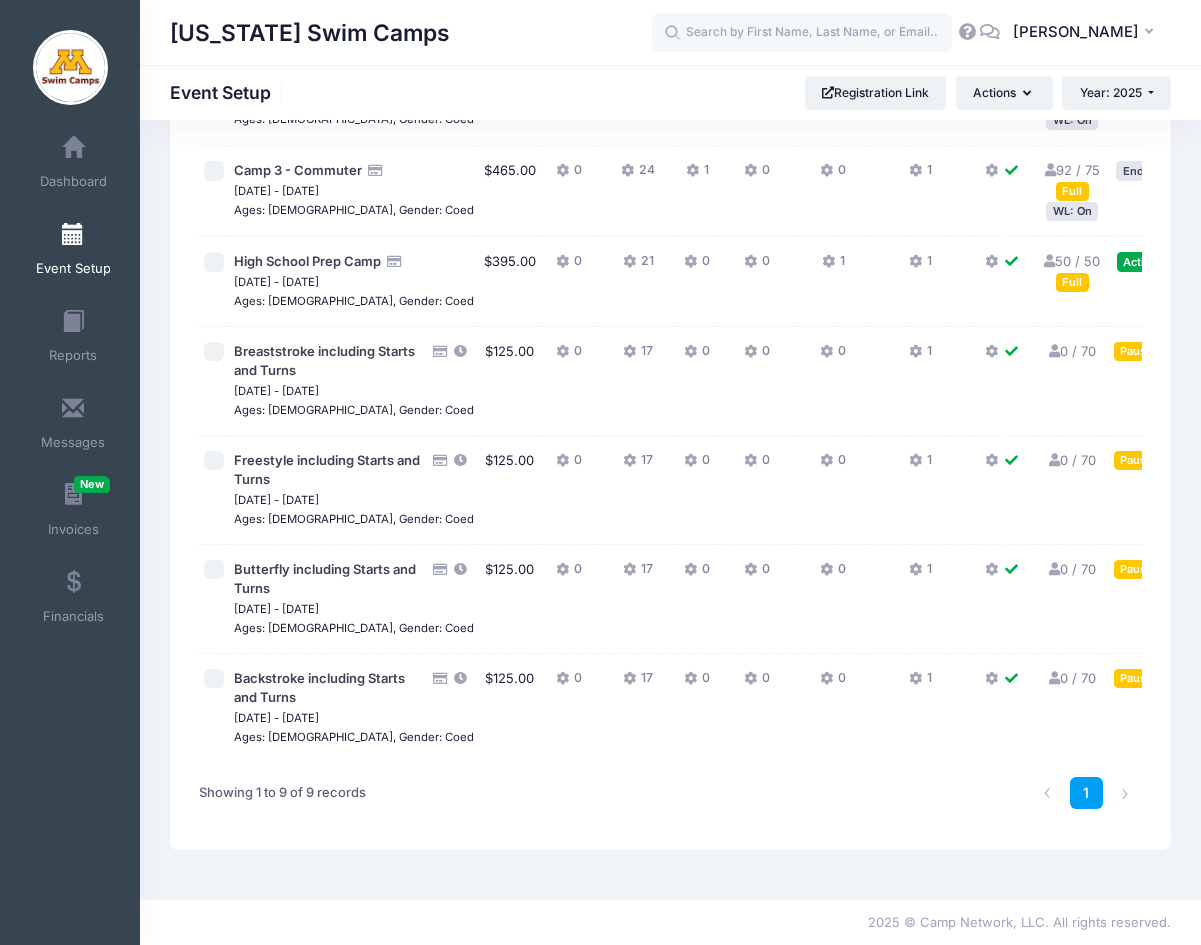 scroll, scrollTop: 567, scrollLeft: 0, axis: vertical 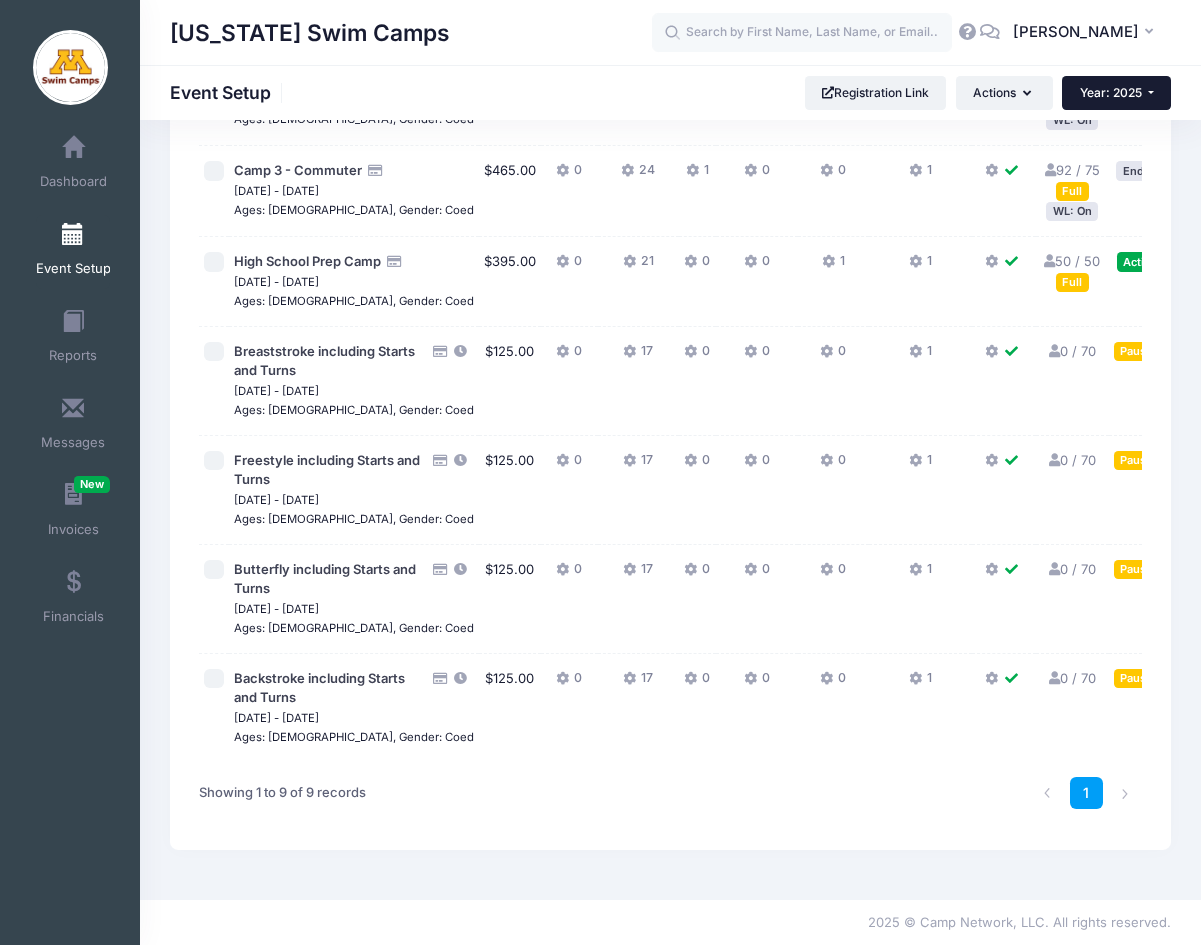 click on "Year: 2025" at bounding box center [1116, 93] 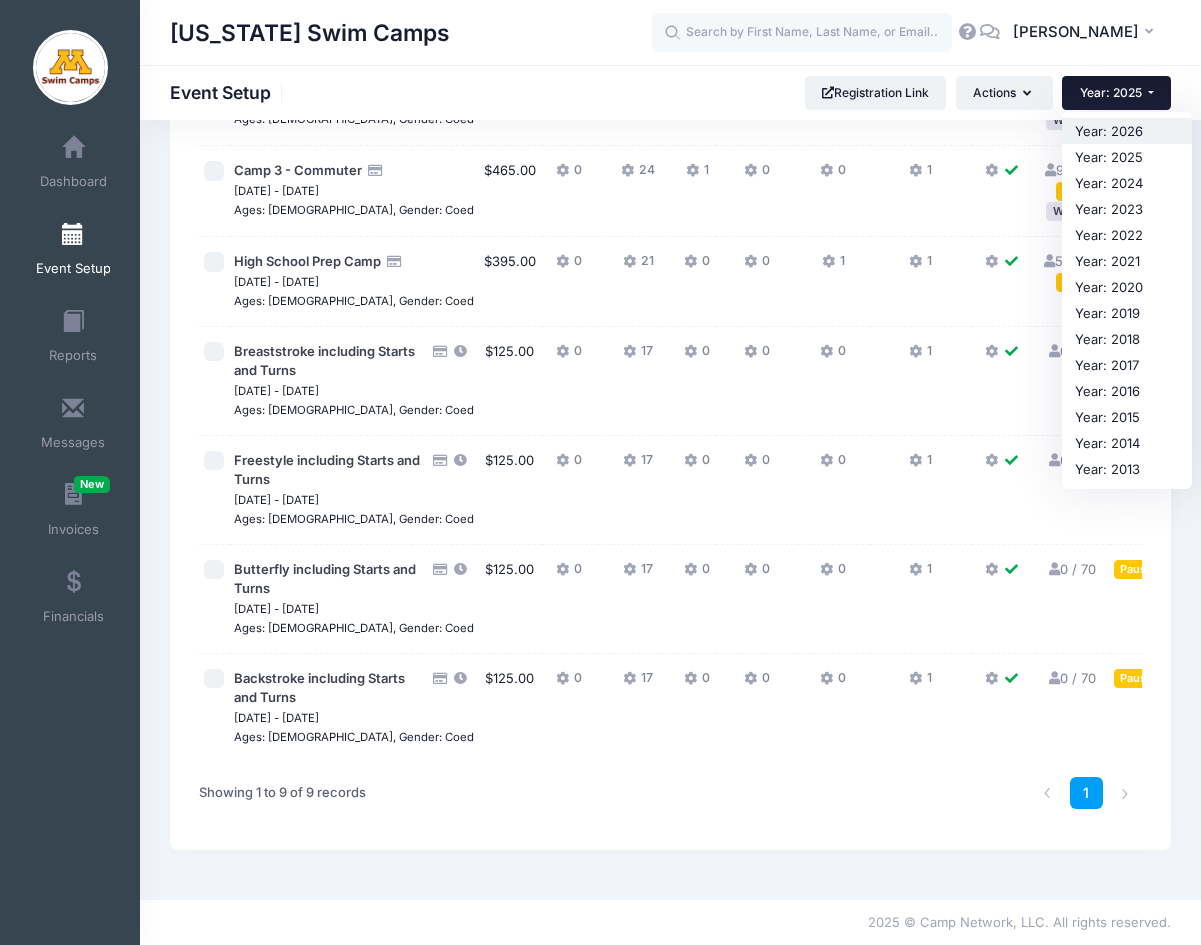 click on "Year: 2026" at bounding box center (1127, 131) 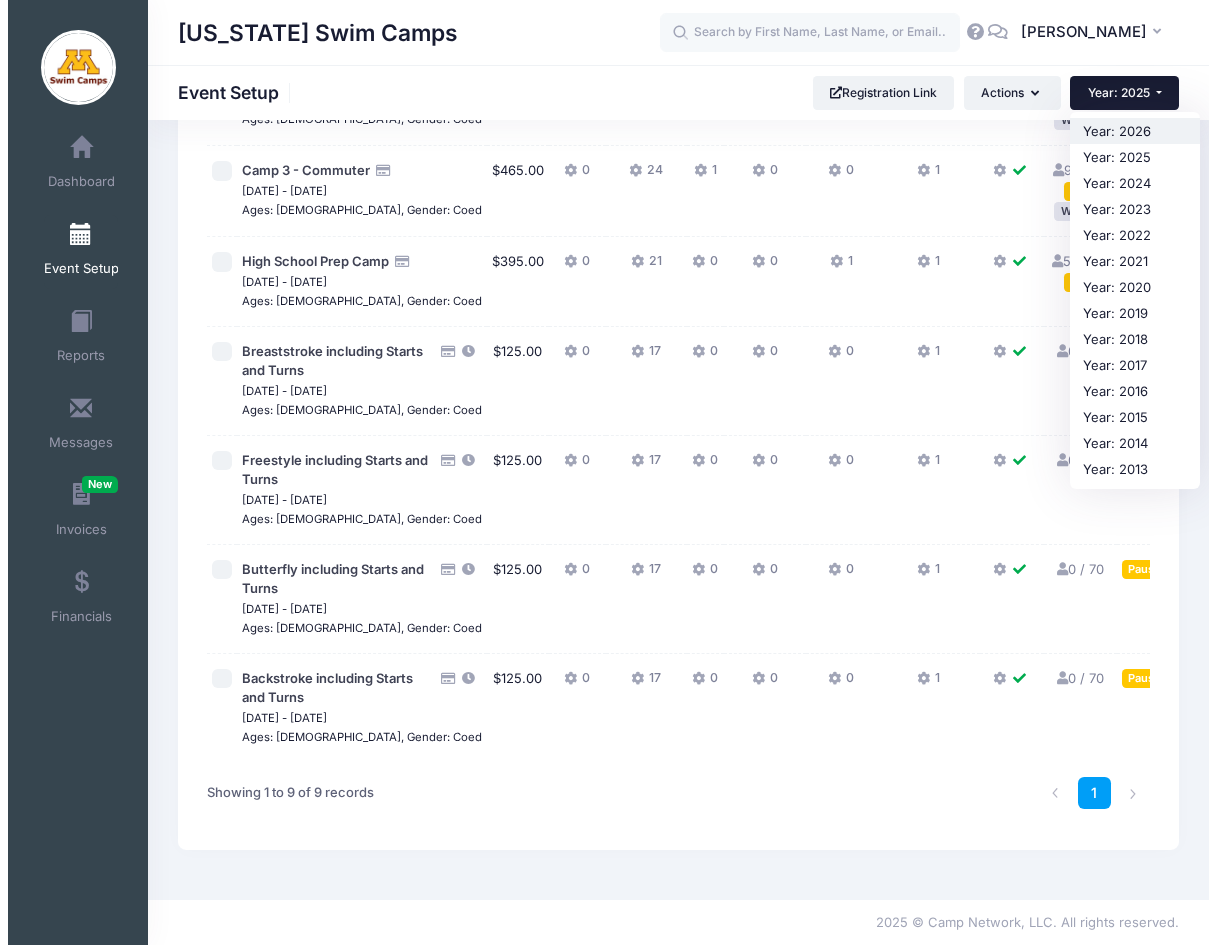scroll, scrollTop: 0, scrollLeft: 0, axis: both 